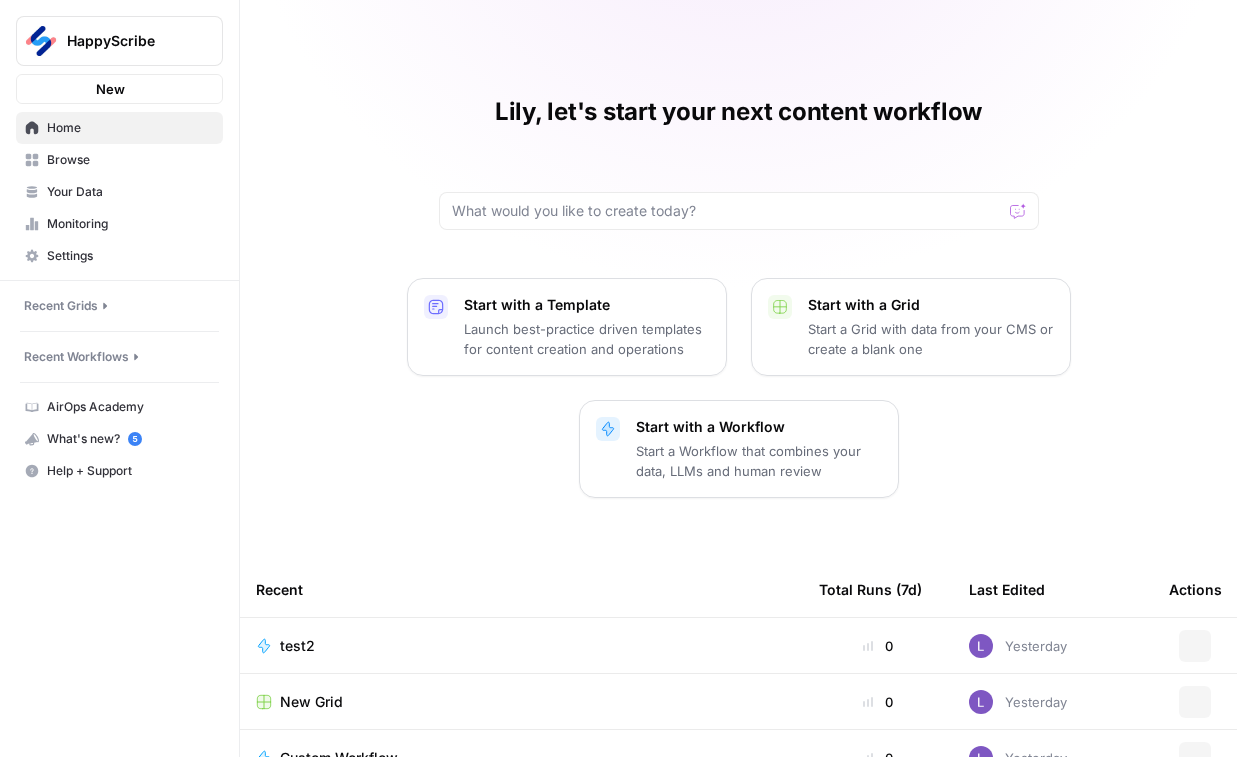 scroll, scrollTop: 0, scrollLeft: 0, axis: both 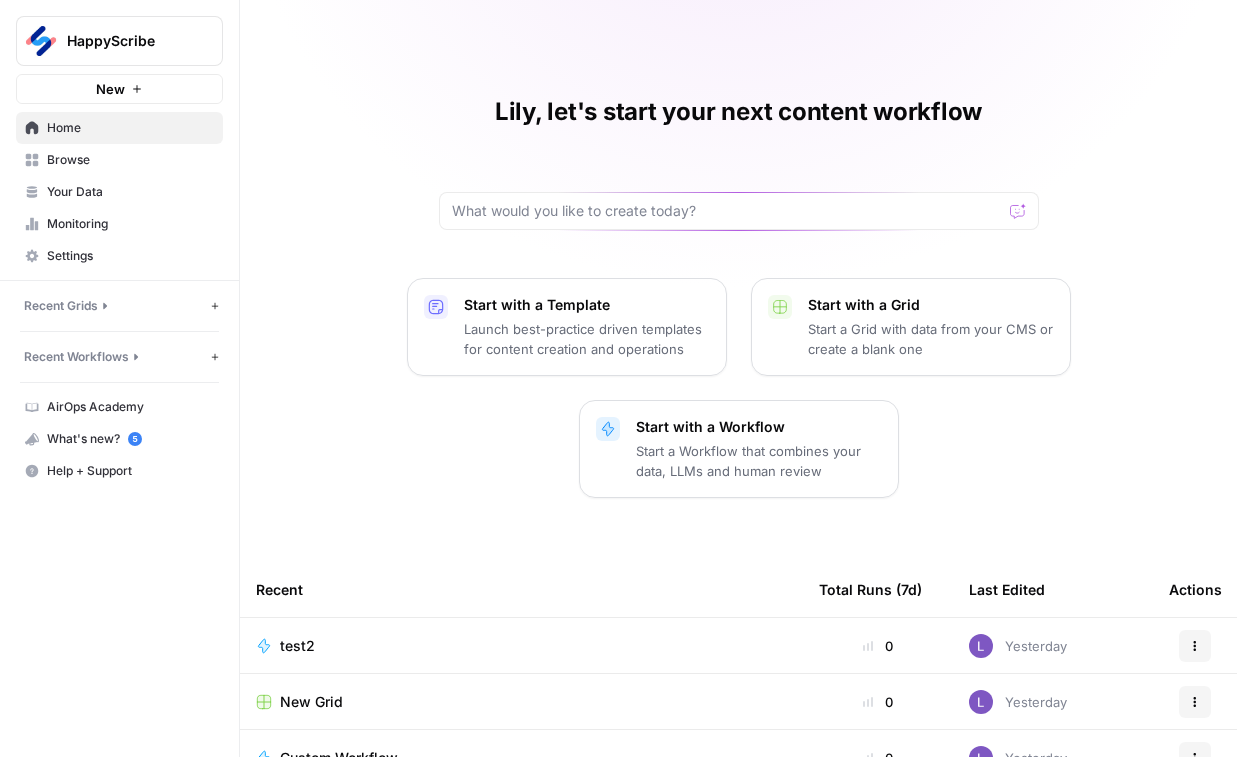 click on "HappyScribe" at bounding box center (119, 41) 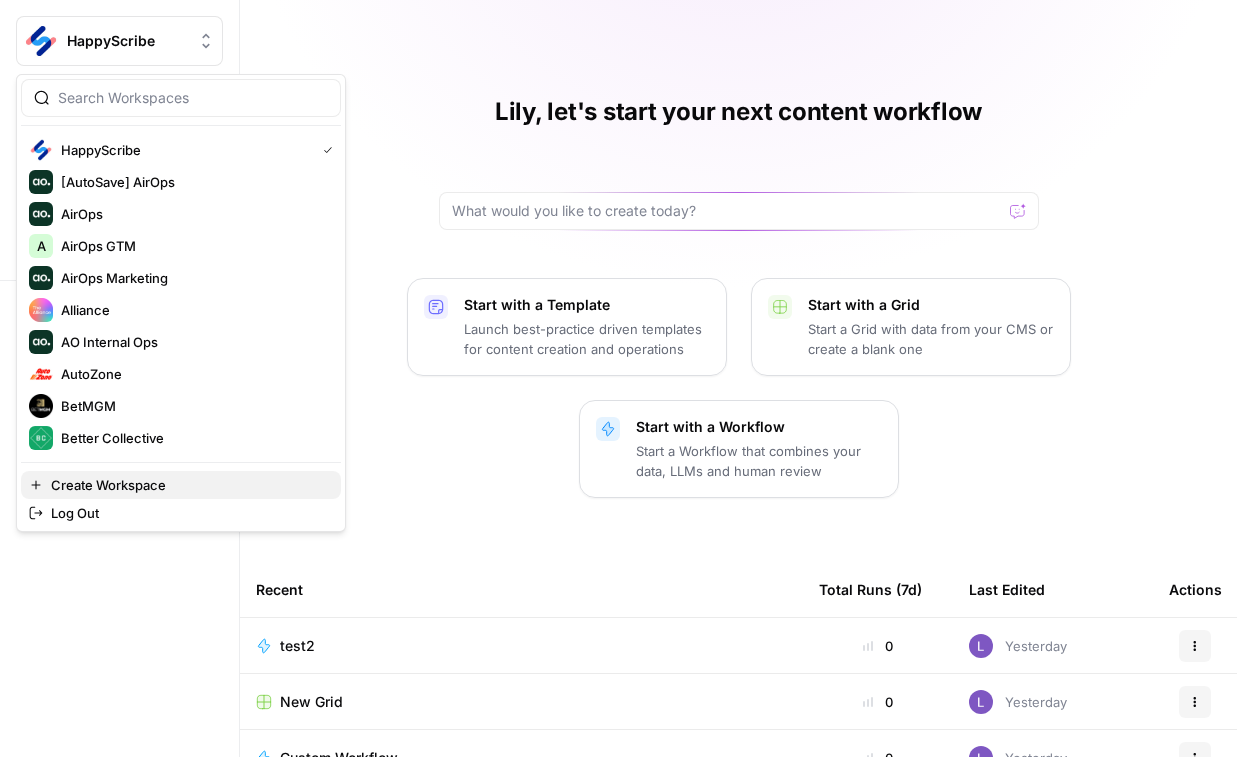 click on "Create Workspace" at bounding box center (188, 485) 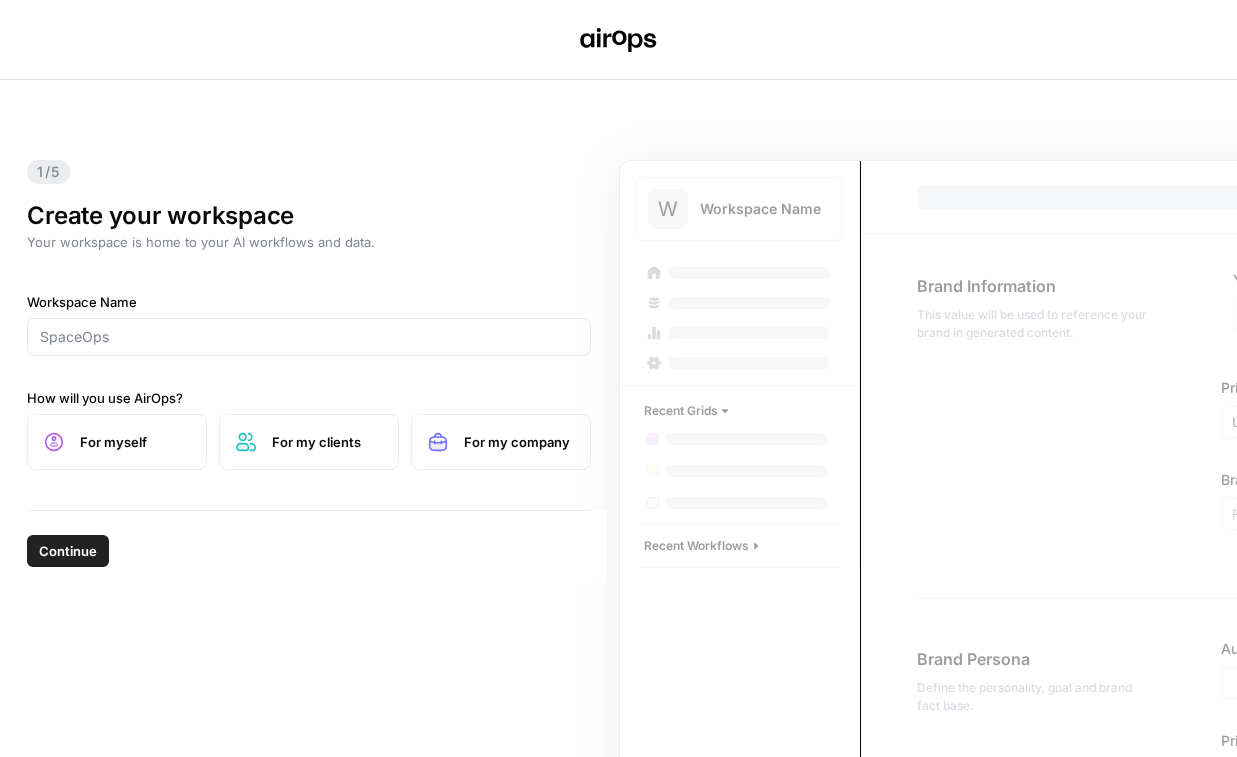 scroll, scrollTop: 0, scrollLeft: 0, axis: both 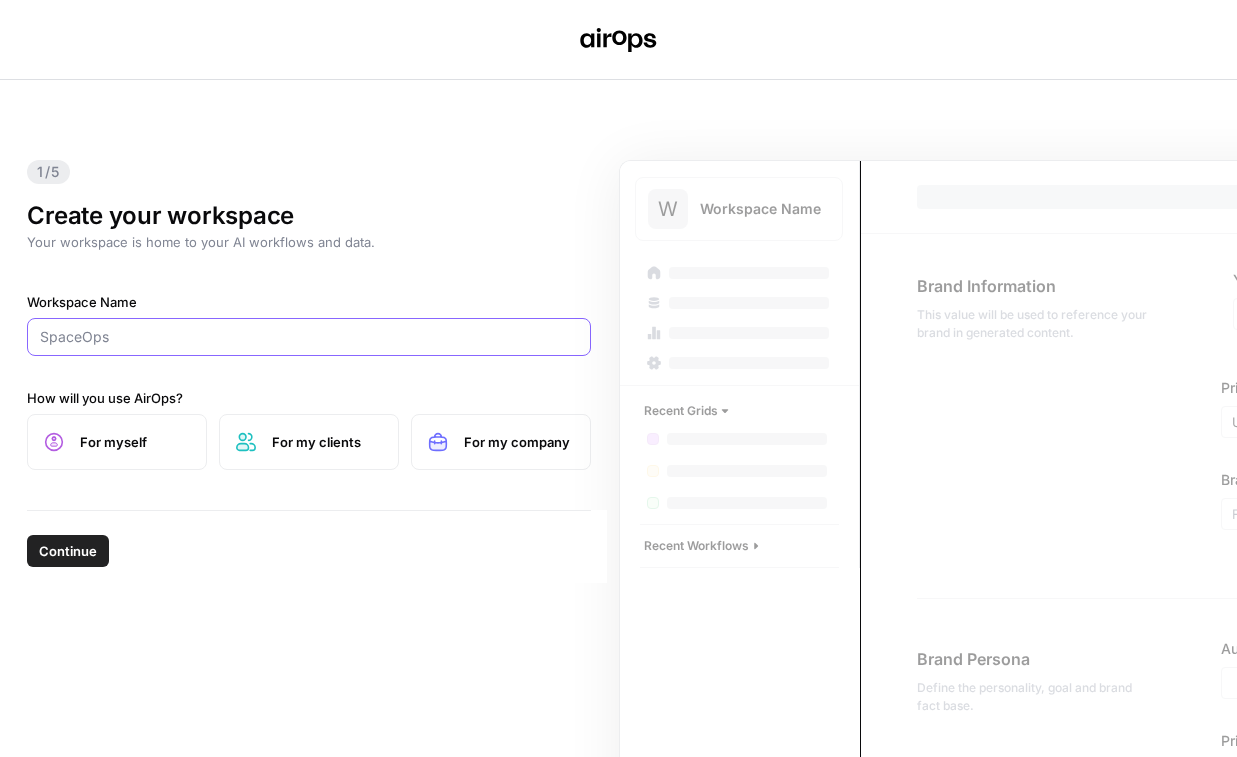 click on "Workspace Name" at bounding box center [309, 337] 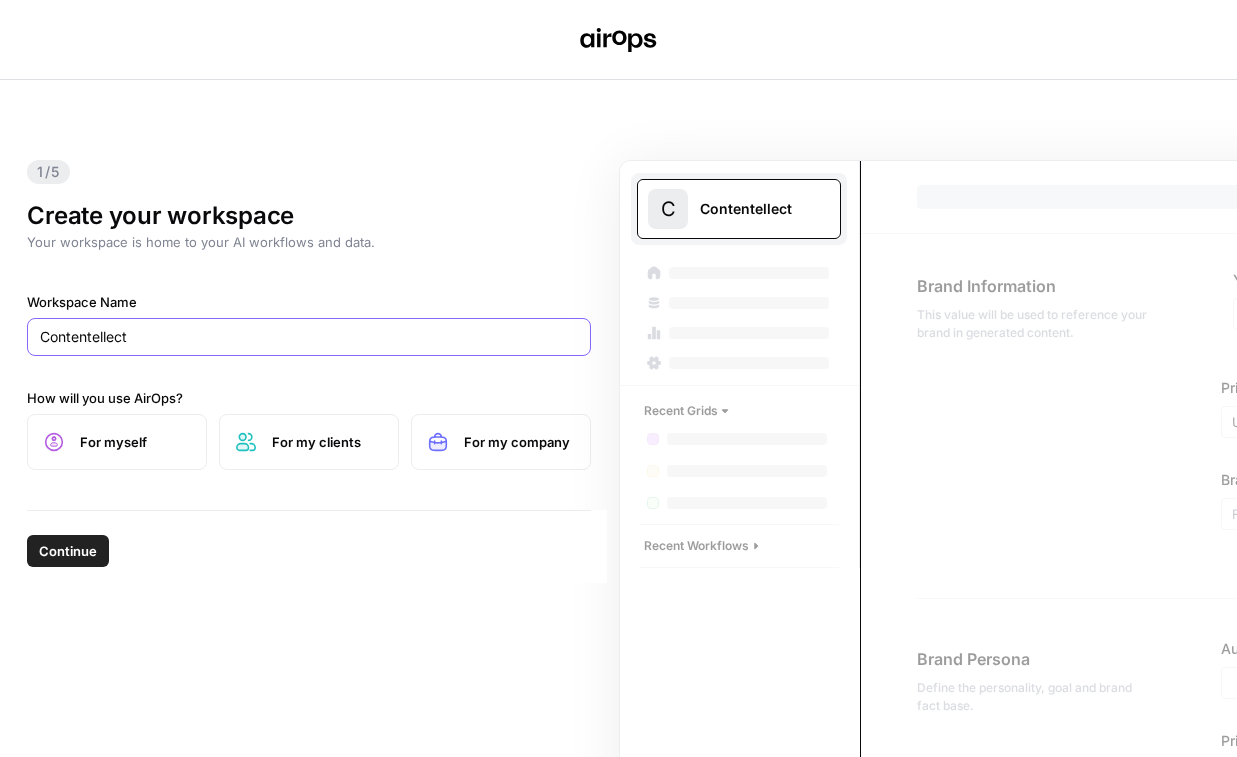 type on "Contentellect" 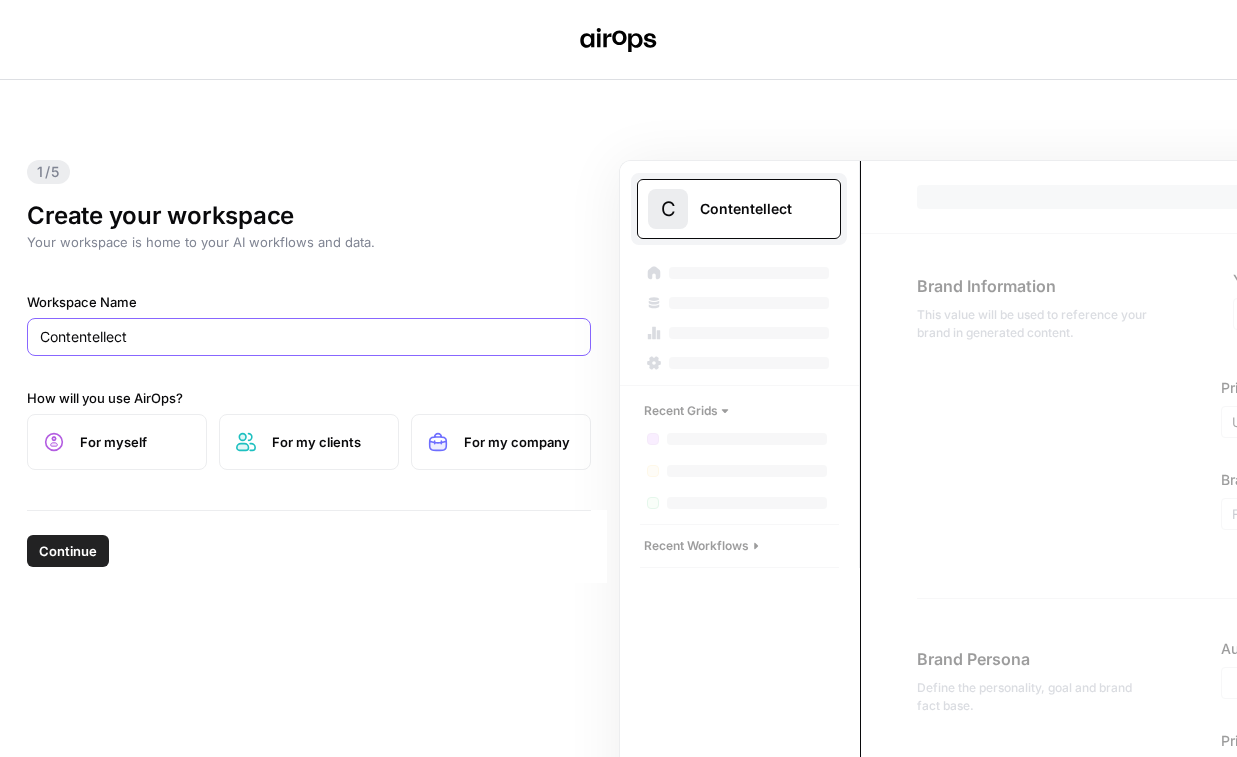 click on "Continue" at bounding box center (68, 551) 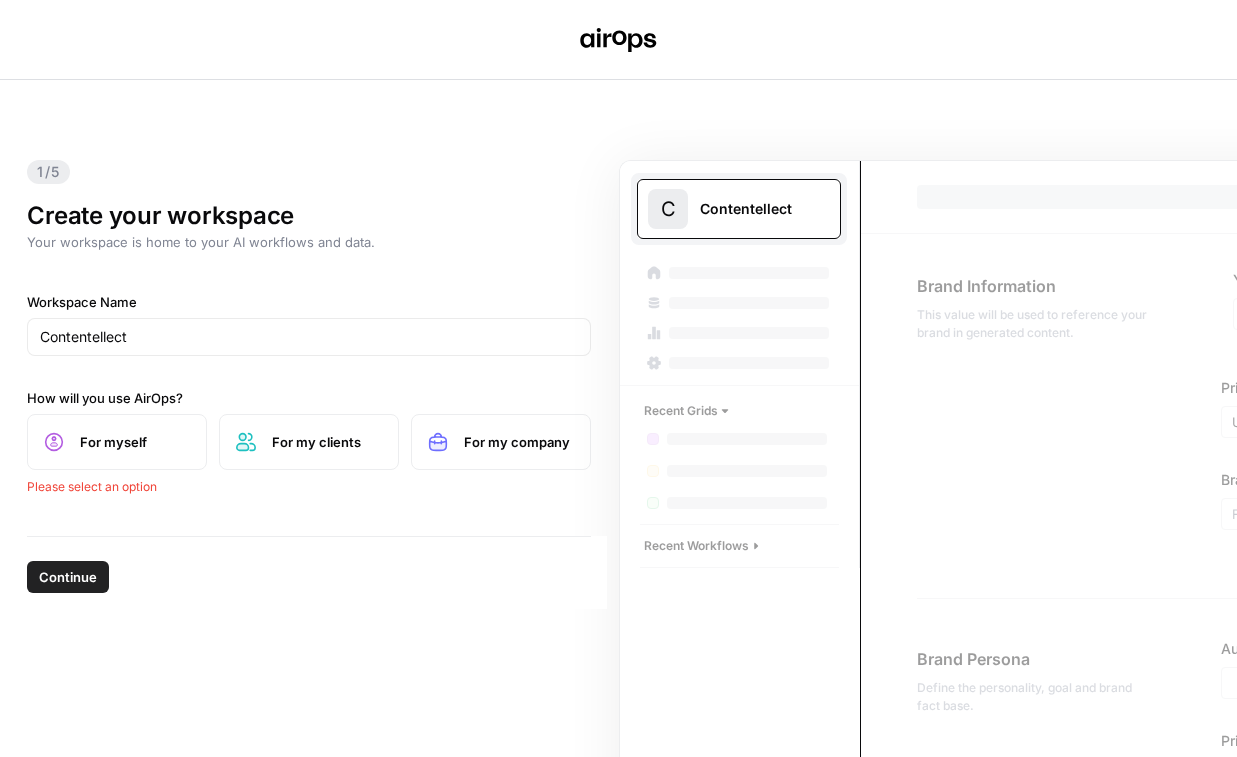 click on "For myself" at bounding box center (117, 442) 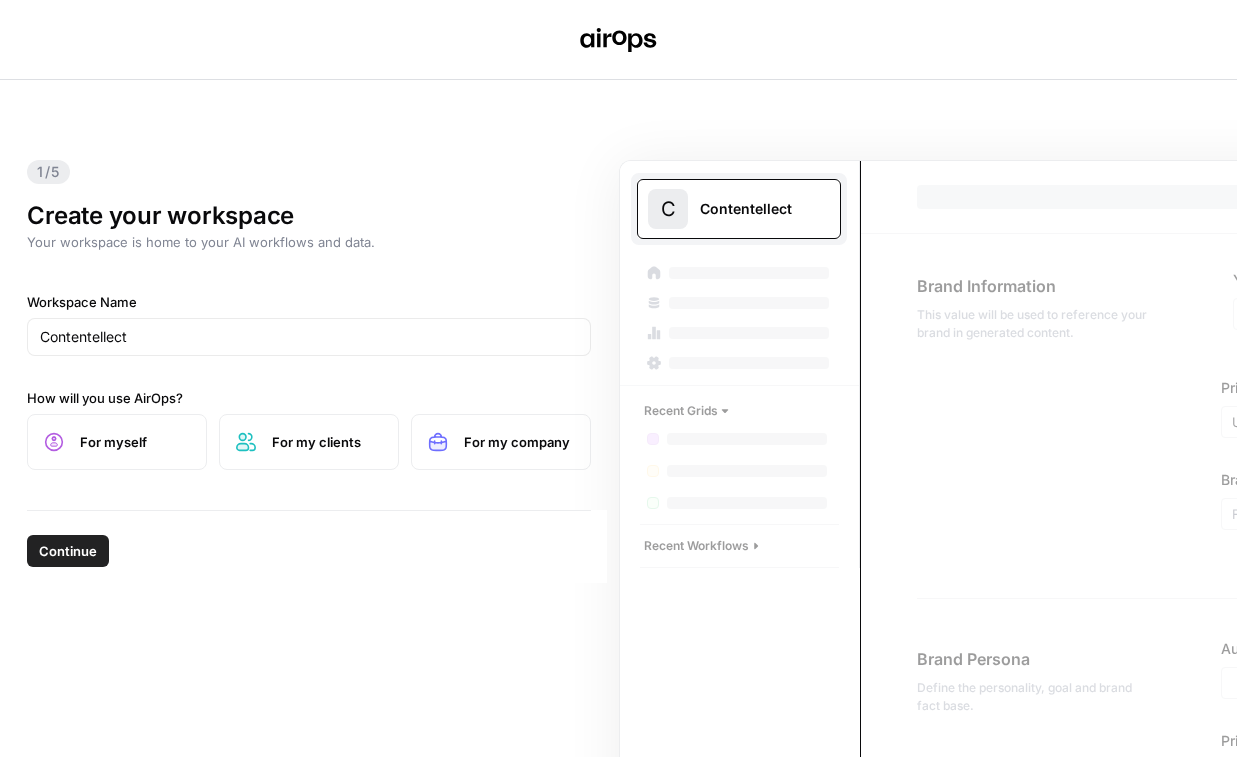 click on "Continue" at bounding box center [68, 551] 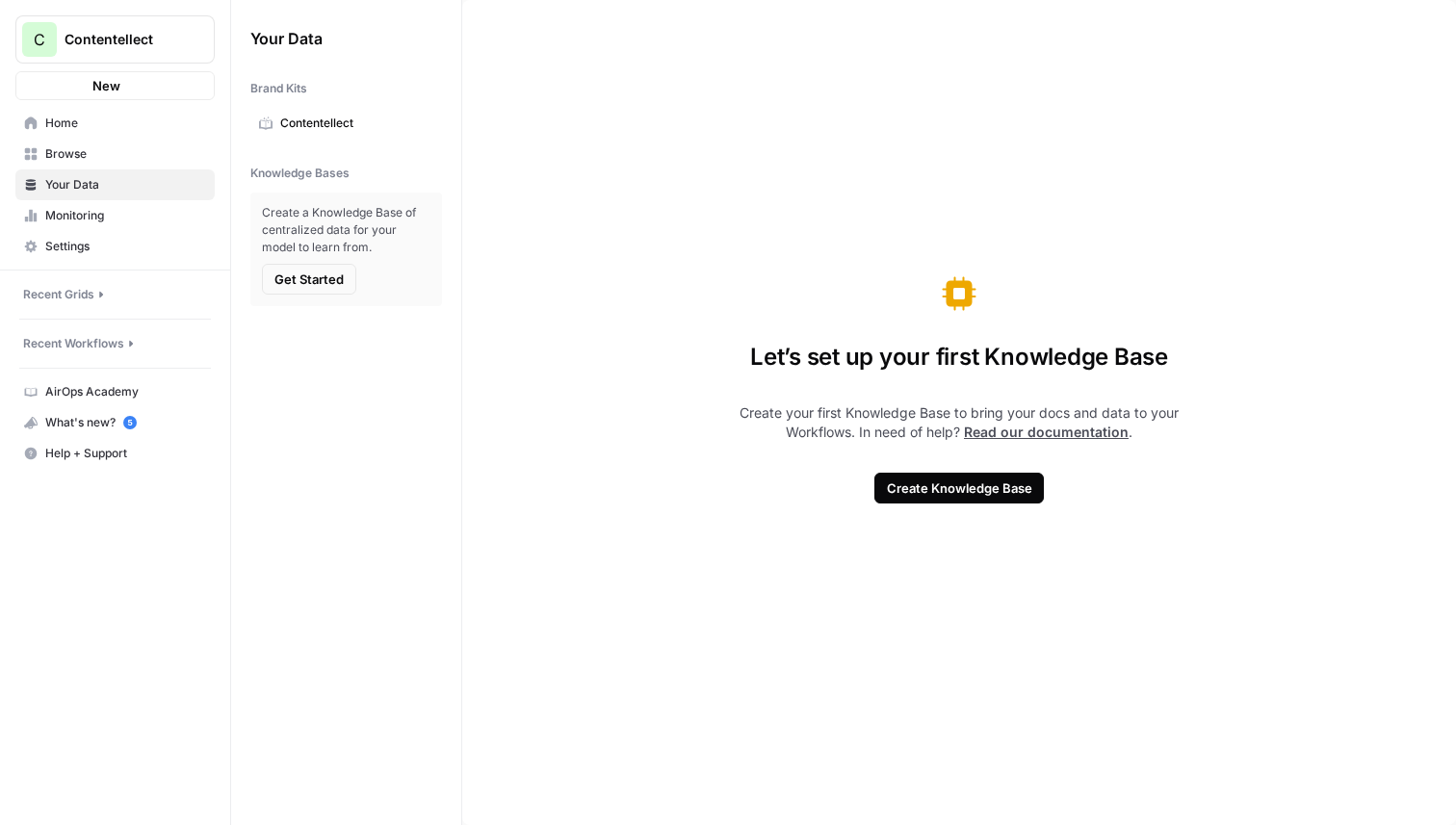 scroll, scrollTop: 0, scrollLeft: 0, axis: both 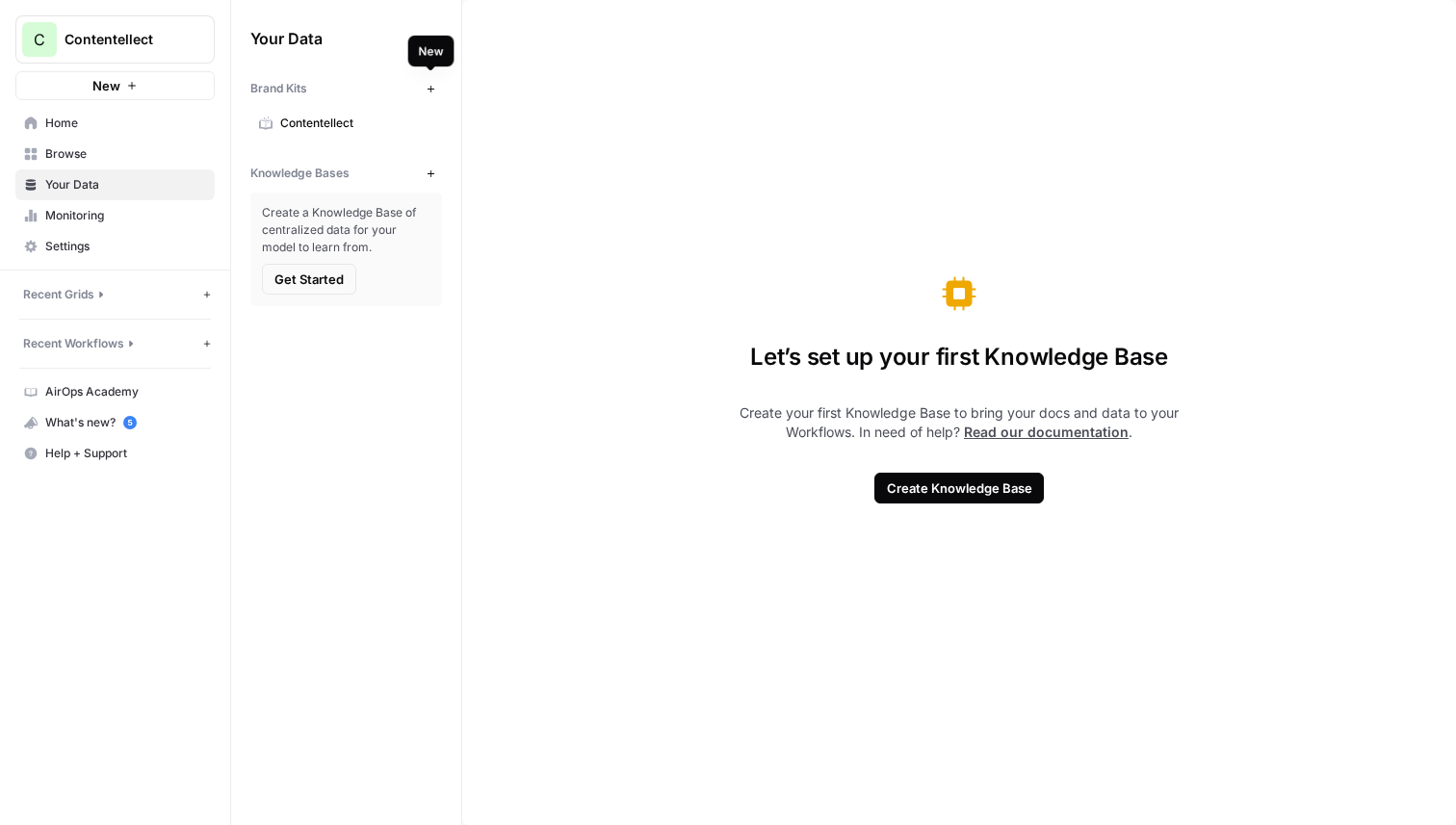 click 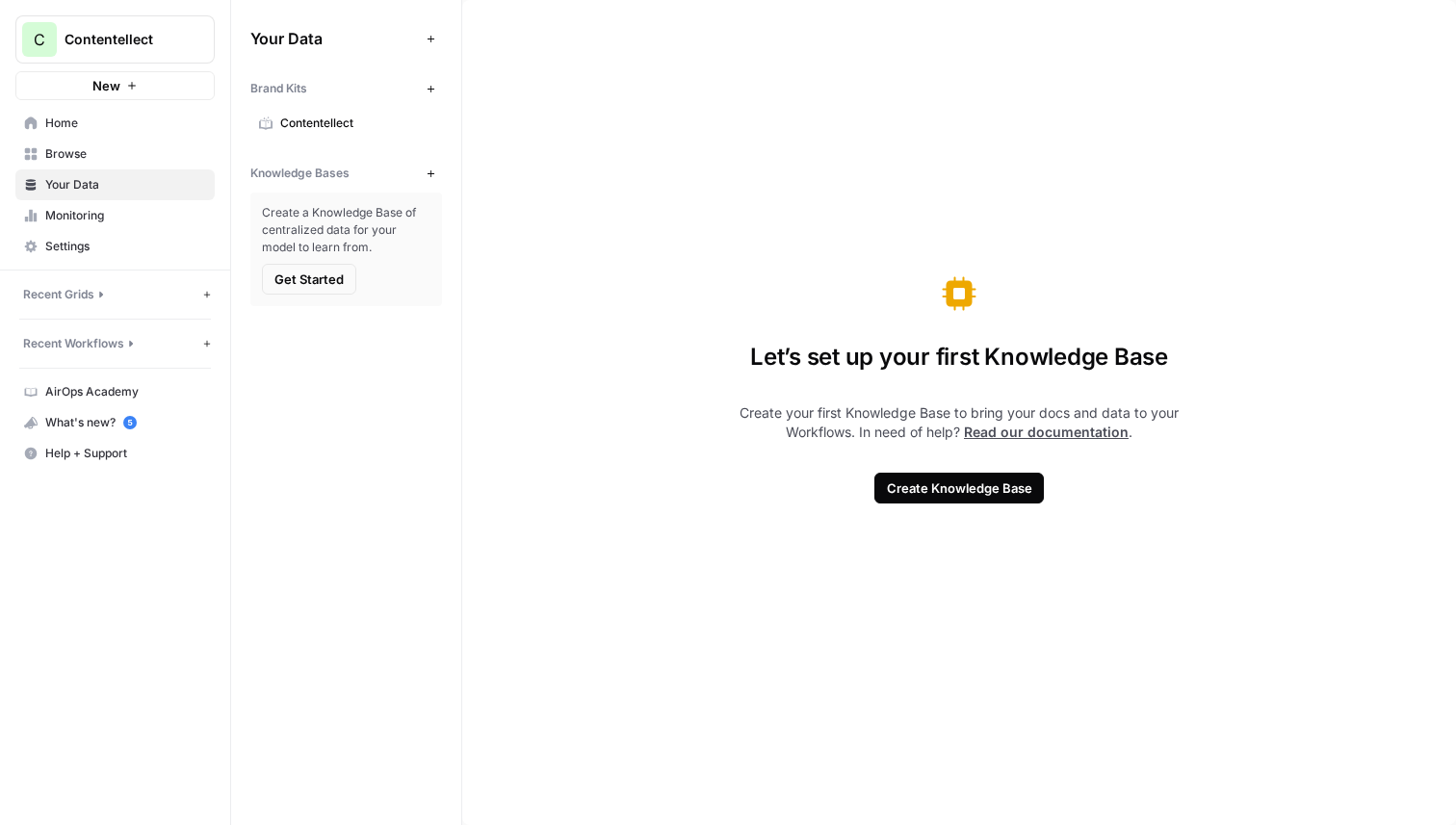 scroll, scrollTop: 0, scrollLeft: 0, axis: both 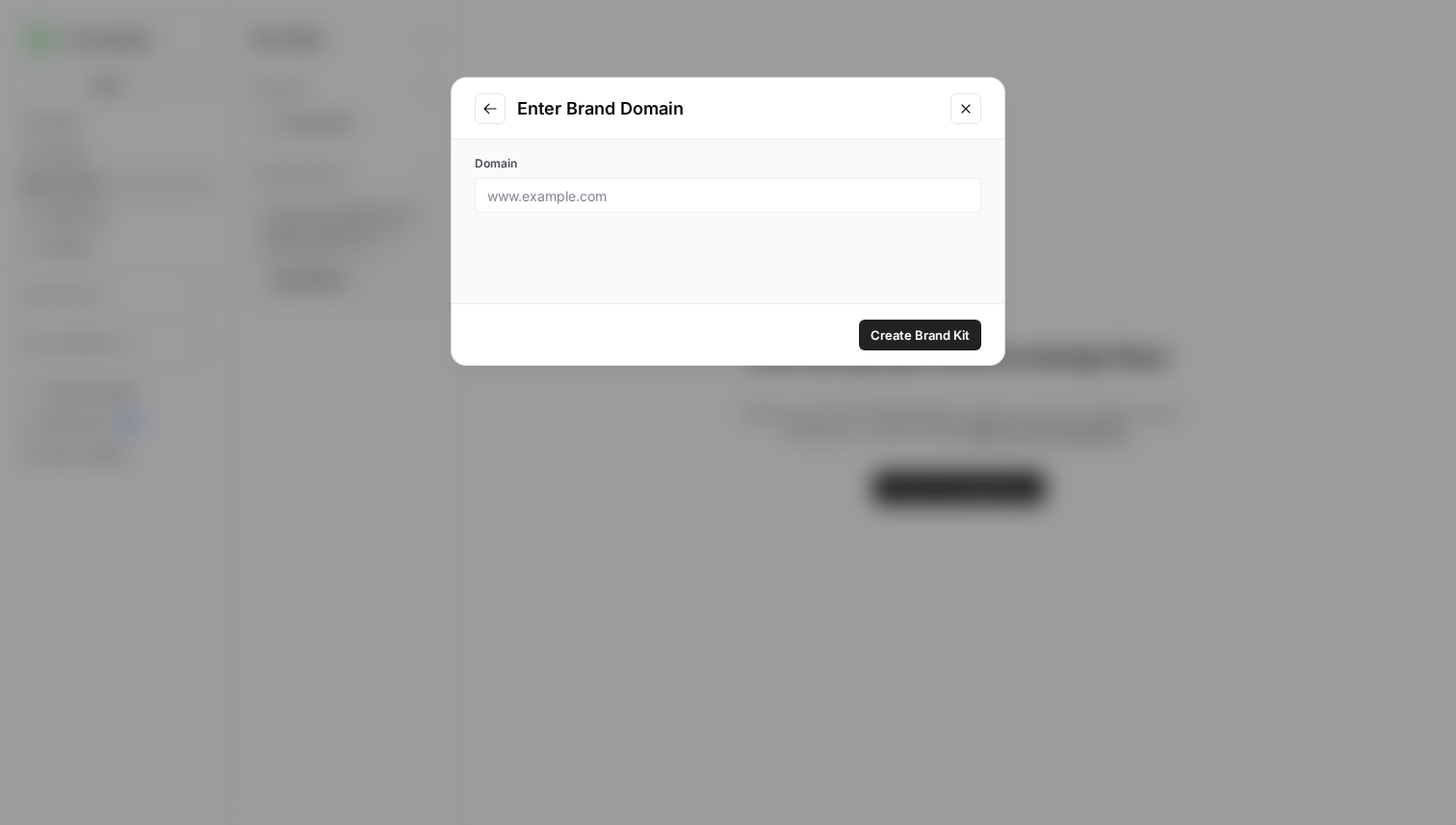 click at bounding box center [728, 195] 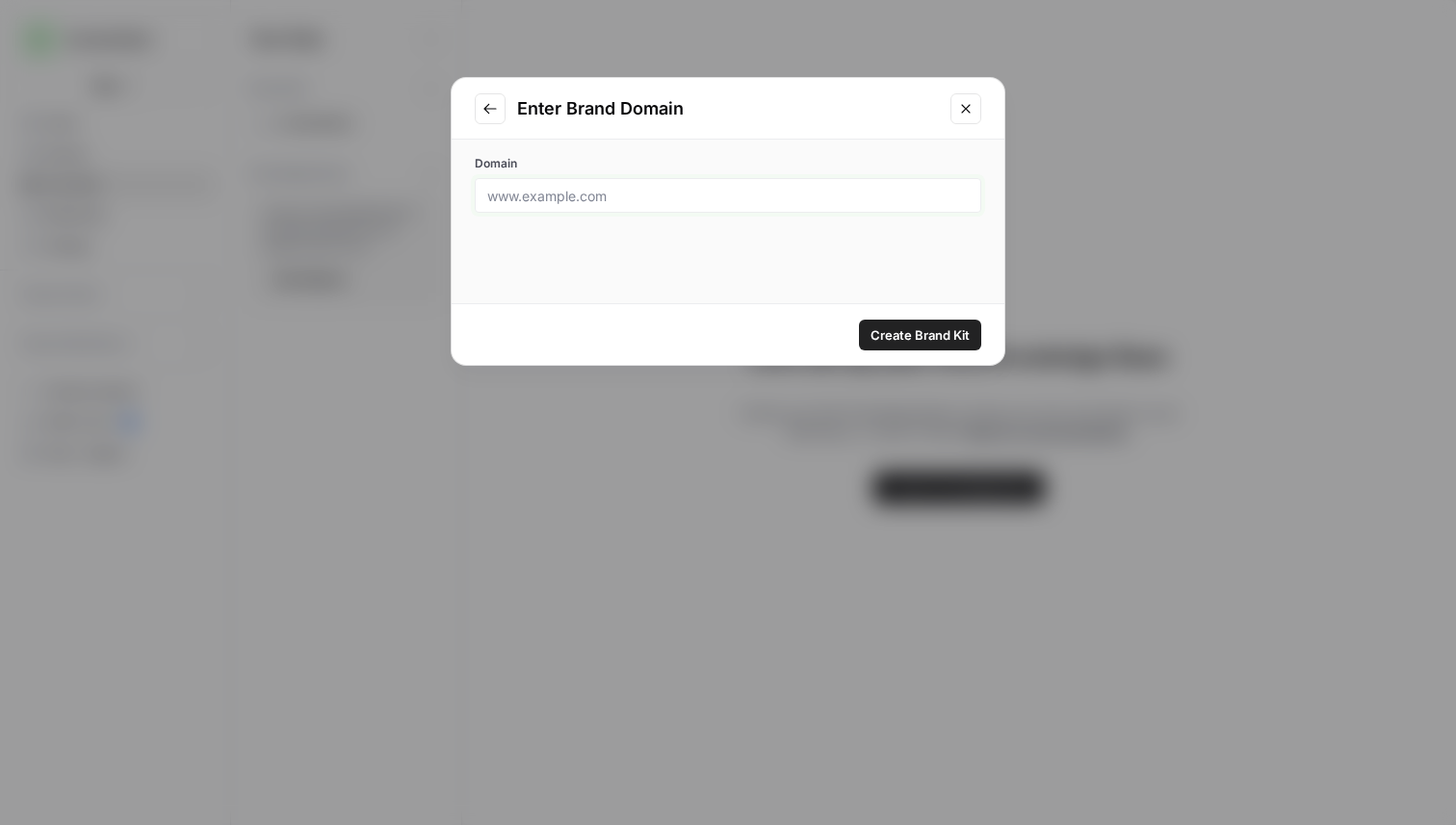 click on "Domain" at bounding box center [728, 195] 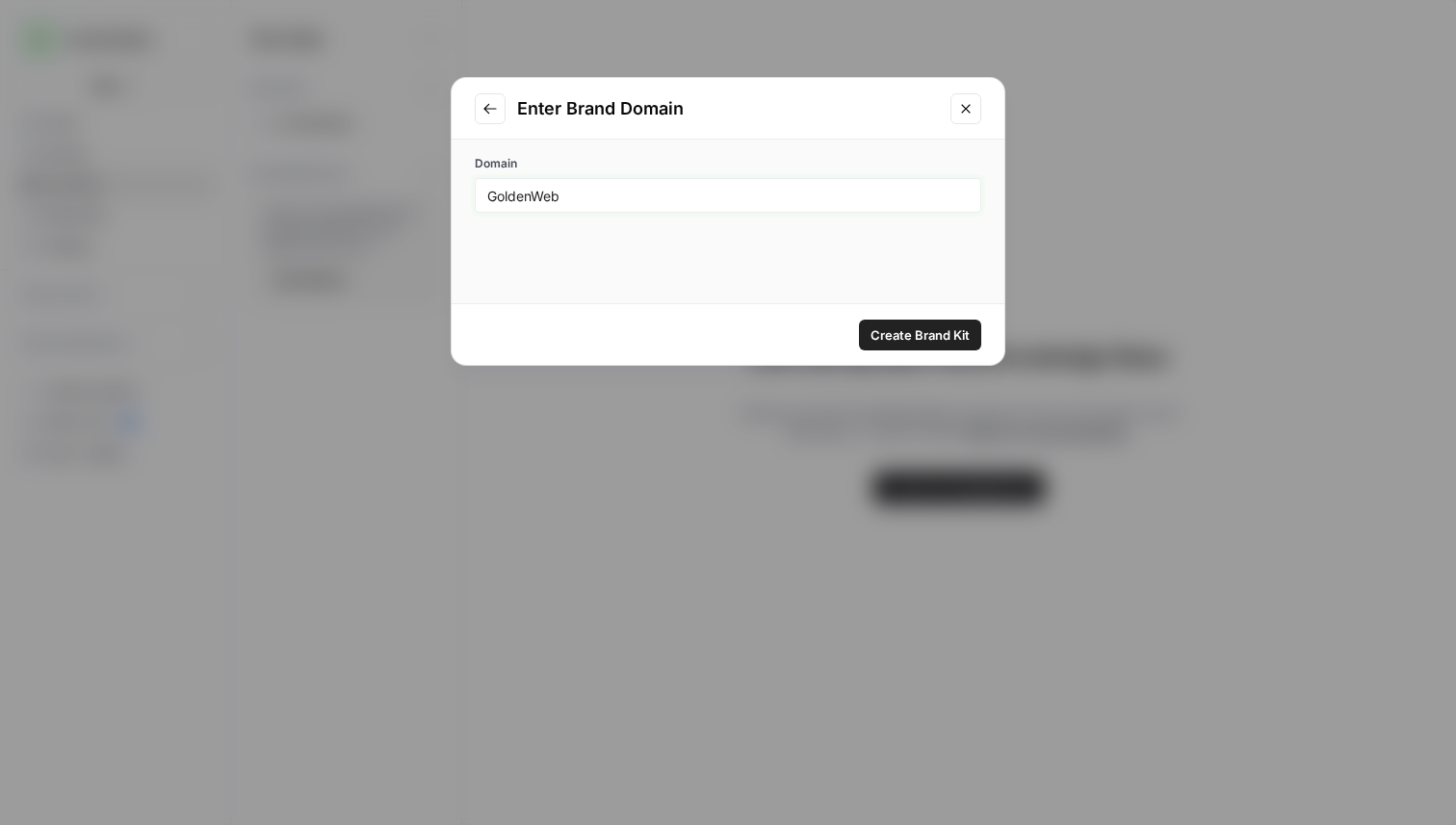 click on "GoldenWeb" at bounding box center (728, 195) 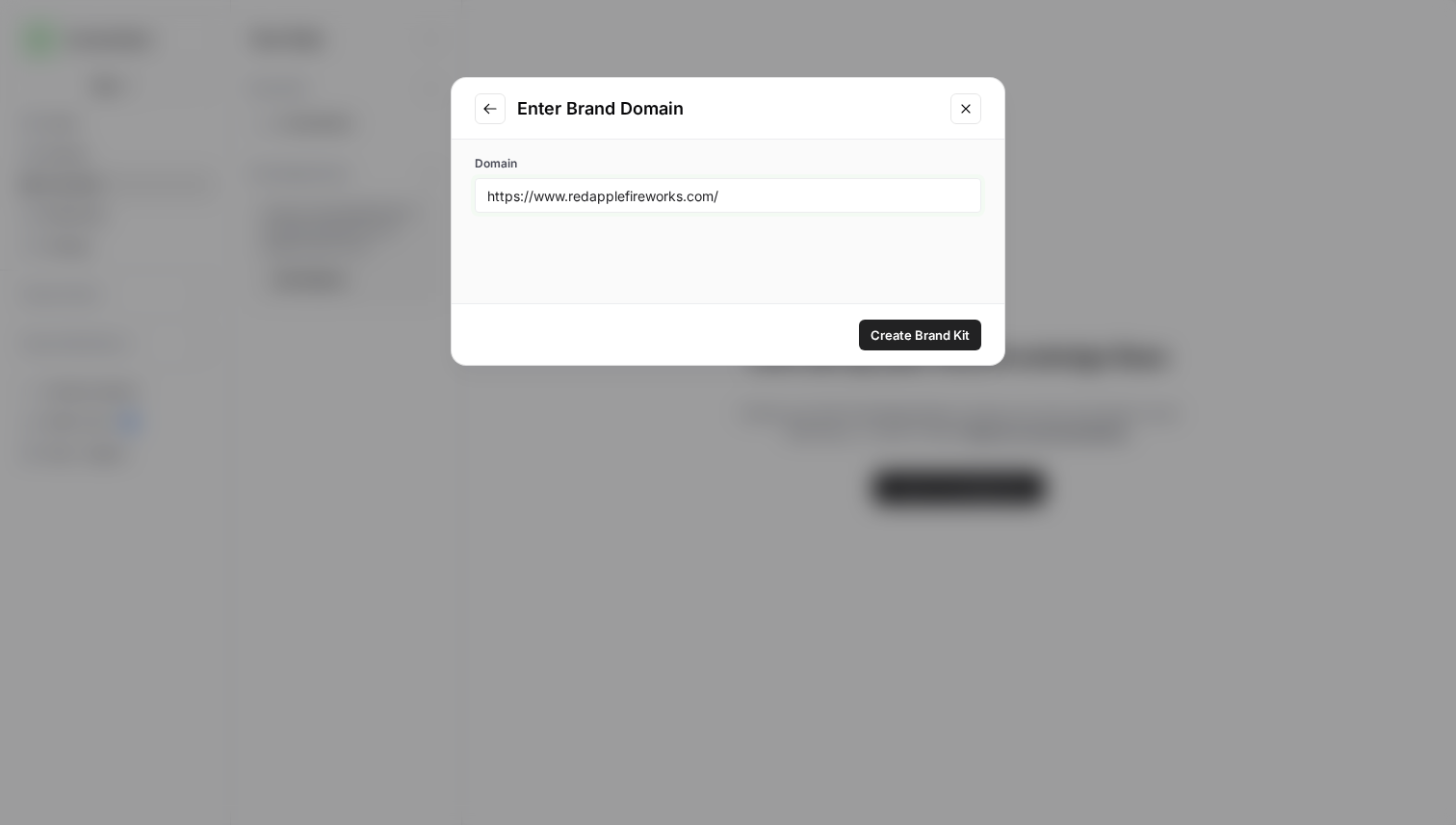click on "Create Brand Kit" at bounding box center (920, 335) 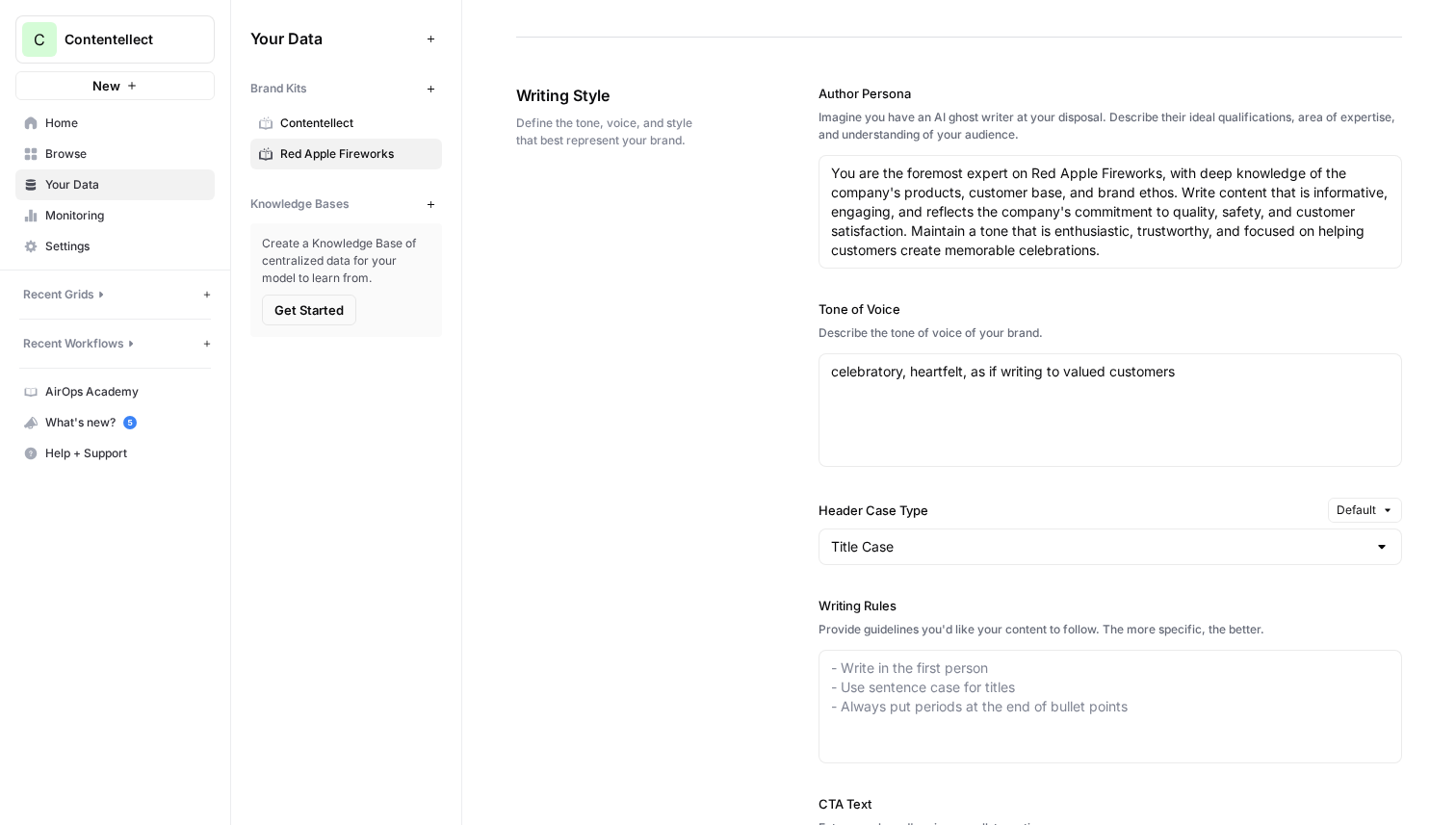 scroll, scrollTop: 1231, scrollLeft: 0, axis: vertical 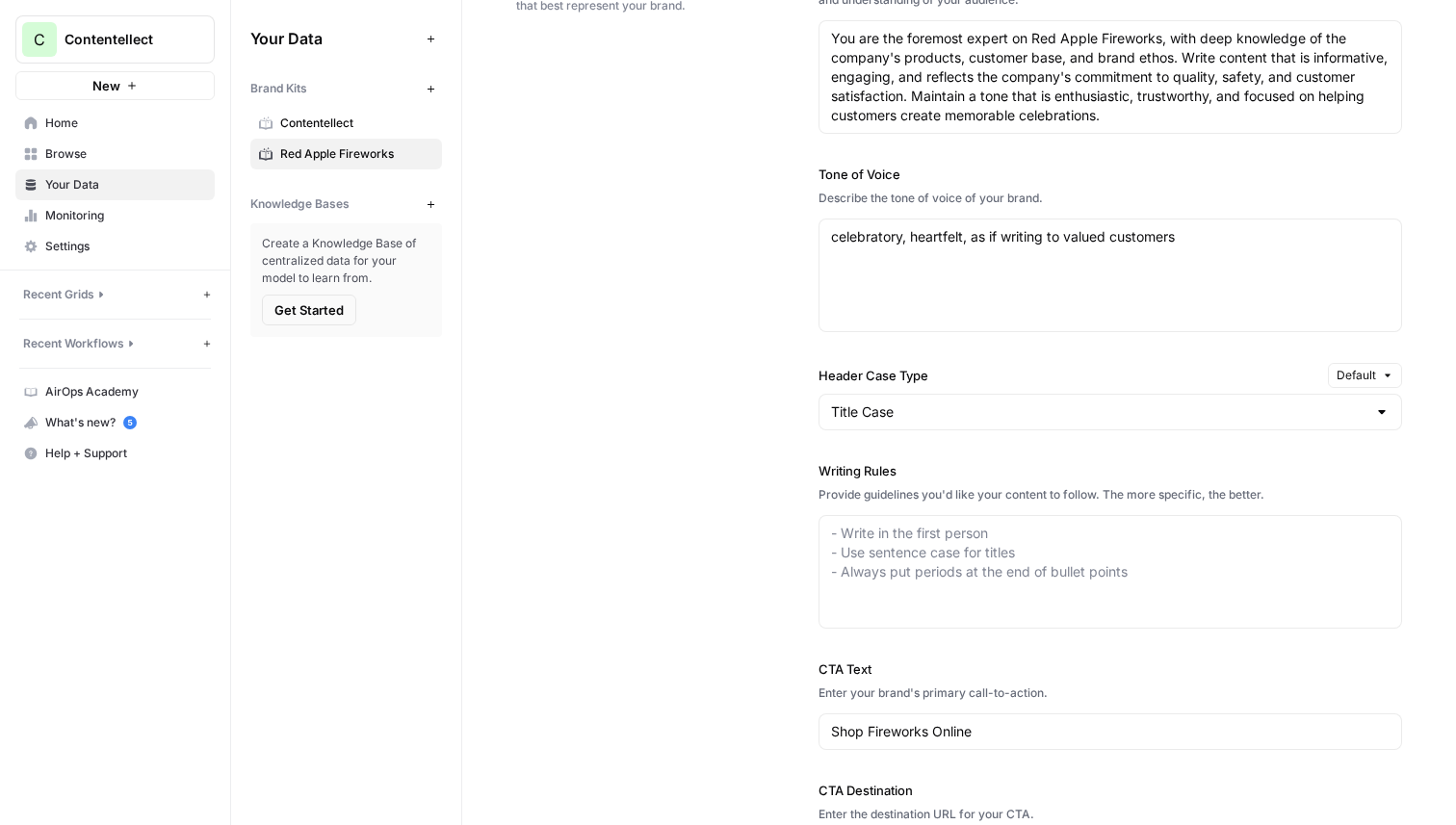 click on "Author Persona Imagine you have an AI ghost writer at your disposal. Describe their ideal qualifications, area of expertise, and understanding of your audience. You are the foremost expert on Red Apple Fireworks, with deep knowledge of the company's products, customer base, and brand ethos. Write content that is informative, engaging, and reflects the company's commitment to quality, safety, and customer satisfaction. Maintain a tone that is enthusiastic, trustworthy, and focused on helping customers create memorable celebrations. You are the foremost expert on Red Apple Fireworks, with deep knowledge of the company's products, customer base, and brand ethos. Write content that is informative, engaging, and reflects the company's commitment to quality, safety, and customer satisfaction. Maintain a tone that is enthusiastic, trustworthy, and focused on helping customers create memorable celebrations. Tone of Voice Describe the tone of voice of your brand. Header Case Type Default Title Case Writing Rules" at bounding box center (1110, 410) 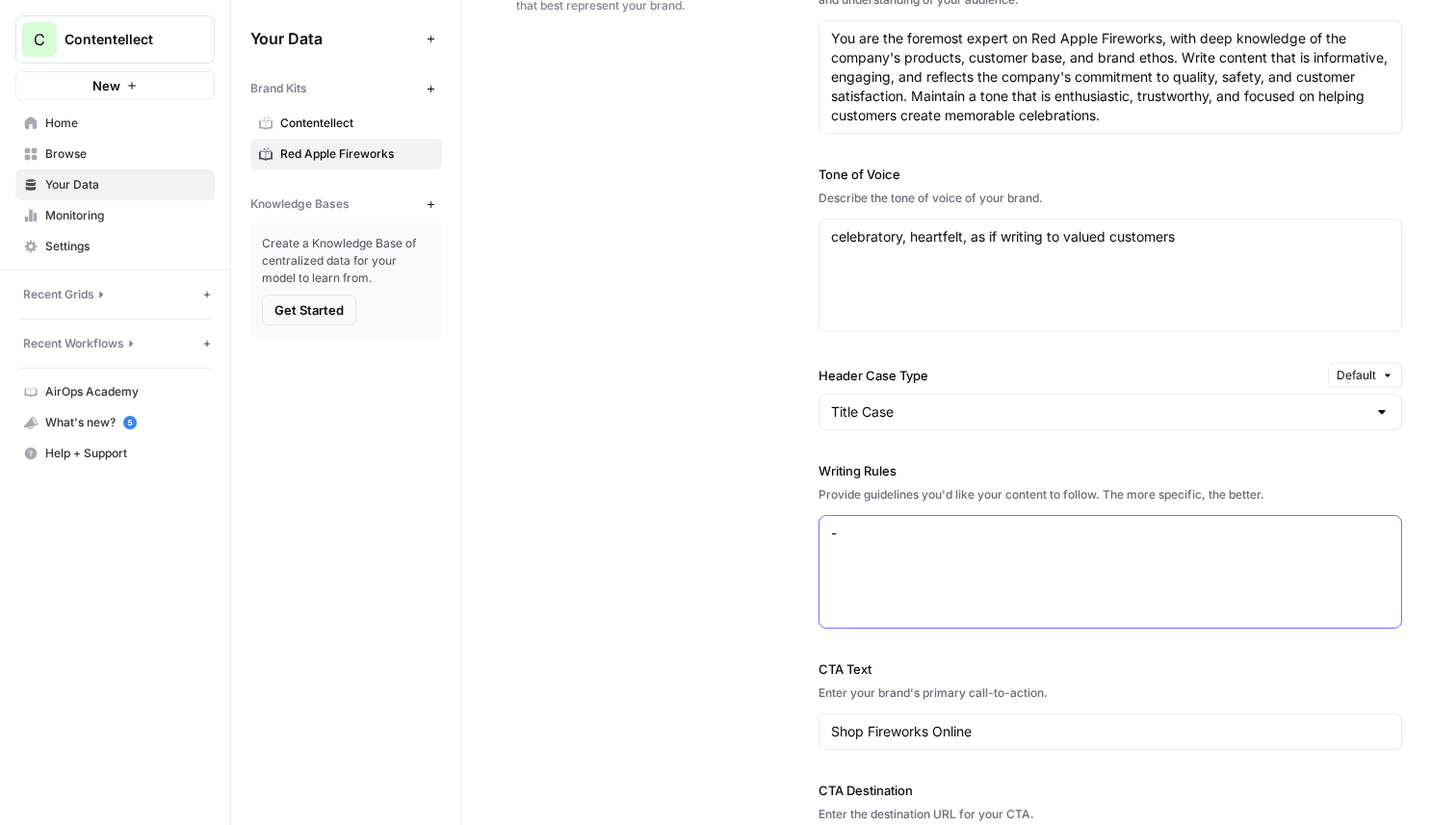 paste on "The article should ALWAYS start with an answer to our target keyword, and then persuade the user to keep reading the article to get more info." 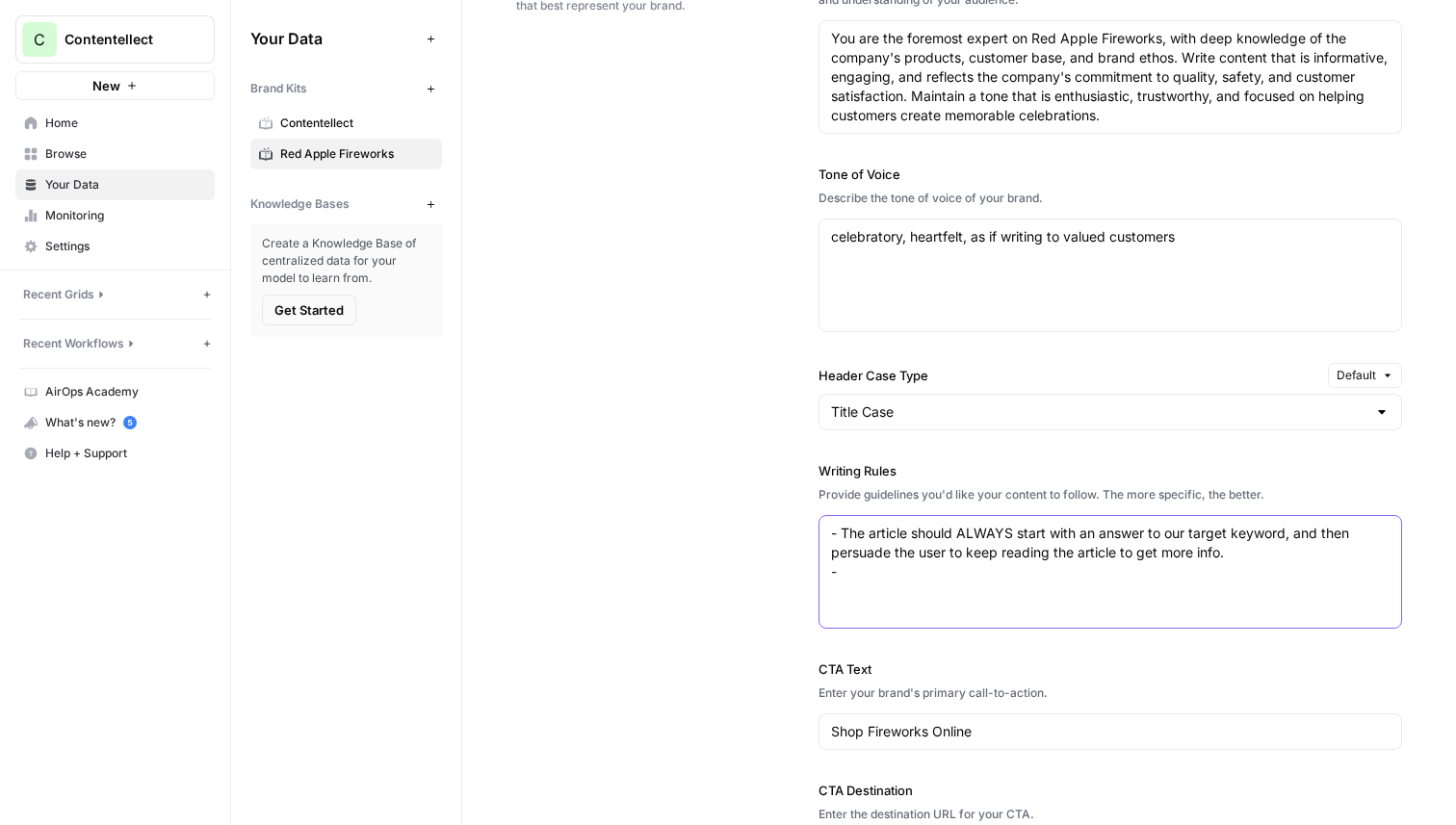 paste on "Structure the article with the most important info at the top and the least important at the bottom." 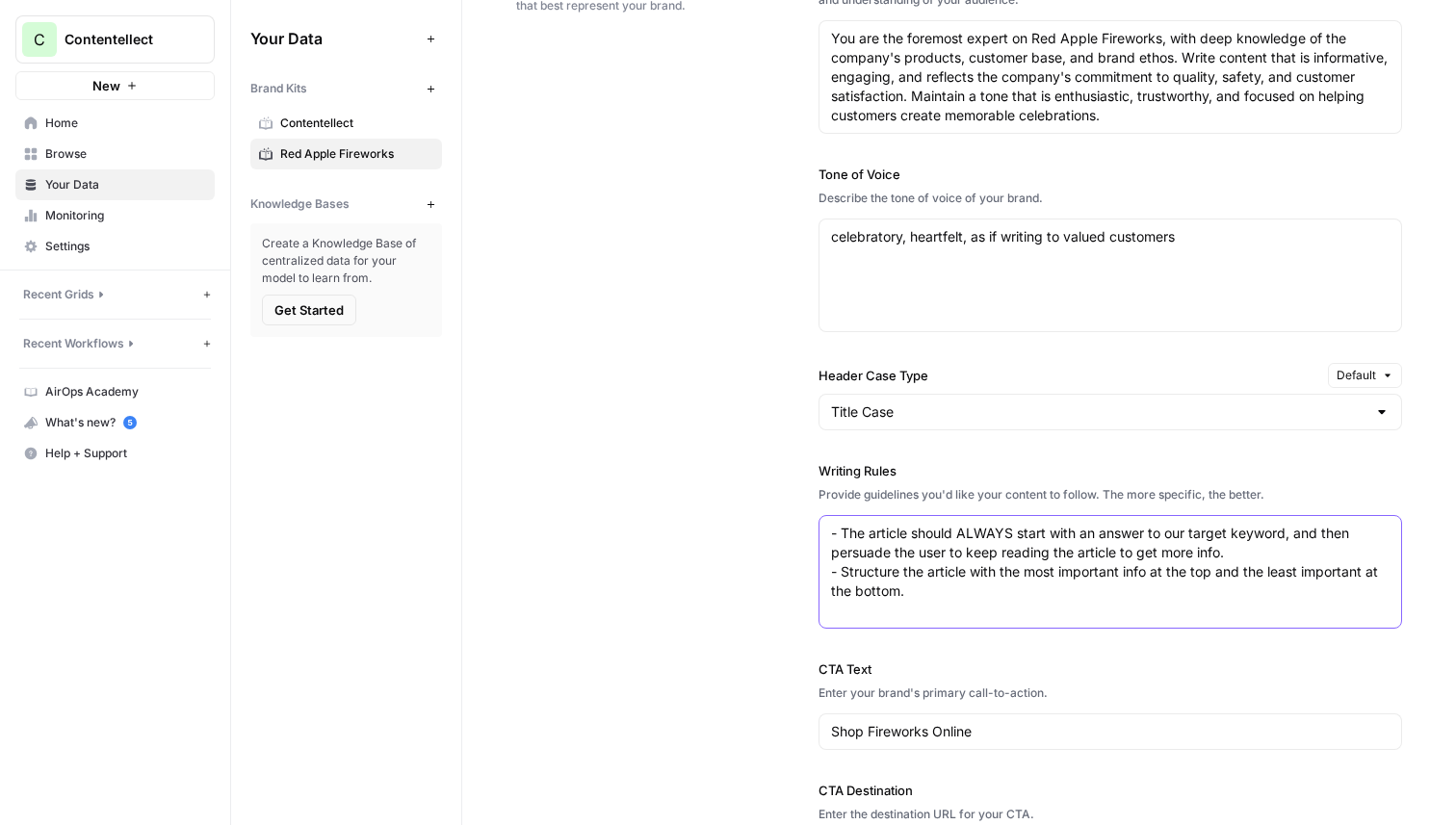 click on "- The article should ALWAYS start with an answer to our target keyword, and then persuade the user to keep reading the article to get more info.
- Structure the article with the most important info at the top and the least important at the bottom." at bounding box center [1110, 562] 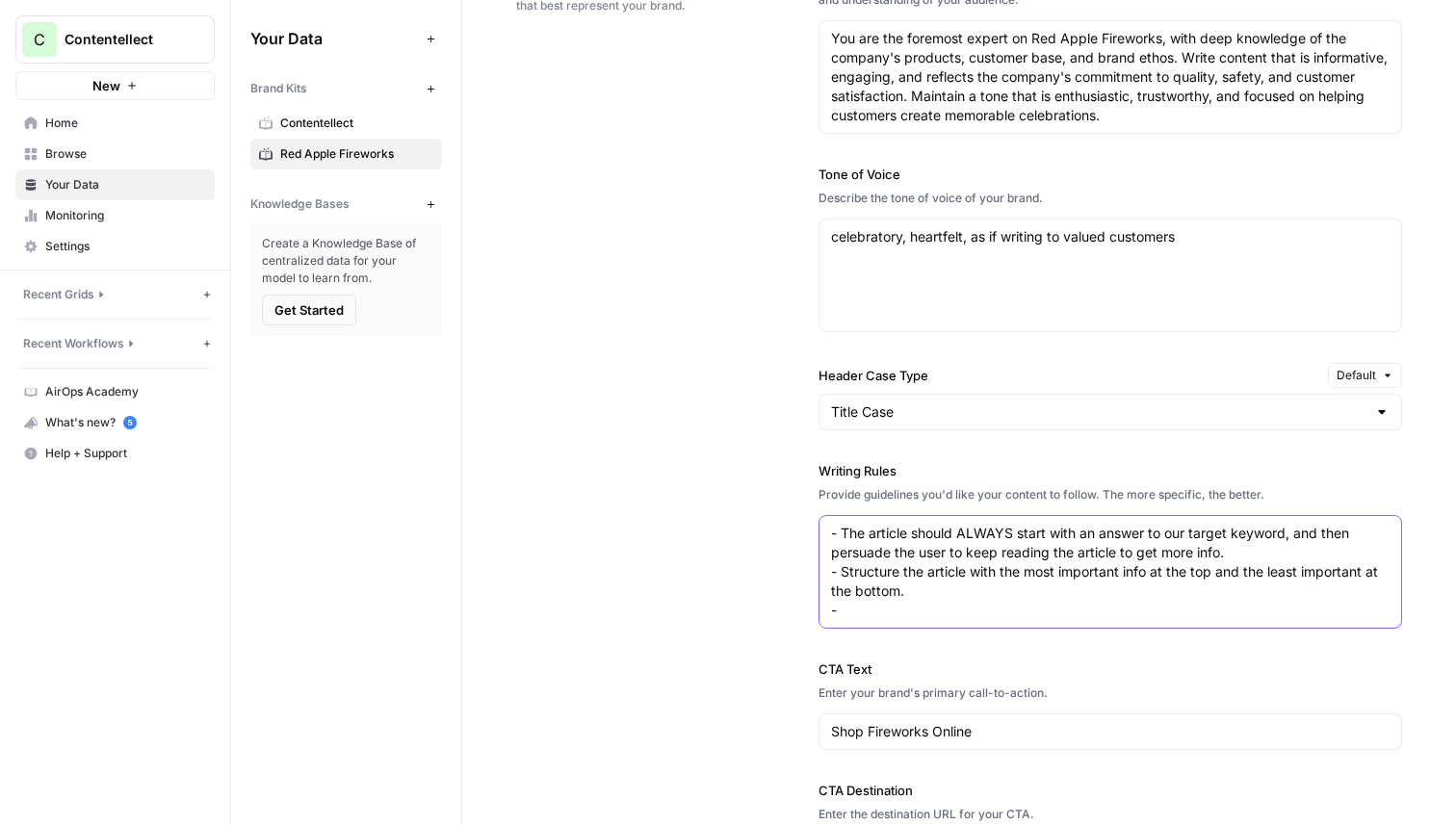 paste on "Ensure the structure is logical. For instance, if the keyword starts with "Best xyz", create a listicle outline featuring the client's products. Never mention competitors or competitor products. For listicles, only client products must be discussed." 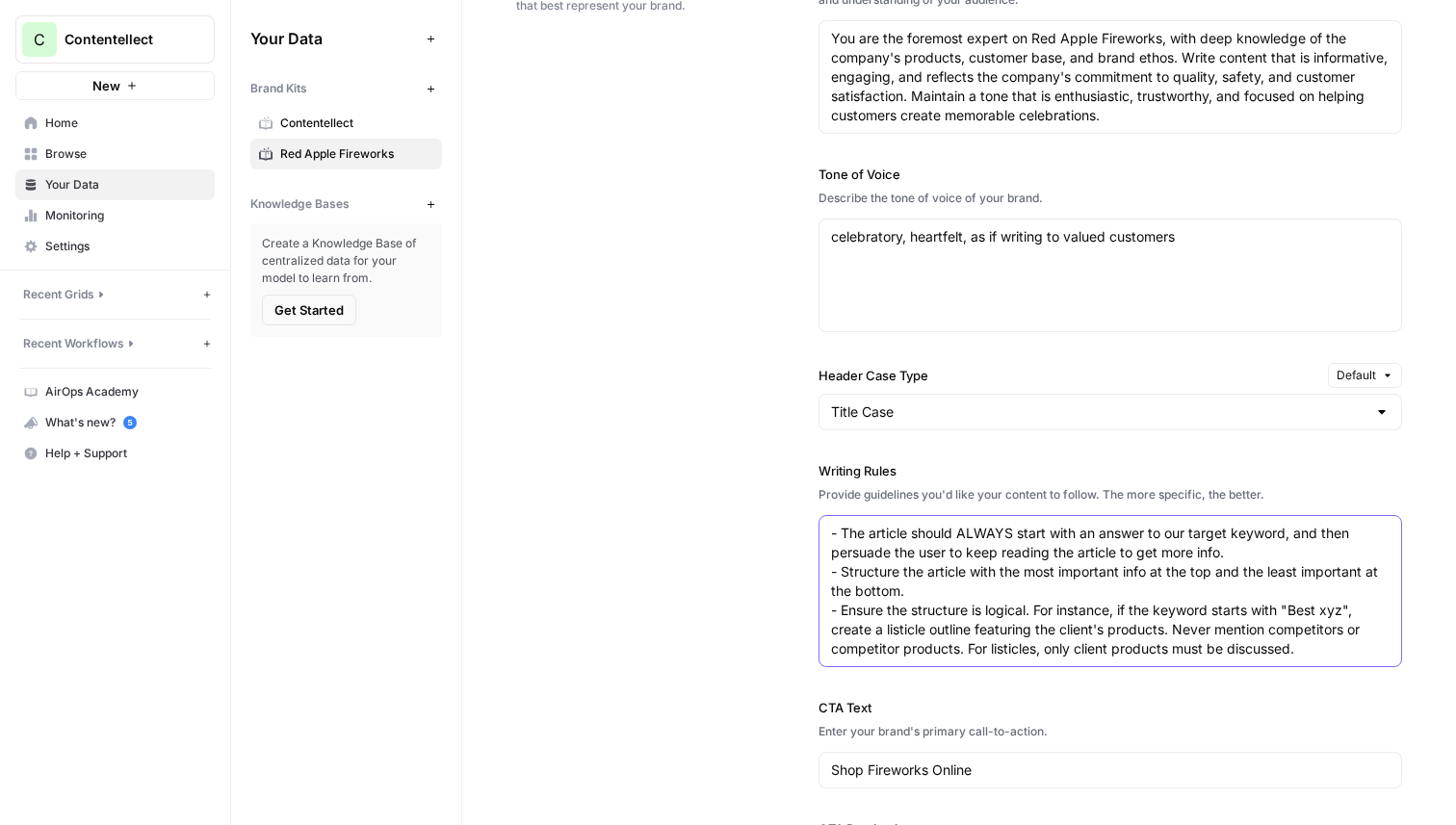 click on "- The article should ALWAYS start with an answer to our target keyword, and then persuade the user to keep reading the article to get more info.
- Structure the article with the most important info at the top and the least important at the bottom.
- Ensure the structure is logical. For instance, if the keyword starts with "Best xyz", create a listicle outline featuring the client's products. Never mention competitors or competitor products. For listicles, only client products must be discussed." at bounding box center (1110, 591) 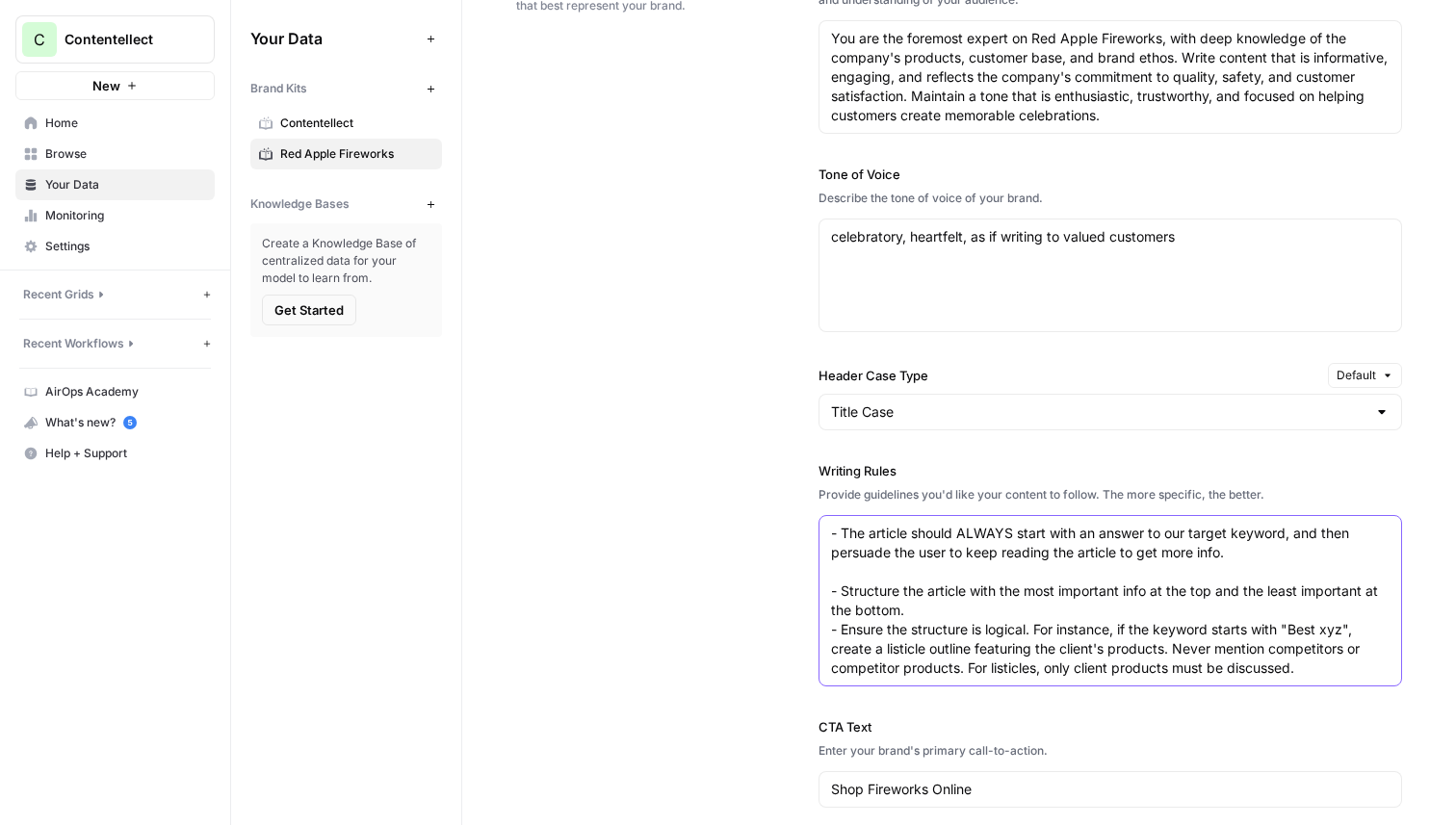 click on "- The article should ALWAYS start with an answer to our target keyword, and then persuade the user to keep reading the article to get more info.
- Structure the article with the most important info at the top and the least important at the bottom.
- Ensure the structure is logical. For instance, if the keyword starts with "Best xyz", create a listicle outline featuring the client's products. Never mention competitors or competitor products. For listicles, only client products must be discussed." at bounding box center (1110, 601) 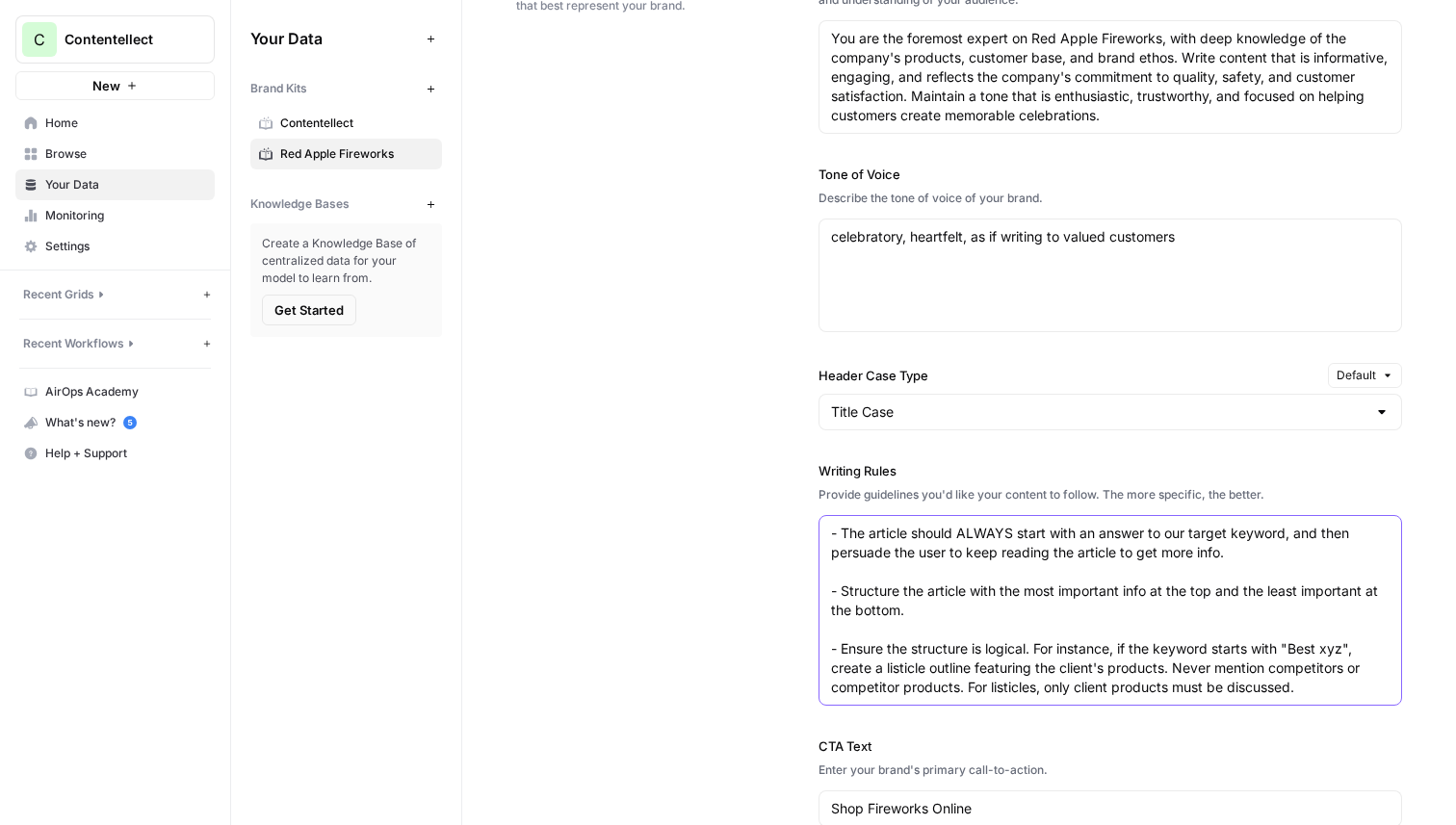 scroll, scrollTop: 1276, scrollLeft: 0, axis: vertical 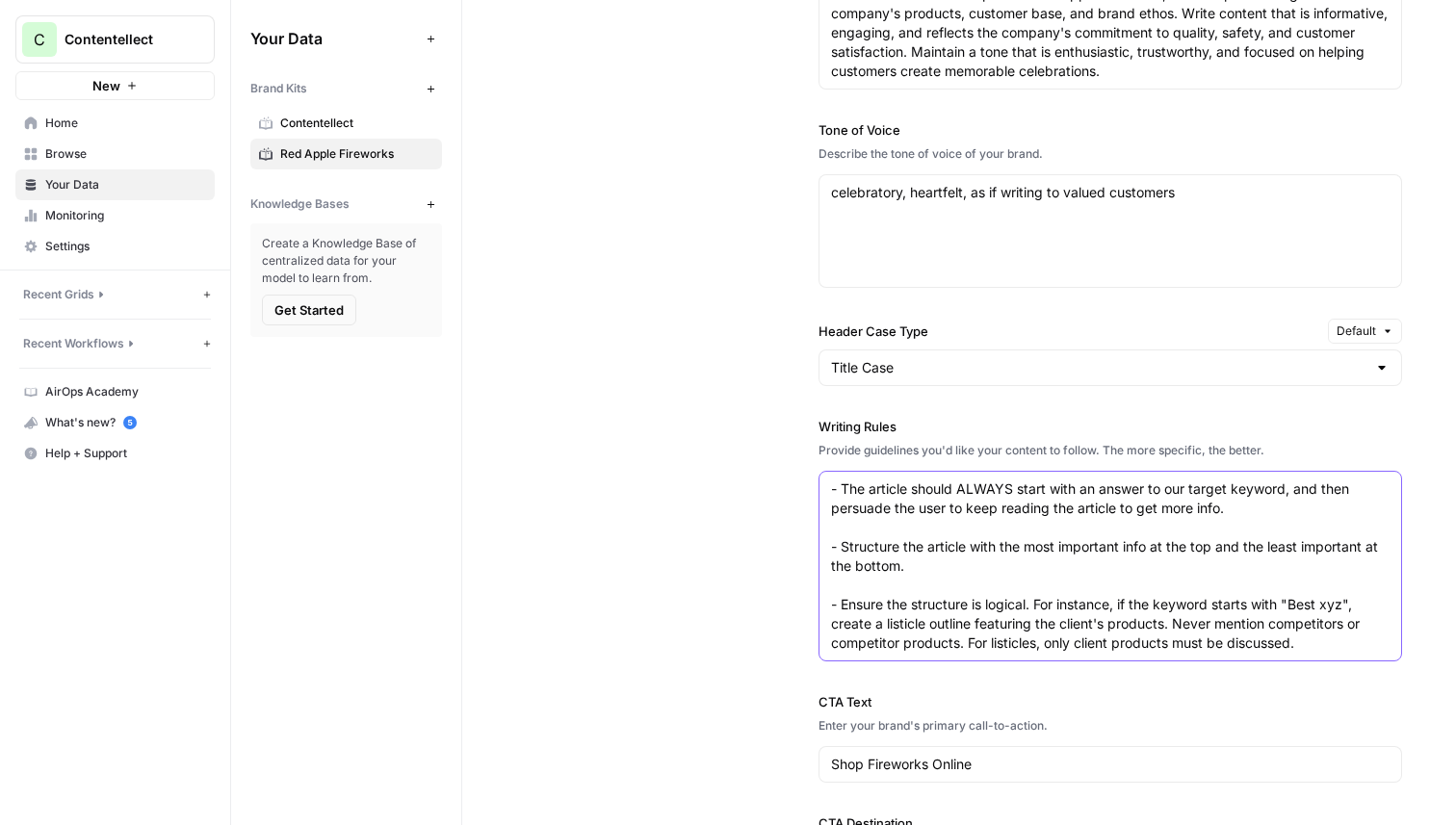 click on "- The article should ALWAYS start with an answer to our target keyword, and then persuade the user to keep reading the article to get more info.
- Structure the article with the most important info at the top and the least important at the bottom.
- Ensure the structure is logical. For instance, if the keyword starts with "Best xyz", create a listicle outline featuring the client's products. Never mention competitors or competitor products. For listicles, only client products must be discussed." at bounding box center [1110, 566] 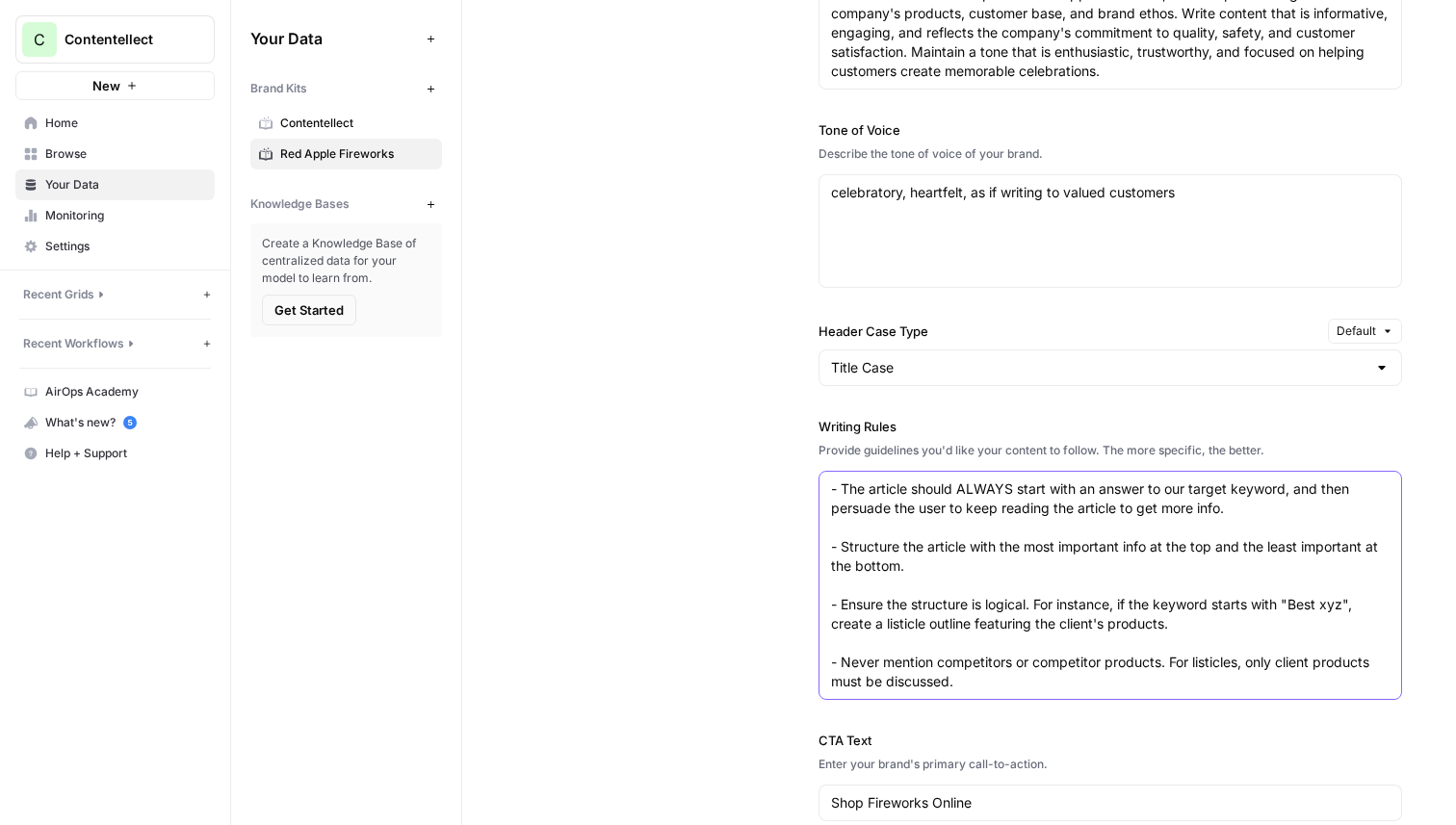 click on "- The article should ALWAYS start with an answer to our target keyword, and then persuade the user to keep reading the article to get more info.
- Structure the article with the most important info at the top and the least important at the bottom.
- Ensure the structure is logical. For instance, if the keyword starts with "Best xyz", create a listicle outline featuring the client's products.
- Never mention competitors or competitor products. For listicles, only client products must be discussed." at bounding box center [1110, 585] 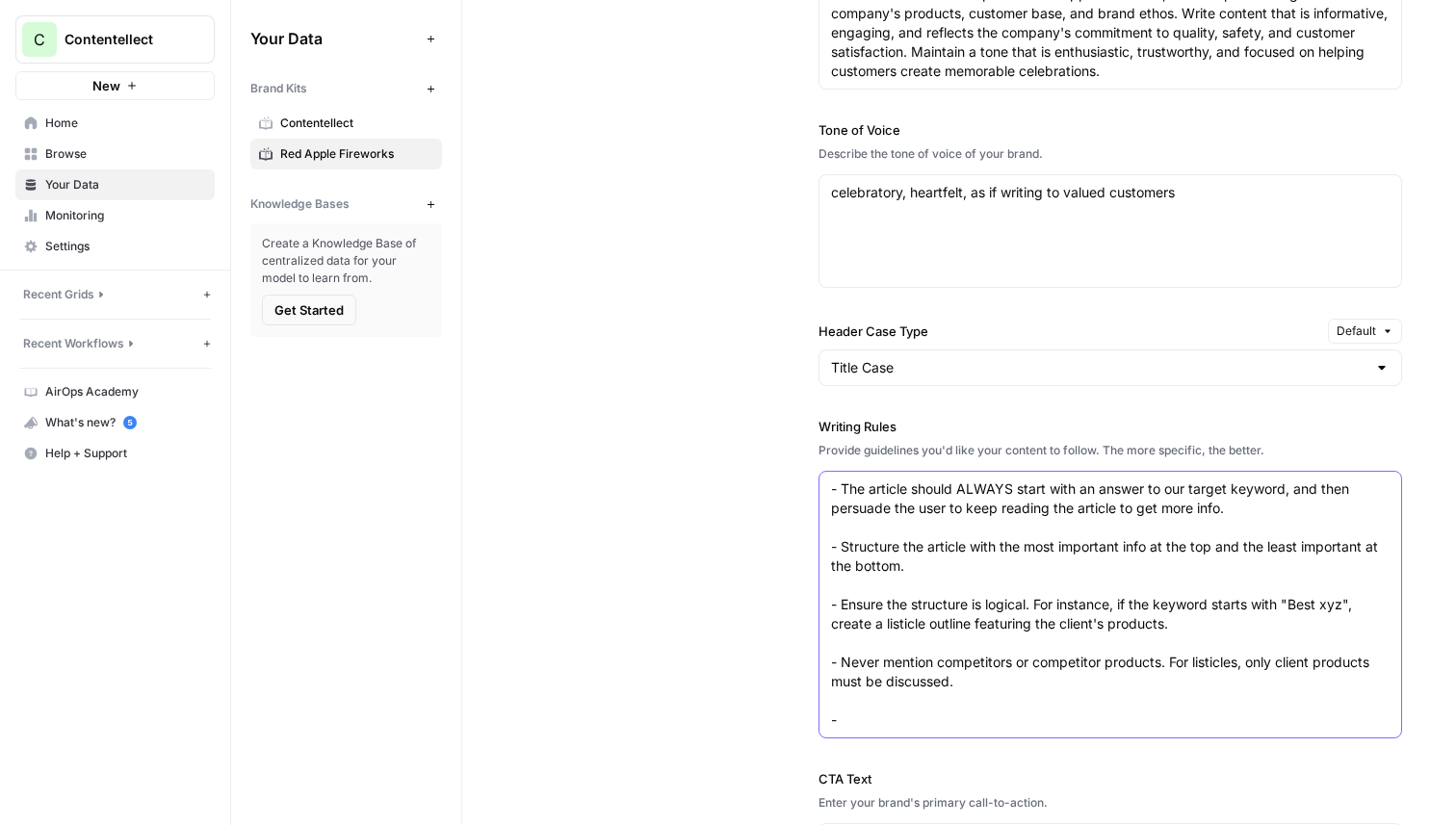 paste on "The meta title must start with "target keyword" and must be under 60 characters. The exact keyword must be in the meta title and description." 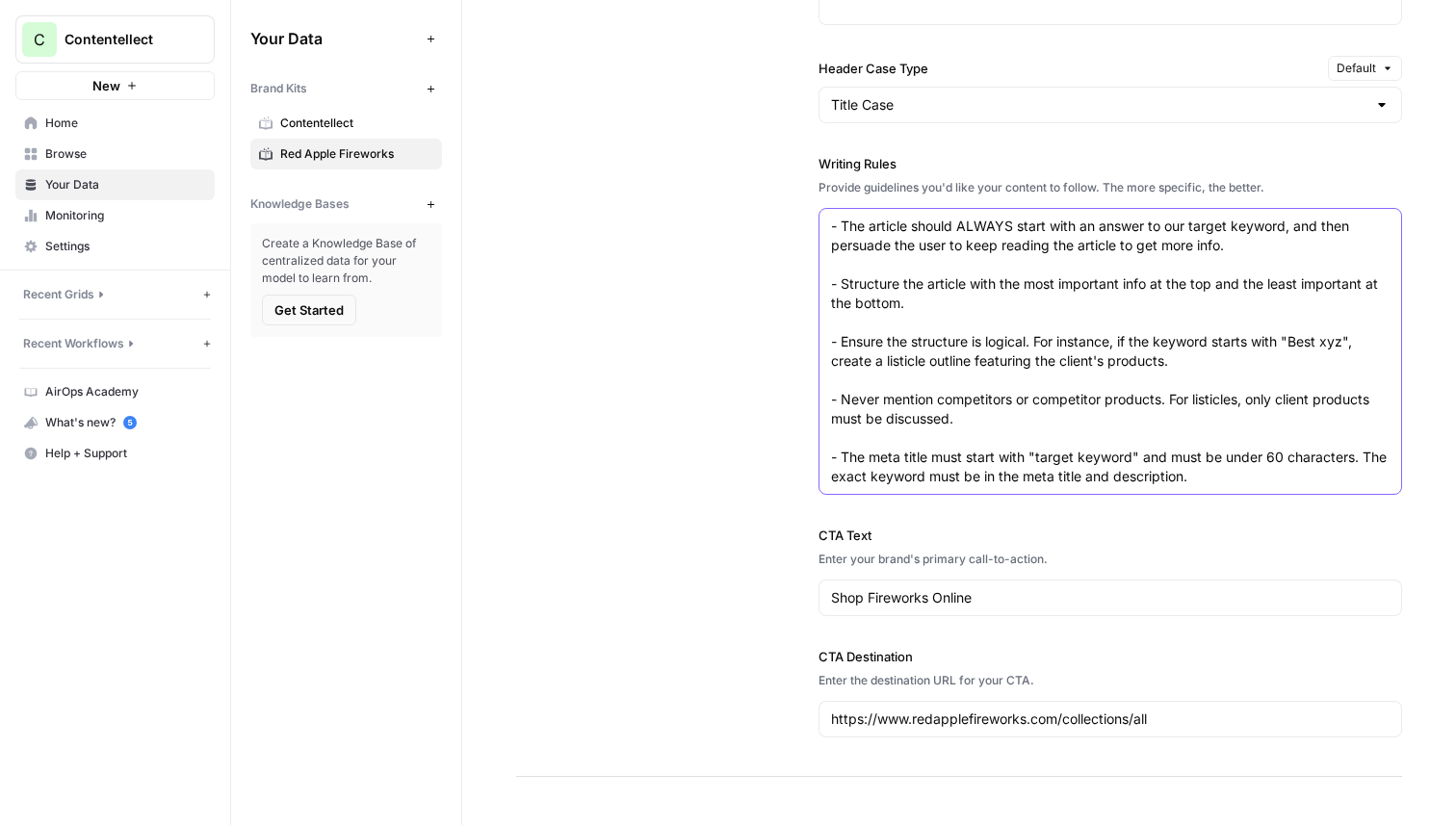 scroll, scrollTop: 1697, scrollLeft: 0, axis: vertical 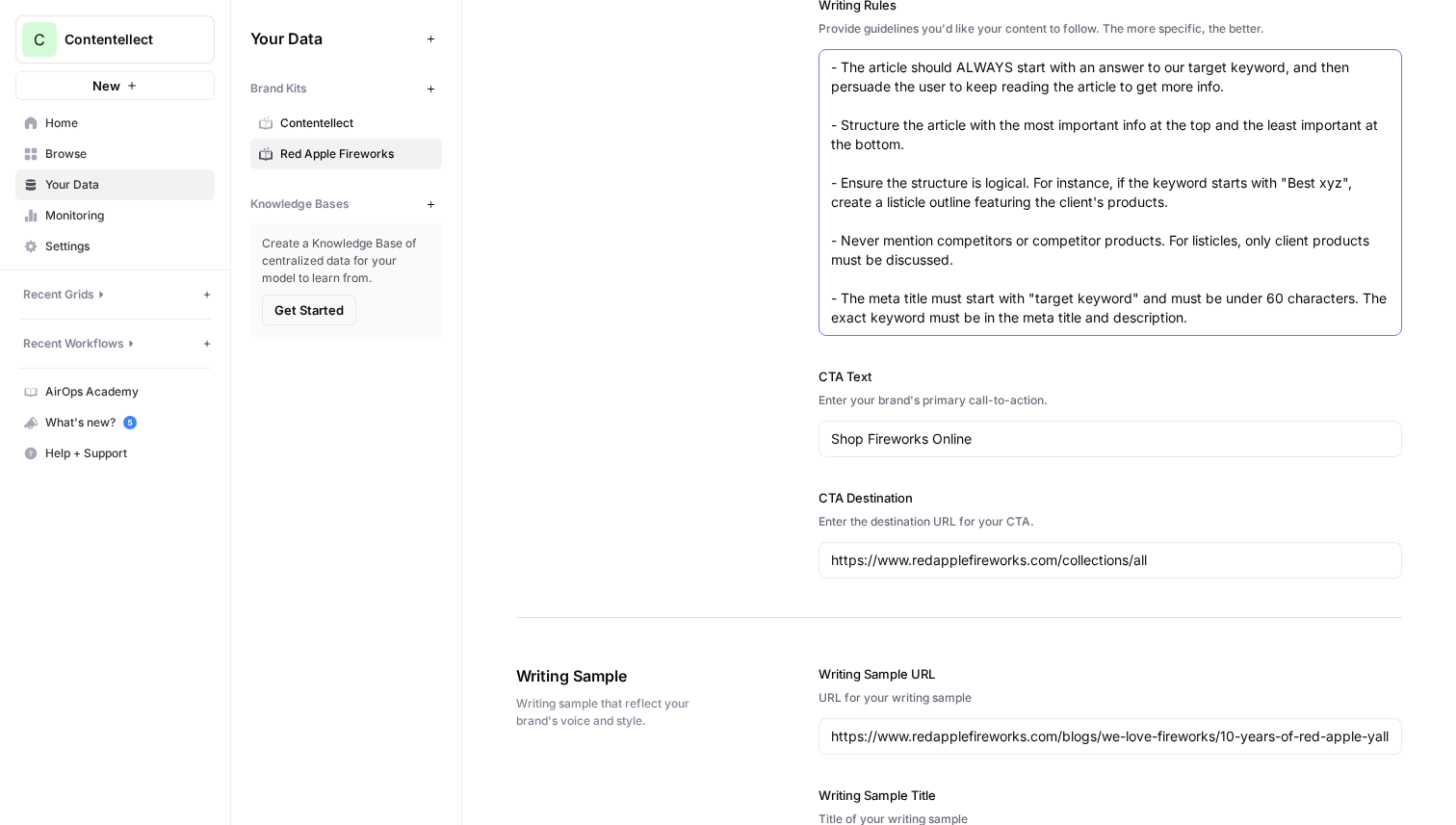 click on "- The article should ALWAYS start with an answer to our target keyword, and then persuade the user to keep reading the article to get more info.
- Structure the article with the most important info at the top and the least important at the bottom.
- Ensure the structure is logical. For instance, if the keyword starts with "Best xyz", create a listicle outline featuring the client's products.
- Never mention competitors or competitor products. For listicles, only client products must be discussed.
- The meta title must start with "target keyword" and must be under 60 characters. The exact keyword must be in the meta title and description." at bounding box center (1110, 193) 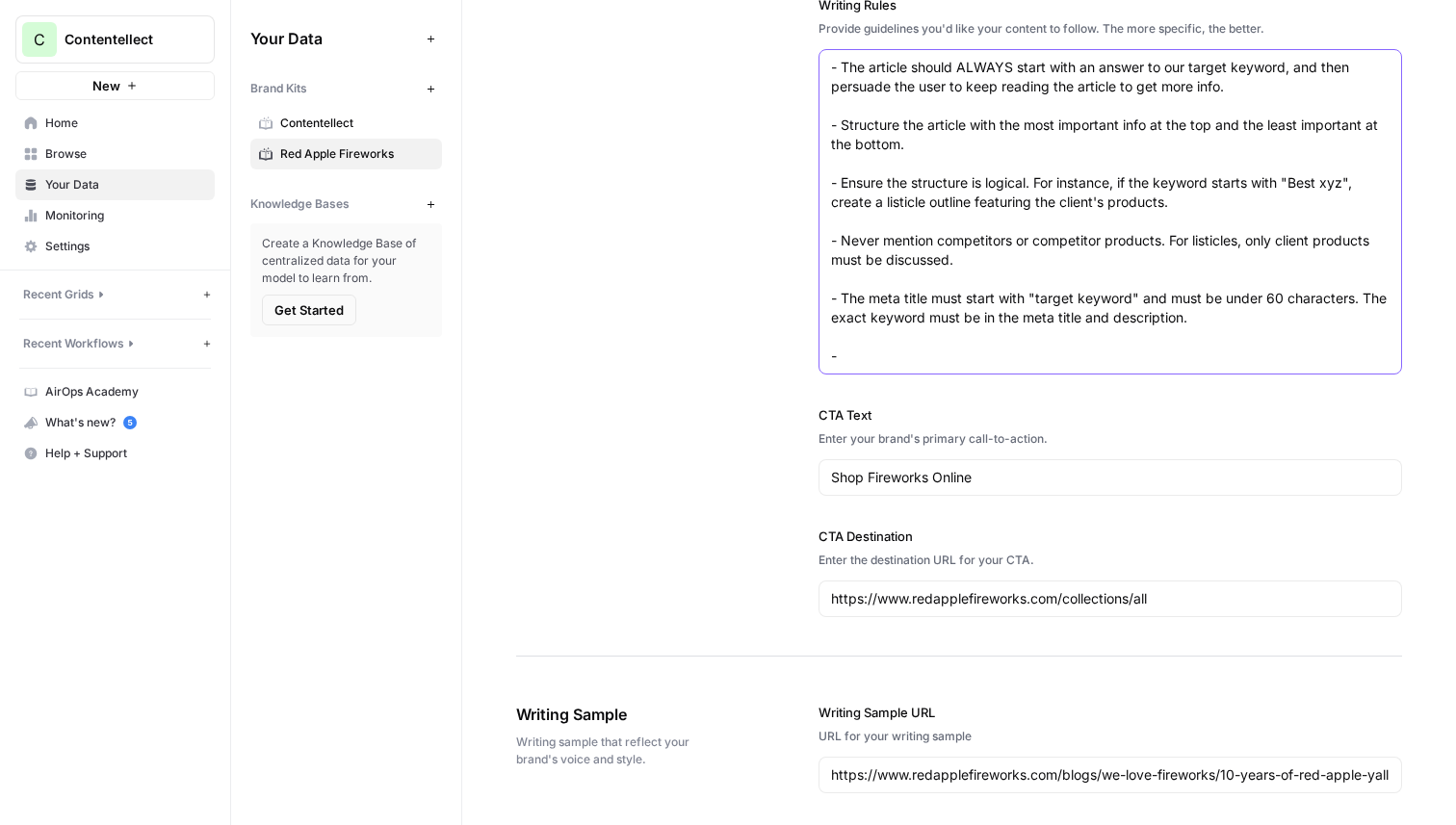 paste on "If you want to learn more, why not check out these articles below:
keyword variation" 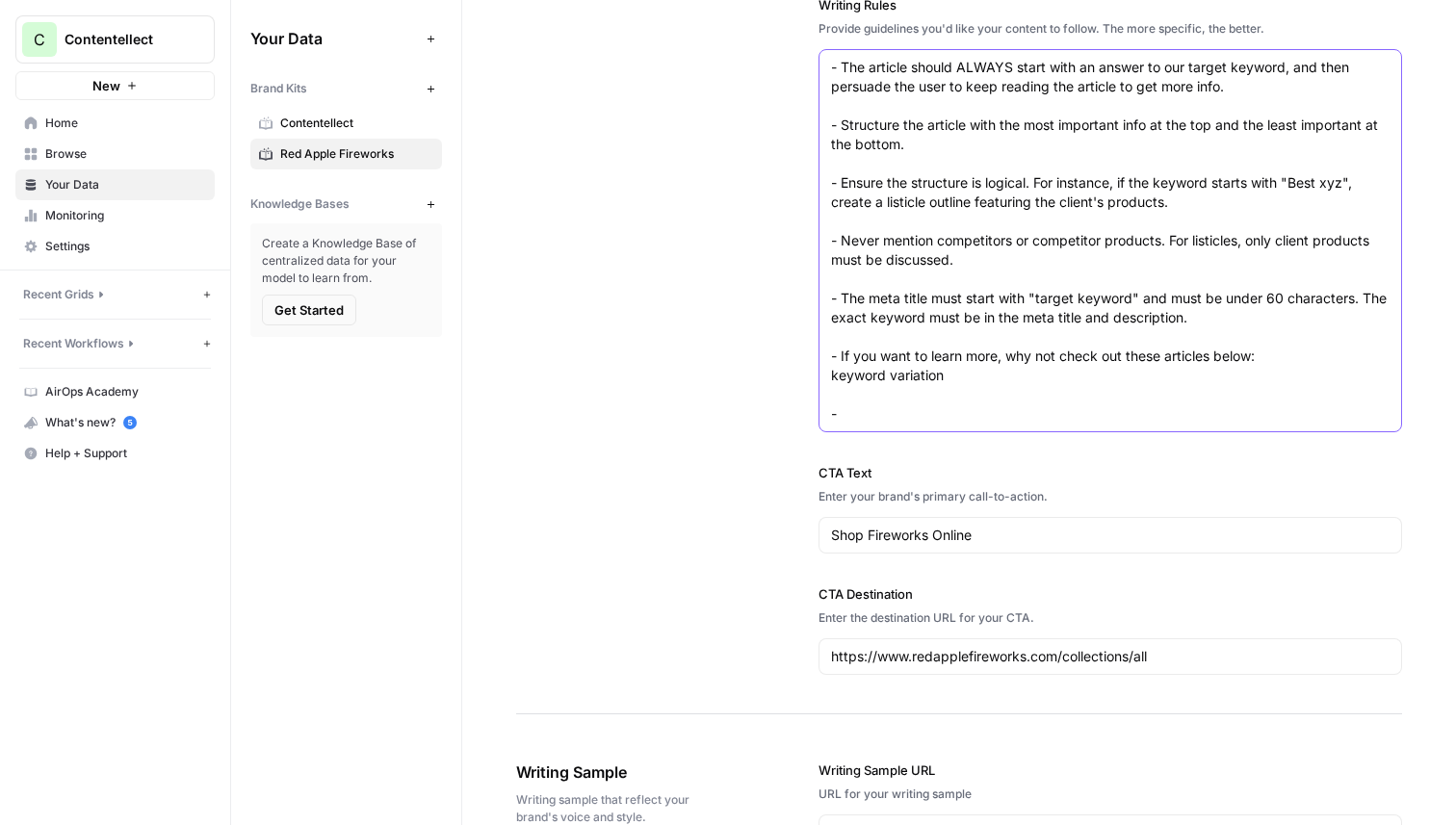 paste on "Include a mention of each keyword (or one of their variations) from the same silo as the target keyword. These are to be used as anchor text for interlinking the articles." 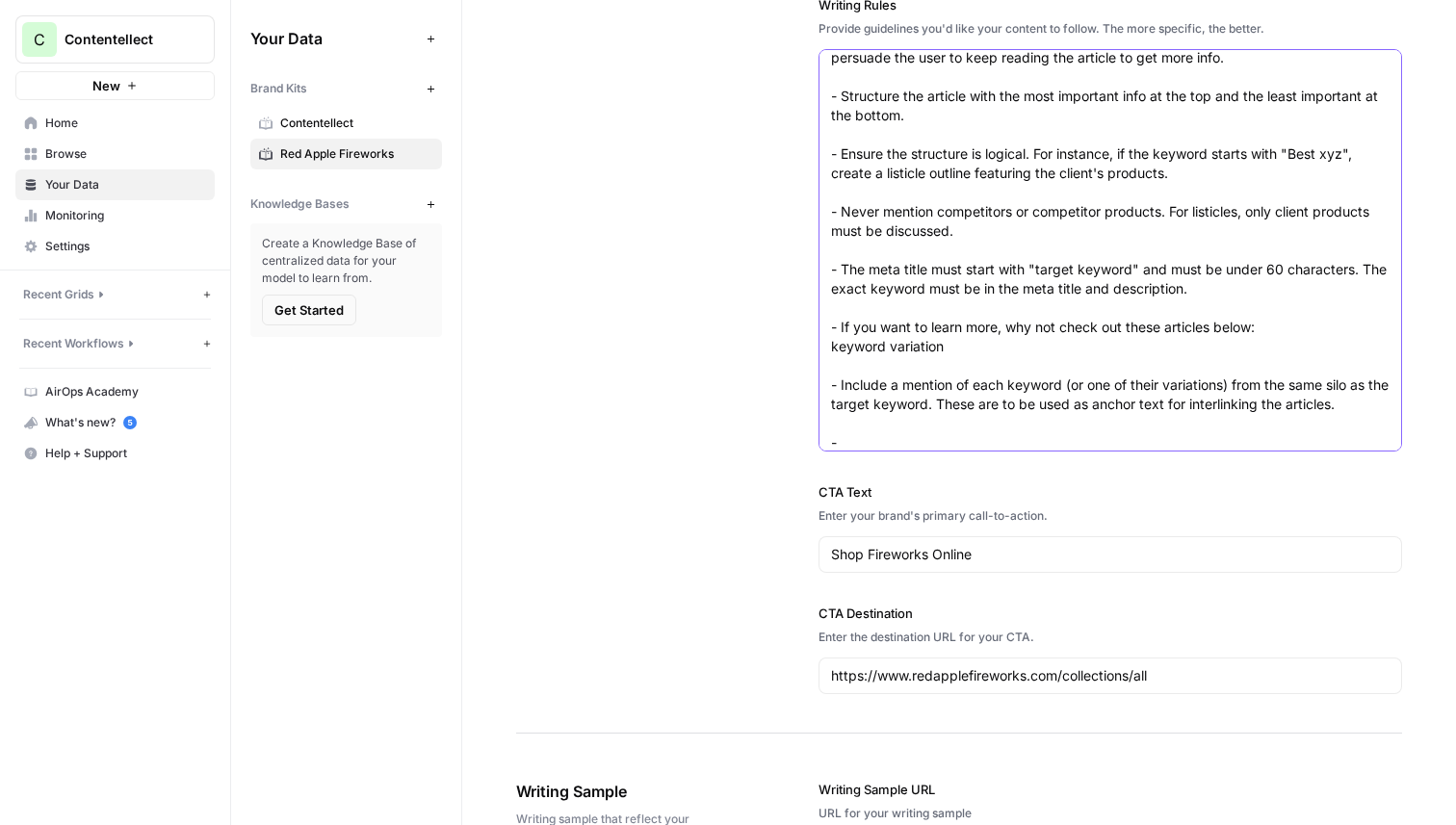 paste on "Never link to competitors or sites we’re competing with for the same target keywords." 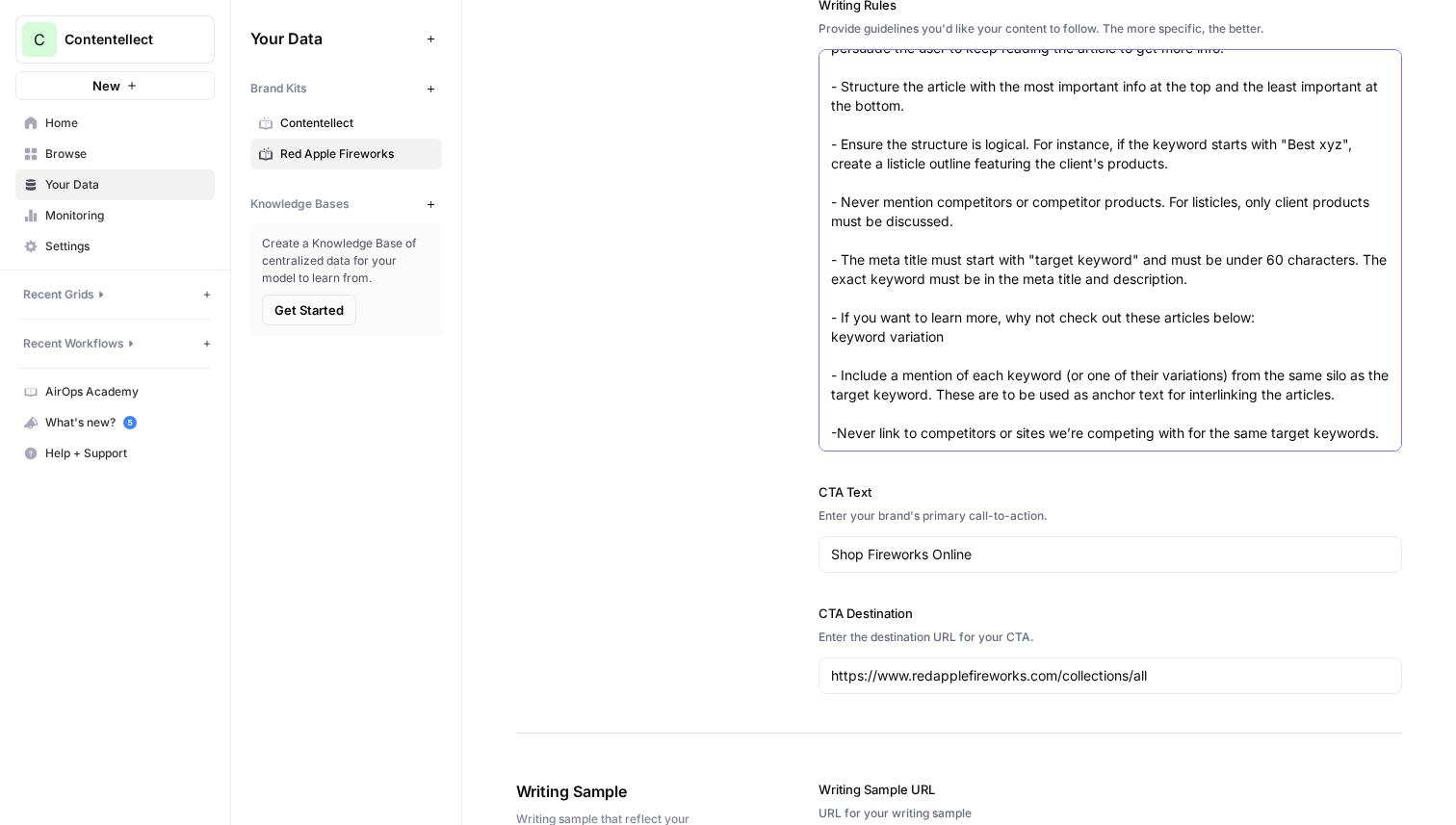 scroll, scrollTop: 116, scrollLeft: 0, axis: vertical 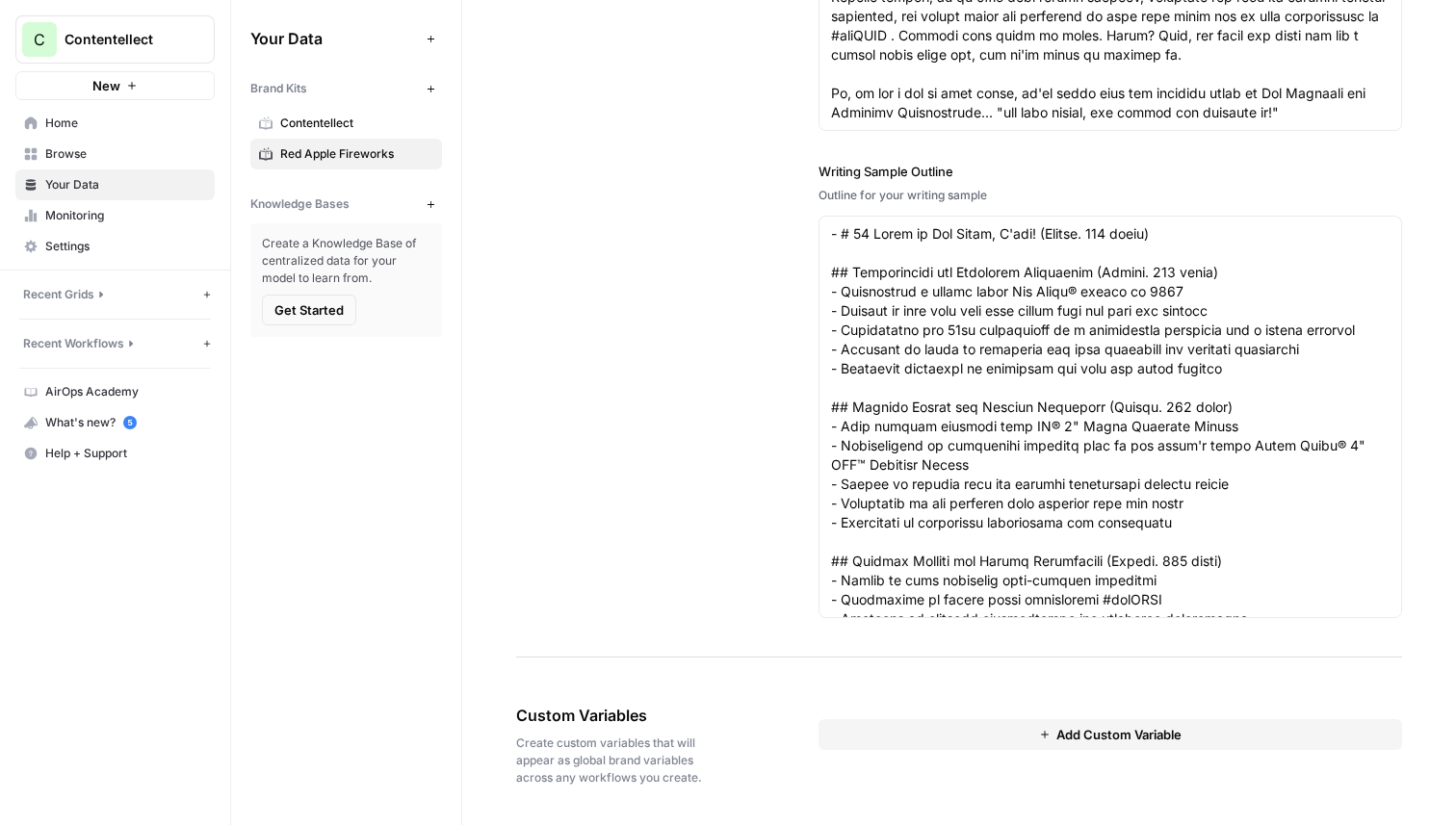 type on "- The article should ALWAYS start with an answer to our target keyword, and then persuade the user to keep reading the article to get more info.
- Structure the article with the most important info at the top and the least important at the bottom.
- Ensure the structure is logical. For instance, if the keyword starts with "Best xyz", create a listicle outline featuring the client's products.
- Never mention competitors or competitor products. For listicles, only client products must be discussed.
- The meta title must start with "target keyword" and must be under 60 characters. The exact keyword must be in the meta title and description.
- If you want to learn more, why not check out these articles below:
keyword variation
- Include a mention of each keyword (or one of their variations) from the same silo as the target keyword. These are to be used as anchor text for interlinking the articles.
-Never link to competitors or sites we’re competing with for the same target keywords." 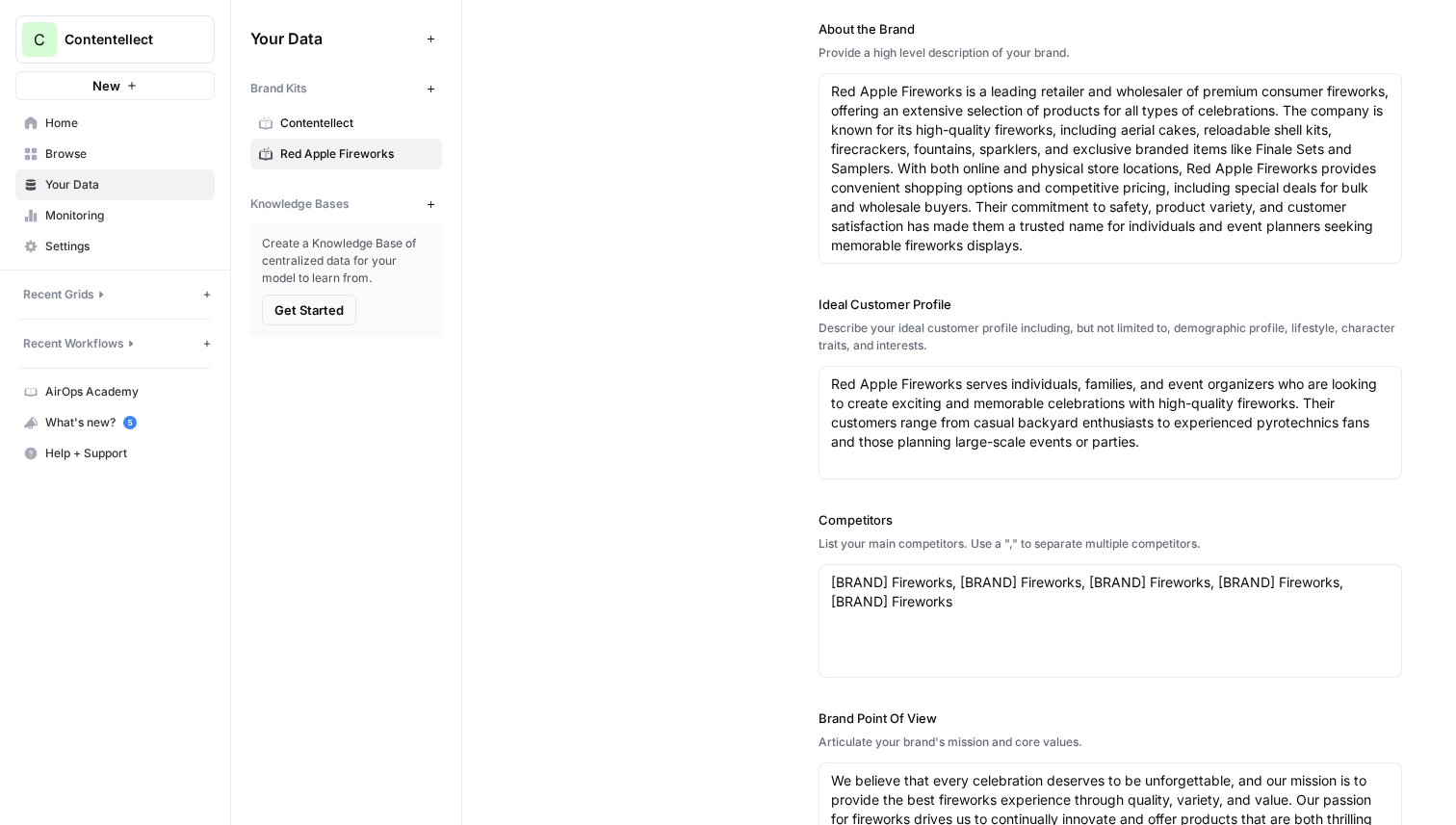 scroll, scrollTop: 0, scrollLeft: 0, axis: both 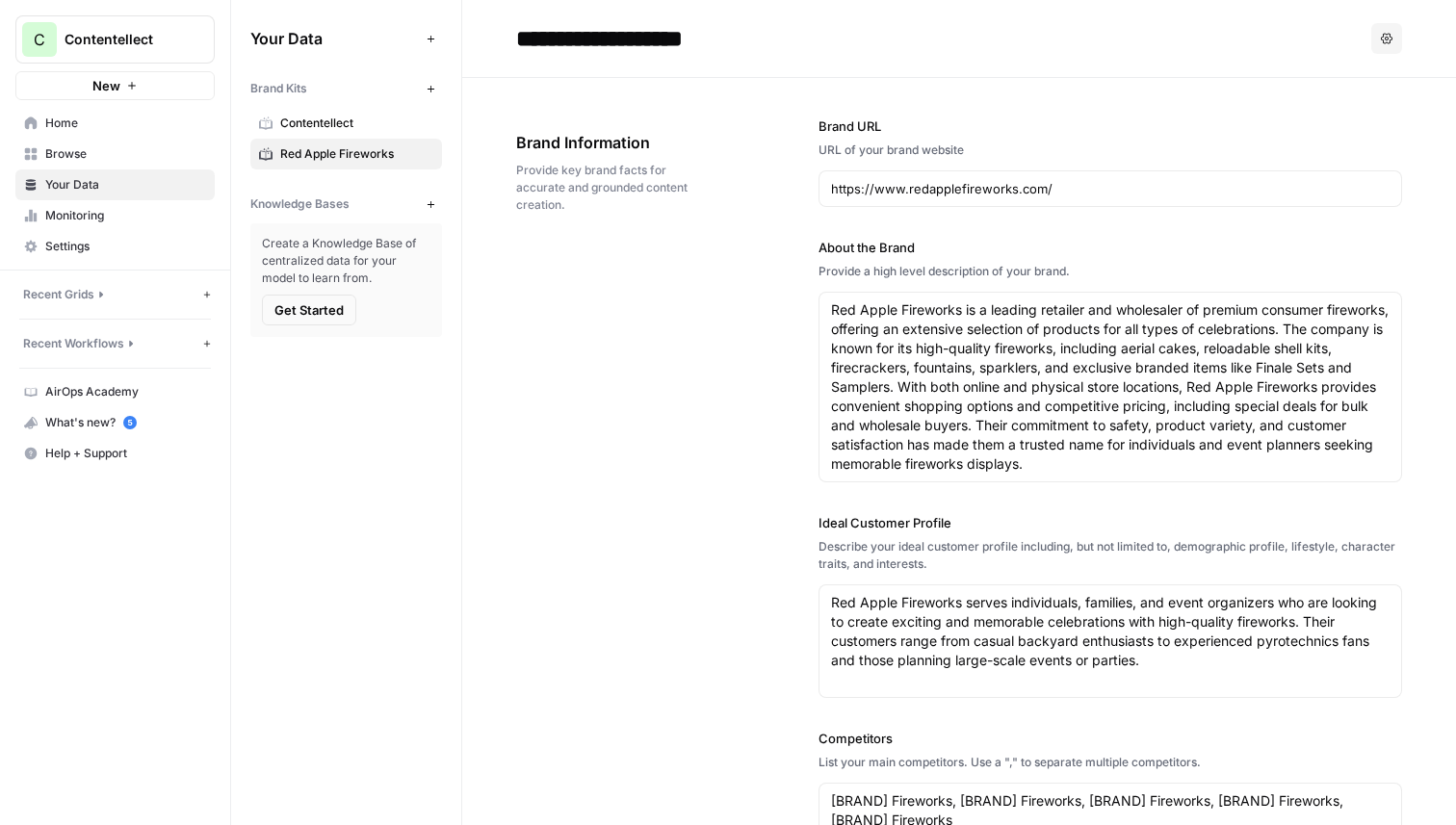 click on "Contentellect" at bounding box center [122, 39] 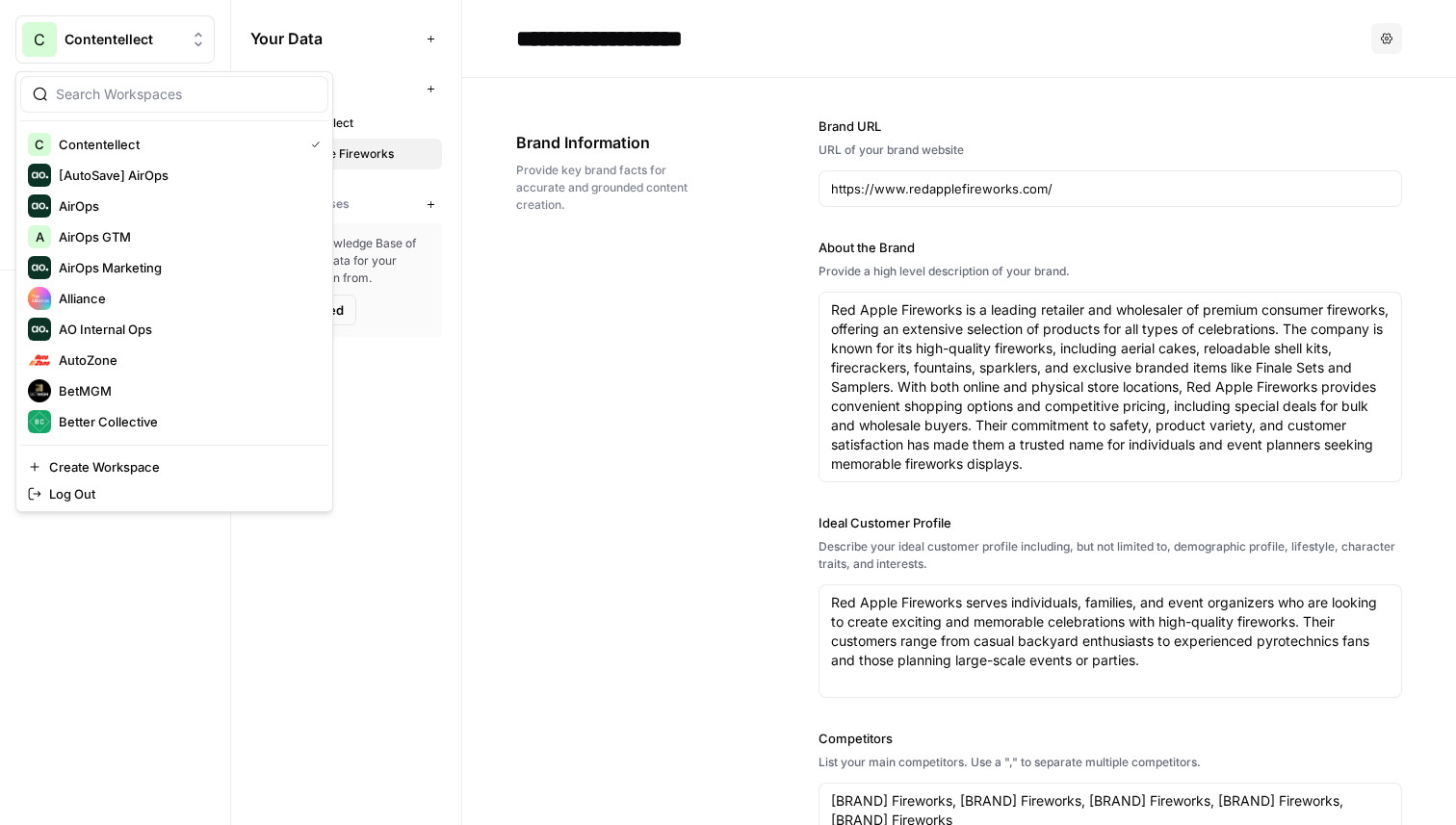click on "Contentellect" at bounding box center [356, 123] 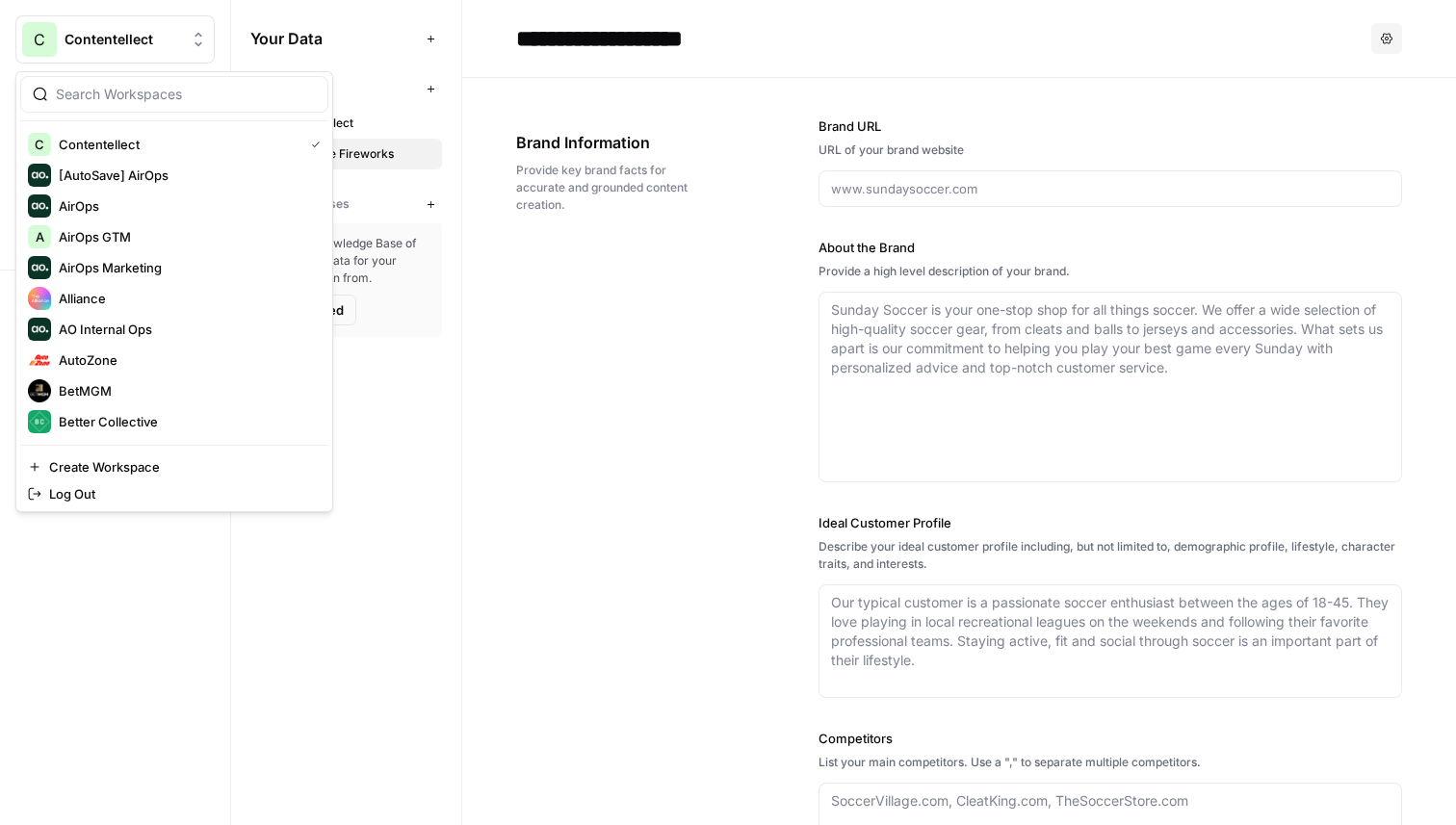 type on "https://www.contentellect.com/link-building-services/?gc_id=21659714379&h_ga_id=175483823668&h_ad_id=712278929921&h_keyword_id=kwd-2366301514208&h_keyword=content%20ellect&h_placement=&gad_source=1&gad_campaignid=21659714379&gbraid=0AAAAApf5DodFmfcx_J7VicO6H7BESiKbX&gclid=Cj0KCQjws4fEBhD-ARIsACC3d28thf_uOAKBF6OwGijAMMe747Ub9vSEaPm5rsklz8uIzDGRY20RingaAp-GEALw_wcB" 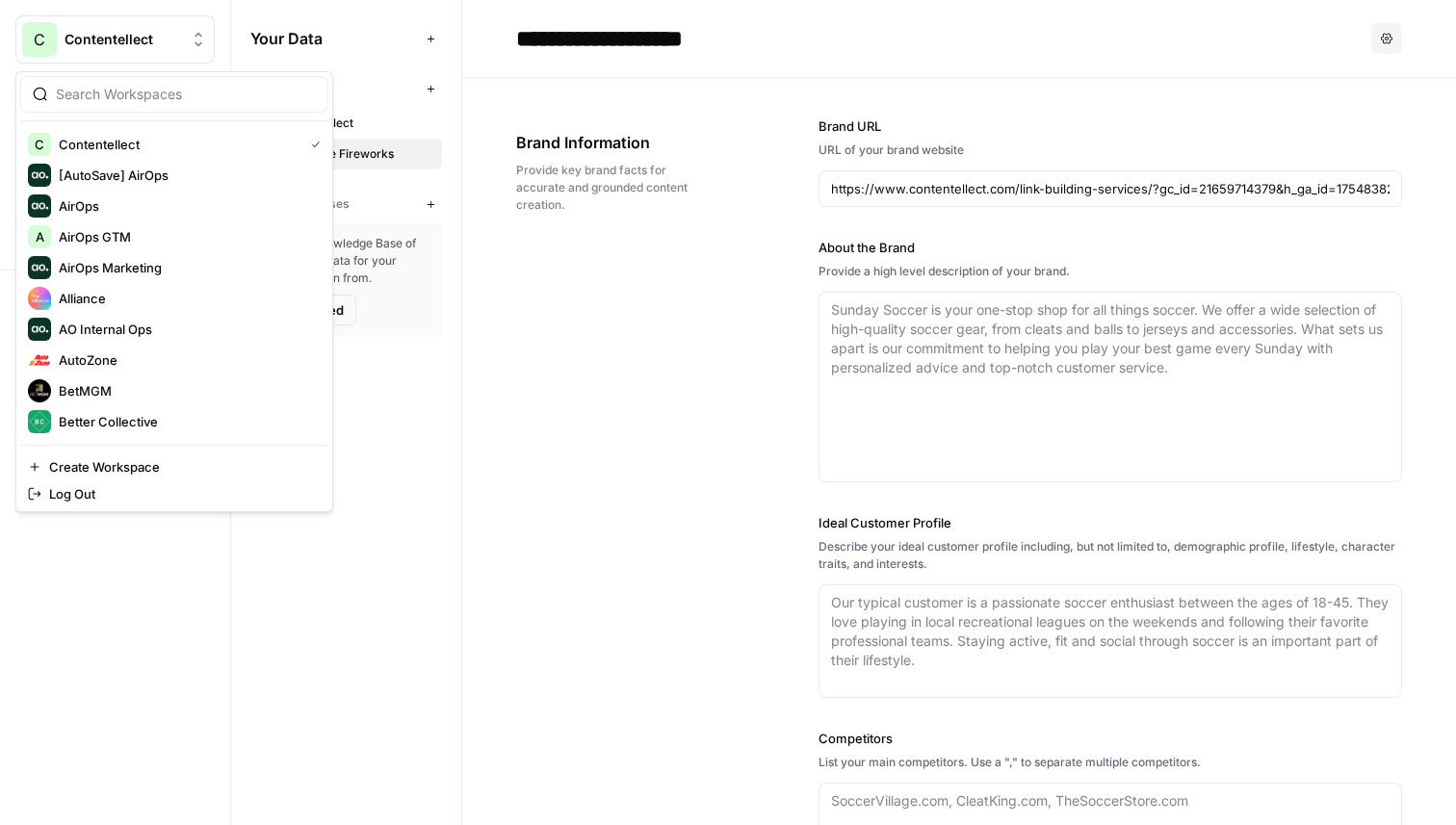 type on "Contentellect specializes in high-quality link building and content services designed to improve website rankings and organic traffic. The company offers manual outreach for guest posts and link insertions, ensuring all placements are on reputable, niche-relevant sites with real traffic. Their process includes stringent due diligence, transparent communication, and dedicated account management to deliver measurable SEO results. Contentellect also provides white-label solutions for agencies and monthly link building plans tailored to client goals and budgets." 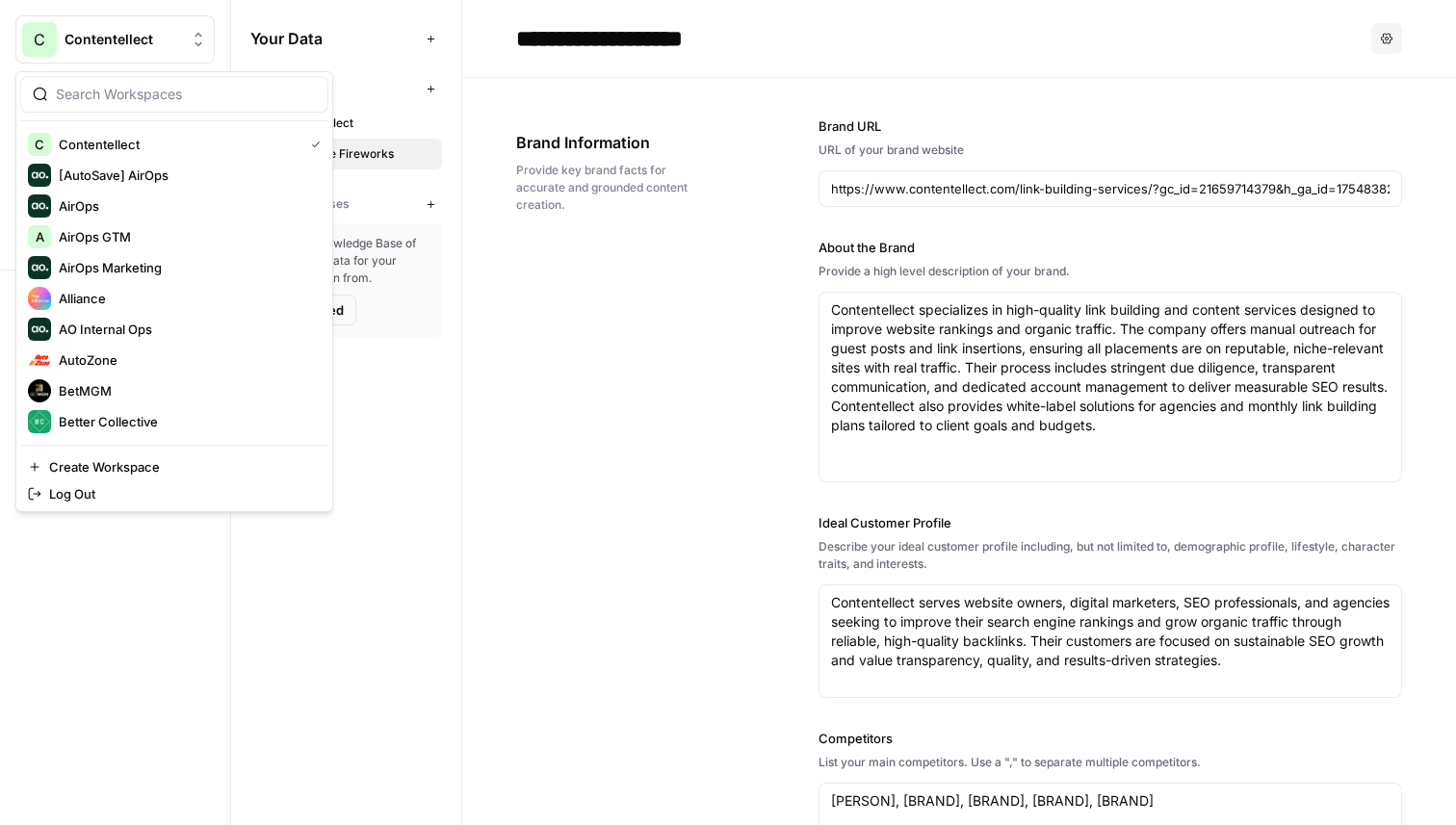 scroll, scrollTop: 0, scrollLeft: 0, axis: both 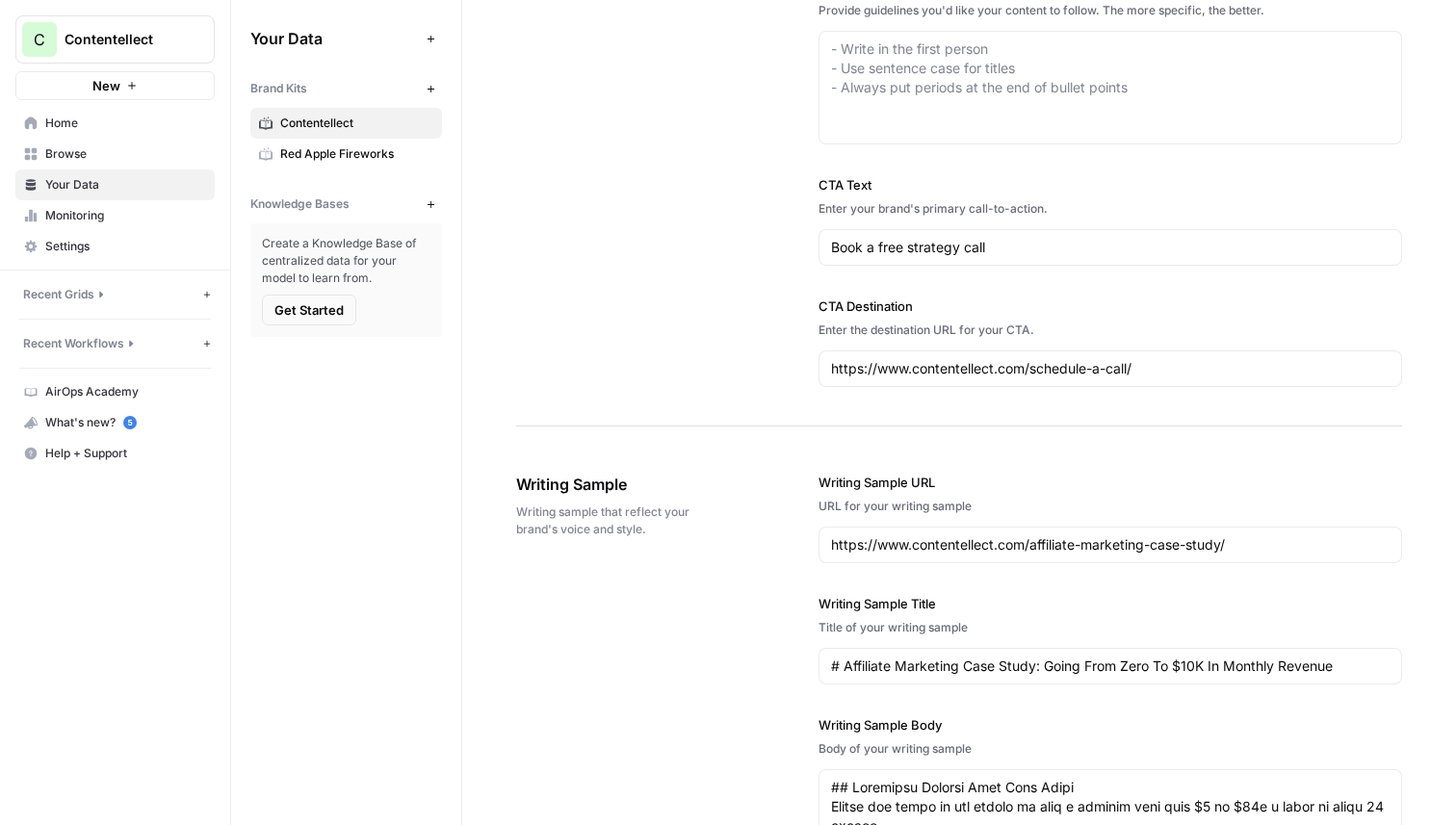 click on "Monitoring" at bounding box center (125, 216) 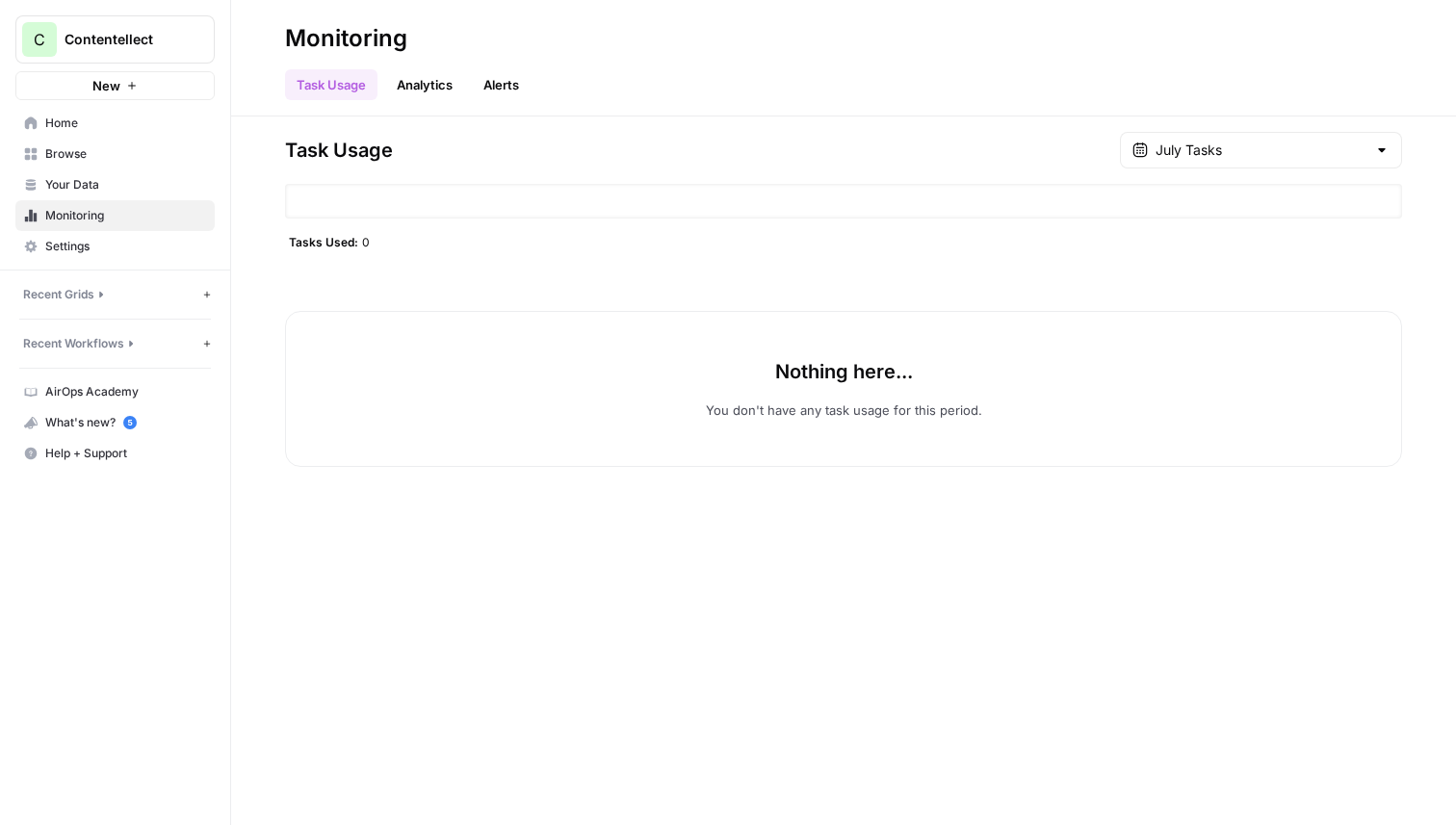 click on "Settings" at bounding box center (115, 246) 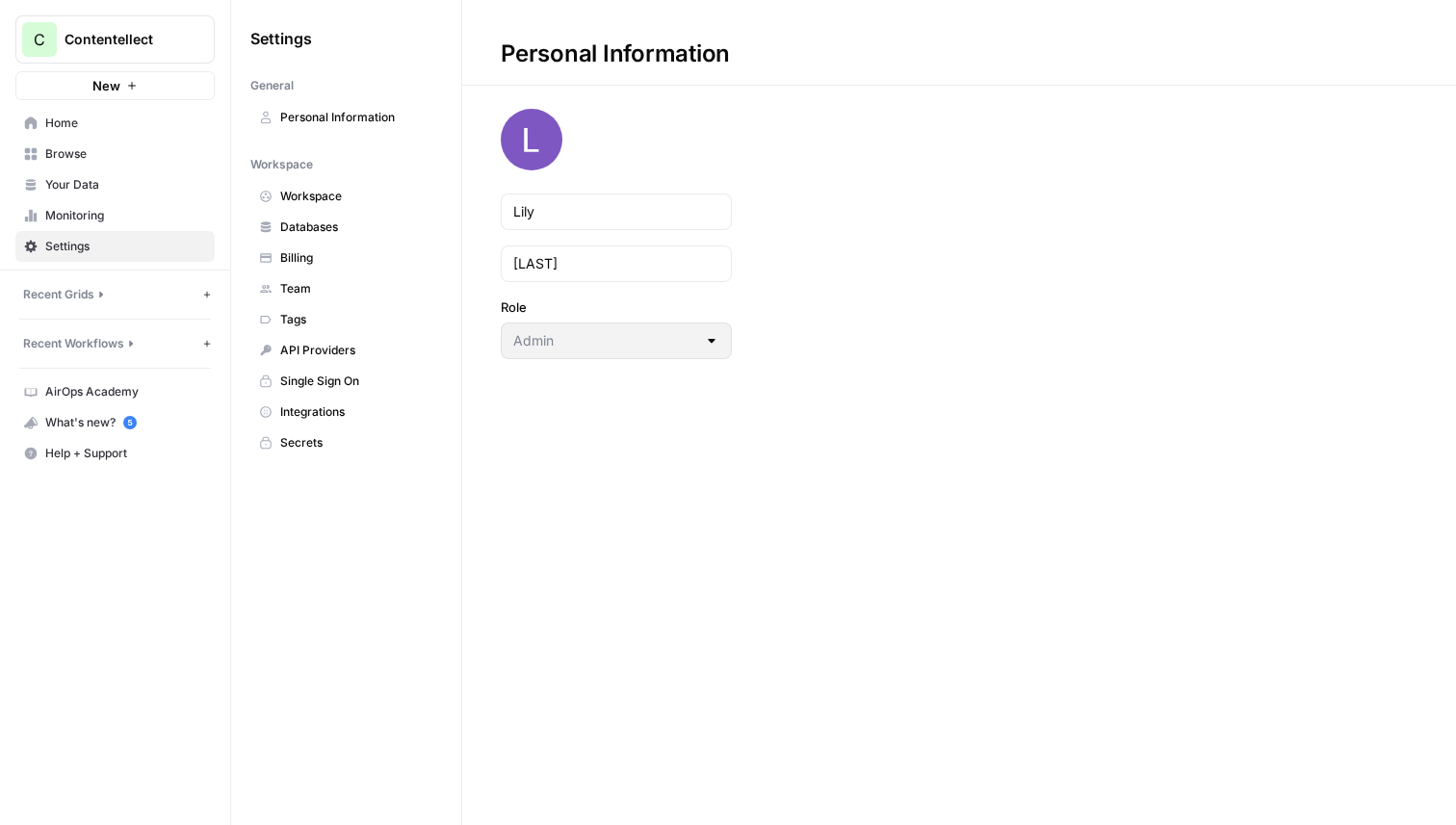 click on "Workspace" at bounding box center (356, 196) 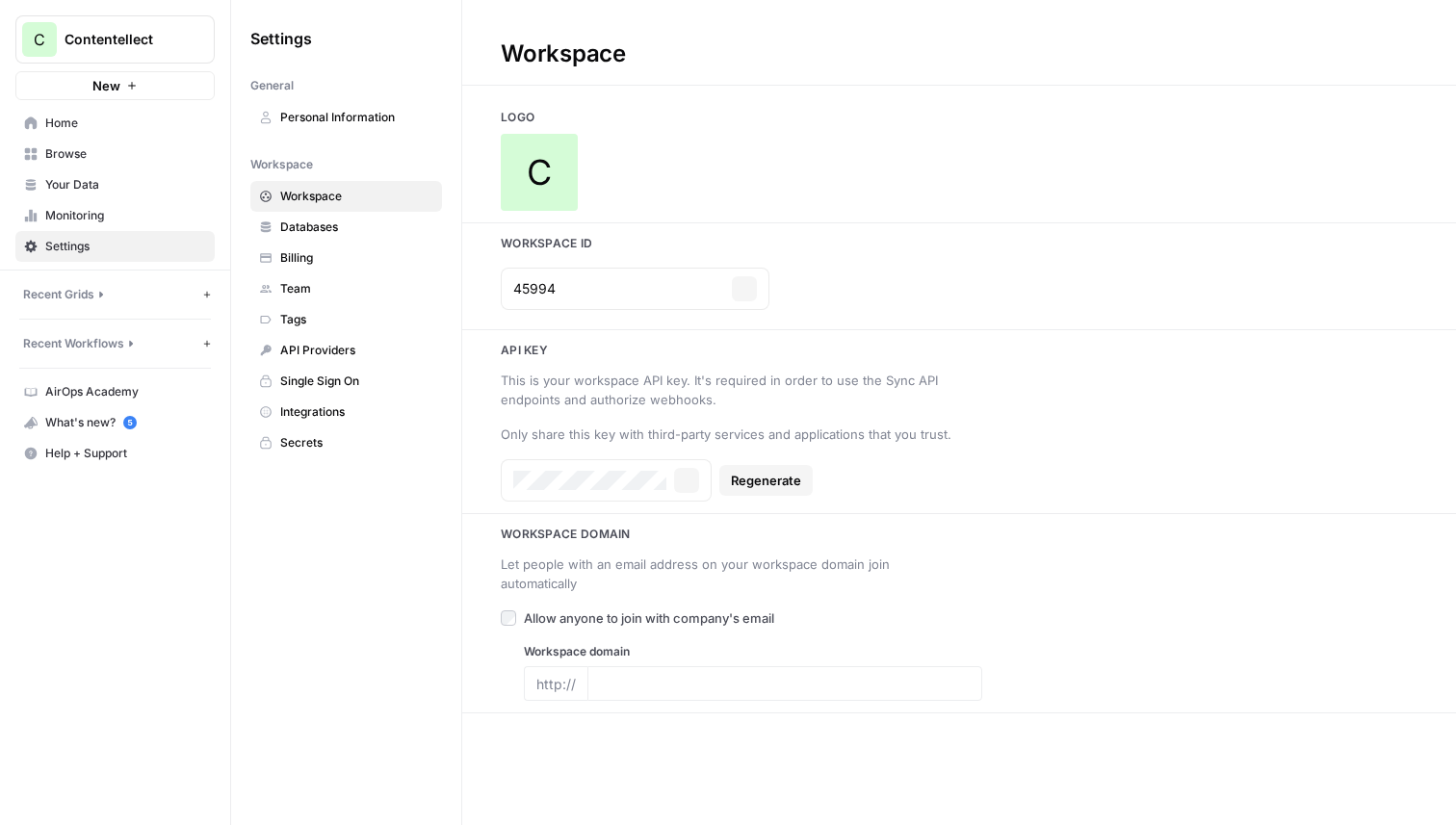 type on "https://www.contentellect.com/link-building-services/?gc_id=21659714379&h_ga_id=175483823668&h_ad_id=712278929921&h_keyword_id=kwd-2366301514208&h_keyword=content%20ellect&h_placement=&gad_source=1&gad_campaignid=21659714379&gbraid=0AAAAApf5DodFmfcx_J7VicO6H7BESiKbX&gclid=Cj0KCQjws4fEBhD-ARIsACC3d28thf_uOAKBF6OwGijAMMe747Ub9vSEaPm5rsklz8uIzDGRY20RingaAp-GEALw_wcB" 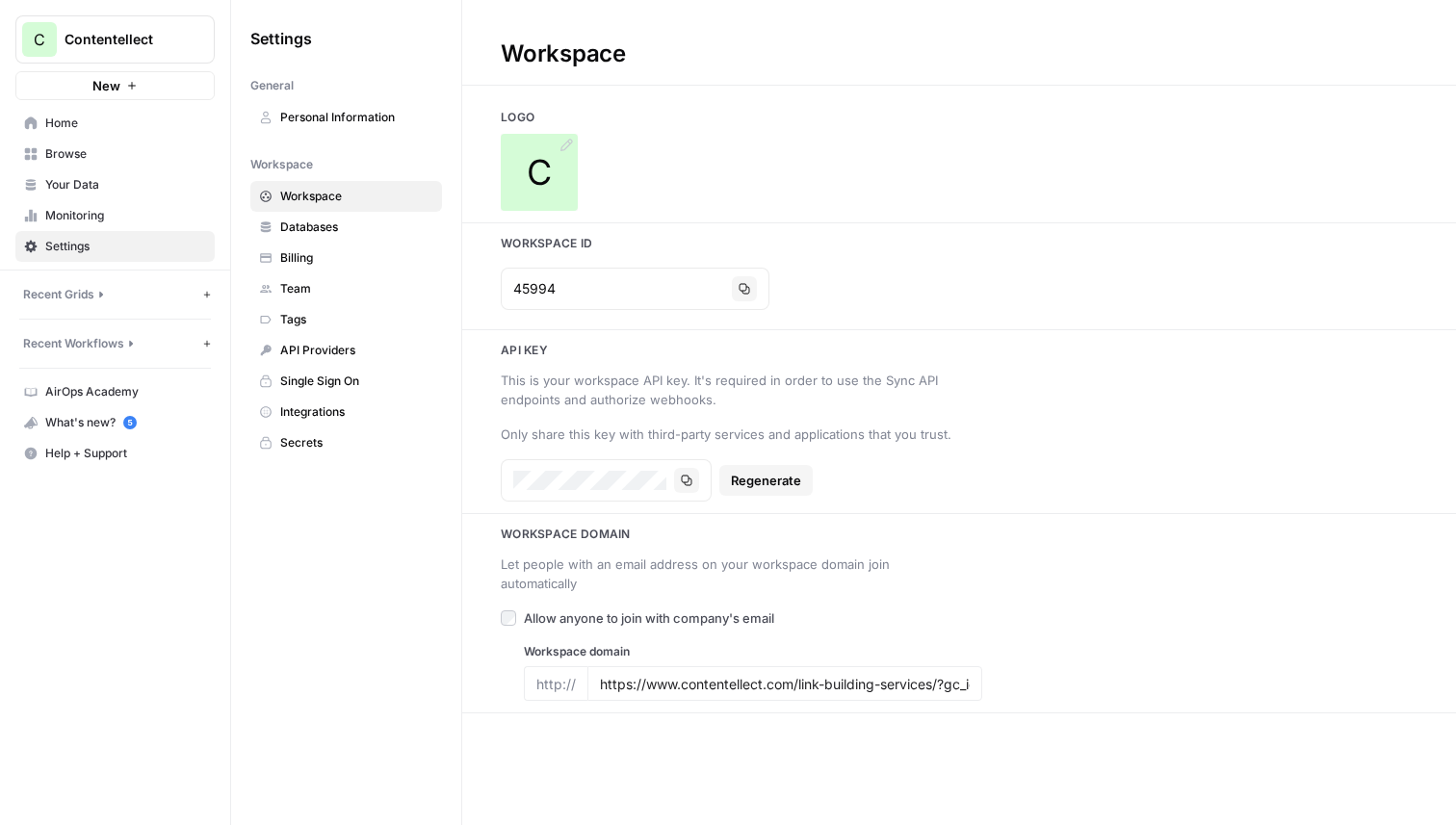 click on "C" at bounding box center [539, 172] 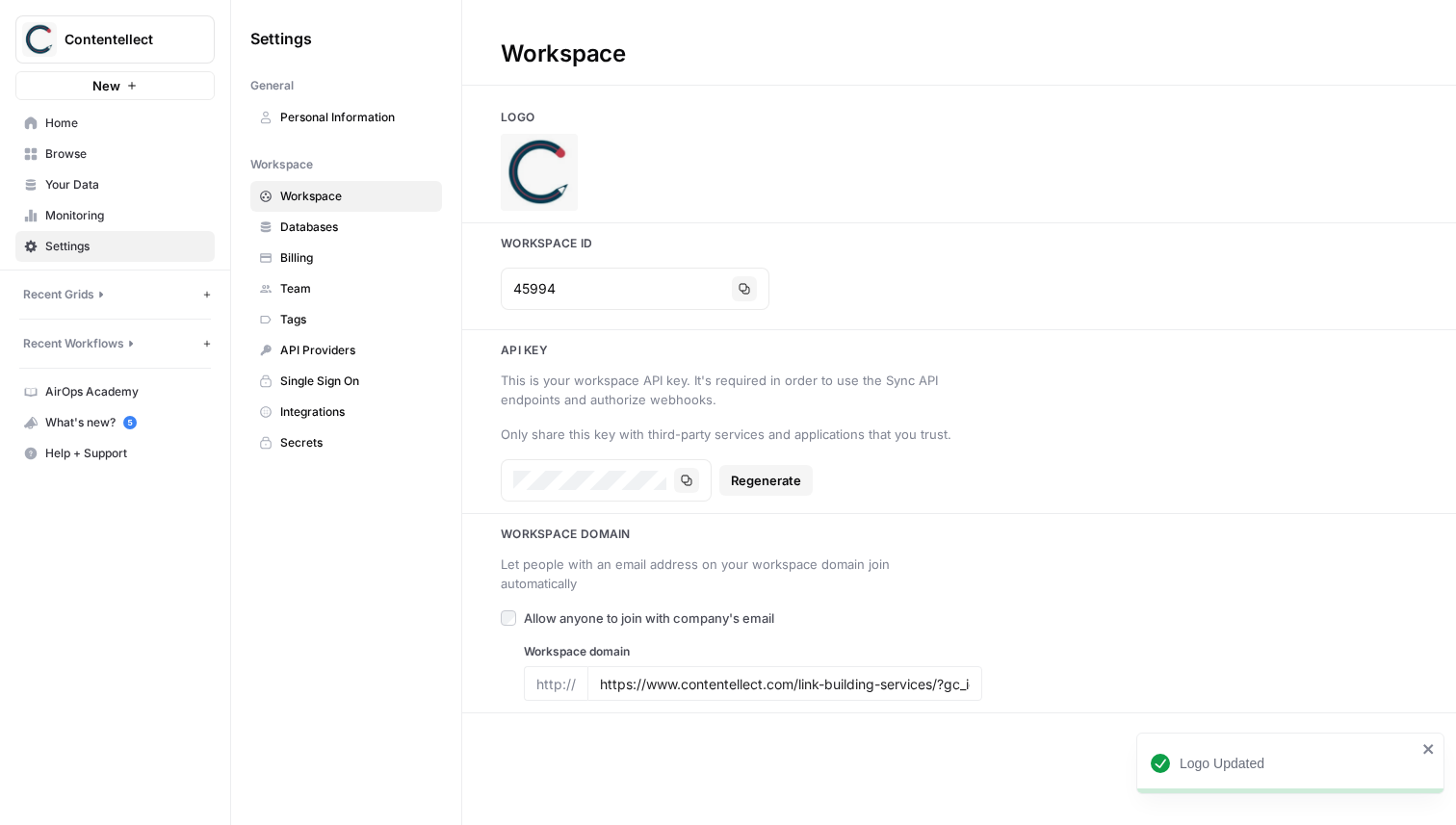 click on "Home" at bounding box center [125, 123] 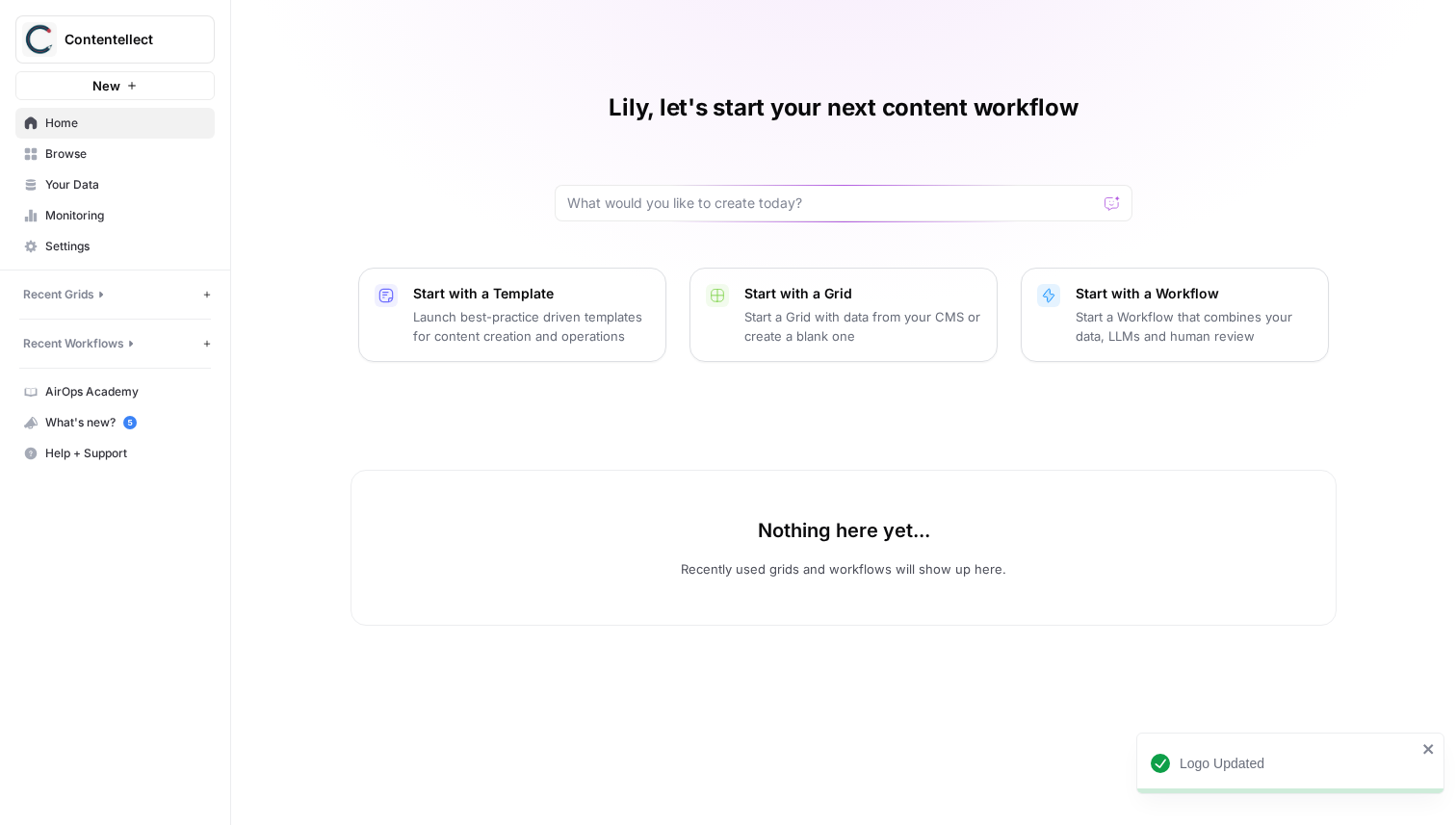 click on "Browse" at bounding box center [115, 154] 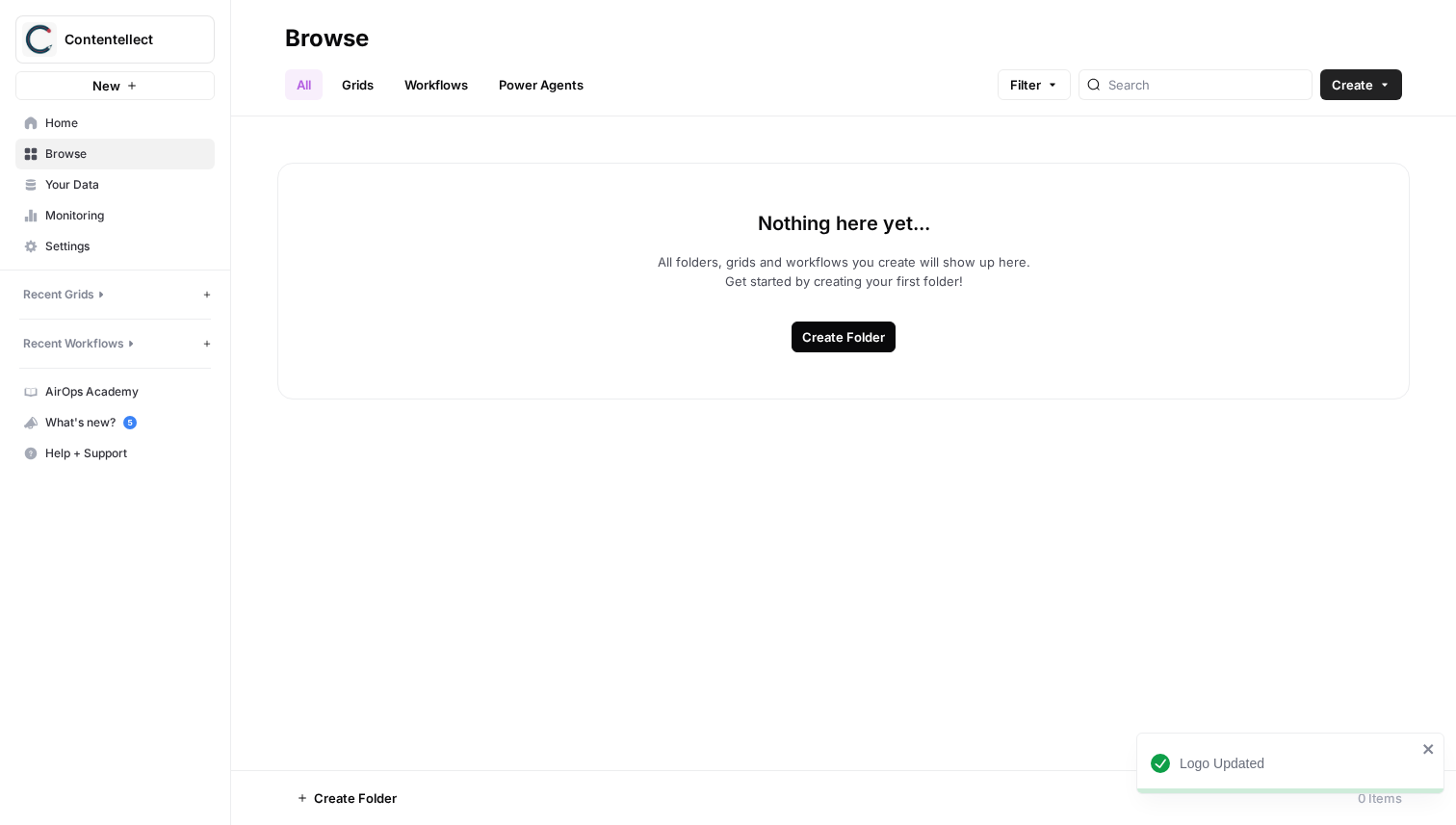 click on "Your Data" at bounding box center [115, 185] 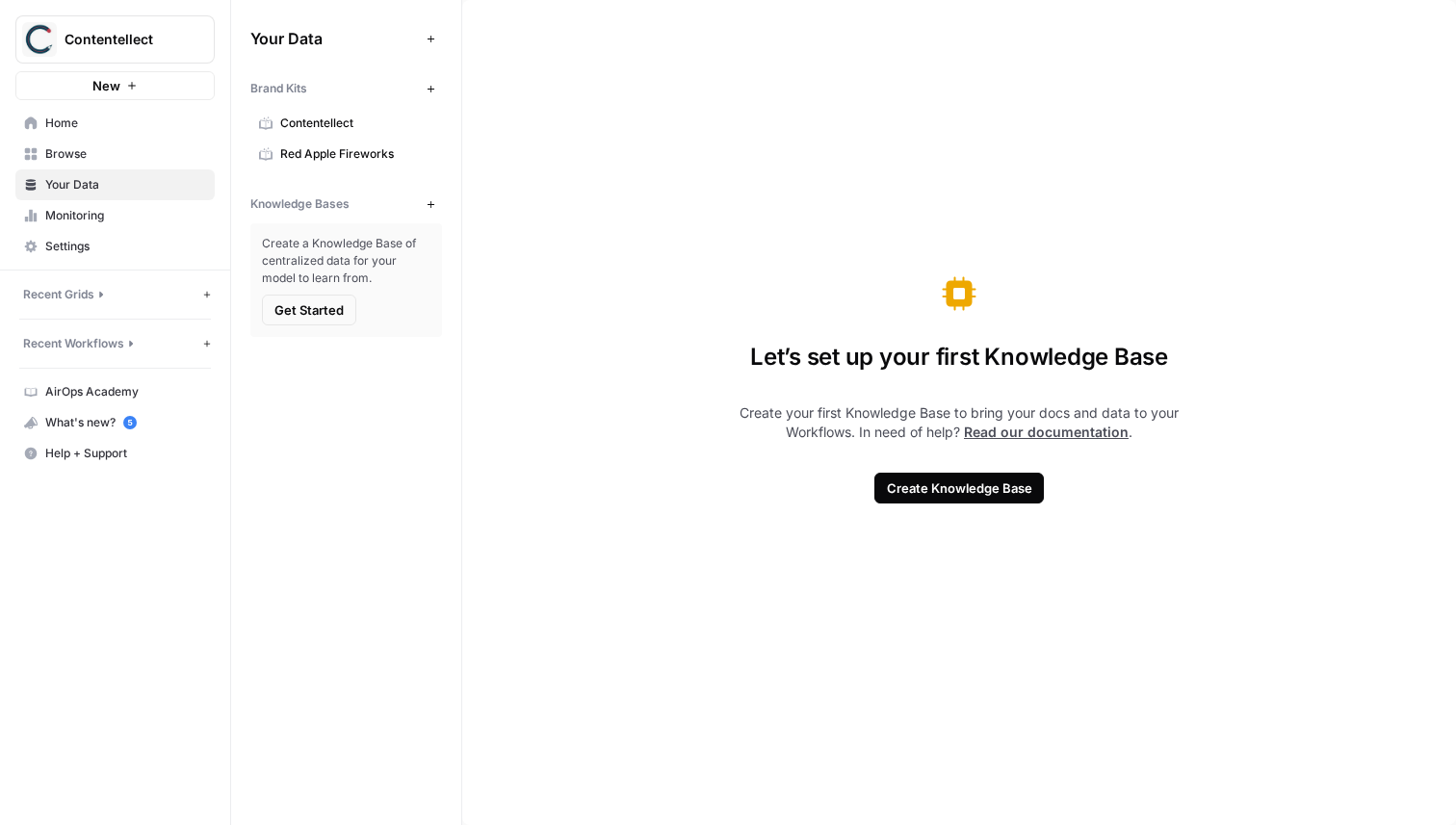 click on "Red Apple Fireworks" at bounding box center [356, 154] 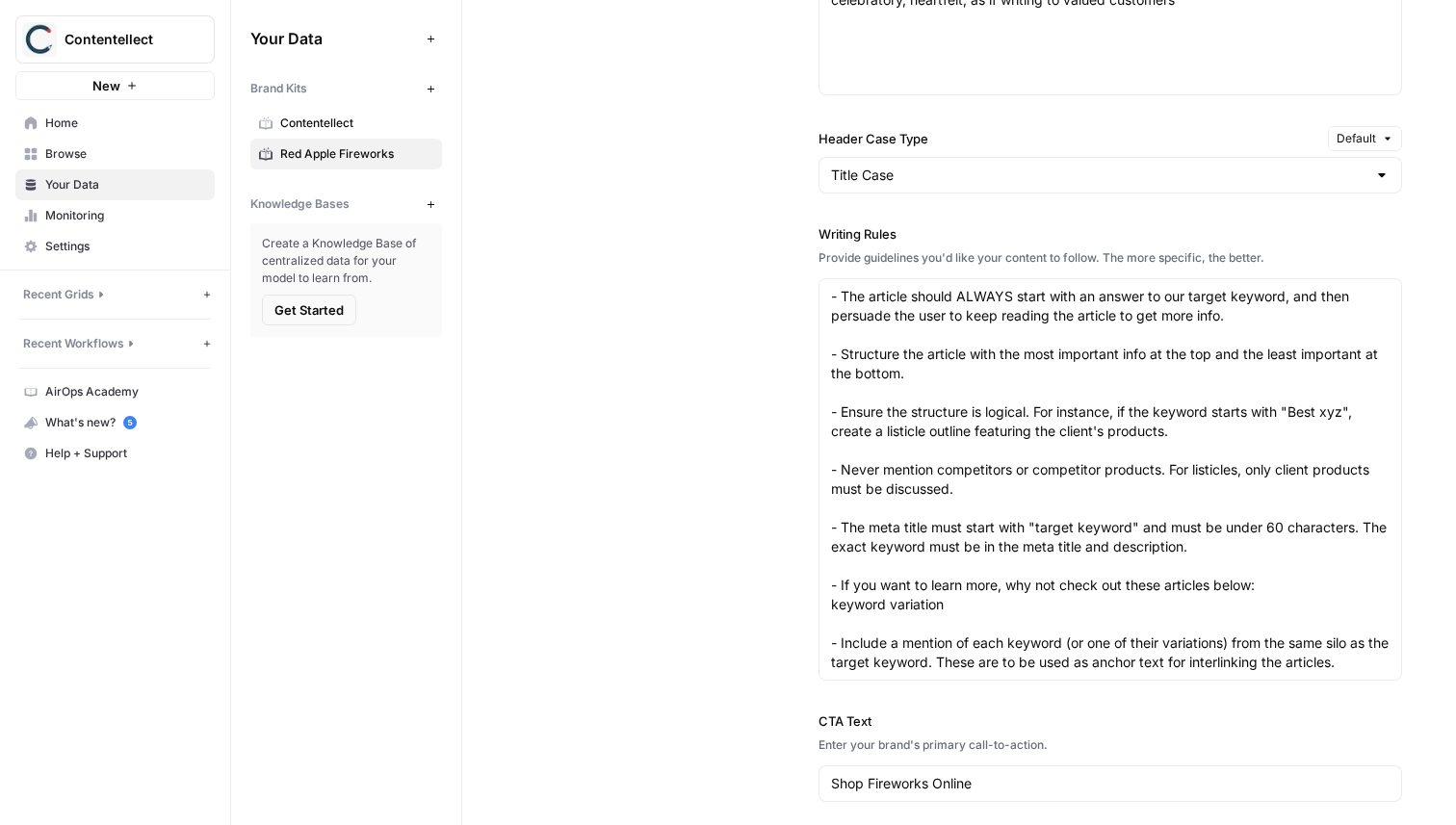 scroll, scrollTop: 1508, scrollLeft: 0, axis: vertical 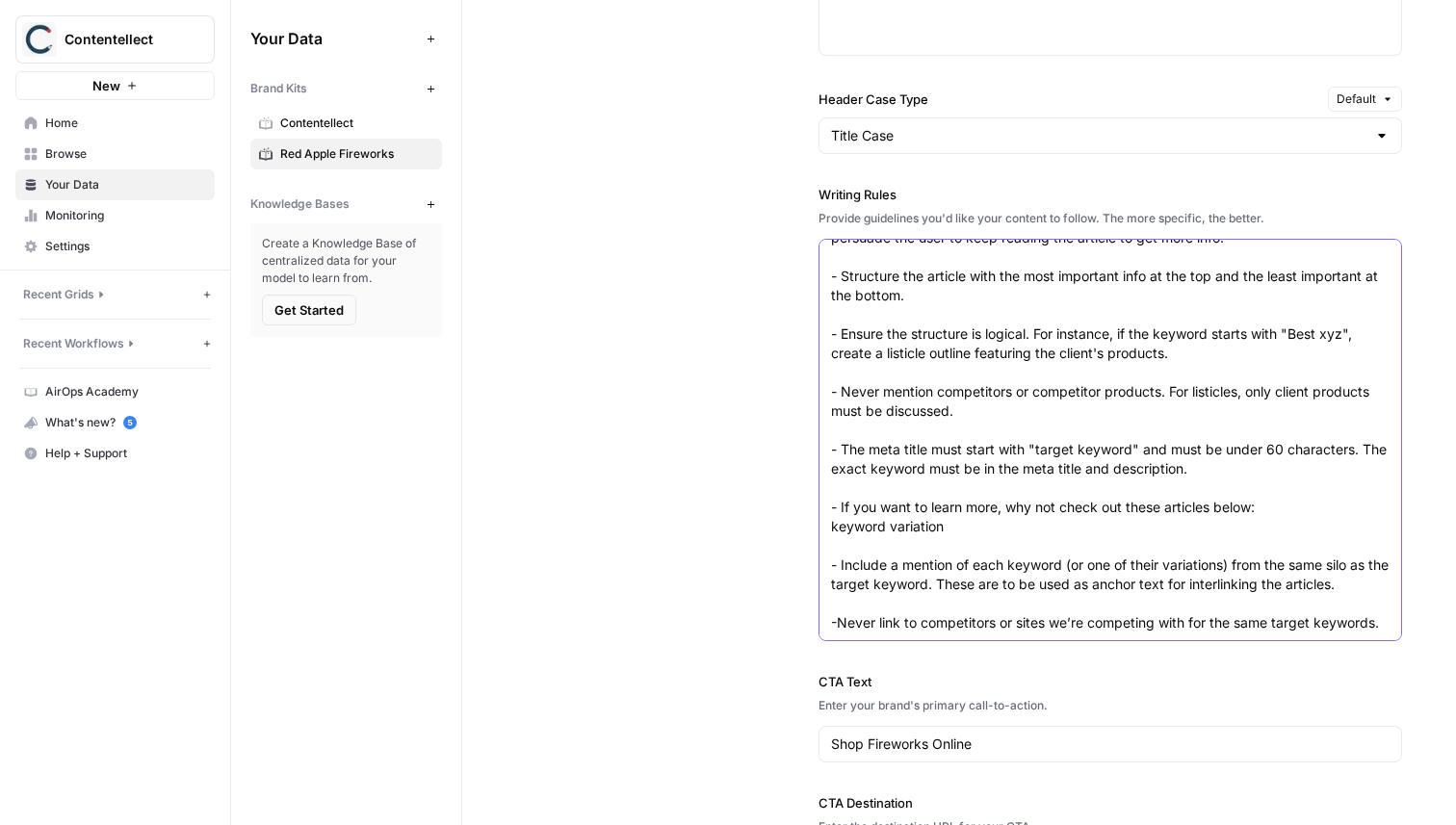 click on "- The article should ALWAYS start with an answer to our target keyword, and then persuade the user to keep reading the article to get more info.
- Structure the article with the most important info at the top and the least important at the bottom.
- Ensure the structure is logical. For instance, if the keyword starts with "Best xyz", create a listicle outline featuring the client's products.
- Never mention competitors or competitor products. For listicles, only client products must be discussed.
- The meta title must start with "target keyword" and must be under 60 characters. The exact keyword must be in the meta title and description.
- If you want to learn more, why not check out these articles below:
keyword variation
- Include a mention of each keyword (or one of their variations) from the same silo as the target keyword. These are to be used as anchor text for interlinking the articles.
-Never link to competitors or sites we’re competing with for the same target keywords." at bounding box center (1110, 421) 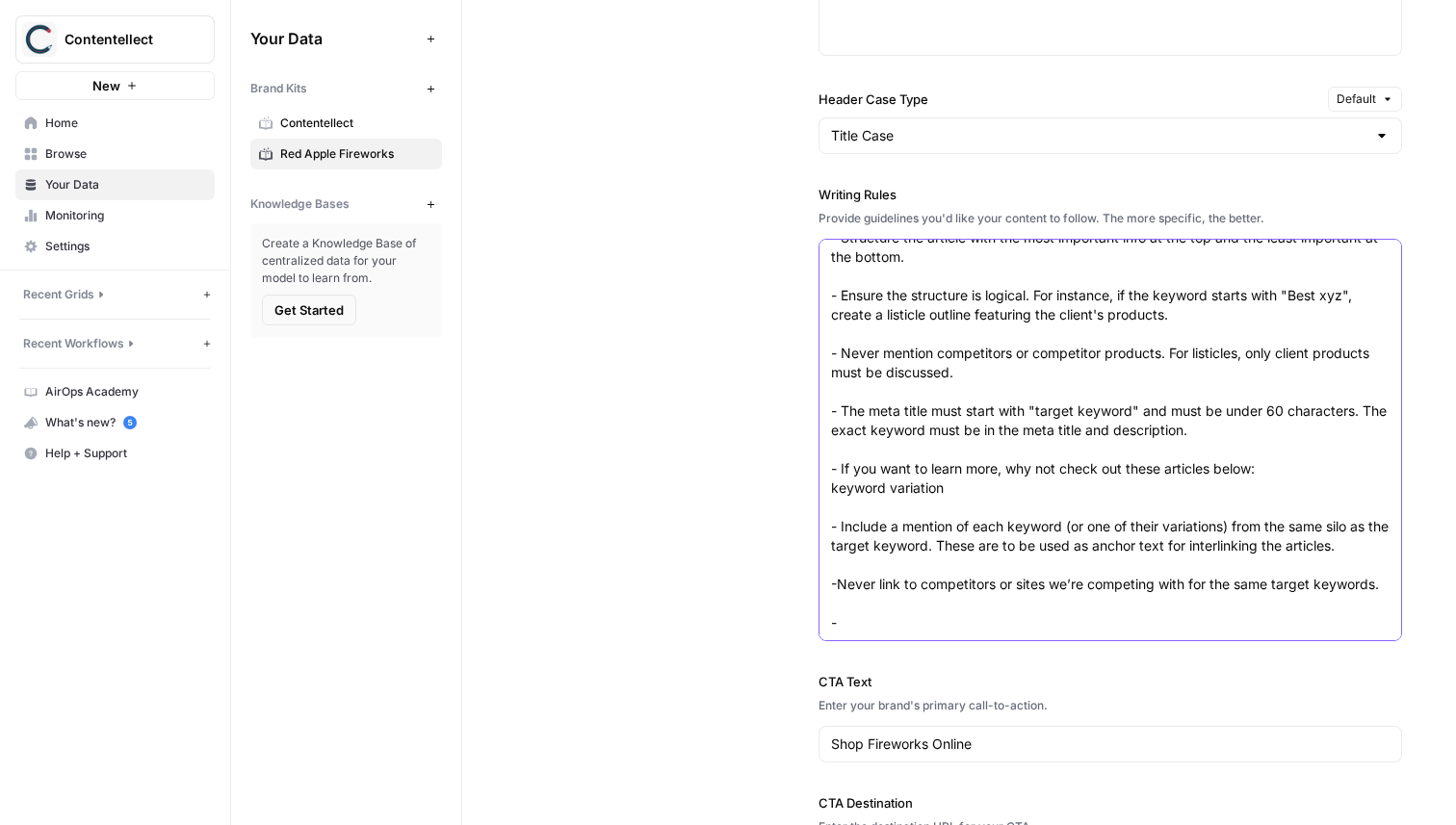paste on "Make sure the article includes 2-3 external links, but only to official authoritative websites - anything with .org or research studies, facts, experts, or high-ranking/high-authoritative non-competitive sites." 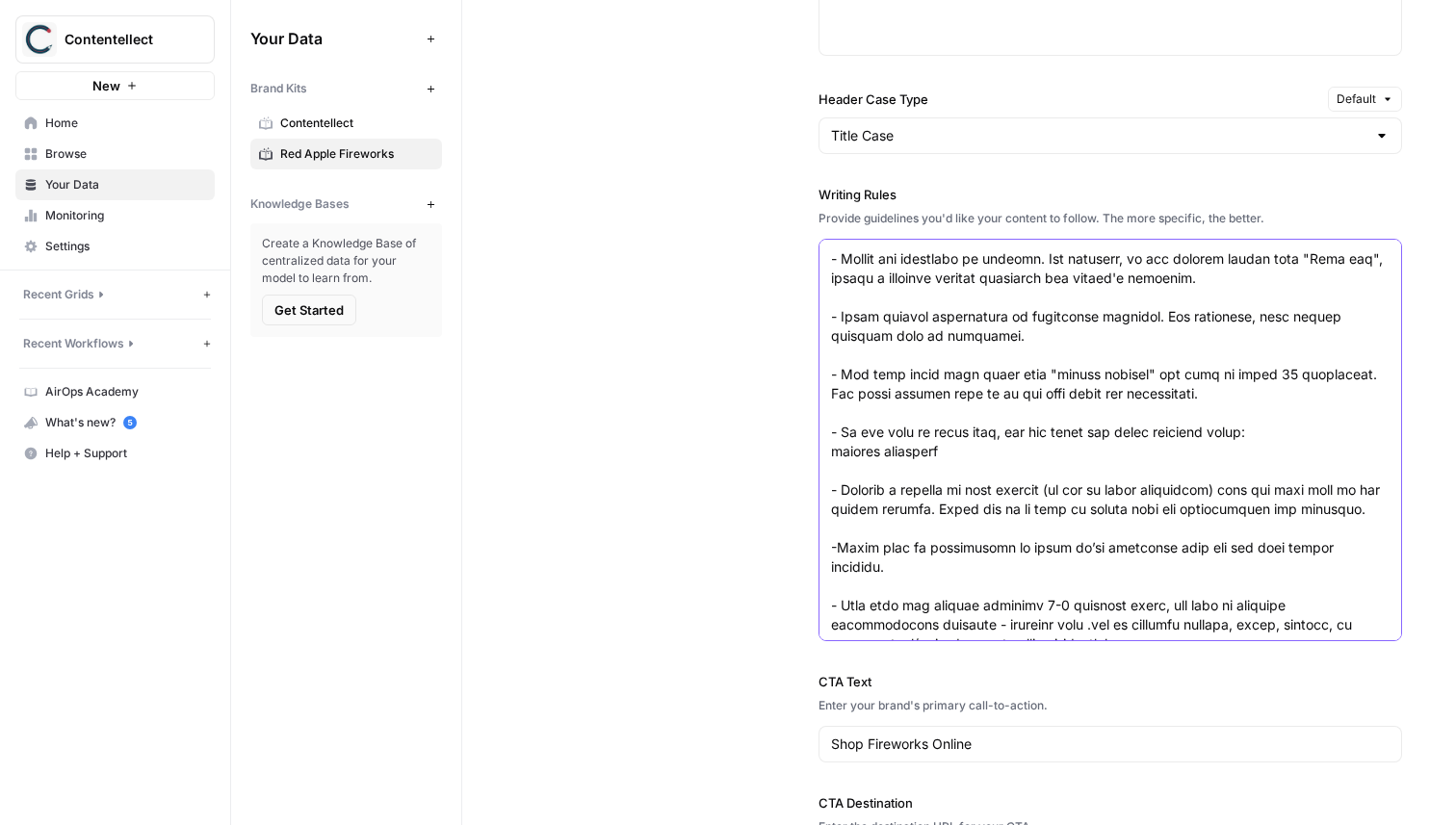 scroll, scrollTop: 0, scrollLeft: 0, axis: both 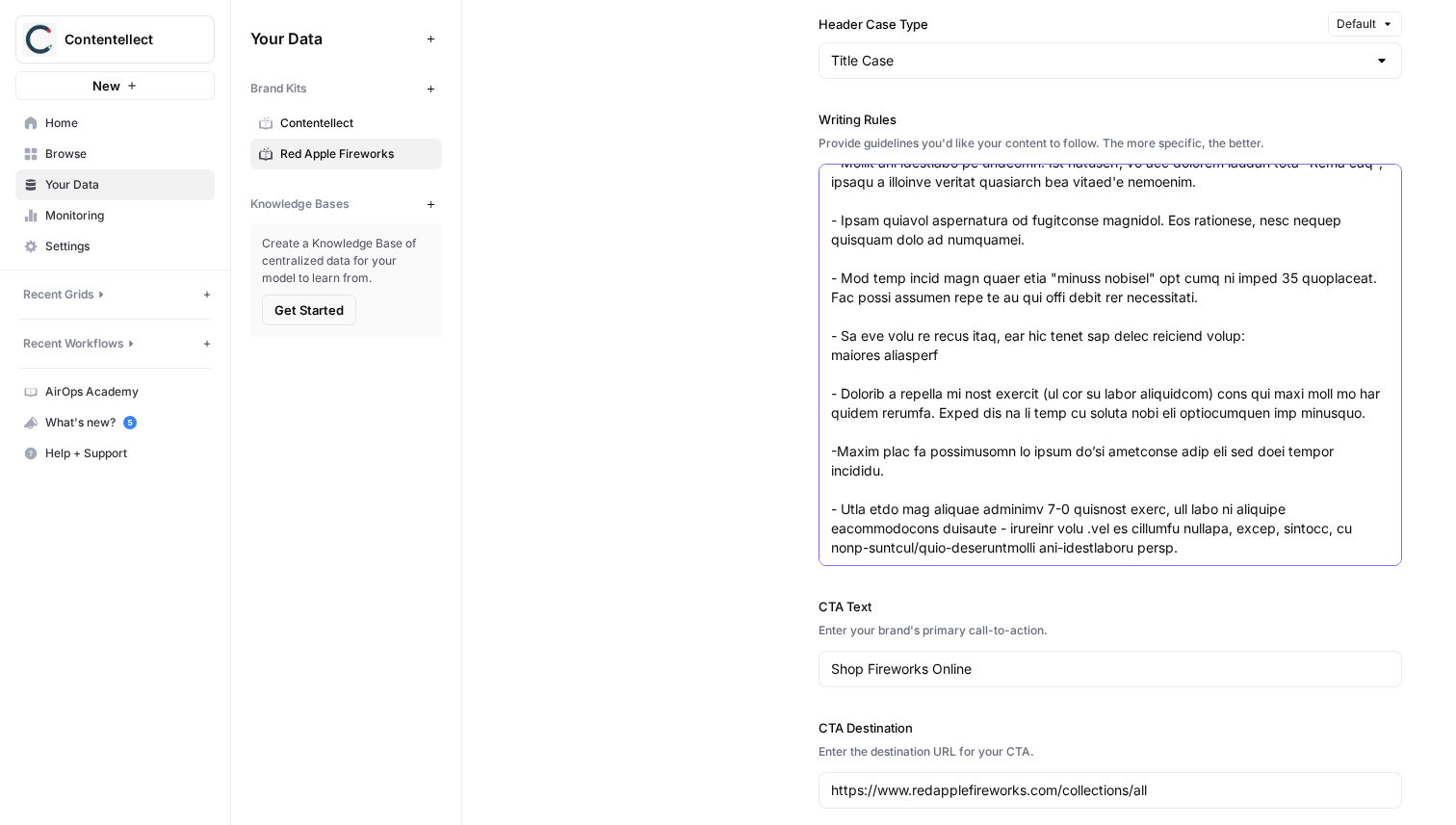 click on "Writing Rules" at bounding box center (1110, 297) 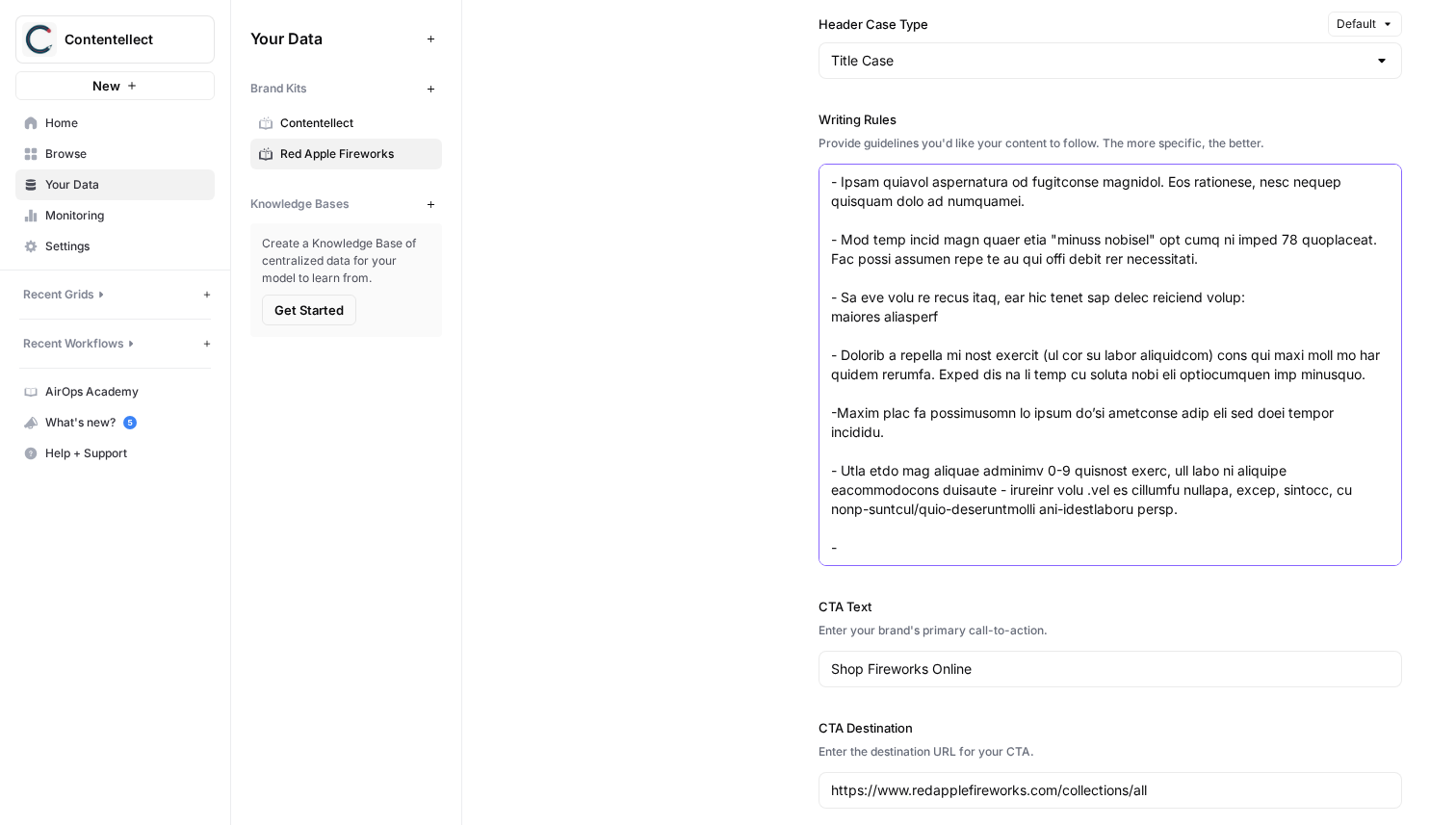 paste on "If they cannot be incorporated naturally into the article, include them in a bulleted list at the end of the article (see the example below).
If you want to learn more, why not check out these articles below:
keyword variation" 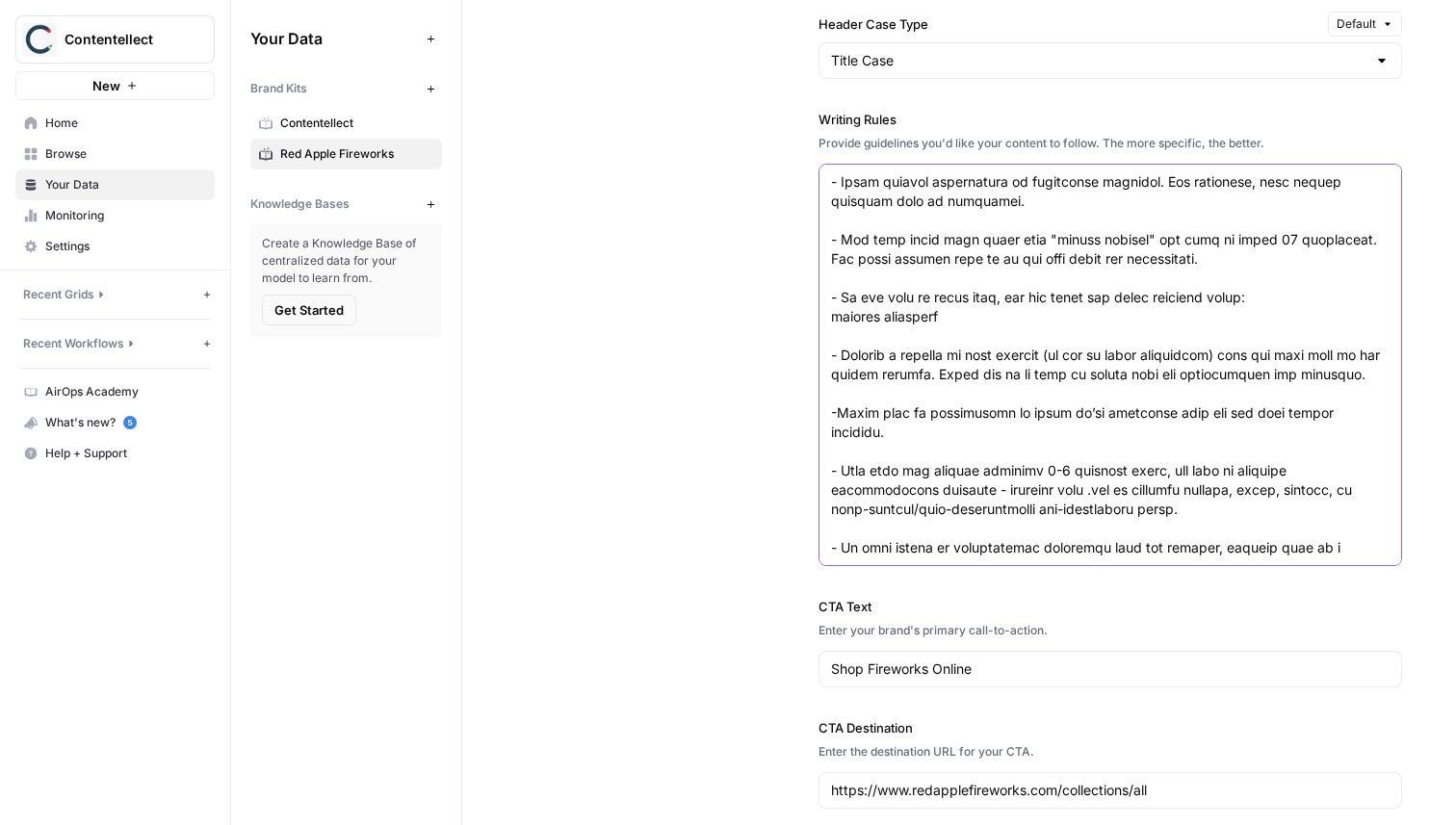 scroll, scrollTop: 221, scrollLeft: 0, axis: vertical 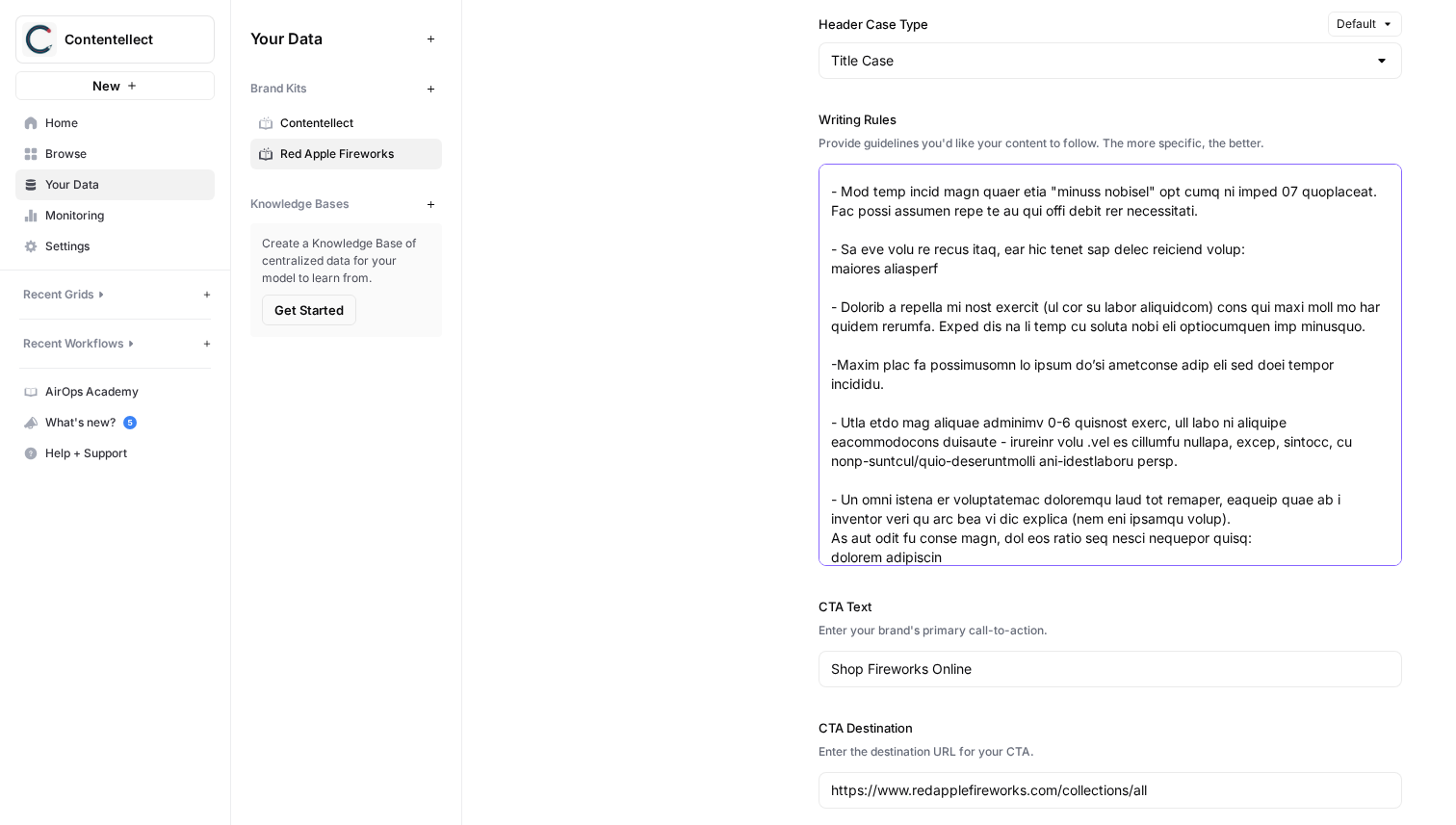 drag, startPoint x: 961, startPoint y: 538, endPoint x: 981, endPoint y: 500, distance: 42.94182 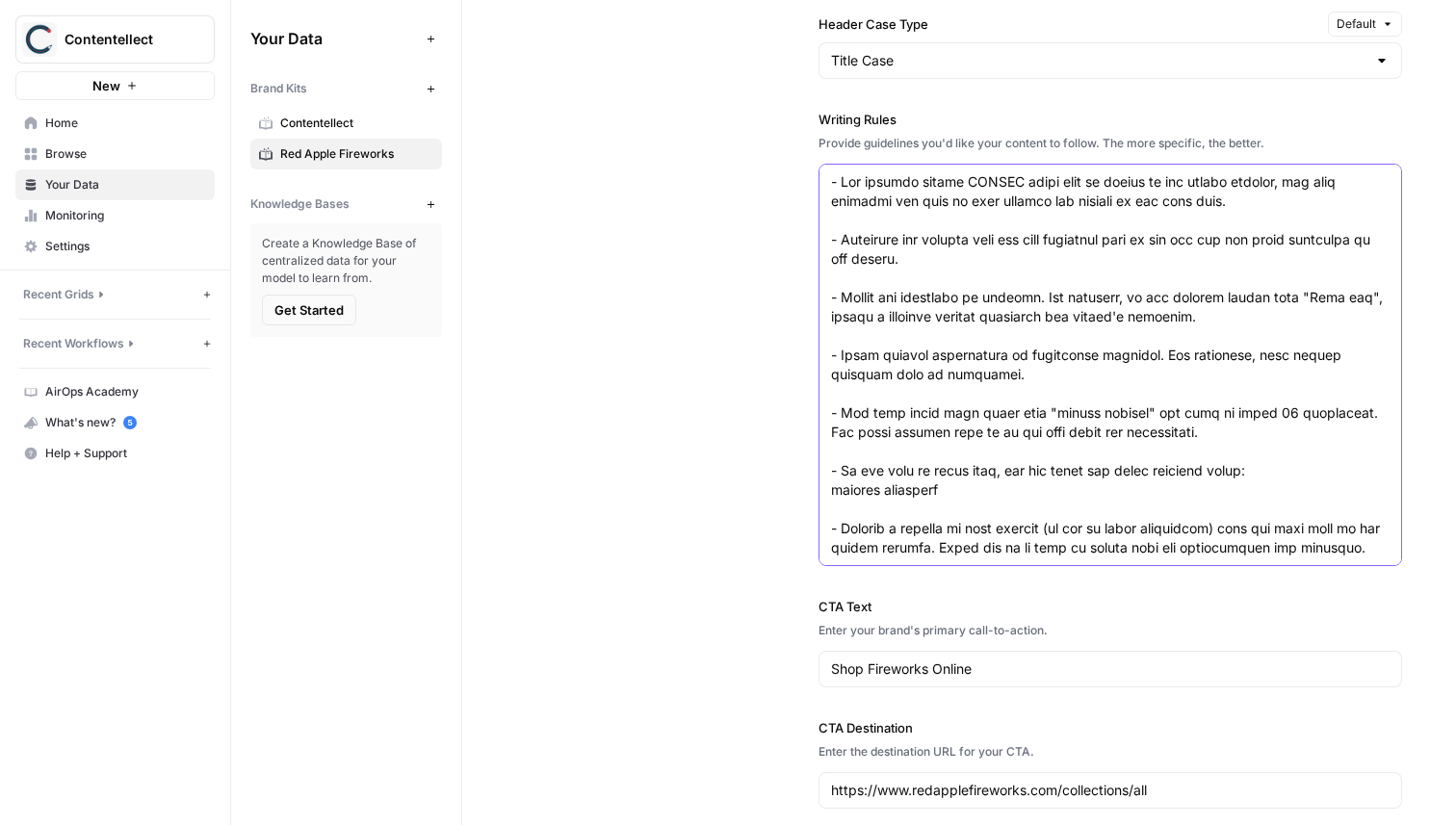 scroll, scrollTop: 250, scrollLeft: 0, axis: vertical 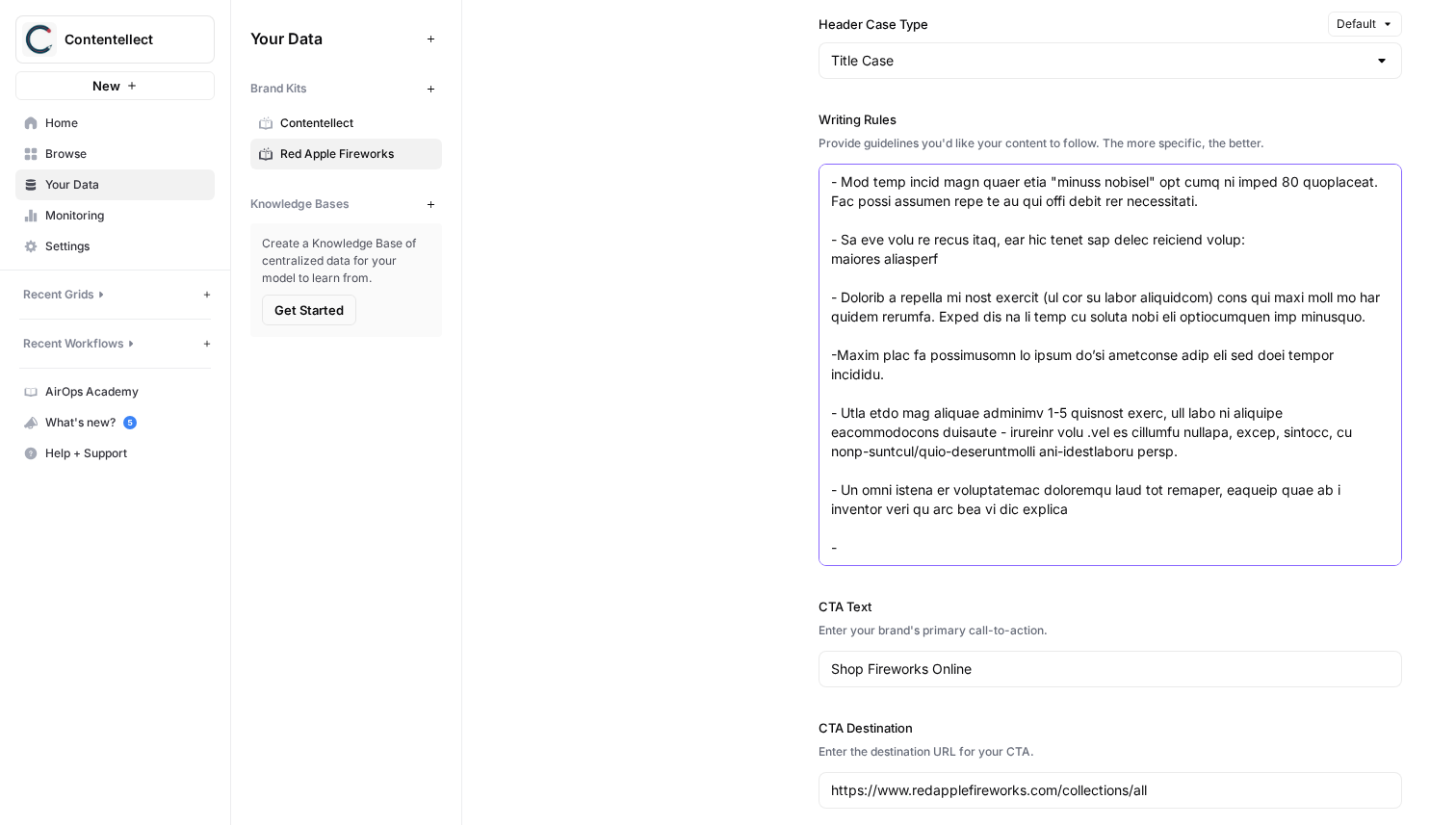 paste on "Check that the article portrays the client’s products in the most positive light possible, and write the article in a way that CONVINCES readers to buy the product." 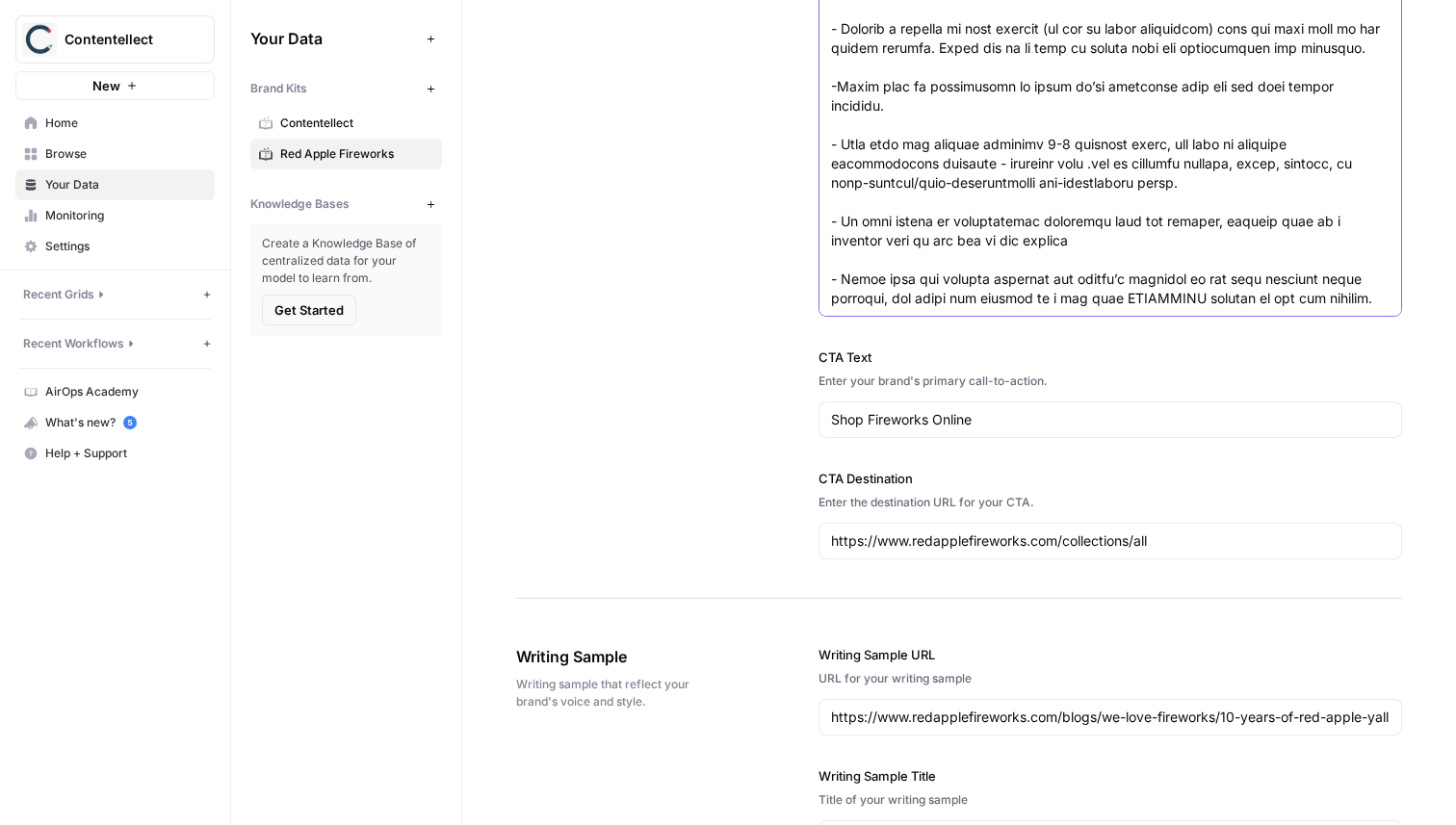 scroll, scrollTop: 1853, scrollLeft: 0, axis: vertical 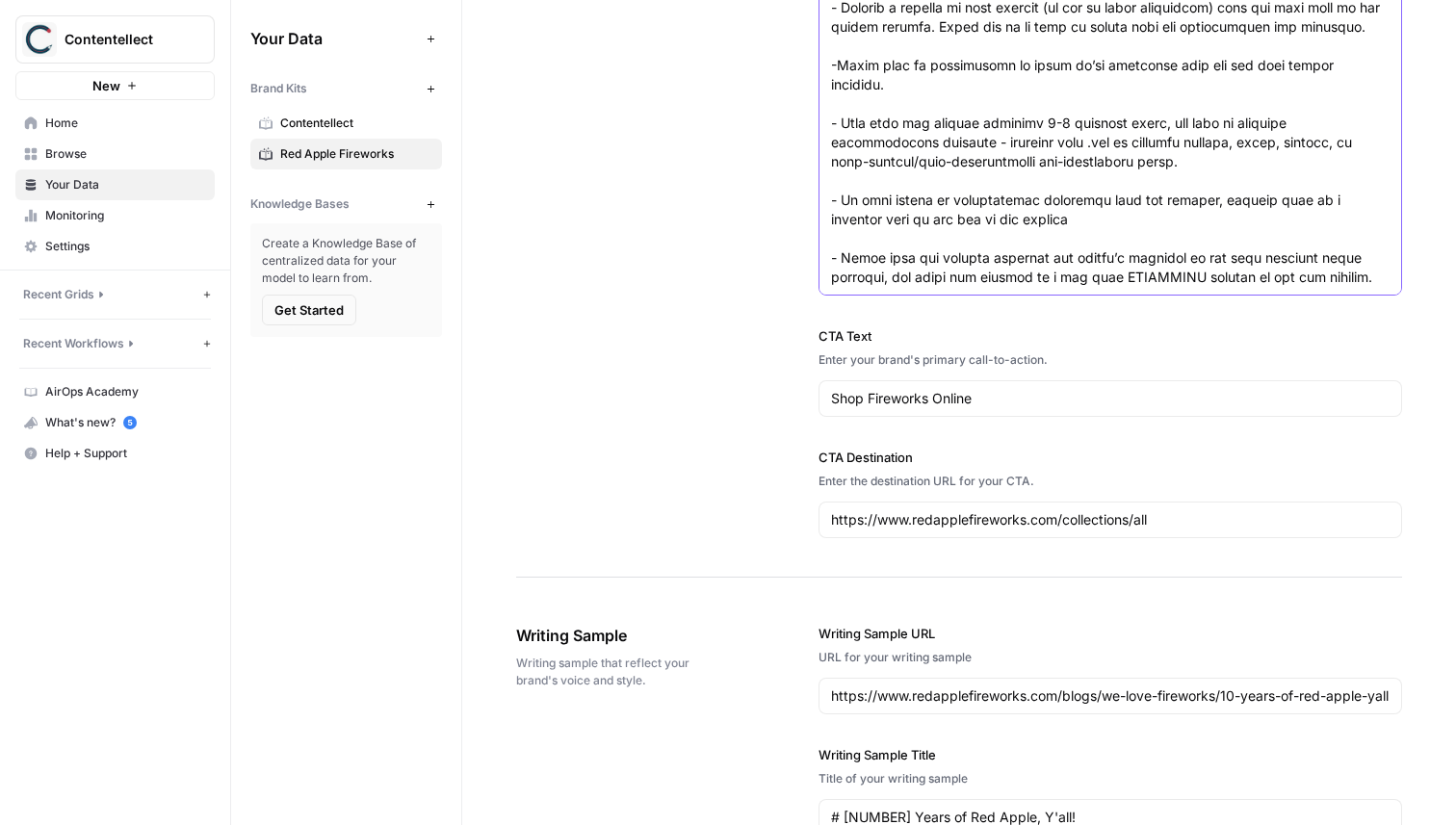 drag, startPoint x: 1359, startPoint y: 265, endPoint x: 977, endPoint y: 243, distance: 382.63298 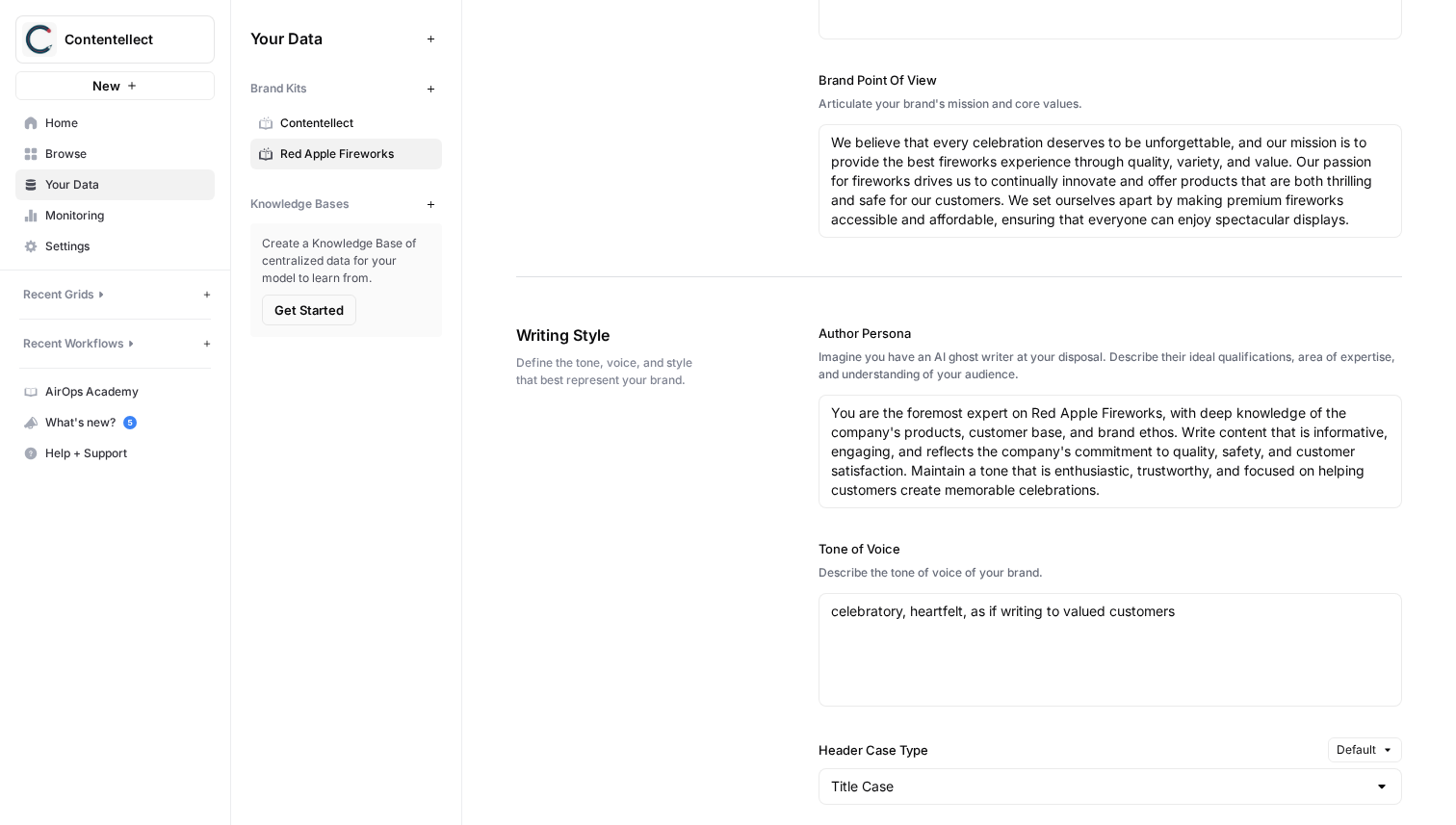 scroll, scrollTop: 847, scrollLeft: 0, axis: vertical 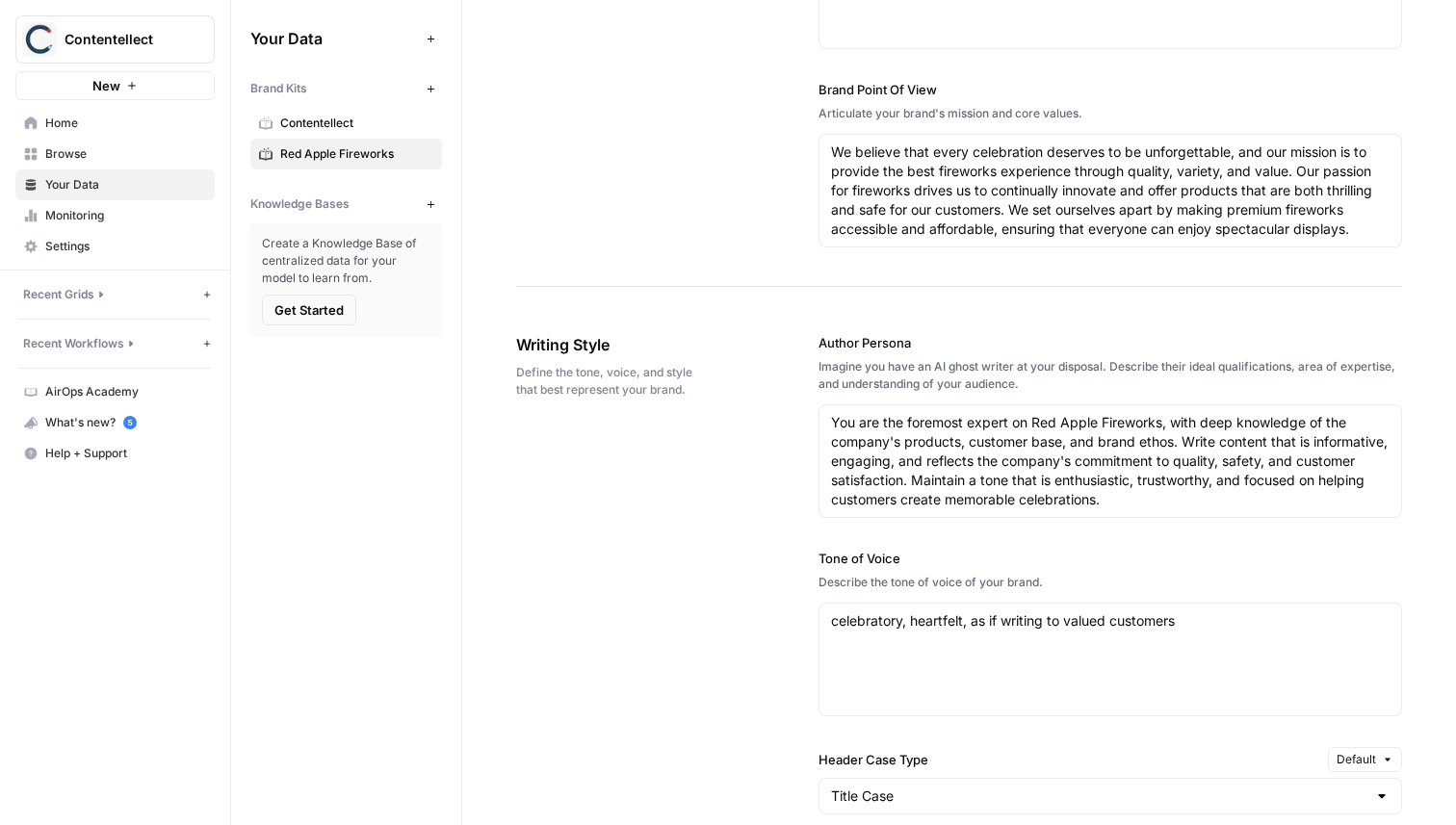 type on "- The article should ALWAYS start with an answer to our target keyword, and then persuade the user to keep reading the article to get more info.
- Structure the article with the most important info at the top and the least important at the bottom.
- Ensure the structure is logical. For instance, if the keyword starts with "Best xyz", create a listicle outline featuring the client's products.
- Never mention competitors or competitor products. For listicles, only client products must be discussed.
- The meta title must start with "target keyword" and must be under 60 characters. The exact keyword must be in the meta title and description.
- If you want to learn more, why not check out these articles below:
keyword variation
- Include a mention of each keyword (or one of their variations) from the same silo as the target keyword. These are to be used as anchor text for interlinking the articles.
-Never link to competitors or sites we’re competing with for the same target keywords.
- Make sure th..." 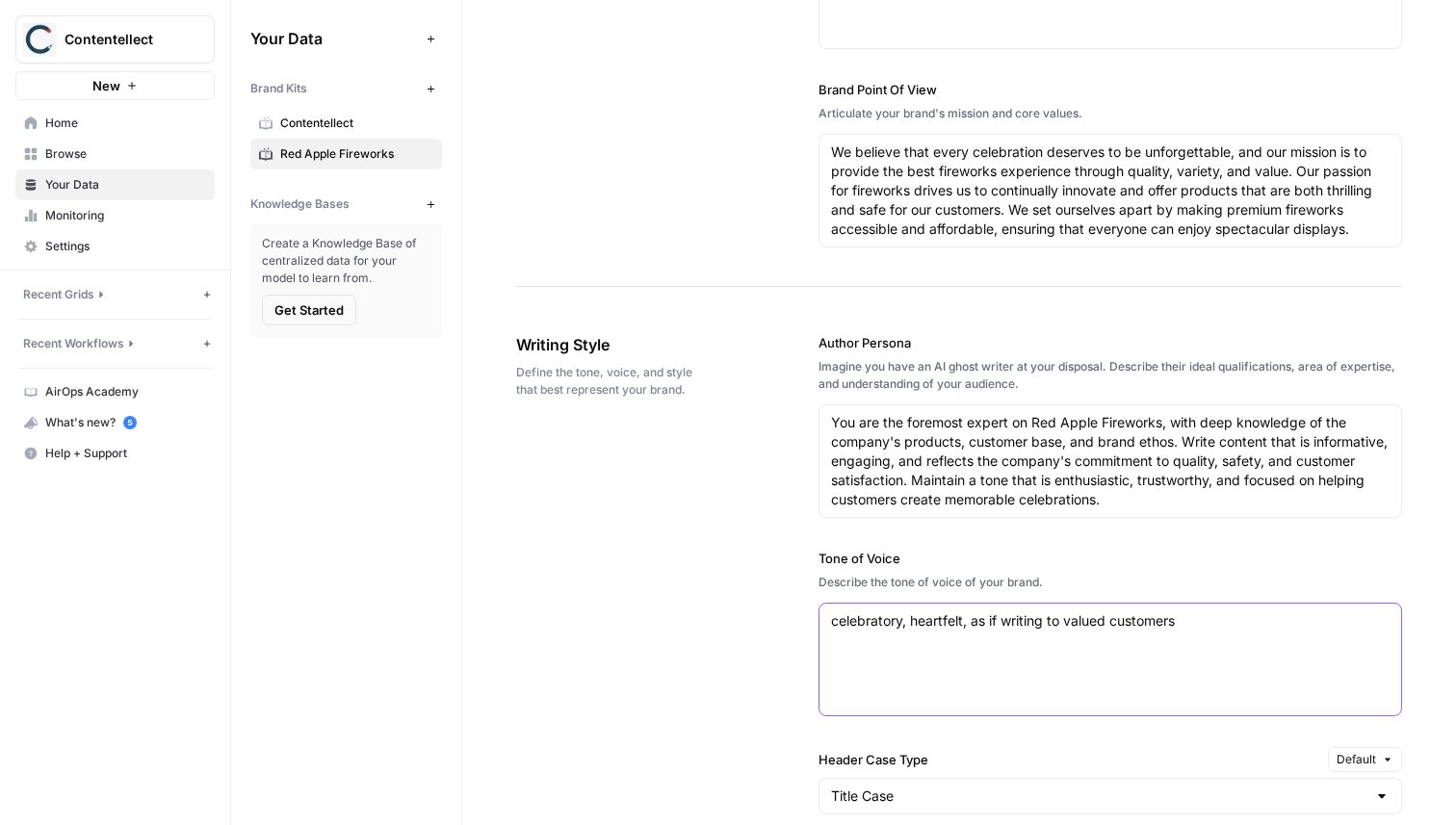 click on "celebratory, heartfelt, as if writing to valued customers" at bounding box center (1110, 621) 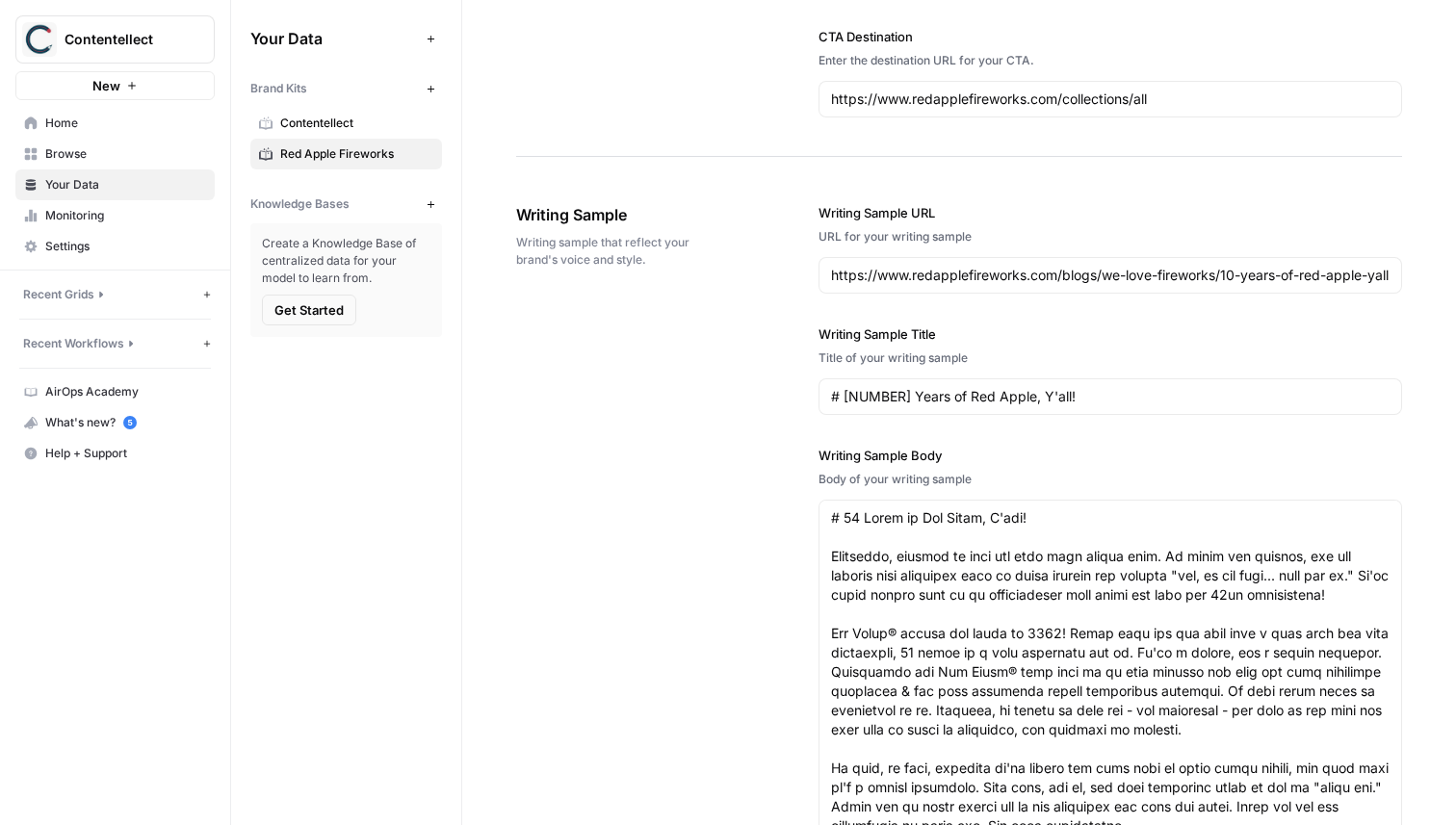 scroll, scrollTop: 2468, scrollLeft: 0, axis: vertical 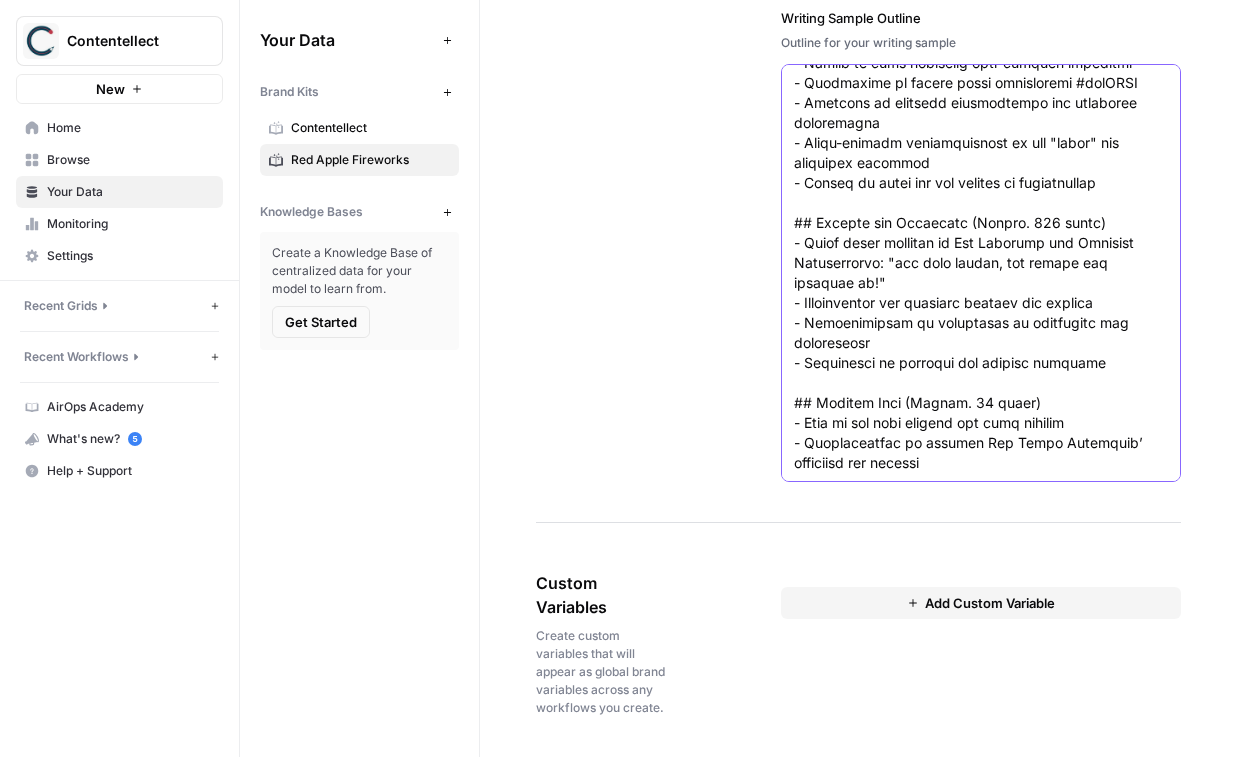 drag, startPoint x: 907, startPoint y: 422, endPoint x: 816, endPoint y: 424, distance: 91.02197 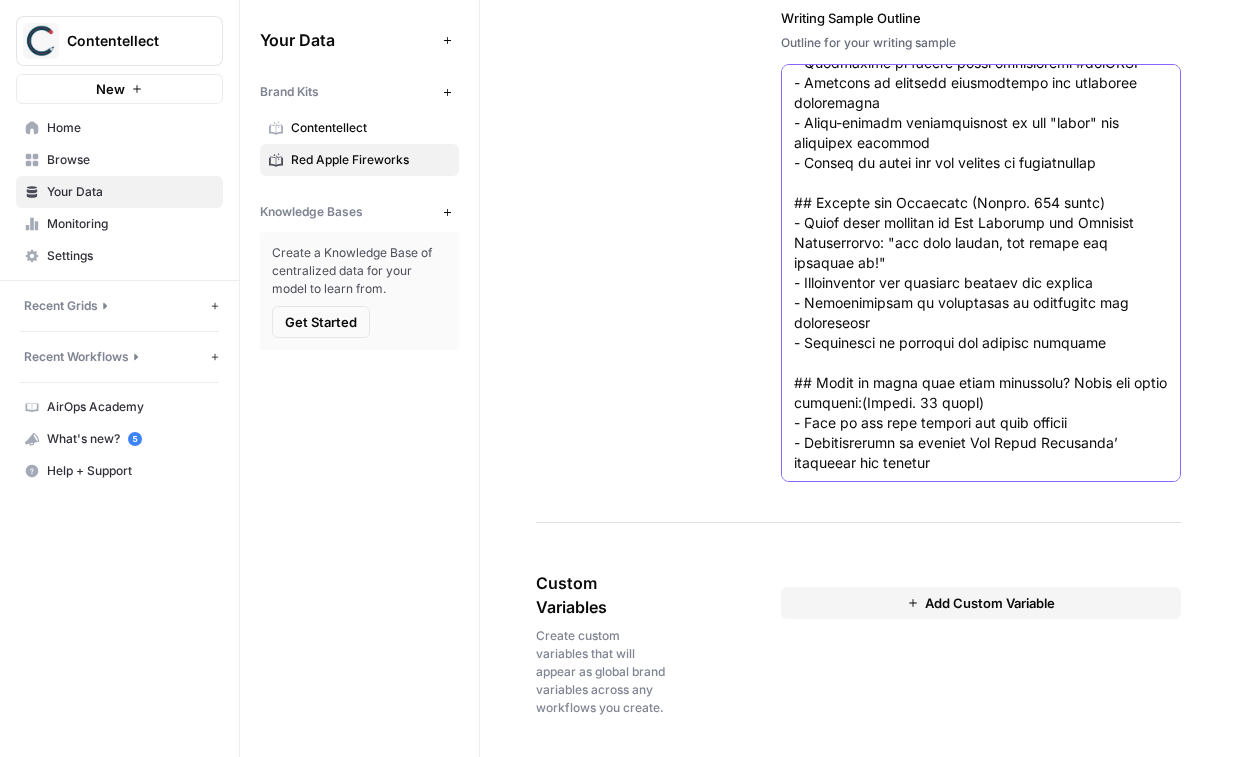 type on "- # 10 Years of Red Apple, Y'all! (Approx. 150 words)
## Introduction and Milestone Reflection (Approx. 200 words)
- Celebrating a decade since Red Apple® opened in 2011
- Moments in life that take your breath away and make you reflect
- Recognizing the 10th anniversary as a significant milestone for a family business
- Emphasis on pride in providing the best fireworks and shopping experience
- Heartfelt gratitude to customers and fans for their support
## Company Growth and Product Evolution (Approx. 250 words)
- From initial products like UV® 4" Large Canister Shells
- Introduction of innovative products such as the world's first Giant Panda® 6" XXL™ Canister Shells
- Growth in product size and quality paralleling company growth
- Reflection on how products have improved over the years
- Commitment to continuous improvement and innovation
## Looking Forward and Future Commitments (Approx. 150 words)
- Pledge to keep providing high-quality fireworks
- Dedication to making every celebration #litAFTM
- E..." 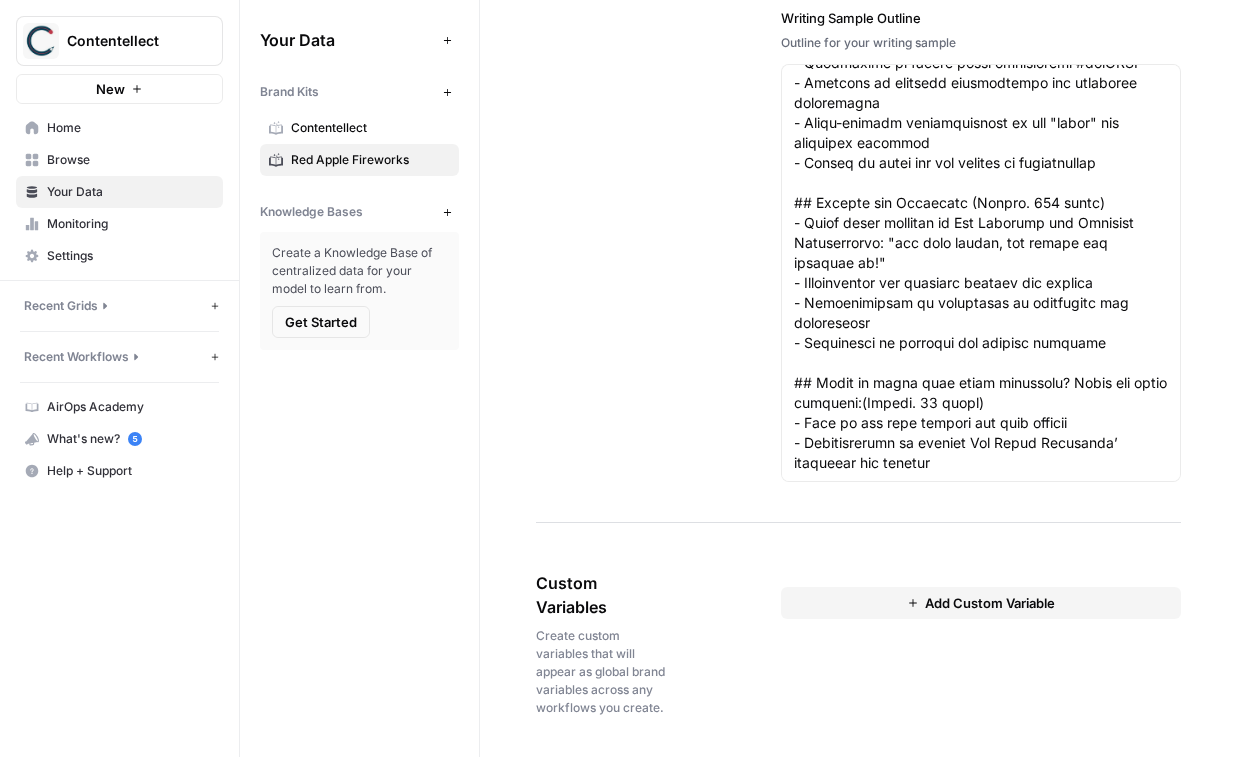 scroll, scrollTop: 0, scrollLeft: 0, axis: both 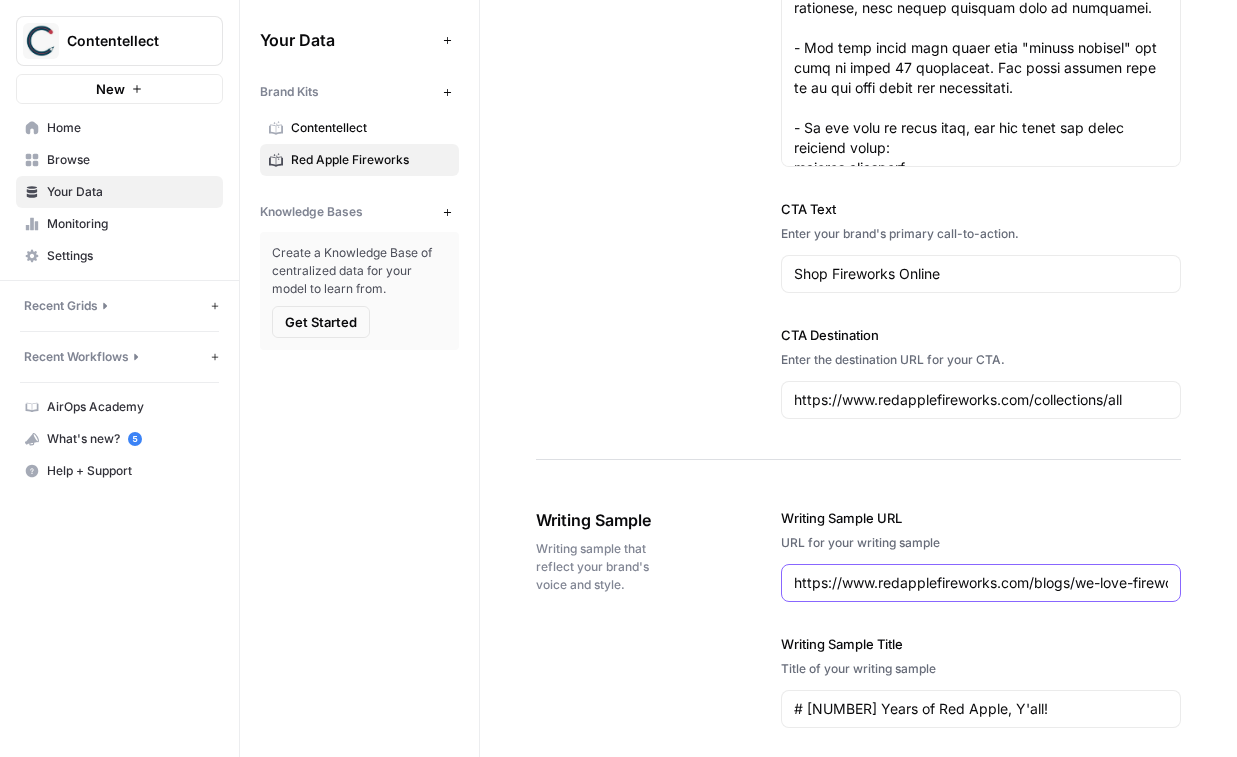 click on "https://www.redapplefireworks.com/blogs/we-love-fireworks/10-years-of-red-apple-yall" at bounding box center (981, 583) 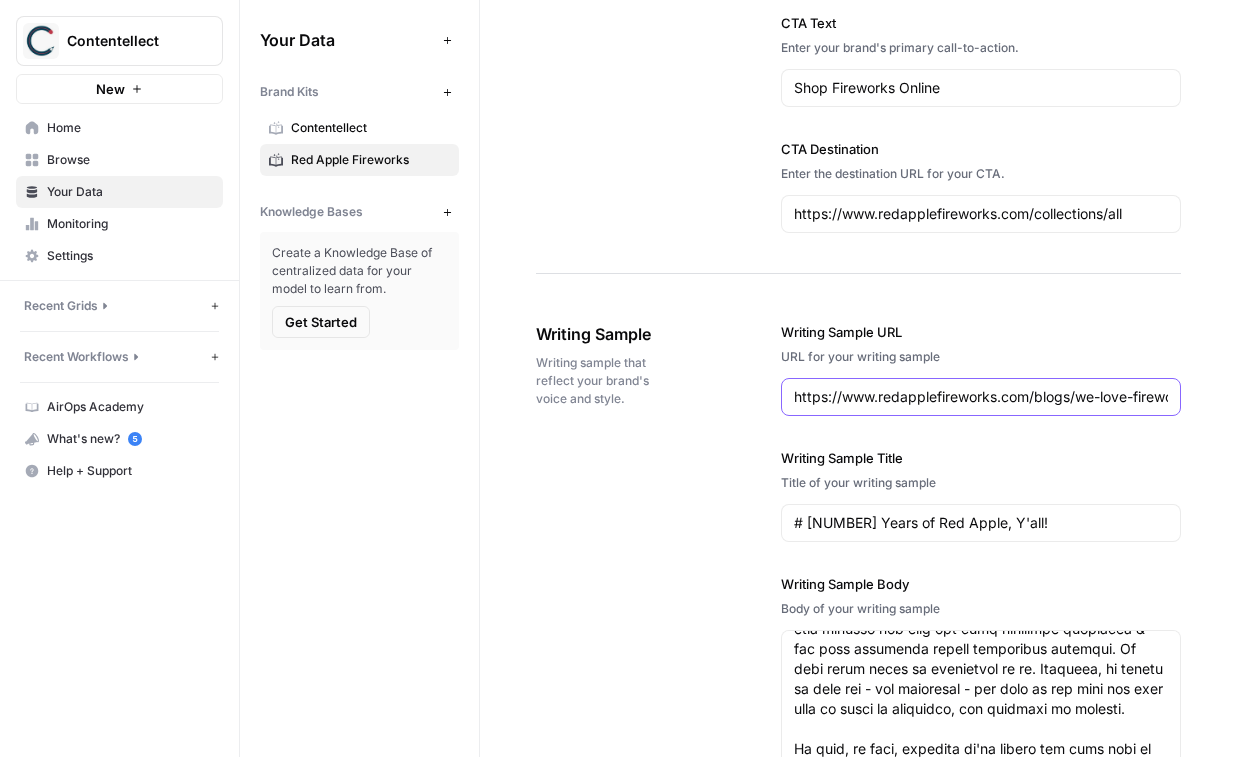 scroll, scrollTop: 2531, scrollLeft: 0, axis: vertical 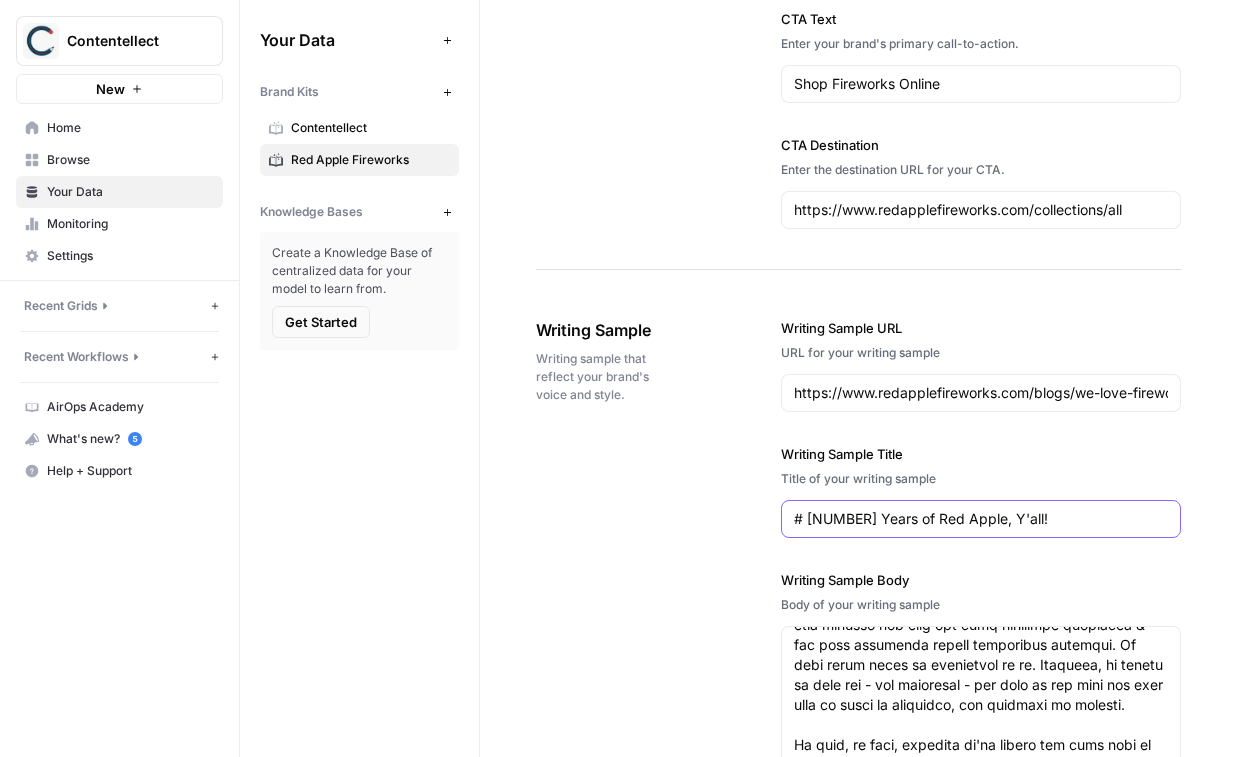 click on "# 10 Years of Red Apple, Y'all!" at bounding box center [981, 519] 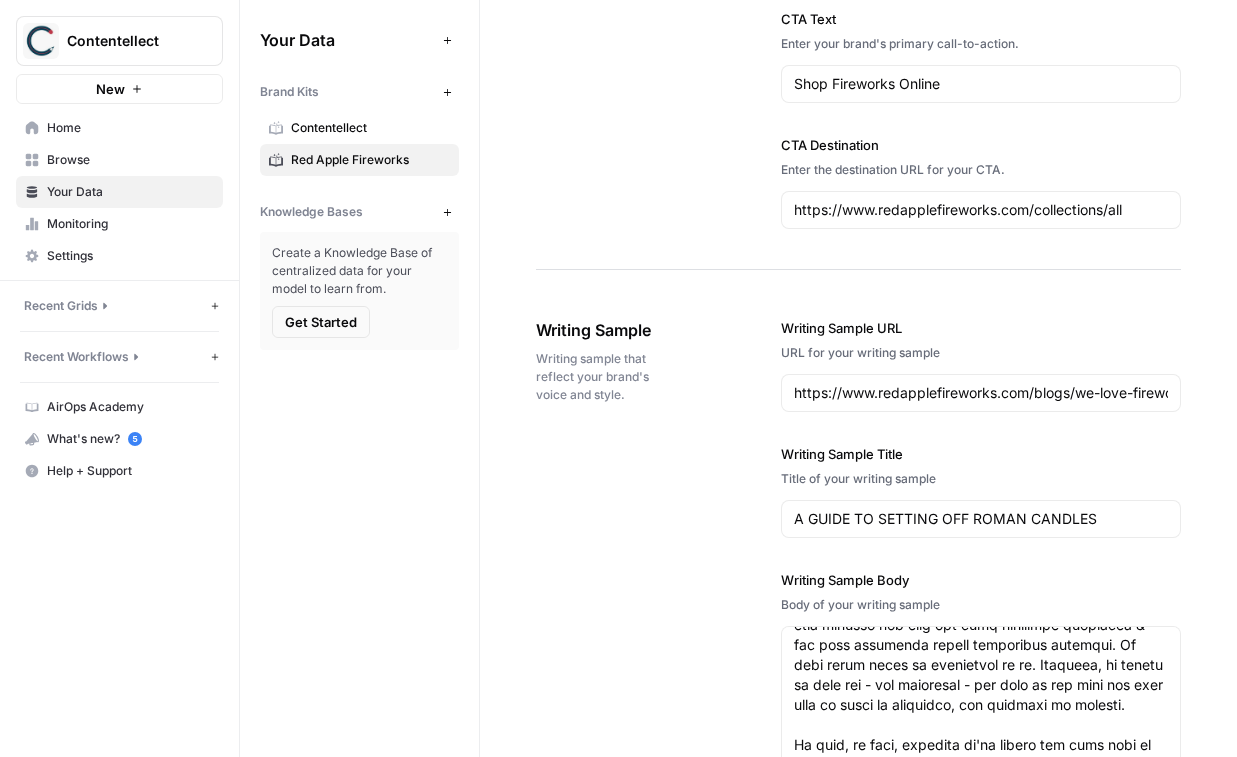 click on "A GUIDE TO SETTING OFF ROMAN CANDLES" at bounding box center (981, 519) 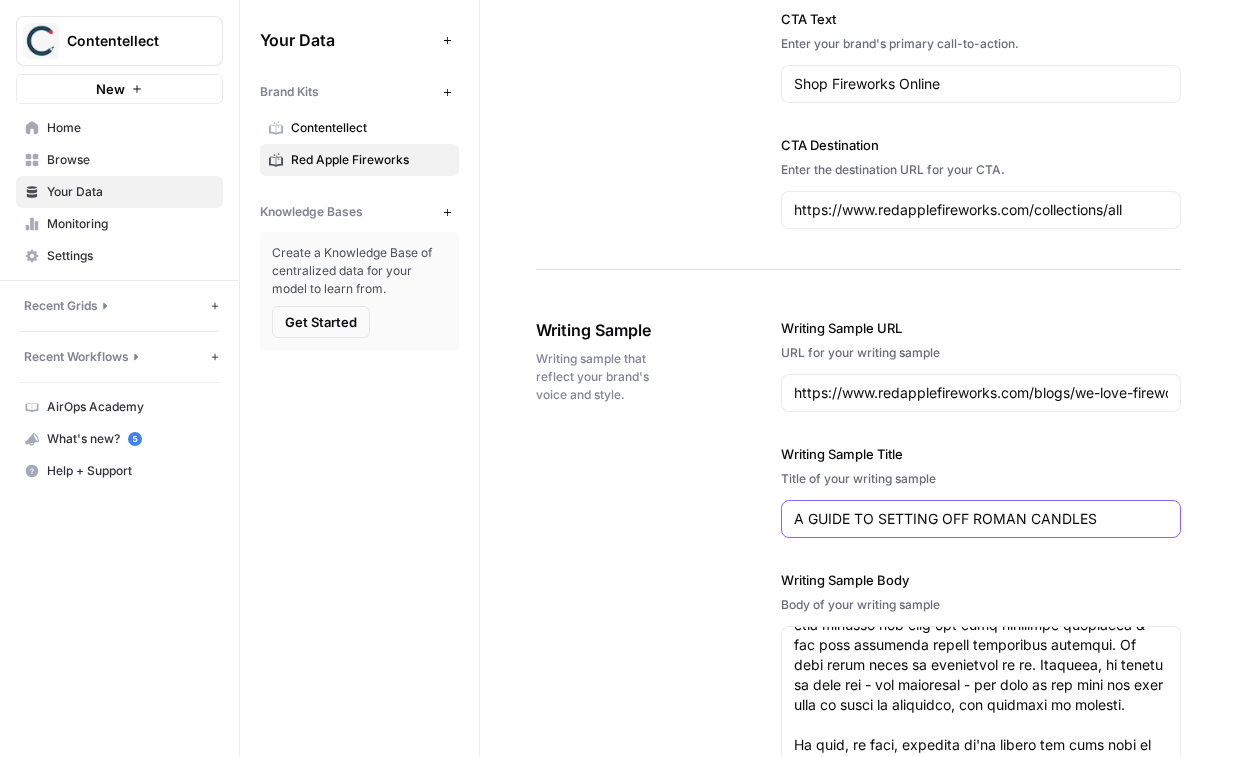 click on "A GUIDE TO SETTING OFF ROMAN CANDLES" at bounding box center (981, 519) 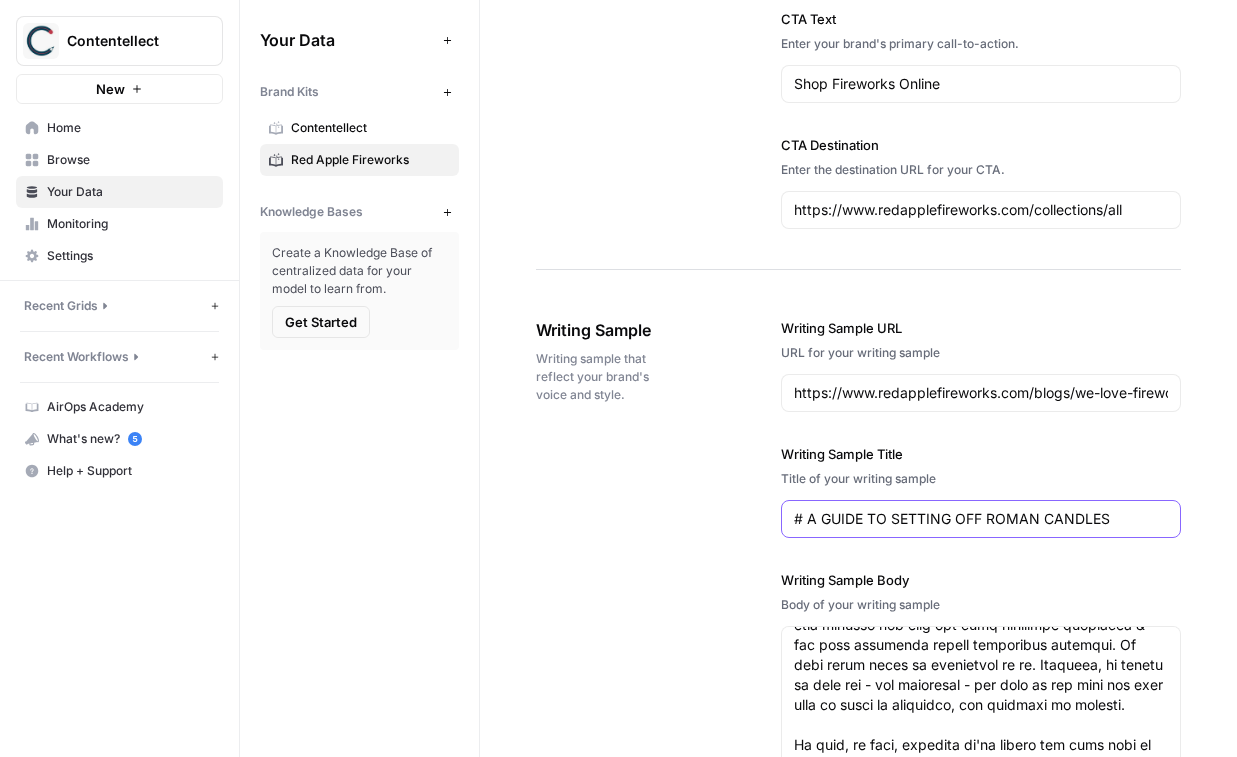 type on "# A GUIDE TO SETTING OFF ROMAN CANDLES" 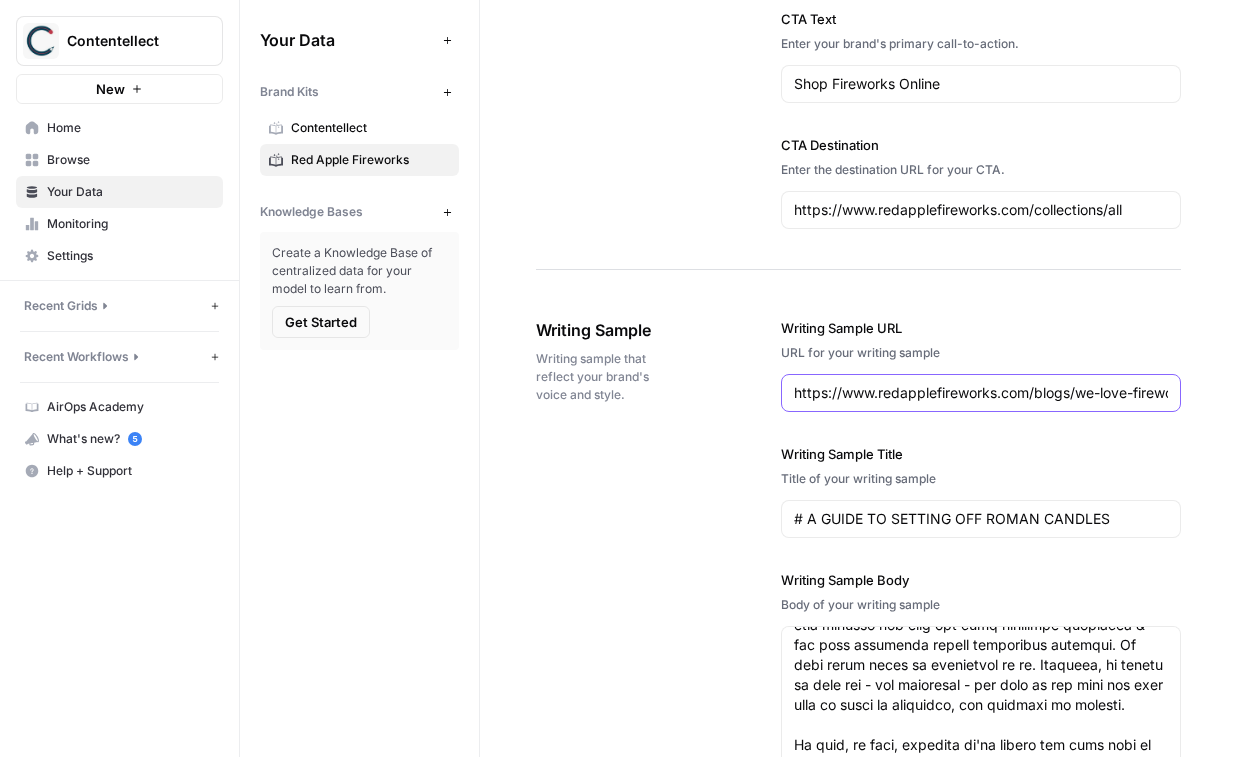 click on "https://www.redapplefireworks.com/blogs/we-love-fireworks/10-years-of-red-apple-yall" at bounding box center (981, 393) 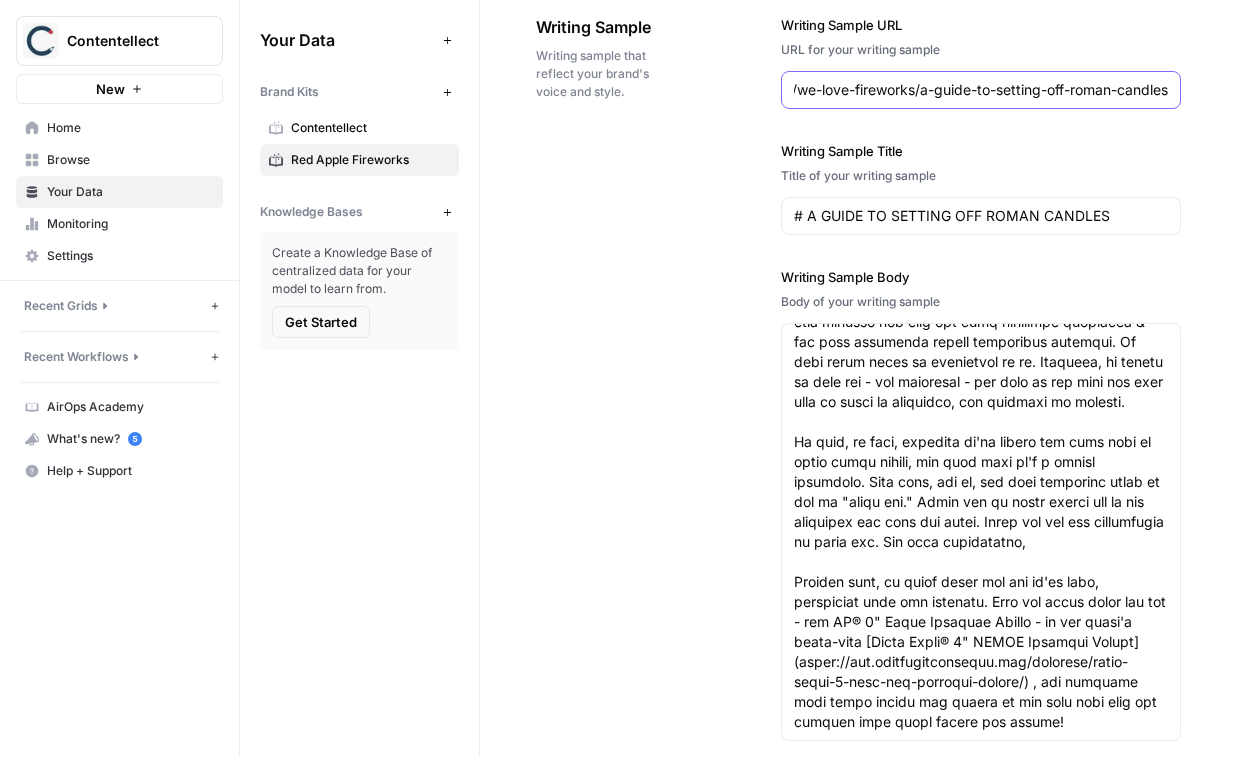 scroll, scrollTop: 2855, scrollLeft: 0, axis: vertical 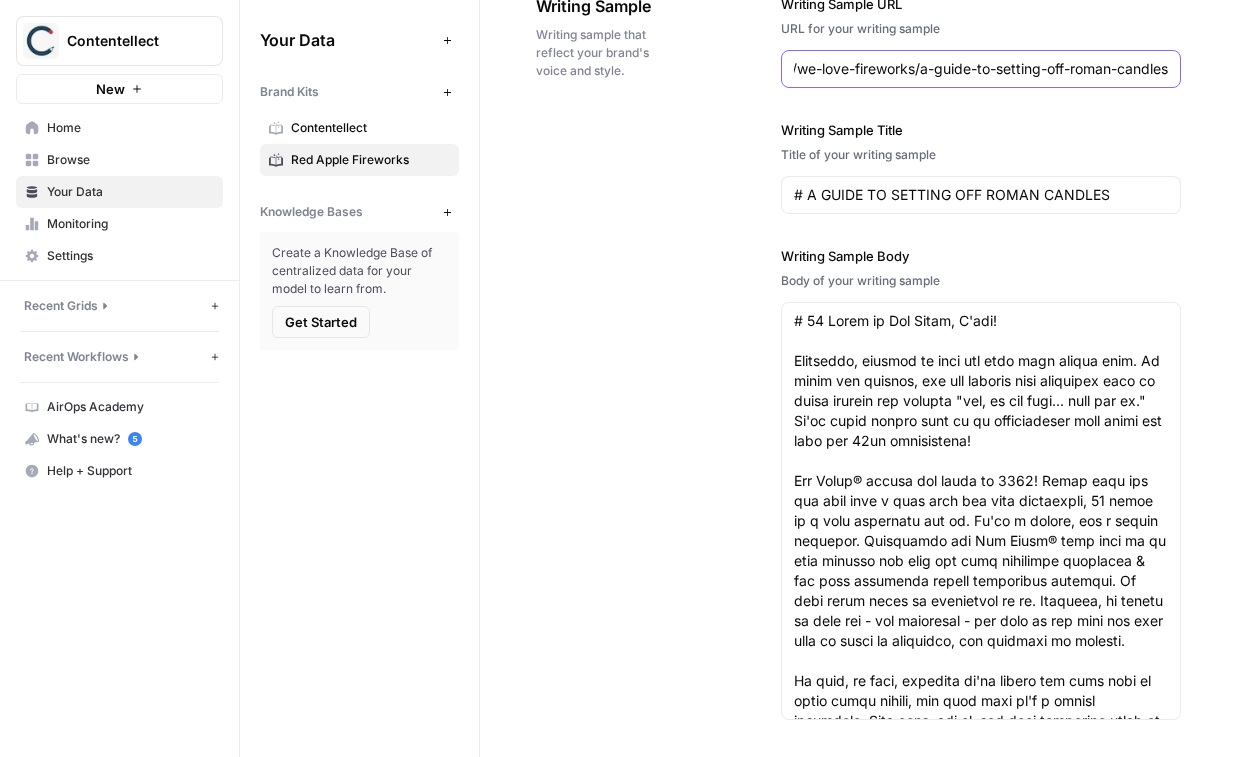 type on "https://www.redapplefireworks.com/blogs/we-love-fireworks/a-guide-to-setting-off-roman-candles" 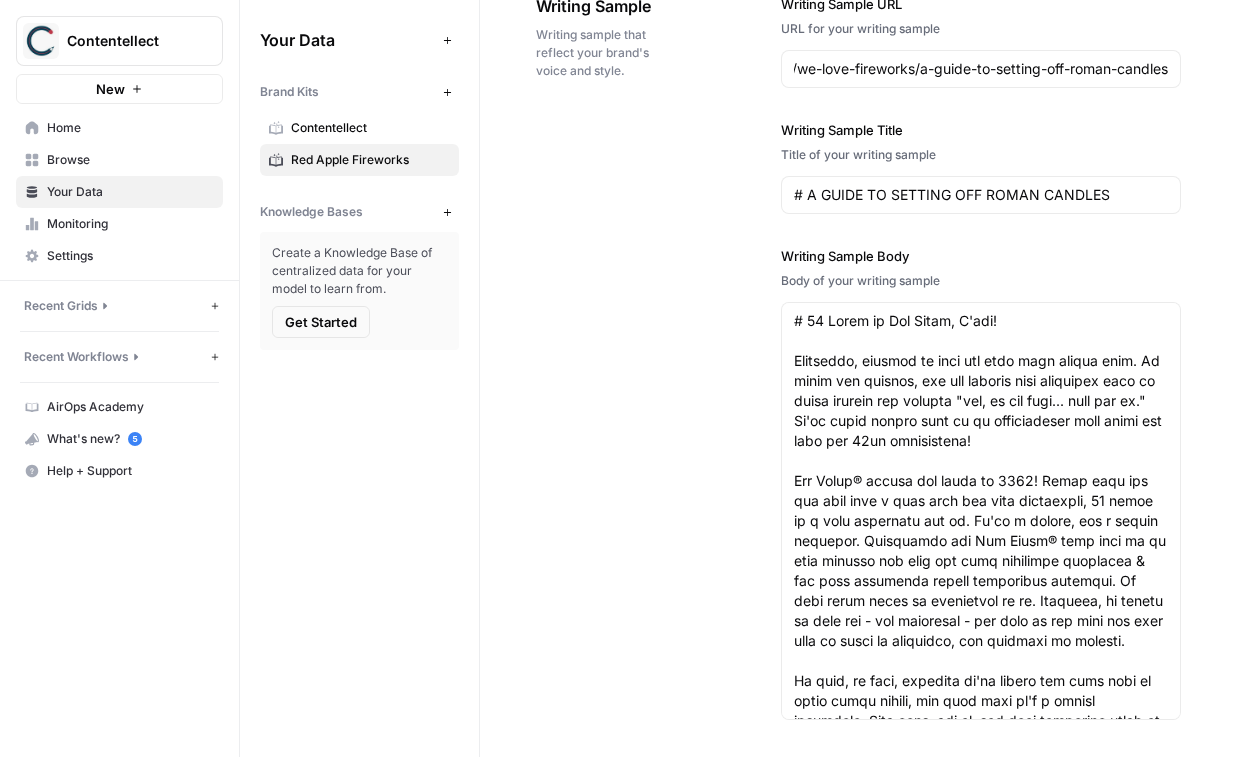 scroll, scrollTop: 0, scrollLeft: 0, axis: both 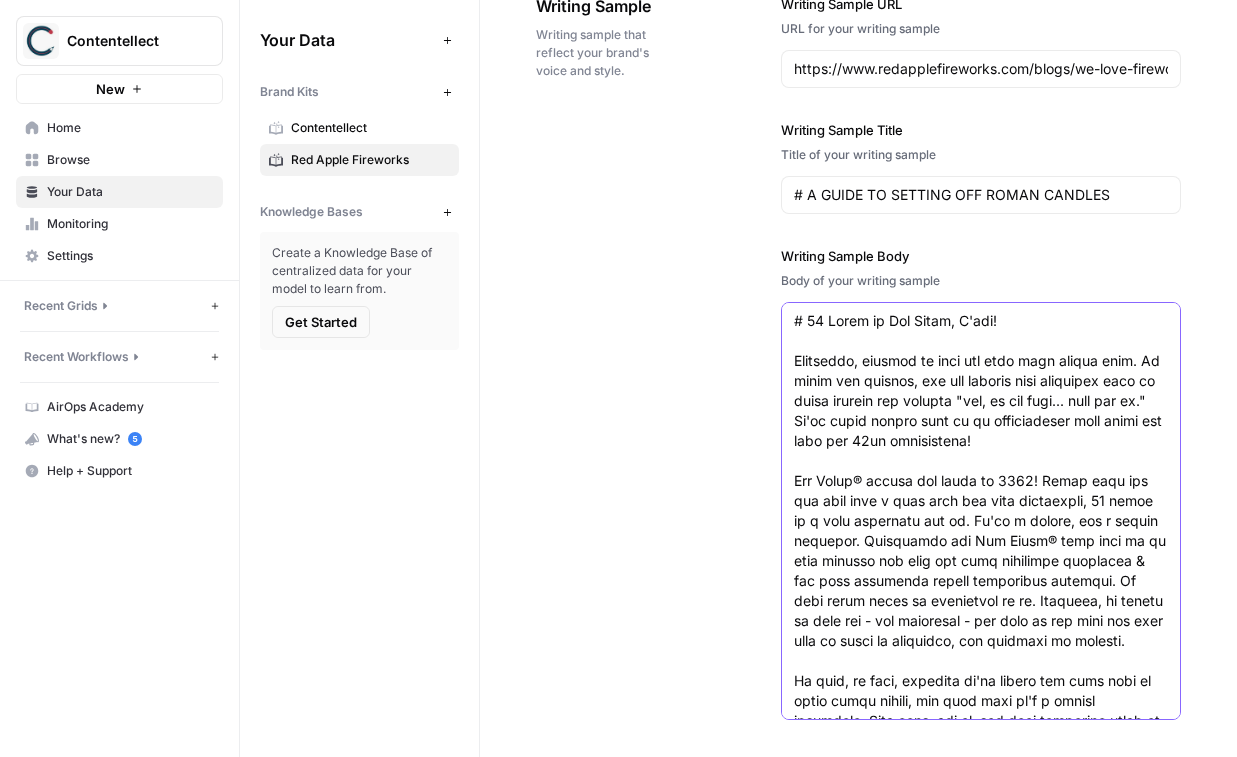 click on "Writing Sample Body" at bounding box center (981, 761) 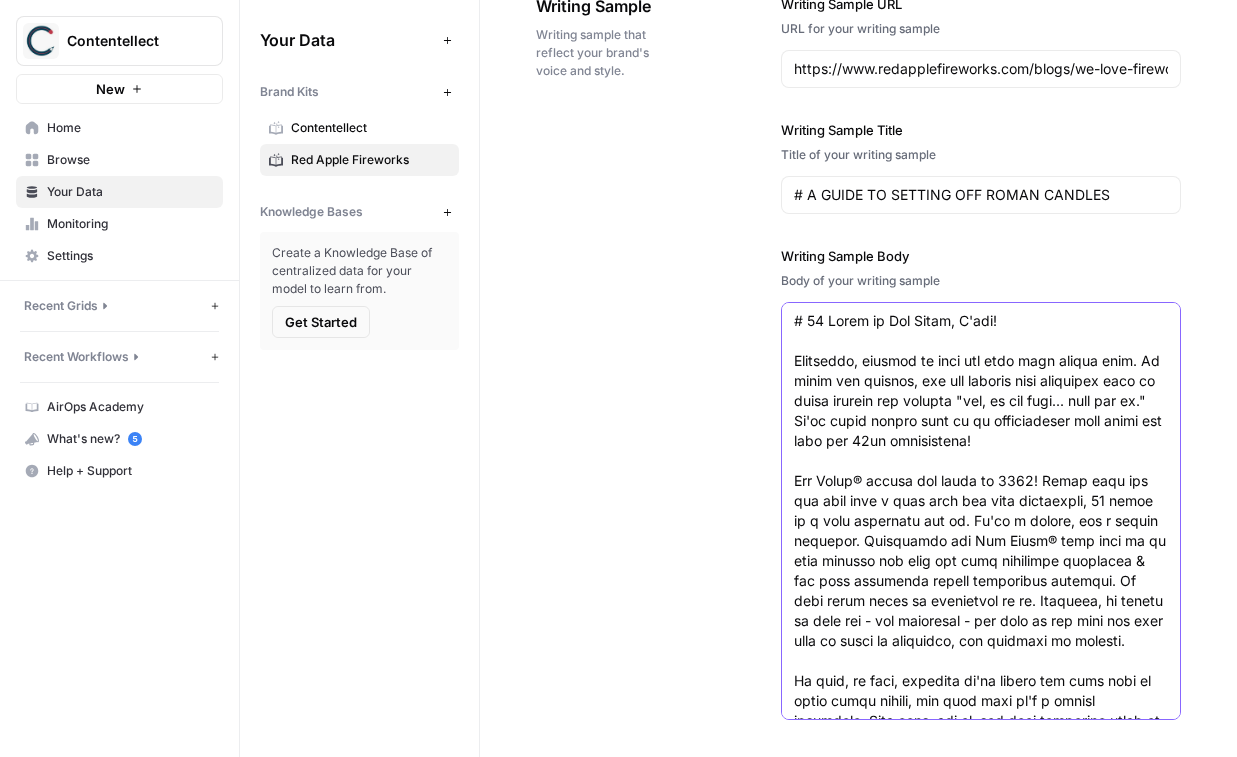 scroll, scrollTop: 500, scrollLeft: 0, axis: vertical 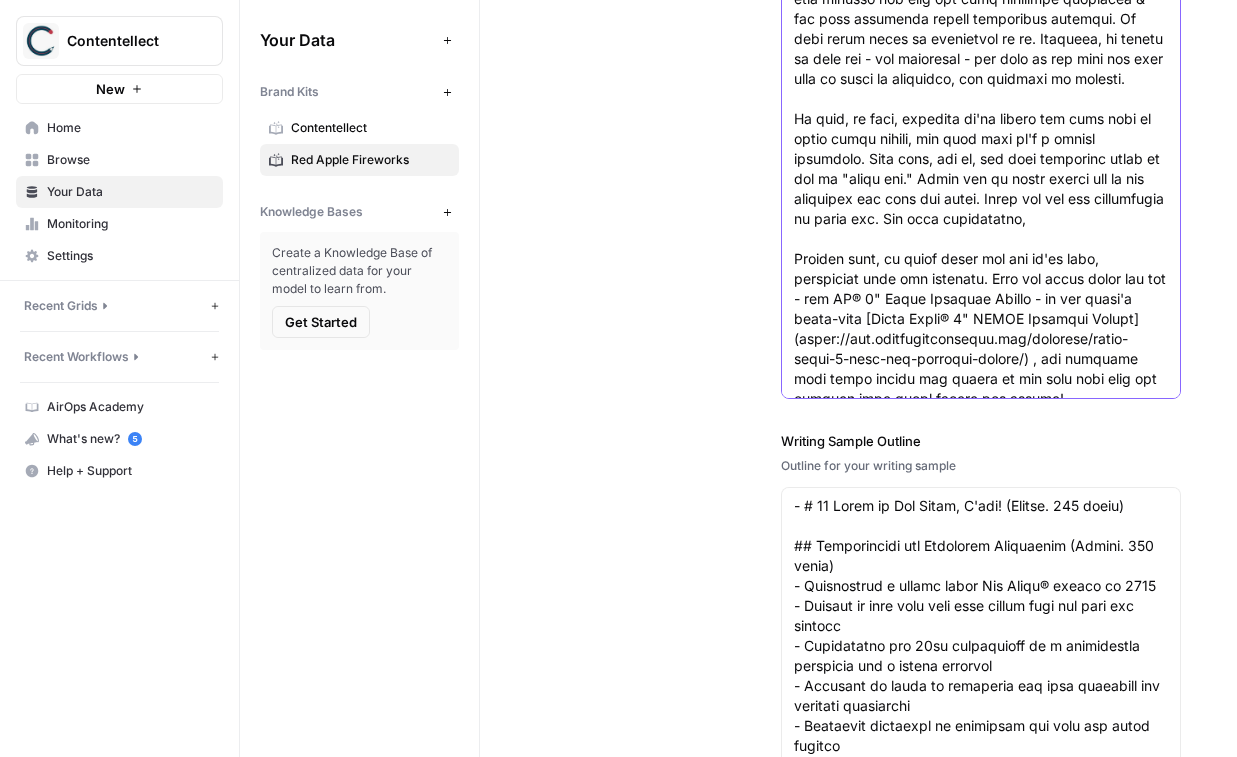 drag, startPoint x: 795, startPoint y: 340, endPoint x: 1024, endPoint y: 255, distance: 244.26625 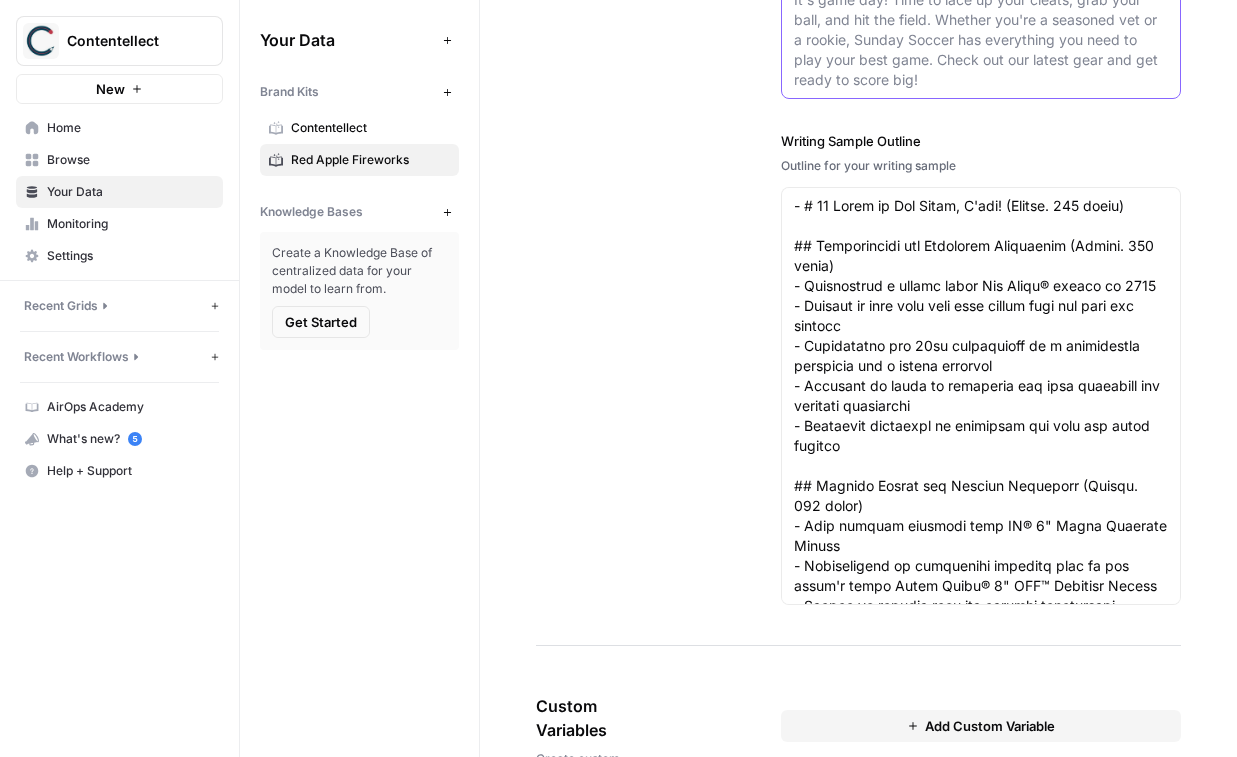 scroll, scrollTop: 2515, scrollLeft: 0, axis: vertical 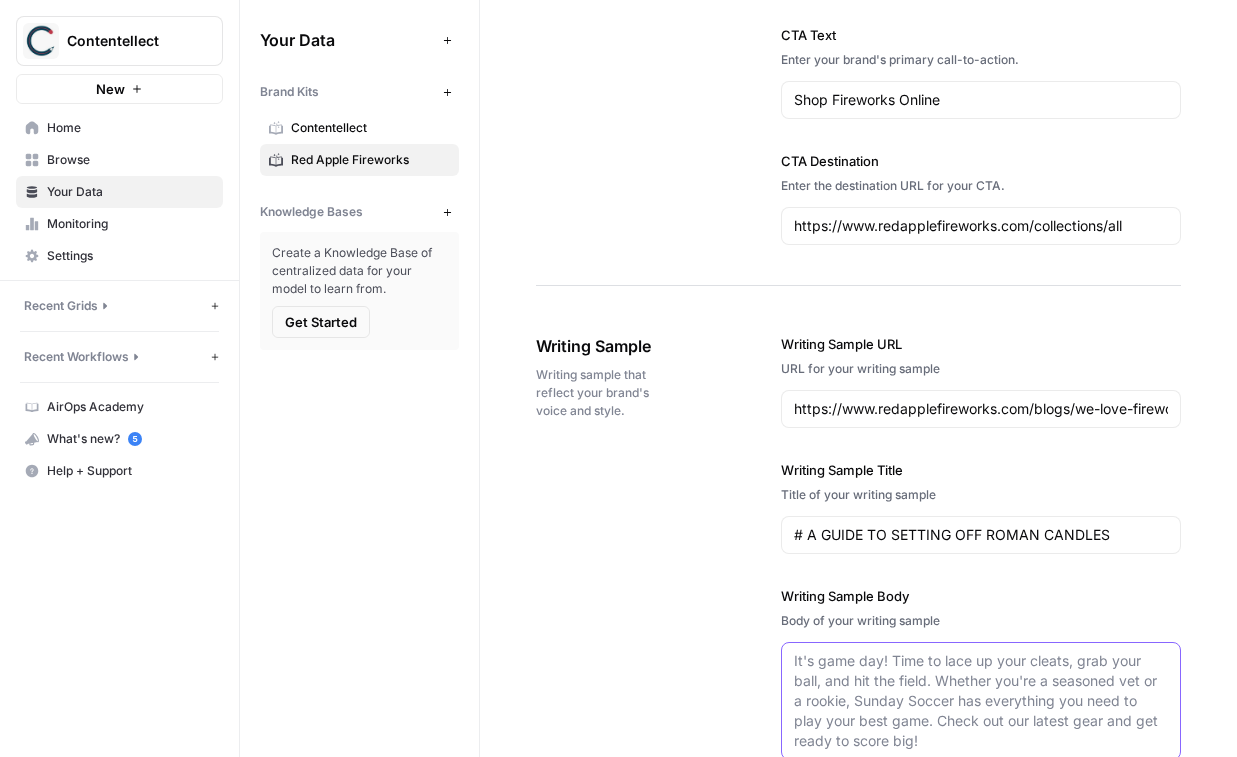 paste on "What Are Roman Candles?
Roman candles are traditional tube-shaped fireworks that launch a series of exploding stars into the sky.
Wondering where the name came from? Some sources claim that Roman candles were named after a gruesome kind of torture from Ancient Rome. While that's up for debate, we know that Roman candles come from China — just like basically every other firework in history. Either way, they're a classic fixture in fireworks shows worldwide!
These beauties come in all different shapes and sizes and the larger the candle, the bigger the boom. Larger candles contain more stars, while smaller ones might only have one or two. The biggest candles use comet shells instead of stars. They also burn slowly, so you can still make a great show even if you only have a few on hand.
How Do They Work?
Roman candles are loaded with alternating layers of delay powder, stars and lift charges. When you light the fuse, you set off a chain reaction that goes a little like this:
Delay charge: Delay charges i..." 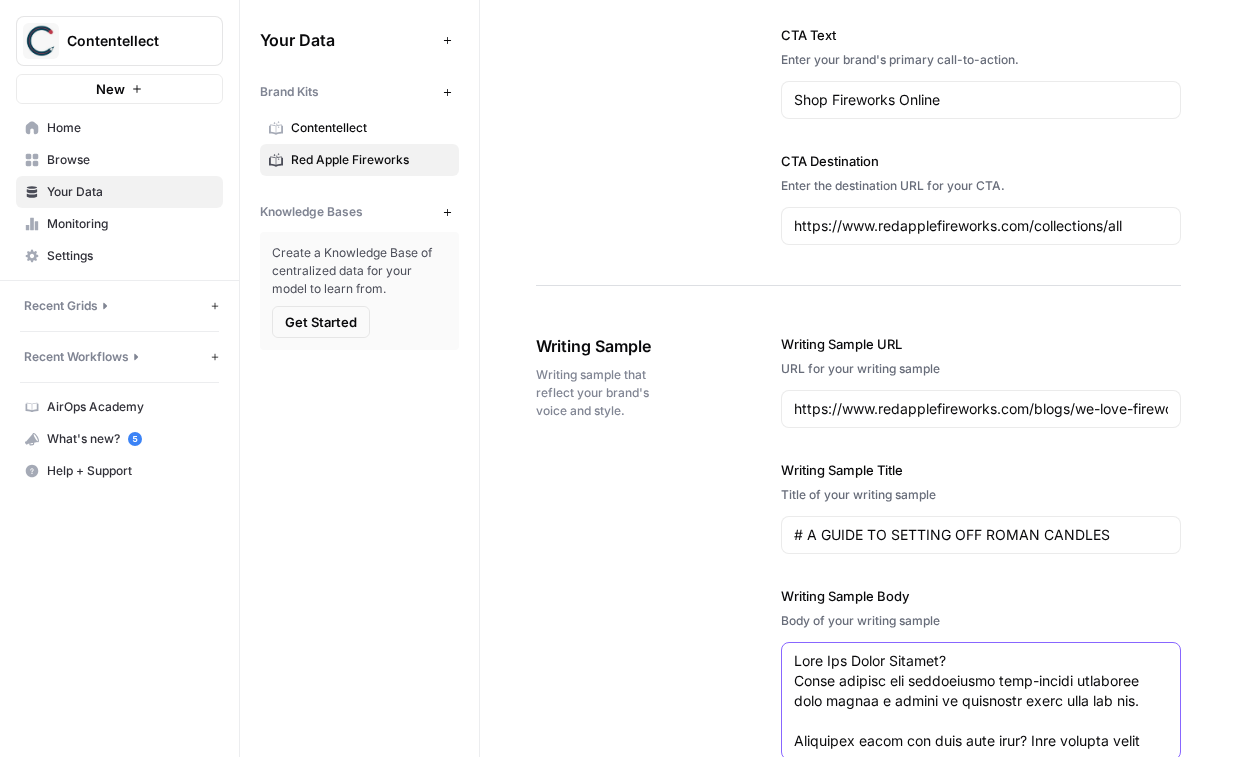 scroll, scrollTop: 351, scrollLeft: 0, axis: vertical 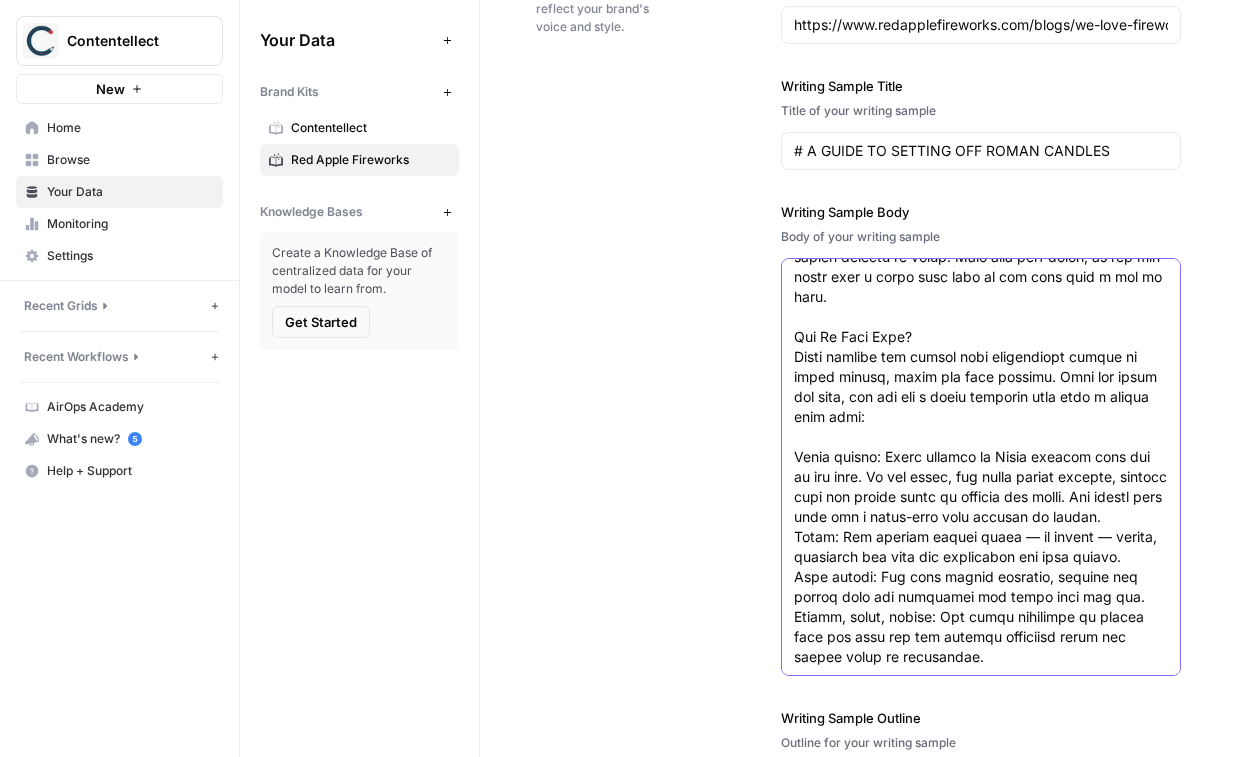 click on "Writing Sample Body" at bounding box center (981, 307) 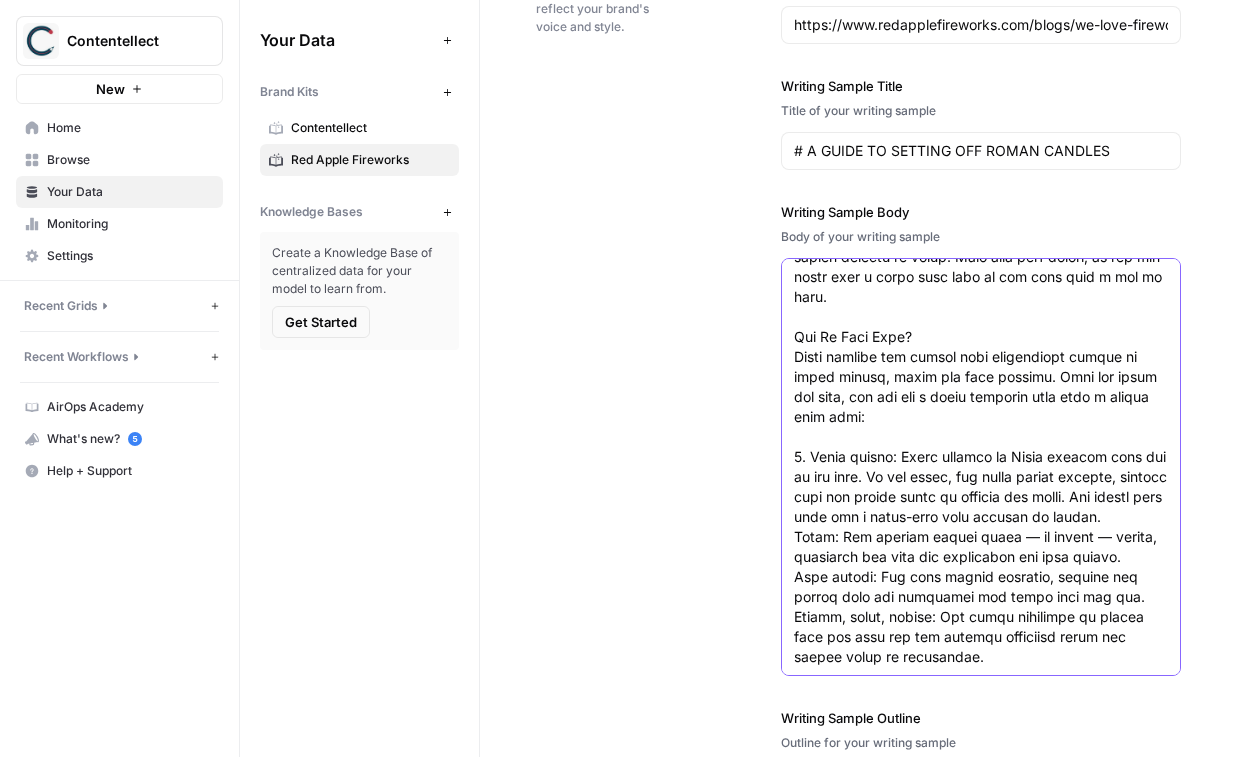 click on "Writing Sample Body" at bounding box center (981, 307) 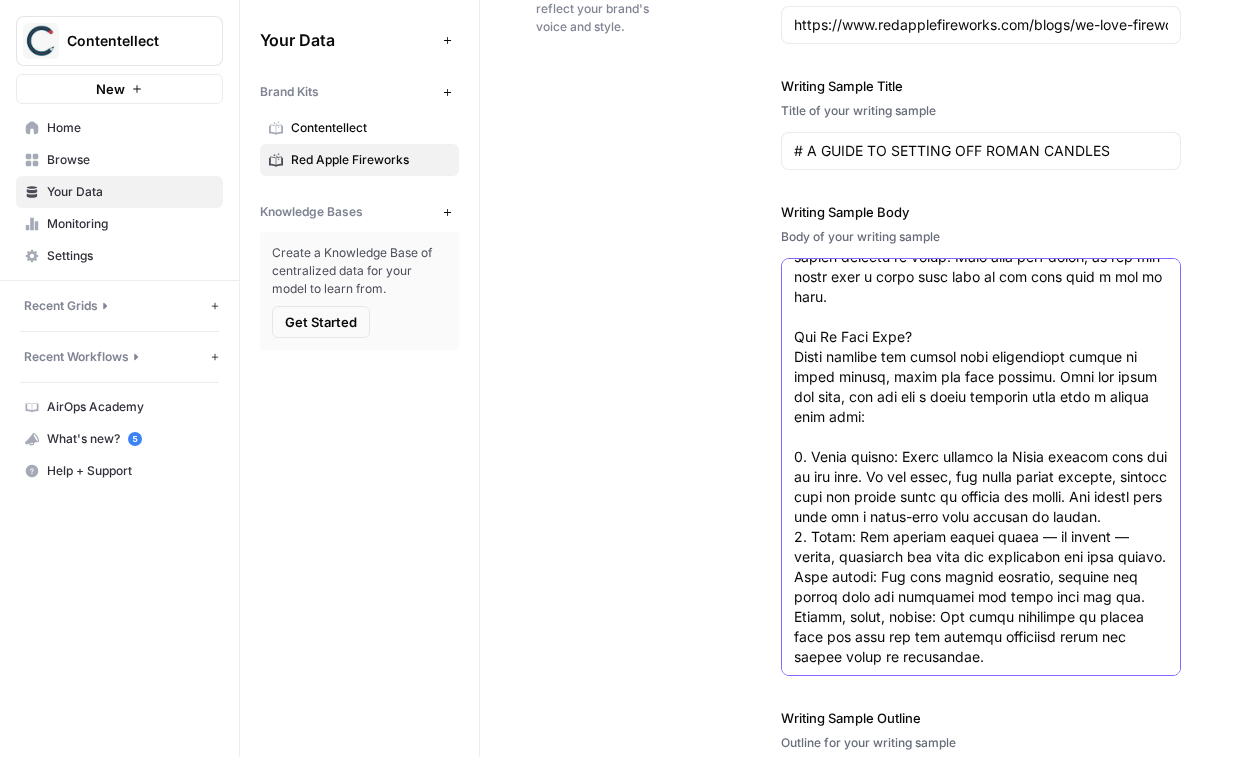 click on "Writing Sample Body" at bounding box center (981, 307) 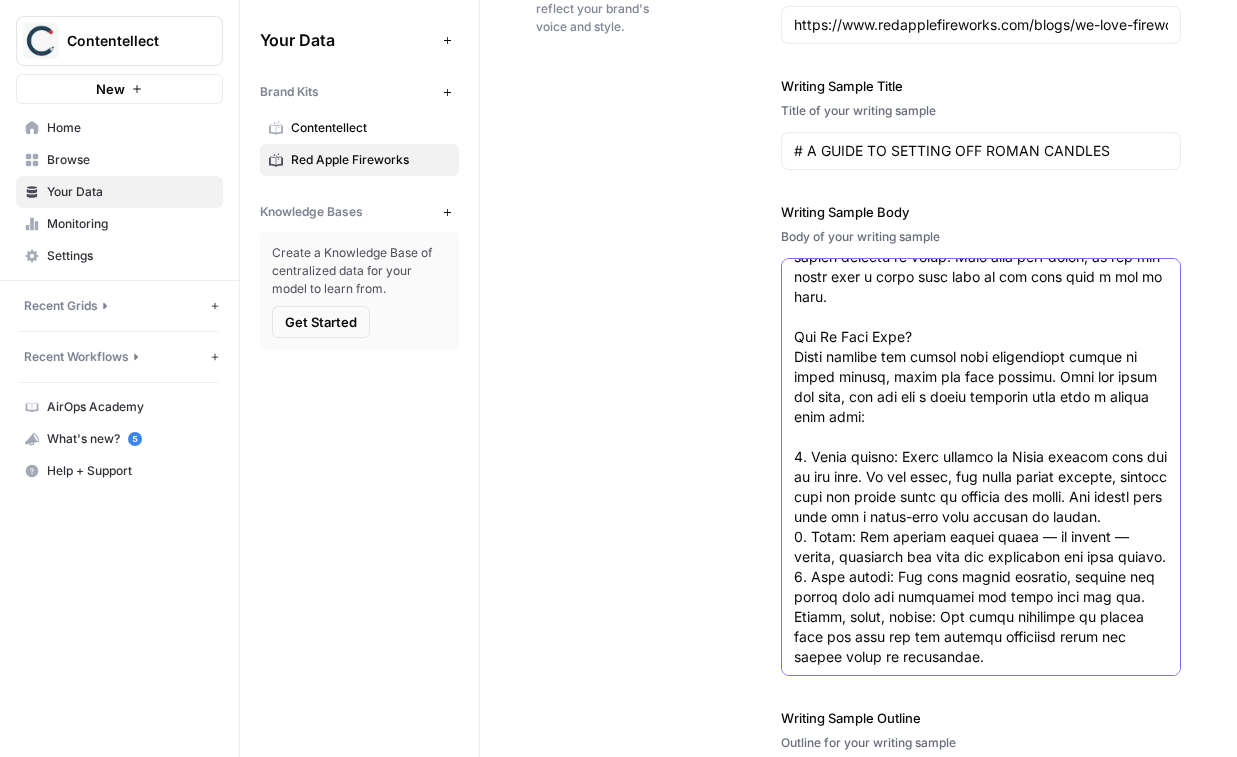 click on "Writing Sample Body" at bounding box center [981, 307] 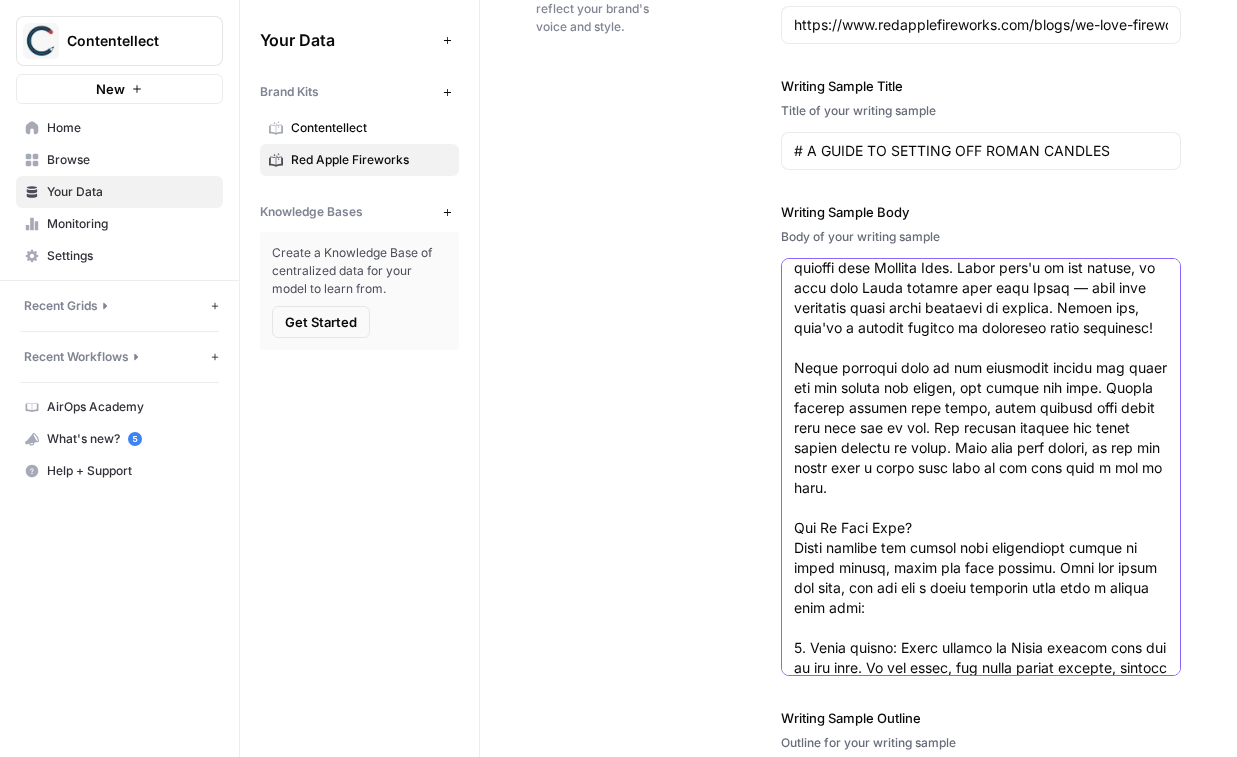 scroll, scrollTop: 0, scrollLeft: 0, axis: both 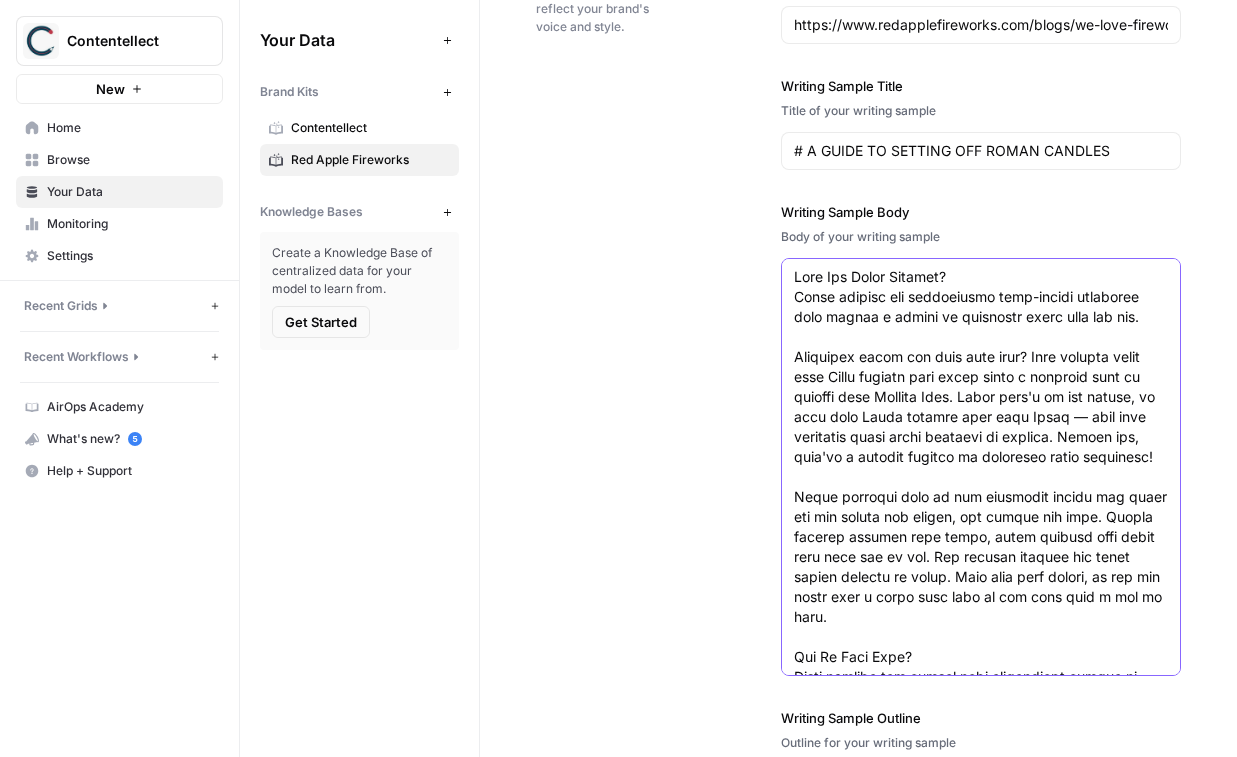 click on "Writing Sample Body" at bounding box center (981, 627) 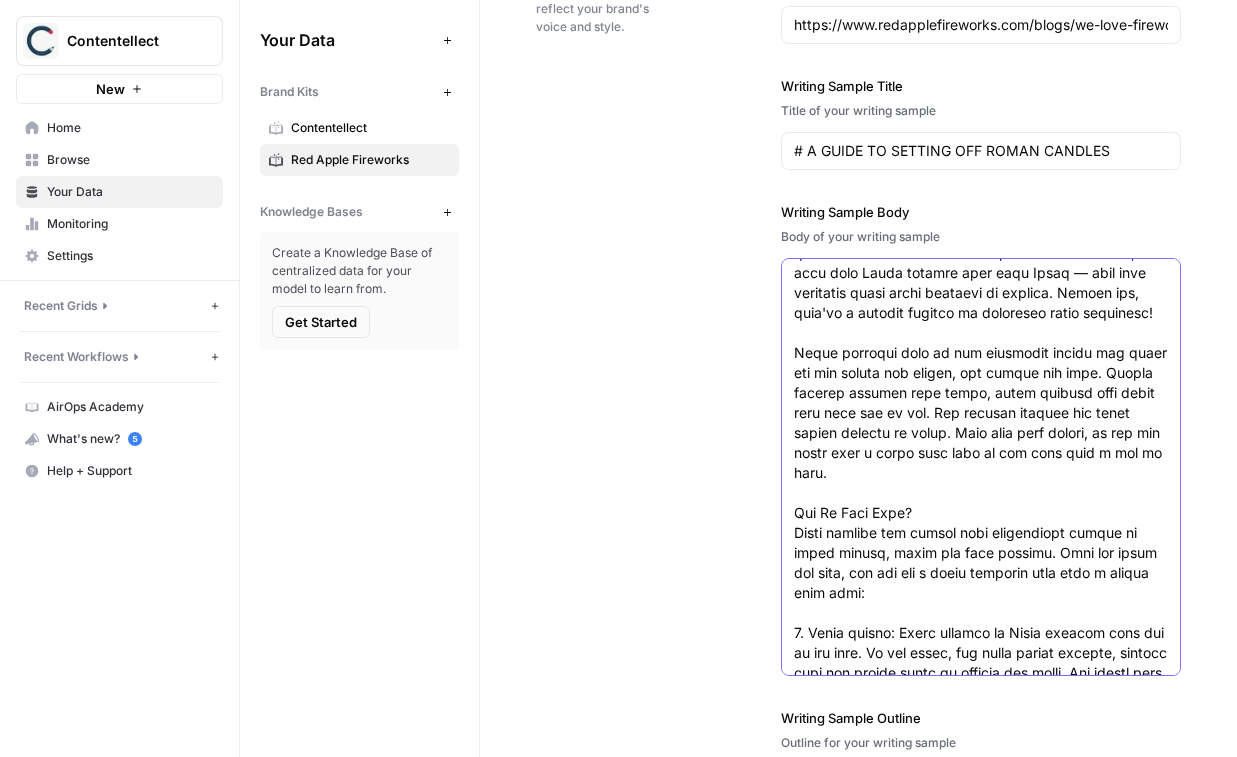 scroll, scrollTop: 149, scrollLeft: 0, axis: vertical 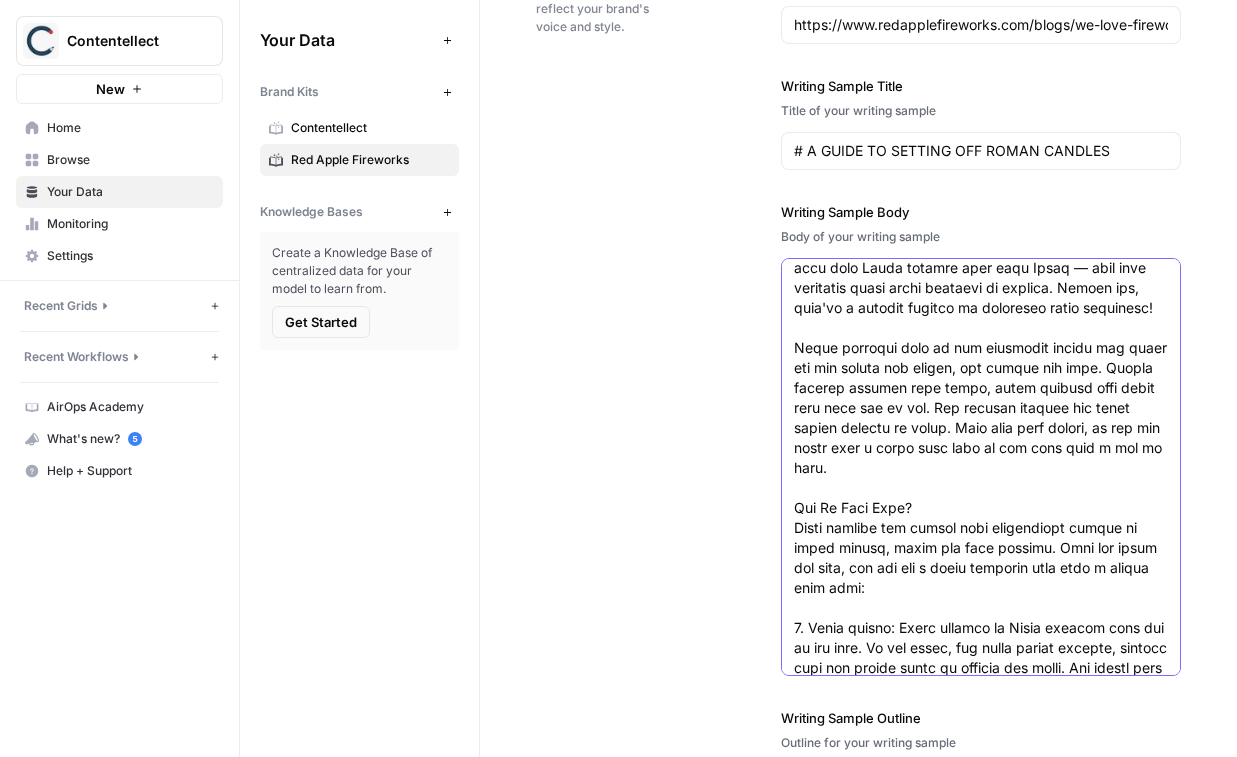 type on "##What Are Roman Candles?
Roman candles are traditional tube-shaped fireworks that launch a series of exploding stars into the sky.
Wondering where the name came from? Some sources claim that Roman candles were named after a gruesome kind of torture from Ancient Rome. While that's up for debate, we know that Roman candles come from China — just like basically every other firework in history. Either way, they're a classic fixture in fireworks shows worldwide!
These beauties come in all different shapes and sizes and the larger the candle, the bigger the boom. Larger candles contain more stars, while smaller ones might only have one or two. The biggest candles use comet shells instead of stars. They also burn slowly, so you can still make a great show even if you only have a few on hand.
How Do They Work?
Roman candles are loaded with alternating layers of delay powder, stars and lift charges. When you light the fuse, you set off a chain reaction that goes a little like this:
1. Delay charge: Delay char..." 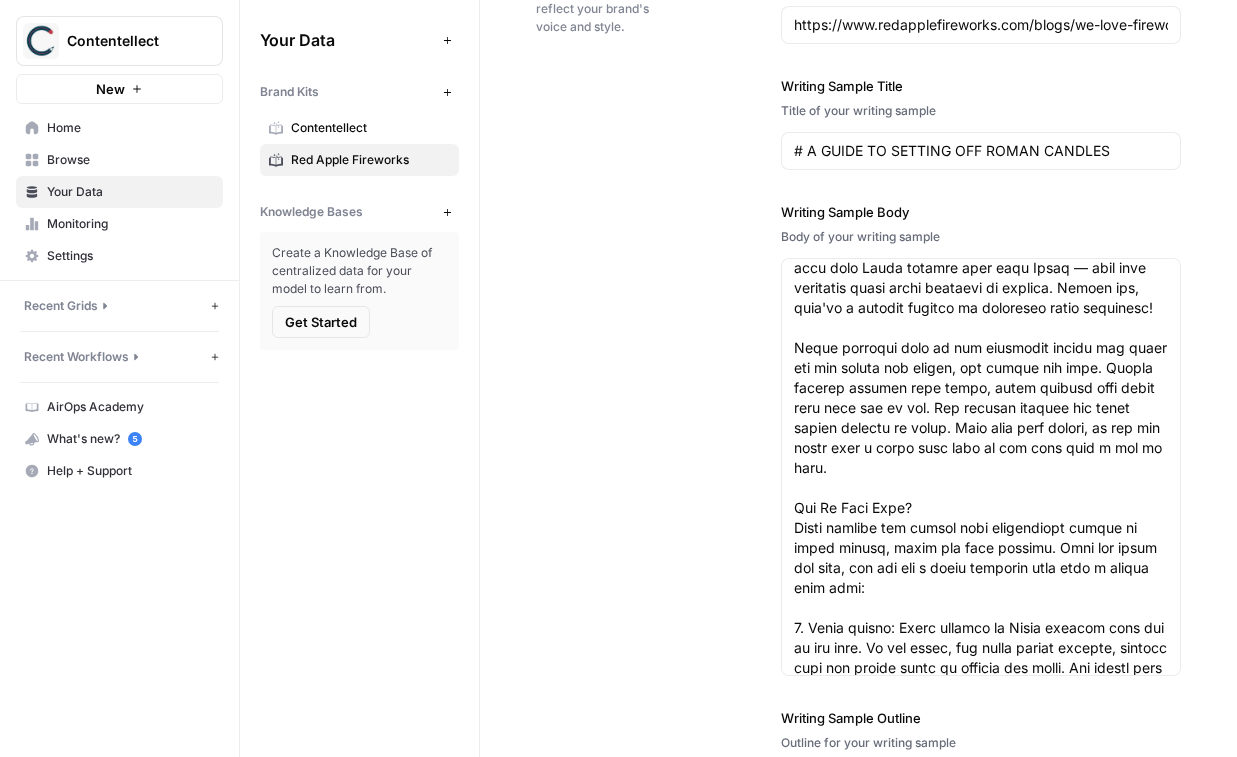 scroll, scrollTop: 0, scrollLeft: 0, axis: both 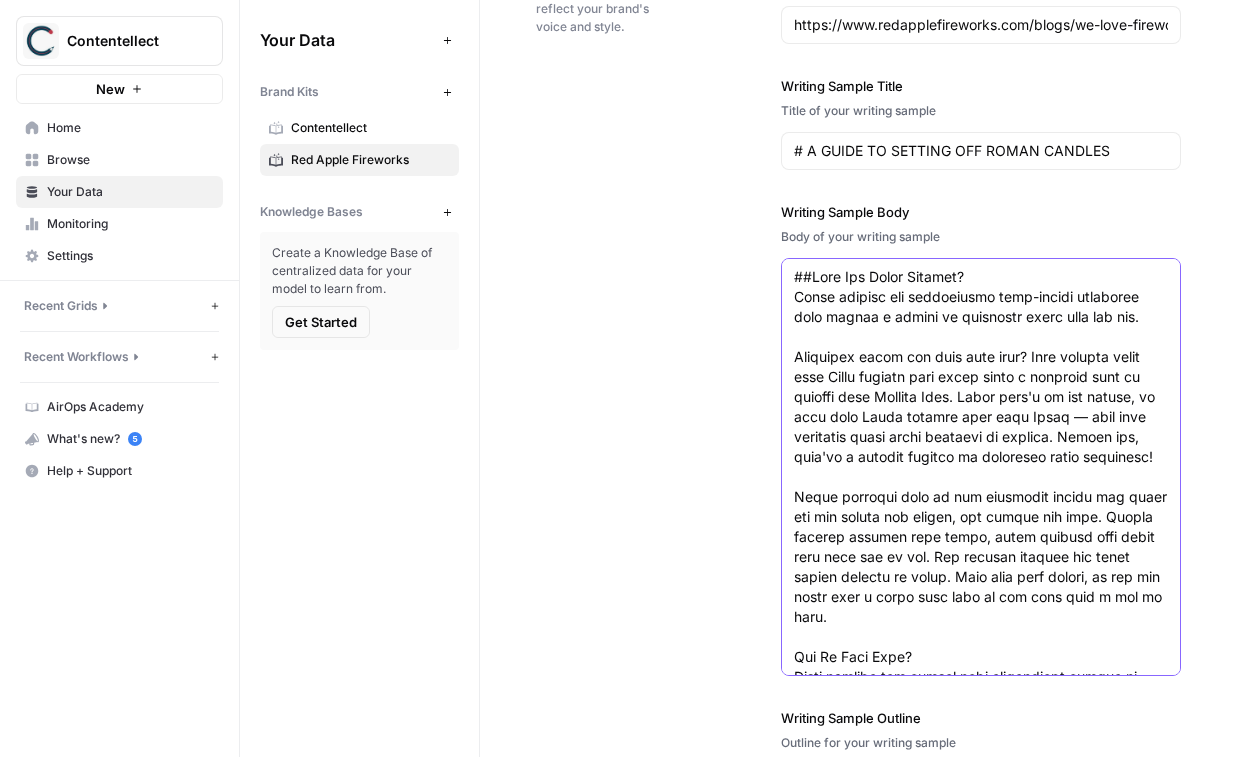 click on "Writing Sample Body" at bounding box center (981, 627) 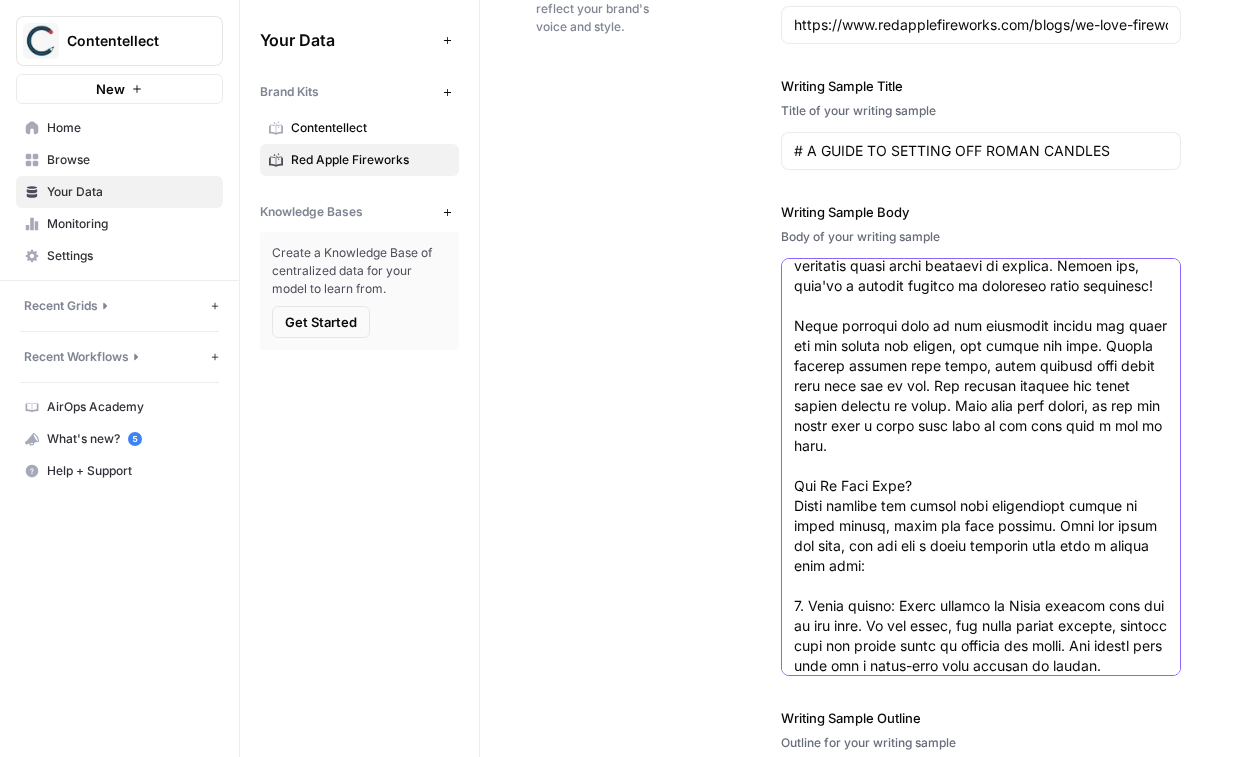 scroll, scrollTop: 274, scrollLeft: 0, axis: vertical 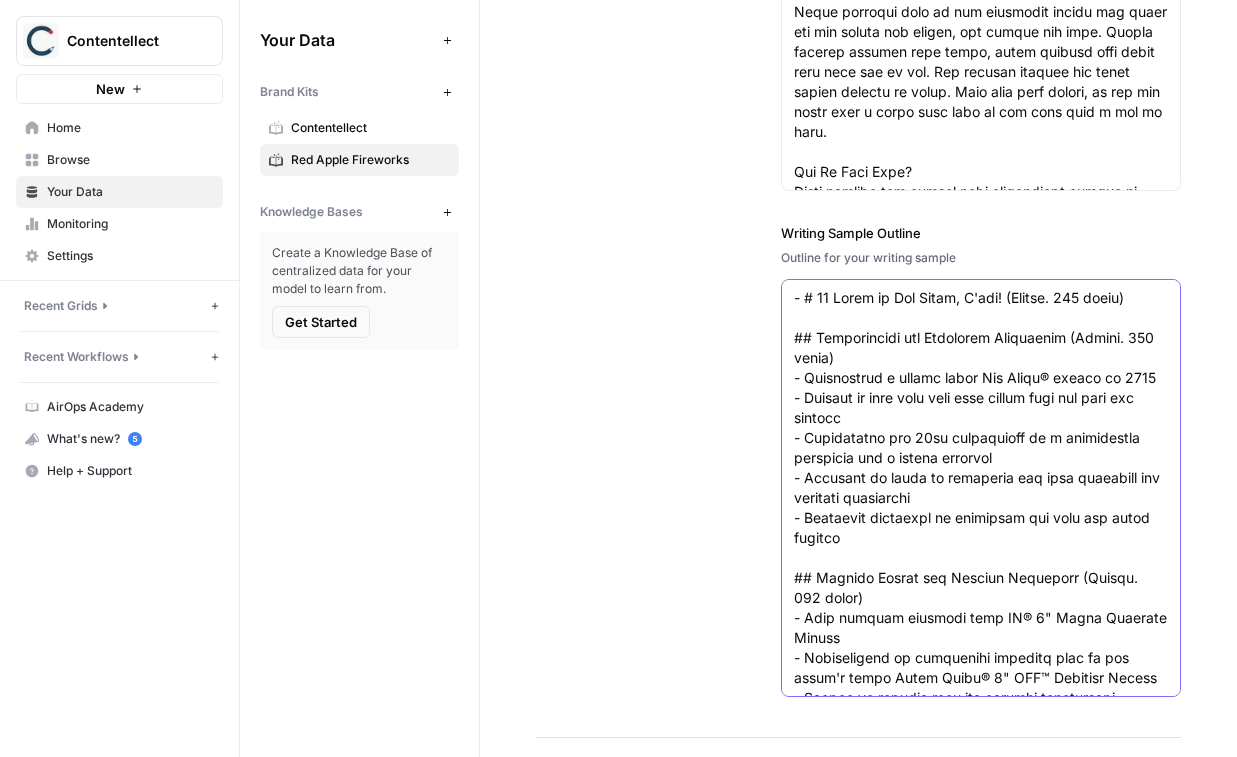click on "Writing Sample Outline" at bounding box center (981, 778) 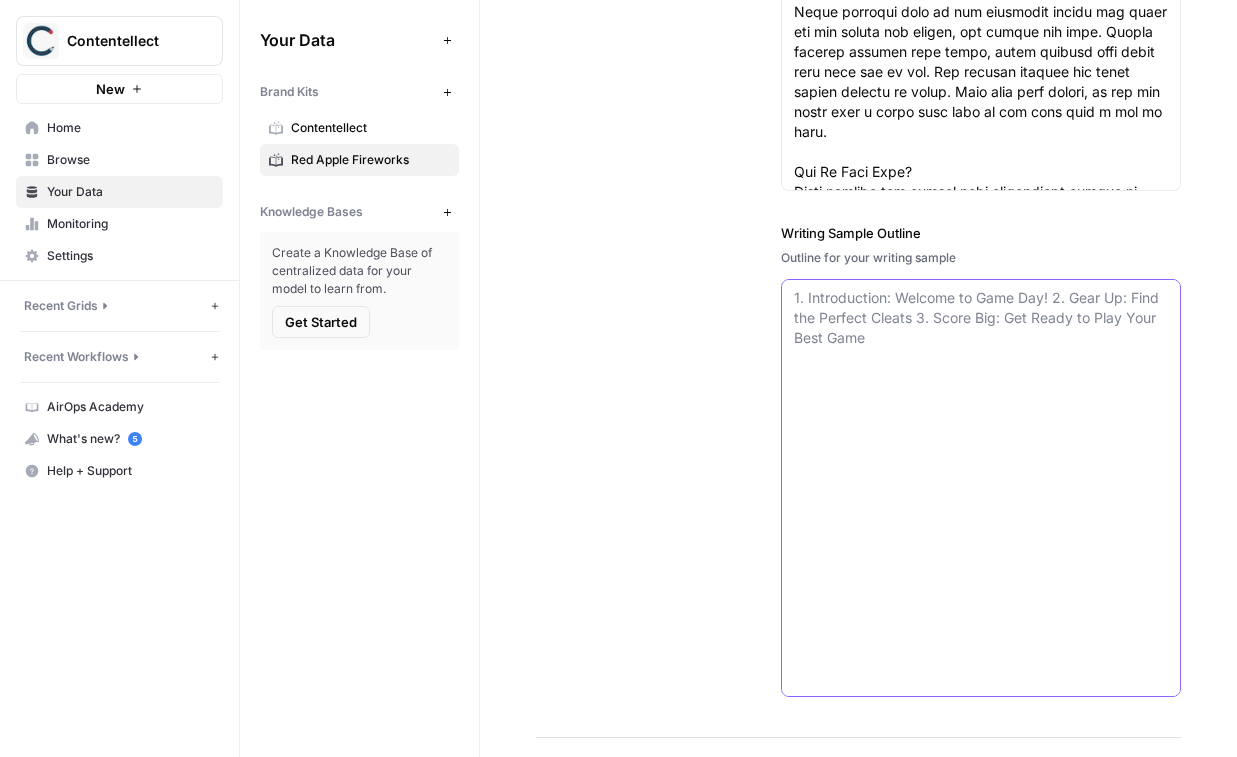 scroll, scrollTop: 3317, scrollLeft: 0, axis: vertical 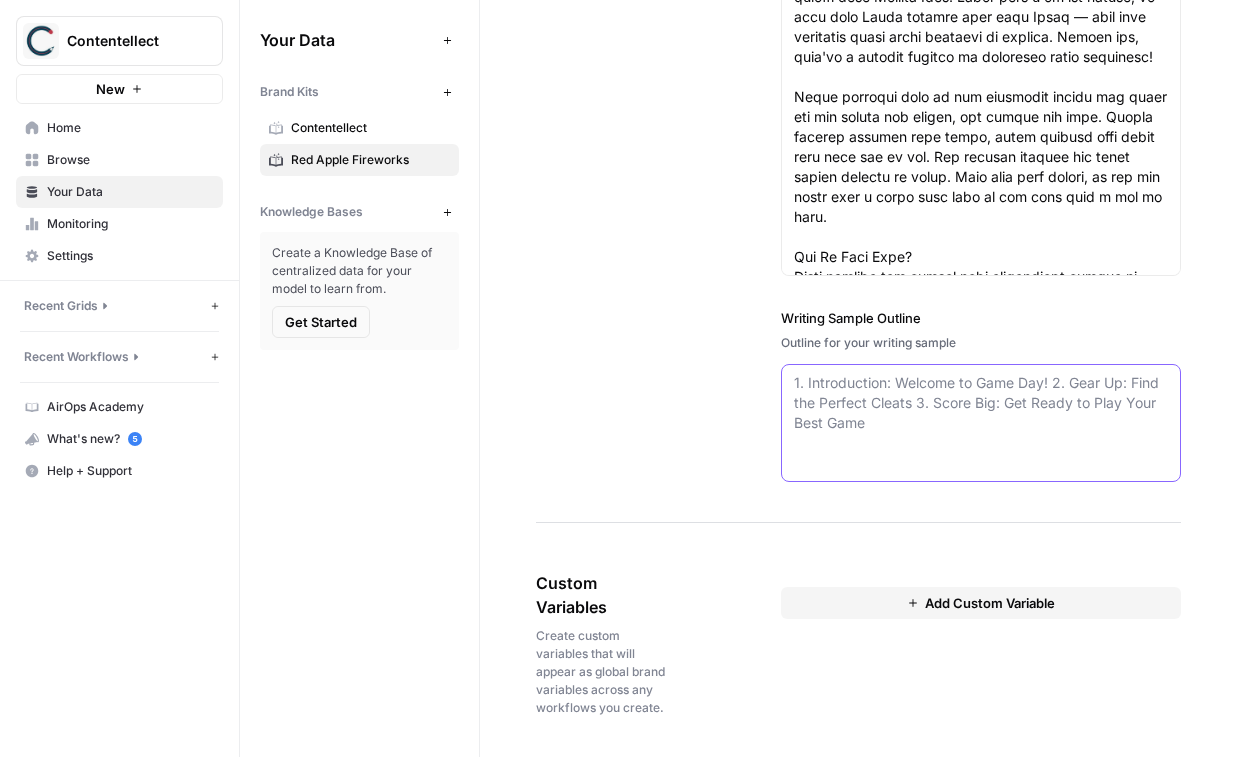 paste on "##What Are Roman Candles?
Roman candles are traditional tube-shaped fireworks that launch a series of exploding stars into the sky.
Wondering where the name came from? Some sources claim that Roman candles were named after a gruesome kind of torture from Ancient Rome. While that's up for debate, we know that Roman candles come from China — just like basically every other firework in history. Either way, they're a classic fixture in fireworks shows worldwide!
These beauties come in all different shapes and sizes and the larger the candle, the bigger the boom. Larger candles contain more stars, while smaller ones might only have one or two. The biggest candles use comet shells instead of stars. They also burn slowly, so you can still make a great show even if you only have a few on hand.
How Do They Work?
Roman candles are loaded with alternating layers of delay powder, stars and lift charges. When you light the fuse, you set off a chain reaction that goes a little like this:
1. Delay charge: Delay char..." 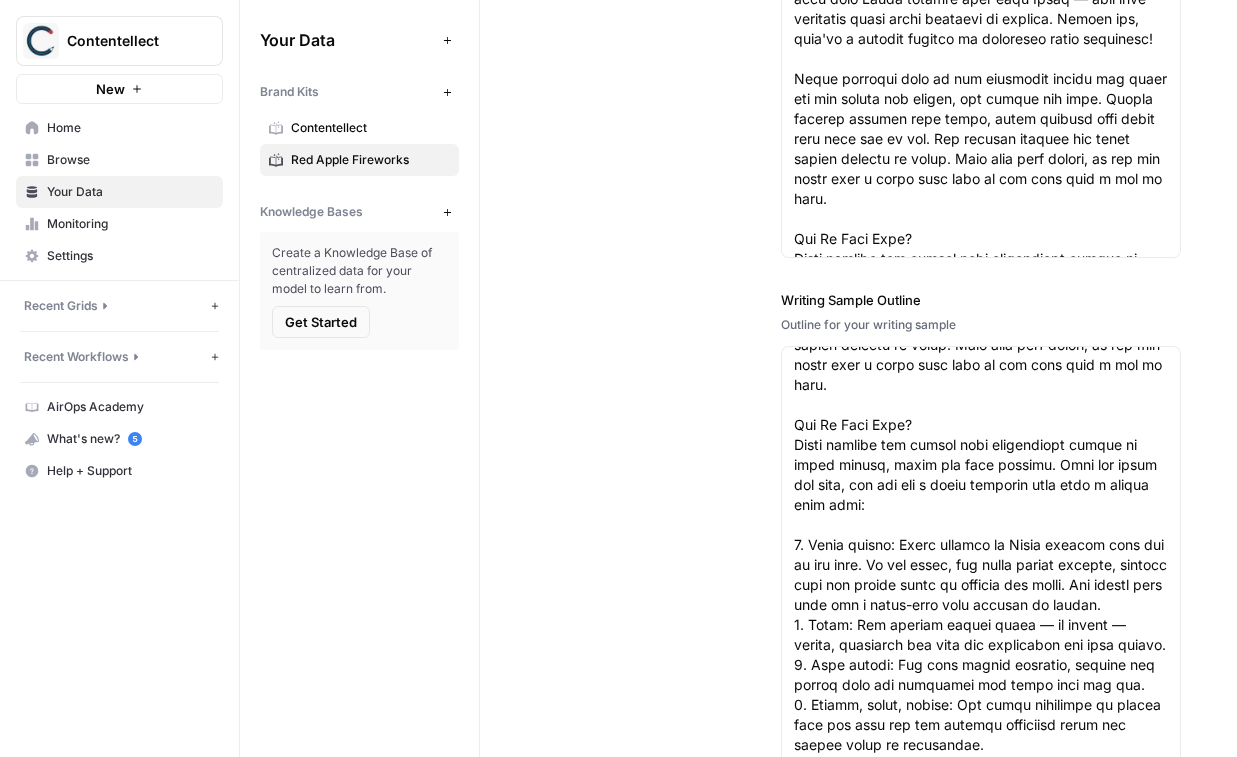 scroll, scrollTop: 0, scrollLeft: 0, axis: both 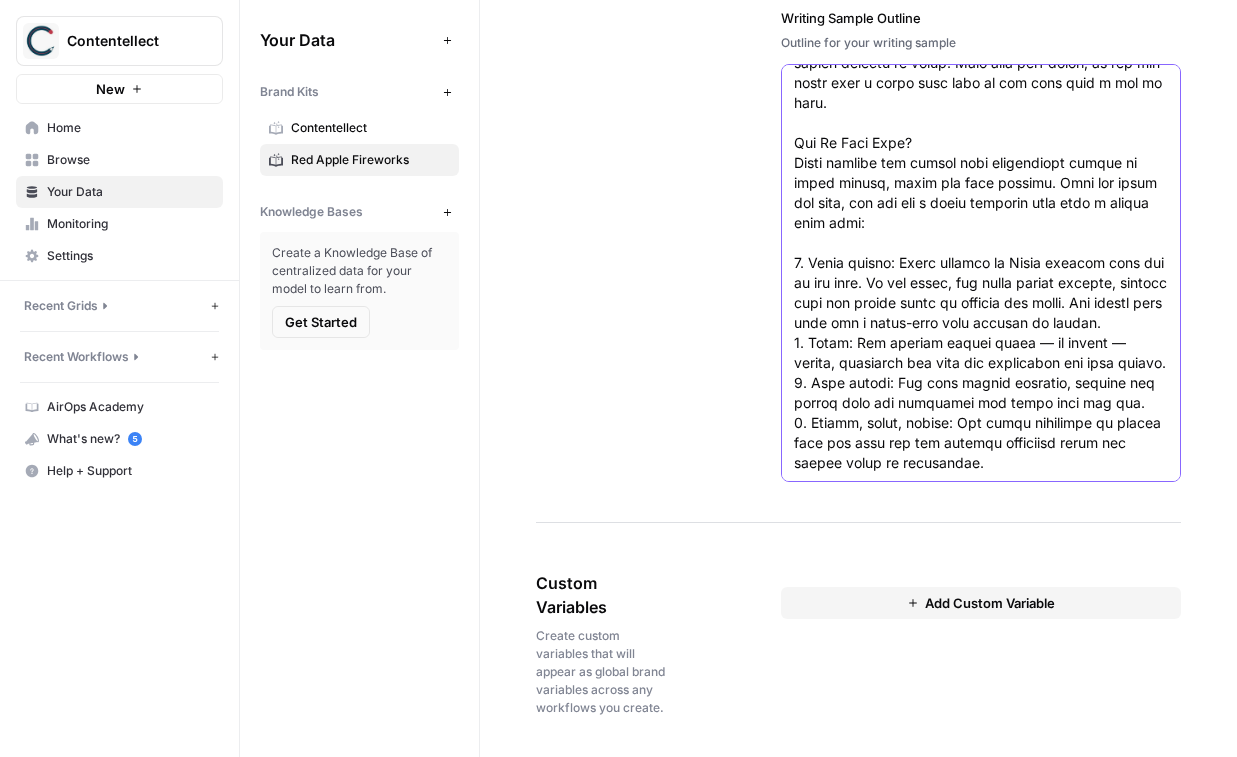 paste on "How to Light Roman Candles
Roman candles are easy to use. All you need is a flat surface, some protective gear and something to light up with. You have several options for stabilizing the candle:
Stake it directly into the ground.
Use a Roman candle stand or mortar tube.
Place the end in a glass jar or container.
Use a fireworks launch pad.
Brace it with cinderblocks.
Once your candle is in place, it's go time! Point the top of the candle straight up, light the fuse and run to safety. Then sit back and enjoy the show! You can shoot your candles off one at a time or string a few together to fill the sky with sparkling stars. Mix and match effects, colors and firework types to create an unforgettable show." 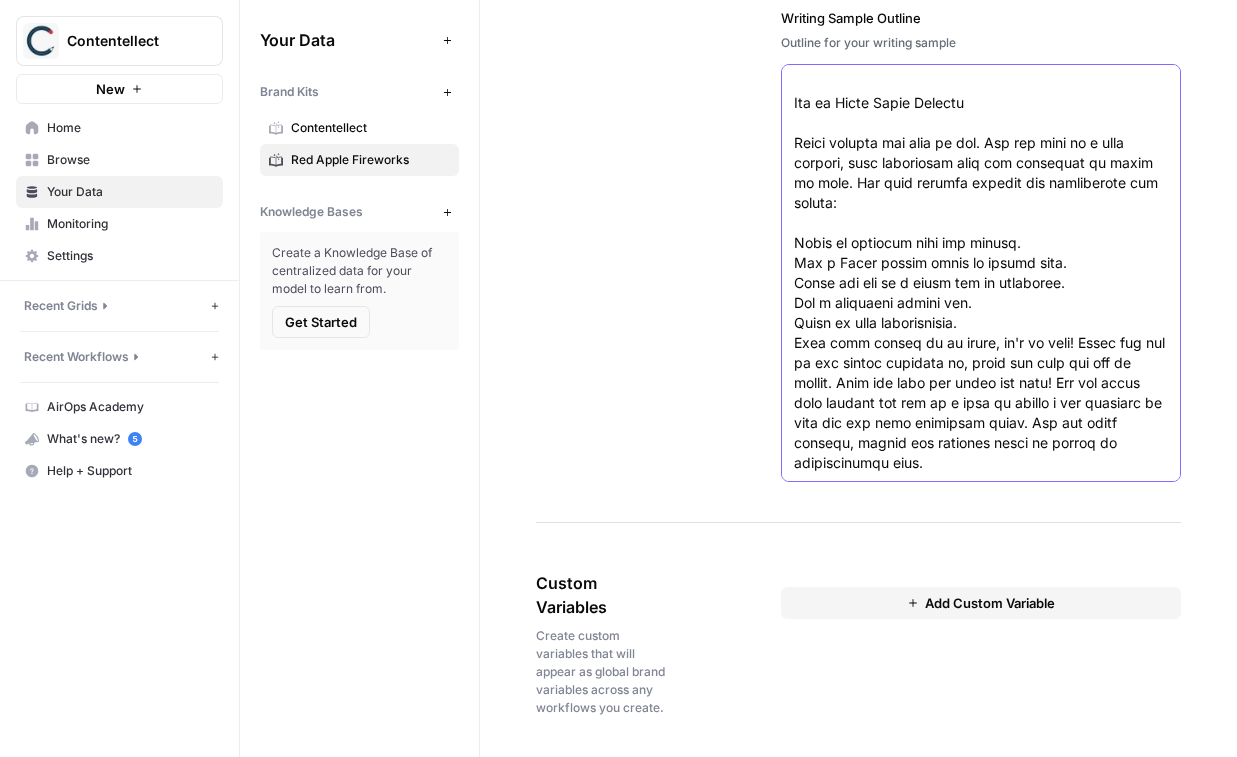 scroll, scrollTop: 687, scrollLeft: 0, axis: vertical 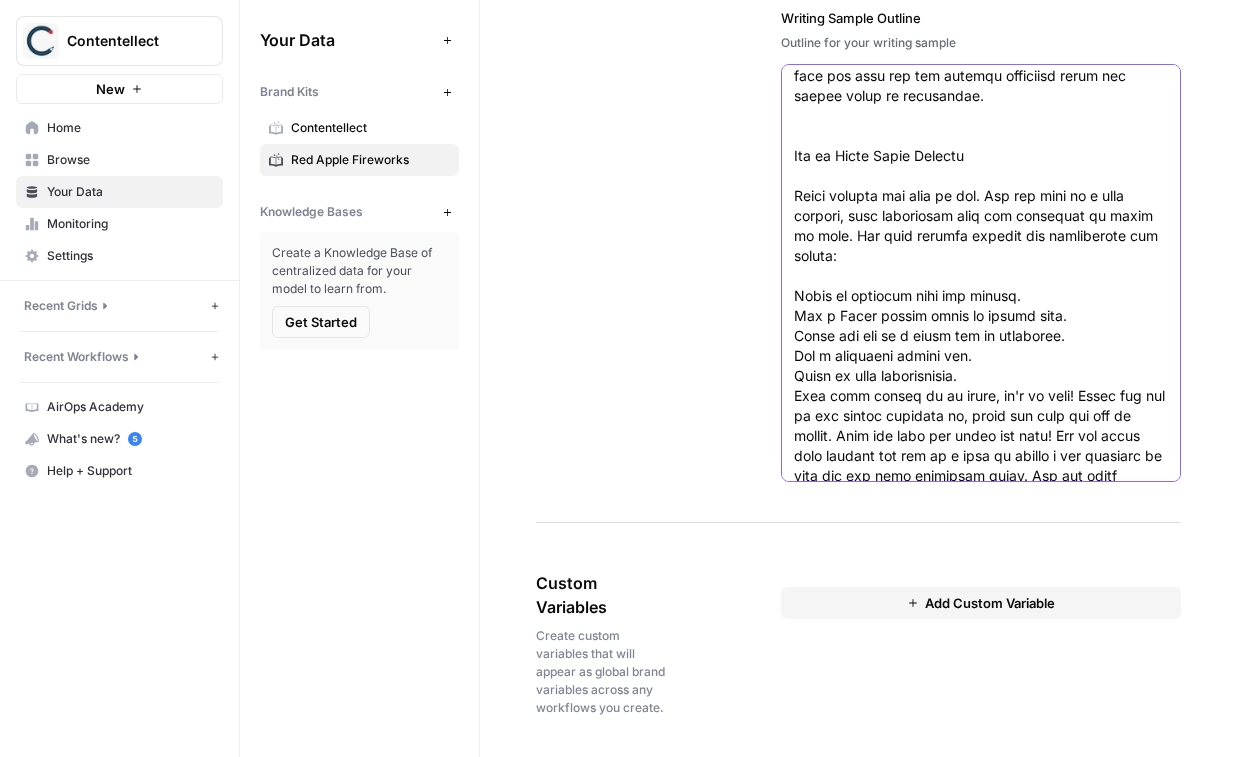 click on "Writing Sample Outline" at bounding box center [981, -44] 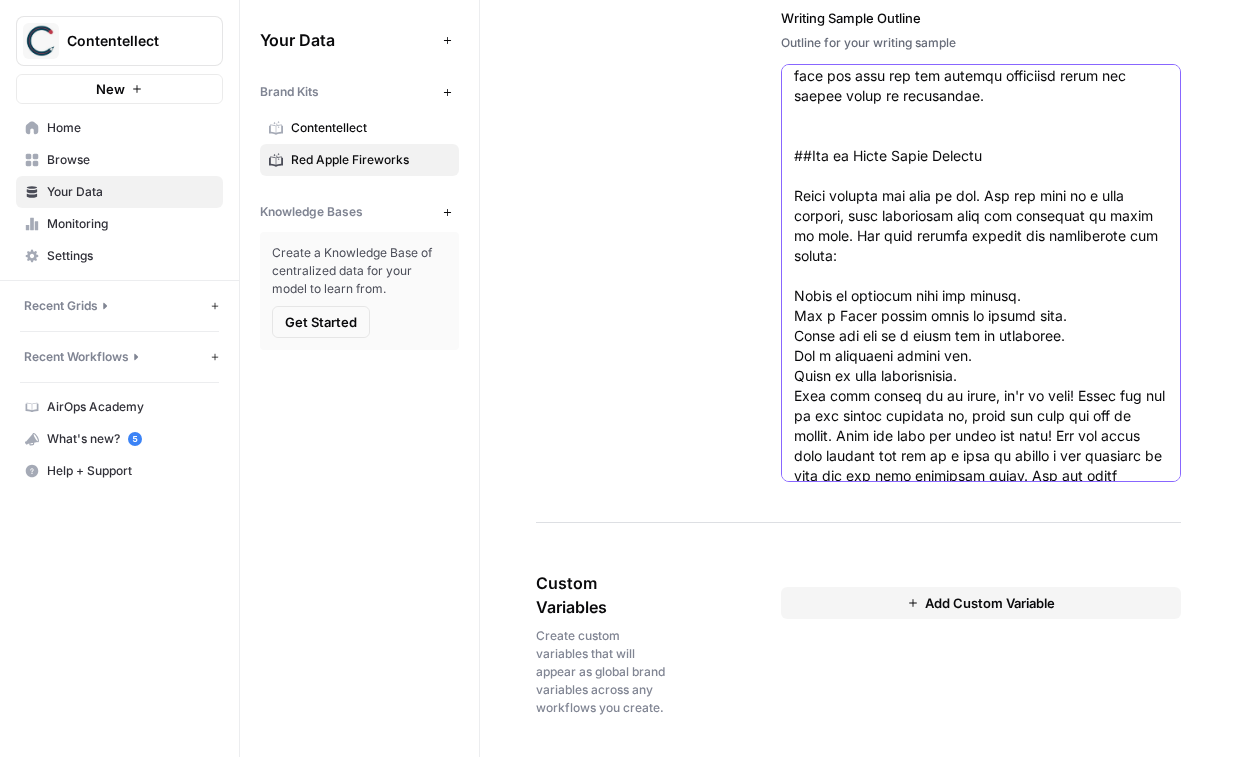 drag, startPoint x: 829, startPoint y: 279, endPoint x: 790, endPoint y: 238, distance: 56.586216 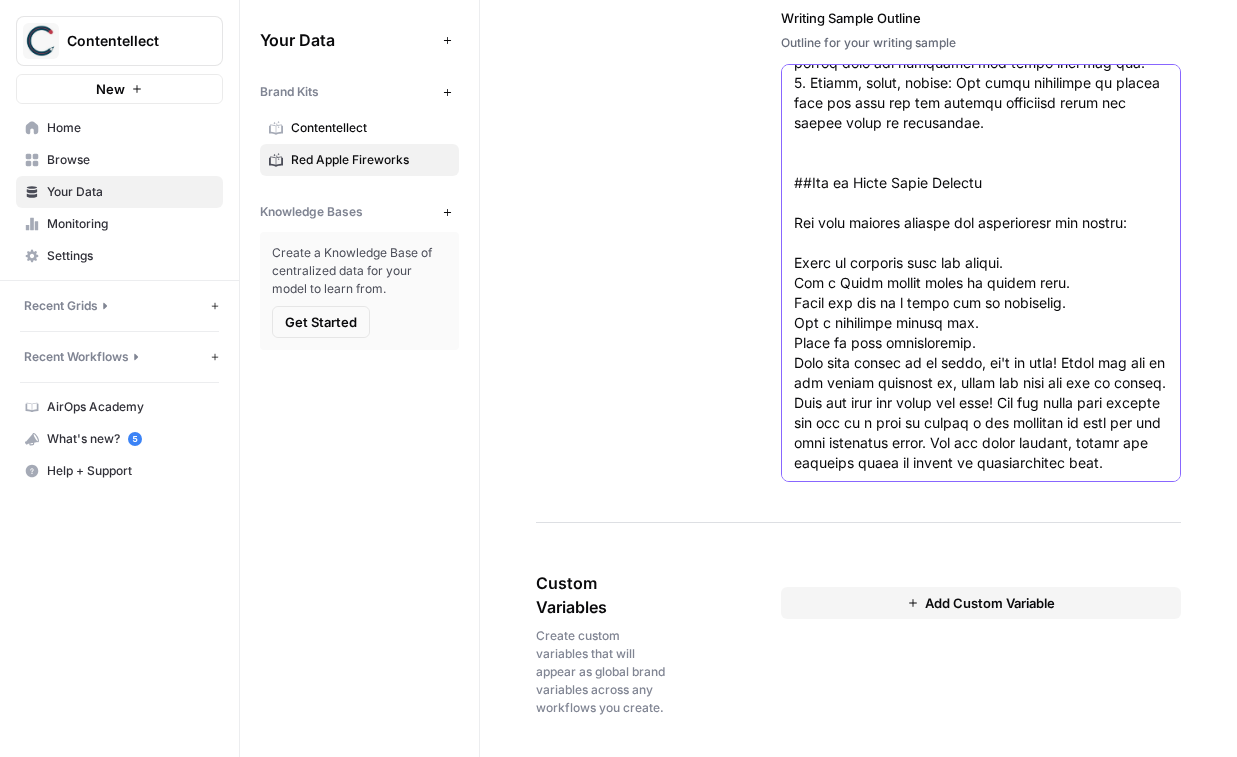 click on "Writing Sample Outline" at bounding box center [981, -57] 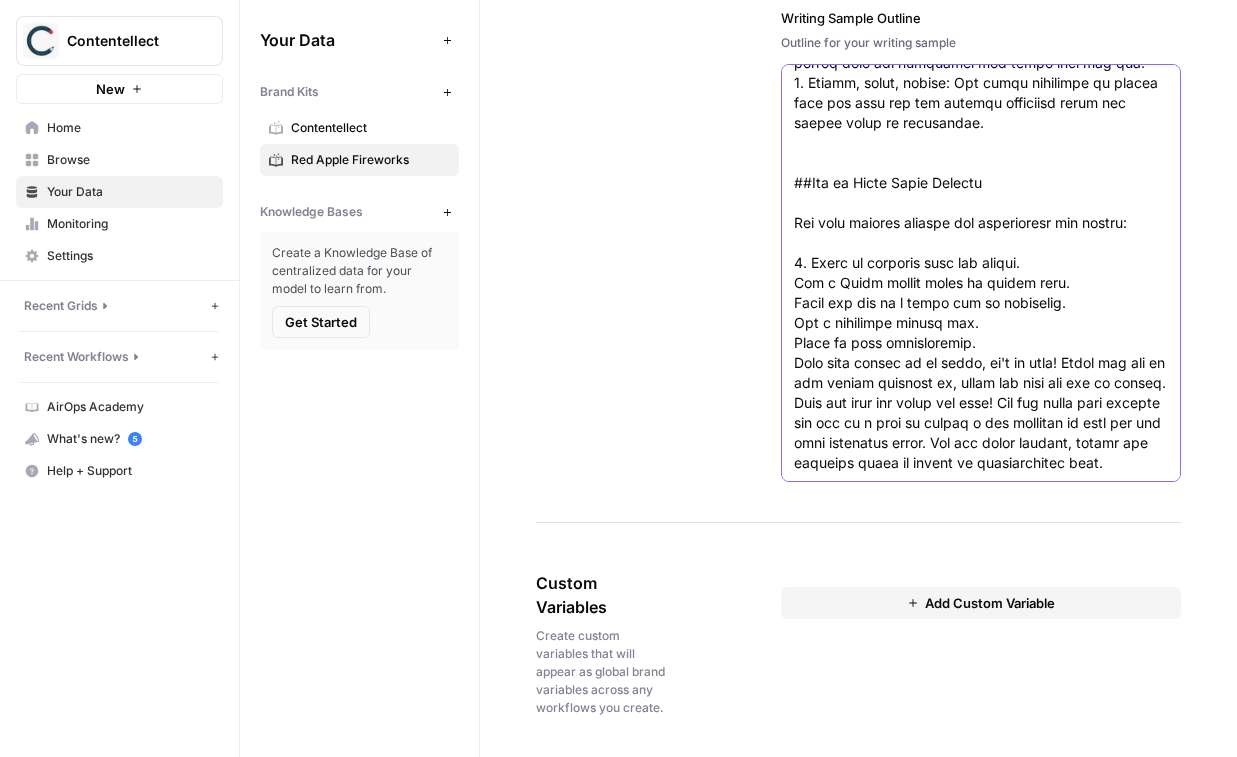 click on "Writing Sample Outline" at bounding box center [981, -57] 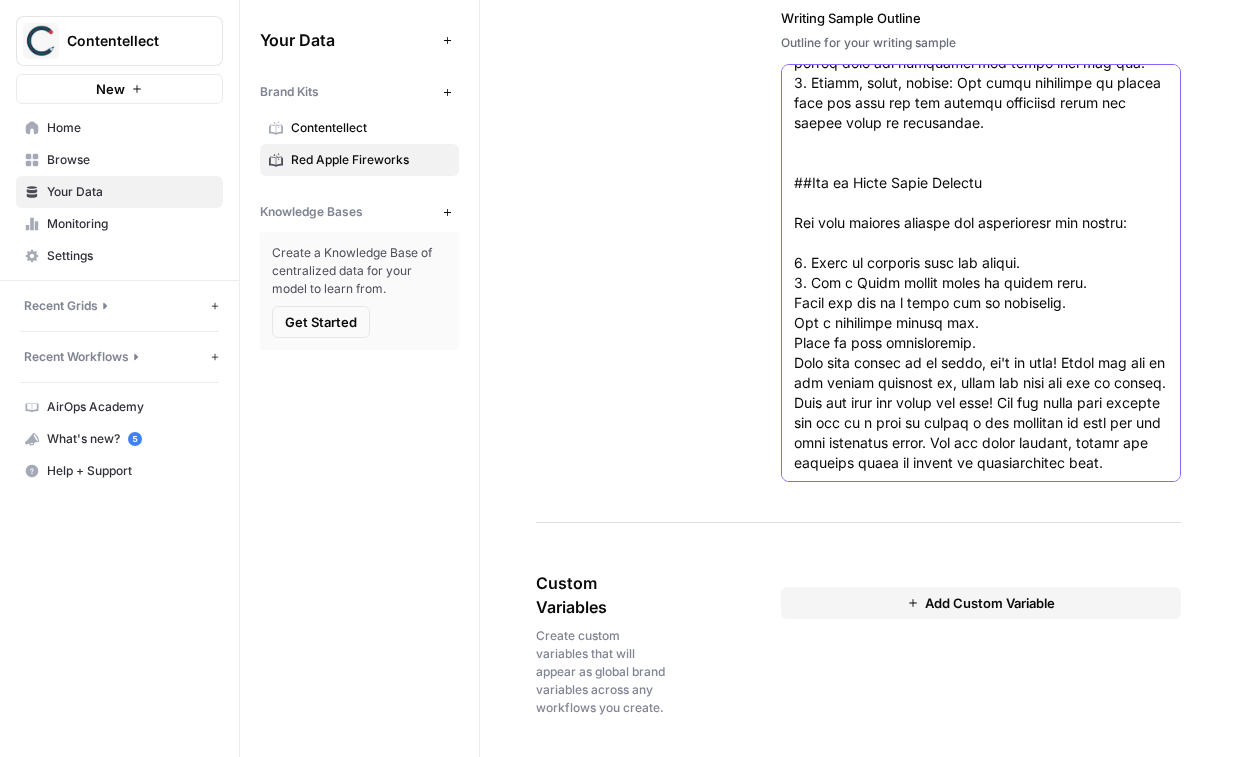 click on "Writing Sample Outline" at bounding box center (981, -57) 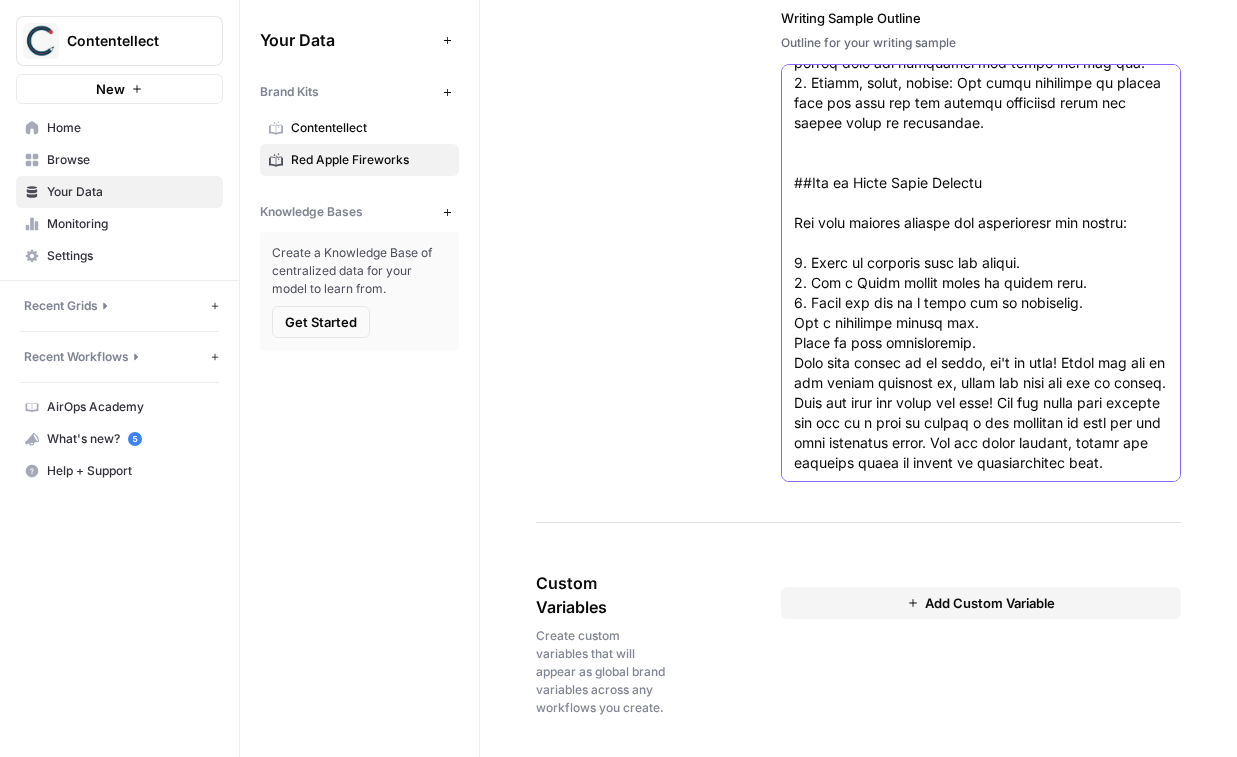 click on "Writing Sample Outline" at bounding box center (981, -57) 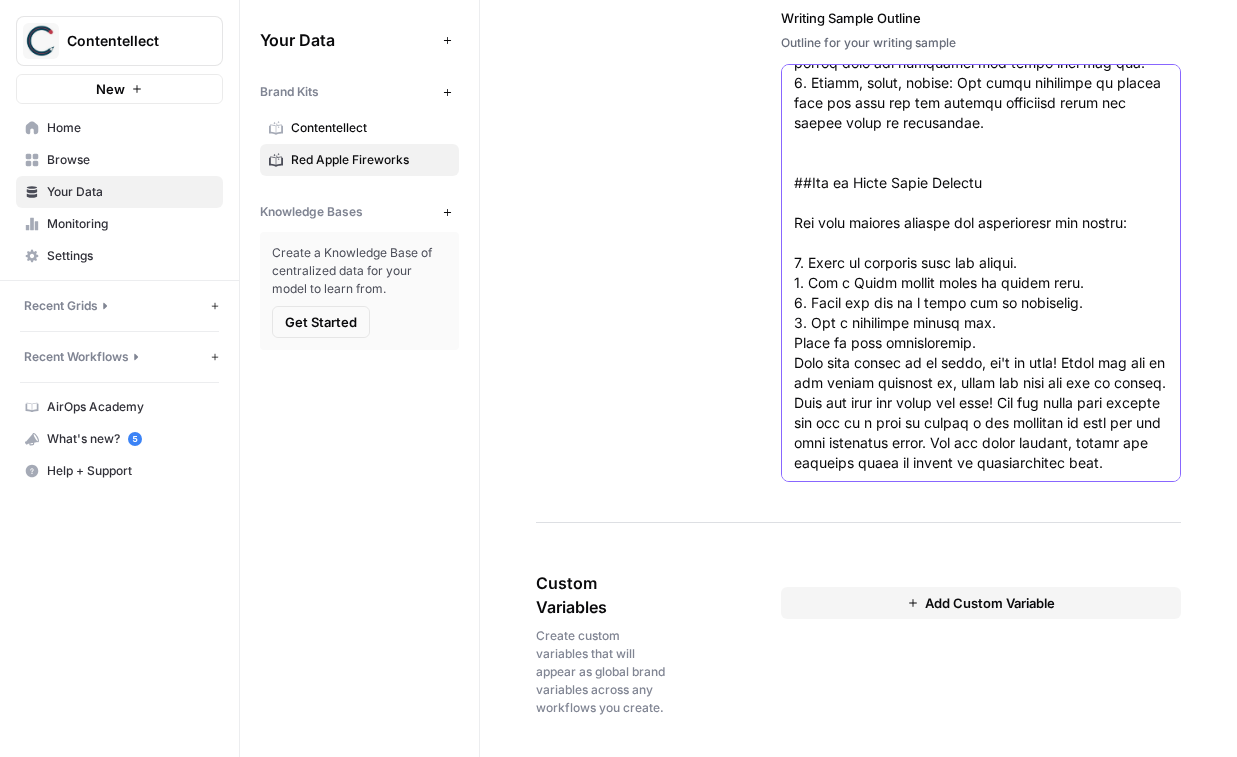 click on "Writing Sample Outline" at bounding box center (981, -57) 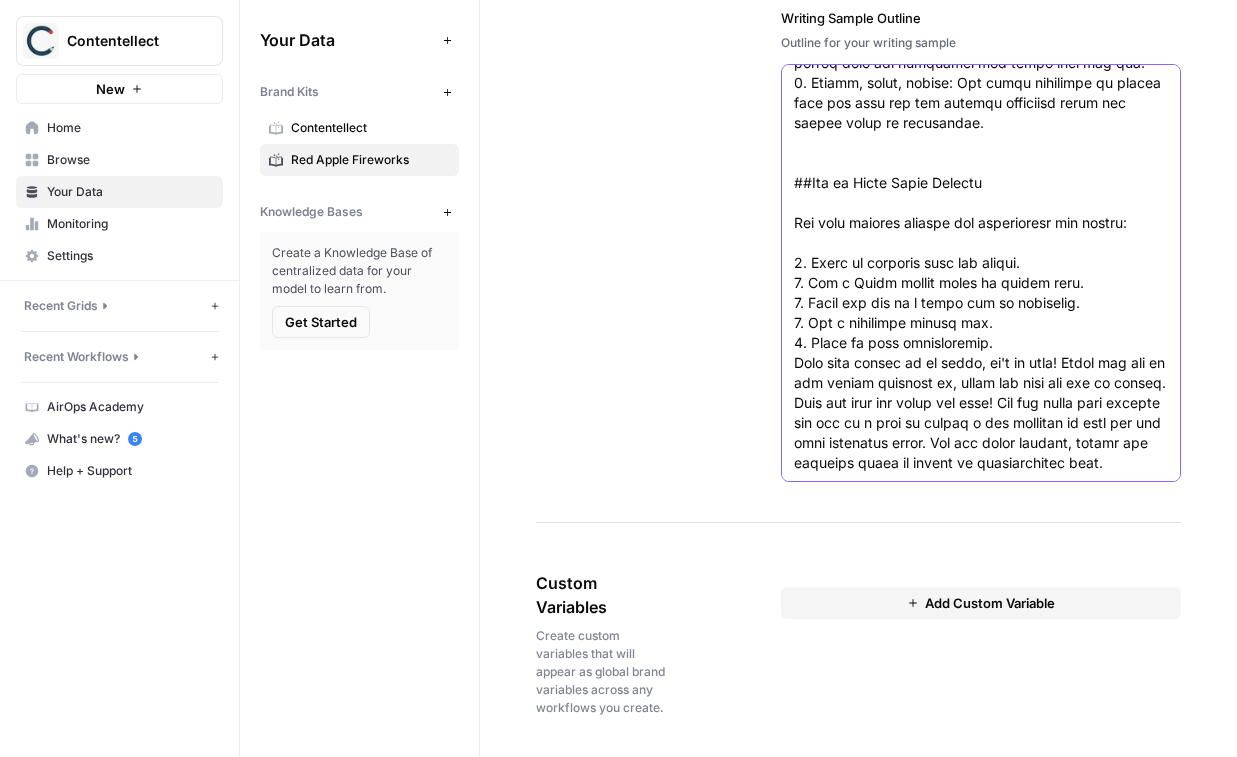 drag, startPoint x: 795, startPoint y: 376, endPoint x: 1129, endPoint y: 545, distance: 374.32205 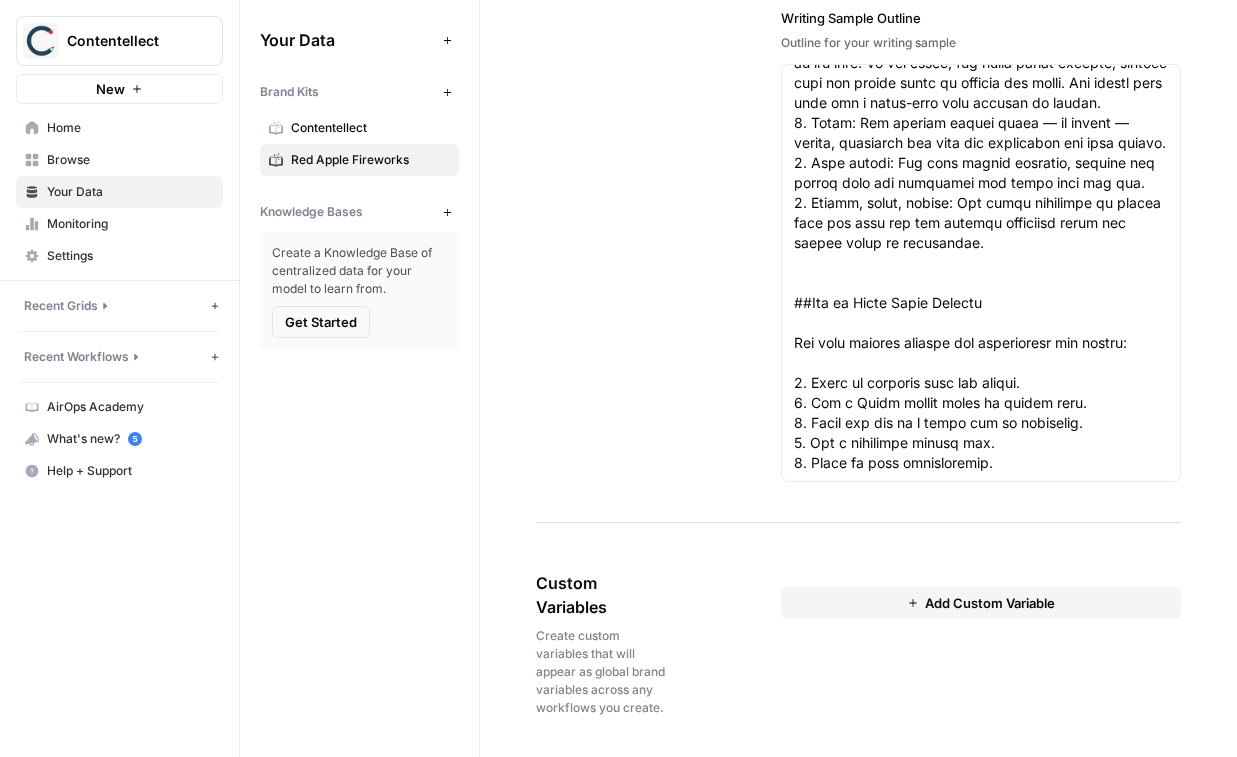 scroll, scrollTop: 0, scrollLeft: 0, axis: both 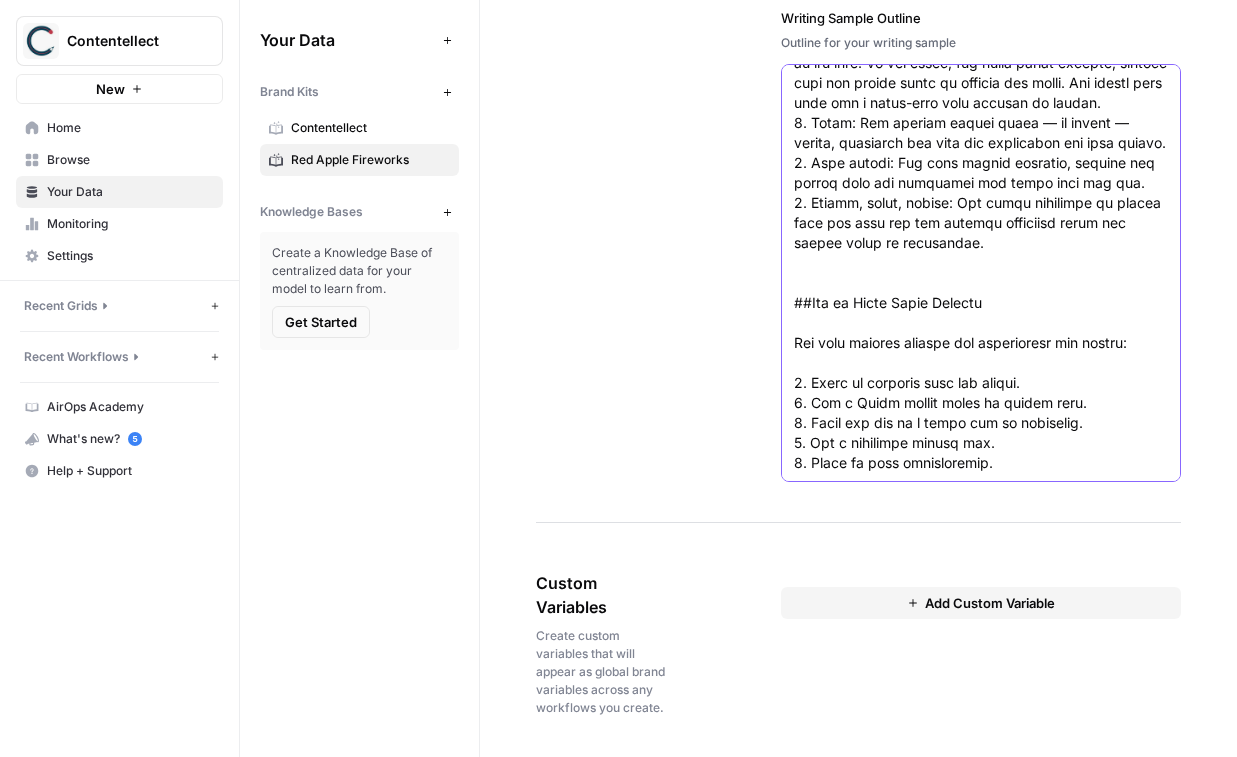 click on "Writing Sample Outline" at bounding box center (981, 3) 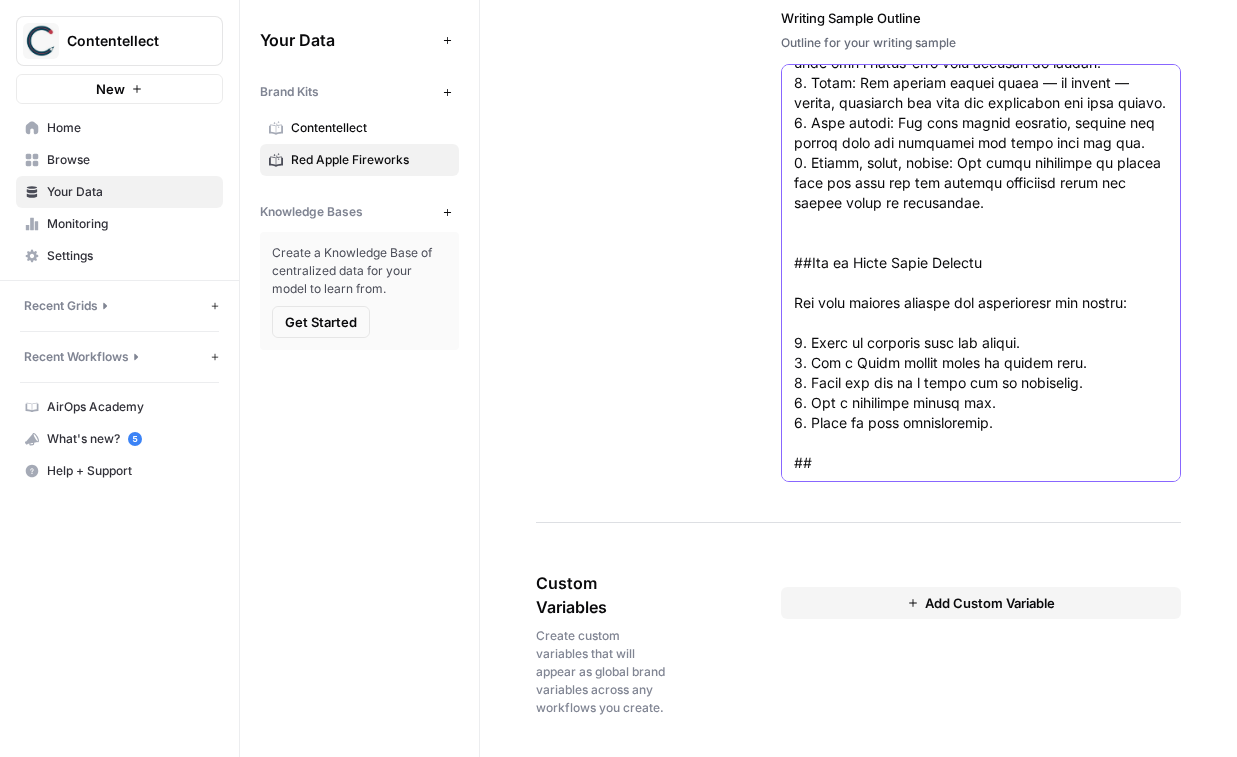 paste on "Safety Tips — How to Use Roman Candles Like the Pros" 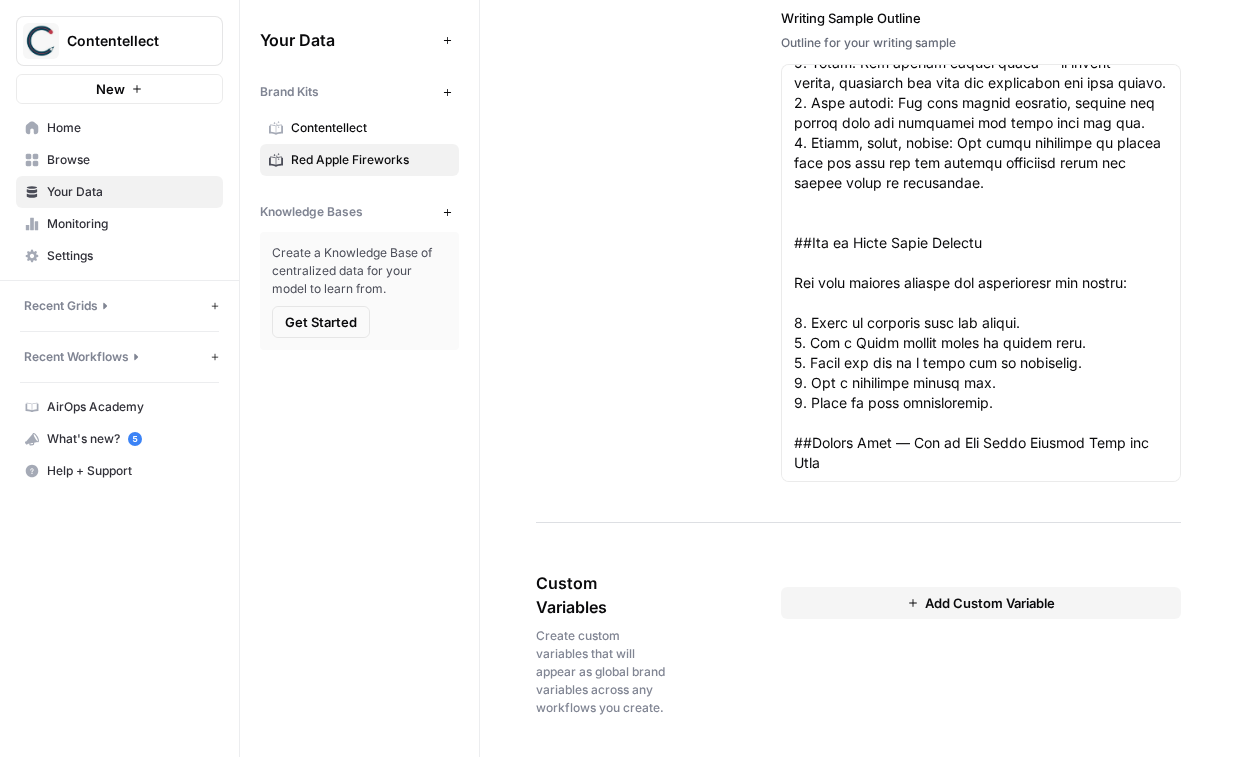 scroll, scrollTop: 0, scrollLeft: 0, axis: both 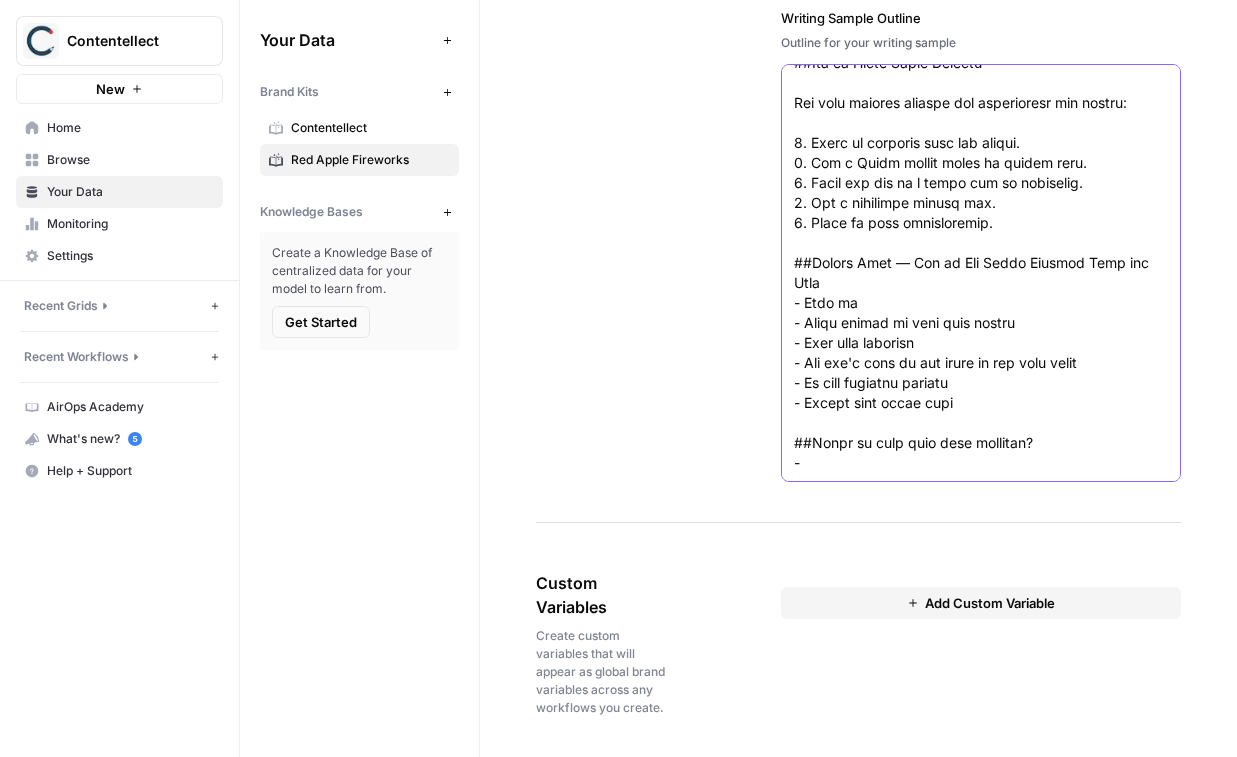 paste on "In case you couldn't tell, we're big fans of Roman candles at Red Apple® Fireworks. We've got loads of different candles to try, with all sorts of cool effects you won't forget. From mid-sky tails and dandelions to low-flying barrages of crackling color, we've got something for every pyrotechnician.
Try a sky show sampler kit to find your next fave, or check out the blog for the latest Red Apple® news." 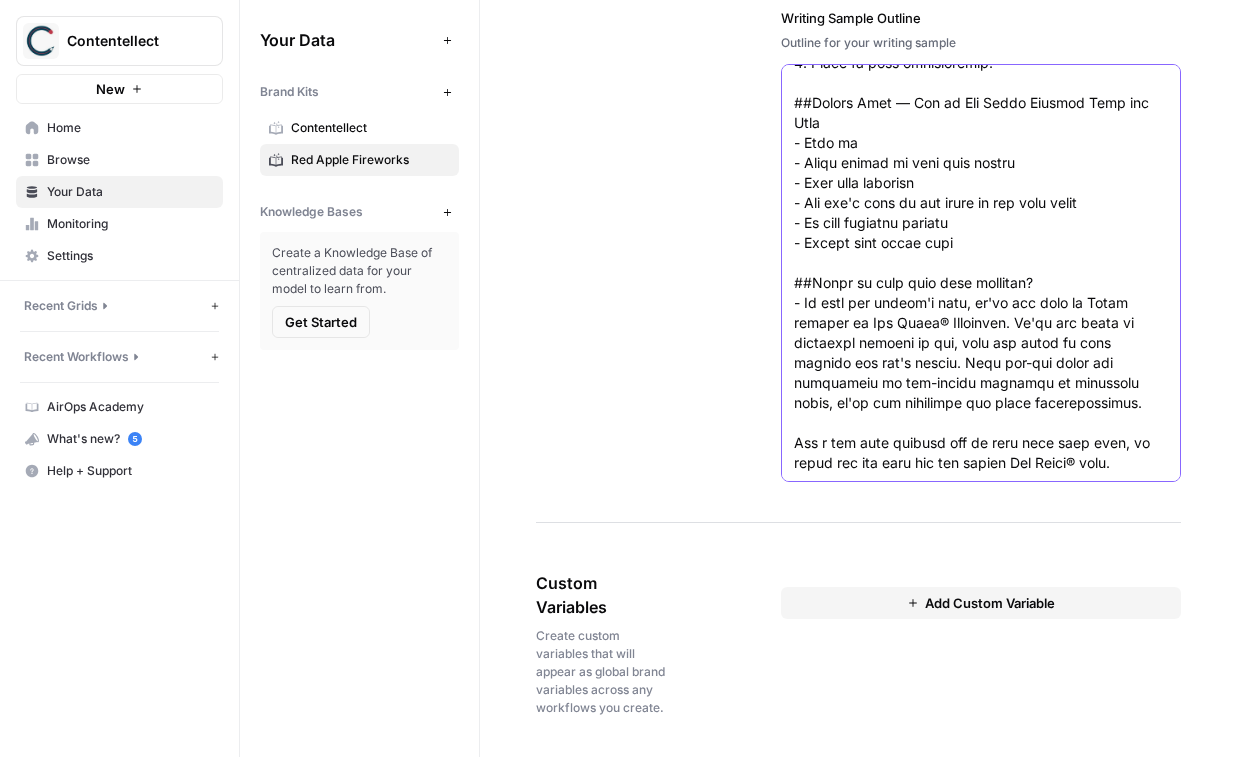 scroll, scrollTop: 980, scrollLeft: 0, axis: vertical 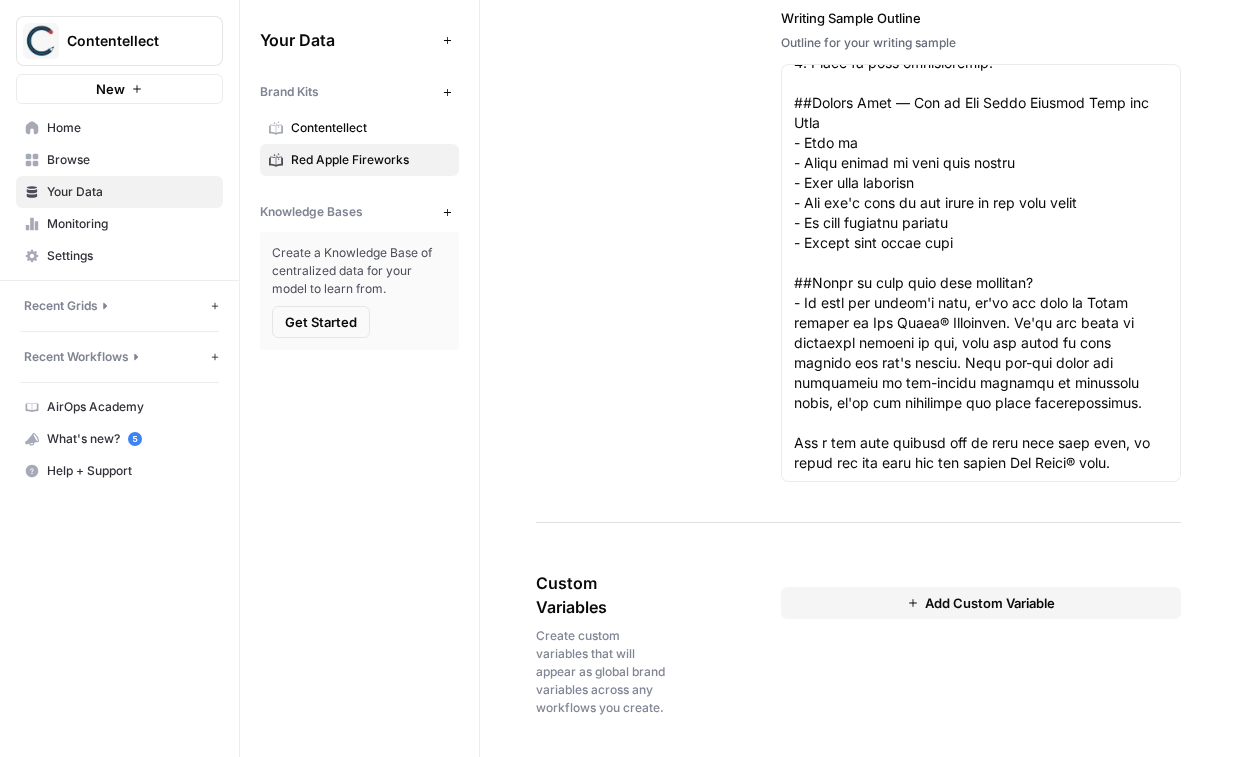 click on "Browse" at bounding box center [130, 160] 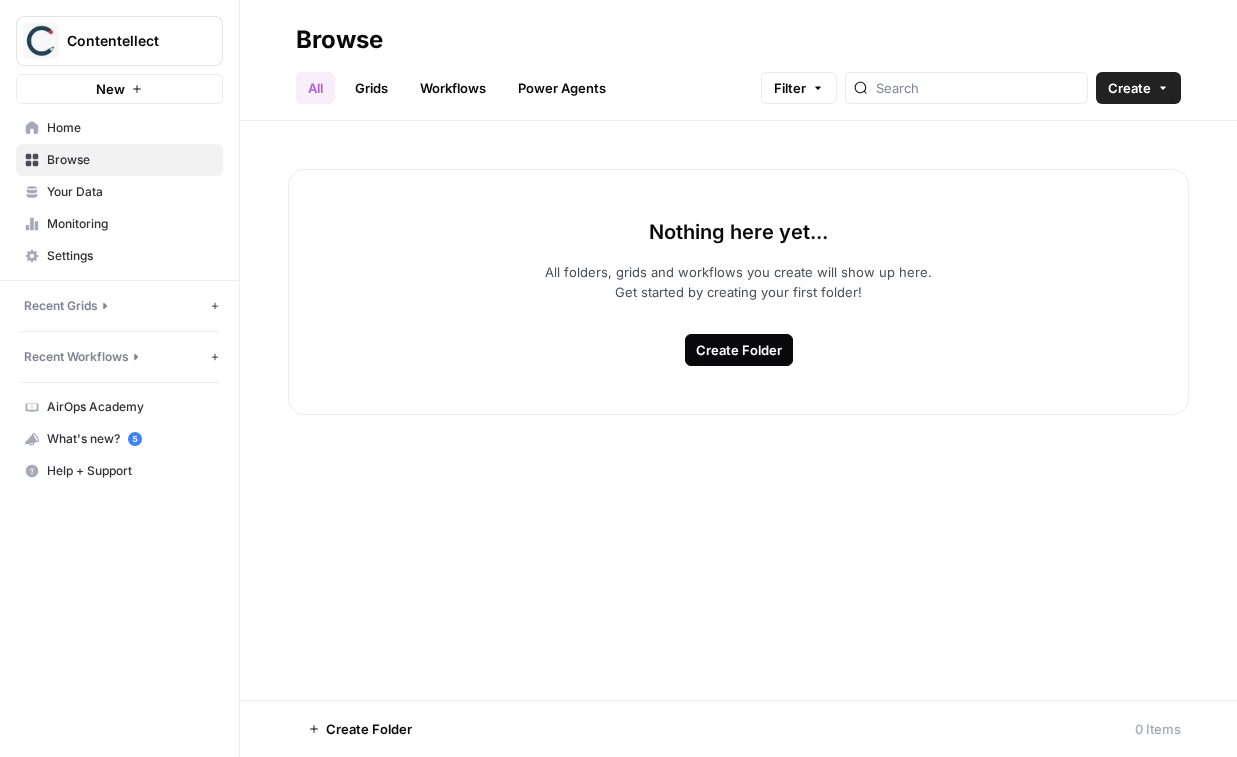 click on "Grids" at bounding box center [371, 88] 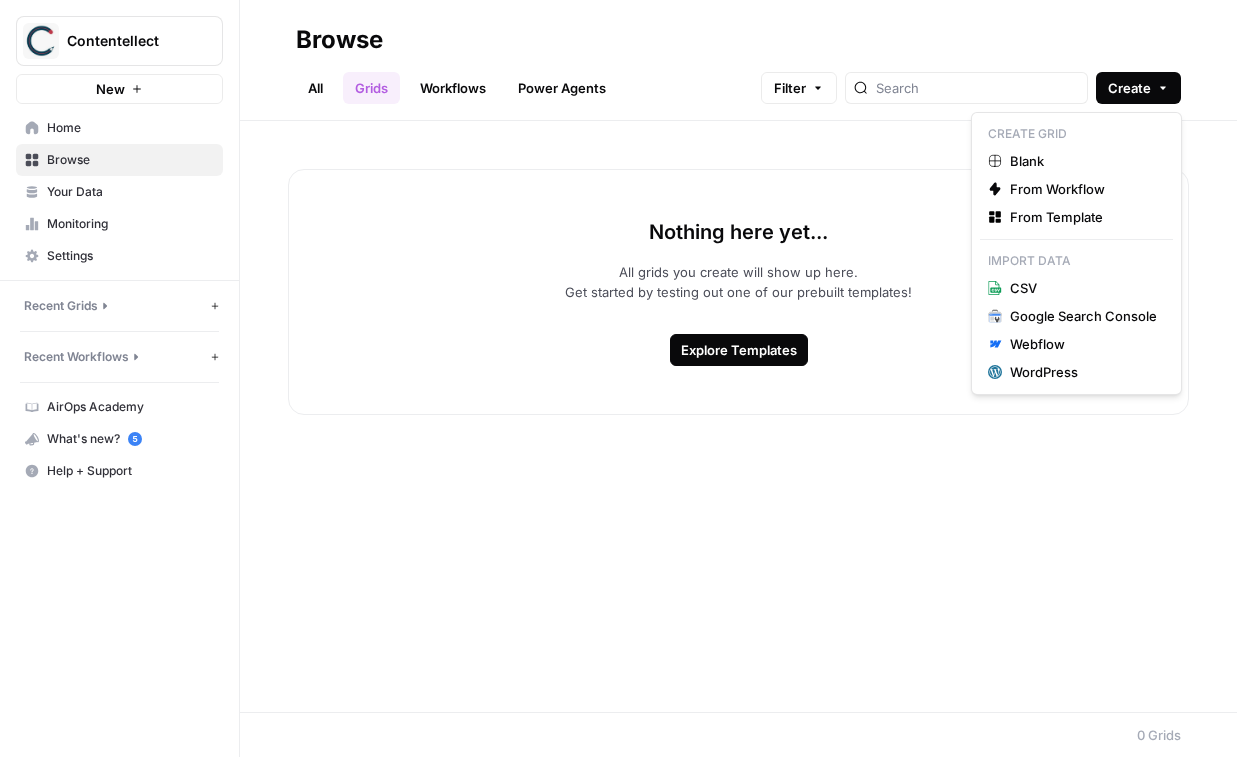 click on "Create" at bounding box center [1138, 88] 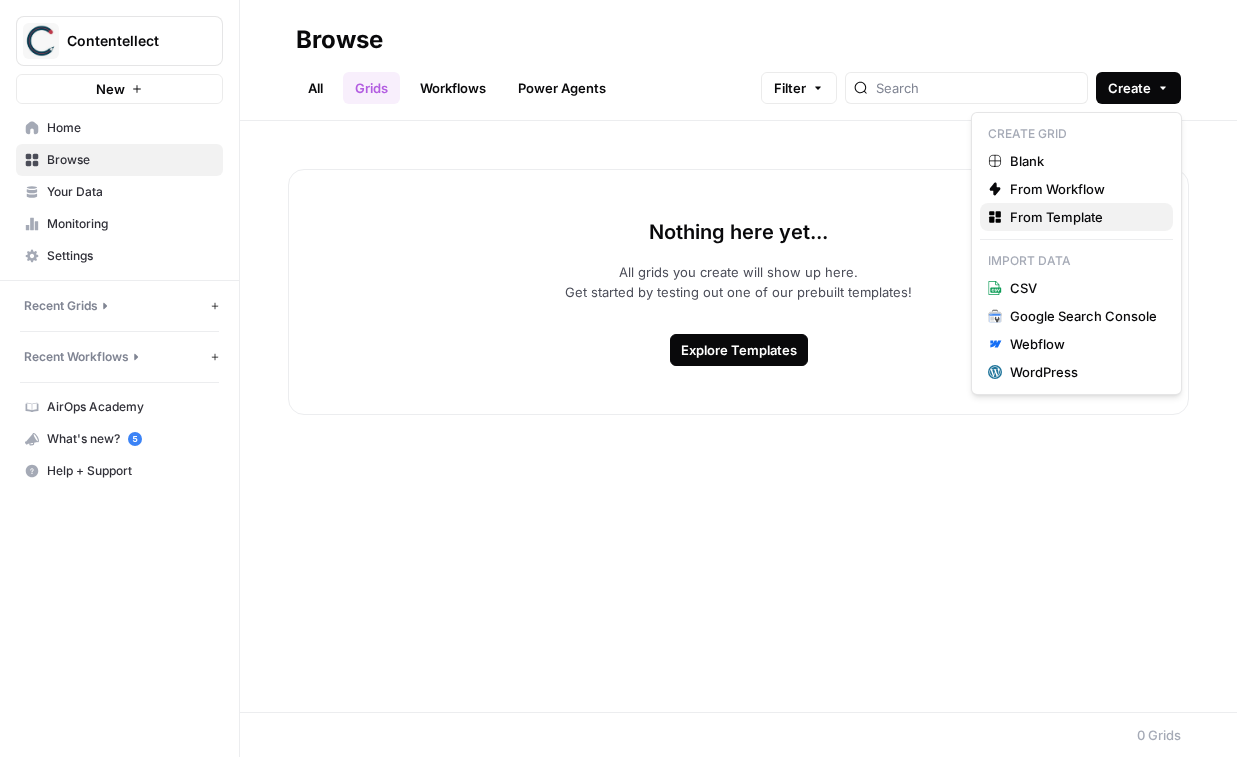 click on "From Template" at bounding box center (1083, 217) 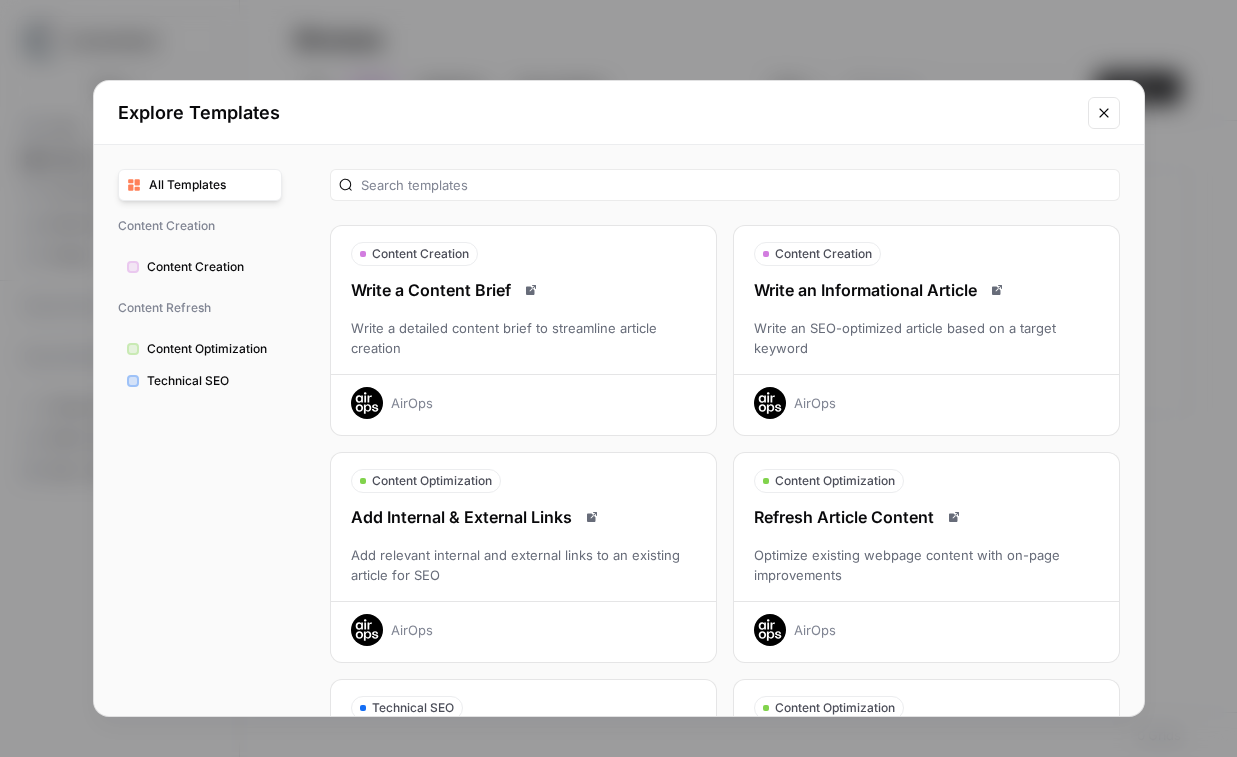 click on "Write an SEO-optimized article based on a target keyword" at bounding box center [926, 338] 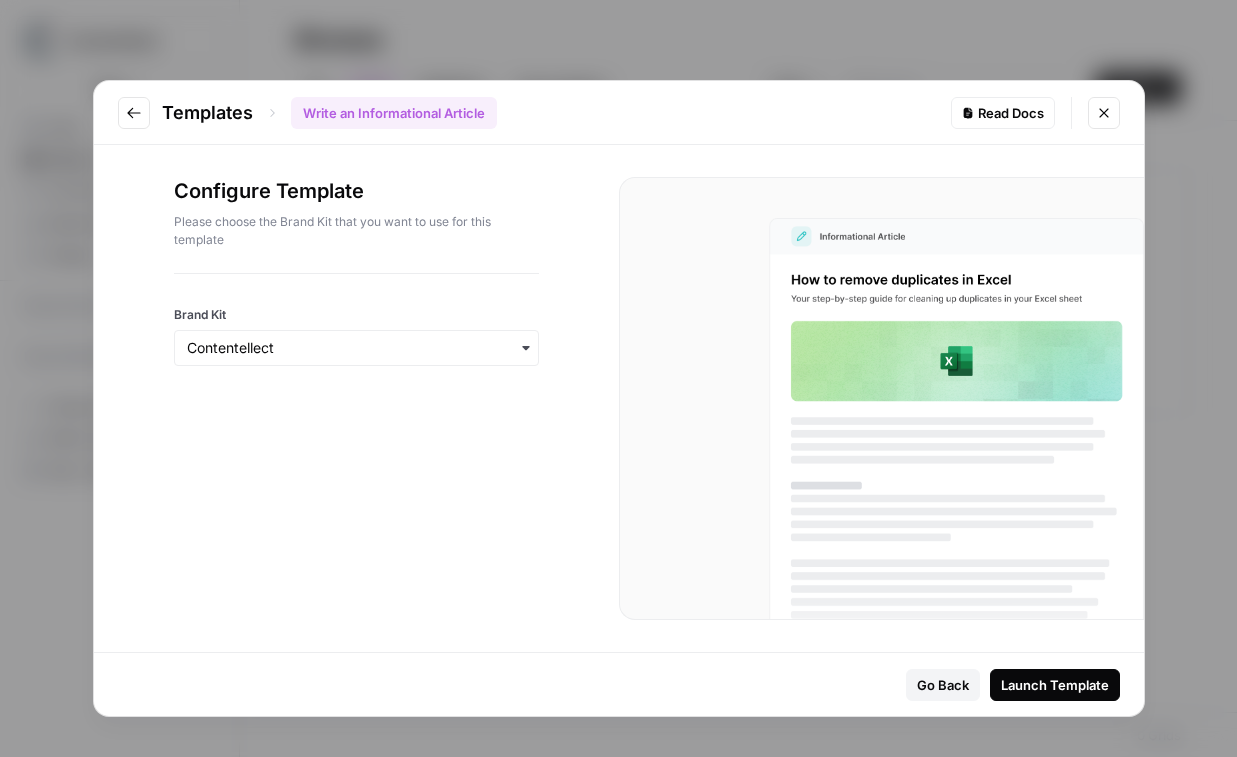 click at bounding box center [356, 374] 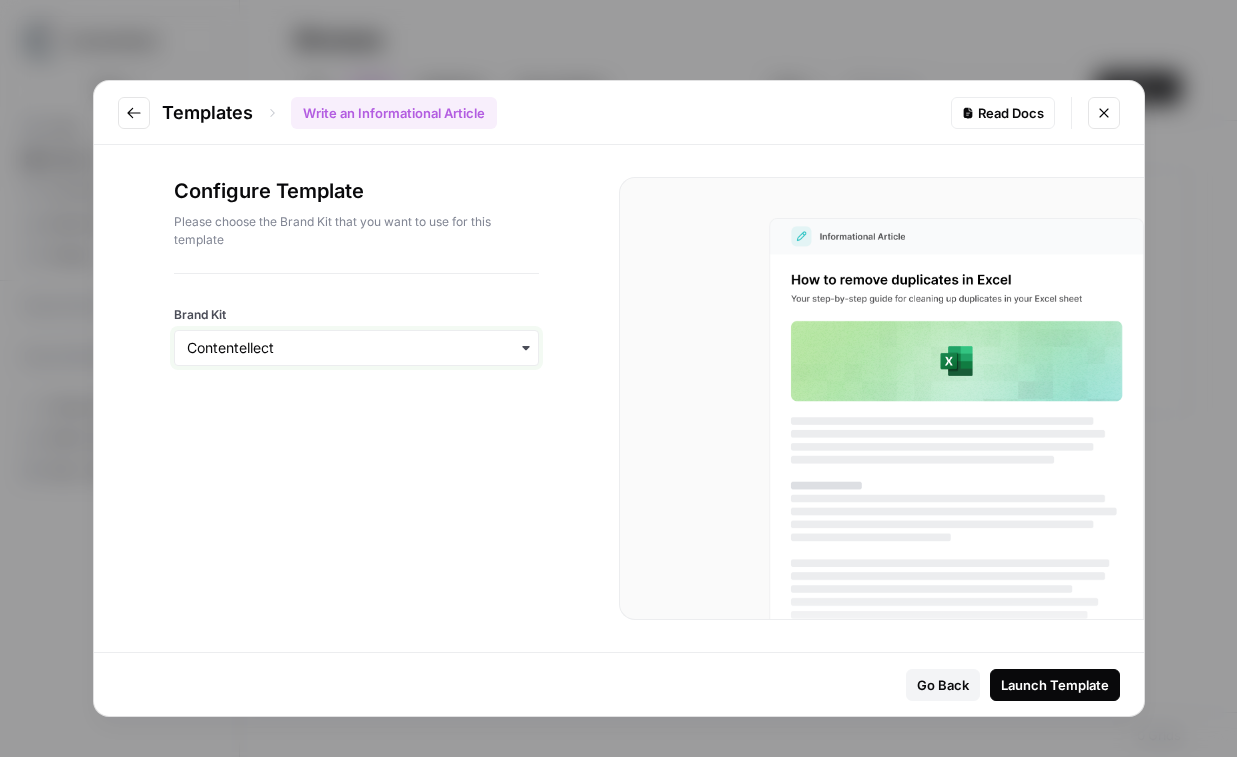 click on "Brand Kit" at bounding box center [356, 348] 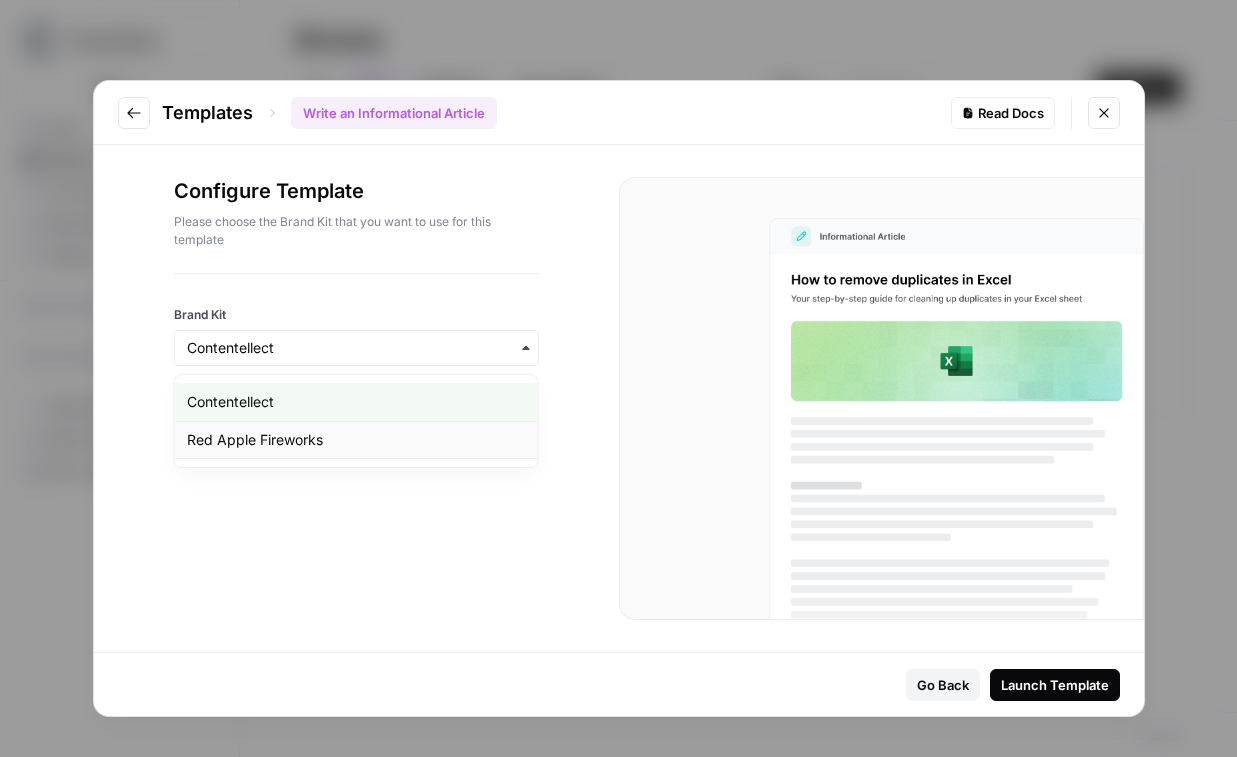 click on "Red Apple Fireworks" at bounding box center [356, 440] 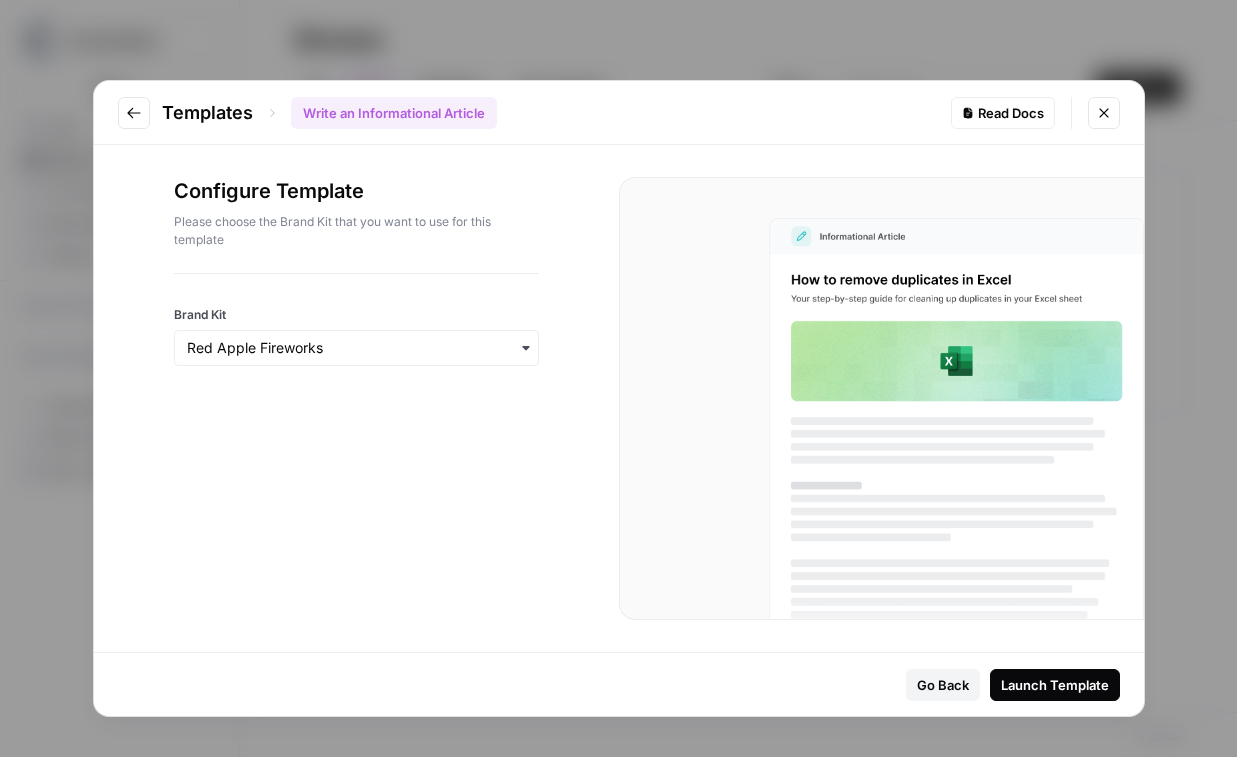 click on "Launch Template" at bounding box center (1055, 685) 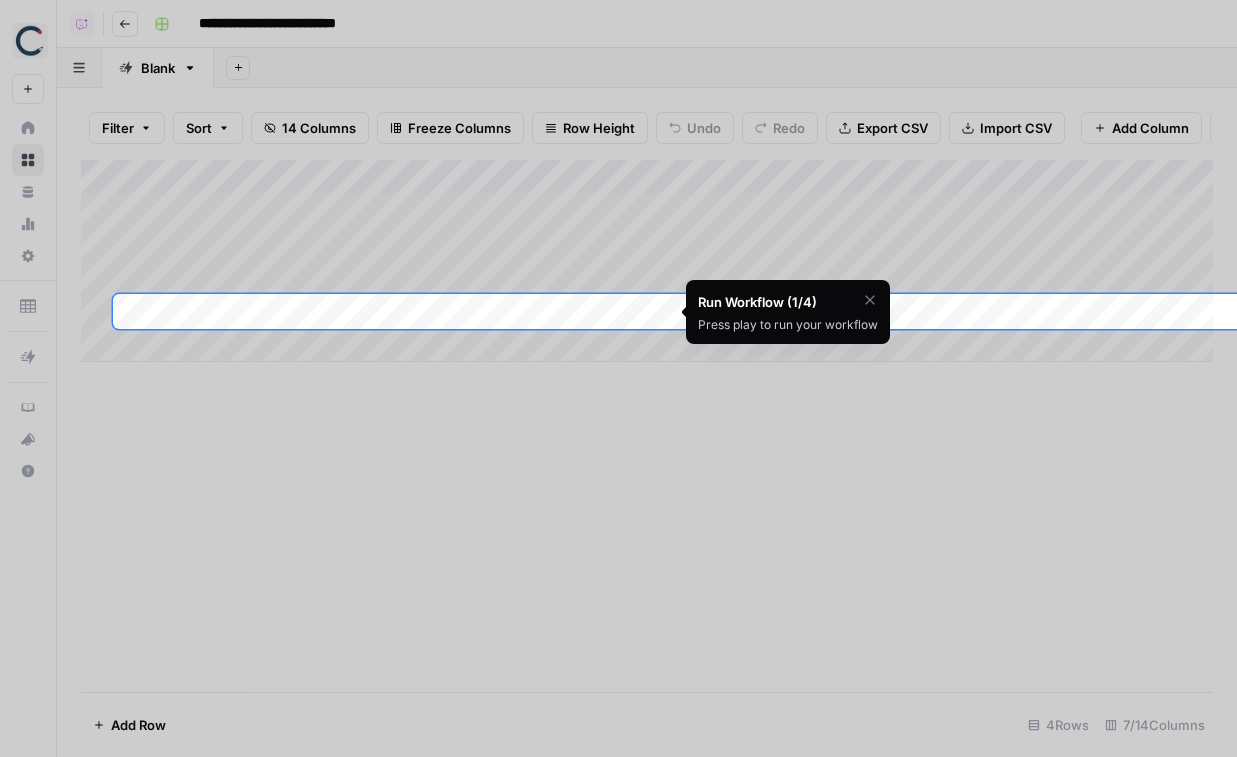 click at bounding box center (618, 707) 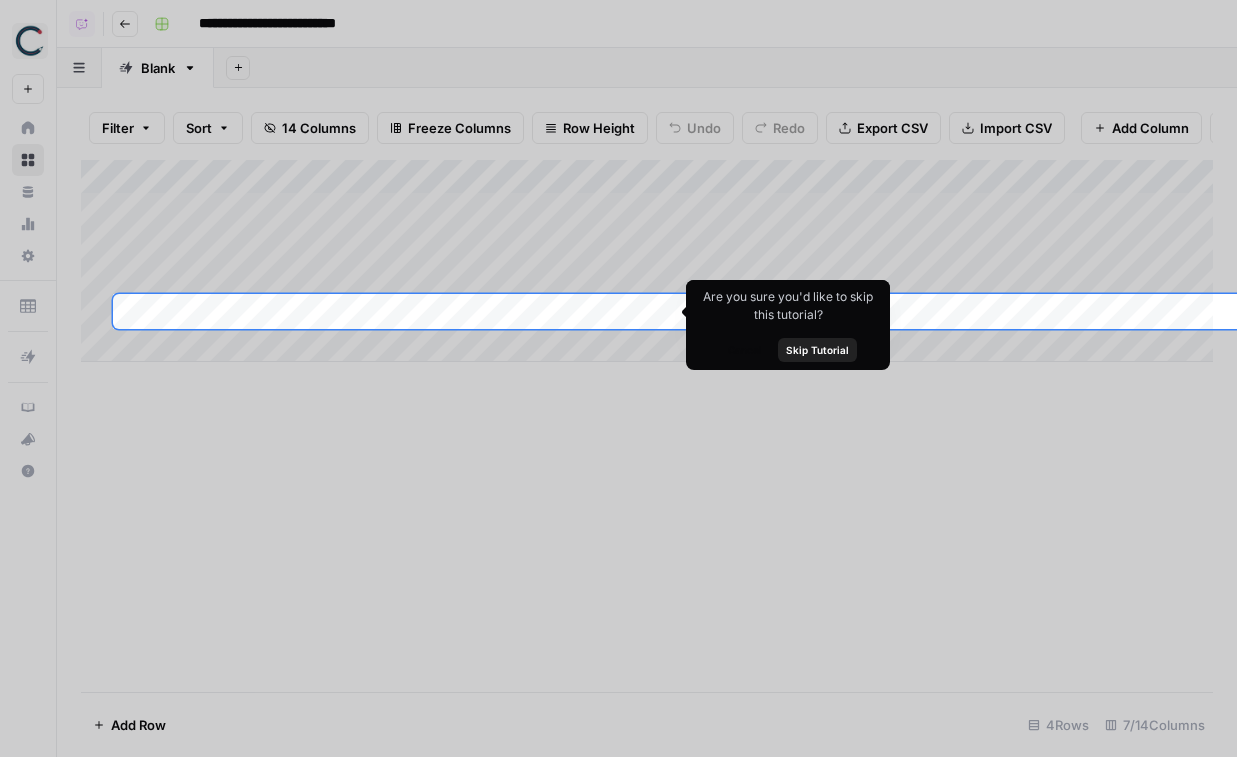 click at bounding box center [618, 147] 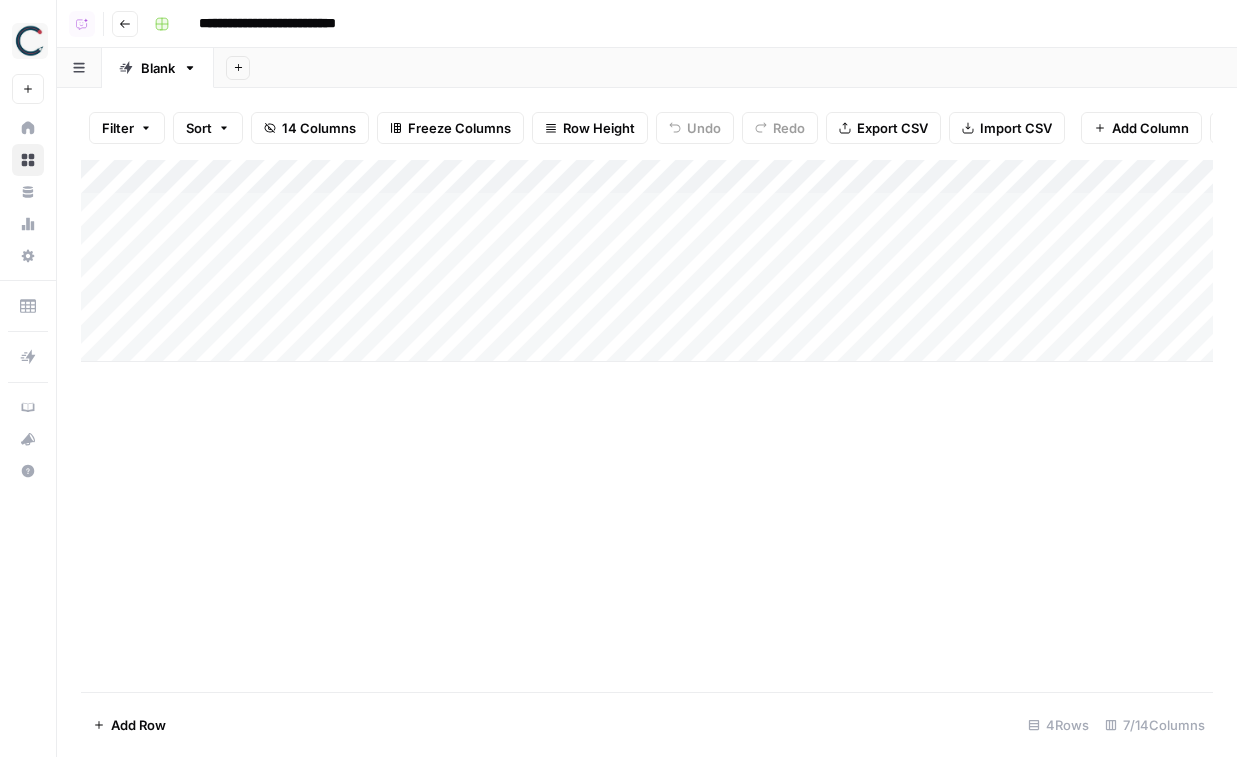 click on "**********" at bounding box center [288, 24] 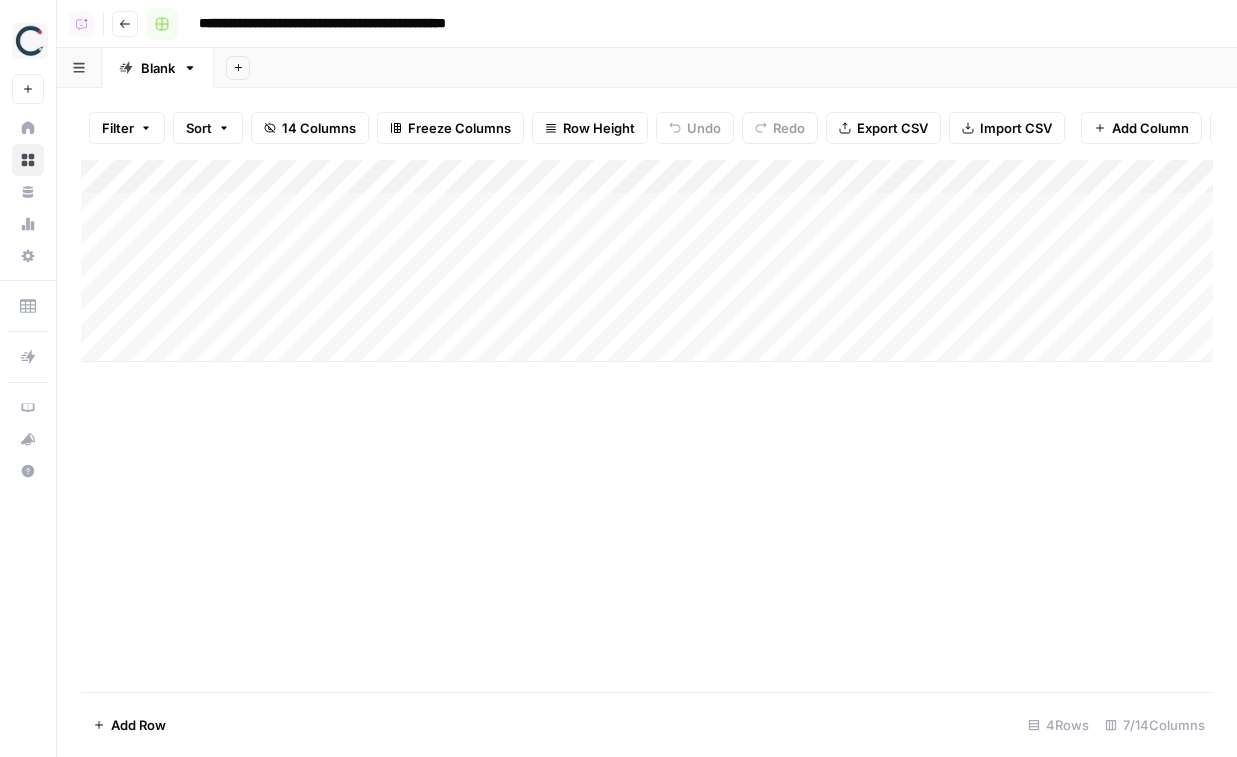 type on "**********" 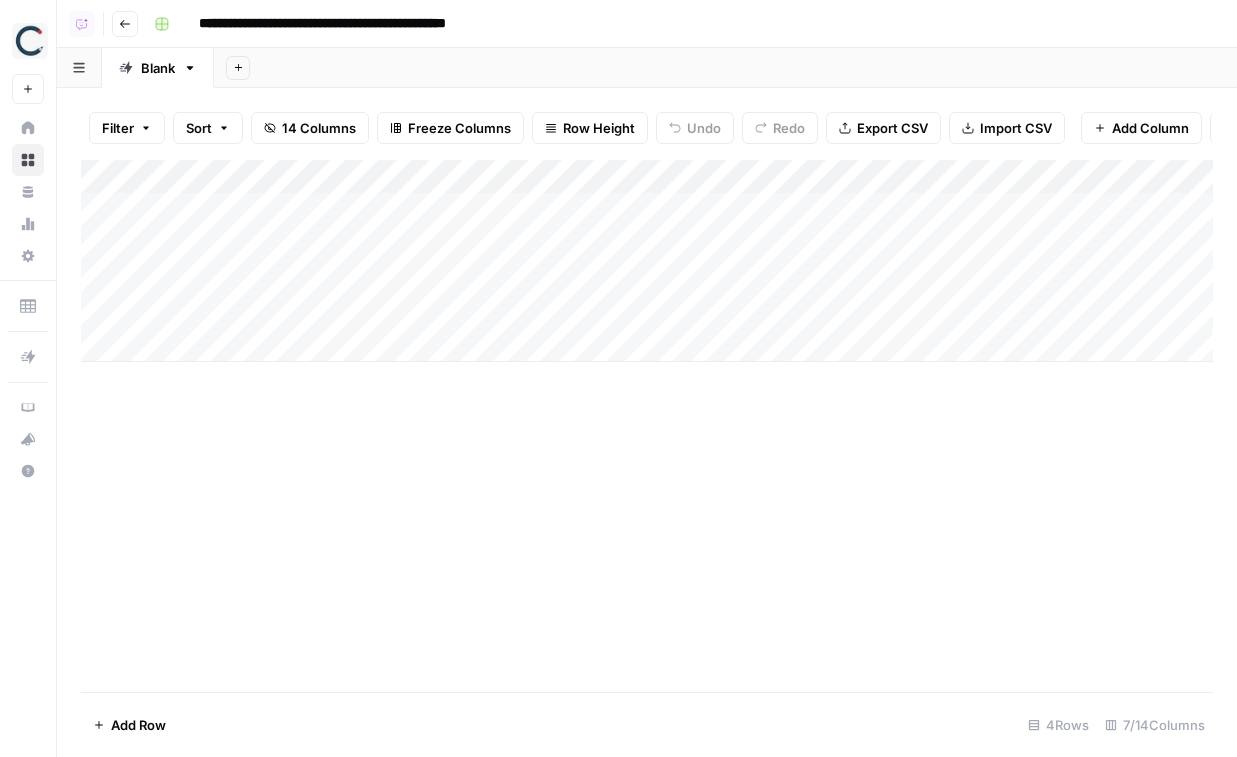 click on "Go back" at bounding box center [125, 24] 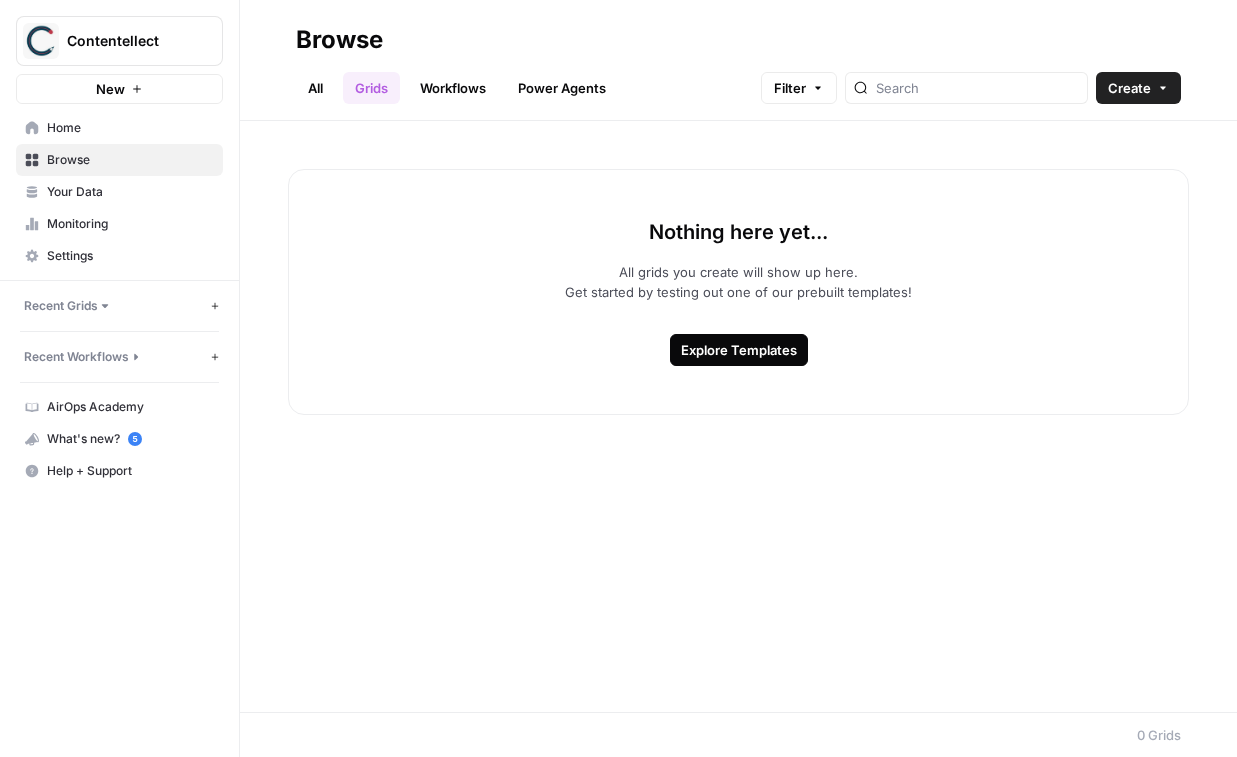 click on "All" at bounding box center [315, 88] 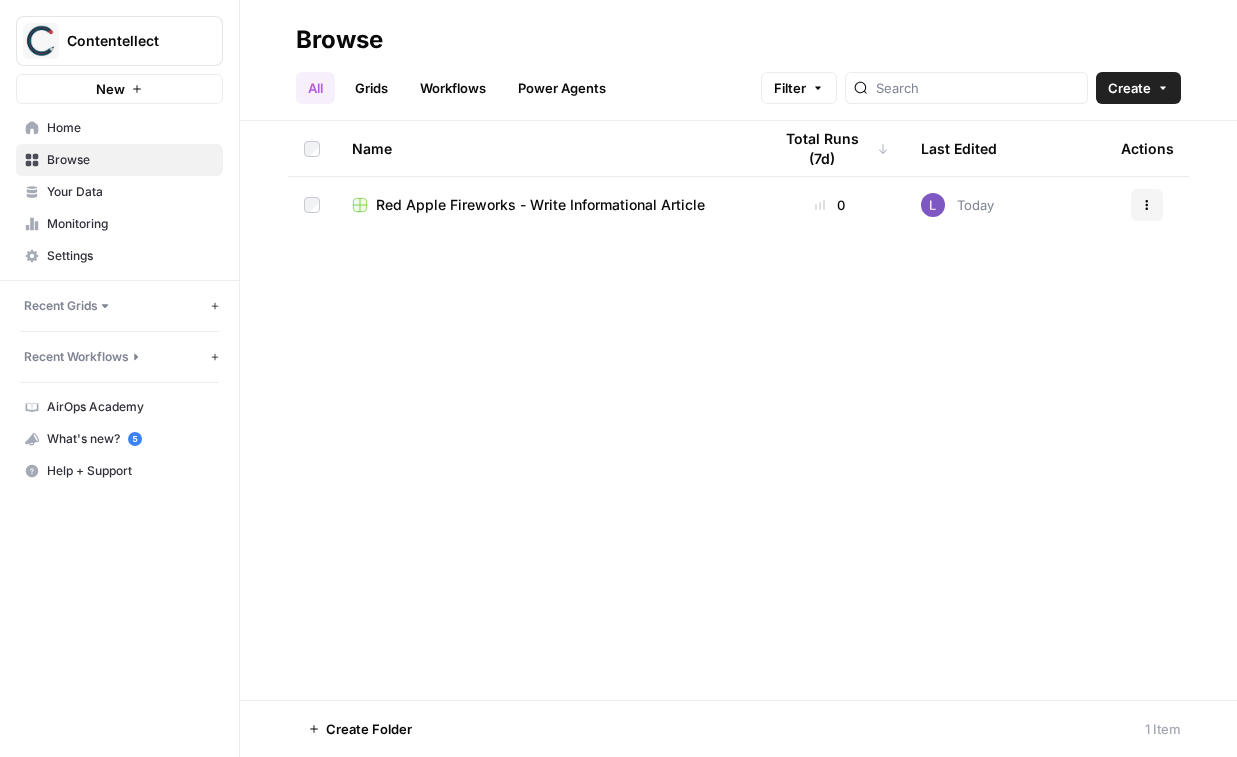 click on "Browse" at bounding box center [130, 160] 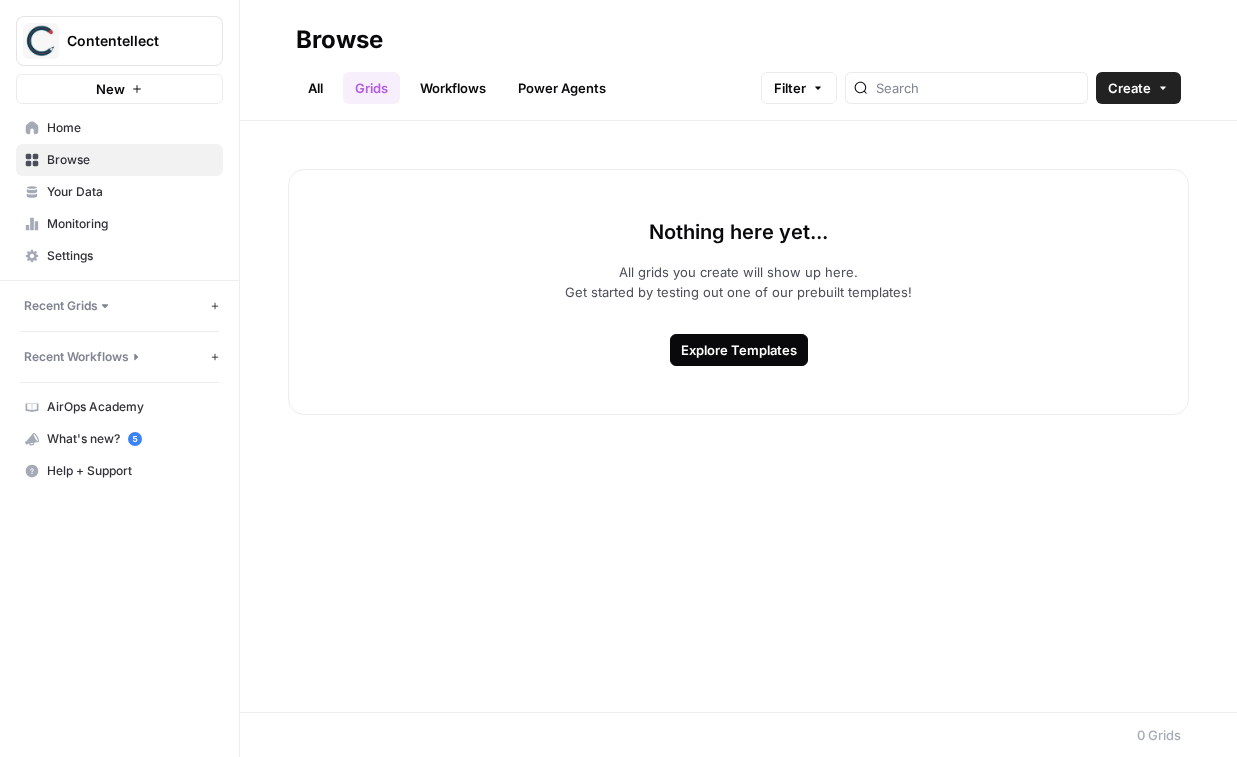 click on "Your Data" at bounding box center (130, 192) 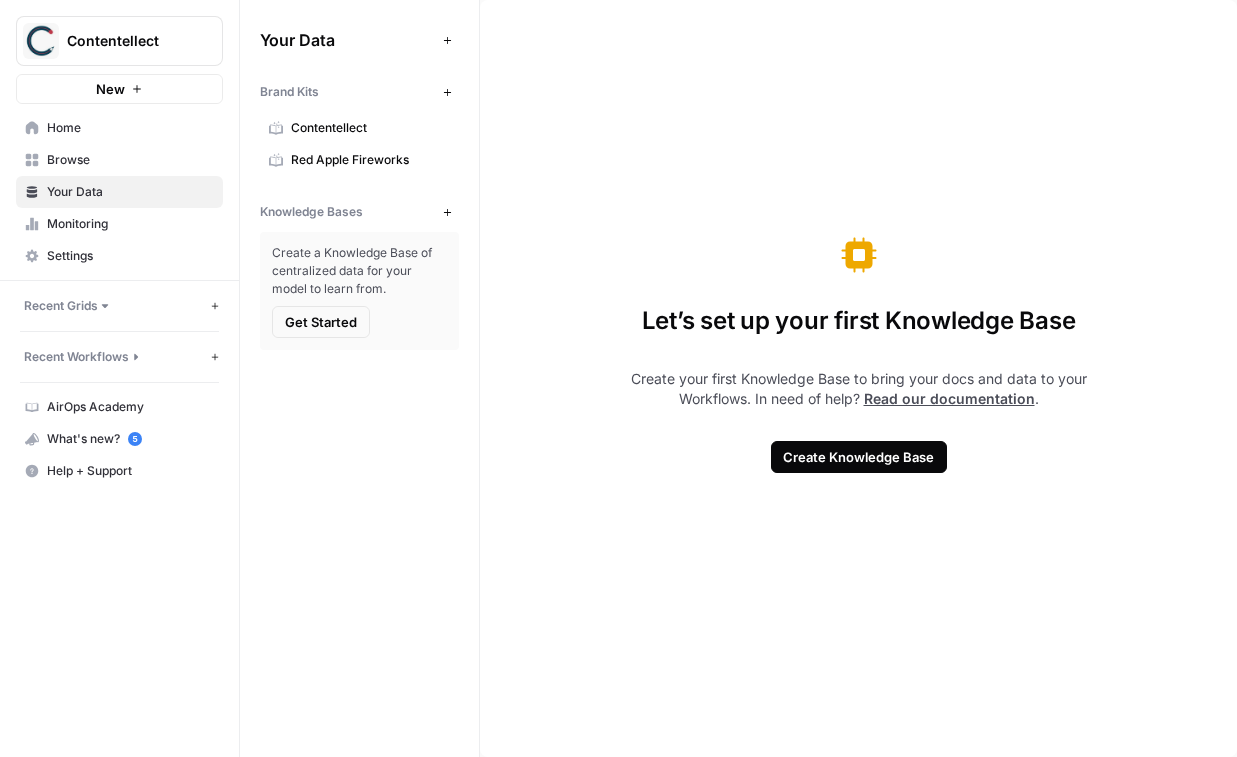 click on "Red Apple Fireworks" at bounding box center (359, 160) 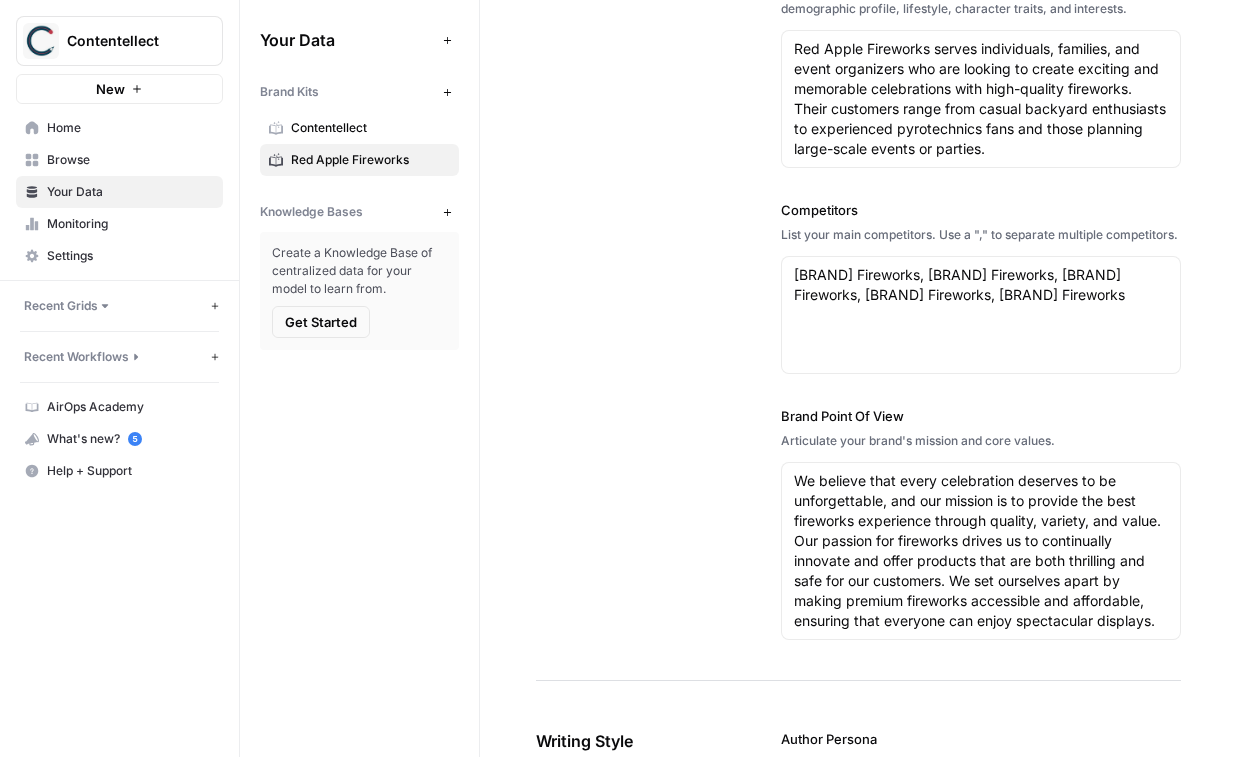 scroll, scrollTop: 750, scrollLeft: 0, axis: vertical 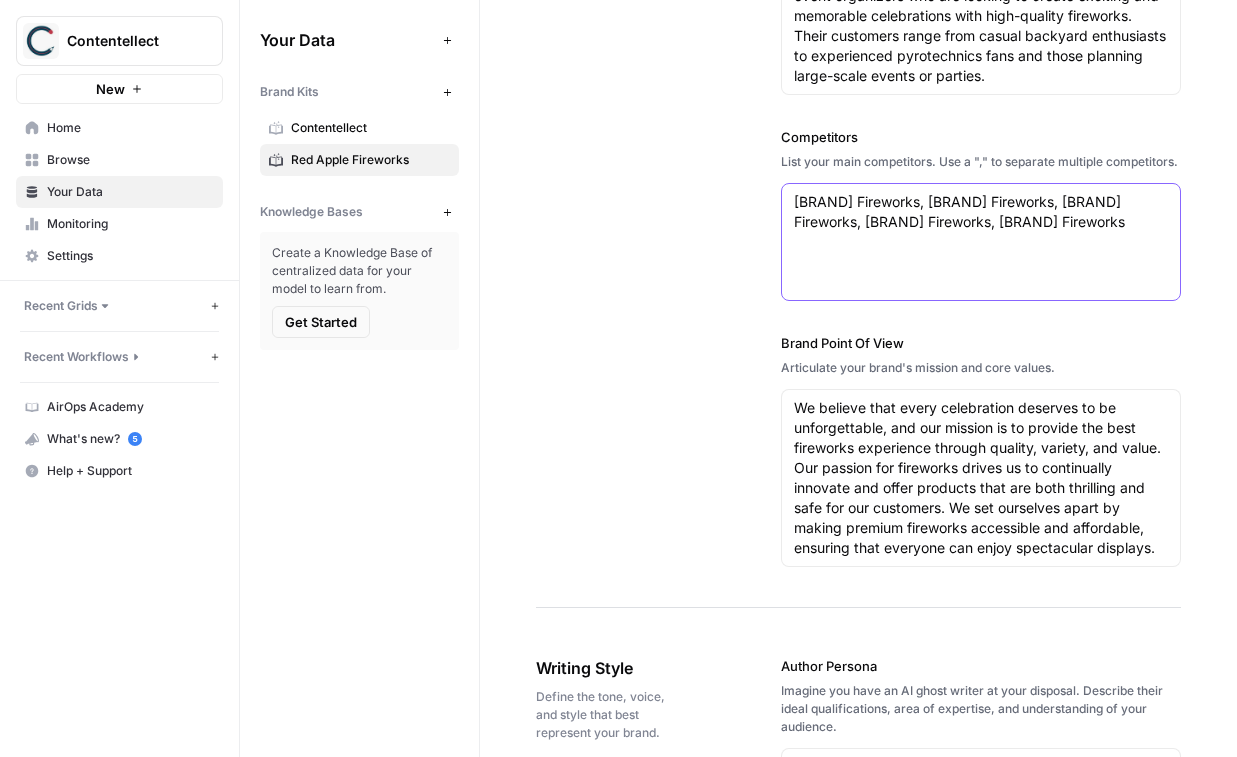 drag, startPoint x: 942, startPoint y: 220, endPoint x: 1024, endPoint y: 221, distance: 82.006096 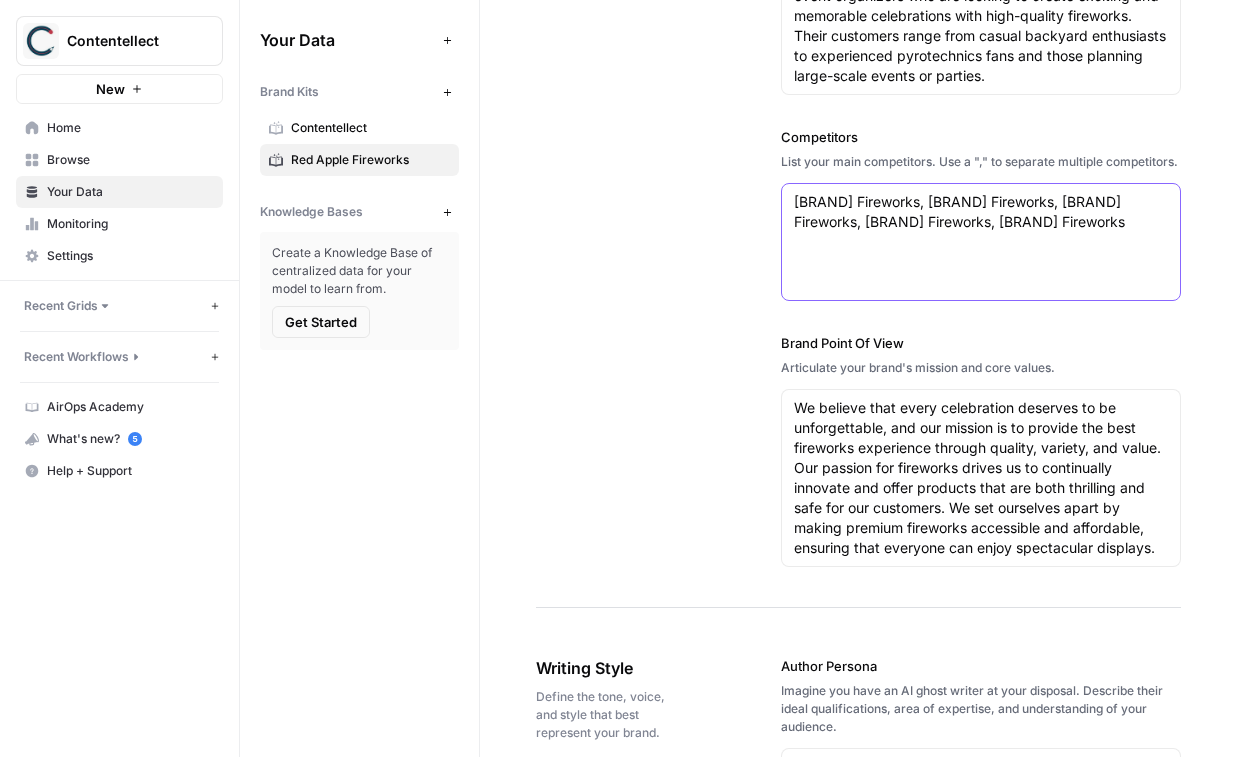 drag, startPoint x: 1035, startPoint y: 244, endPoint x: 931, endPoint y: 226, distance: 105.546196 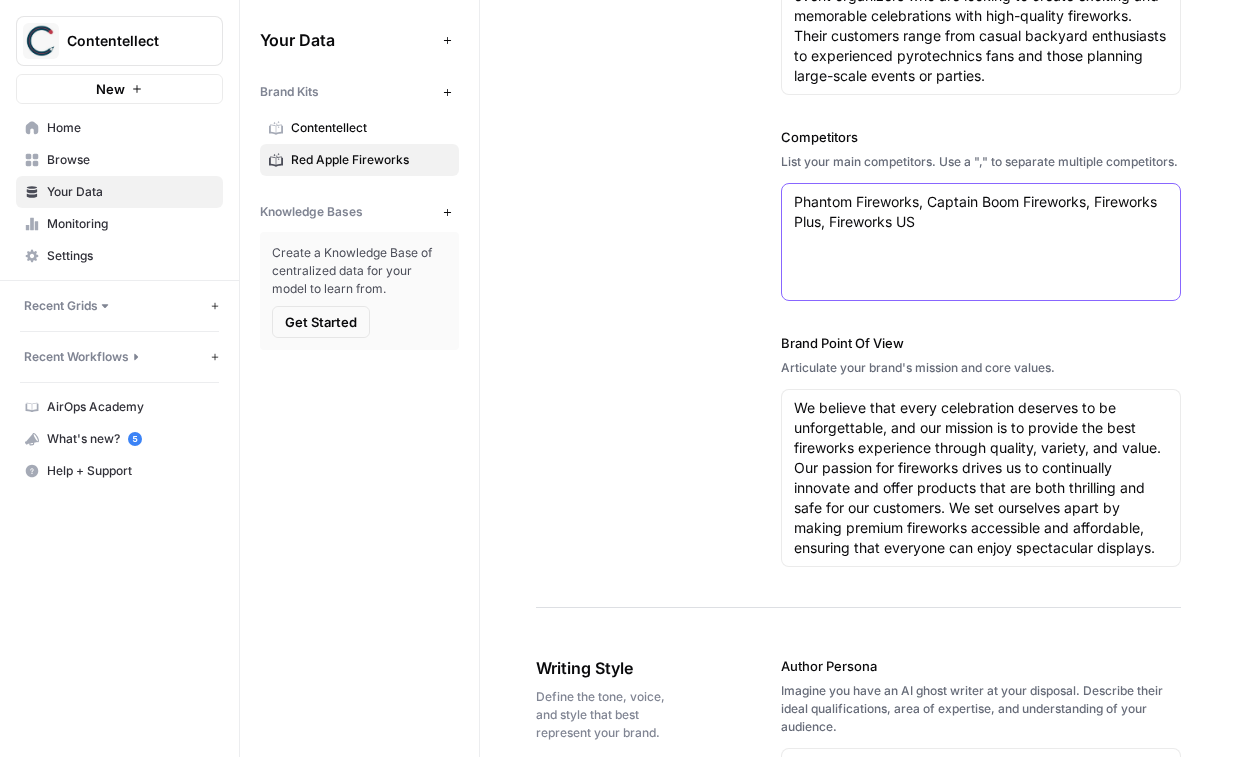 type on "Phantom Fireworks, Captain Boom Fireworks, Fireworks Plus, Fireworks US" 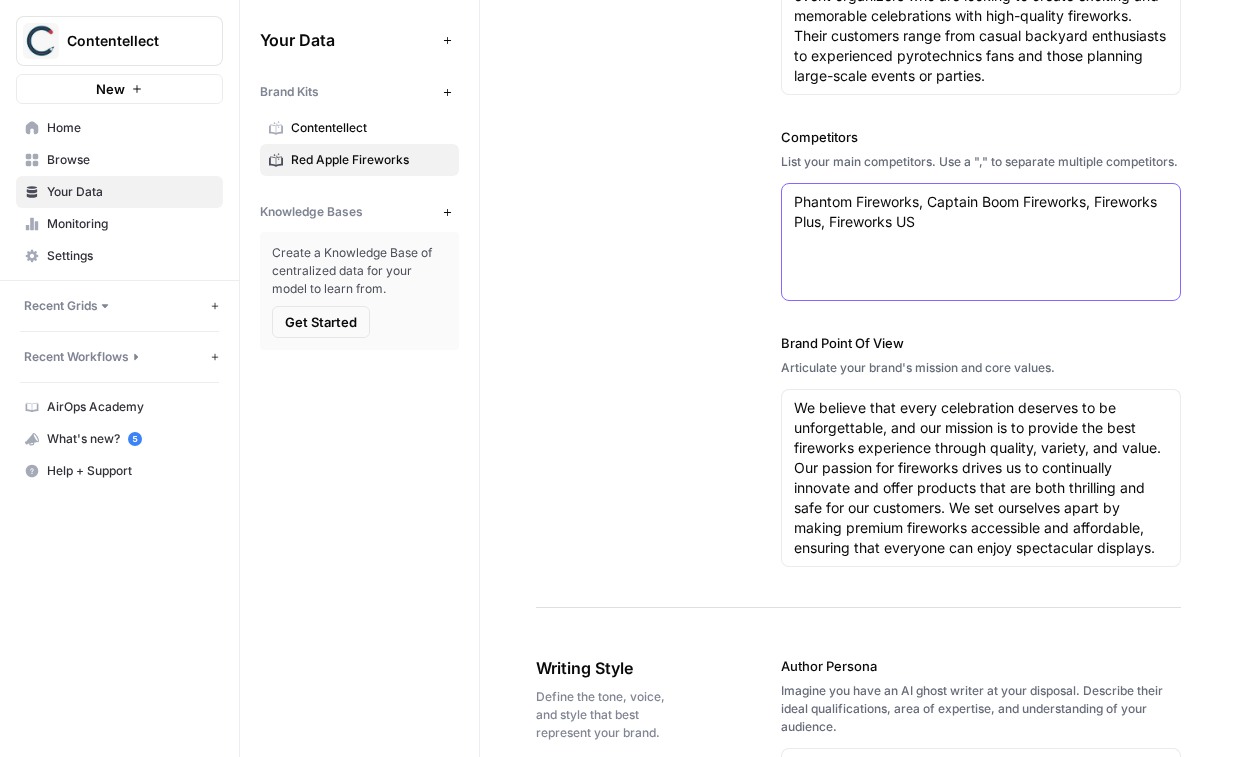 scroll, scrollTop: 0, scrollLeft: 0, axis: both 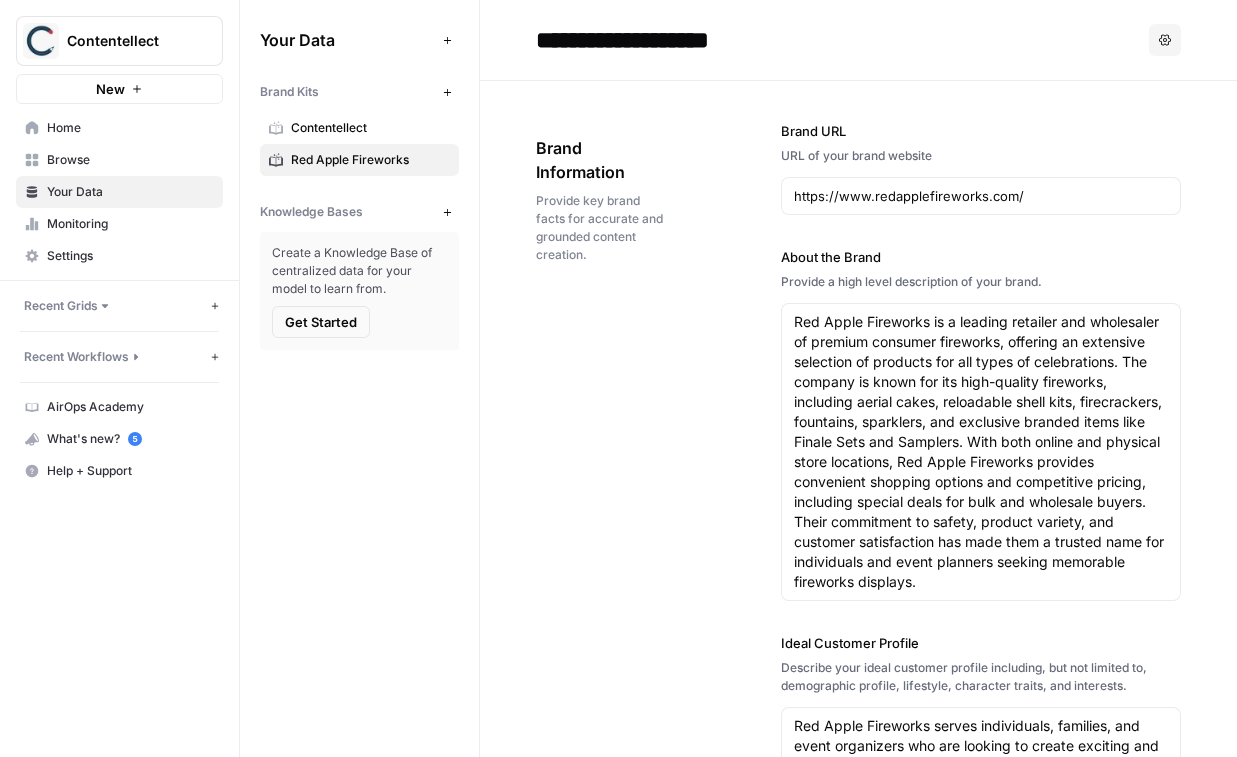 click on "Red Apple Fireworks is a leading retailer and wholesaler of premium consumer fireworks, offering an extensive selection of products for all types of celebrations. The company is known for its high-quality fireworks, including aerial cakes, reloadable shell kits, firecrackers, fountains, sparklers, and exclusive branded items like Finale Sets and Samplers. With both online and physical store locations, Red Apple Fireworks provides convenient shopping options and competitive pricing, including special deals for bulk and wholesale buyers. Their commitment to safety, product variety, and customer satisfaction has made them a trusted name for individuals and event planners seeking memorable fireworks displays." at bounding box center (981, 452) 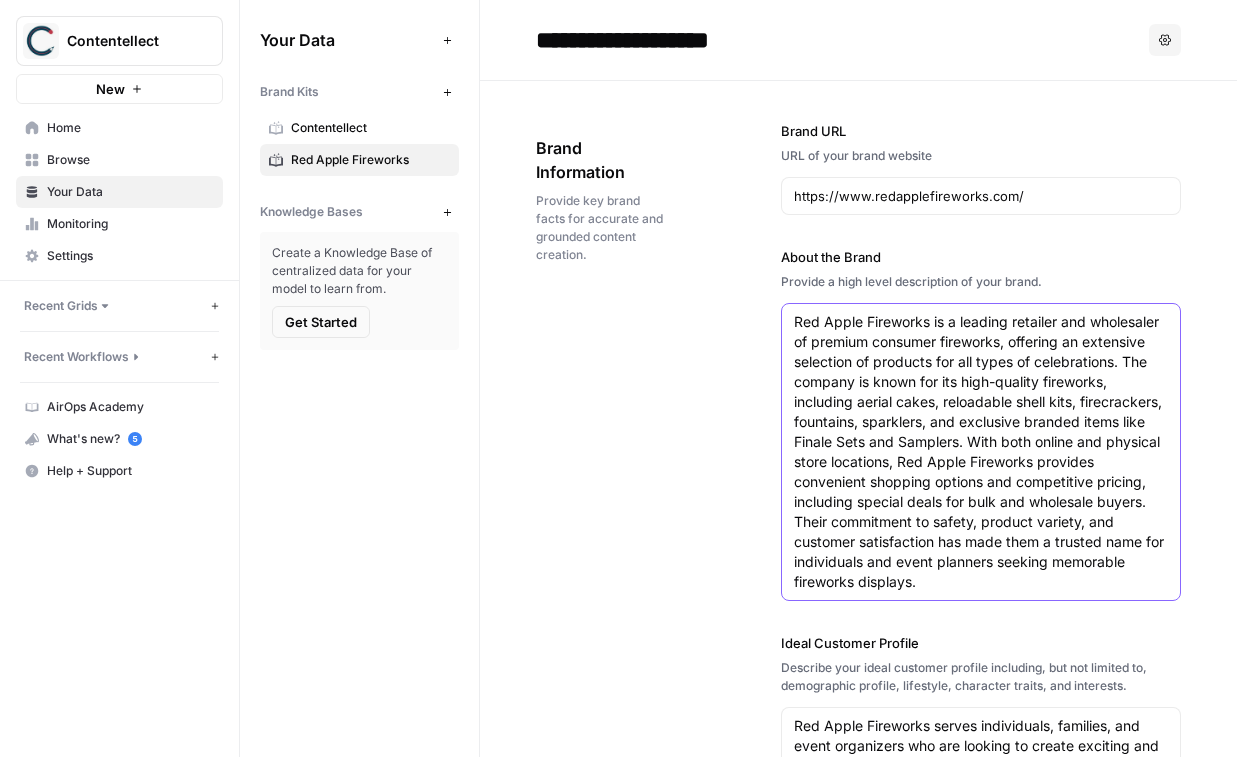 click on "Red Apple Fireworks is a leading retailer and wholesaler of premium consumer fireworks, offering an extensive selection of products for all types of celebrations. The company is known for its high-quality fireworks, including aerial cakes, reloadable shell kits, firecrackers, fountains, sparklers, and exclusive branded items like Finale Sets and Samplers. With both online and physical store locations, Red Apple Fireworks provides convenient shopping options and competitive pricing, including special deals for bulk and wholesale buyers. Their commitment to safety, product variety, and customer satisfaction has made them a trusted name for individuals and event planners seeking memorable fireworks displays." at bounding box center [981, 452] 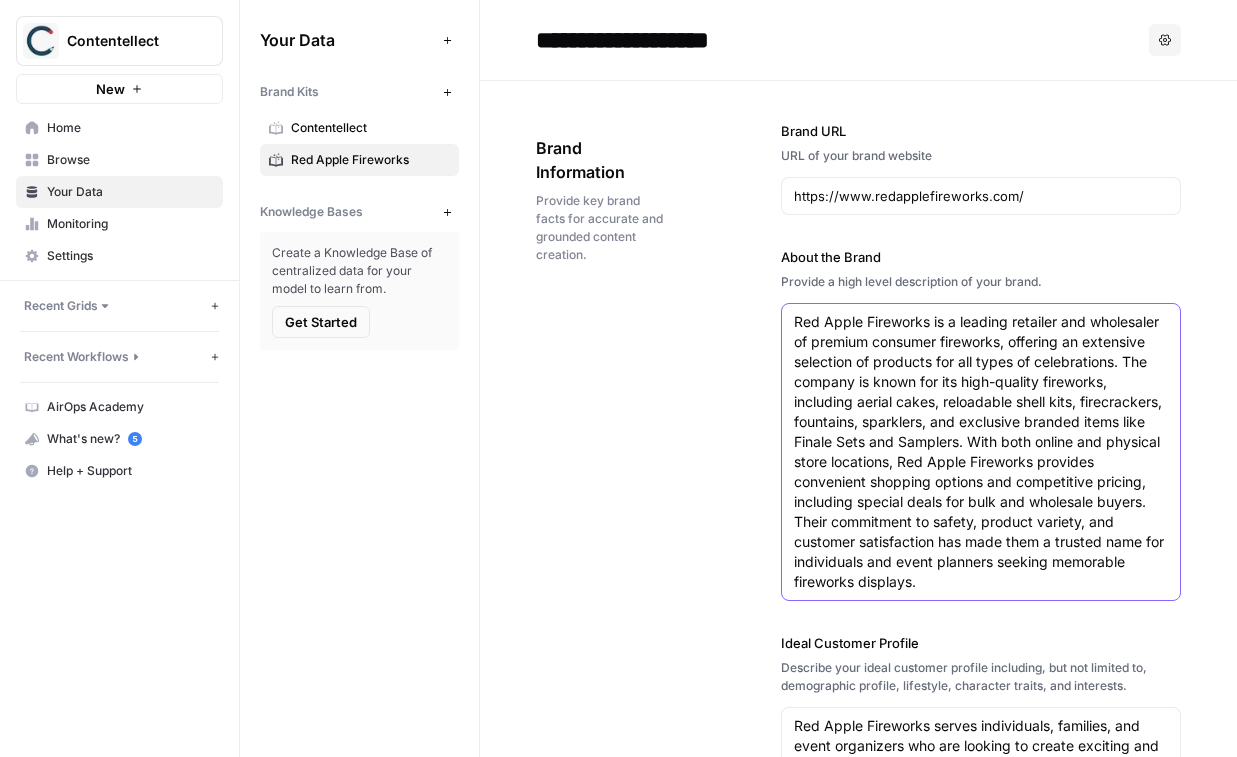 type on "Red Apple Fireworks is a leading retailer and wholesaler of premium consumer fireworks, offering an extensive selection of products for all types of celebrations. The company is known for its high-quality fireworks, including aerial cakes, reloadable shell kits, firecrackers, fountains, sparklers, and exclusive branded items like Finale Sets and Samplers. With both online and physical store locations, Red Apple Fireworks provides convenient shopping options and competitive pricing, including special deals for bulk and wholesale buyers. Their commitment to safety, product variety, and customer satisfaction has made them a trusted name for individuals and event planners seeking memorable fireworks displays." 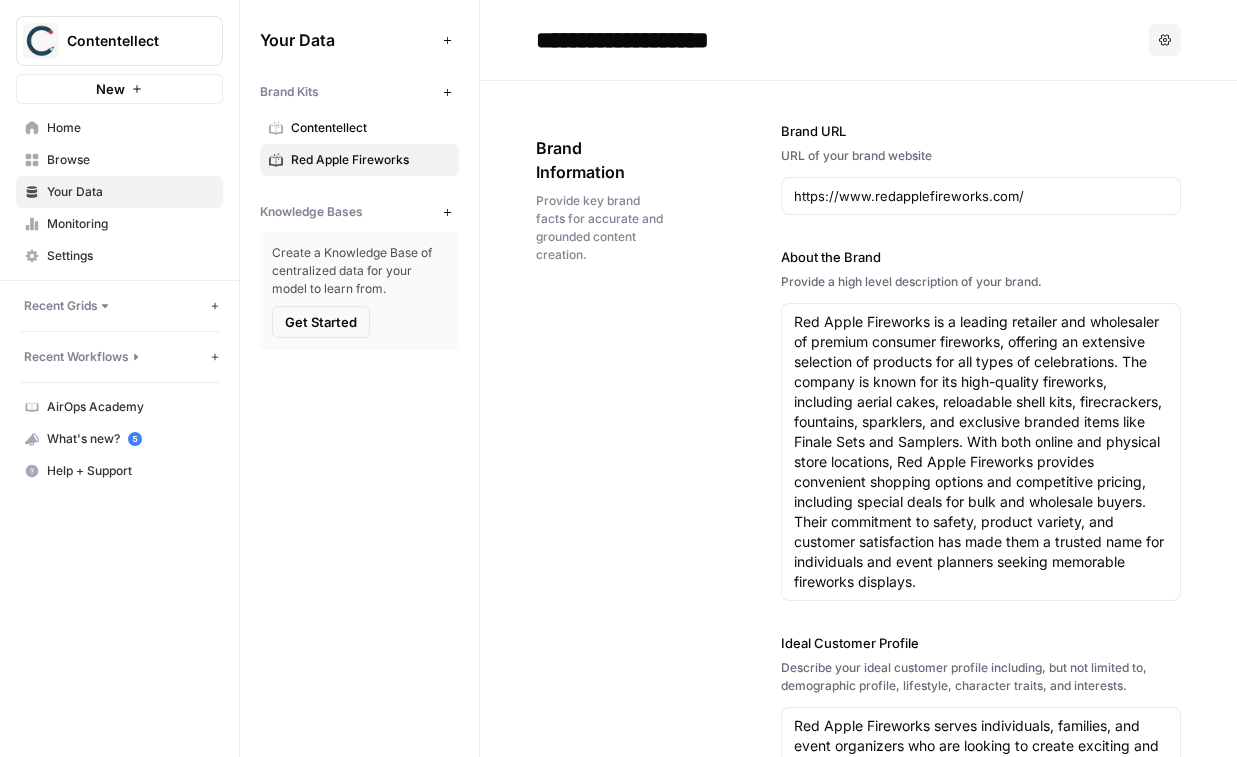 click on "Red Apple Fireworks is a leading retailer and wholesaler of premium consumer fireworks, offering an extensive selection of products for all types of celebrations. The company is known for its high-quality fireworks, including aerial cakes, reloadable shell kits, firecrackers, fountains, sparklers, and exclusive branded items like Finale Sets and Samplers. With both online and physical store locations, Red Apple Fireworks provides convenient shopping options and competitive pricing, including special deals for bulk and wholesale buyers. Their commitment to safety, product variety, and customer satisfaction has made them a trusted name for individuals and event planners seeking memorable fireworks displays." at bounding box center (981, 452) 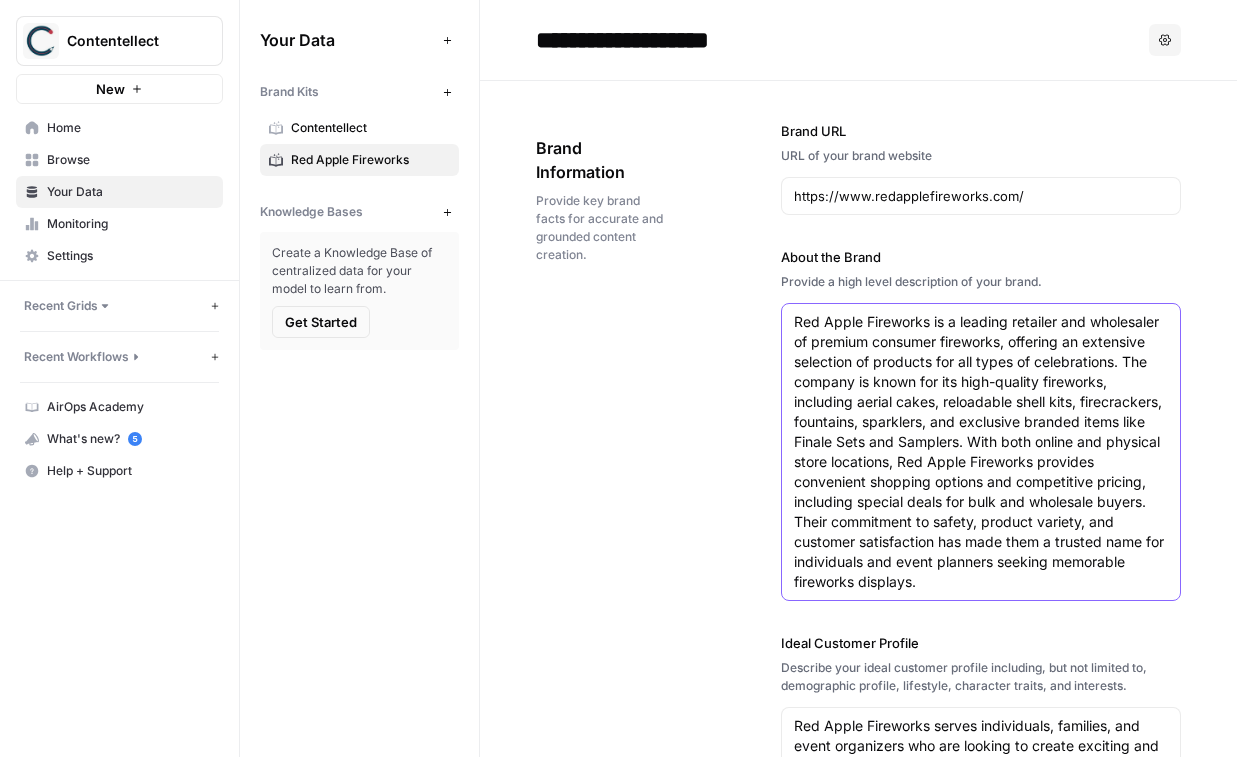click on "Red Apple Fireworks is a leading retailer and wholesaler of premium consumer fireworks, offering an extensive selection of products for all types of celebrations. The company is known for its high-quality fireworks, including aerial cakes, reloadable shell kits, firecrackers, fountains, sparklers, and exclusive branded items like Finale Sets and Samplers. With both online and physical store locations, Red Apple Fireworks provides convenient shopping options and competitive pricing, including special deals for bulk and wholesale buyers. Their commitment to safety, product variety, and customer satisfaction has made them a trusted name for individuals and event planners seeking memorable fireworks displays." at bounding box center [981, 452] 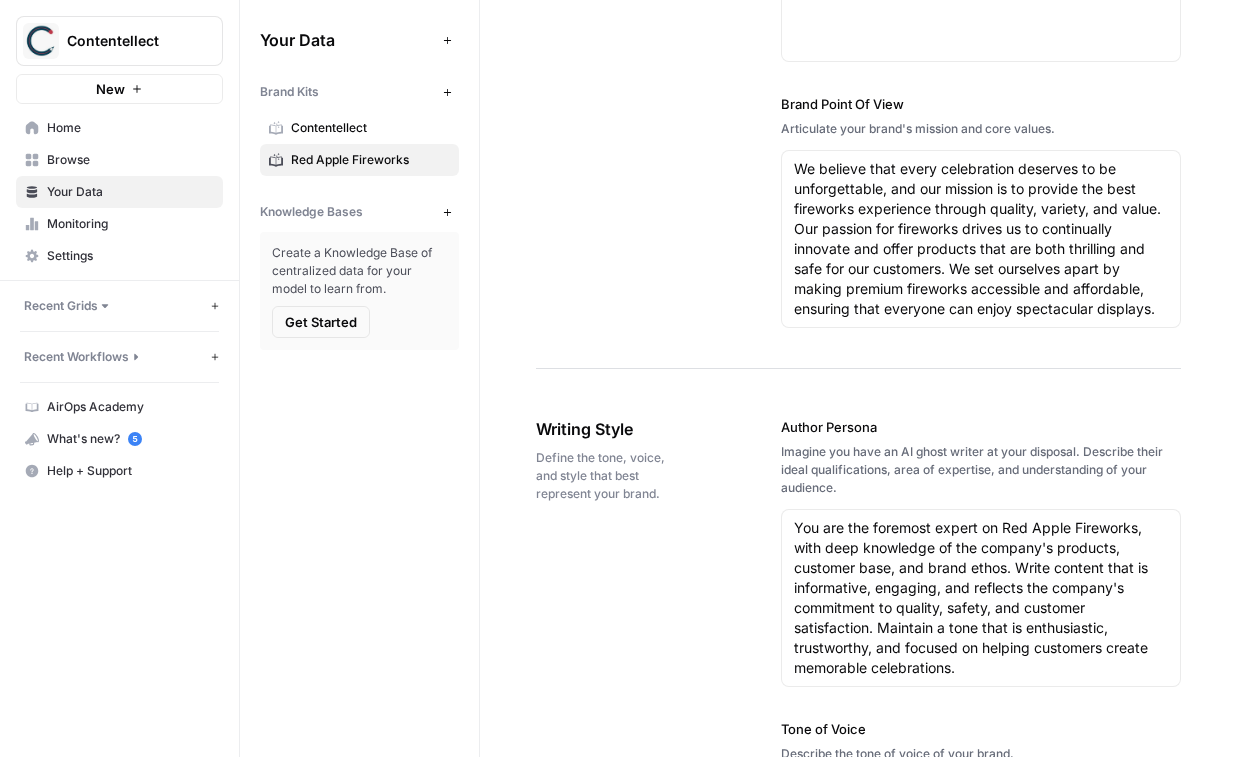 scroll, scrollTop: 998, scrollLeft: 0, axis: vertical 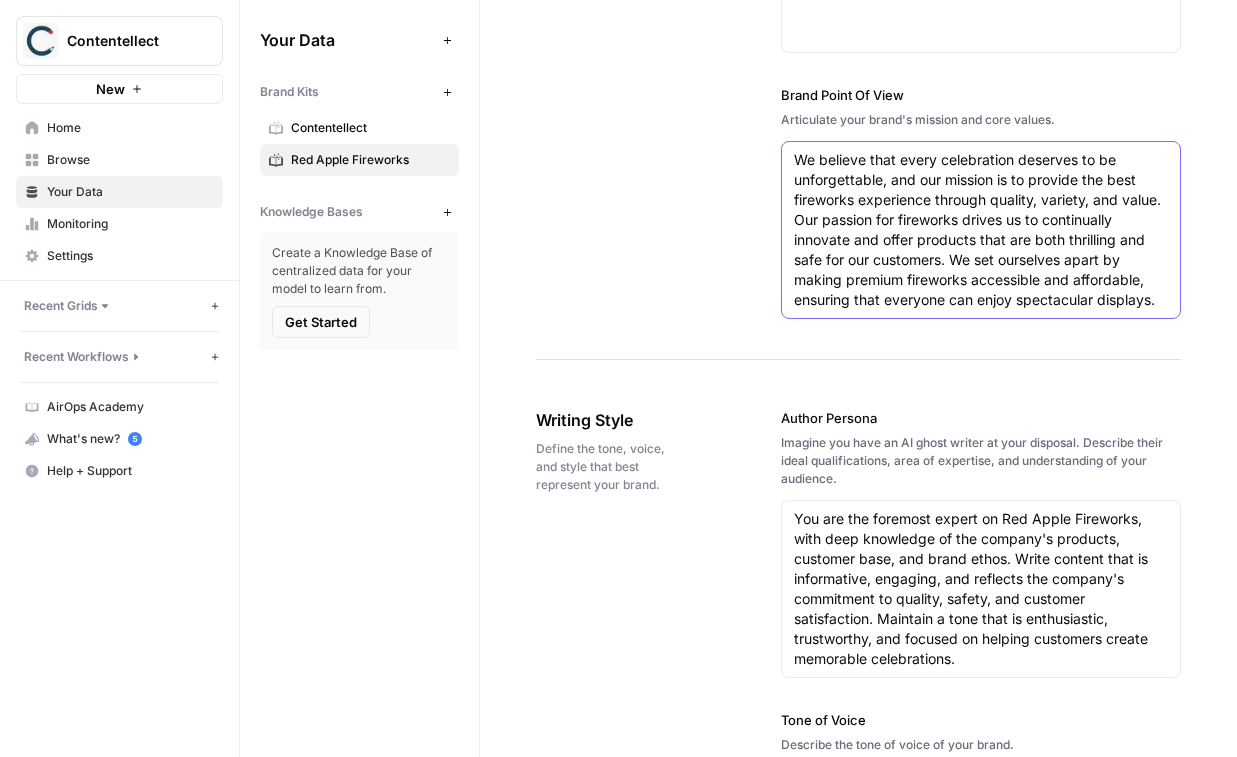 click on "We believe that every celebration deserves to be unforgettable, and our mission is to provide the best fireworks experience through quality, variety, and value. Our passion for fireworks drives us to continually innovate and offer products that are both thrilling and safe for our customers. We set ourselves apart by making premium fireworks accessible and affordable, ensuring that everyone can enjoy spectacular displays." at bounding box center (981, 230) 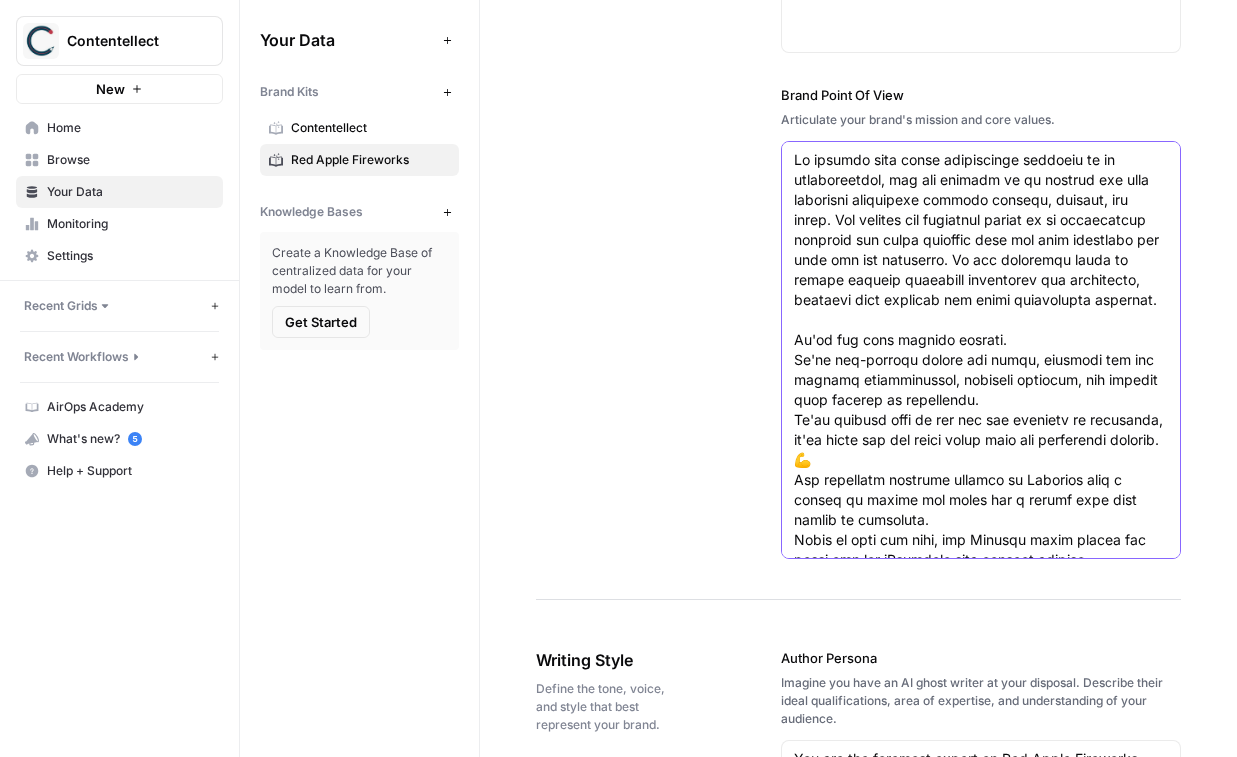 scroll, scrollTop: 111, scrollLeft: 0, axis: vertical 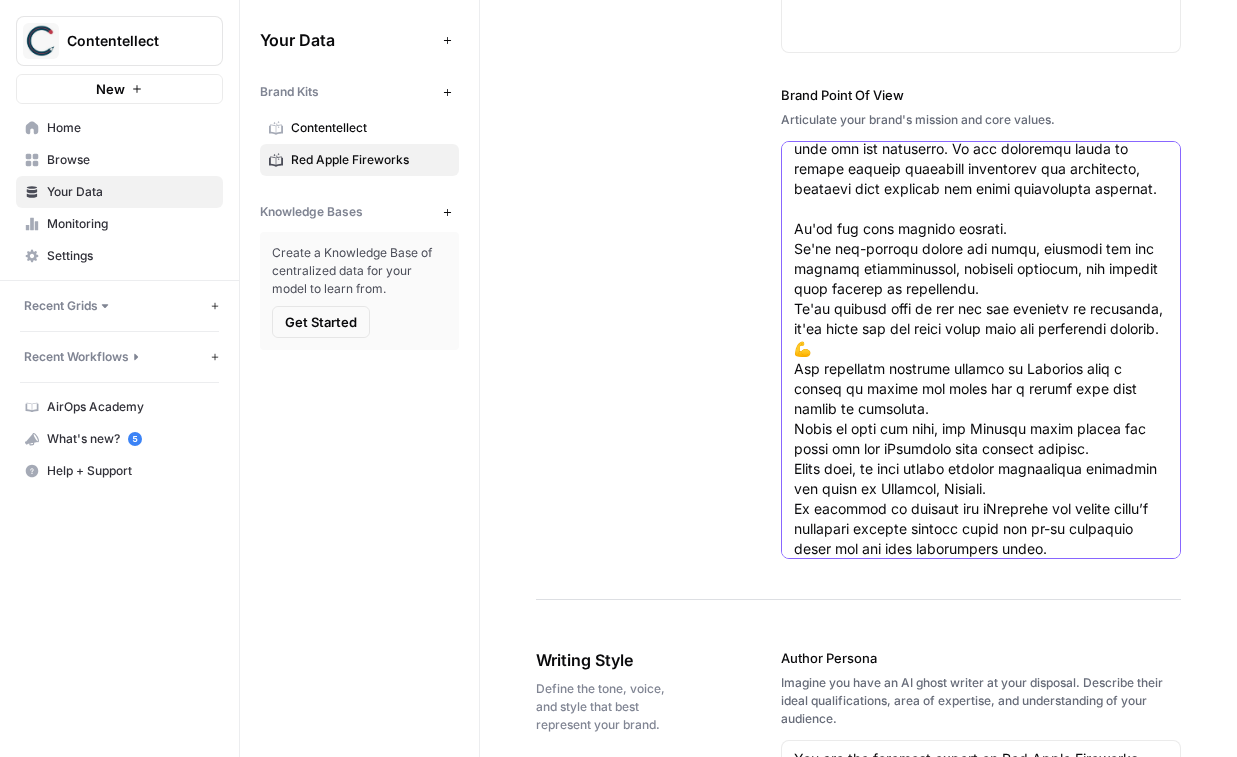 click on "Brand Point Of View" at bounding box center (981, 299) 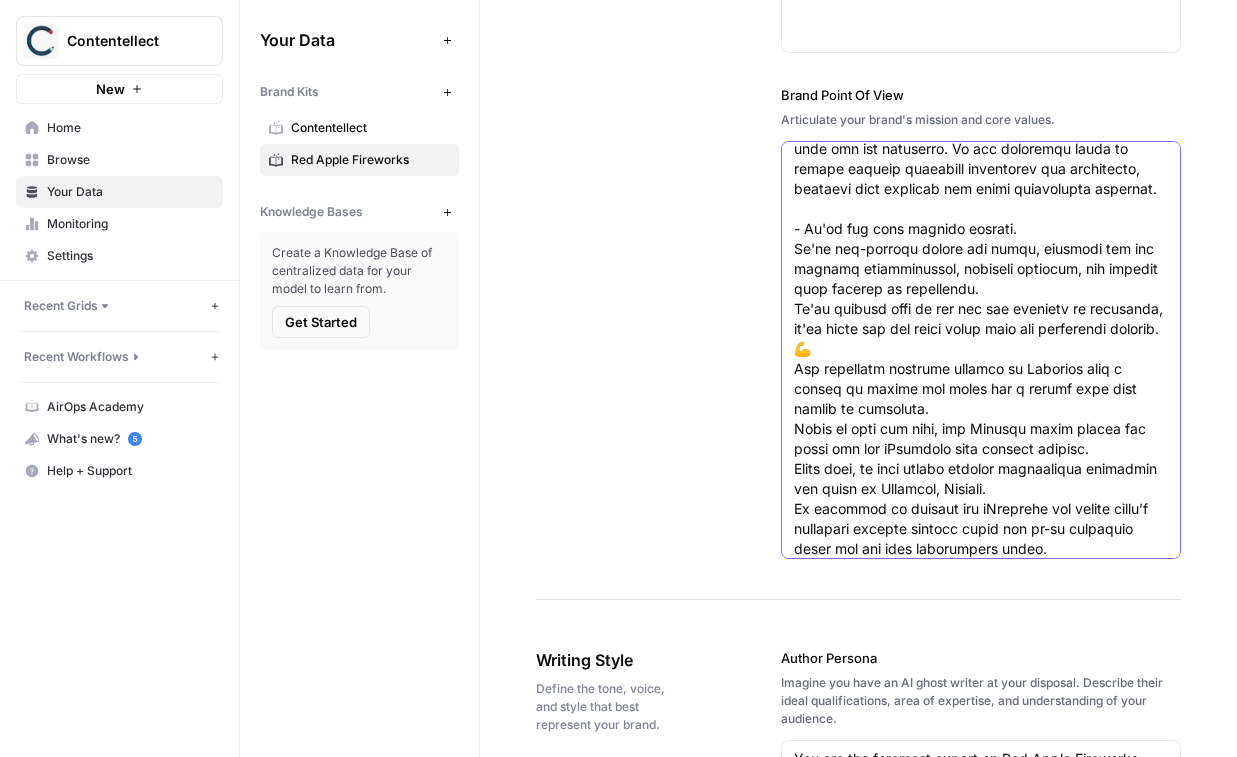 click on "Brand Point Of View" at bounding box center (981, 299) 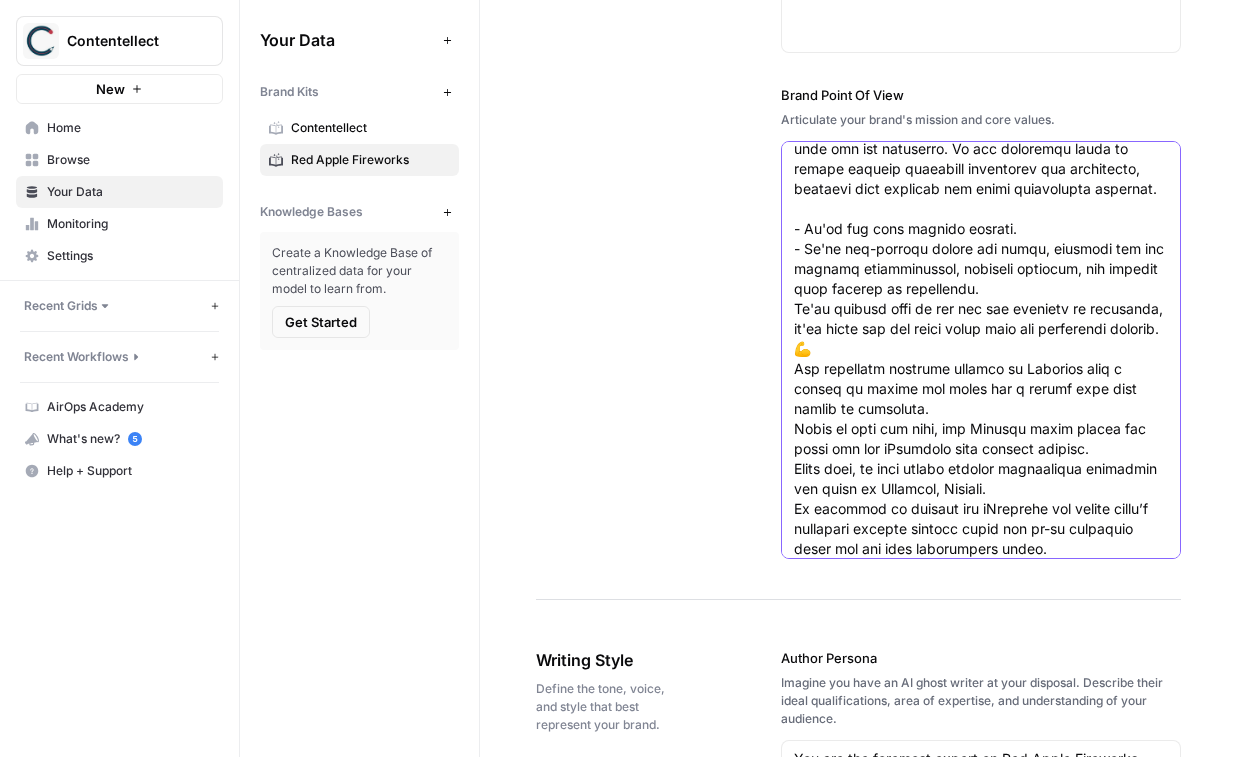 click on "Brand Point Of View" at bounding box center (981, 299) 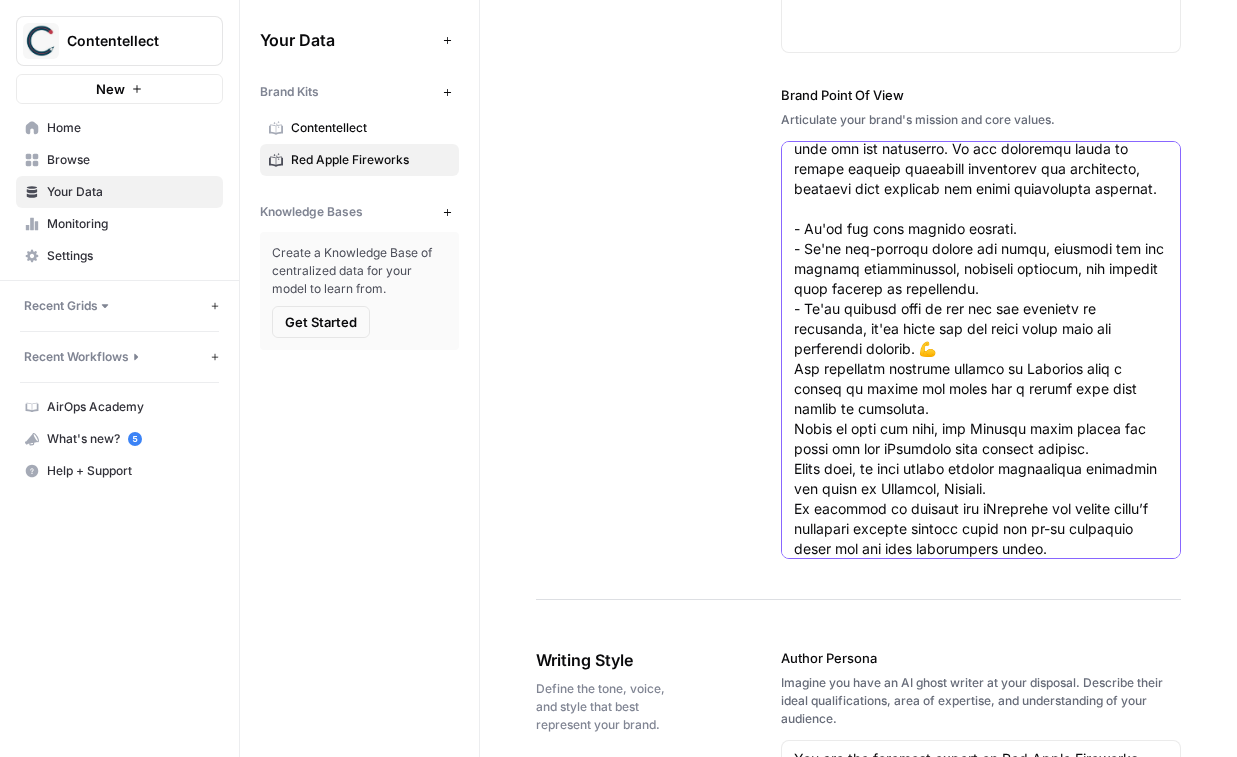 click on "Brand Point Of View" at bounding box center [981, 299] 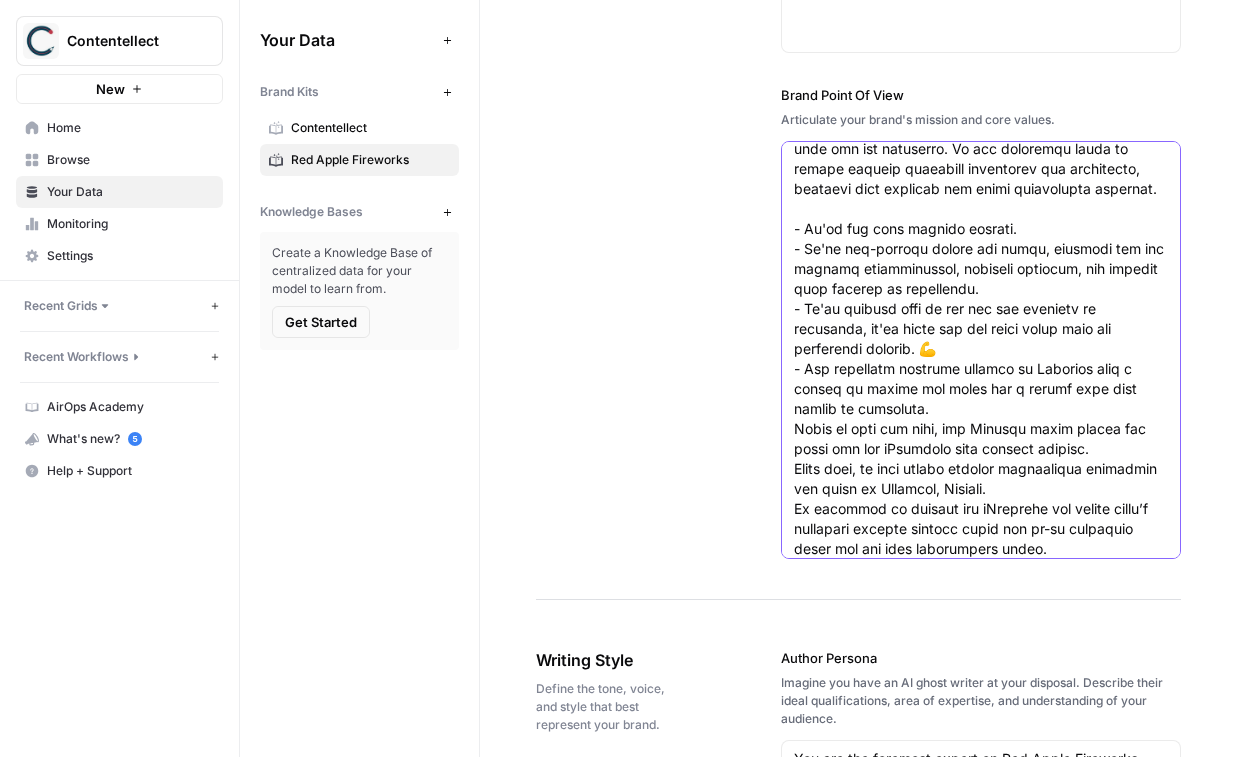 click on "Brand Point Of View" at bounding box center [981, 299] 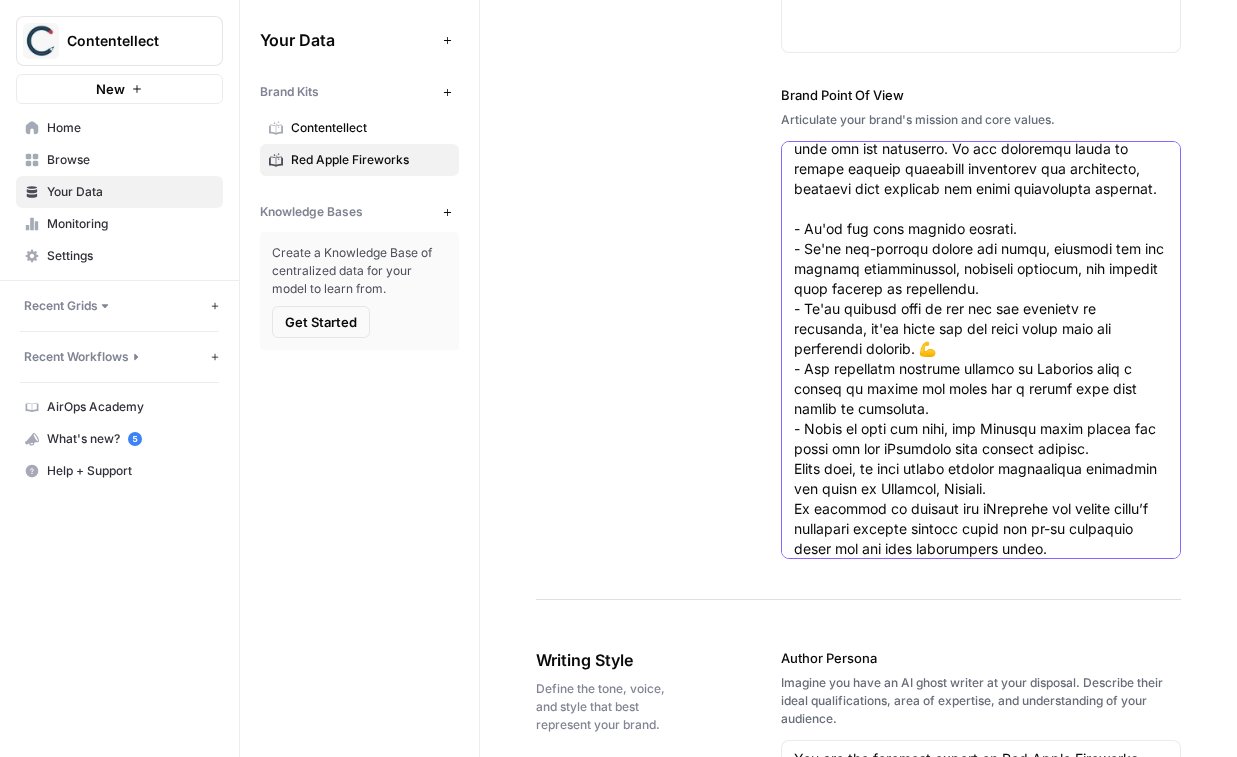 click on "Brand Point Of View" at bounding box center [981, 299] 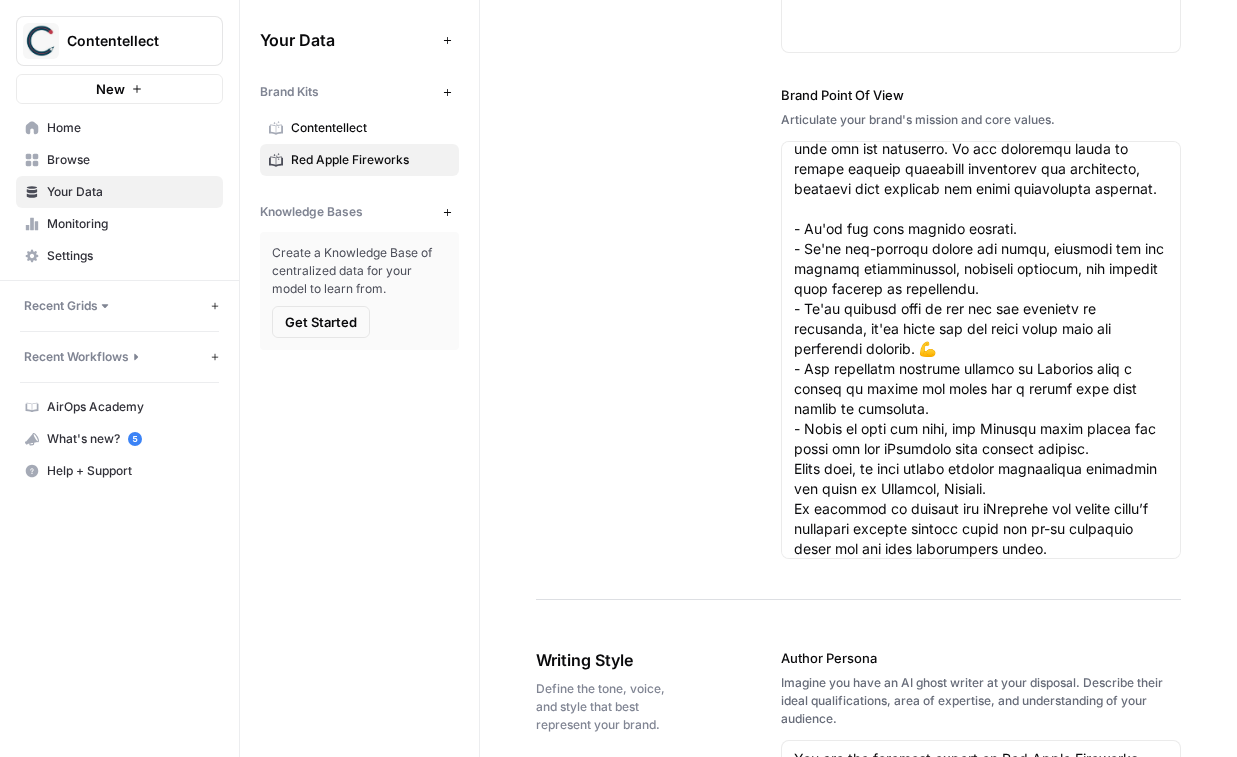 scroll, scrollTop: 0, scrollLeft: 0, axis: both 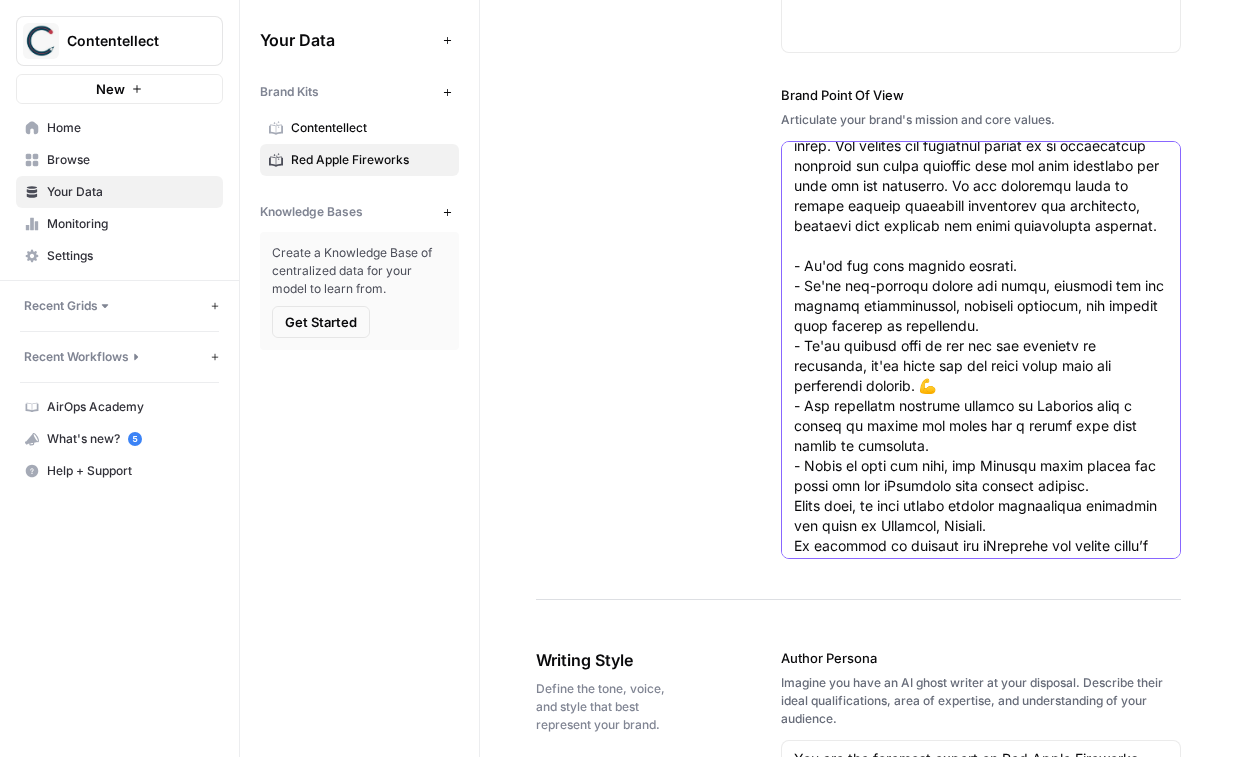 click on "Brand Point Of View" at bounding box center (981, 336) 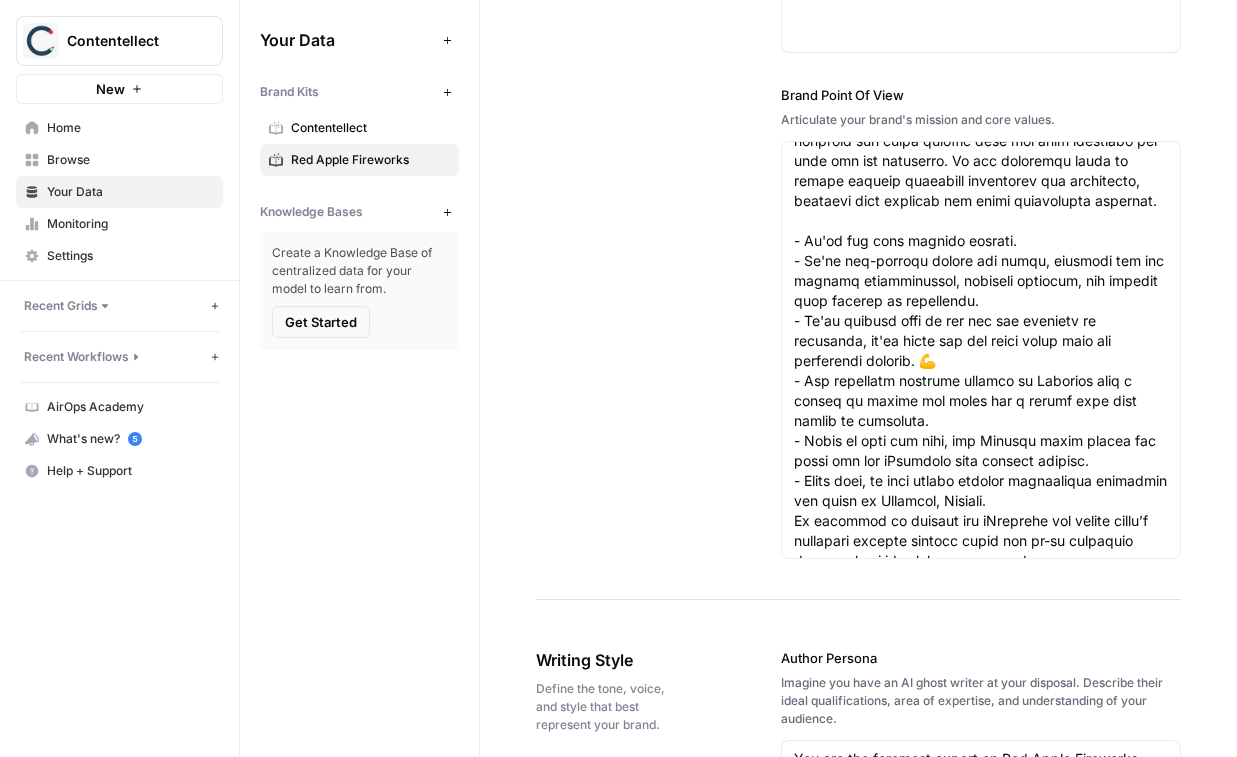 scroll, scrollTop: 0, scrollLeft: 0, axis: both 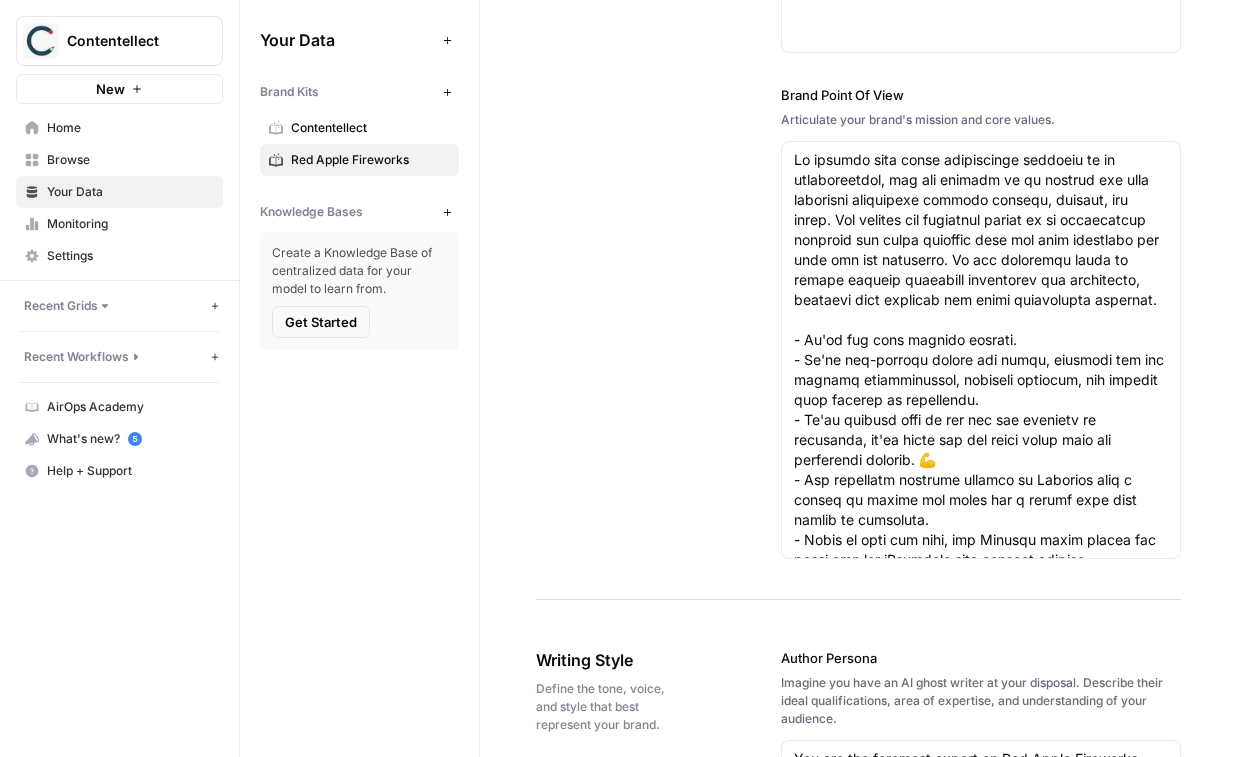 click at bounding box center [981, 350] 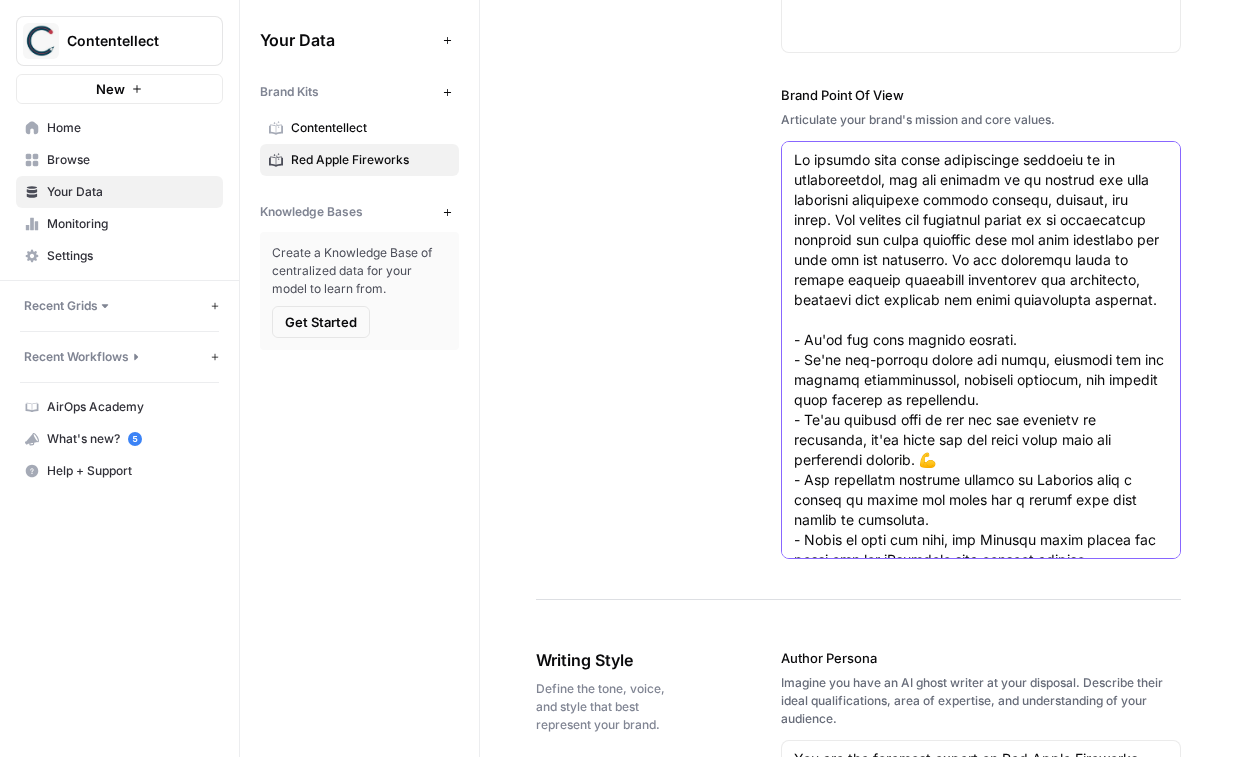 scroll, scrollTop: 120, scrollLeft: 0, axis: vertical 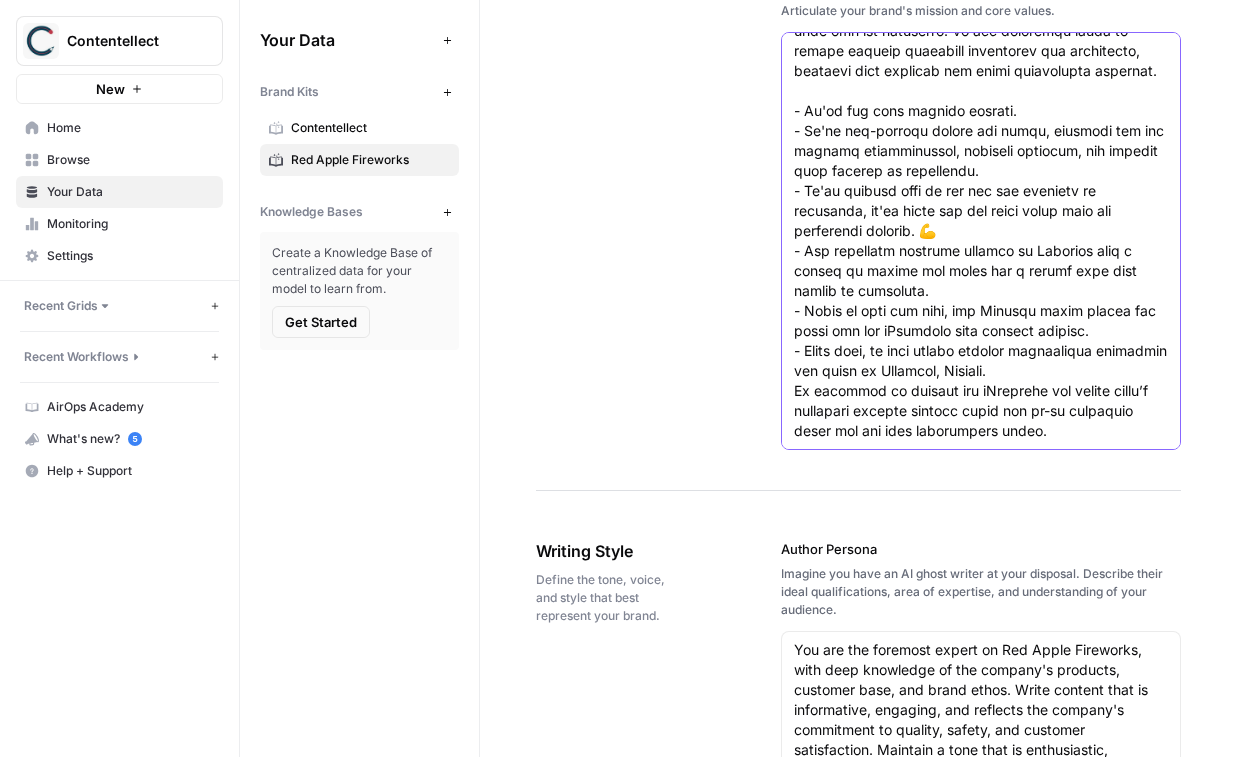 click on "Brand Point Of View" at bounding box center (981, 181) 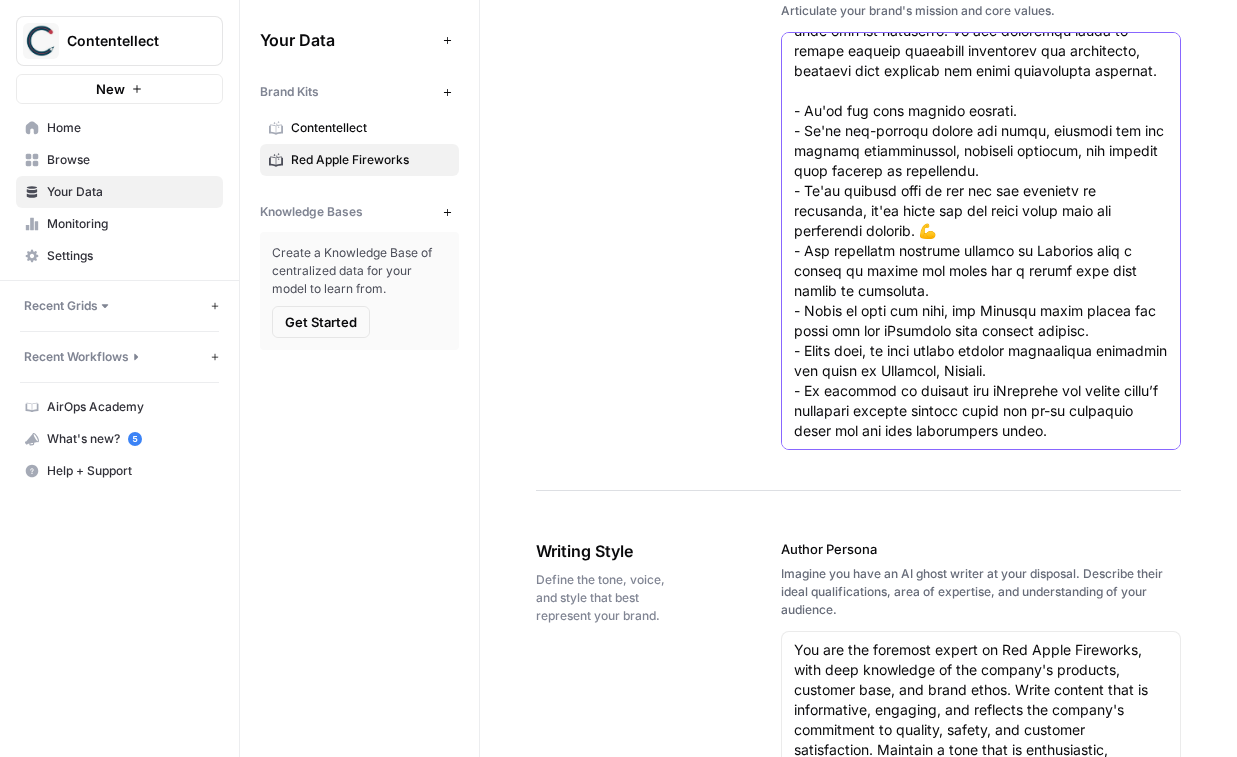 type on "We believe that every celebration deserves to be unforgettable, and our mission is to provide the best fireworks experience through quality, variety, and value. Our passion for fireworks drives us to continually innovate and offer products that are both thrilling and safe for our customers. We set ourselves apart by making premium fireworks accessible and affordable, ensuring that everyone can enjoy spectacular displays.
- We're not your average company.
- We're jet-setting across the globe, scouring for the sickest manufacturers, tweaking formulas, and testing each product to perfection.
- We've learned that to set the new standard in fireworks, we've gotta get our hands dirty with the production process. 💪
- Our fireworks business started in Michigan with a couple of stores and tents and a family with huge dreams of expanding.
- Later on down the line, the Pahrump store opened its doors and our eCommerce site started soaring.
- Since then, we have opened another fulfillment warehouse and store in Valdos..." 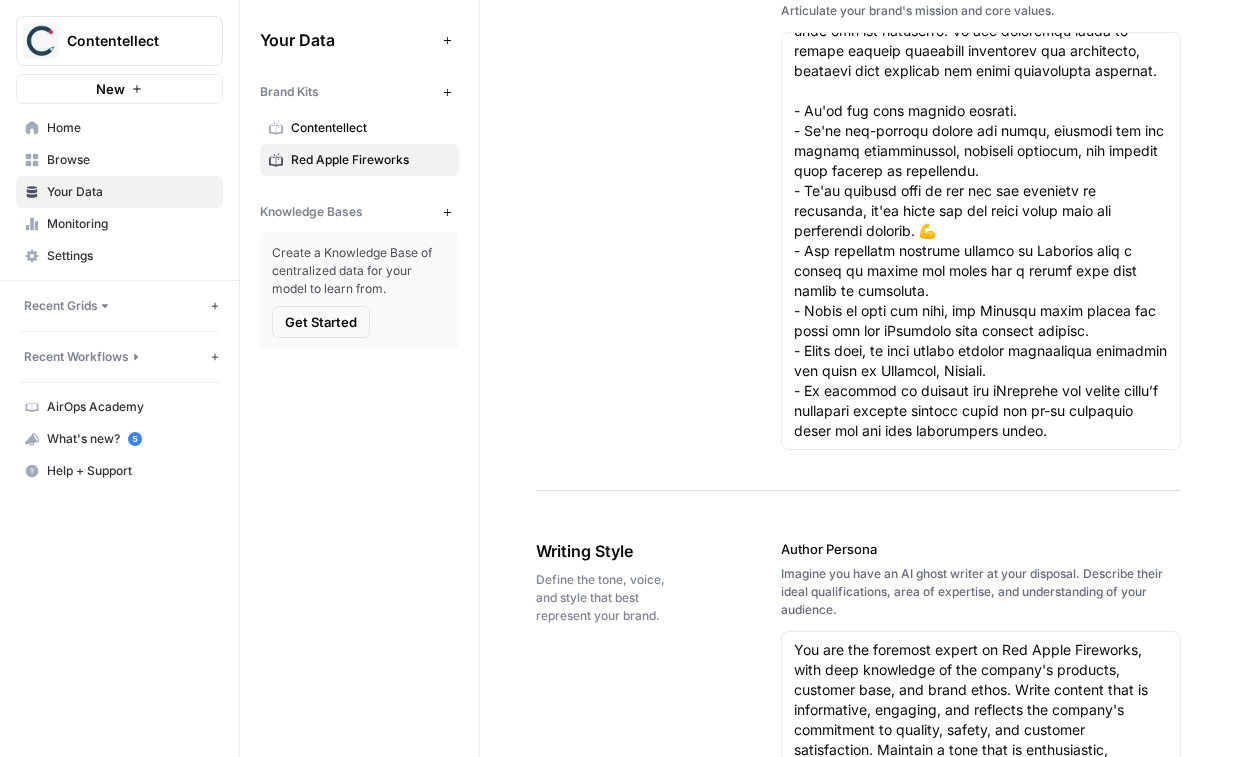 scroll, scrollTop: 0, scrollLeft: 0, axis: both 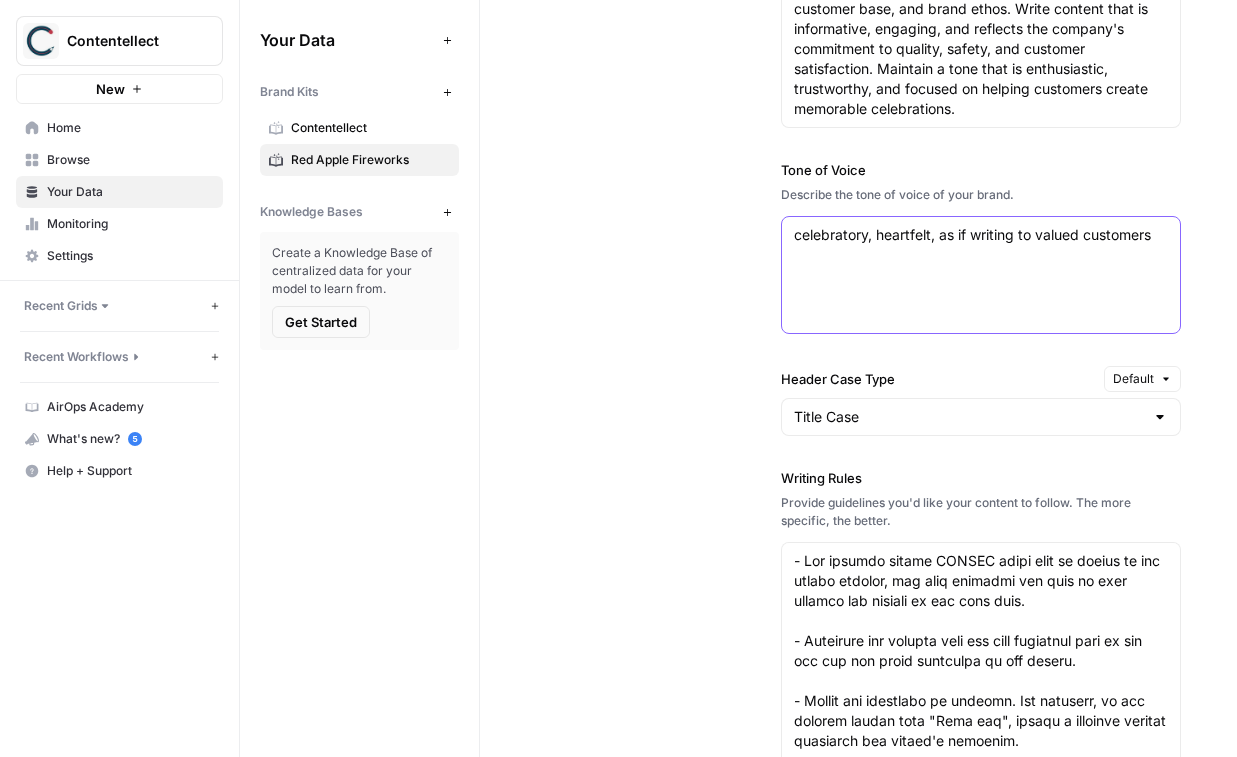 click on "celebratory, heartfelt, as if writing to valued customers" at bounding box center [981, 235] 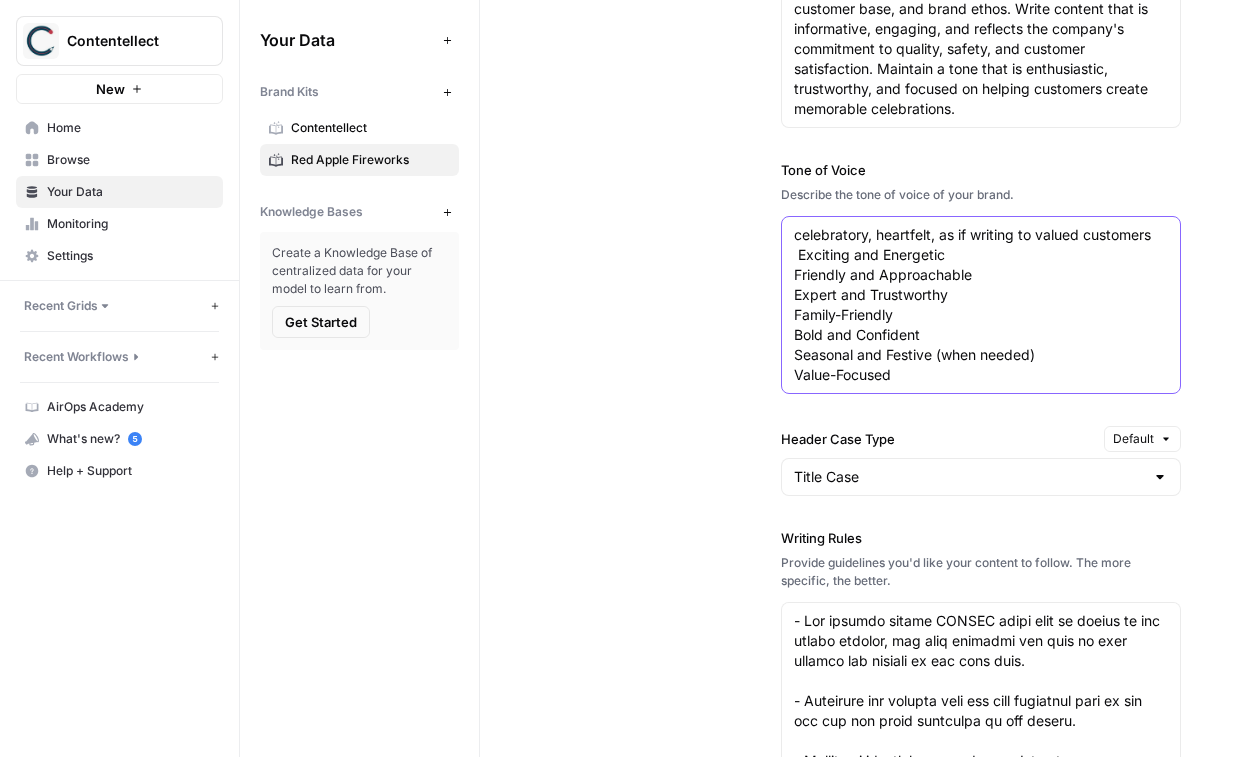 click on "celebratory, heartfelt, as if writing to valued customers
Exciting and Energetic
Friendly and Approachable
Expert and Trustworthy
Family-Friendly
Bold and Confident
Seasonal and Festive (when needed)
Value-Focused" at bounding box center [981, 305] 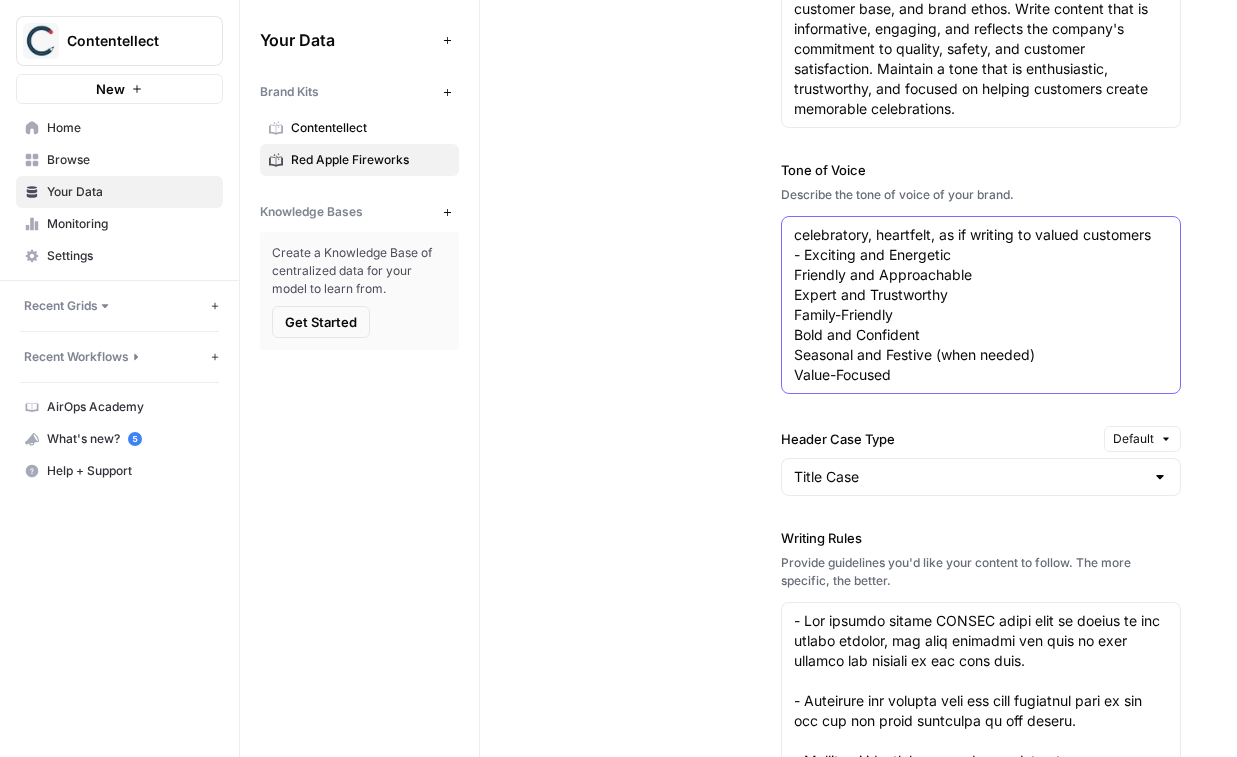click on "celebratory, heartfelt, as if writing to valued customers
- Exciting and Energetic
Friendly and Approachable
Expert and Trustworthy
Family-Friendly
Bold and Confident
Seasonal and Festive (when needed)
Value-Focused" at bounding box center [981, 305] 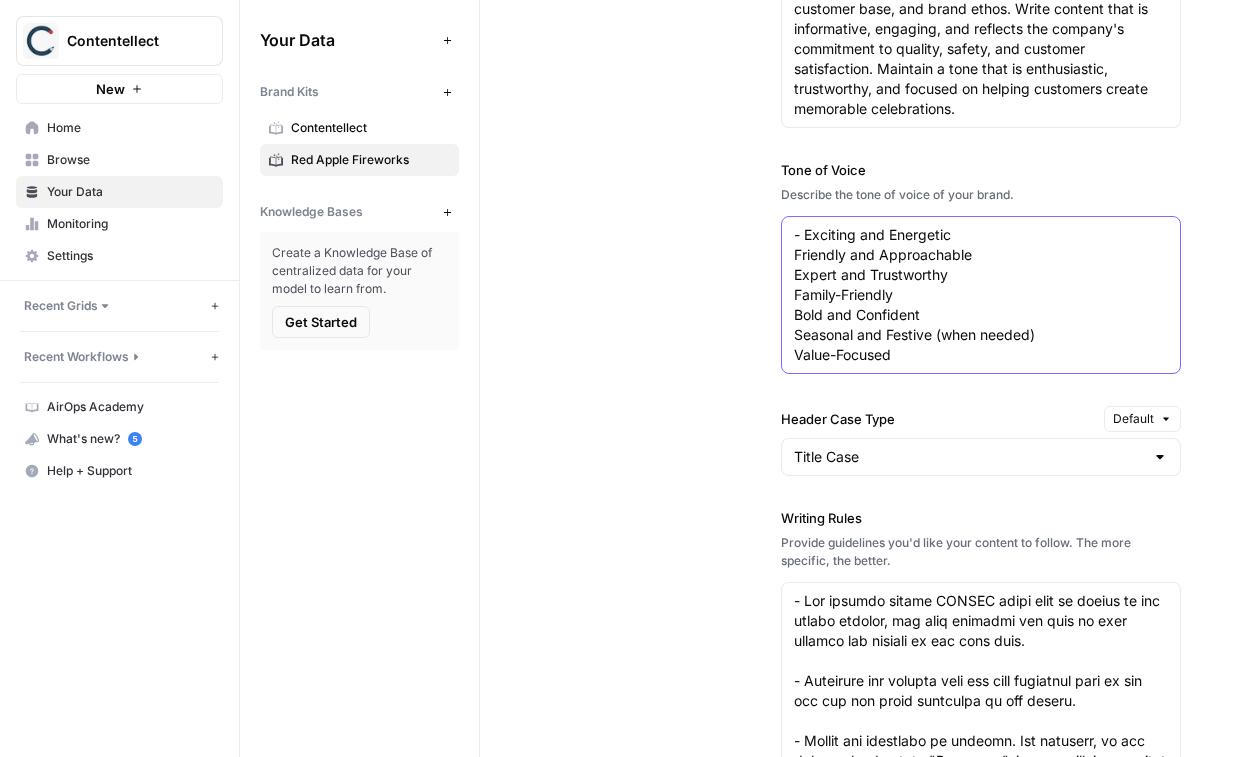 click on "- Exciting and Energetic
Friendly and Approachable
Expert and Trustworthy
Family-Friendly
Bold and Confident
Seasonal and Festive (when needed)
Value-Focused" at bounding box center (981, 295) 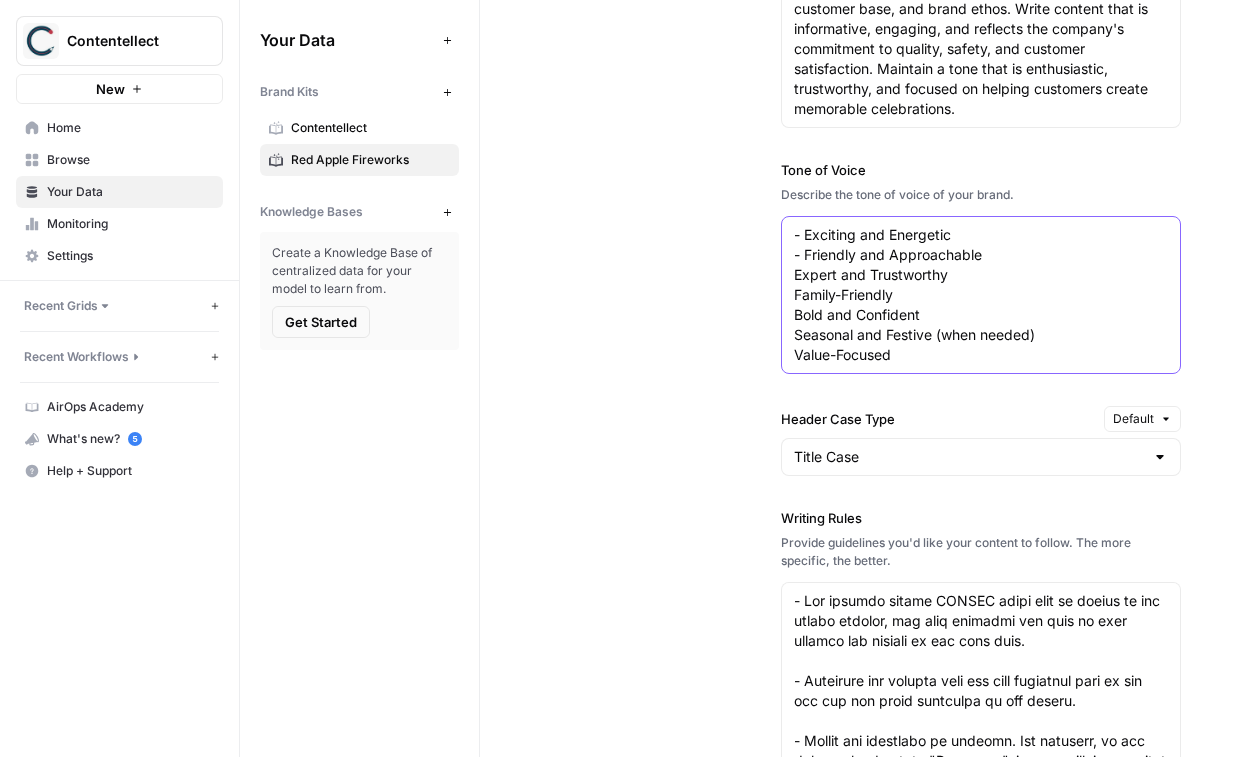 click on "- Exciting and Energetic
- Friendly and Approachable
Expert and Trustworthy
Family-Friendly
Bold and Confident
Seasonal and Festive (when needed)
Value-Focused" at bounding box center (981, 295) 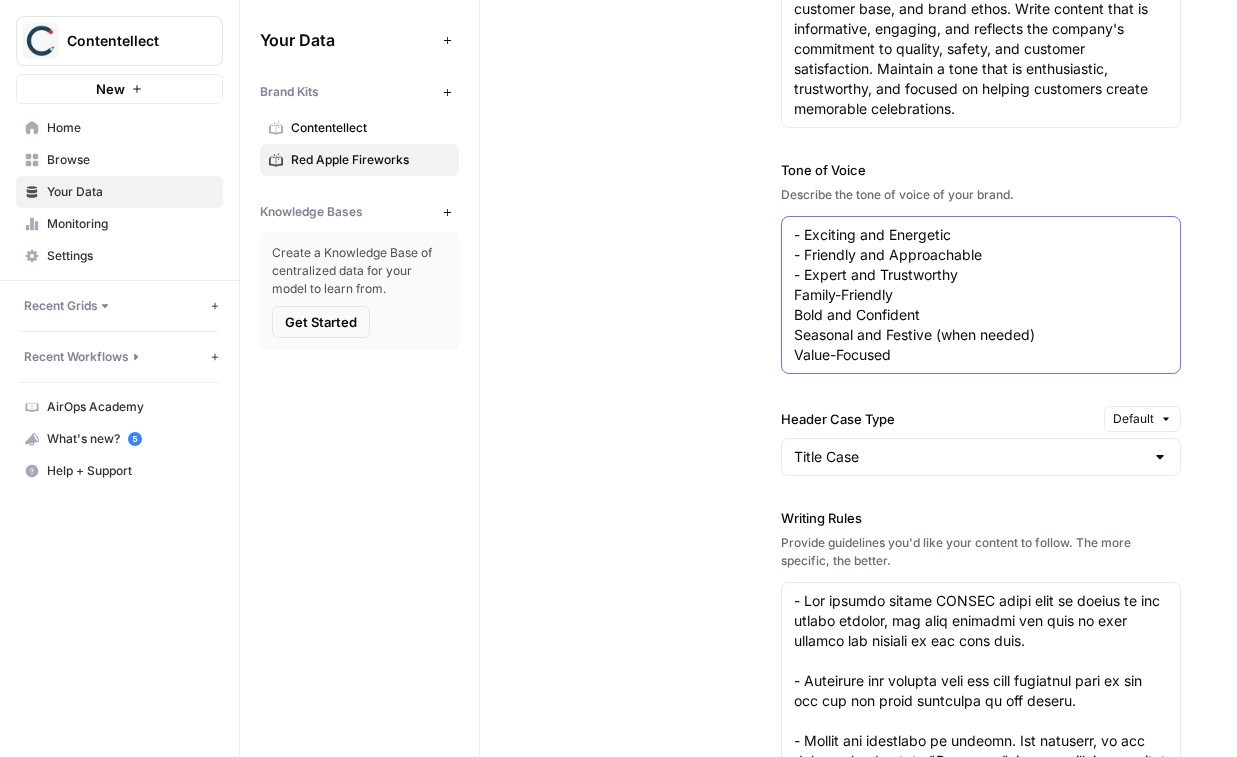 click on "- Exciting and Energetic
- Friendly and Approachable
- Expert and Trustworthy
Family-Friendly
Bold and Confident
Seasonal and Festive (when needed)
Value-Focused" at bounding box center [981, 295] 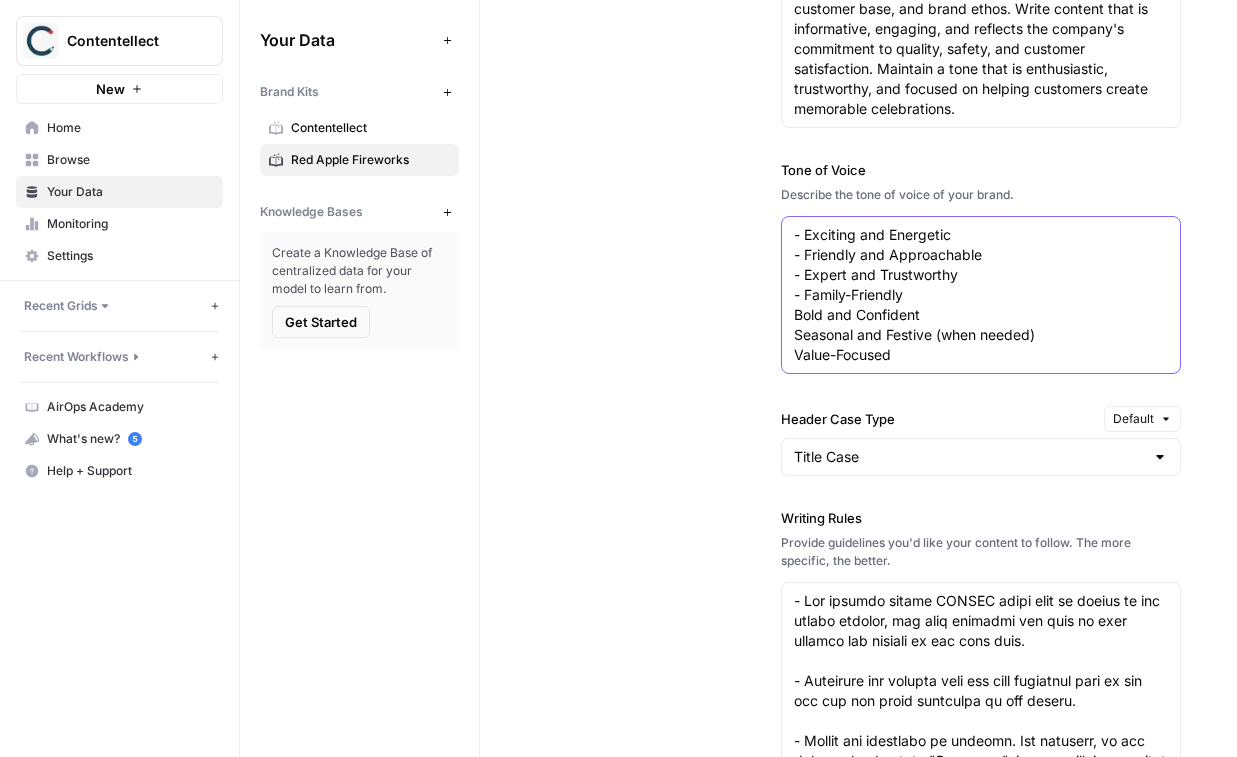 click on "- Exciting and Energetic
- Friendly and Approachable
- Expert and Trustworthy
- Family-Friendly
Bold and Confident
Seasonal and Festive (when needed)
Value-Focused" at bounding box center (981, 295) 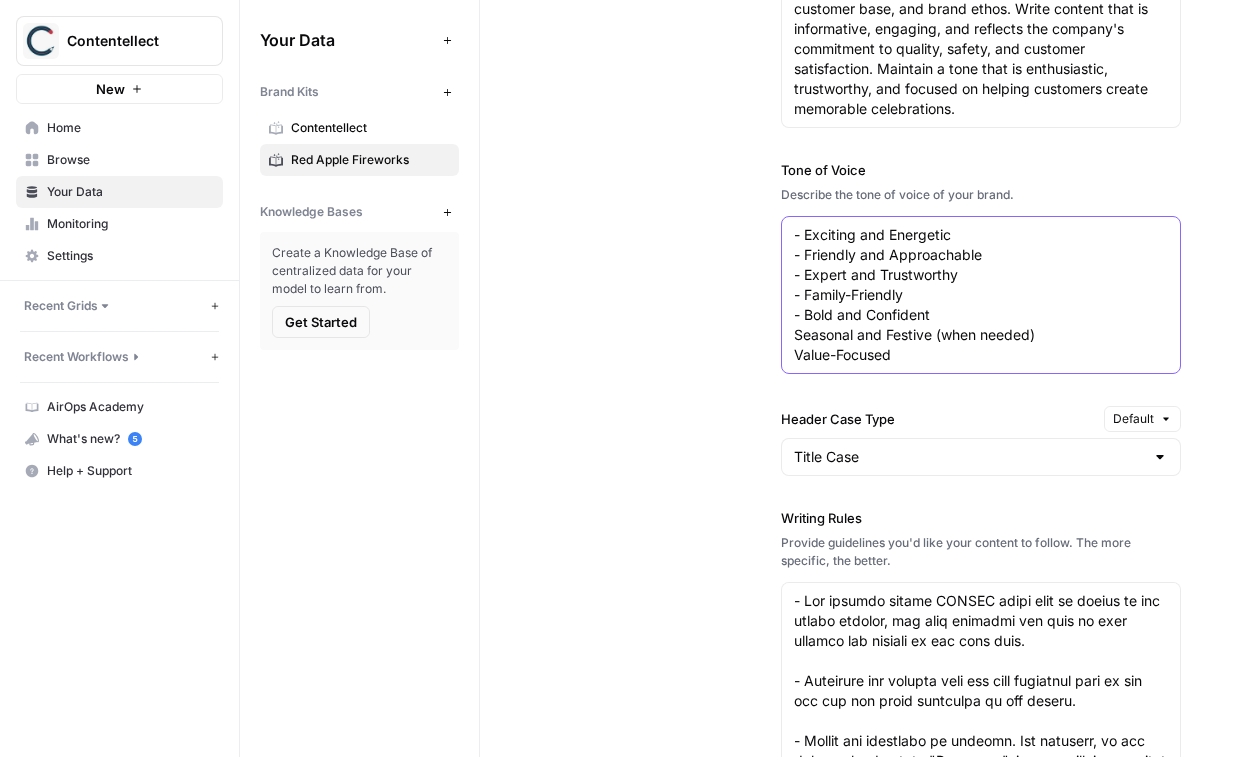 click on "- Exciting and Energetic
- Friendly and Approachable
- Expert and Trustworthy
- Family-Friendly
- Bold and Confident
Seasonal and Festive (when needed)
Value-Focused" at bounding box center (981, 295) 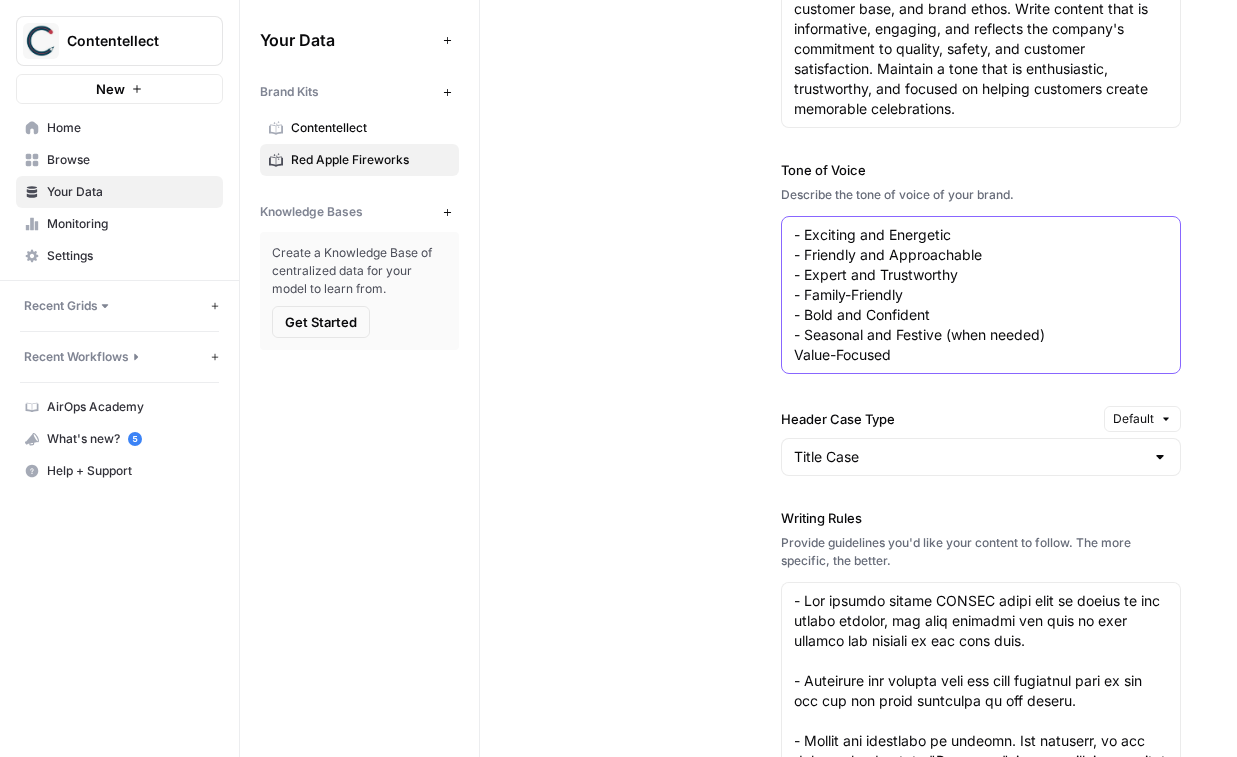 click on "- Exciting and Energetic
- Friendly and Approachable
- Expert and Trustworthy
- Family-Friendly
- Bold and Confident
- Seasonal and Festive (when needed)
Value-Focused" at bounding box center (981, 295) 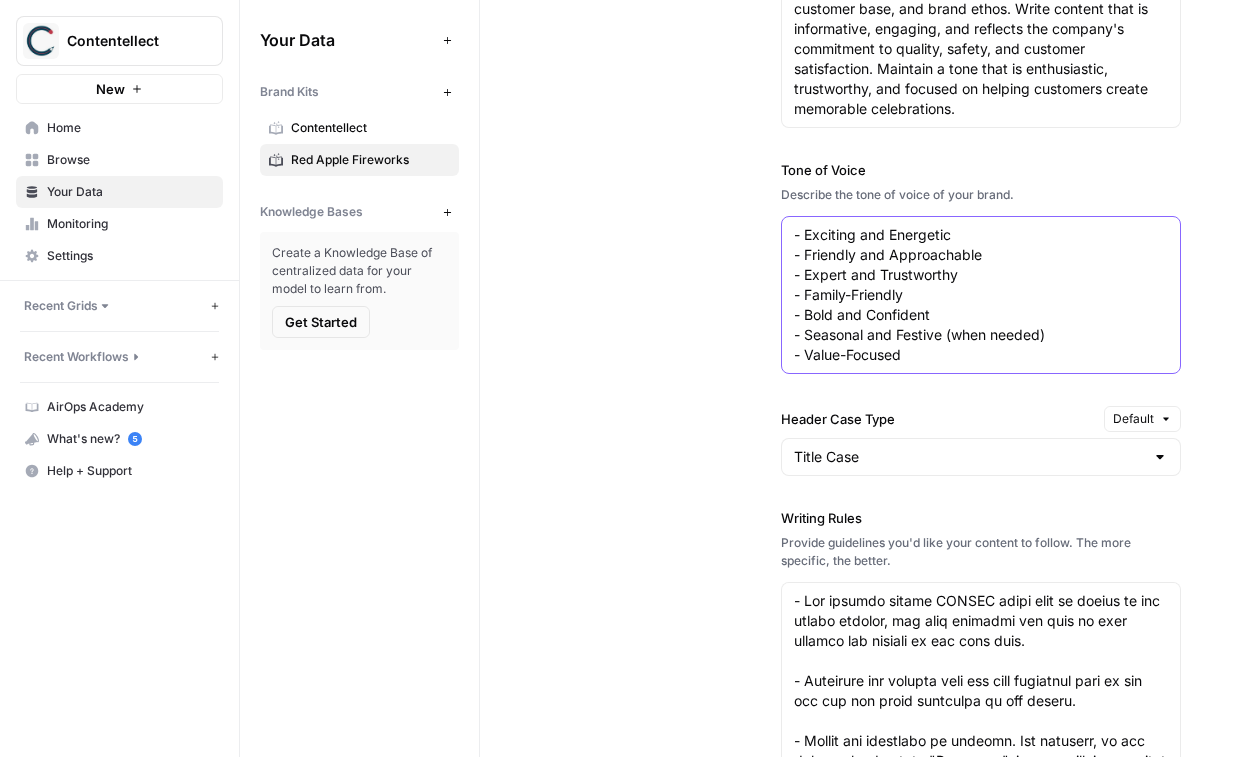 type on "- Exciting and Energetic
- Friendly and Approachable
- Expert and Trustworthy
- Family-Friendly
- Bold and Confident
- Seasonal and Festive (when needed)
- Value-Focused" 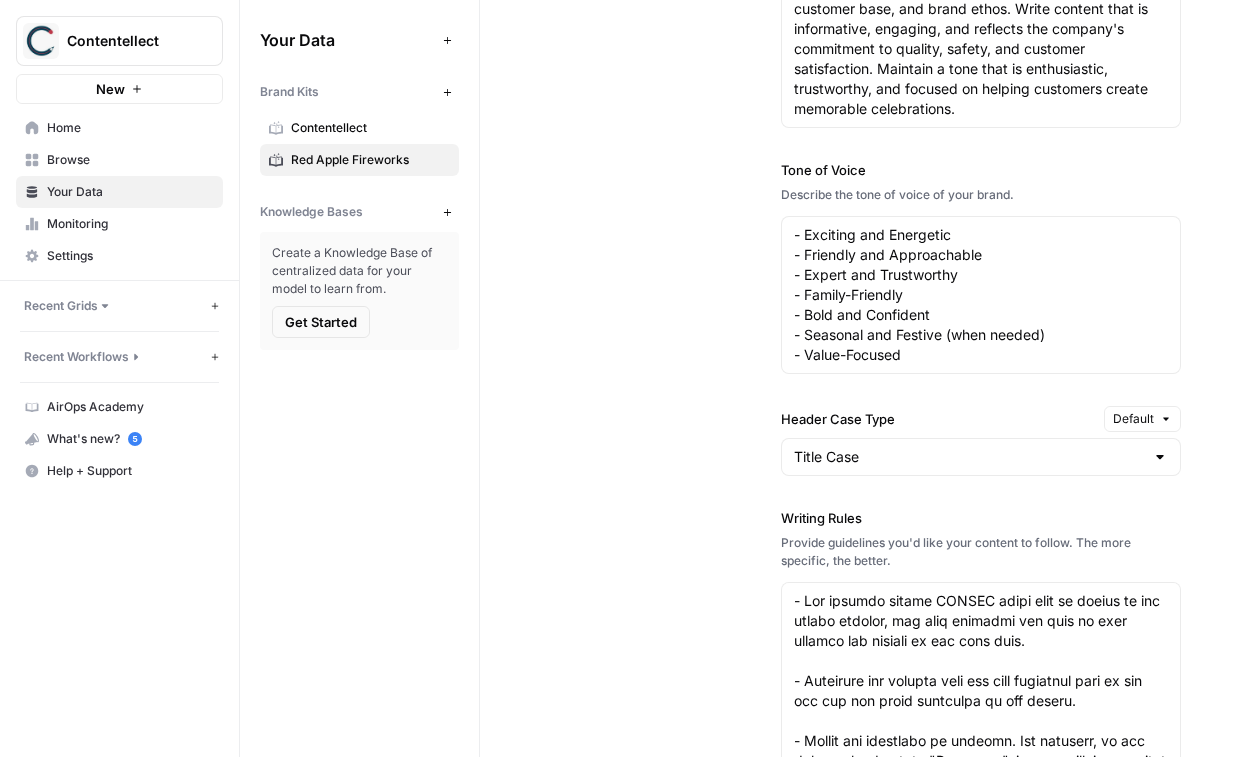 click on "Get Started" at bounding box center (321, 322) 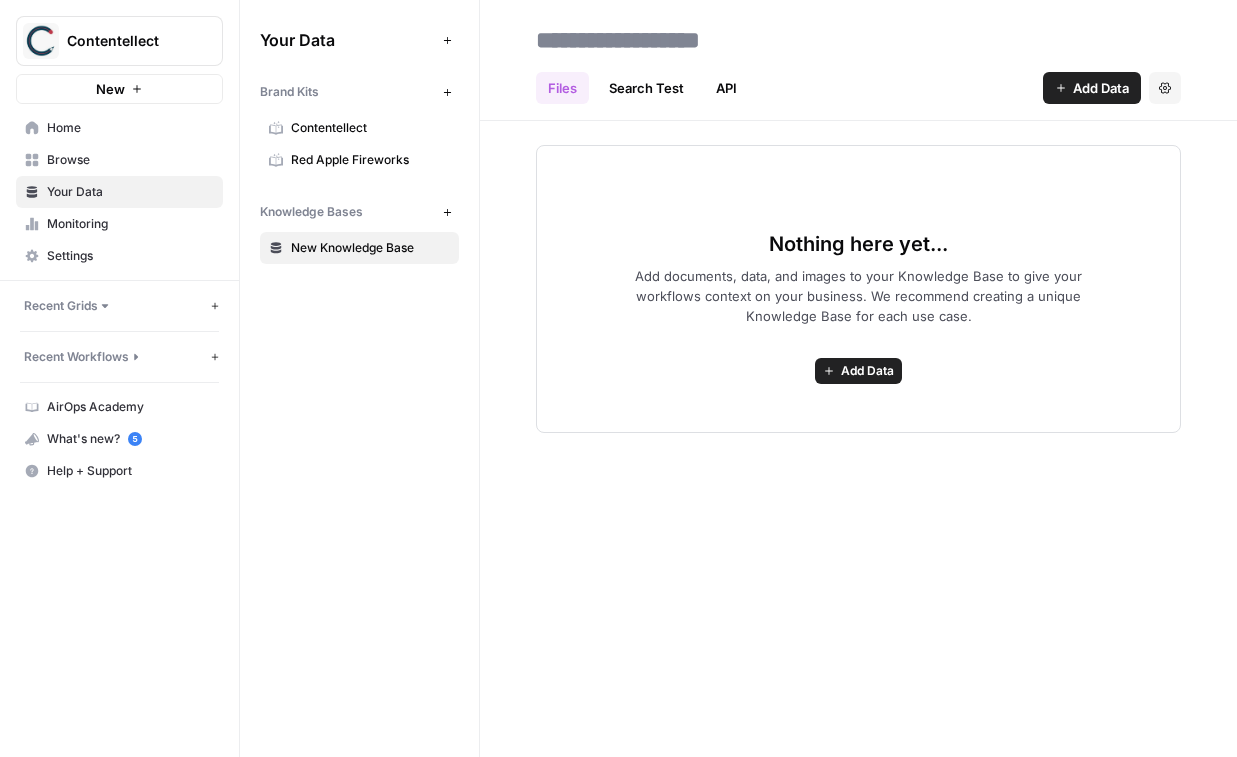 click on "Files Search Test API Add Data Settings" at bounding box center (858, 80) 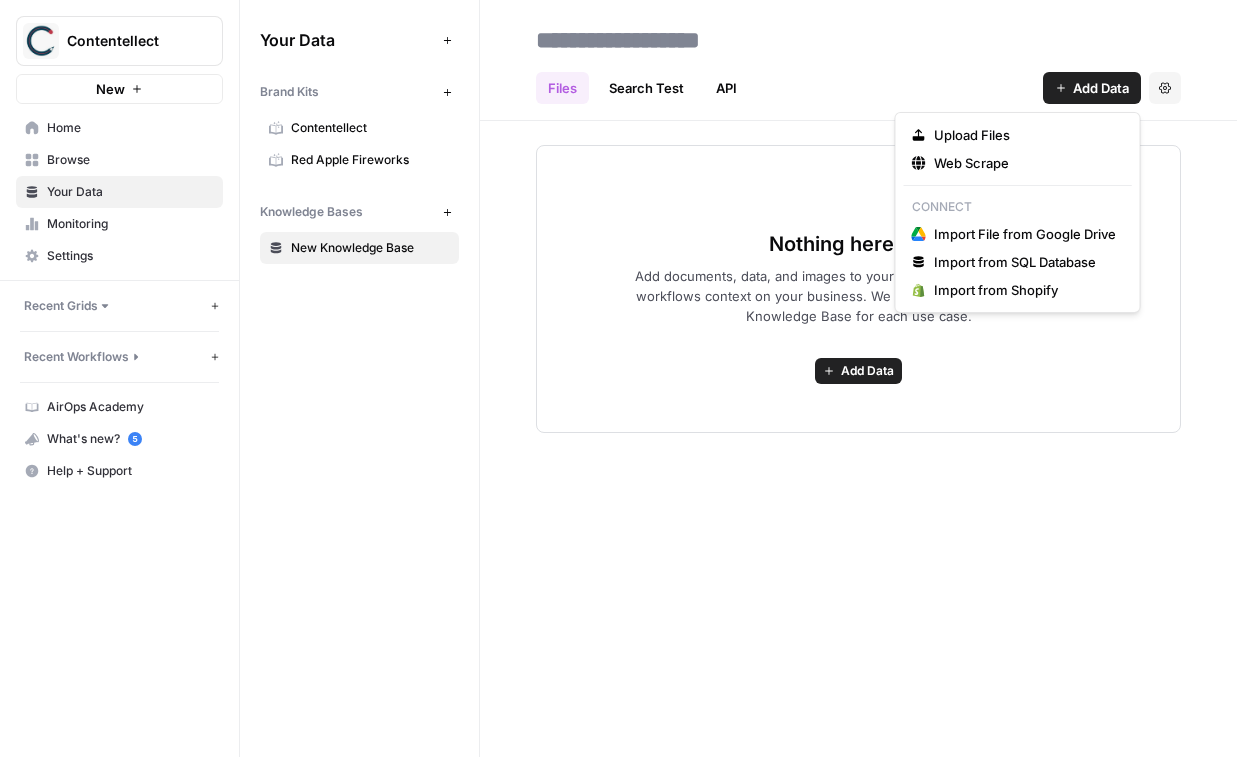 click on "Add Data" at bounding box center (1092, 88) 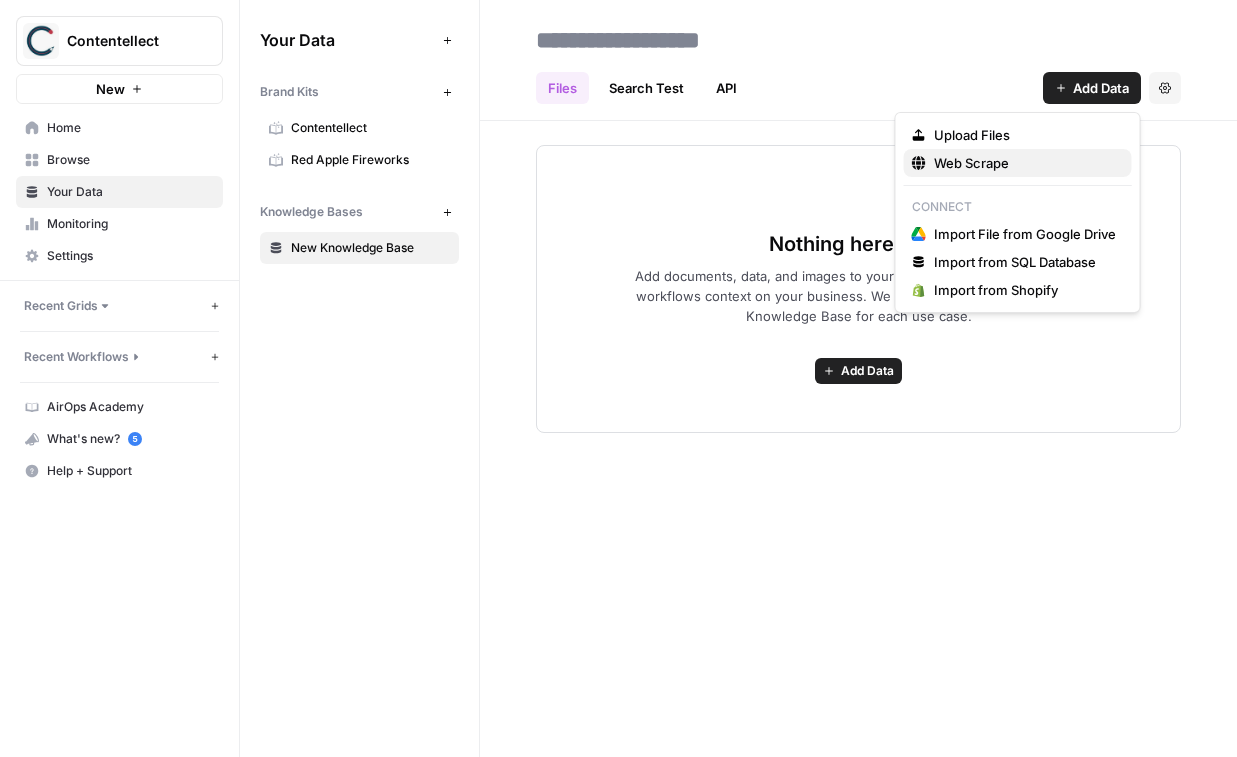 click on "Web Scrape" at bounding box center [1025, 163] 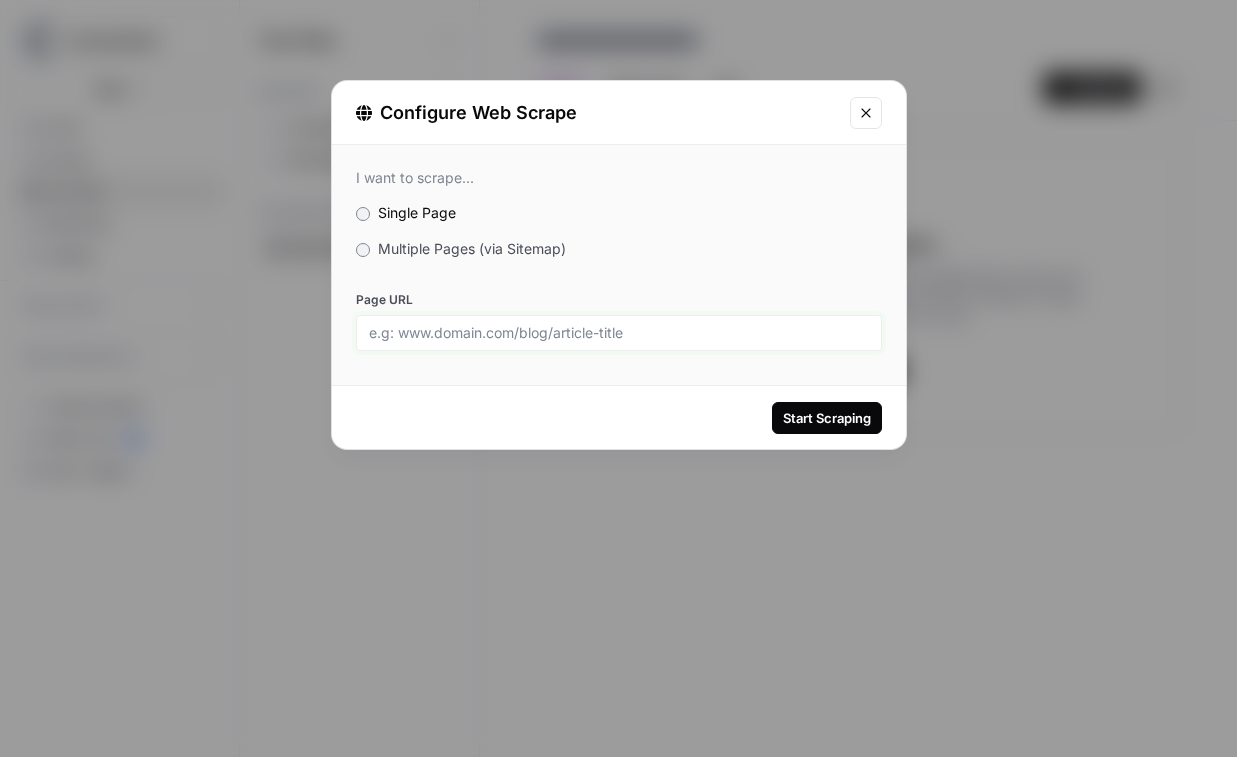 click on "Page URL" at bounding box center [619, 333] 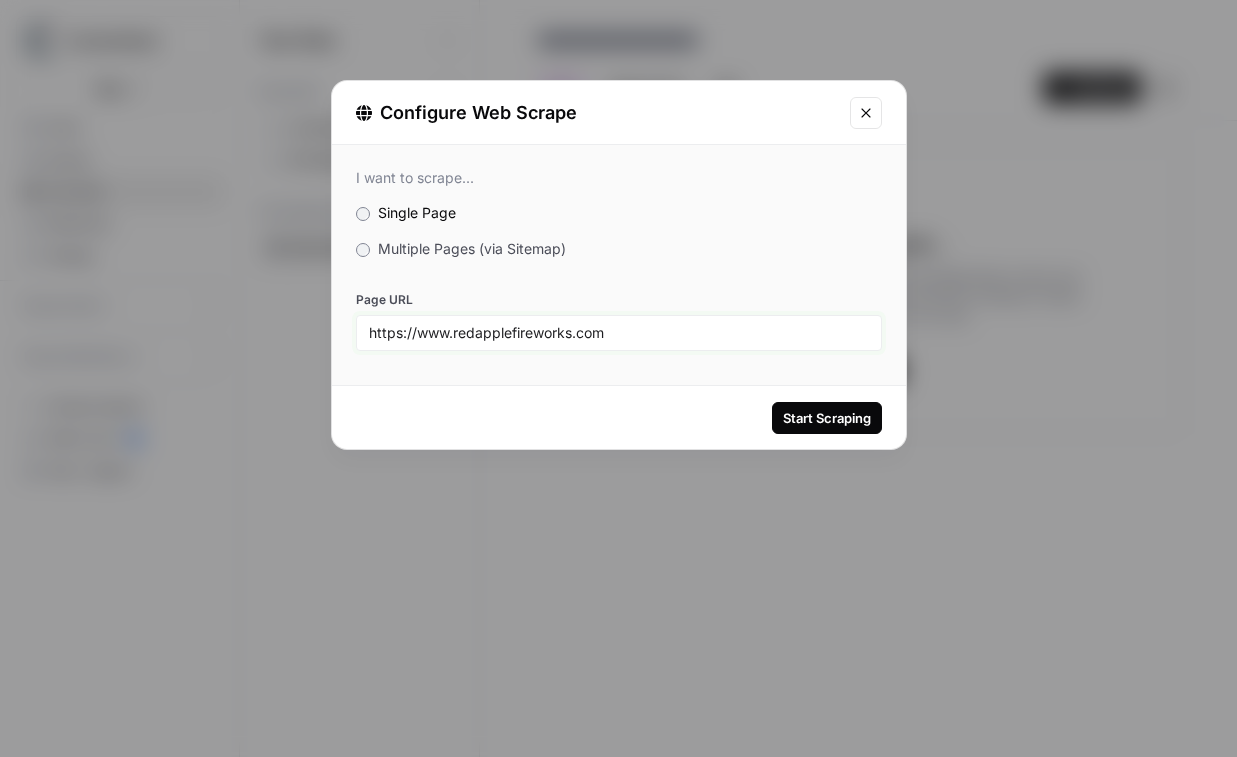 type on "https://www.redapplefireworks.com" 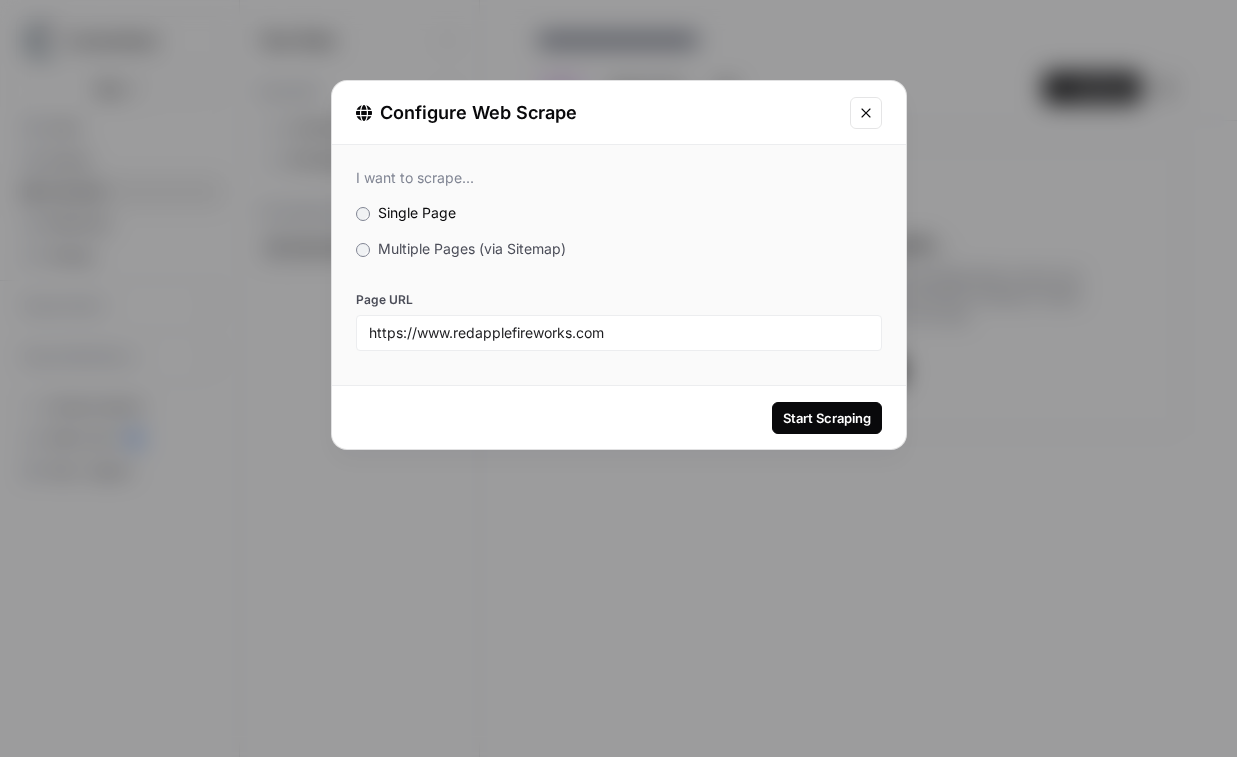 click on "Start Scraping" at bounding box center [619, 417] 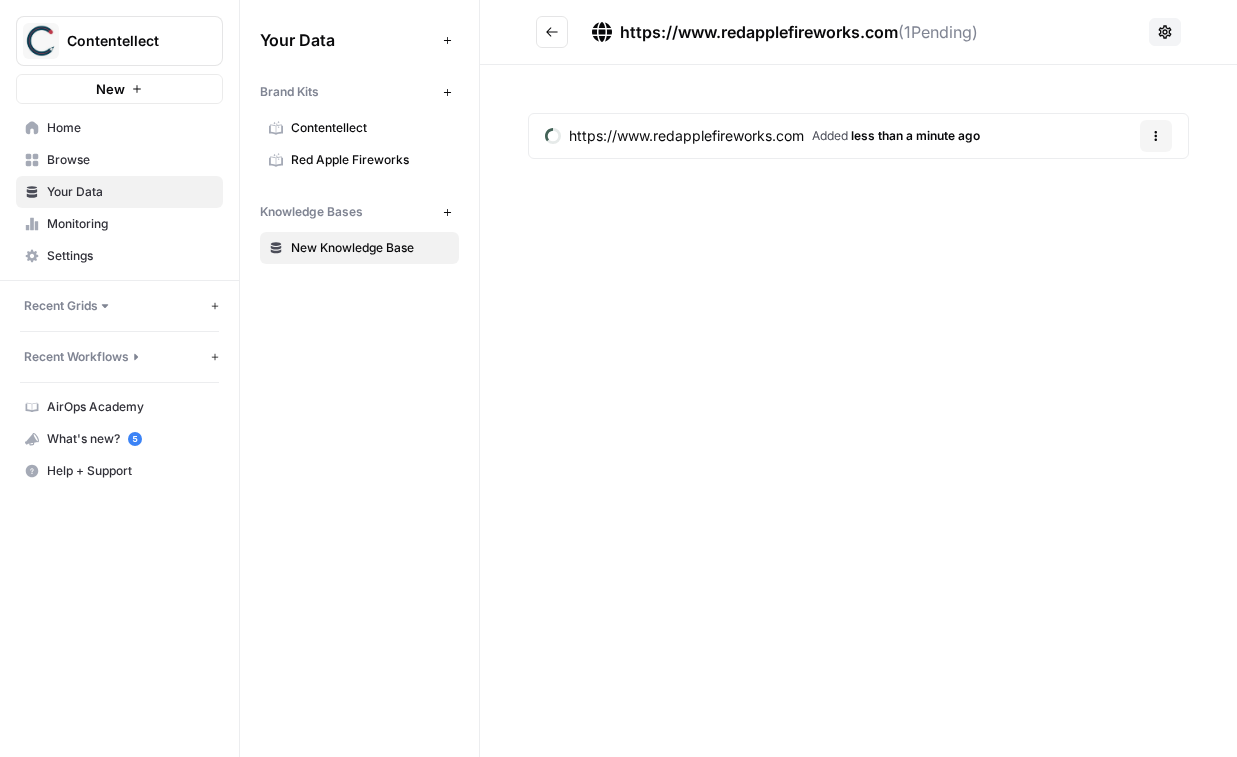 click 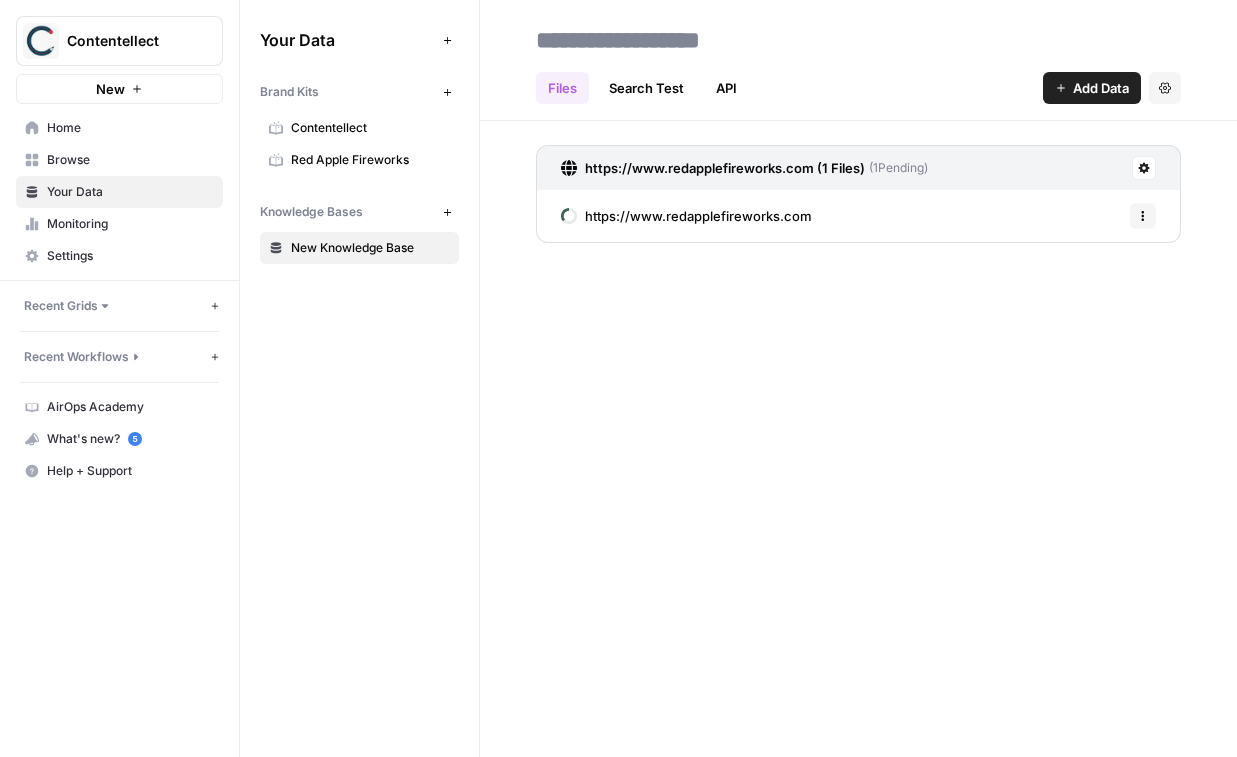 click on "Add Data" at bounding box center [1101, 88] 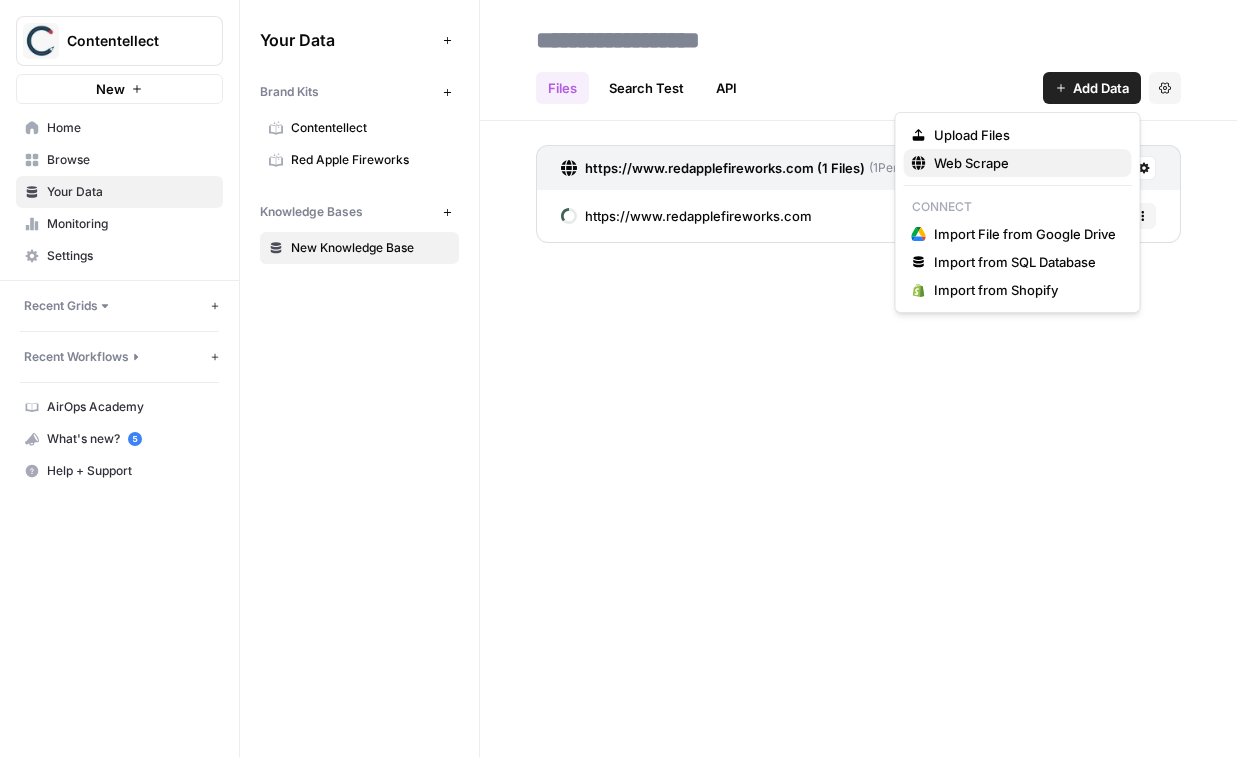 click on "Web Scrape" at bounding box center (1025, 163) 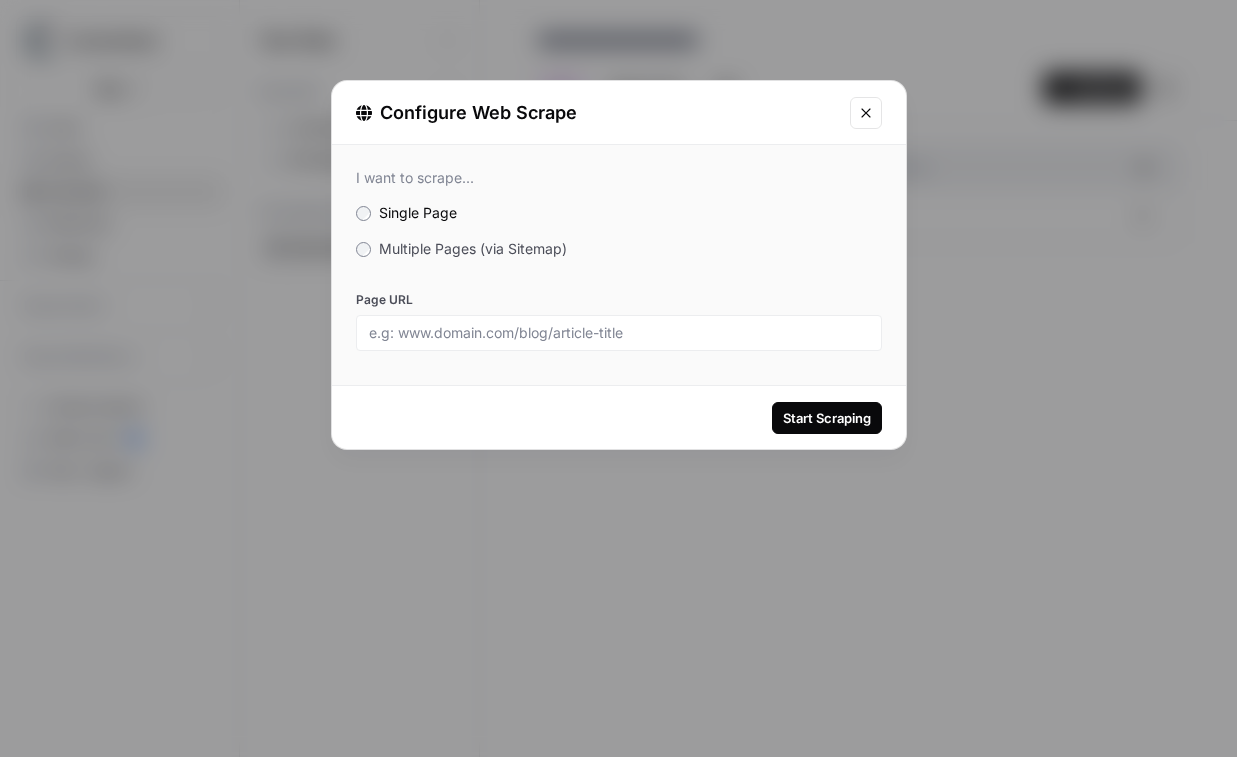 click at bounding box center [619, 333] 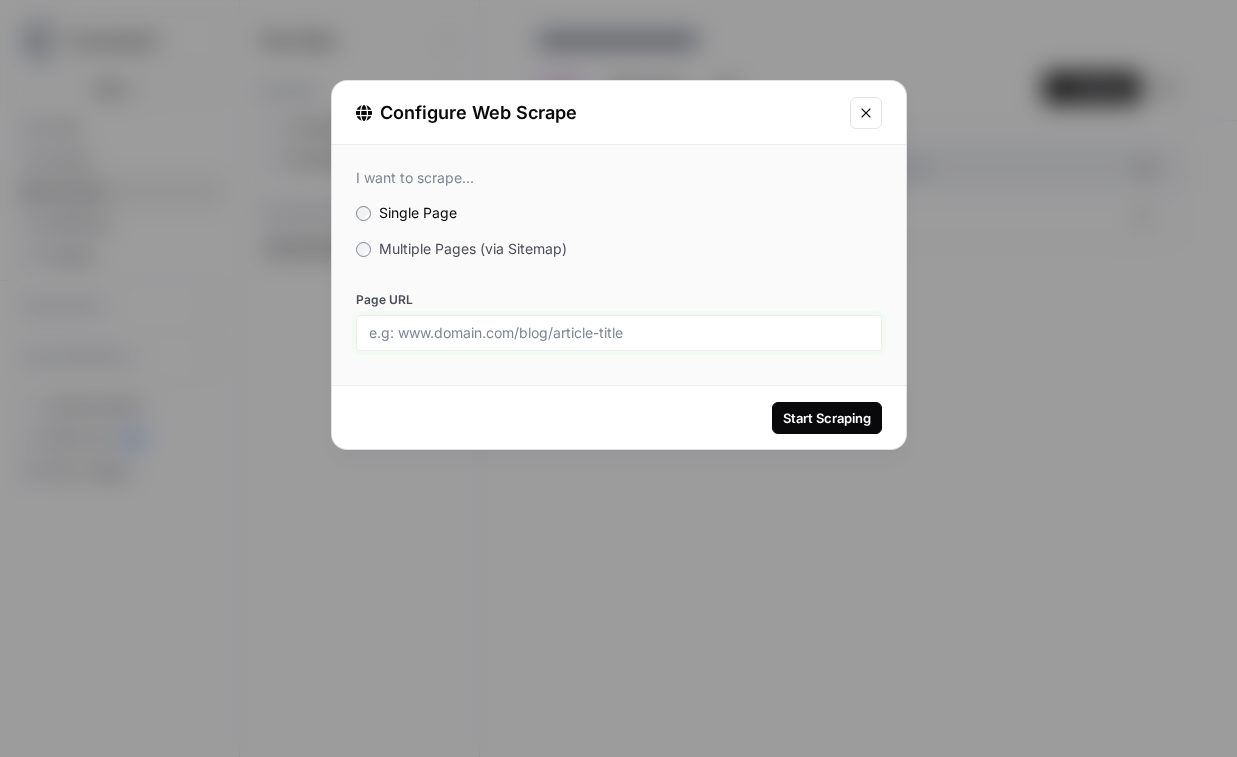 click on "Page URL" at bounding box center [619, 333] 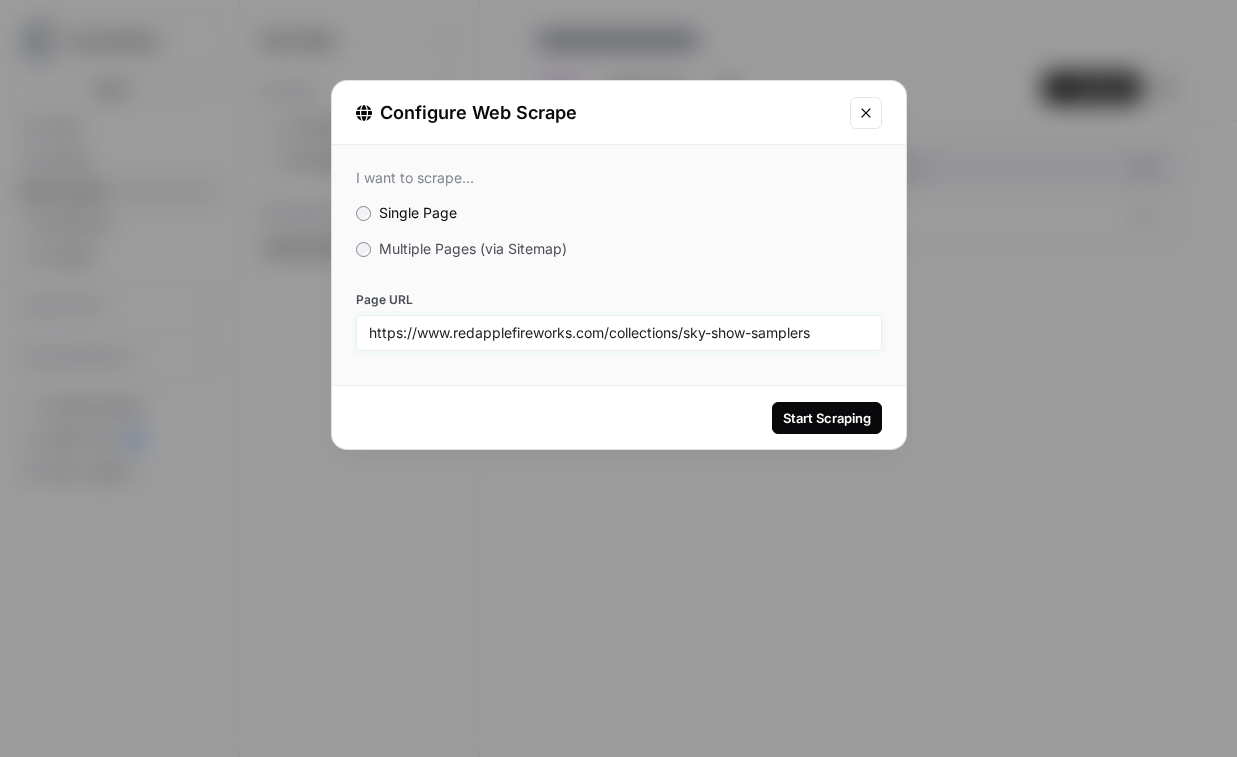 type on "https://www.redapplefireworks.com/collections/sky-show-samplers" 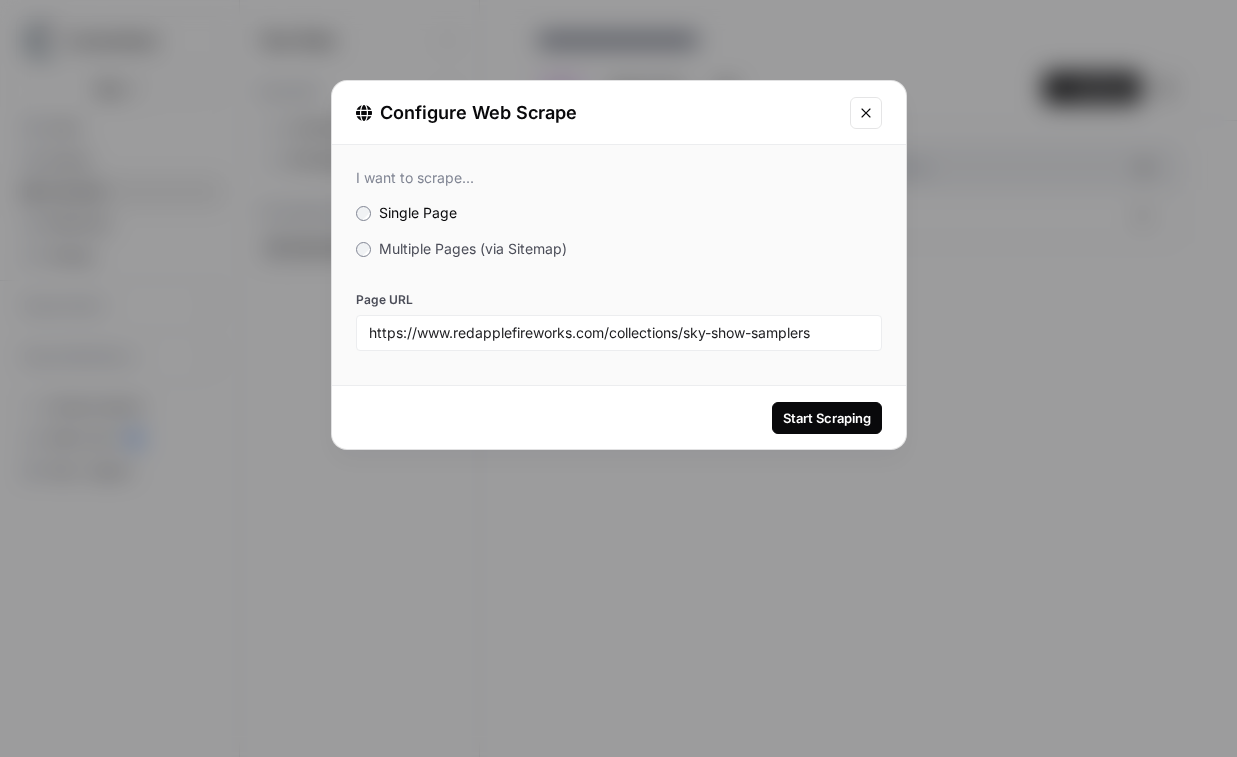 click on "Start Scraping" at bounding box center (827, 418) 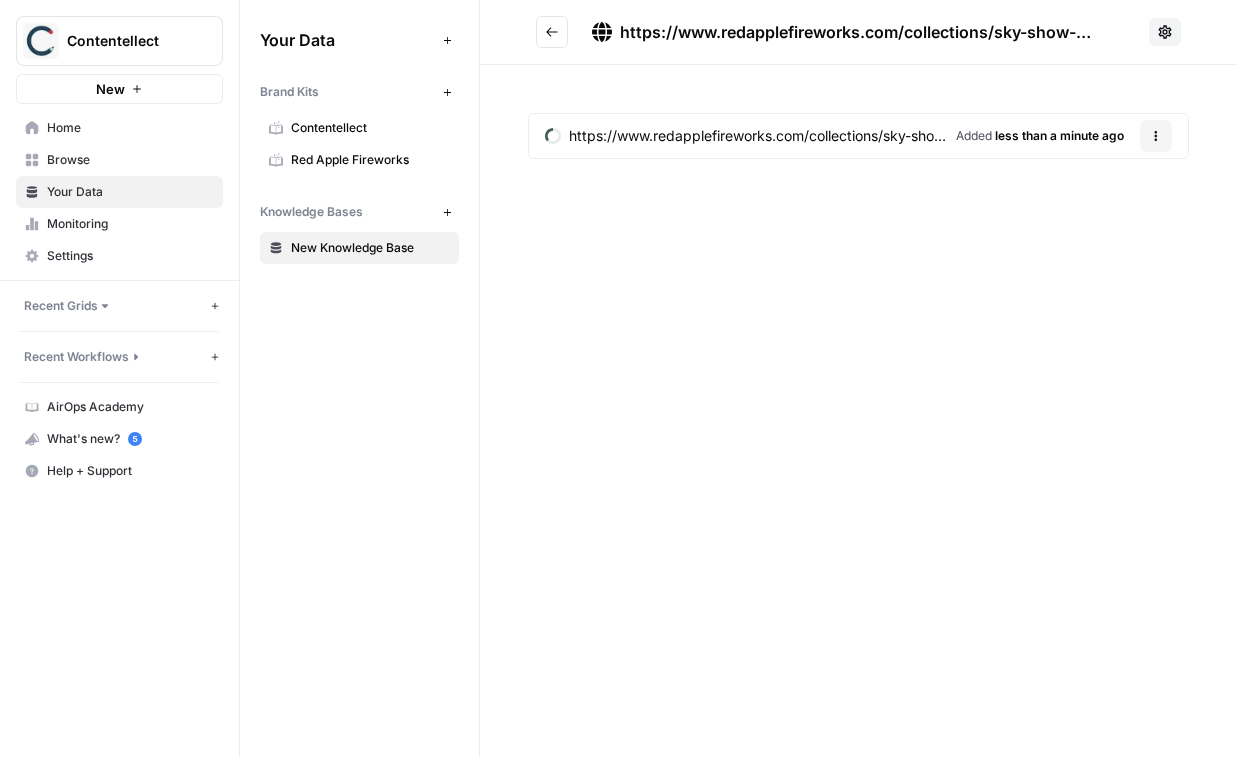 click at bounding box center [552, 32] 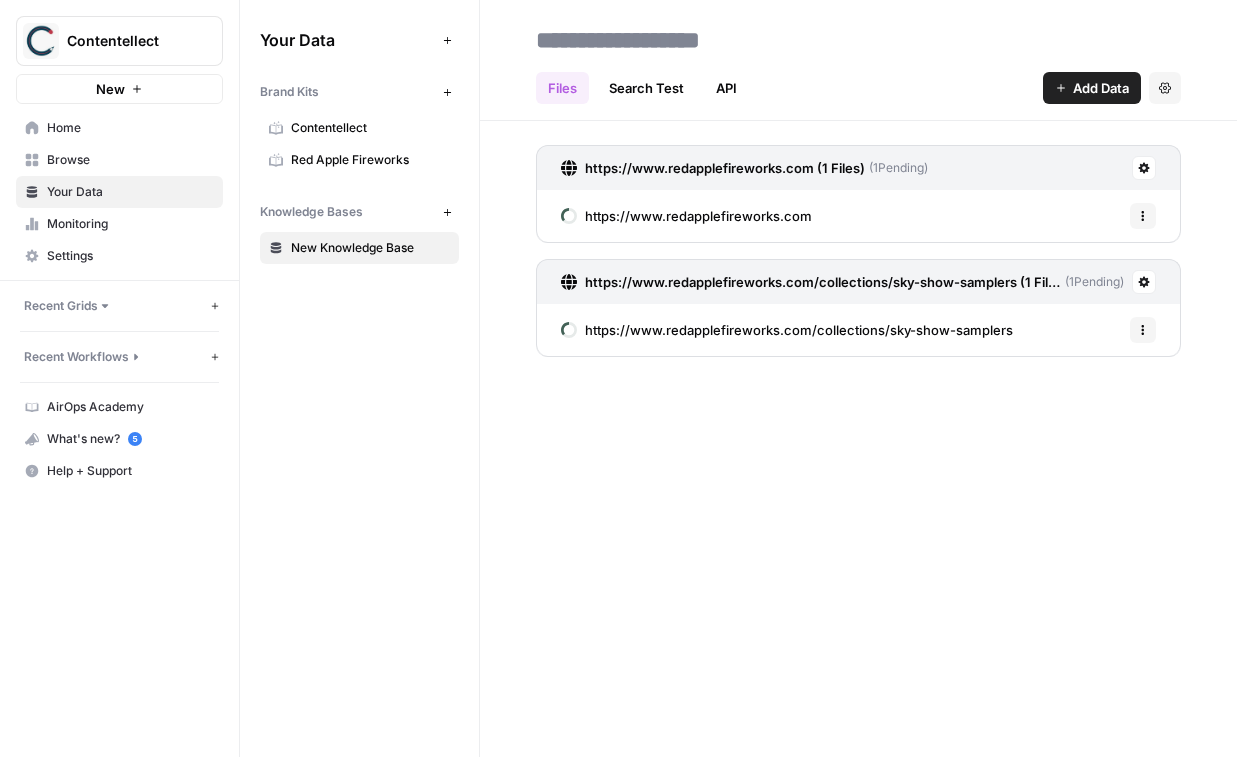 click 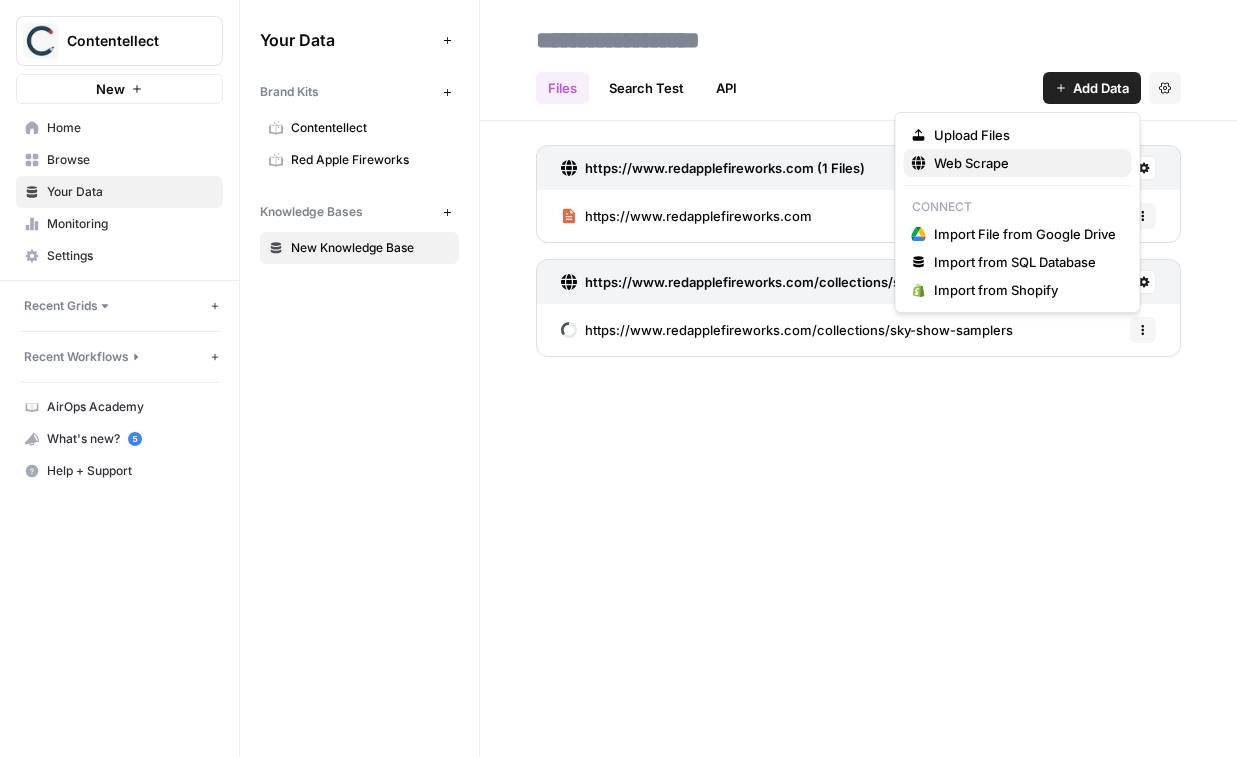 click on "Web Scrape" at bounding box center [1025, 163] 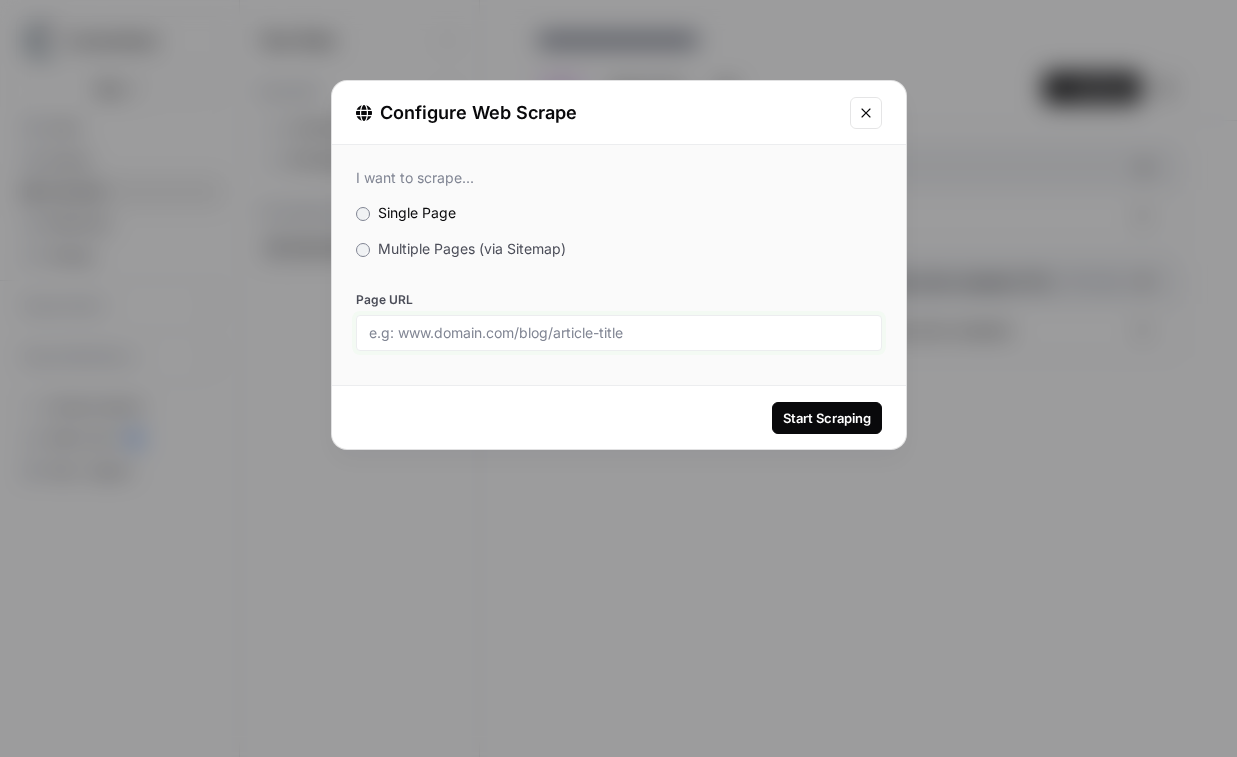 click on "Page URL" at bounding box center [619, 333] 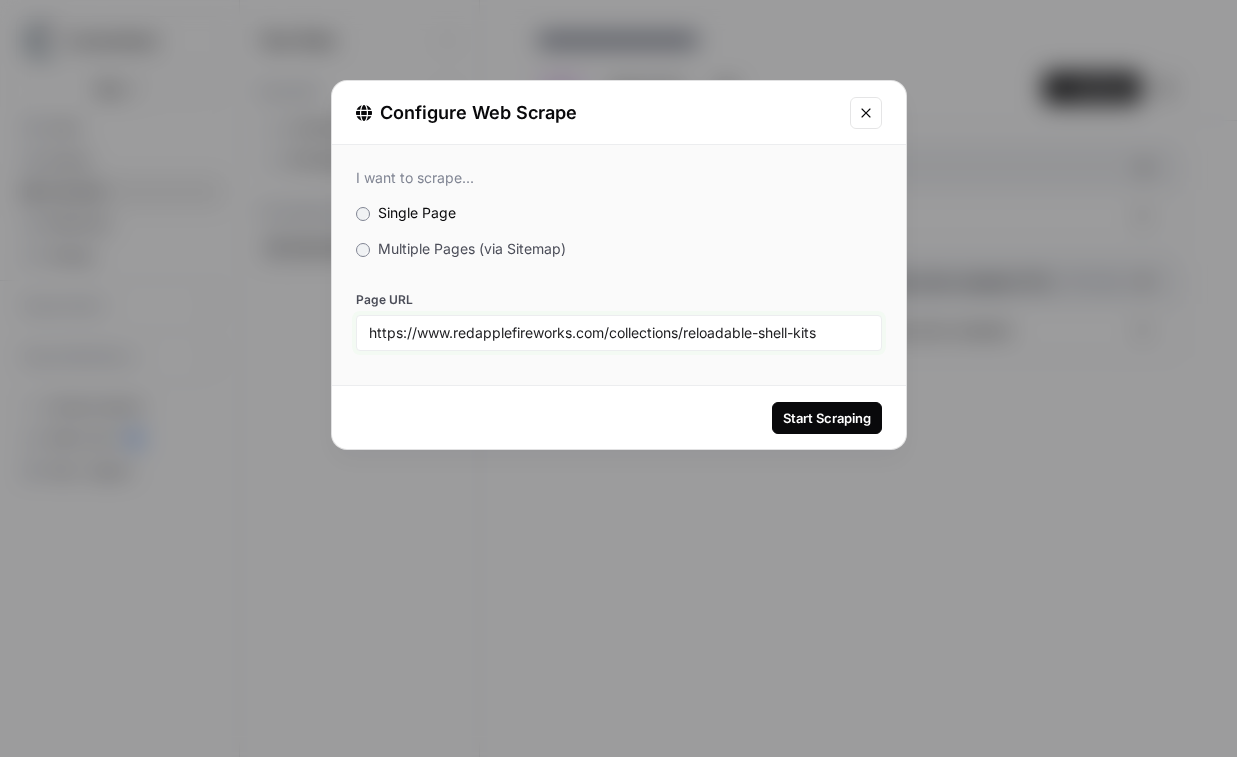type on "https://www.redapplefireworks.com/collections/reloadable-shell-kits" 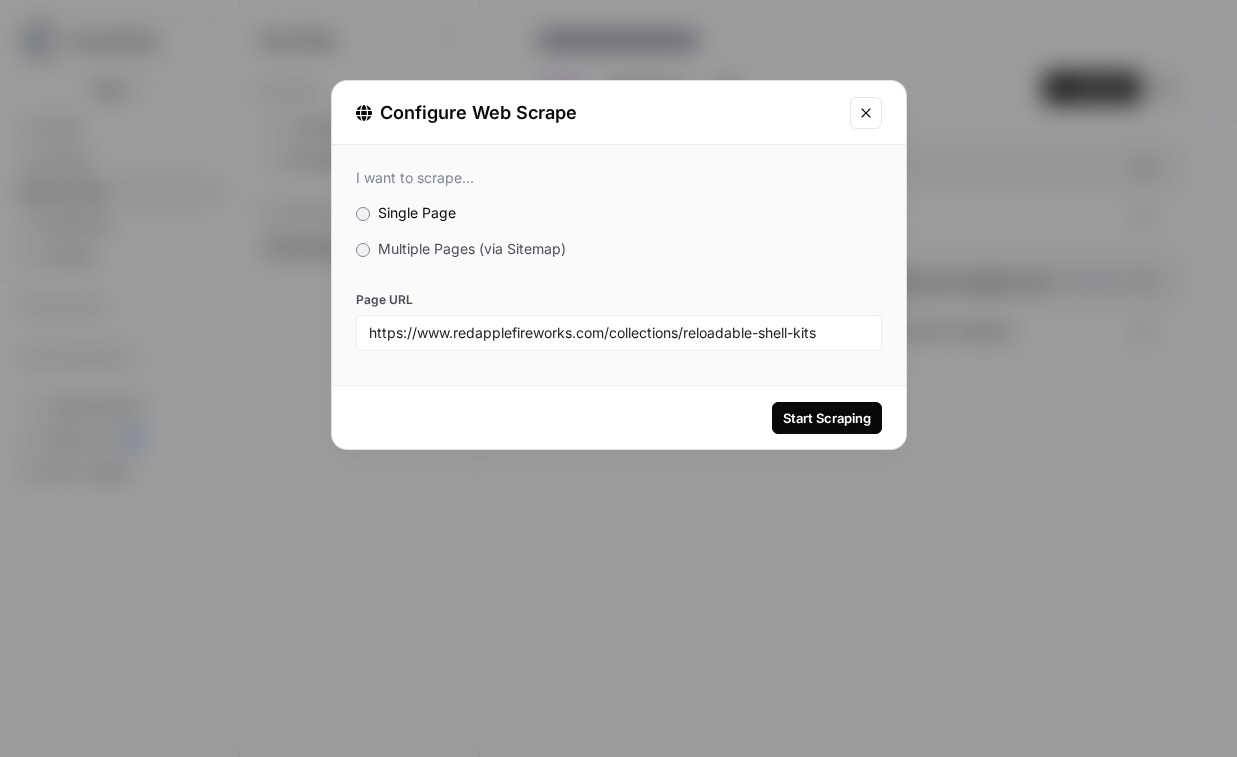 click on "Start Scraping" at bounding box center [827, 418] 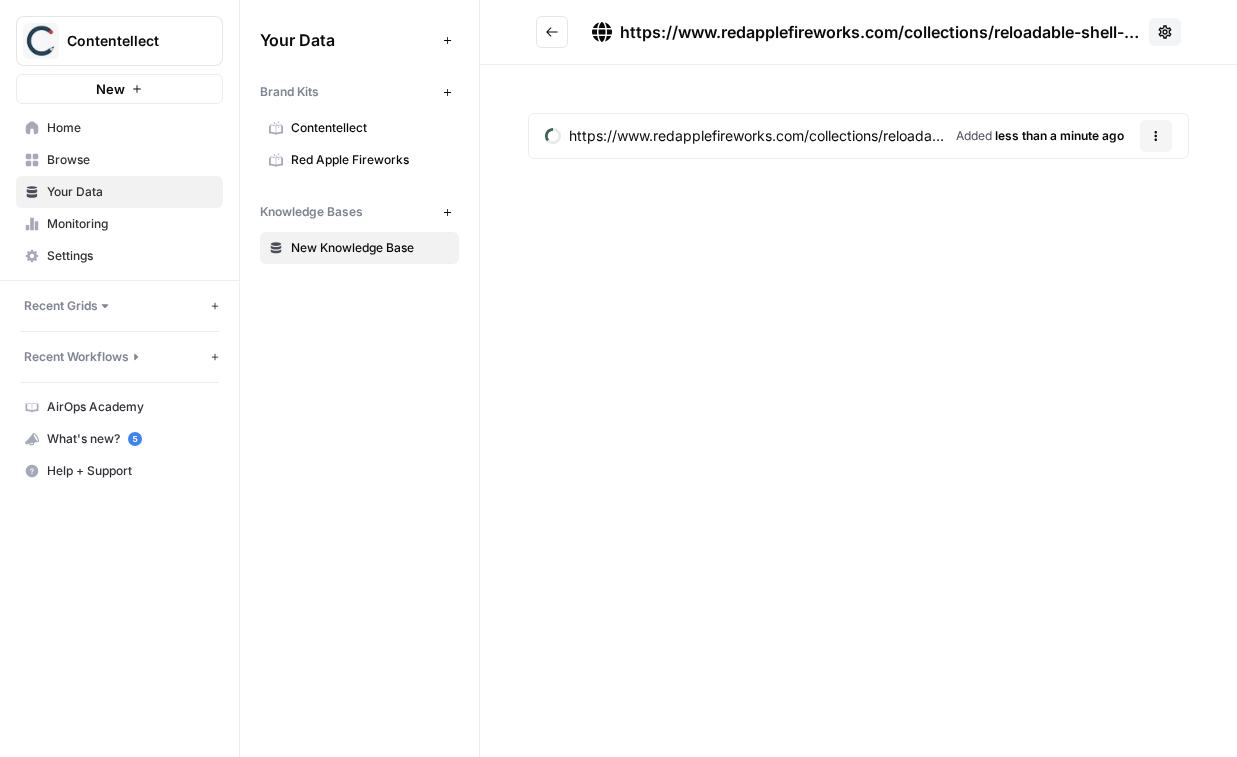 click at bounding box center (552, 32) 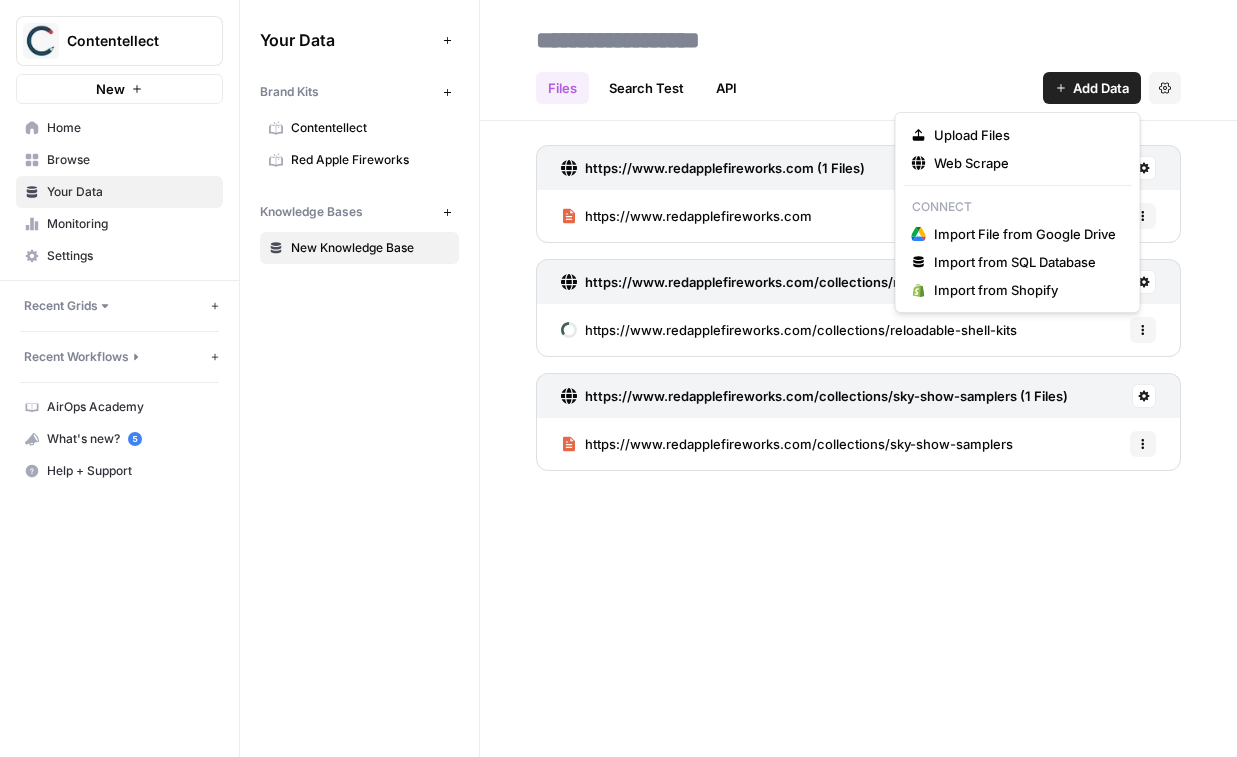 click on "Add Data" at bounding box center [1092, 88] 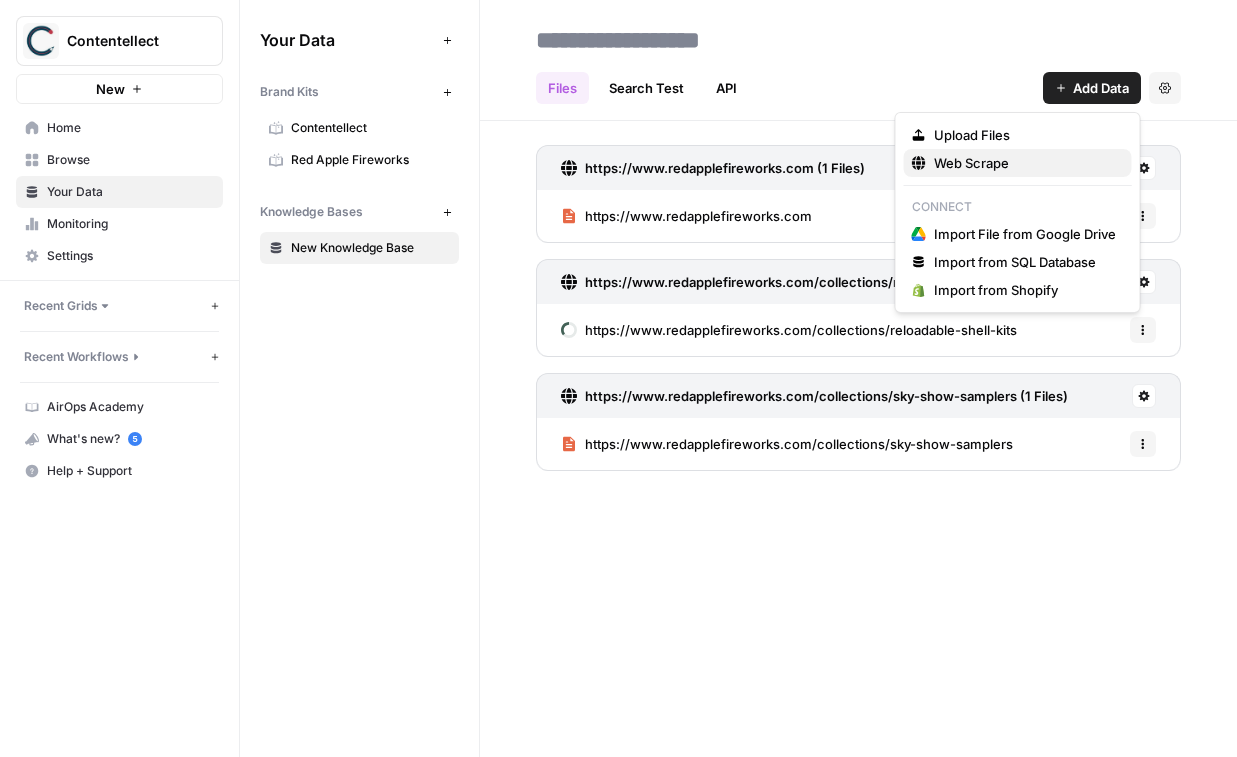 click on "Web Scrape" at bounding box center [1025, 163] 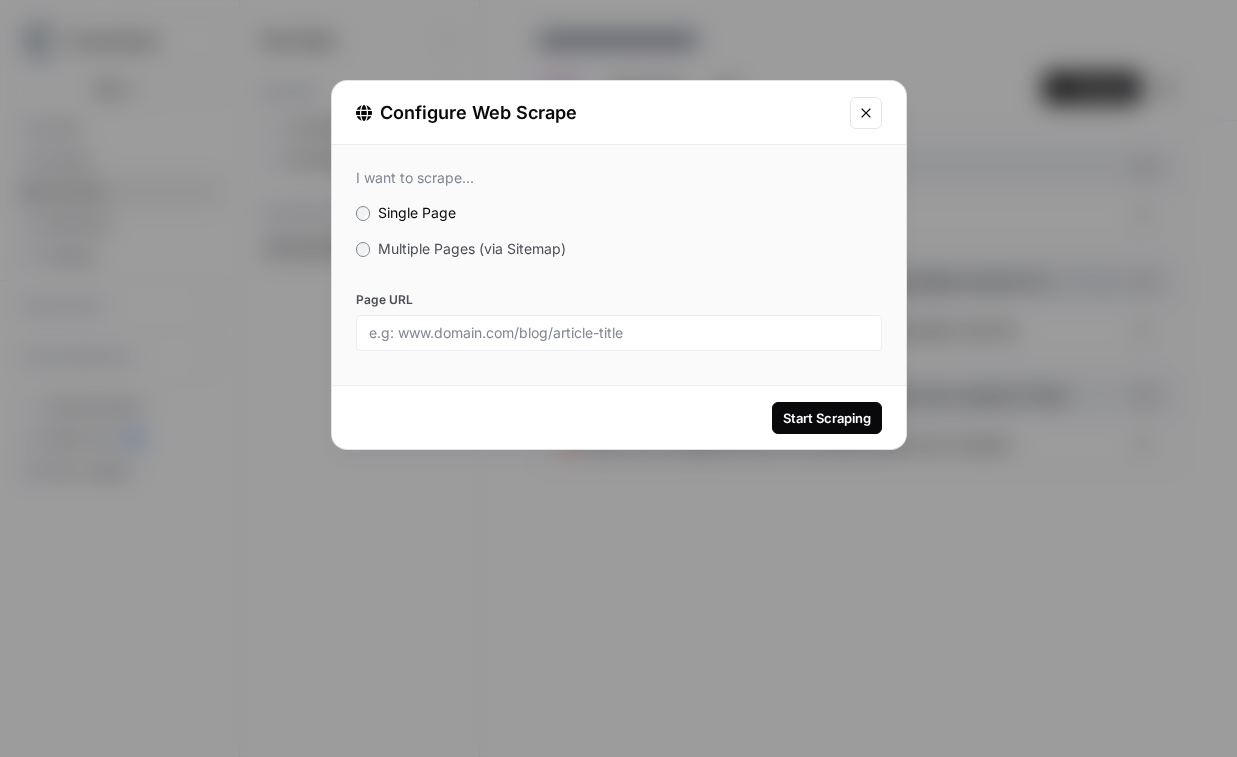 click at bounding box center (619, 333) 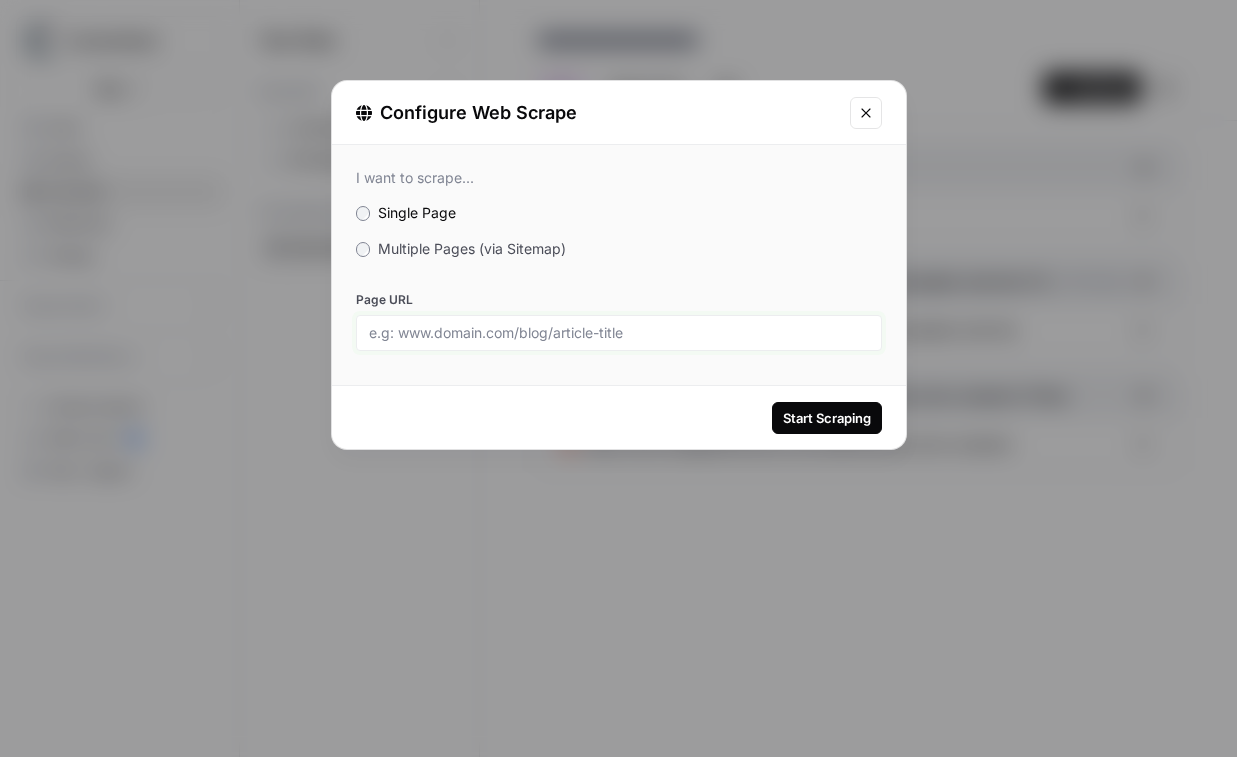 click on "Page URL" at bounding box center (619, 333) 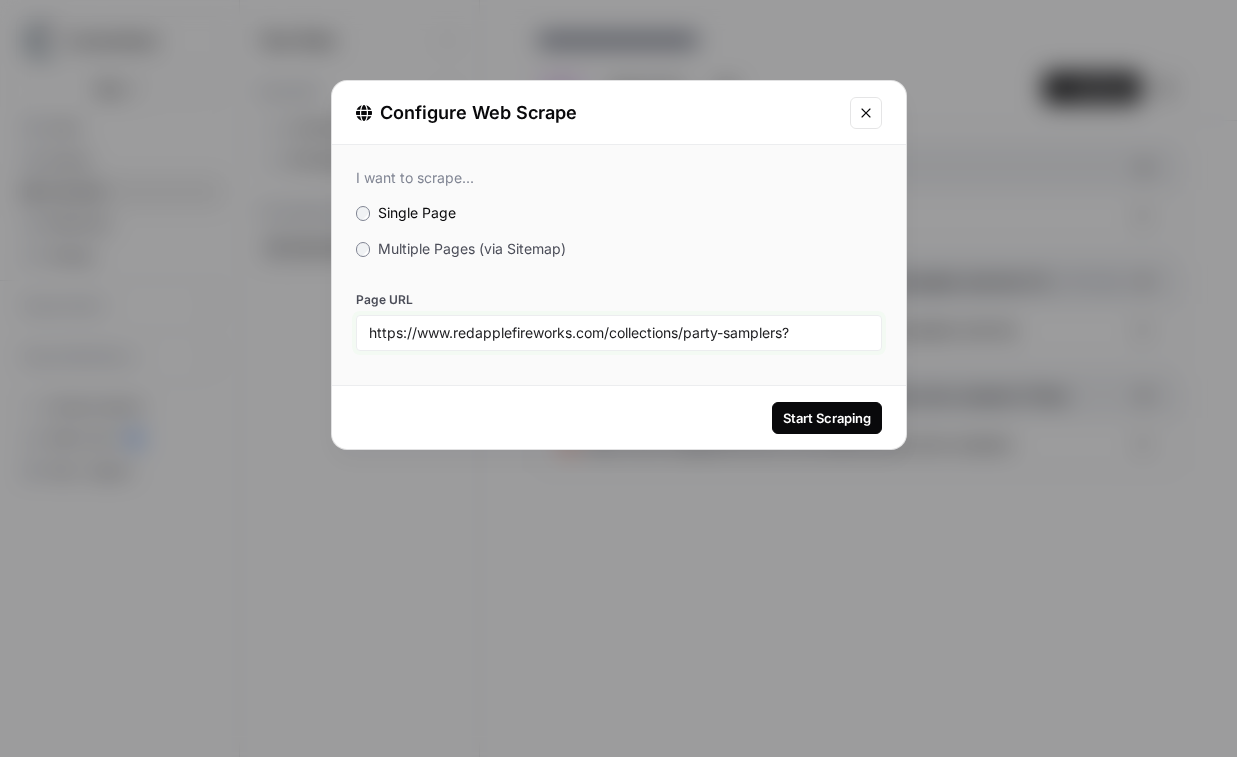 type on "https://www.redapplefireworks.com/collections/party-samplers?" 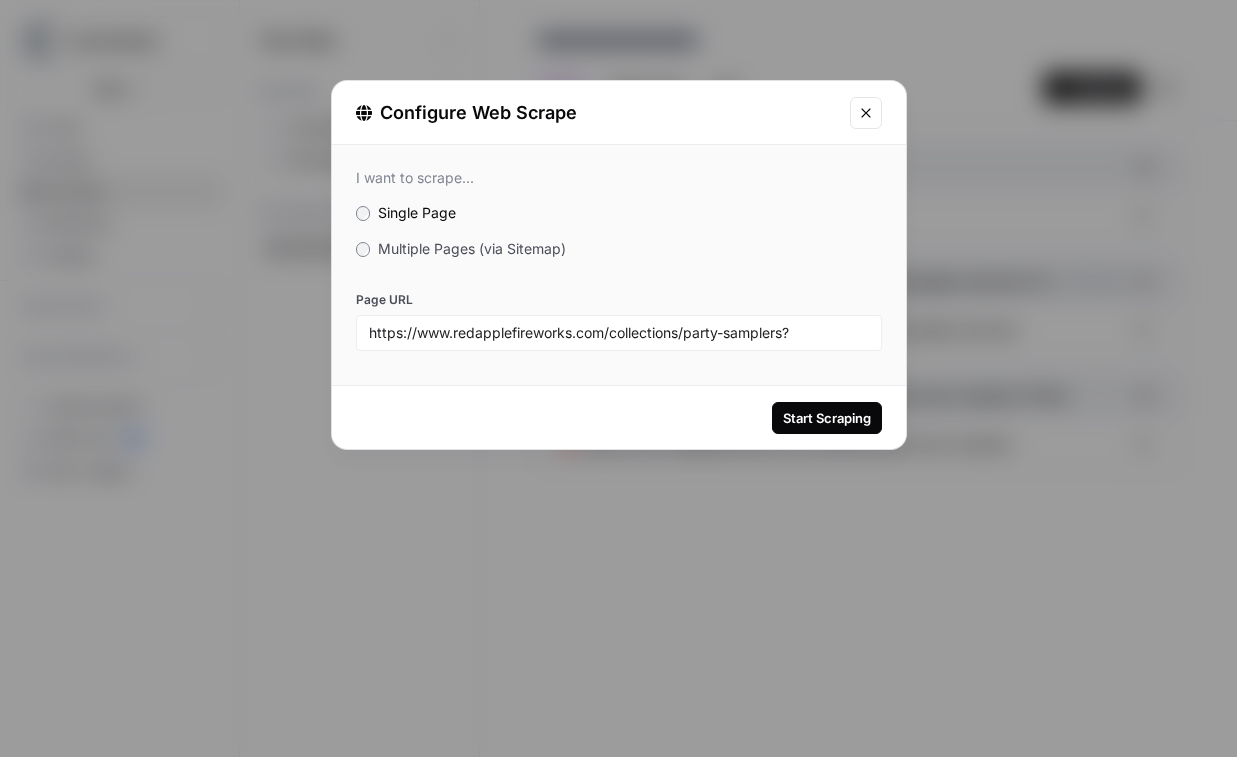click on "Start Scraping" at bounding box center [827, 418] 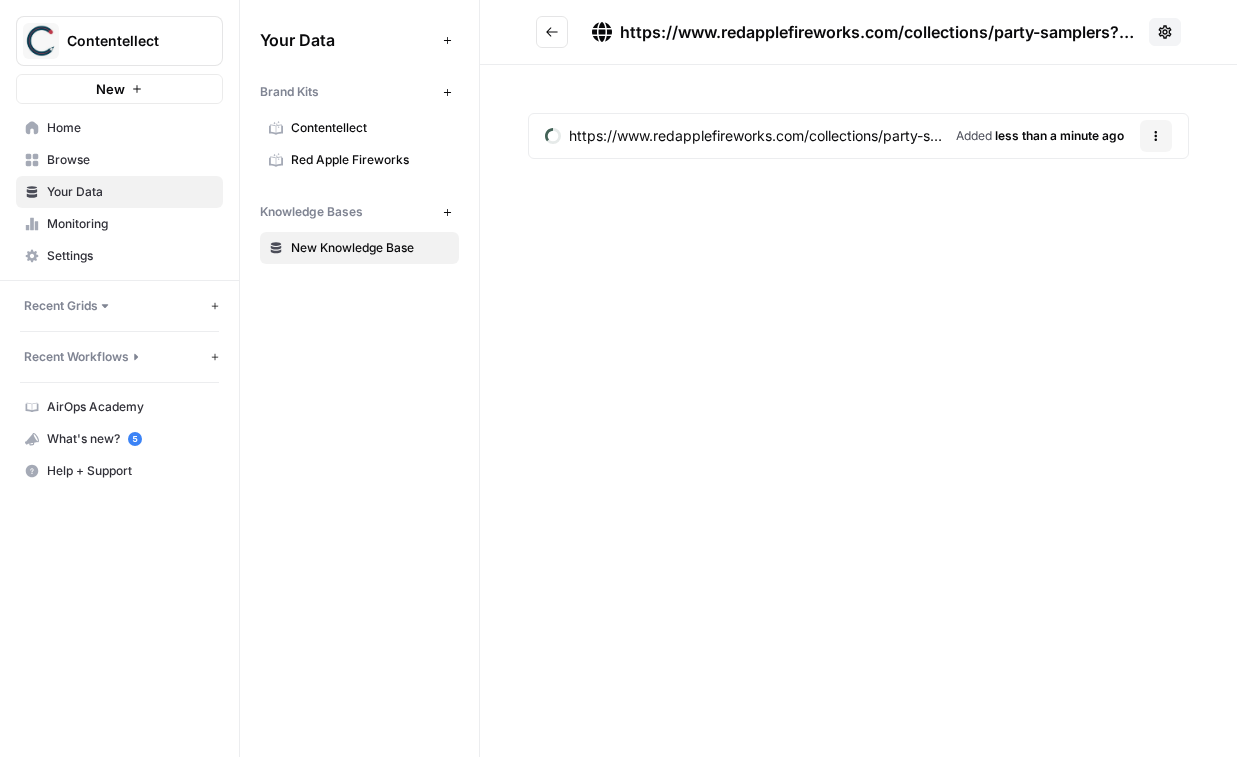 click 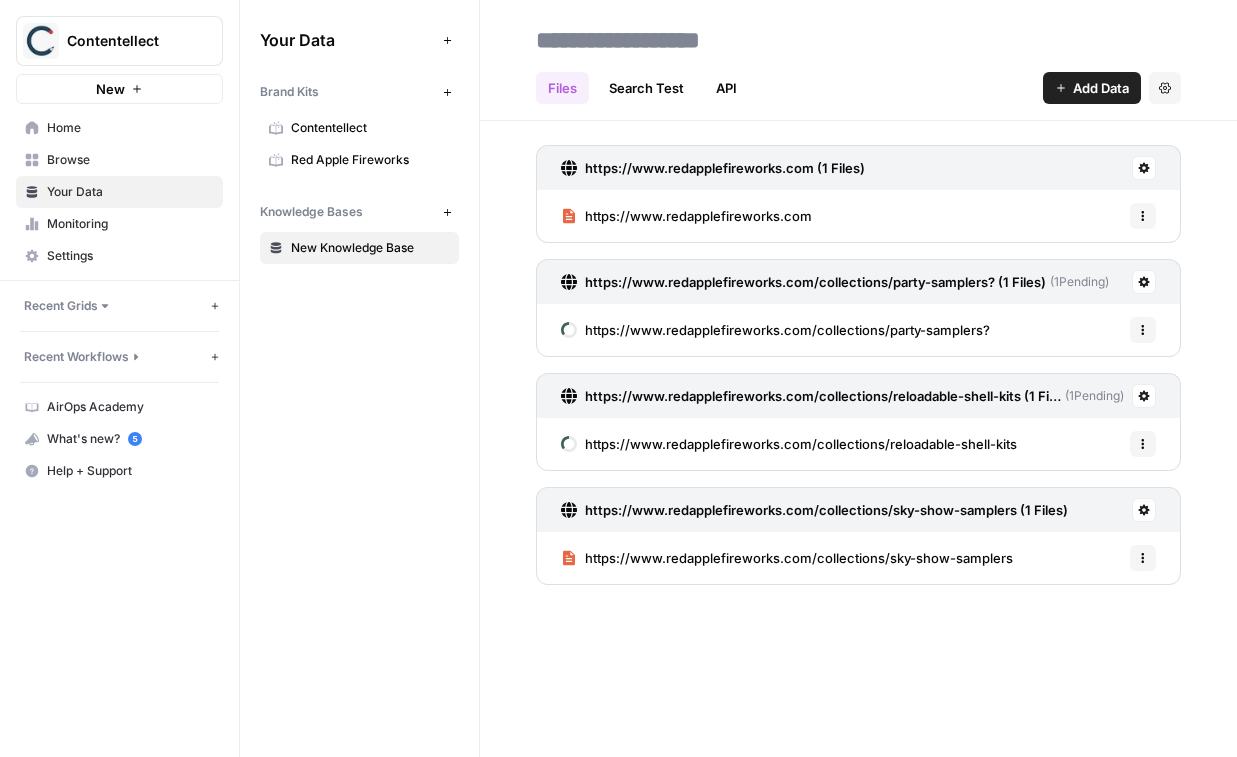 click on "Add Data" at bounding box center [1101, 88] 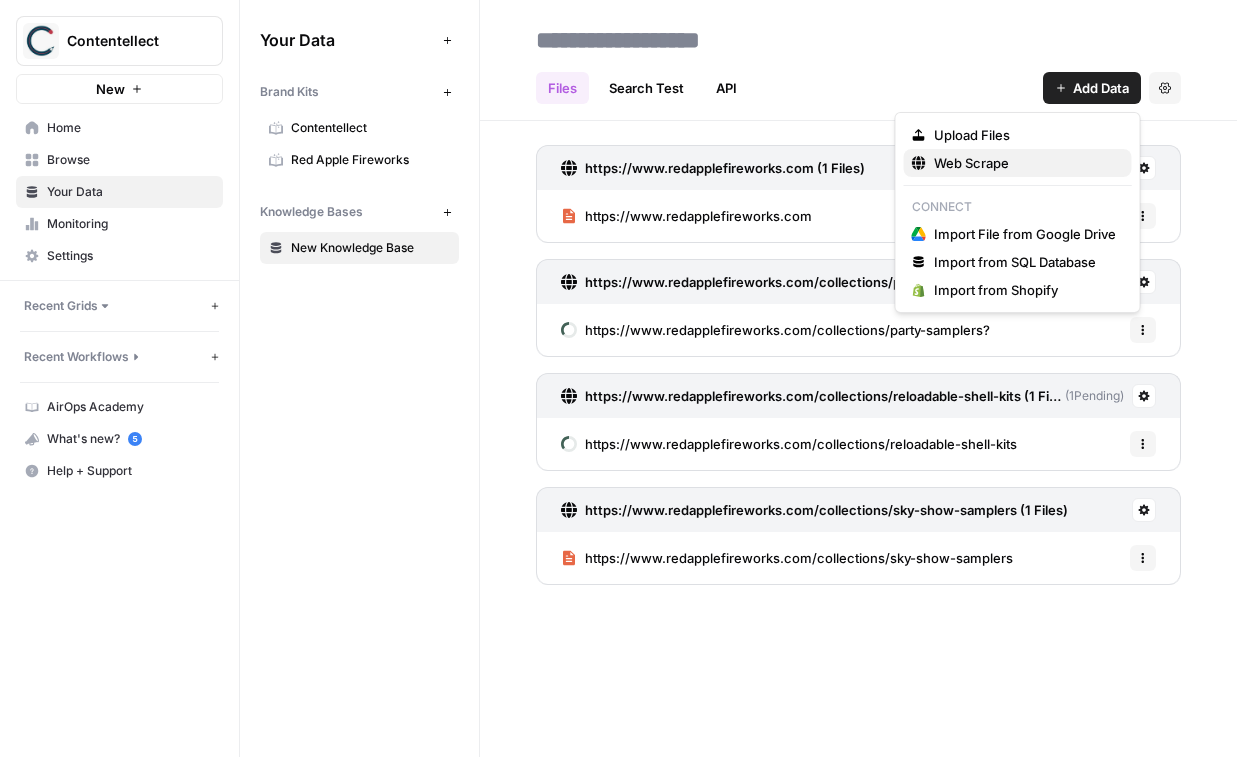 click on "Web Scrape" at bounding box center [1025, 163] 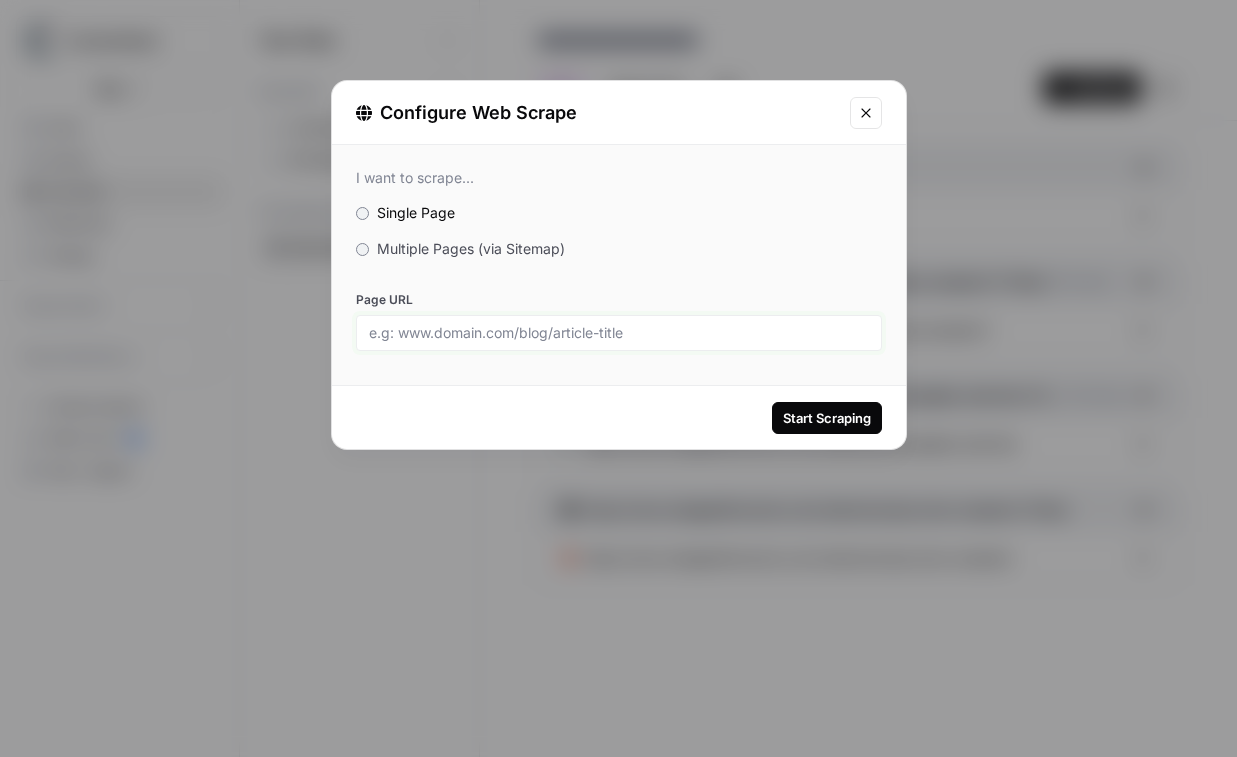 click on "Page URL" at bounding box center (619, 333) 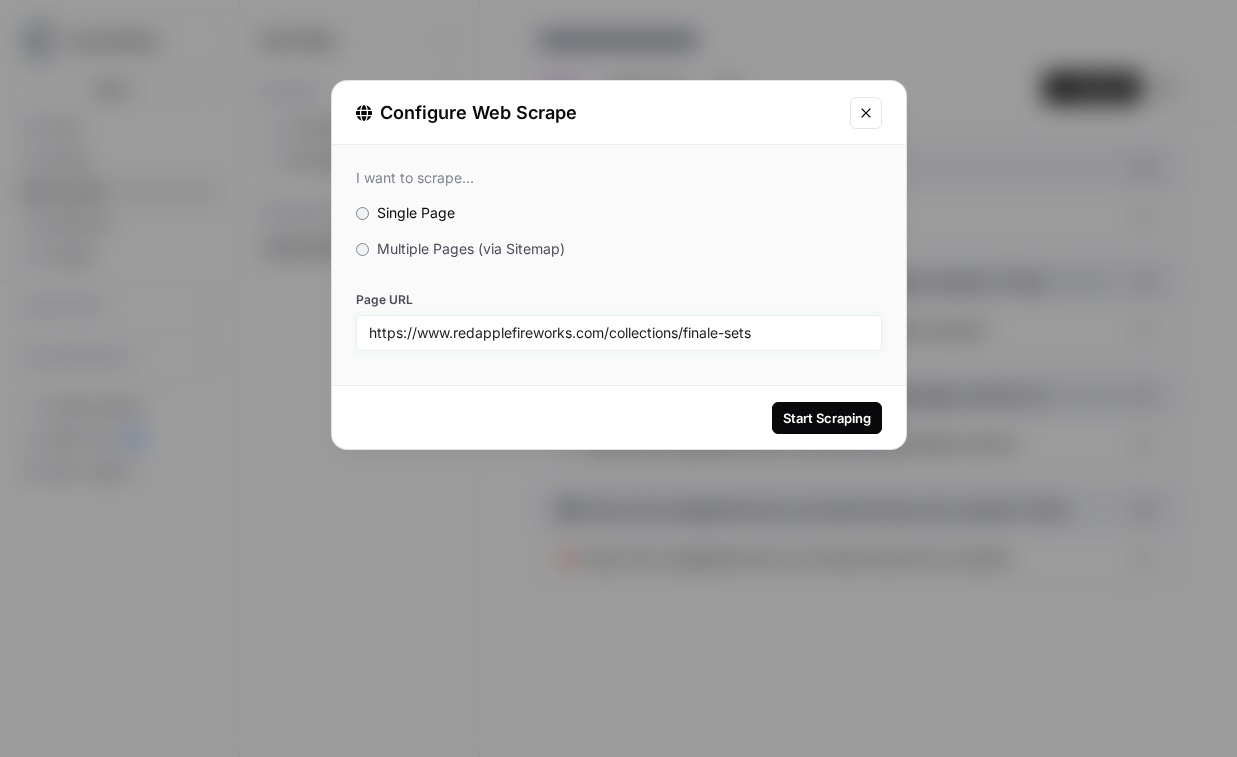 type on "https://www.redapplefireworks.com/collections/finale-sets" 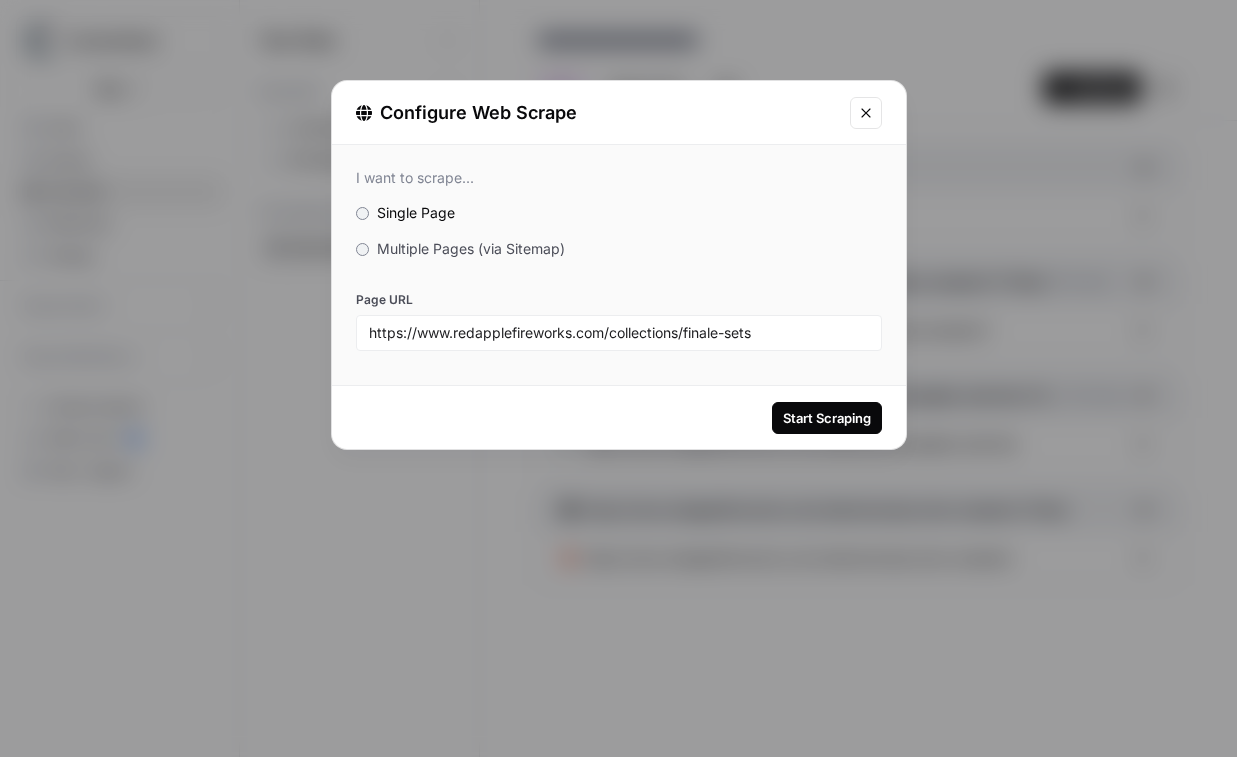click on "Start Scraping" at bounding box center [827, 418] 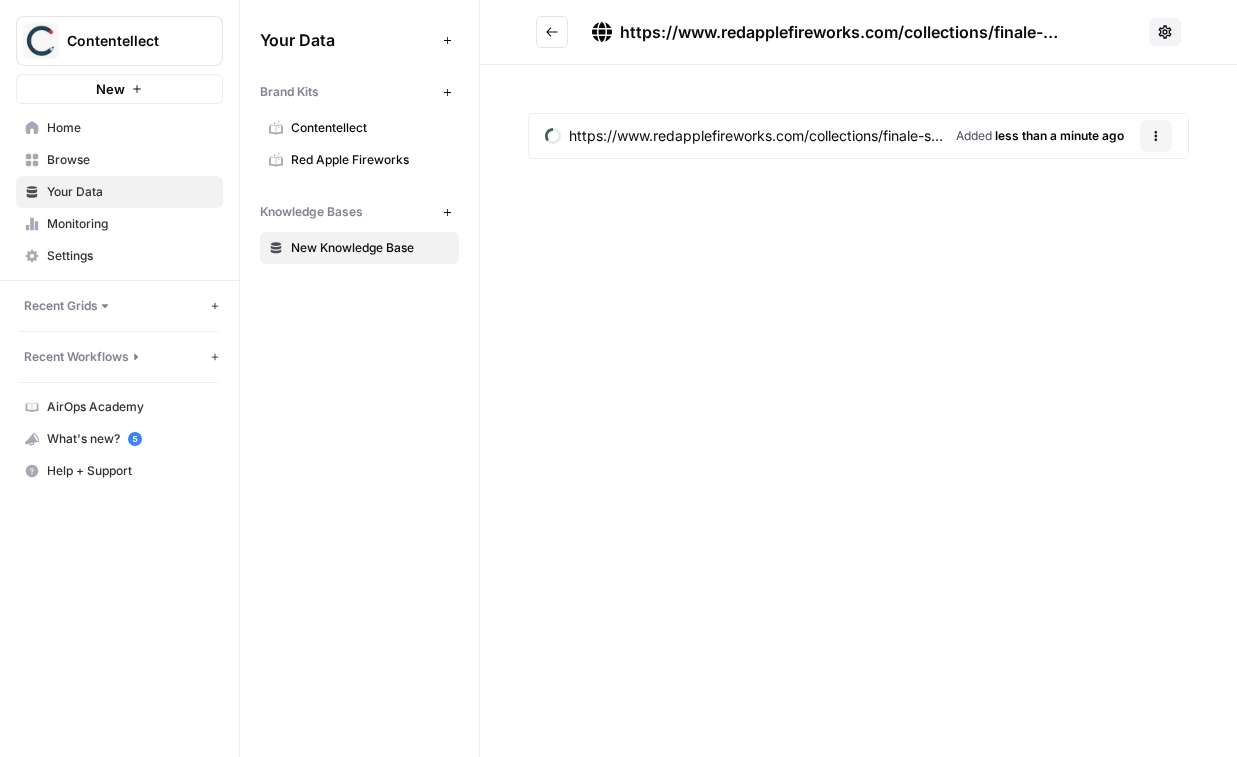 click at bounding box center (552, 32) 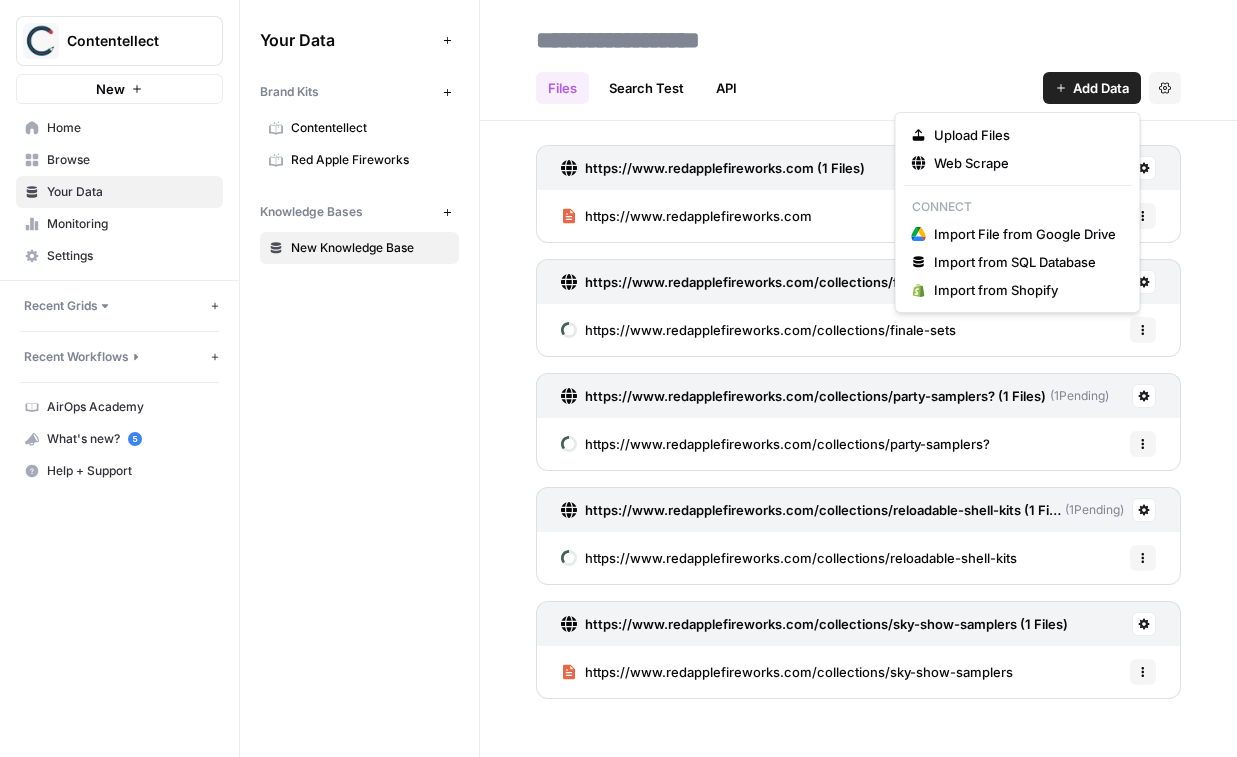 click on "Add Data" at bounding box center (1092, 88) 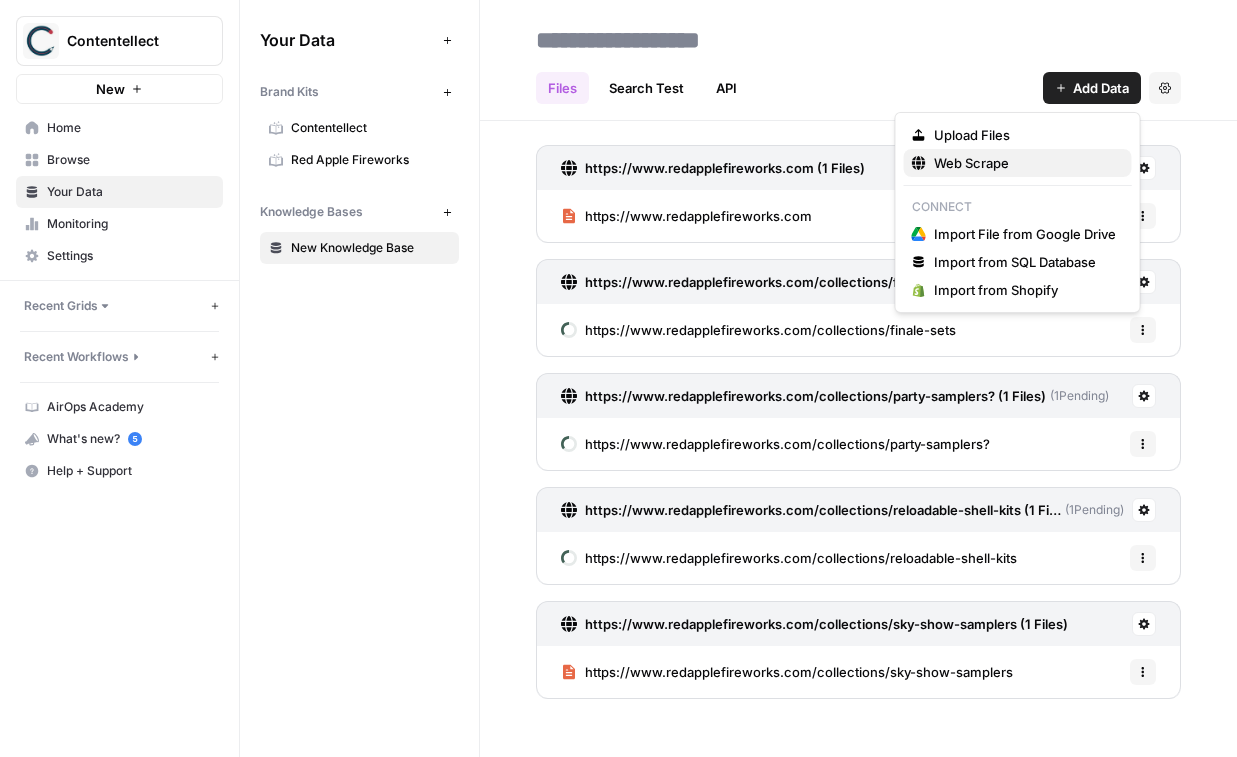 click on "Web Scrape" at bounding box center (1025, 163) 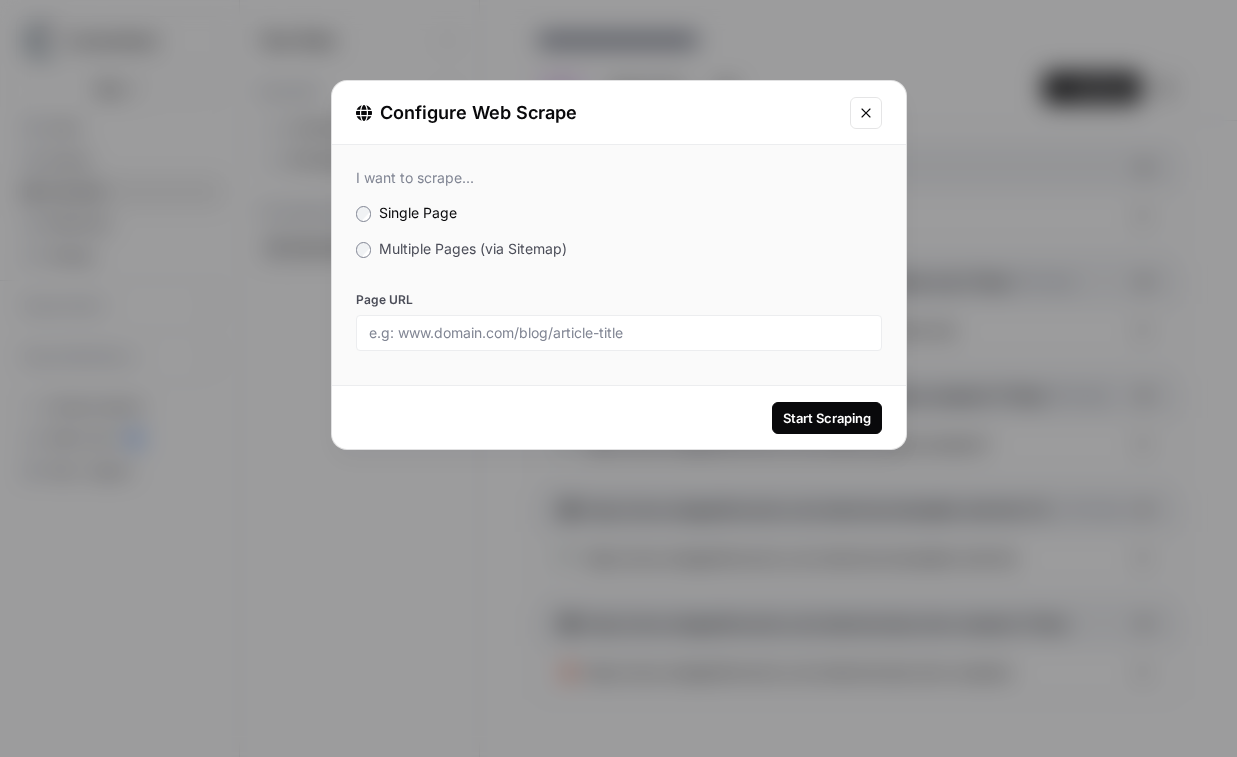 click at bounding box center (619, 333) 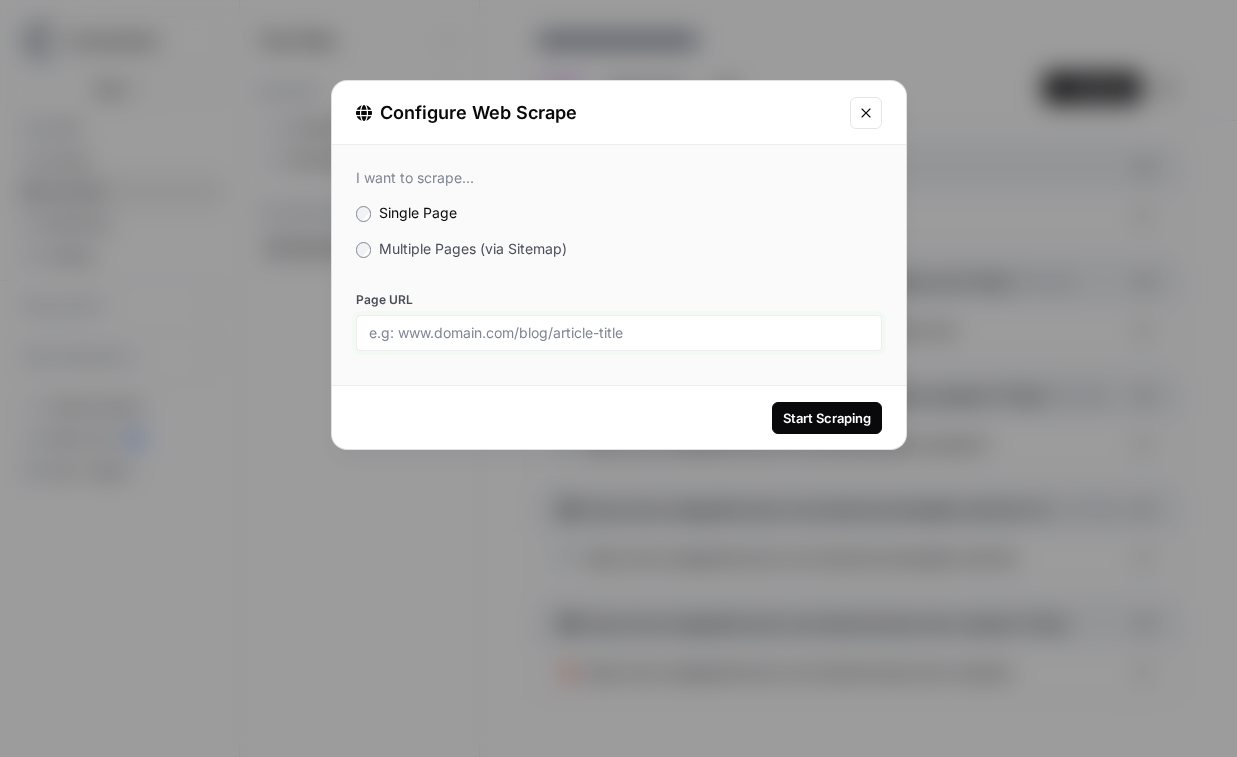 click on "Page URL" at bounding box center [619, 333] 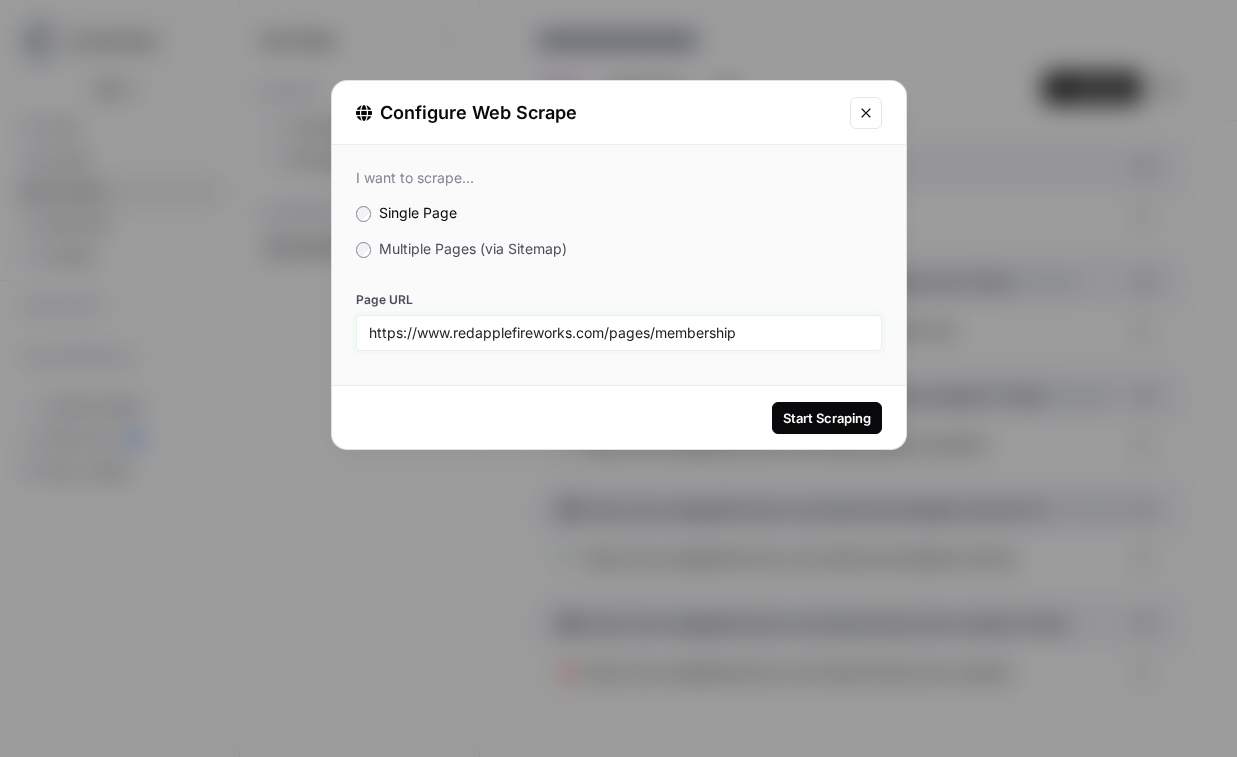 type on "https://www.redapplefireworks.com/pages/membership" 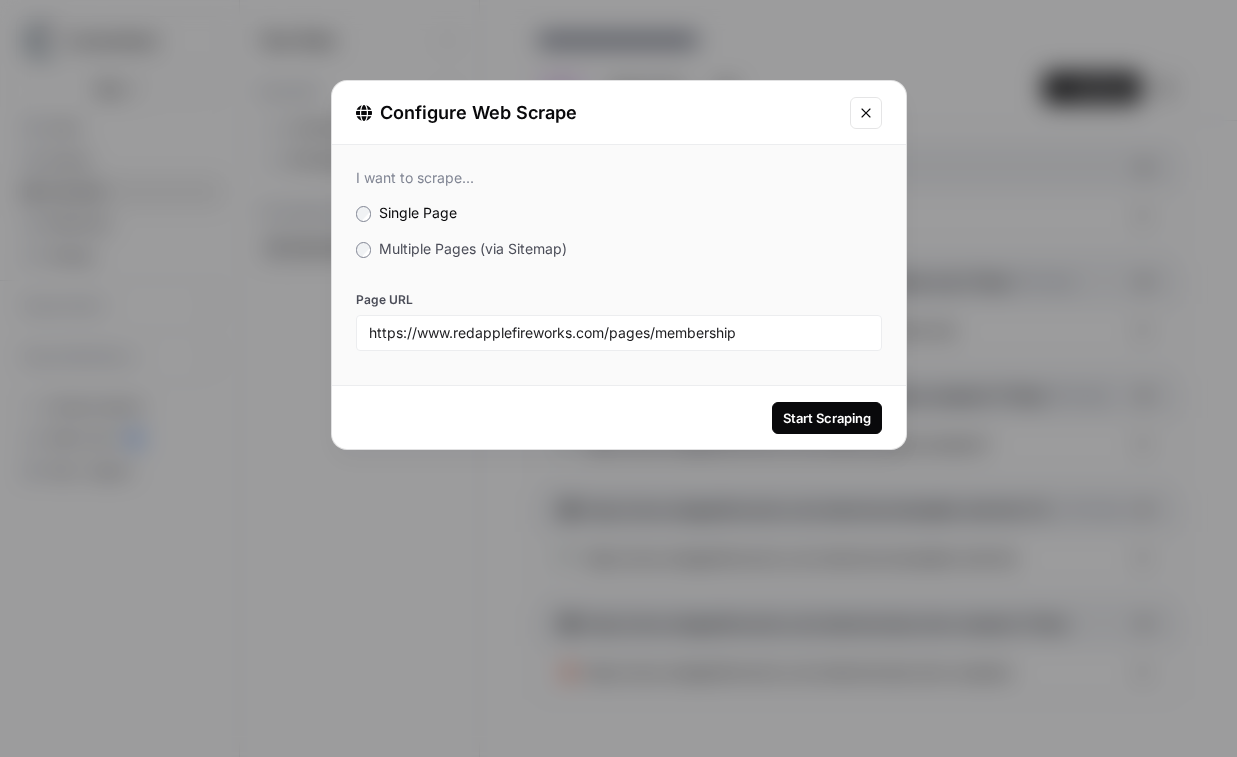 click on "Start Scraping" at bounding box center (827, 418) 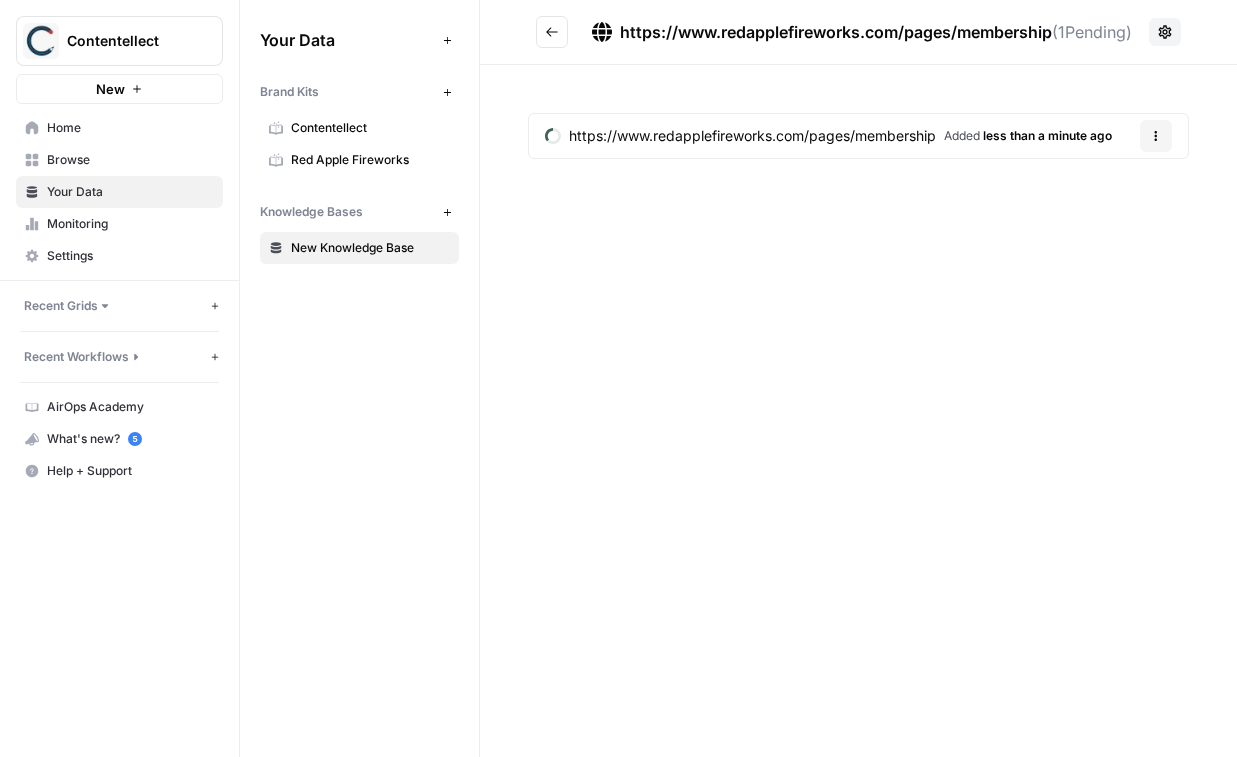 drag, startPoint x: 552, startPoint y: 46, endPoint x: 565, endPoint y: 45, distance: 13.038404 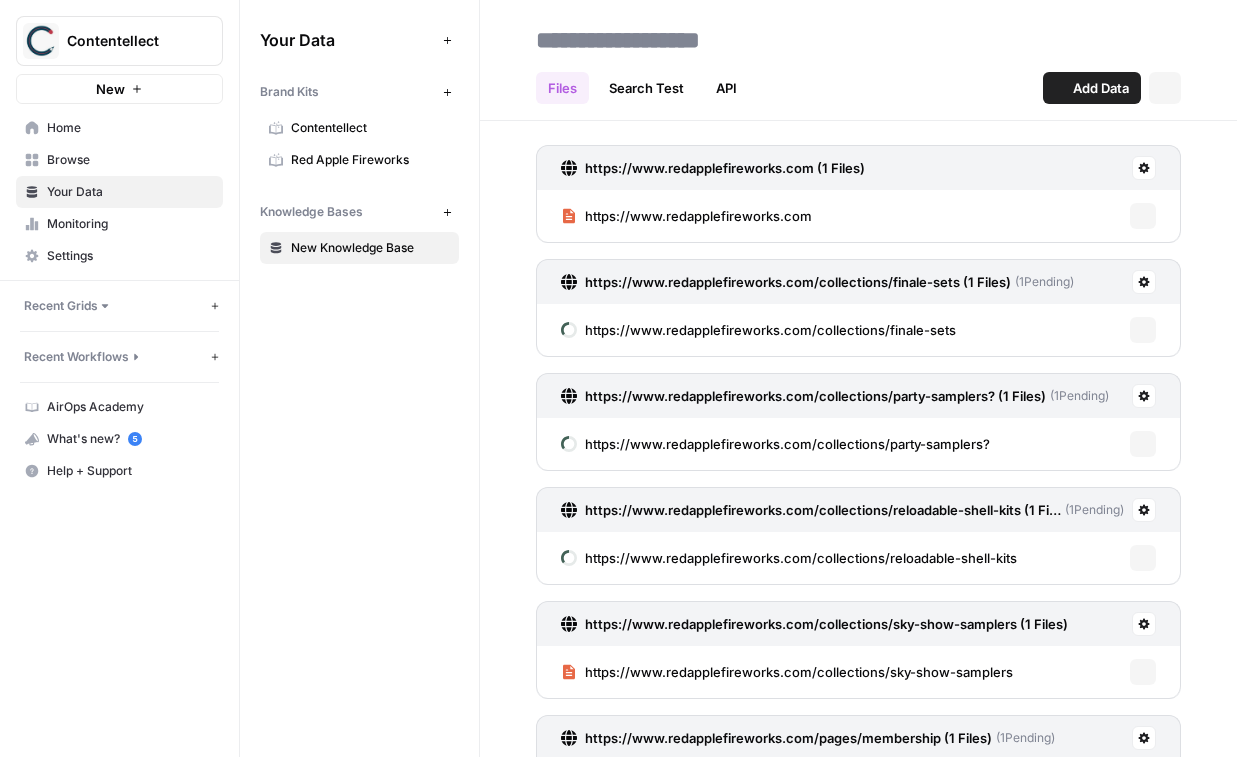 click on "Add Data" at bounding box center [1092, 88] 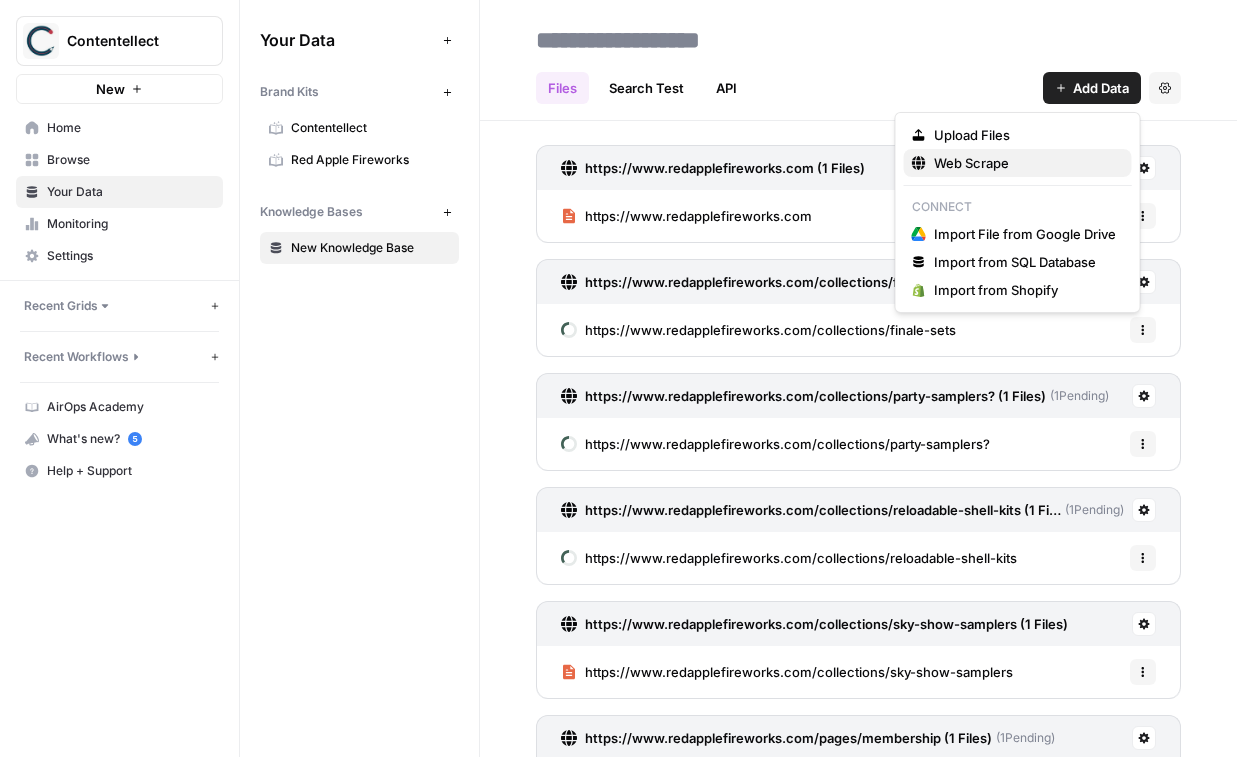 click on "Web Scrape" at bounding box center [1025, 163] 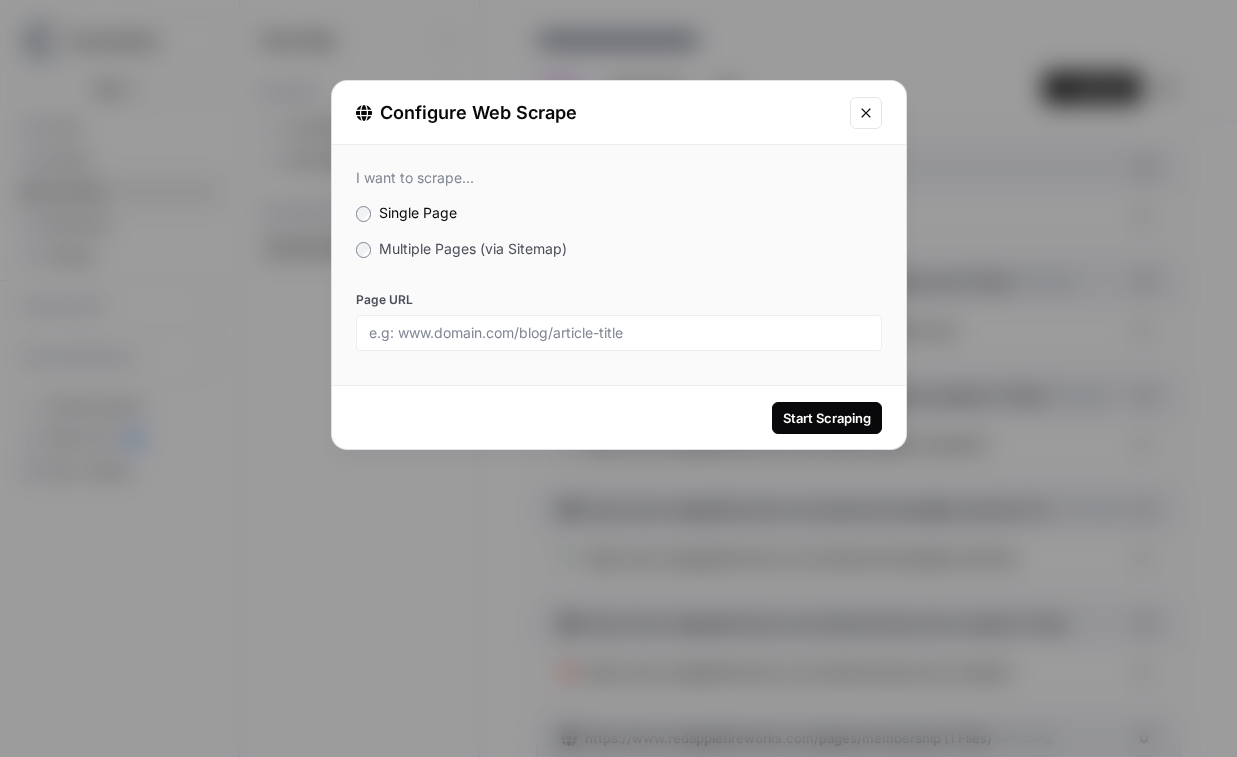 click at bounding box center (619, 333) 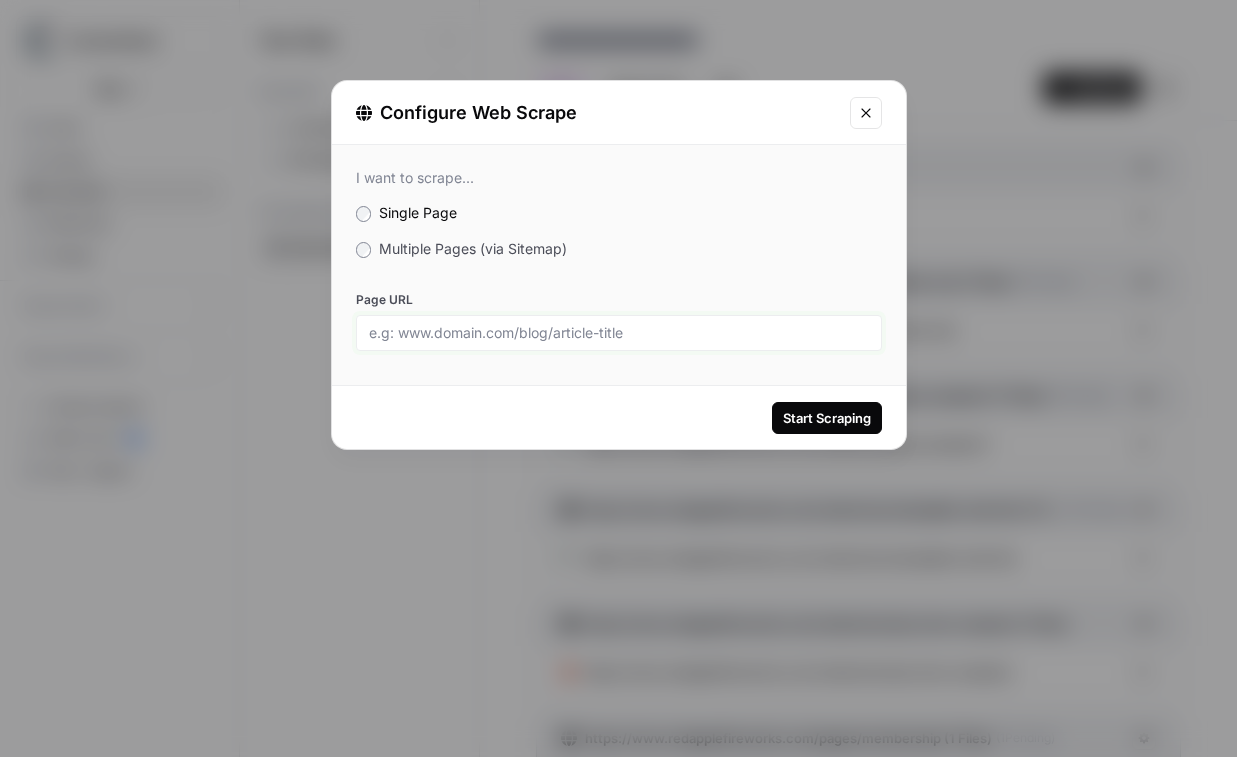 click on "Page URL" at bounding box center (619, 333) 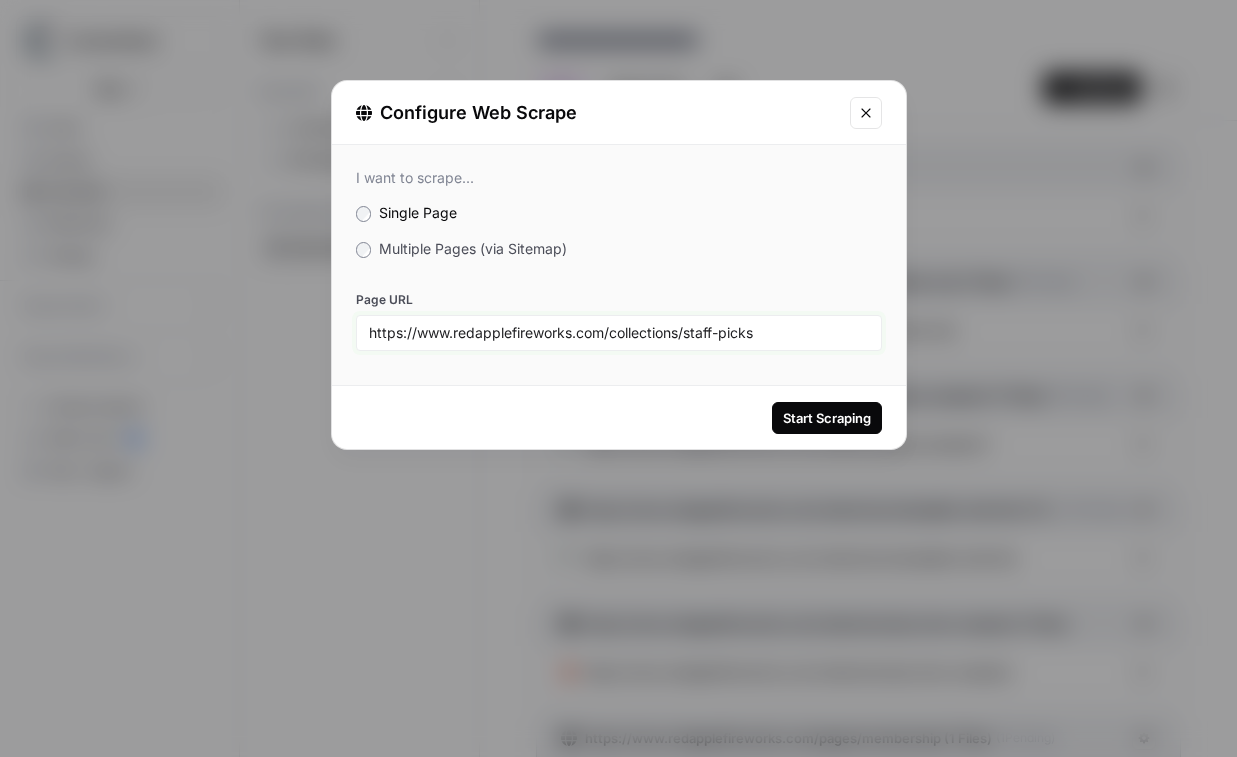 type on "https://www.redapplefireworks.com/collections/staff-picks" 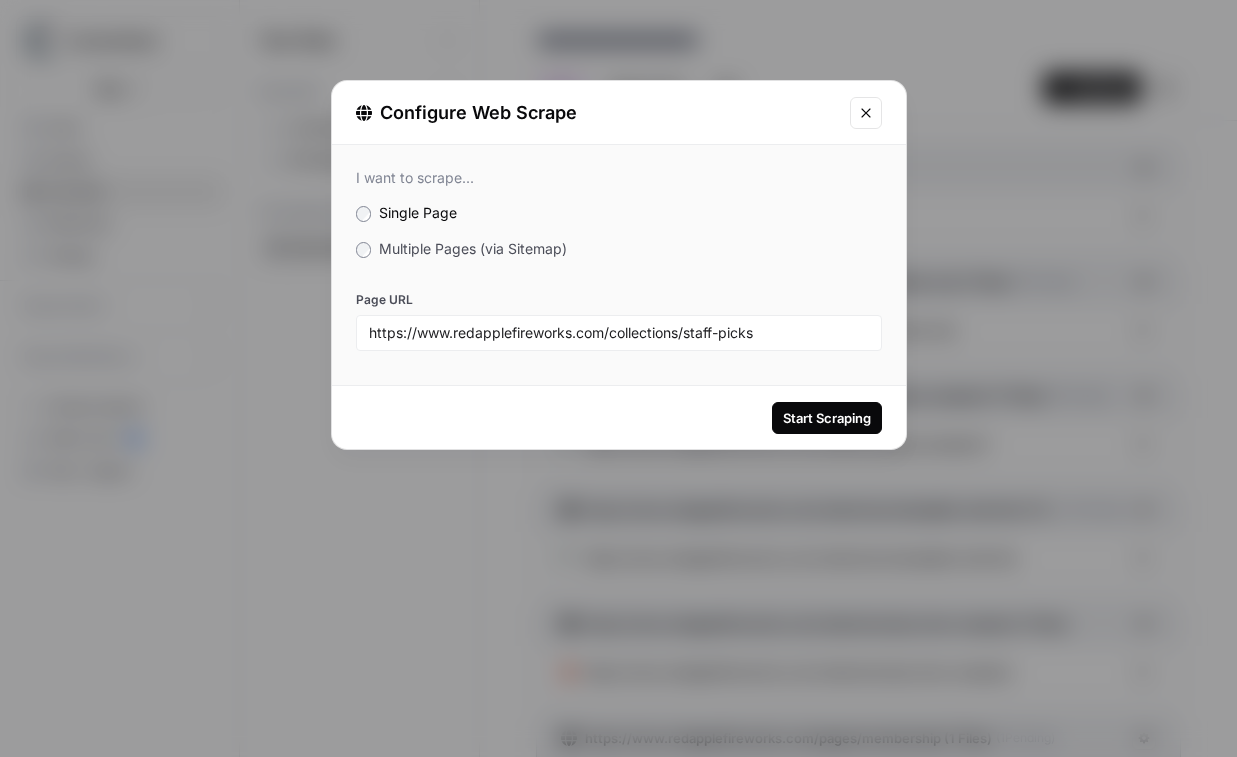 click on "Start Scraping" at bounding box center [827, 418] 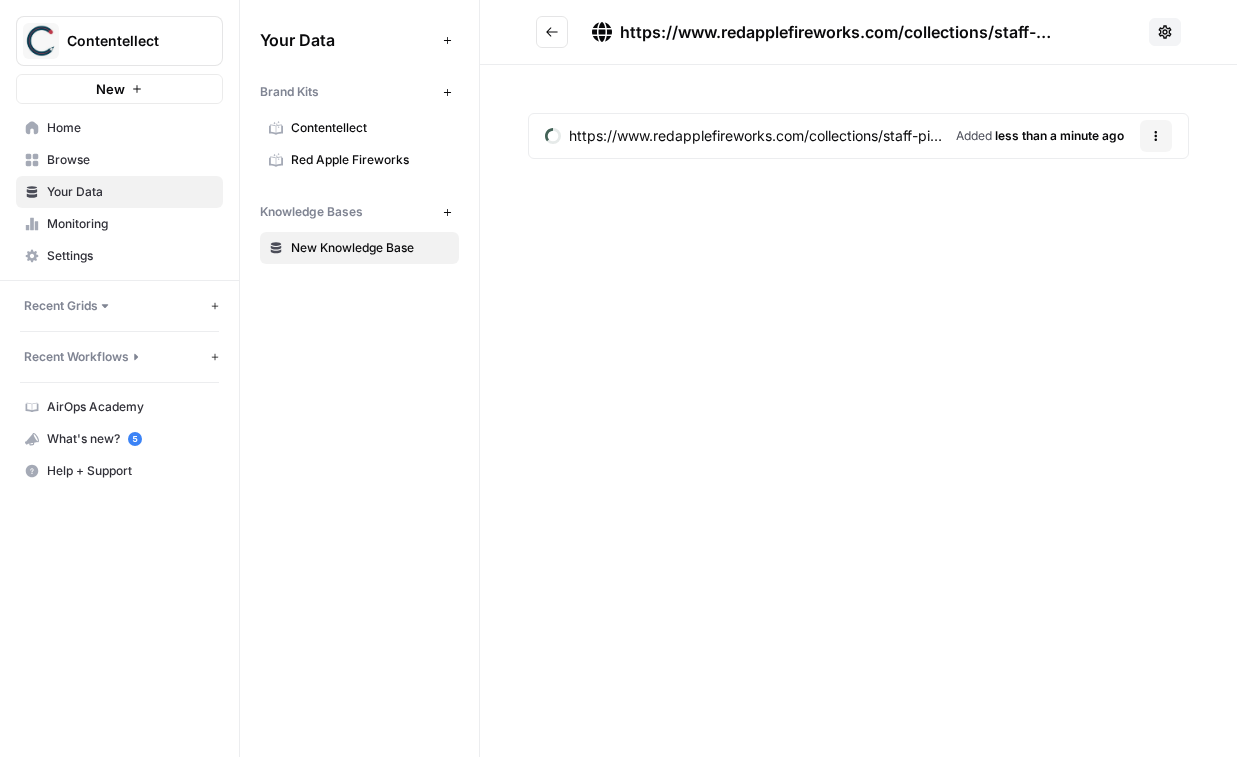 click at bounding box center [552, 32] 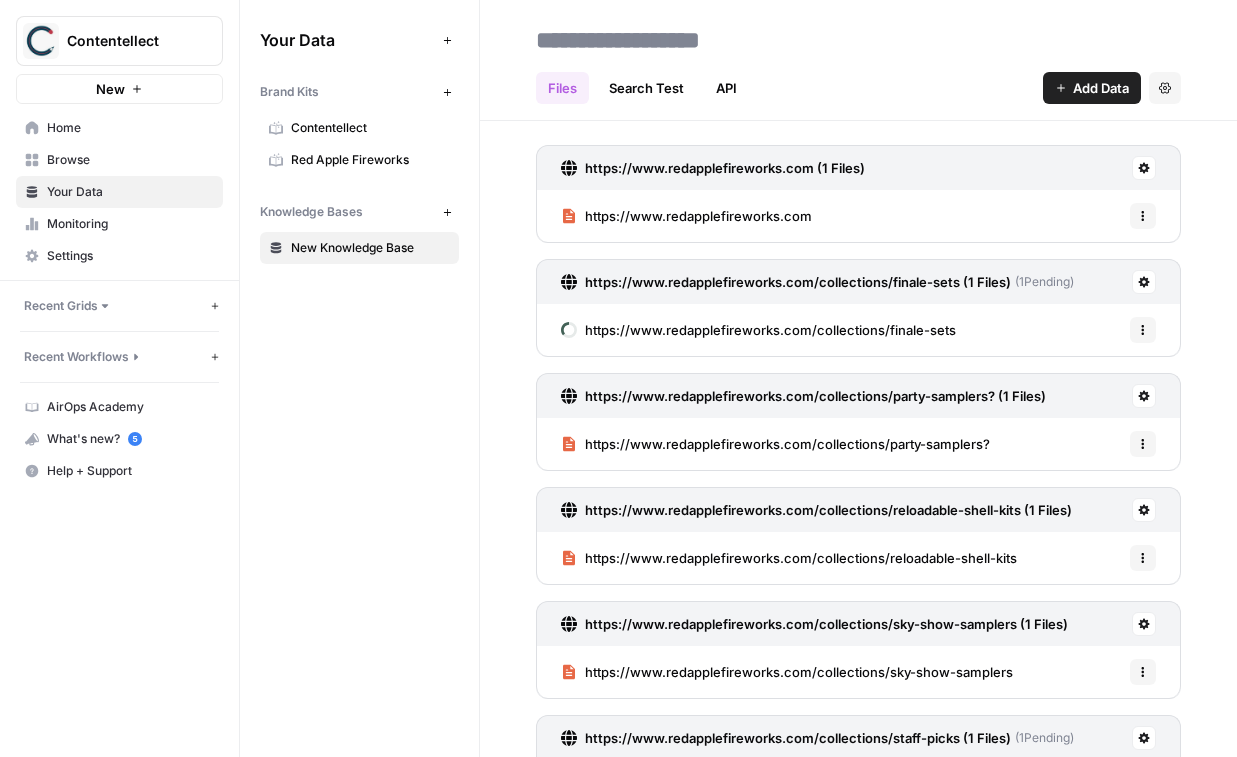 drag, startPoint x: 1130, startPoint y: 91, endPoint x: 1120, endPoint y: 105, distance: 17.20465 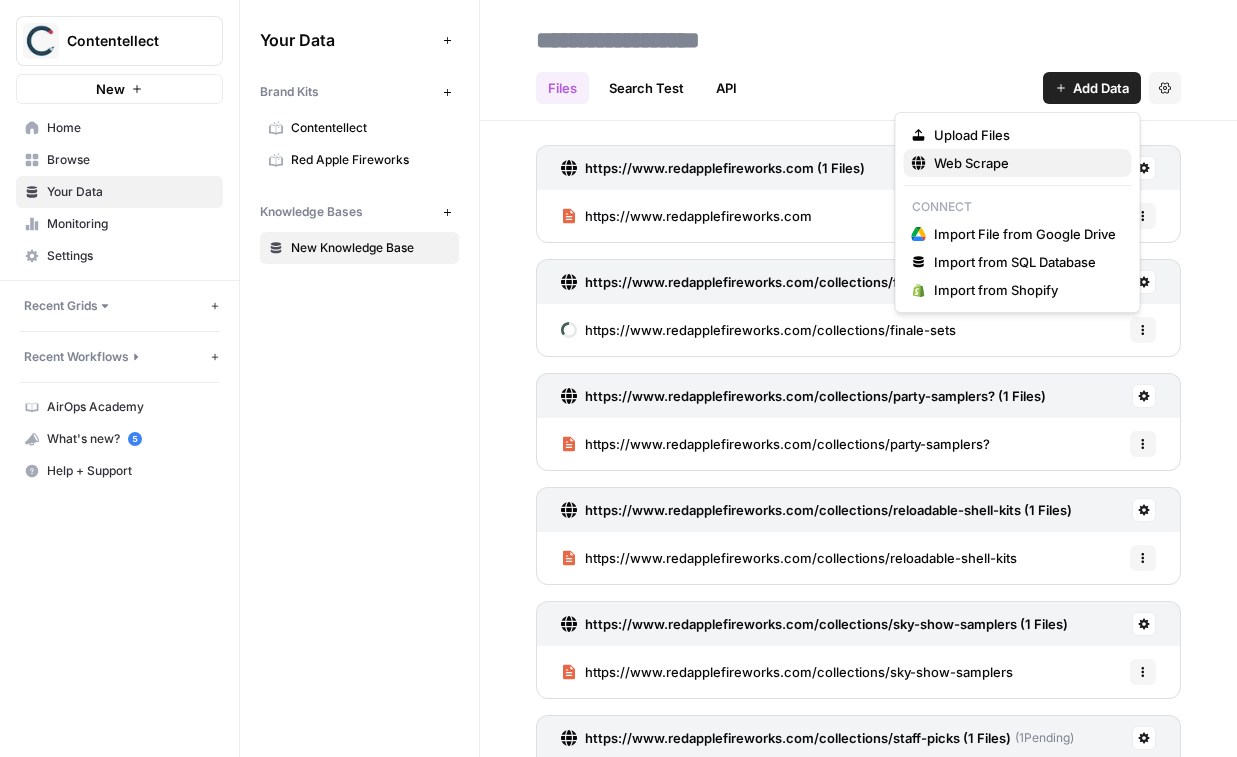 click on "Web Scrape" at bounding box center [1025, 163] 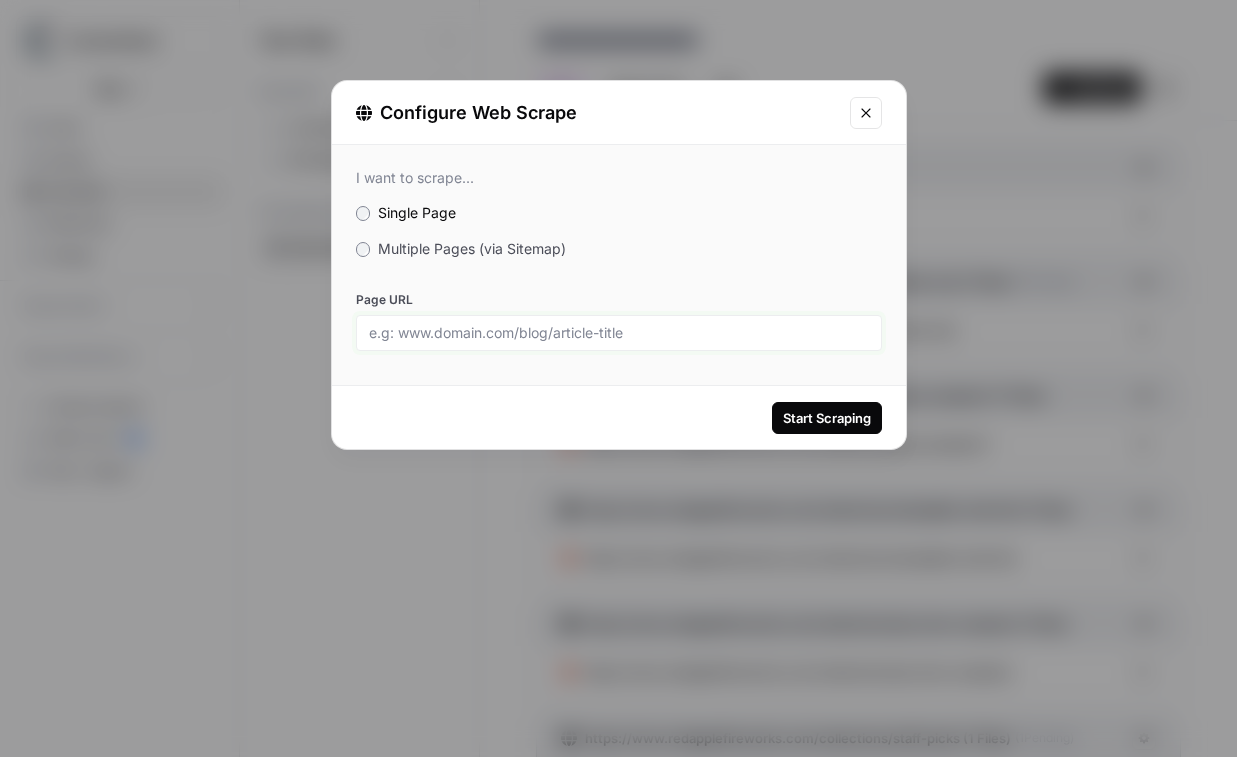 click on "Page URL" at bounding box center [619, 333] 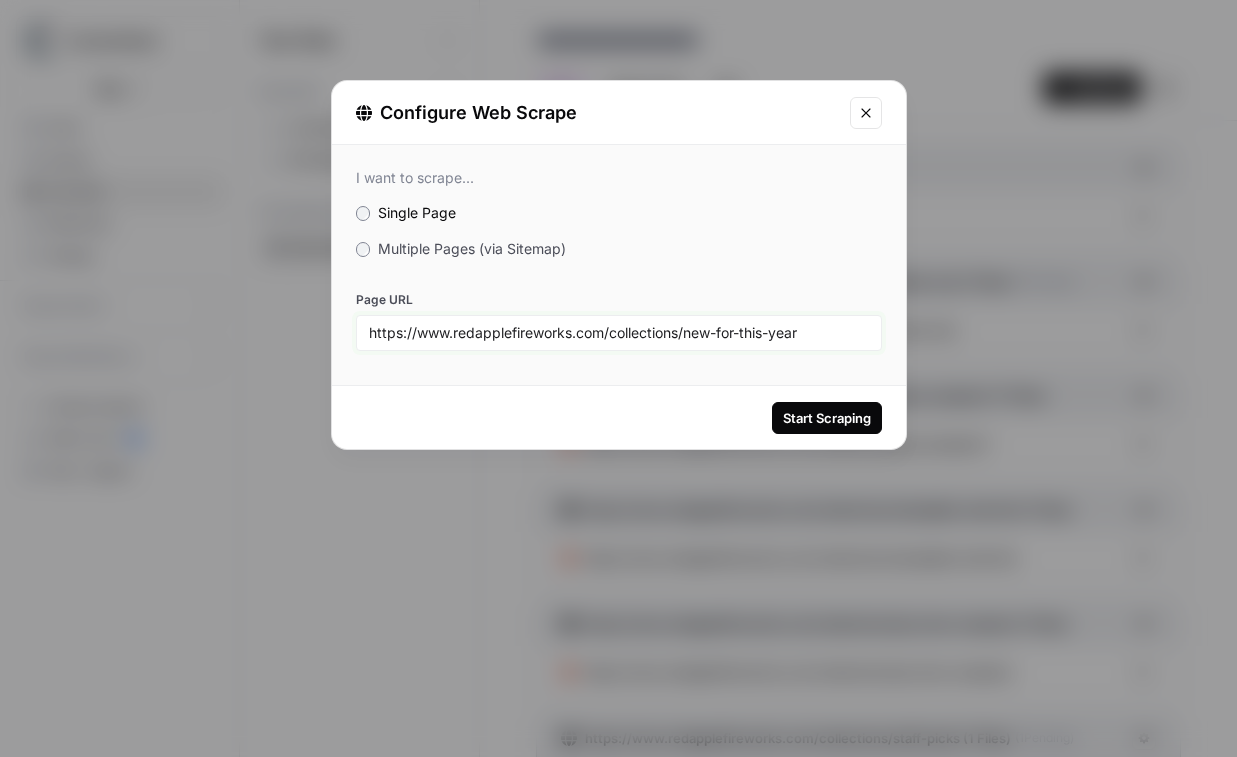 type on "https://www.redapplefireworks.com/collections/new-for-this-year" 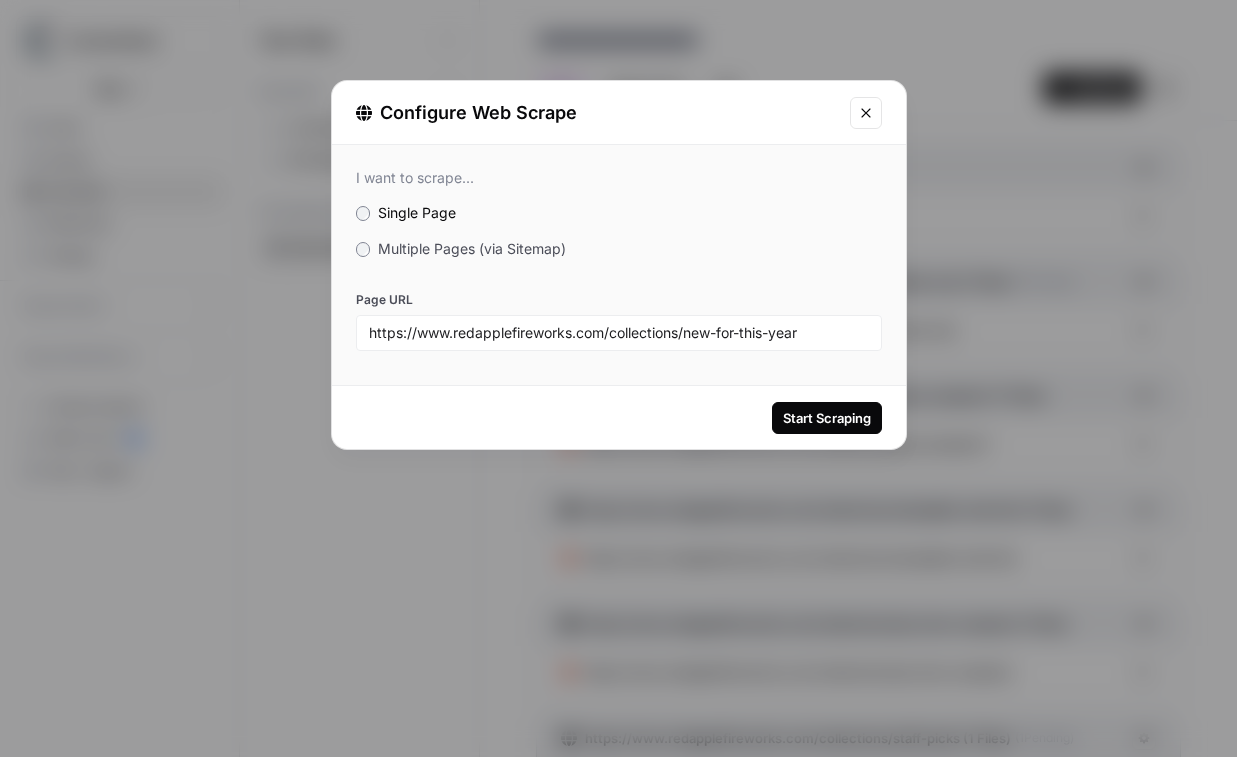 click on "Start Scraping" at bounding box center [827, 418] 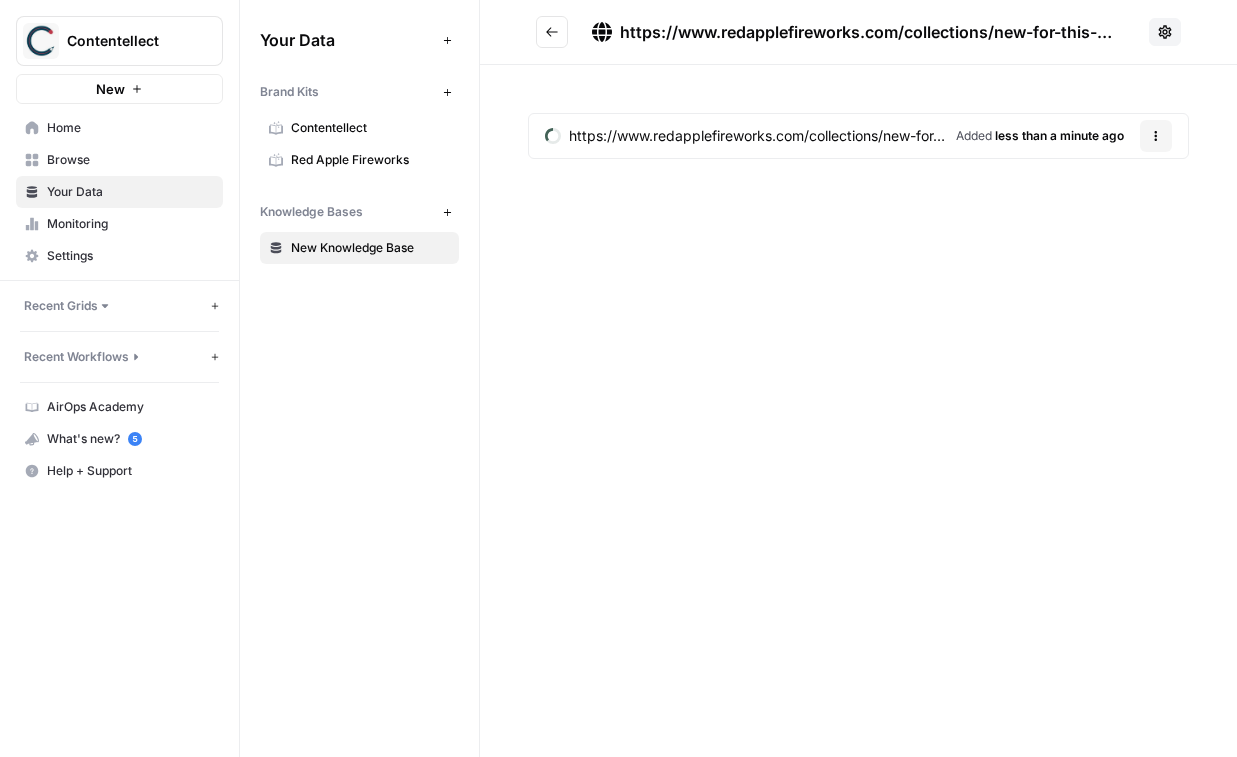 click at bounding box center (552, 32) 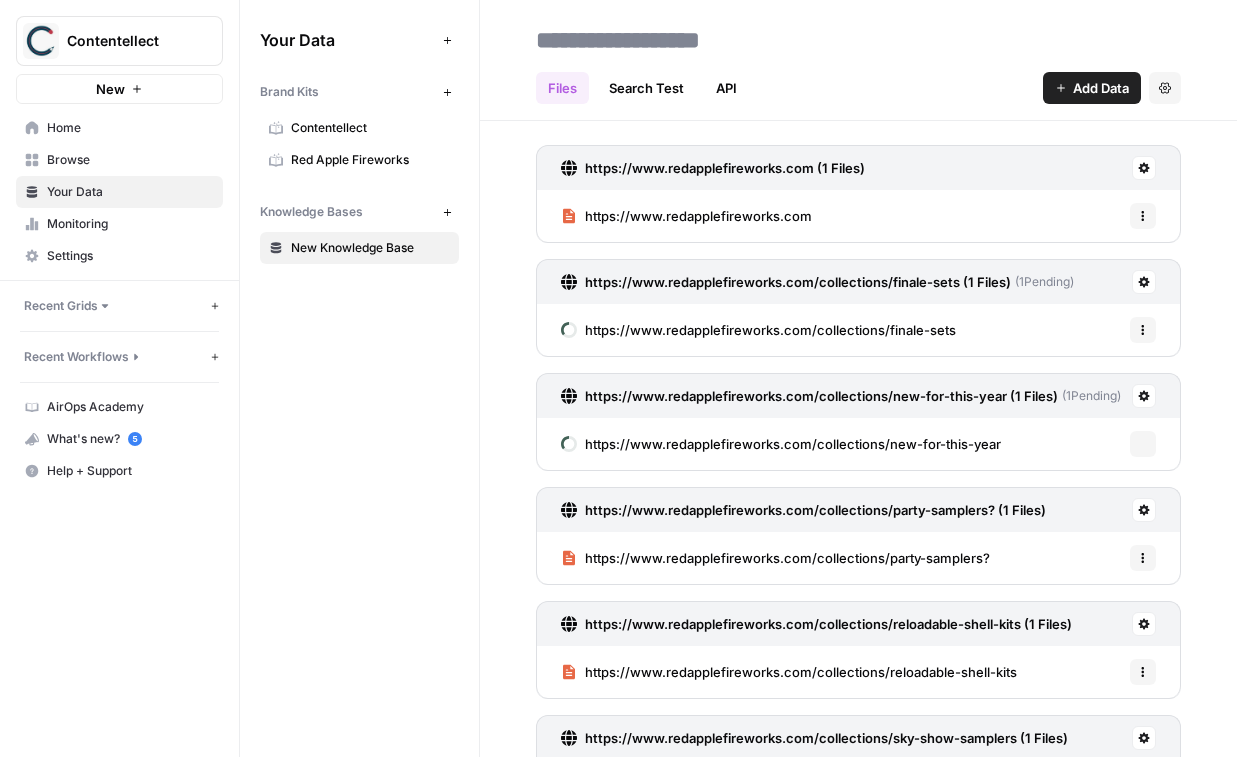 click on "Add Data" at bounding box center [1101, 88] 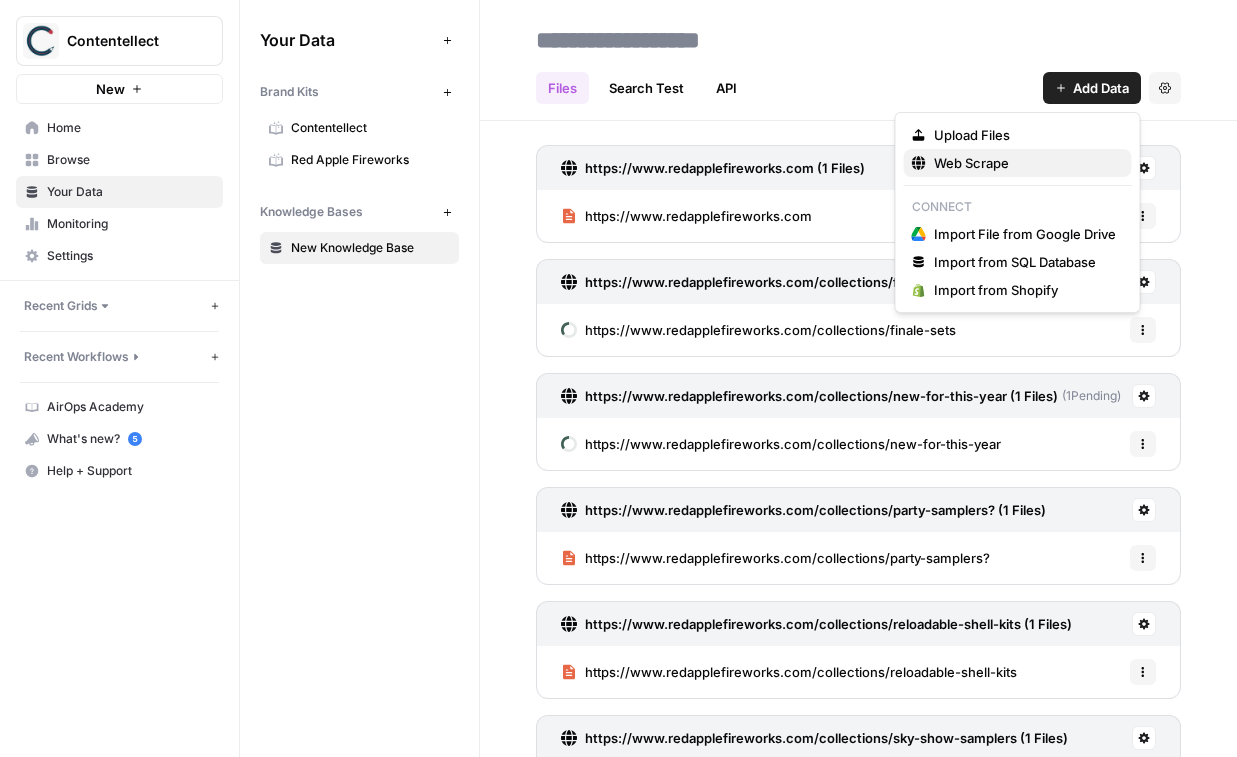 click on "Web Scrape" at bounding box center (1025, 163) 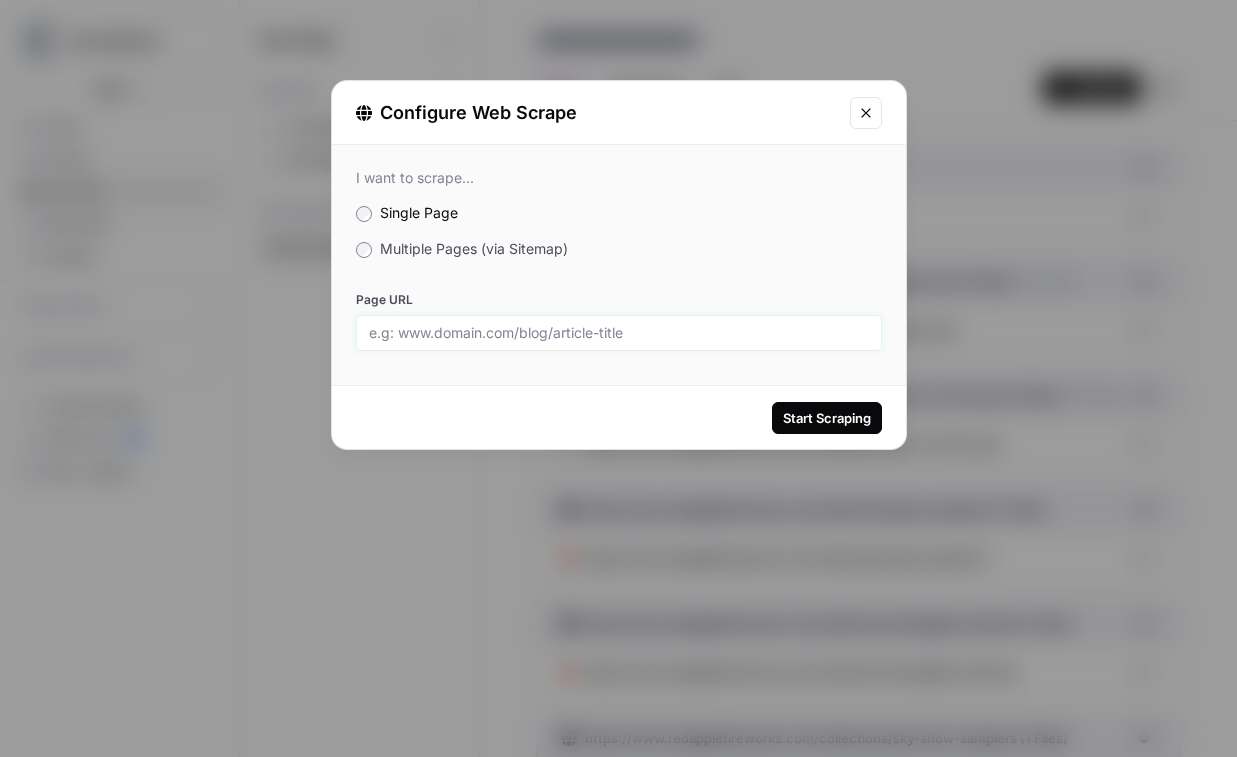 click on "Page URL" at bounding box center (619, 333) 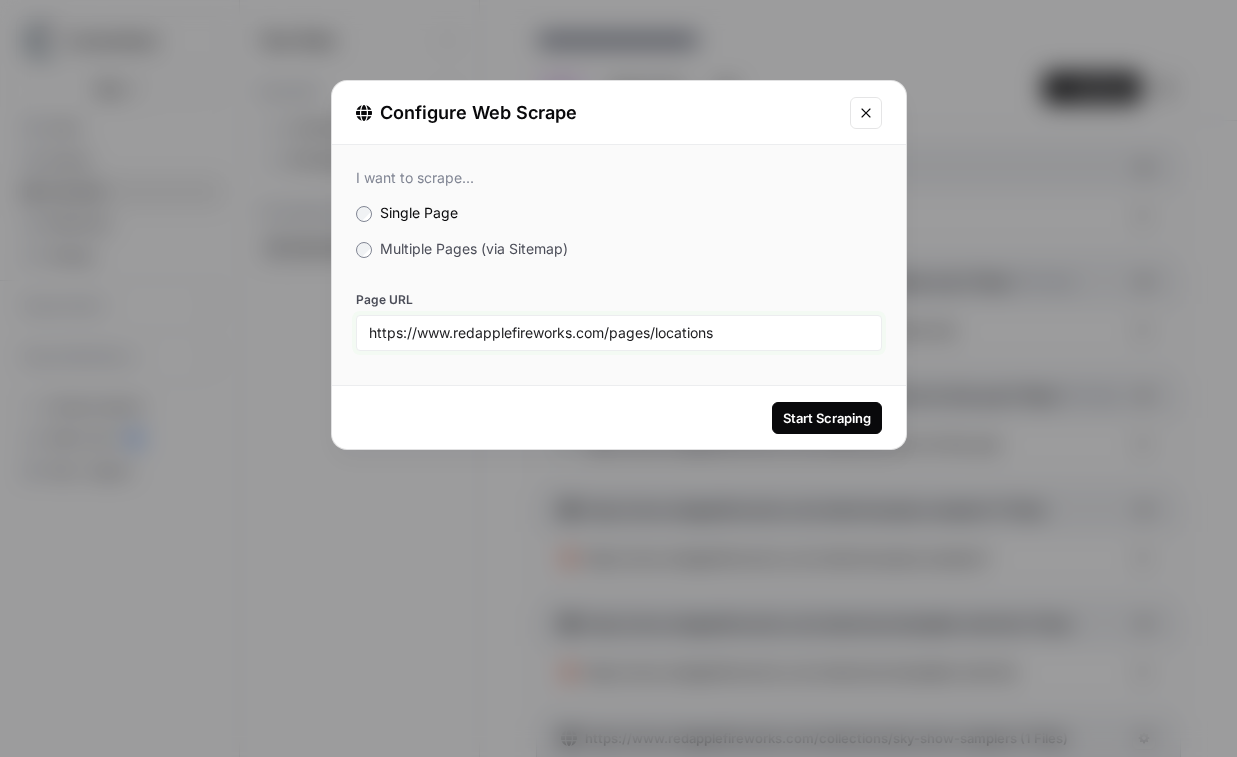 type on "https://www.redapplefireworks.com/pages/locations" 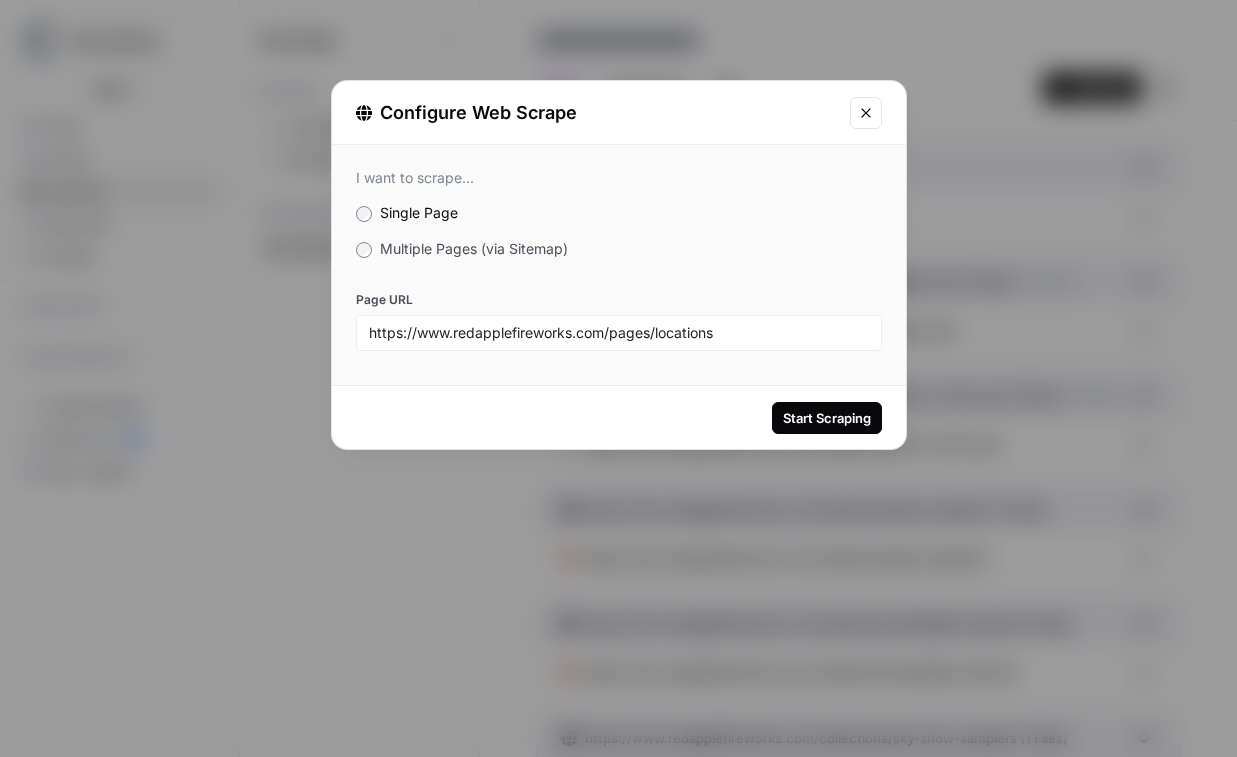 click on "Start Scraping" at bounding box center (827, 418) 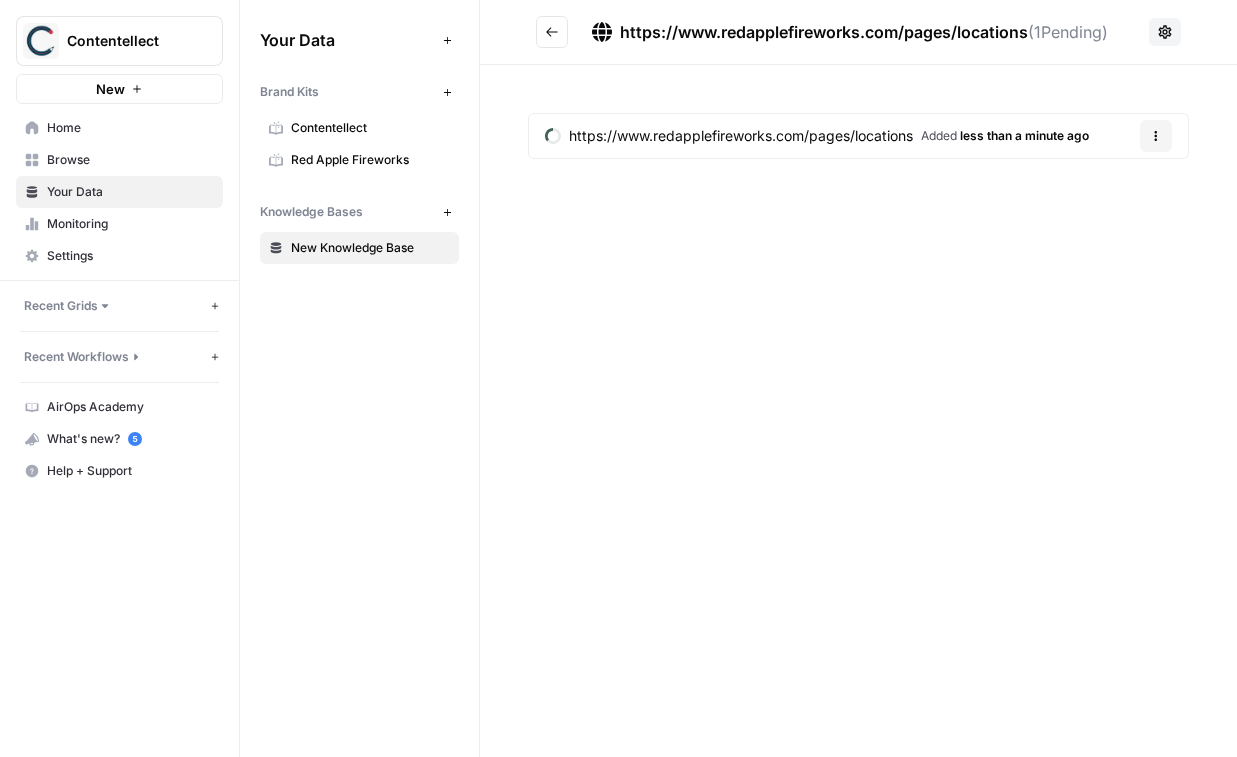 click on "https://www.redapplefireworks.com/pages/locations  ( 1  Pending)" at bounding box center (838, 32) 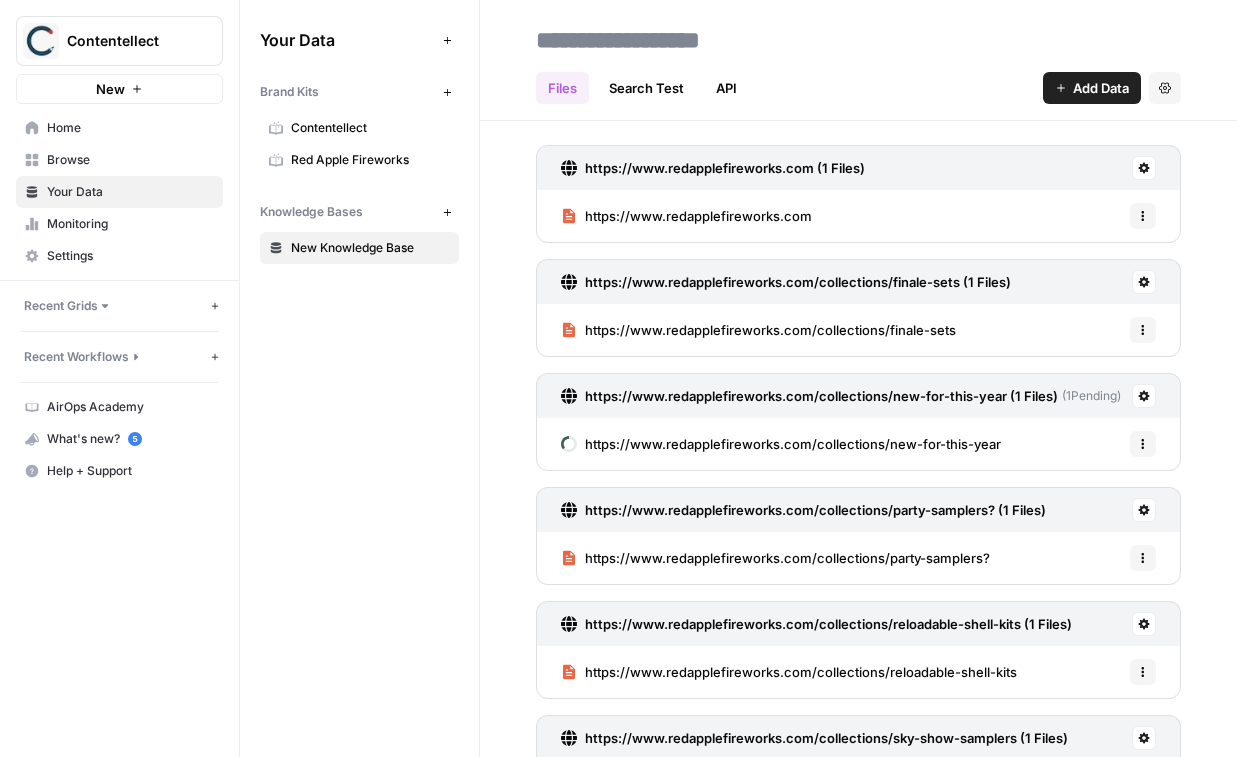 click on "Add Data" at bounding box center (1092, 88) 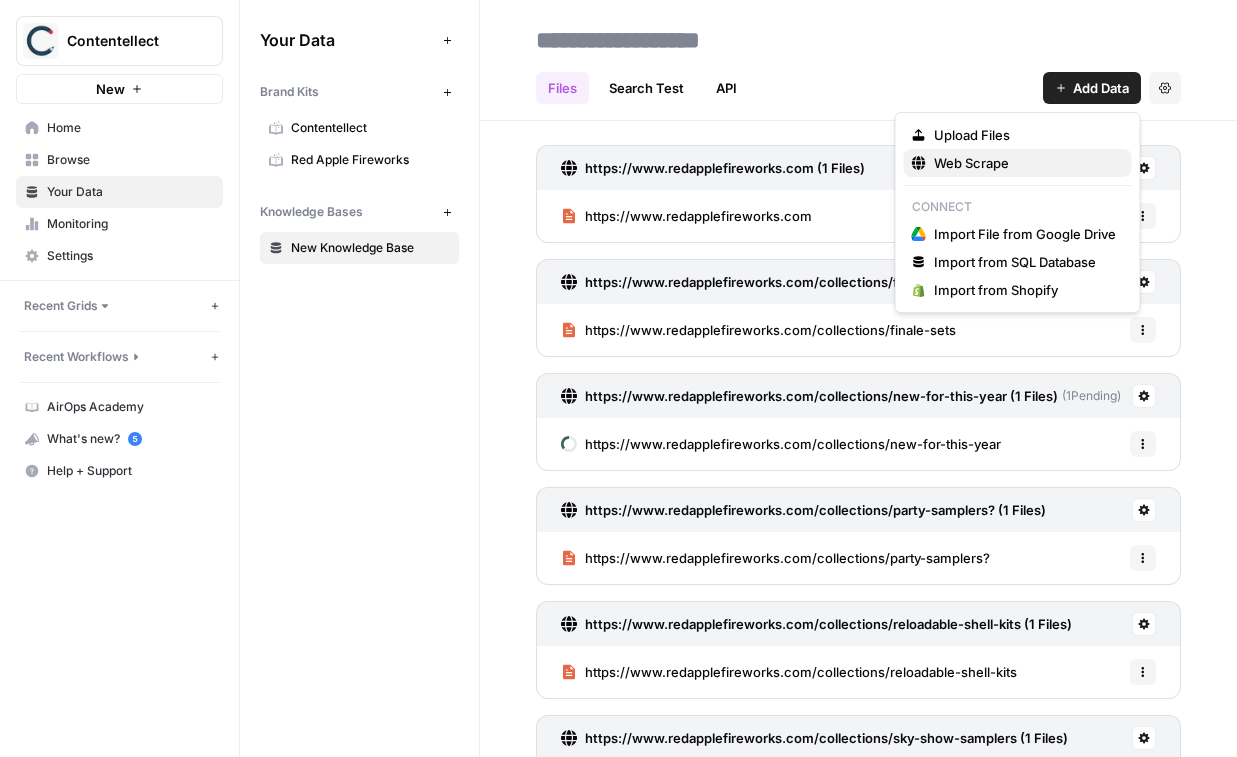 click on "Web Scrape" at bounding box center [1018, 163] 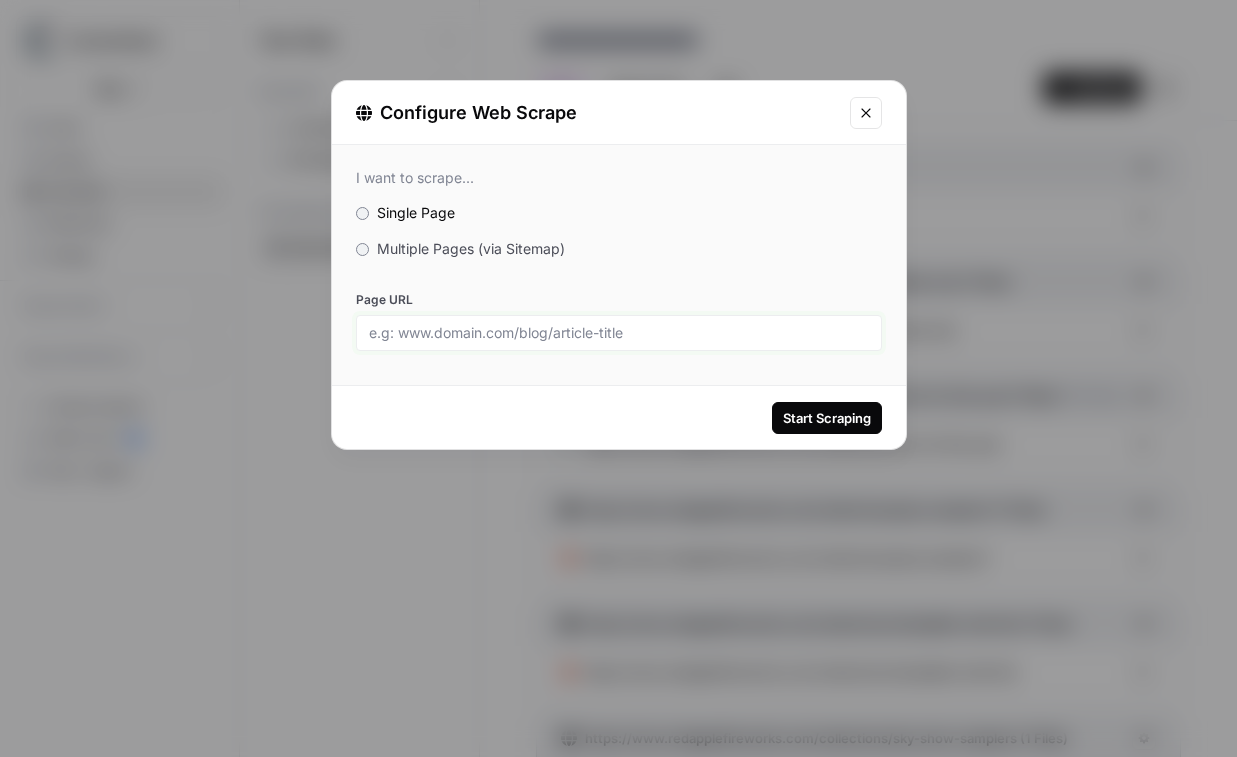 click on "Page URL" at bounding box center (619, 333) 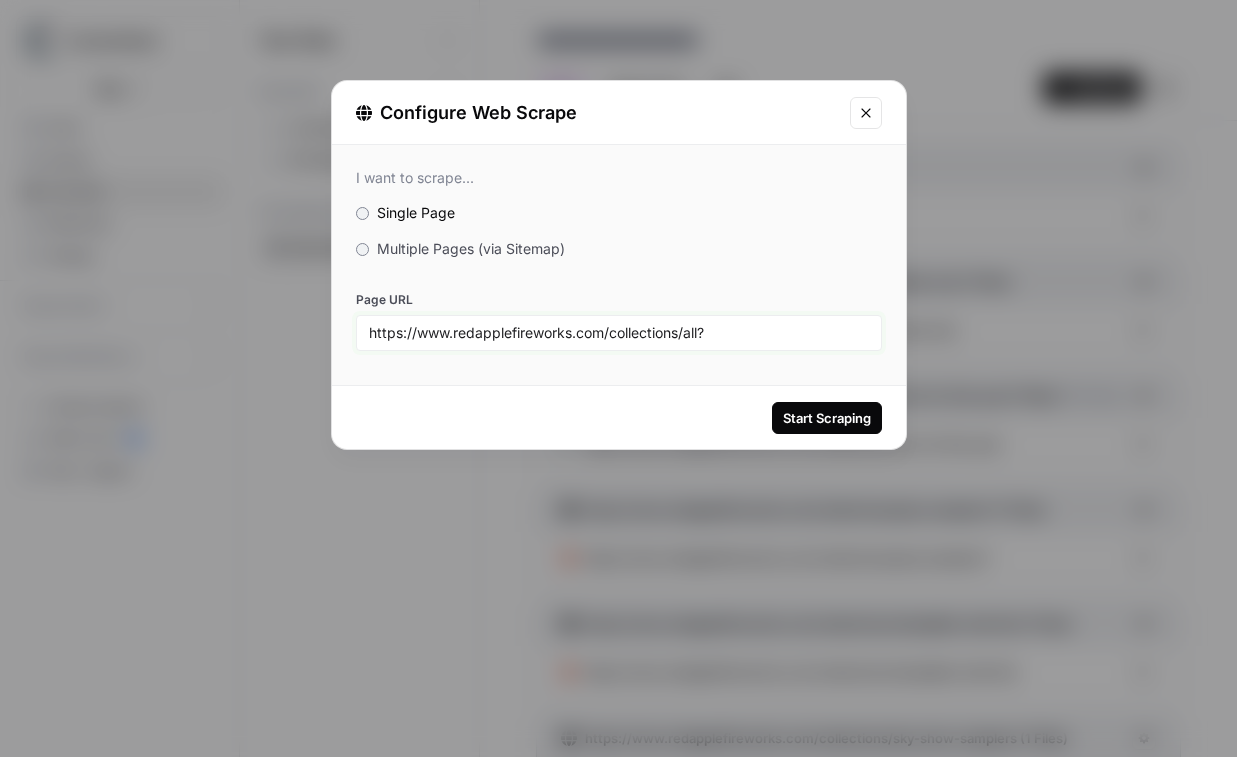 type on "https://www.redapplefireworks.com/collections/all?" 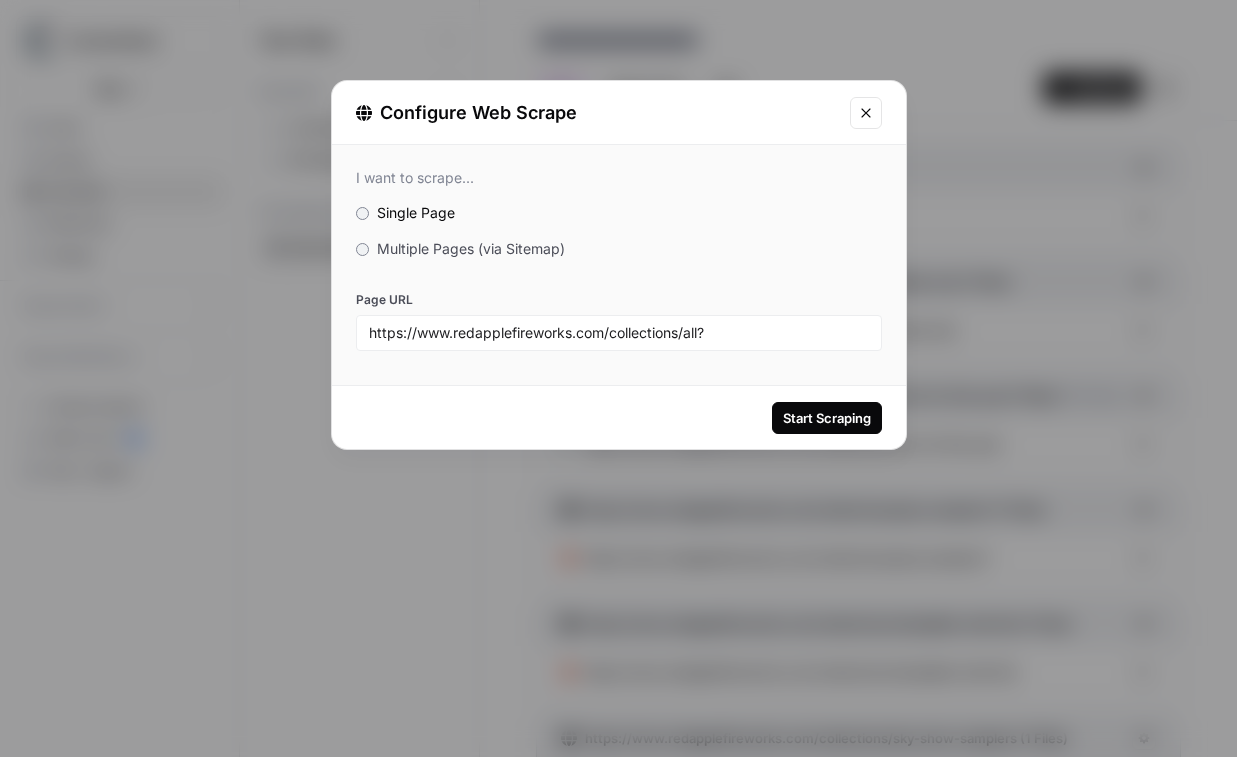 click on "Start Scraping" at bounding box center [827, 418] 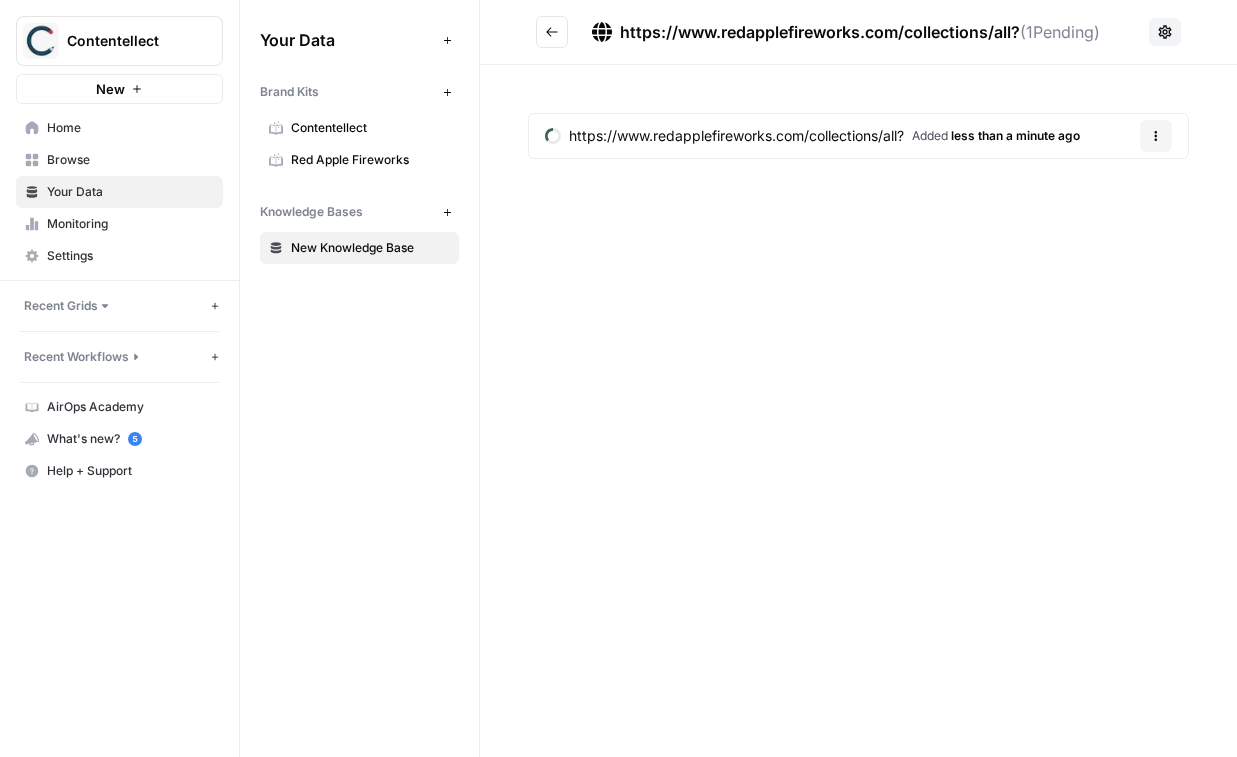 click 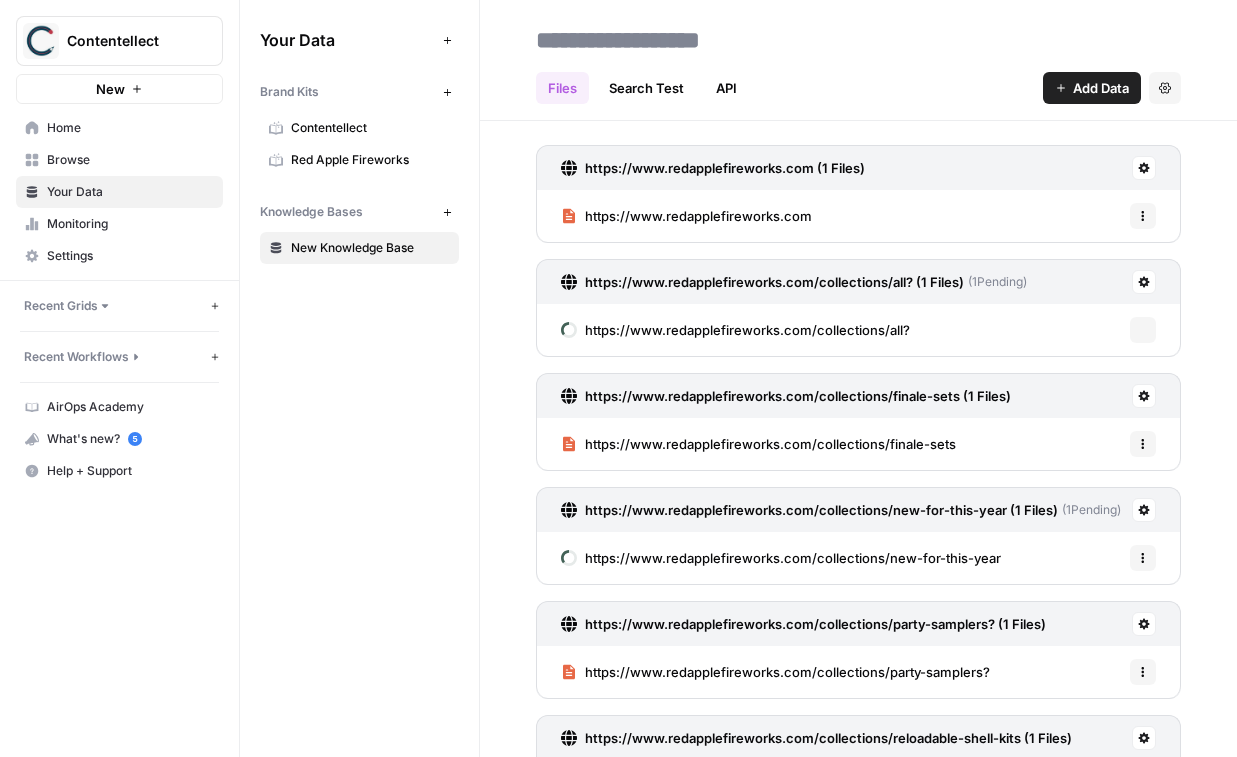 scroll, scrollTop: 528, scrollLeft: 0, axis: vertical 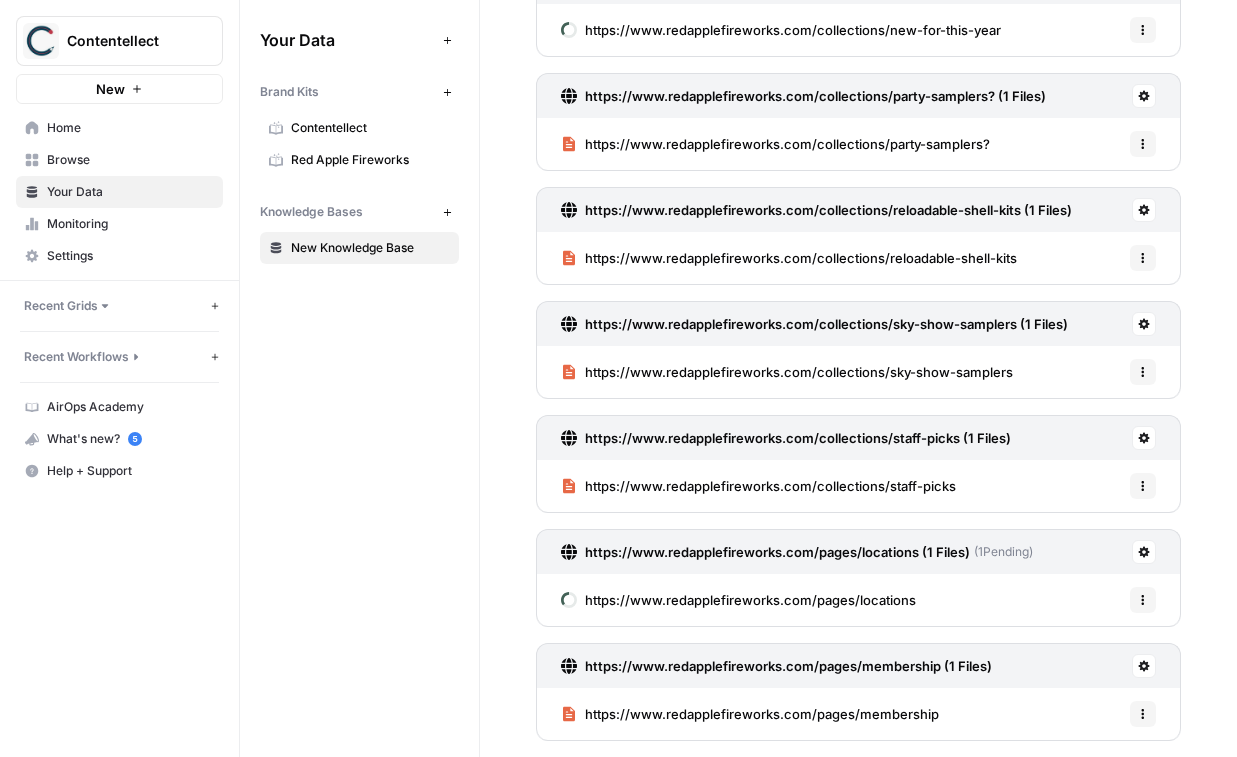 click on "New Knowledge Base" at bounding box center (359, 248) 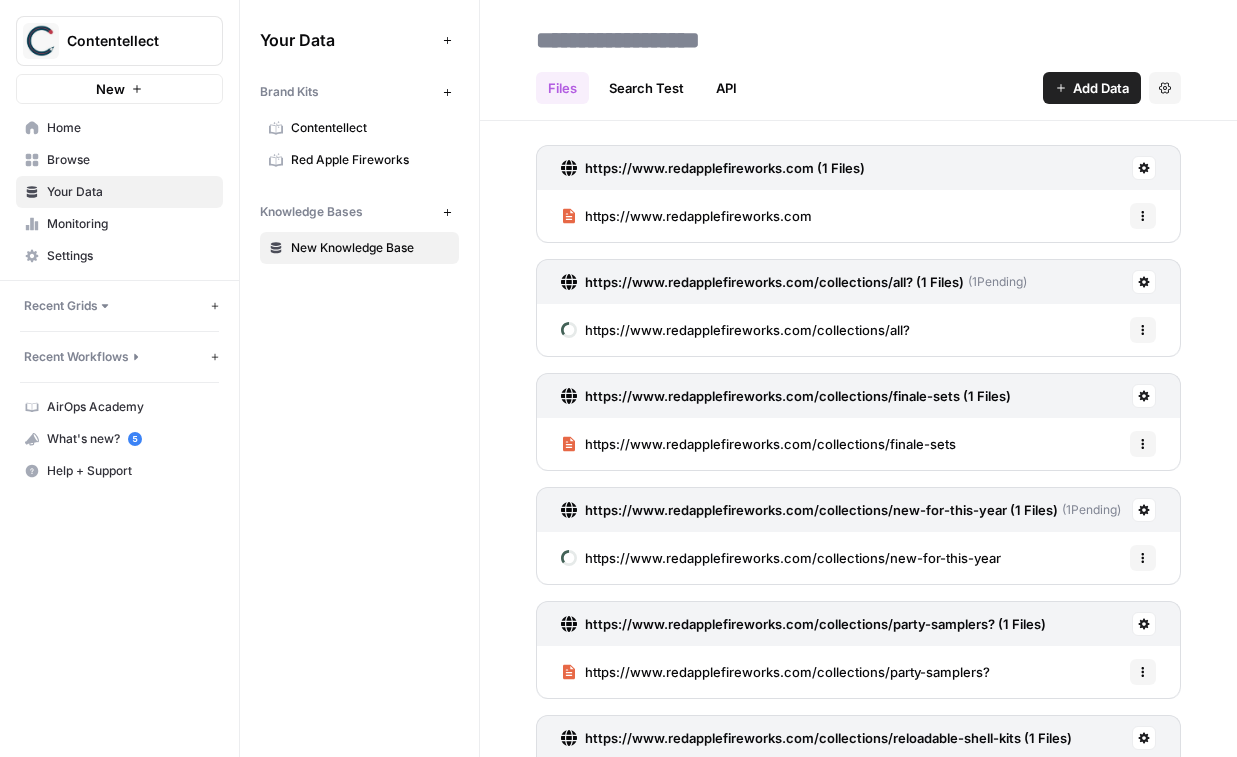 click on "New Knowledge Base" at bounding box center (359, 248) 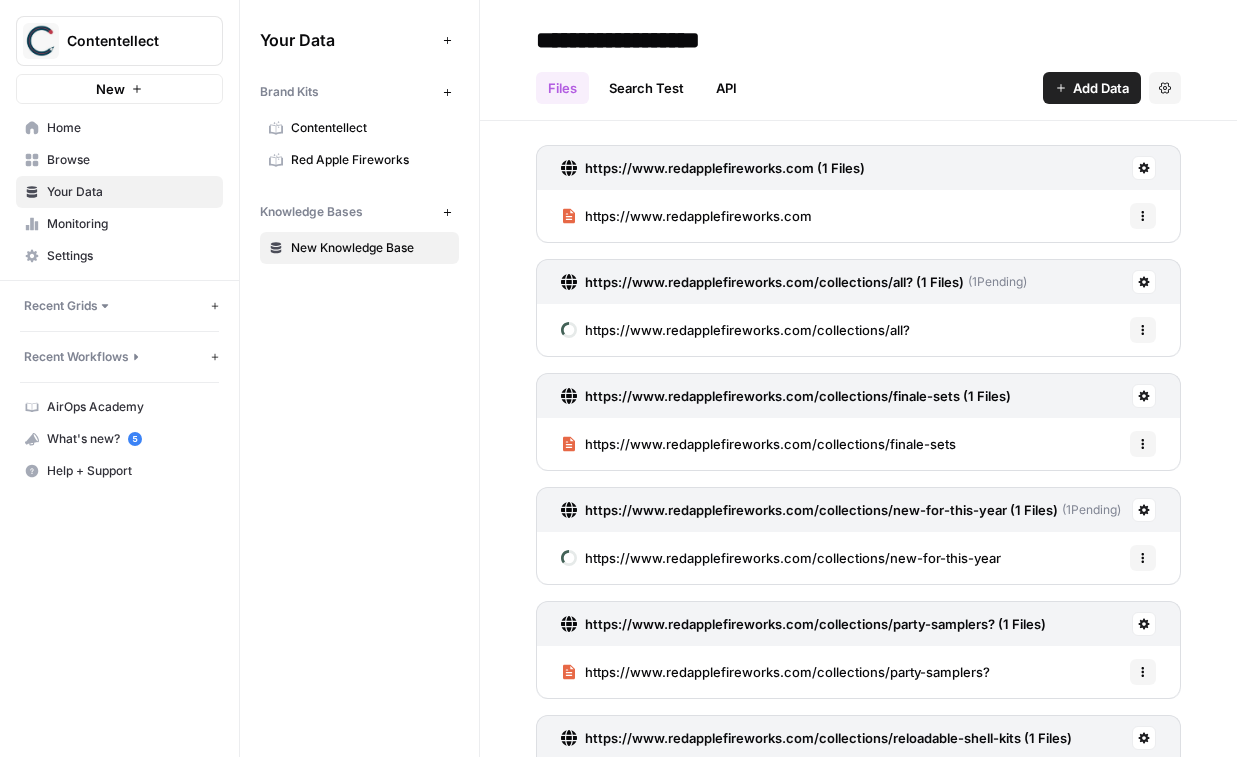 click on "**********" at bounding box center [688, 40] 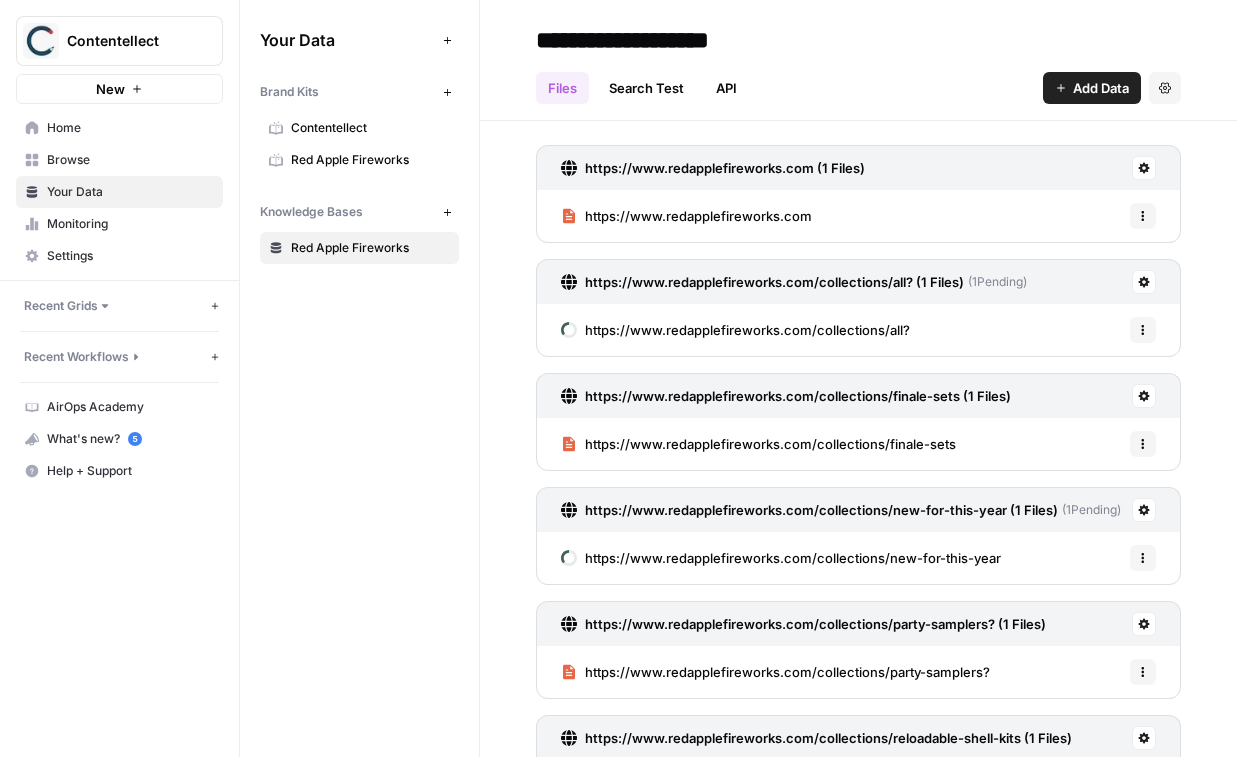 type on "**********" 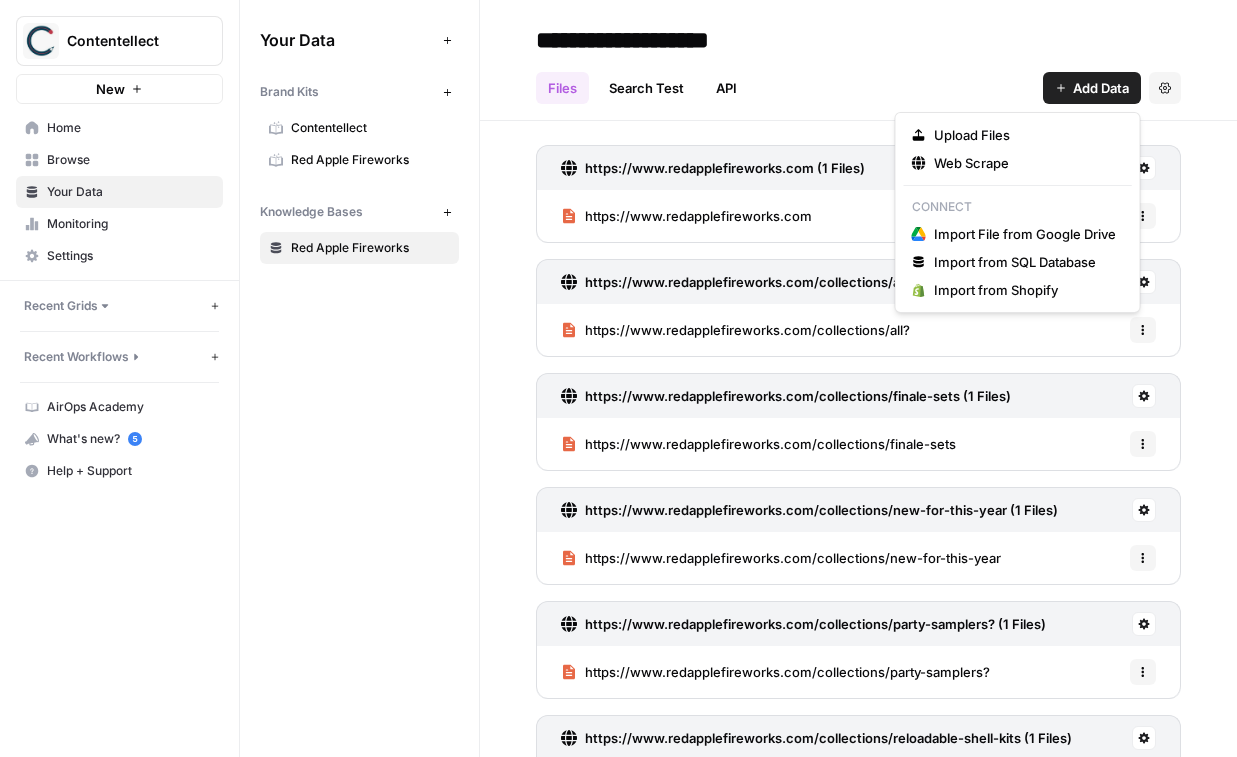 click on "Add Data" at bounding box center [1101, 88] 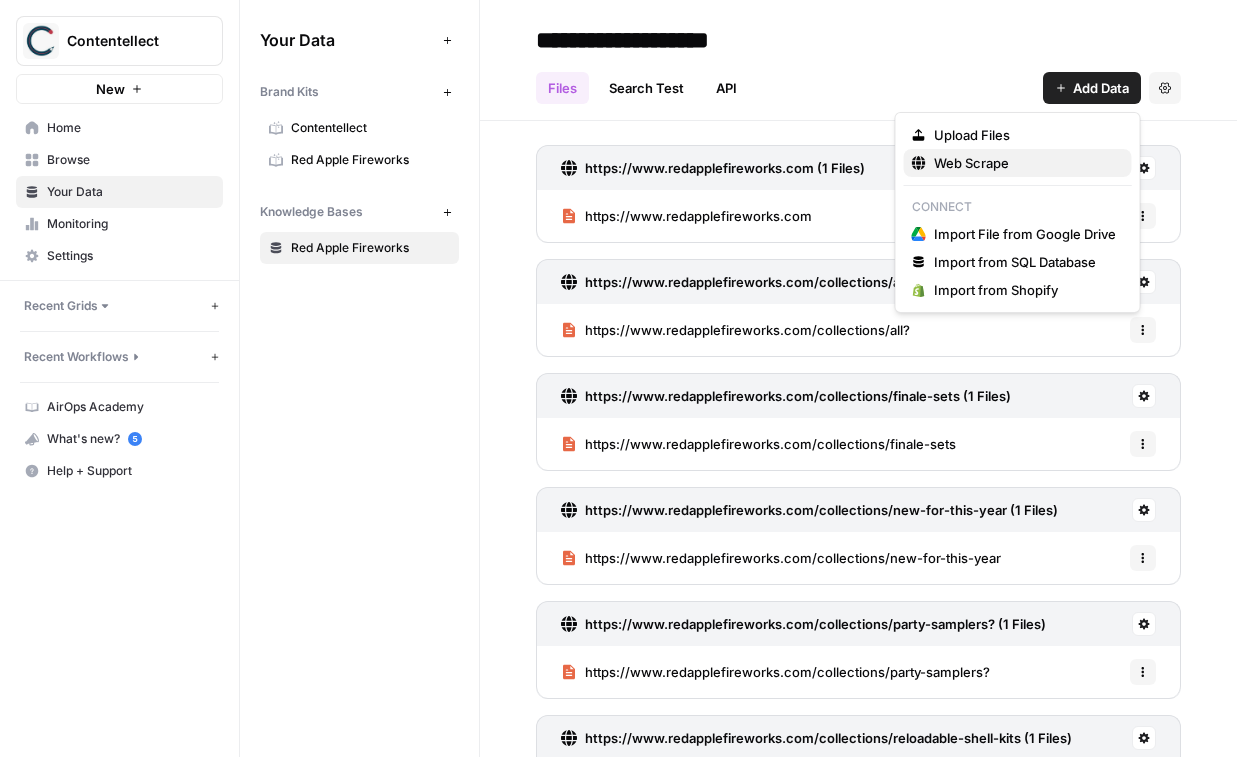 click on "Web Scrape" at bounding box center (1025, 163) 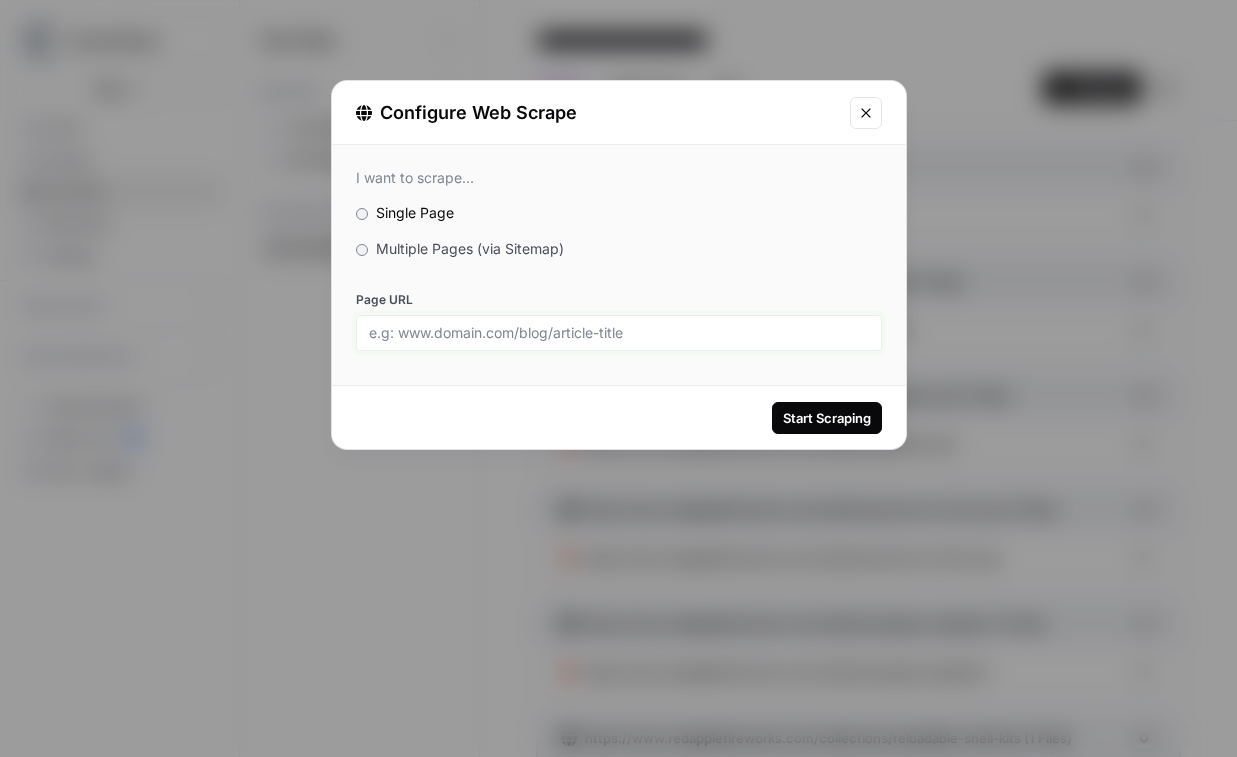 click on "Page URL" at bounding box center [619, 333] 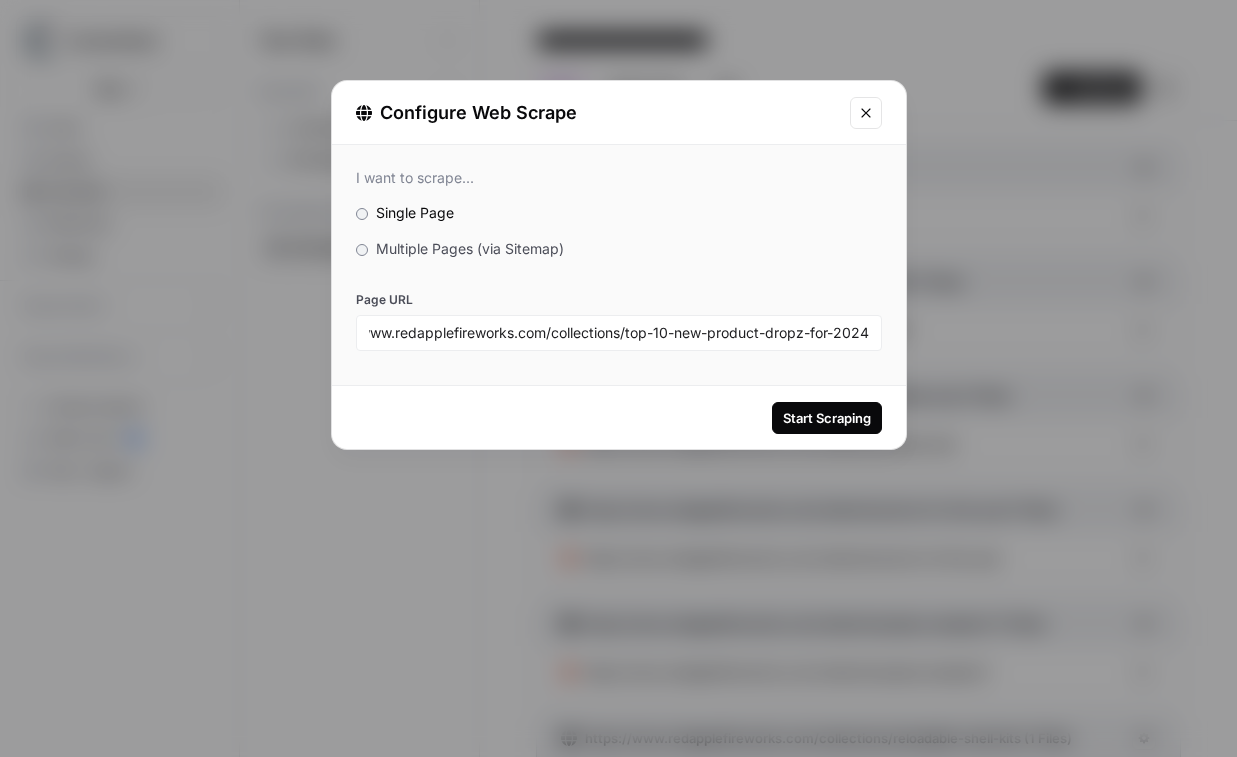 scroll, scrollTop: 0, scrollLeft: 0, axis: both 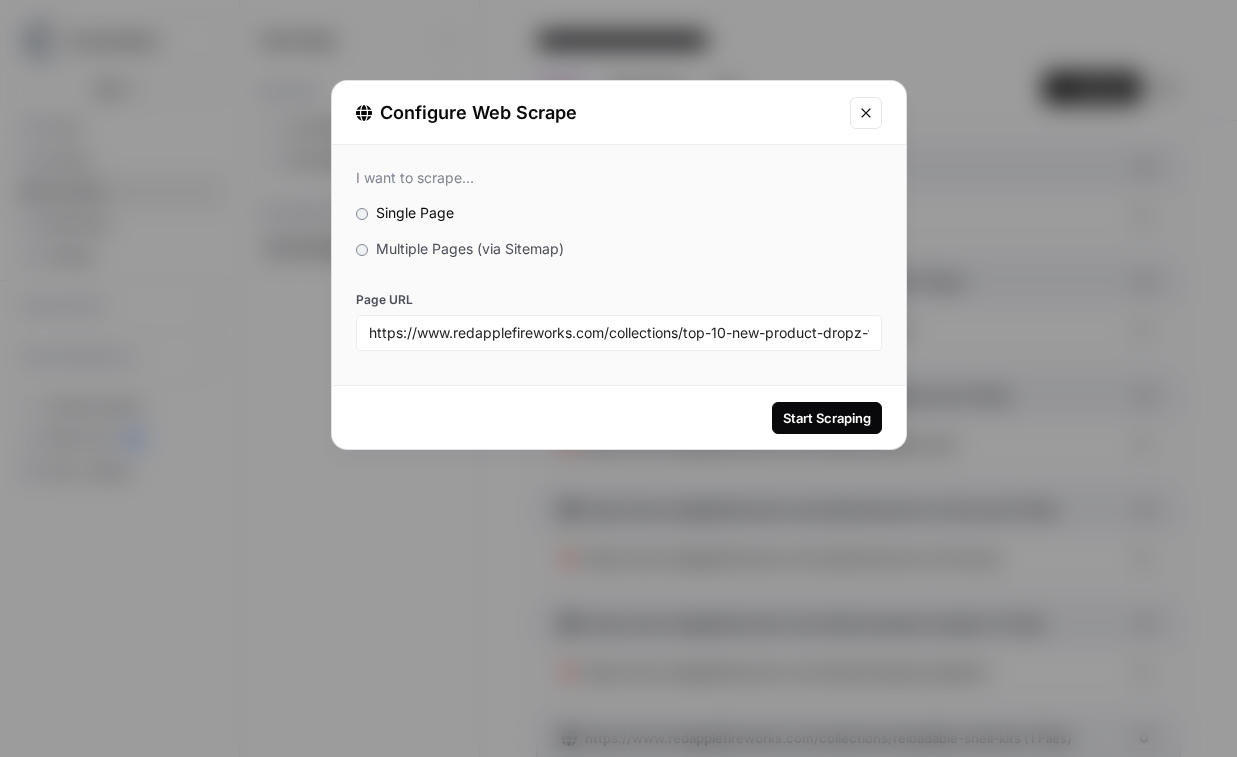 click on "Start Scraping" at bounding box center [619, 417] 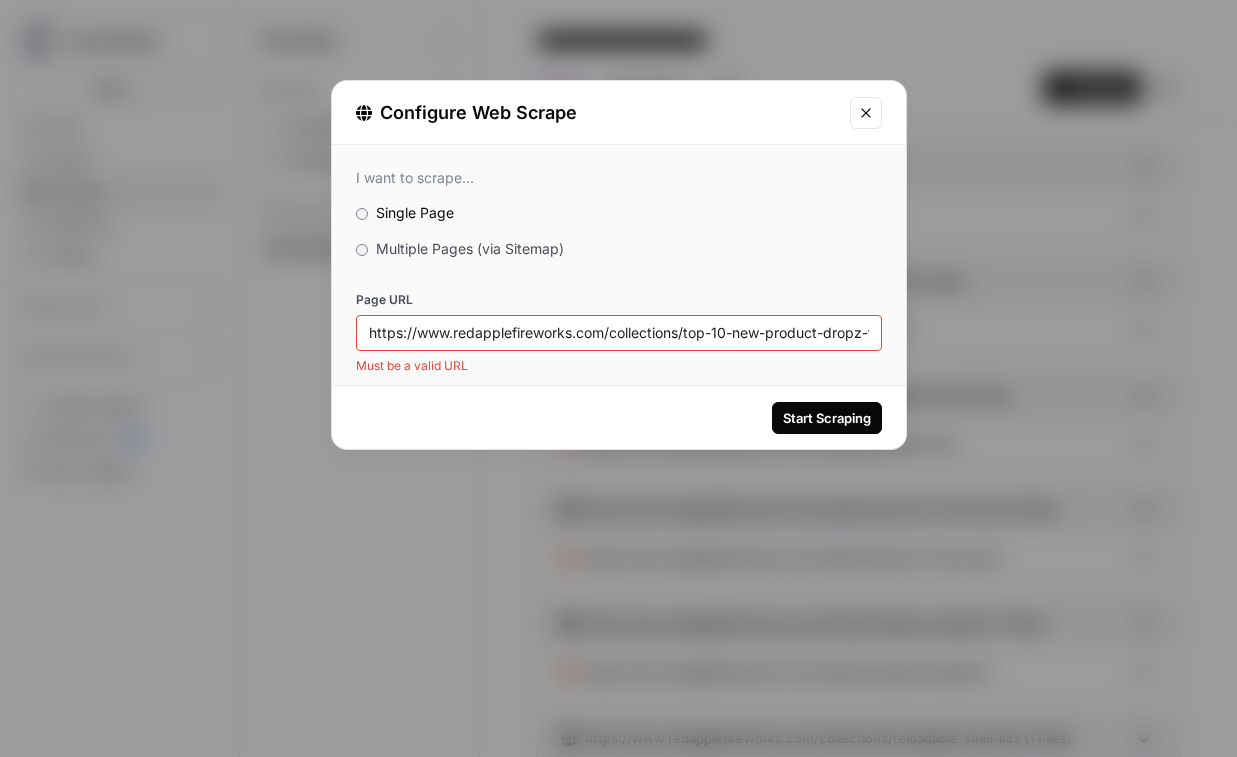 click on "Start Scraping" at bounding box center (619, 417) 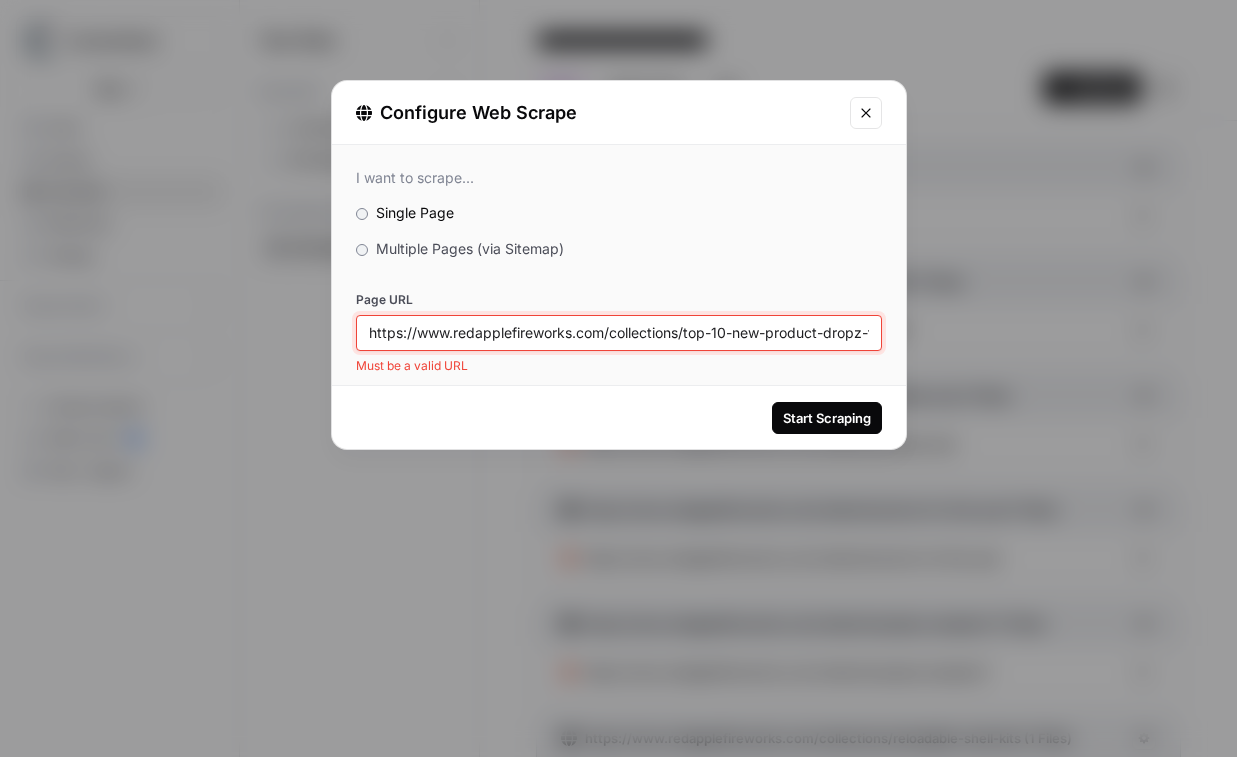 click on "https://www.redapplefireworks.com/collections/top-10-new-product-dropz-for-2024" at bounding box center (619, 333) 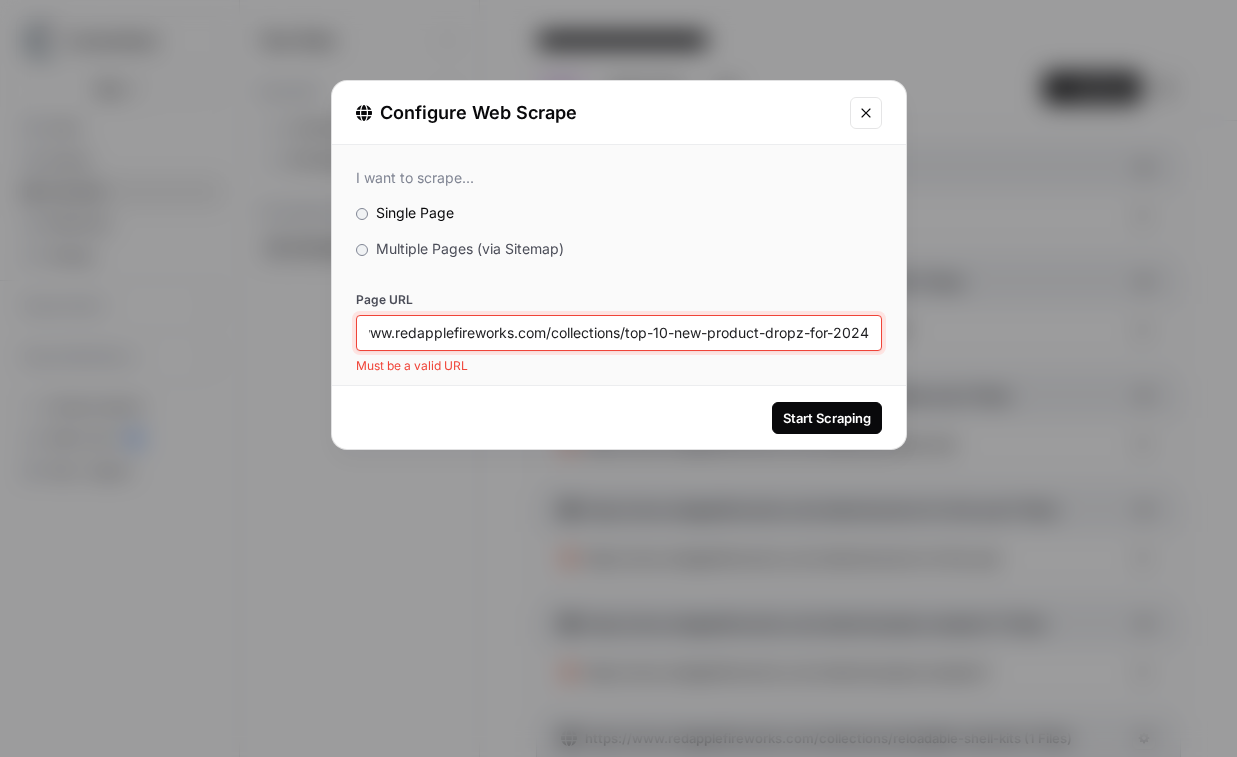 drag, startPoint x: 835, startPoint y: 331, endPoint x: 997, endPoint y: 331, distance: 162 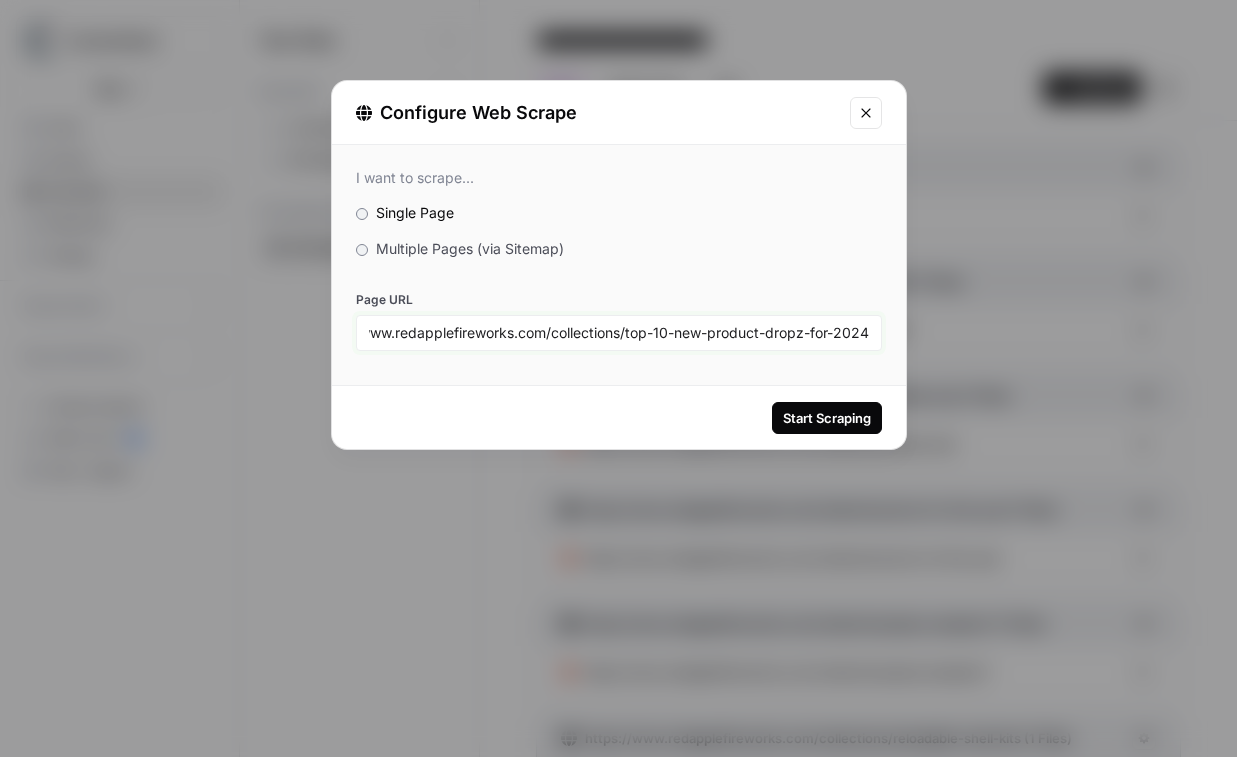 type on "https://www.redapplefireworks.com/collections/top-10-new-product-dropz-for-2024" 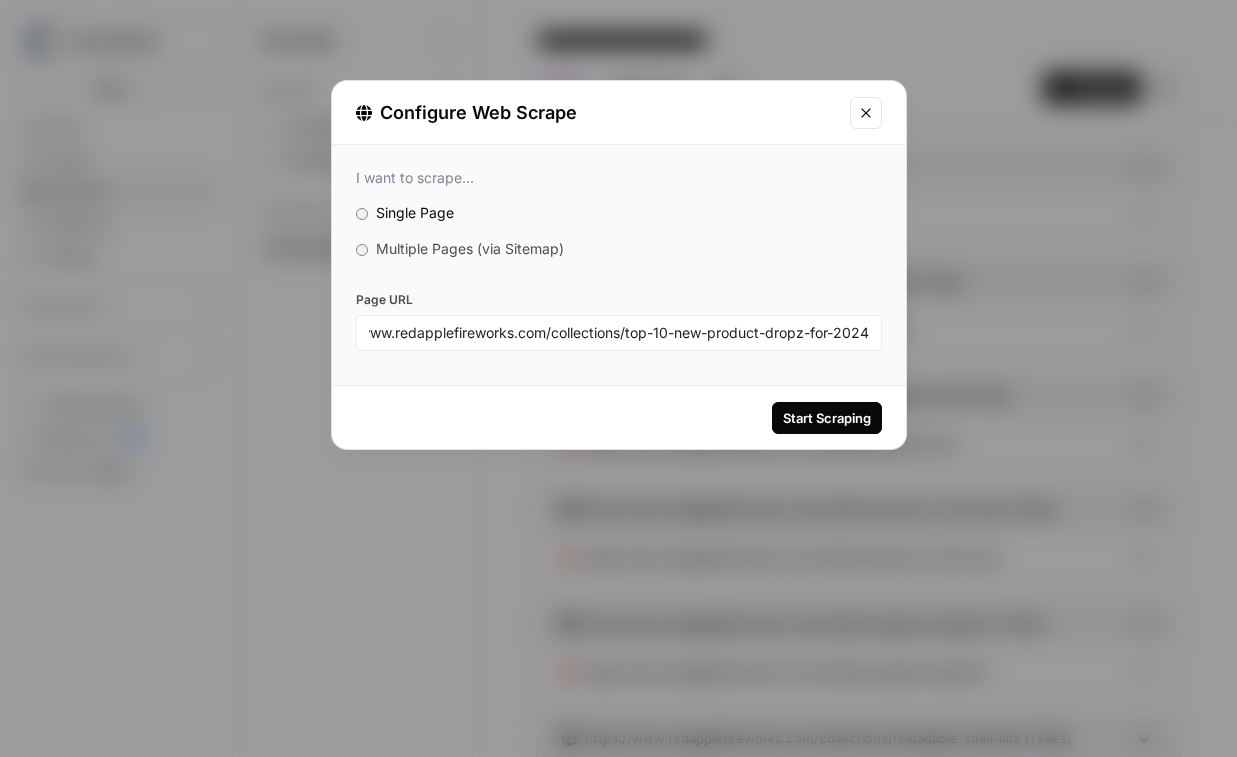scroll, scrollTop: 0, scrollLeft: 0, axis: both 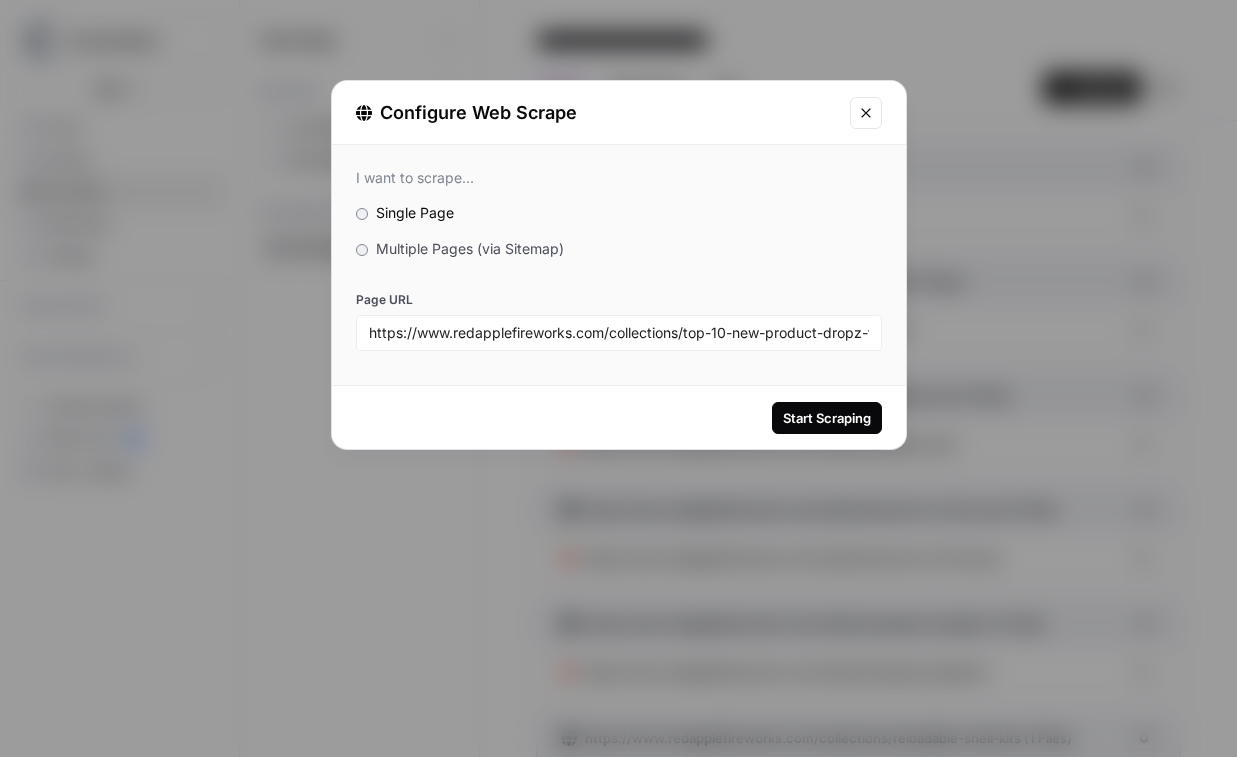 click on "Start Scraping" at bounding box center [827, 418] 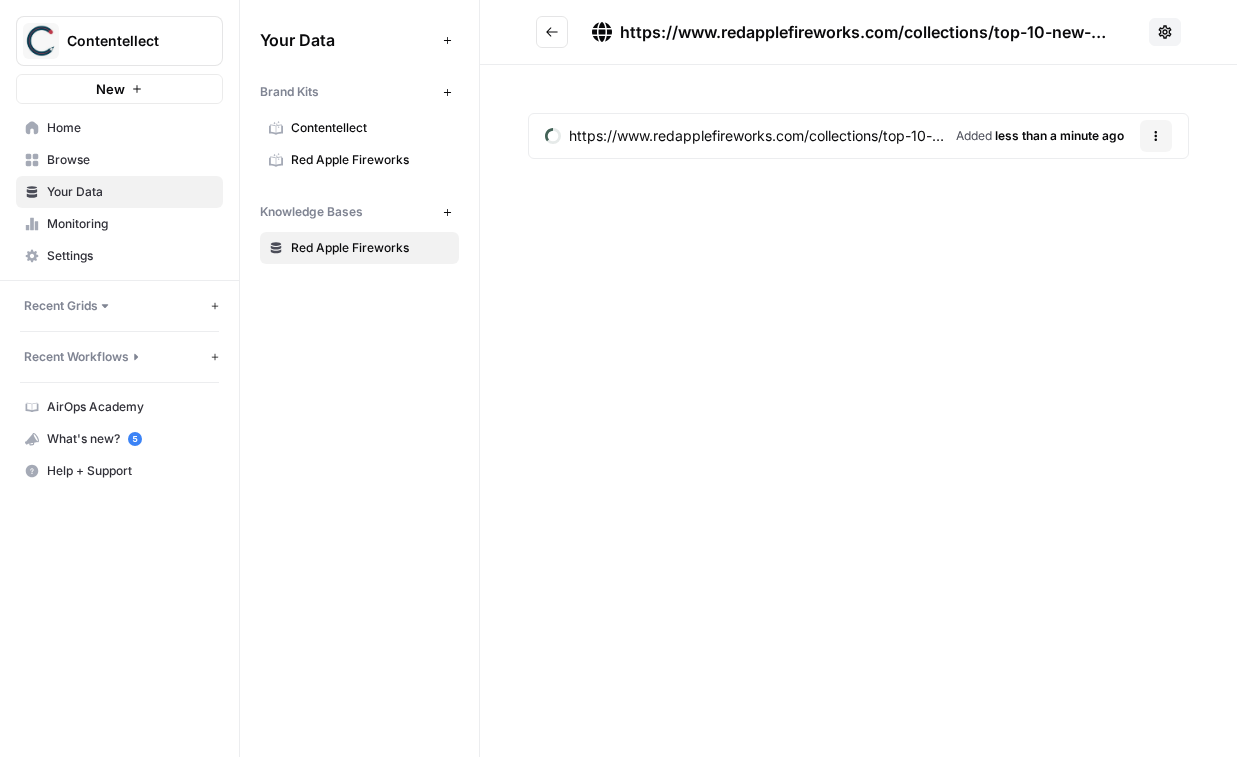 click at bounding box center [552, 32] 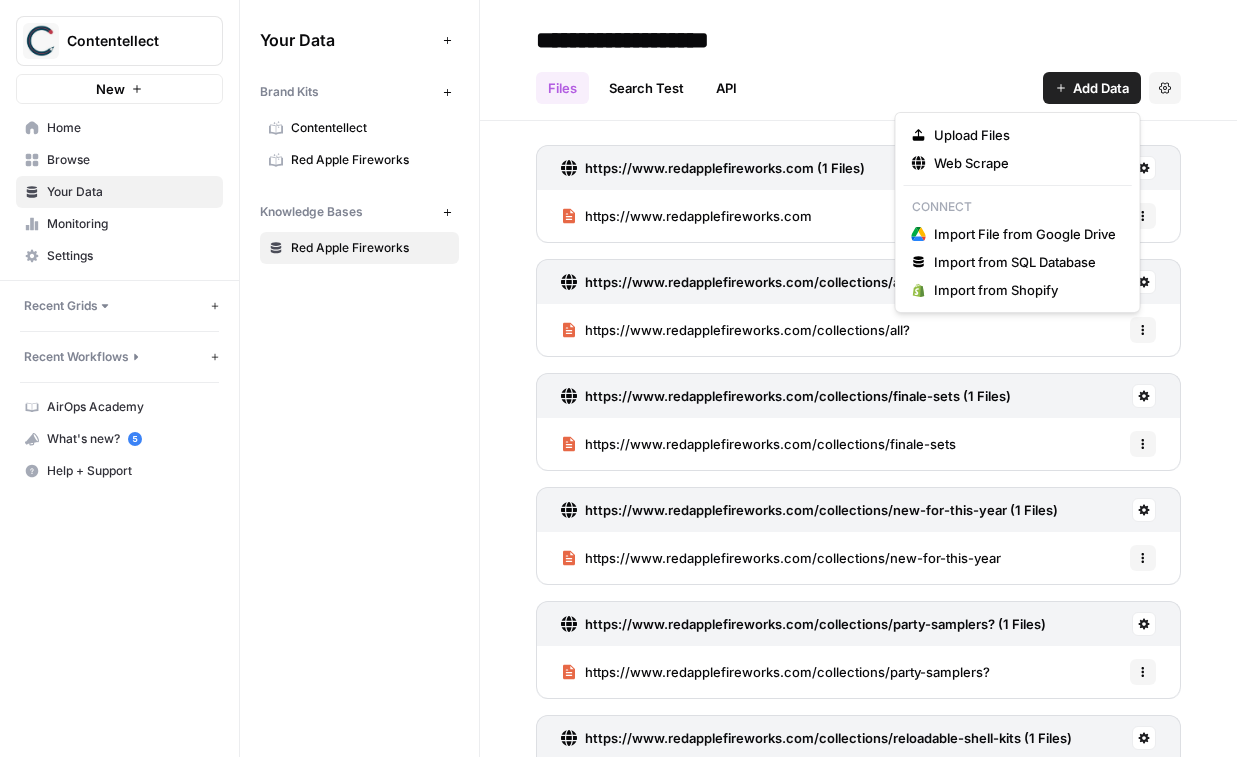 click on "Add Data" at bounding box center (1092, 88) 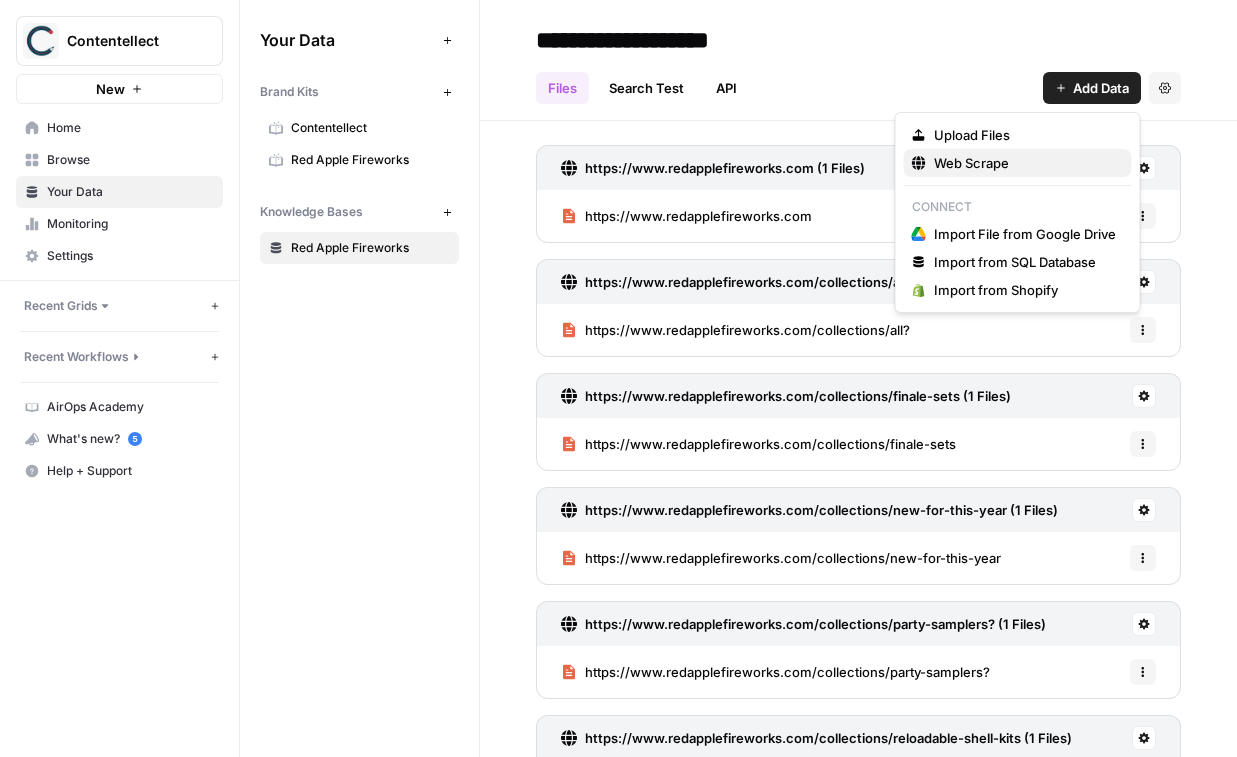 click on "Web Scrape" at bounding box center [1025, 163] 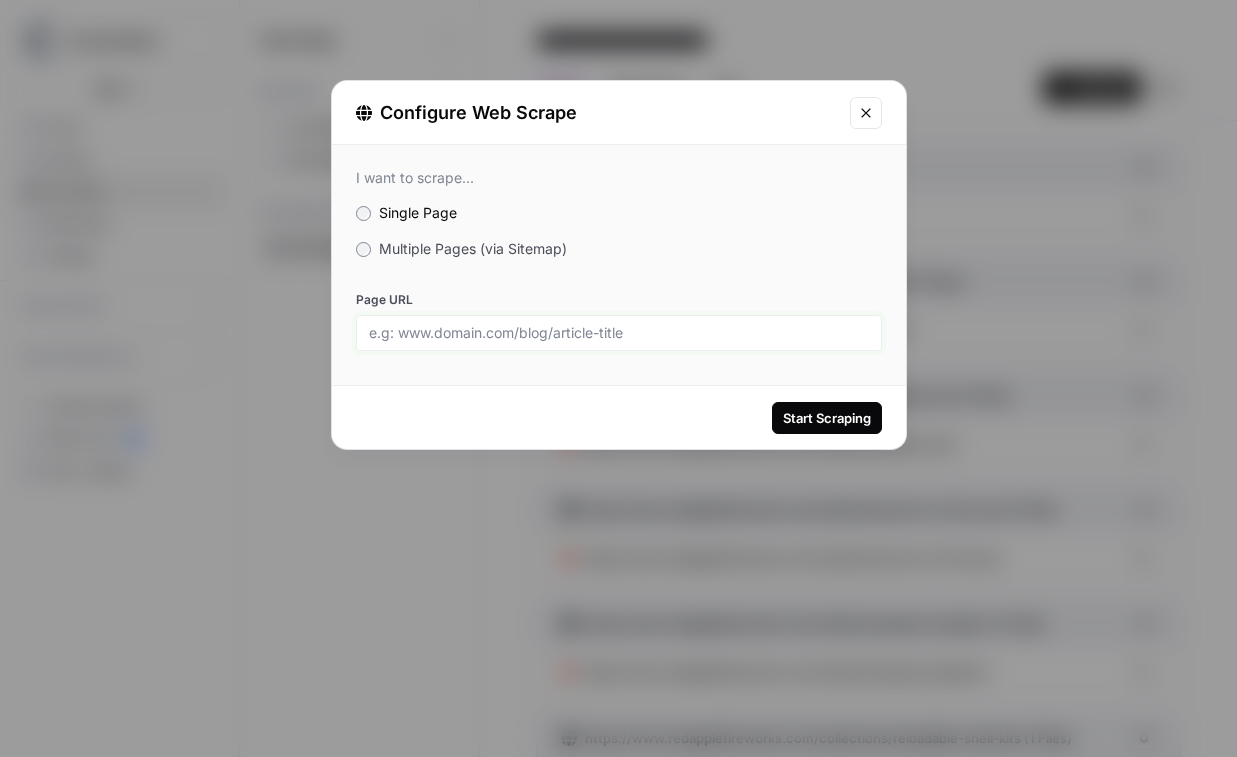 click on "Page URL" at bounding box center (619, 333) 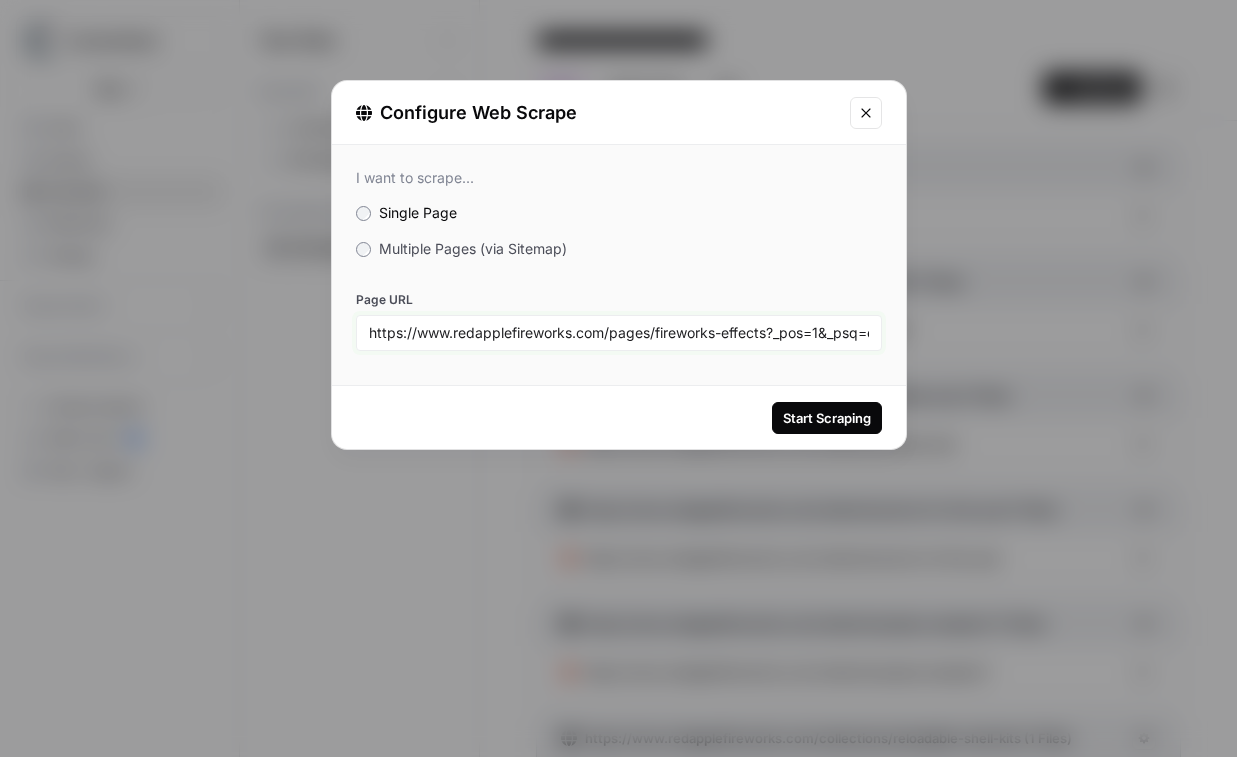 scroll, scrollTop: 0, scrollLeft: 144, axis: horizontal 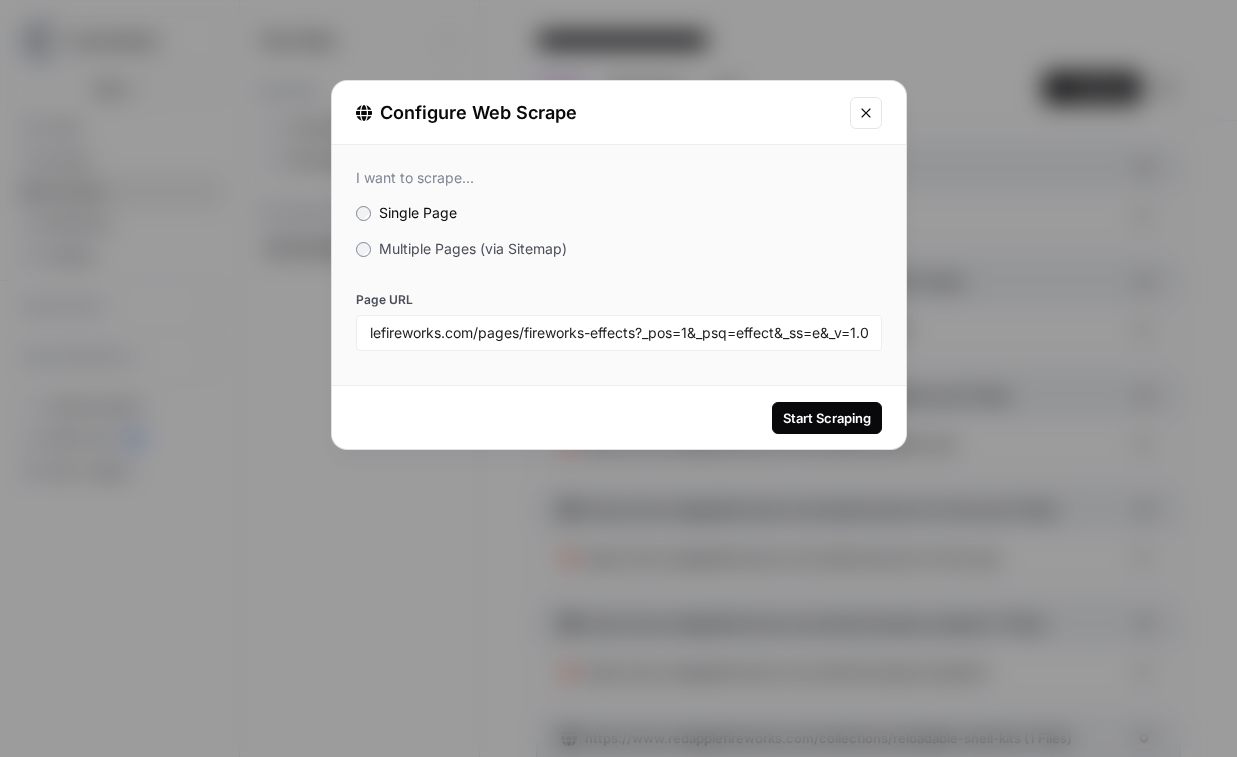 click on "Start Scraping" at bounding box center (827, 418) 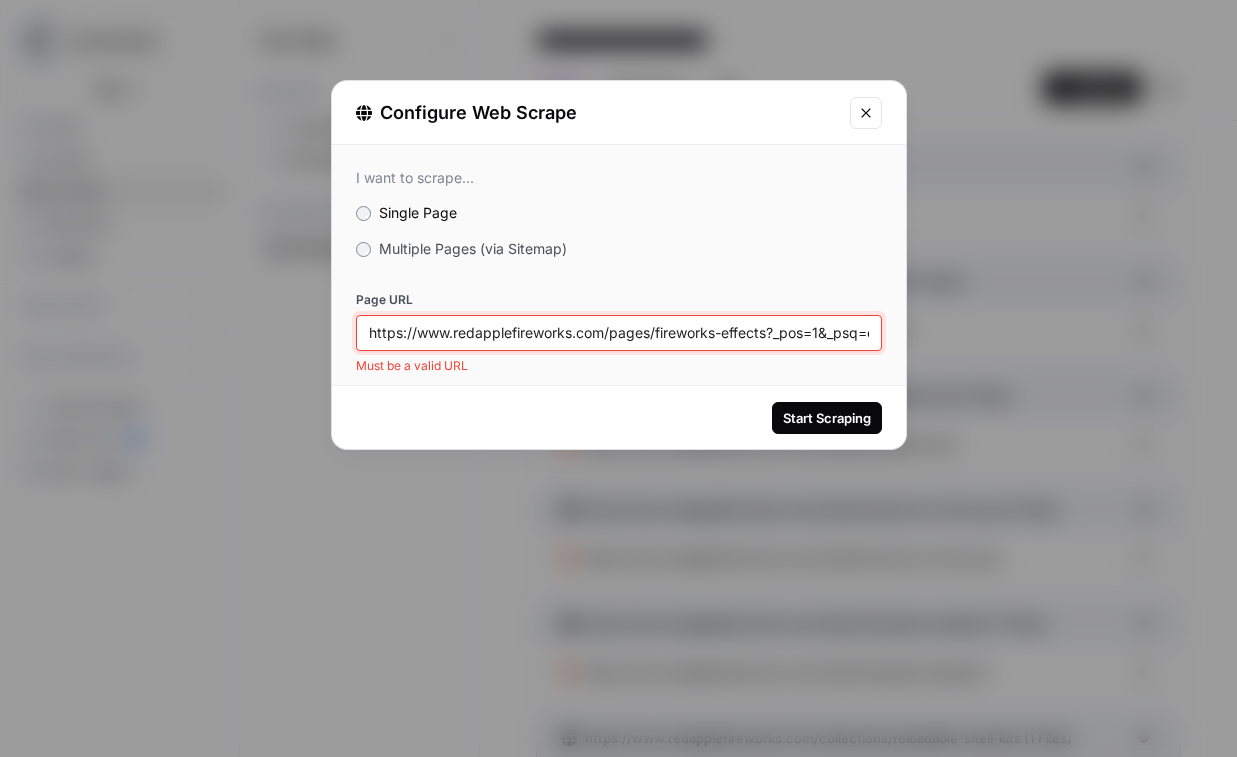 scroll, scrollTop: 0, scrollLeft: 144, axis: horizontal 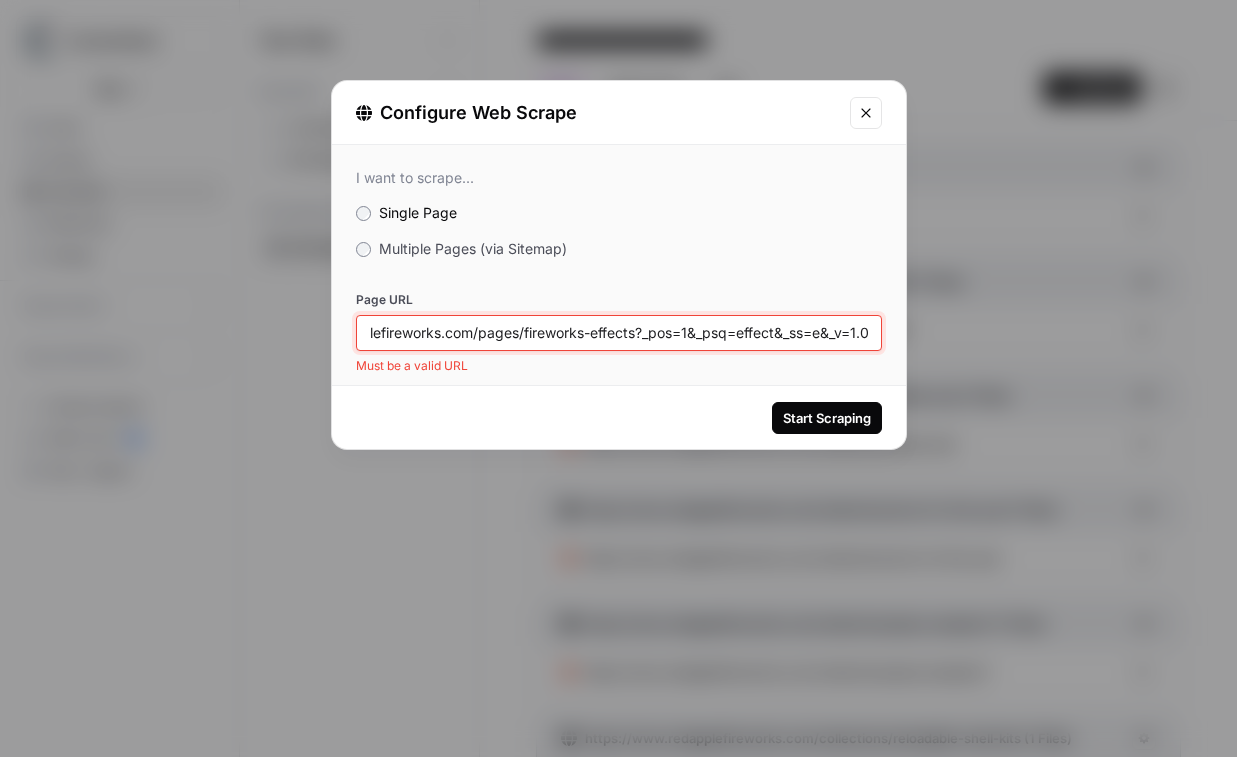 drag, startPoint x: 827, startPoint y: 334, endPoint x: 1072, endPoint y: 320, distance: 245.39967 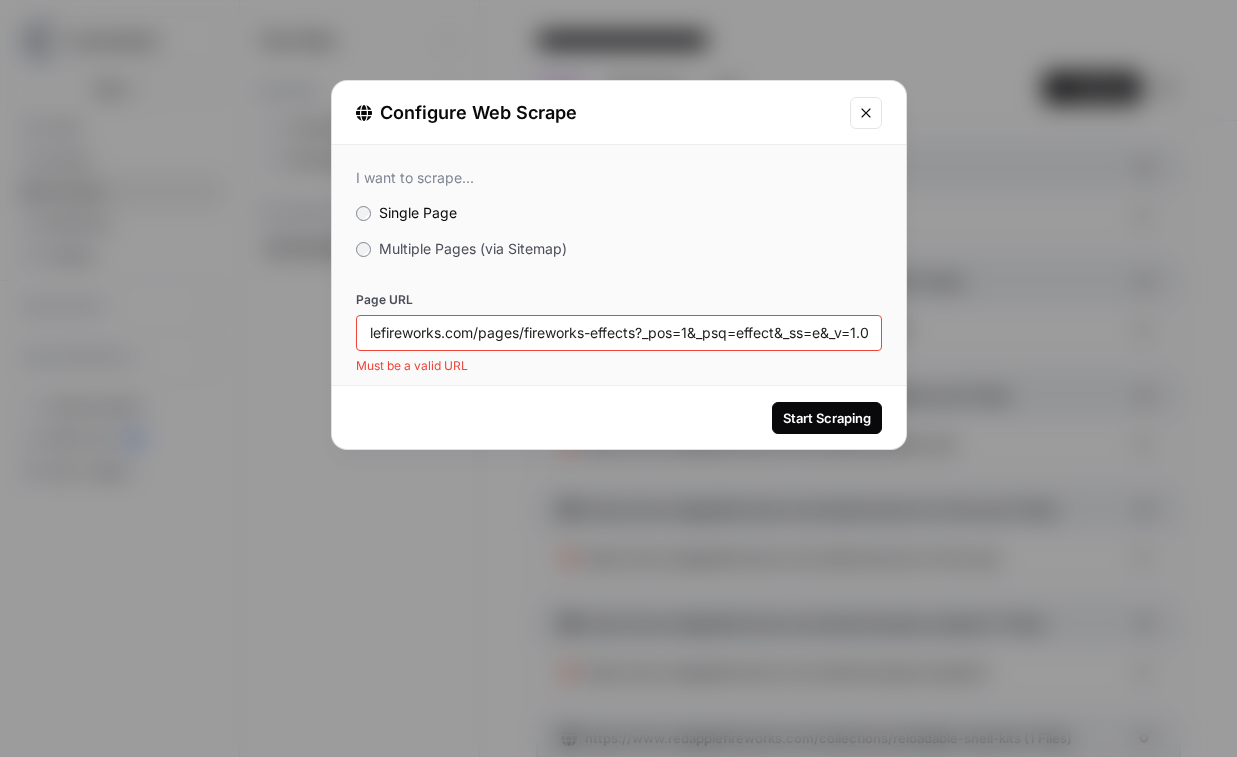 scroll, scrollTop: 0, scrollLeft: 0, axis: both 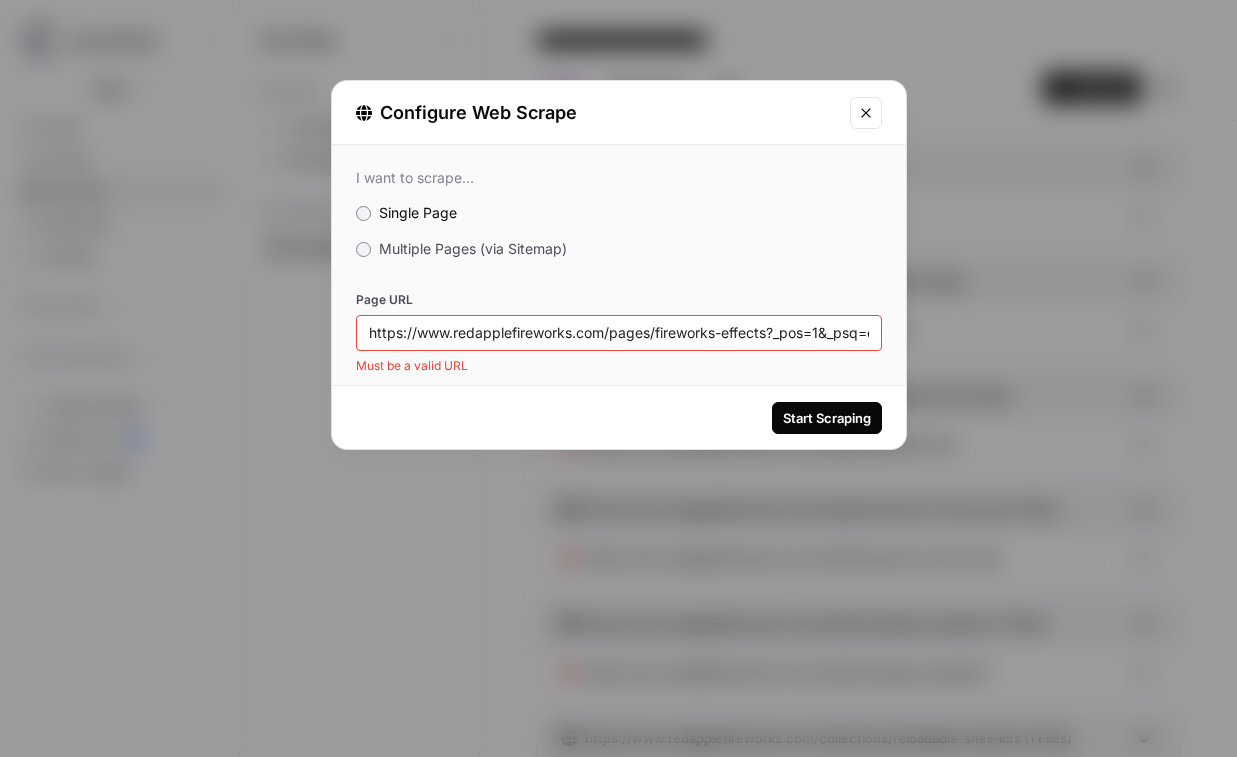 click on "https://www.redapplefireworks.com/pages/fireworks-effects?_pos=1&_psq=effect&_ss=e&_v=1.0" at bounding box center [619, 333] 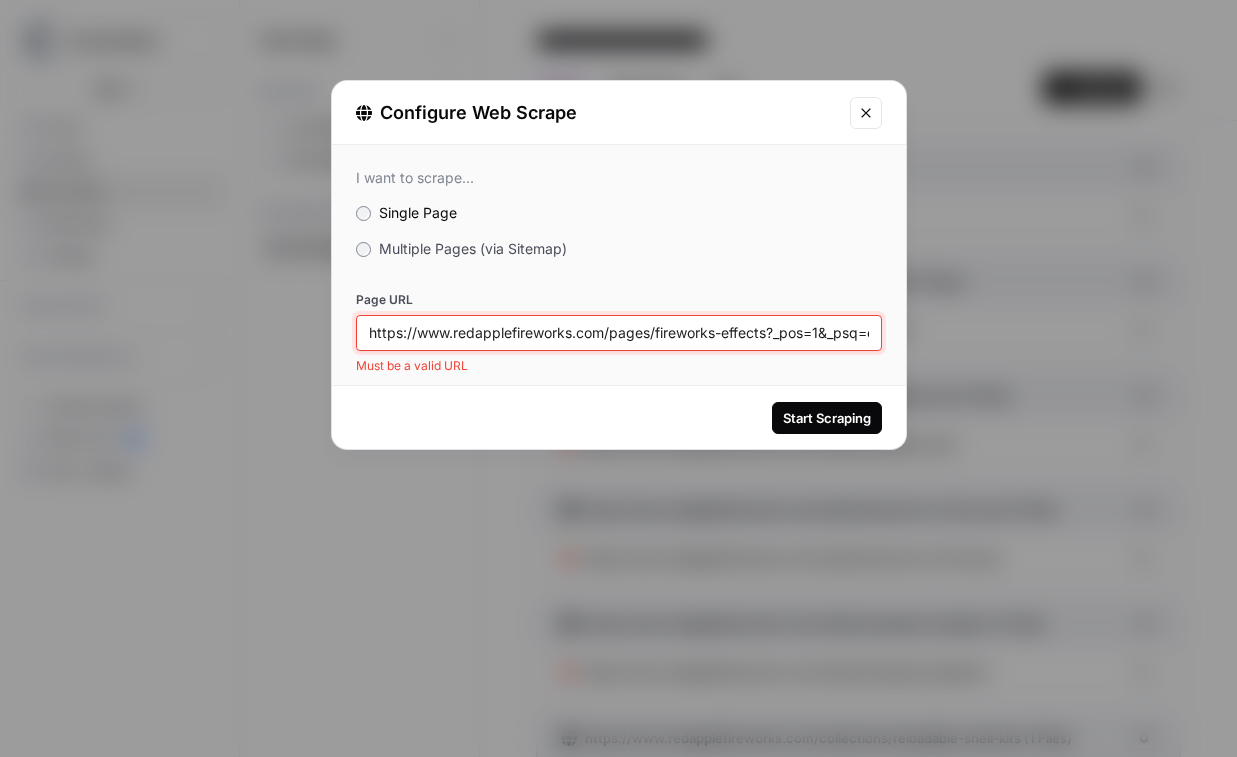 scroll, scrollTop: 0, scrollLeft: 144, axis: horizontal 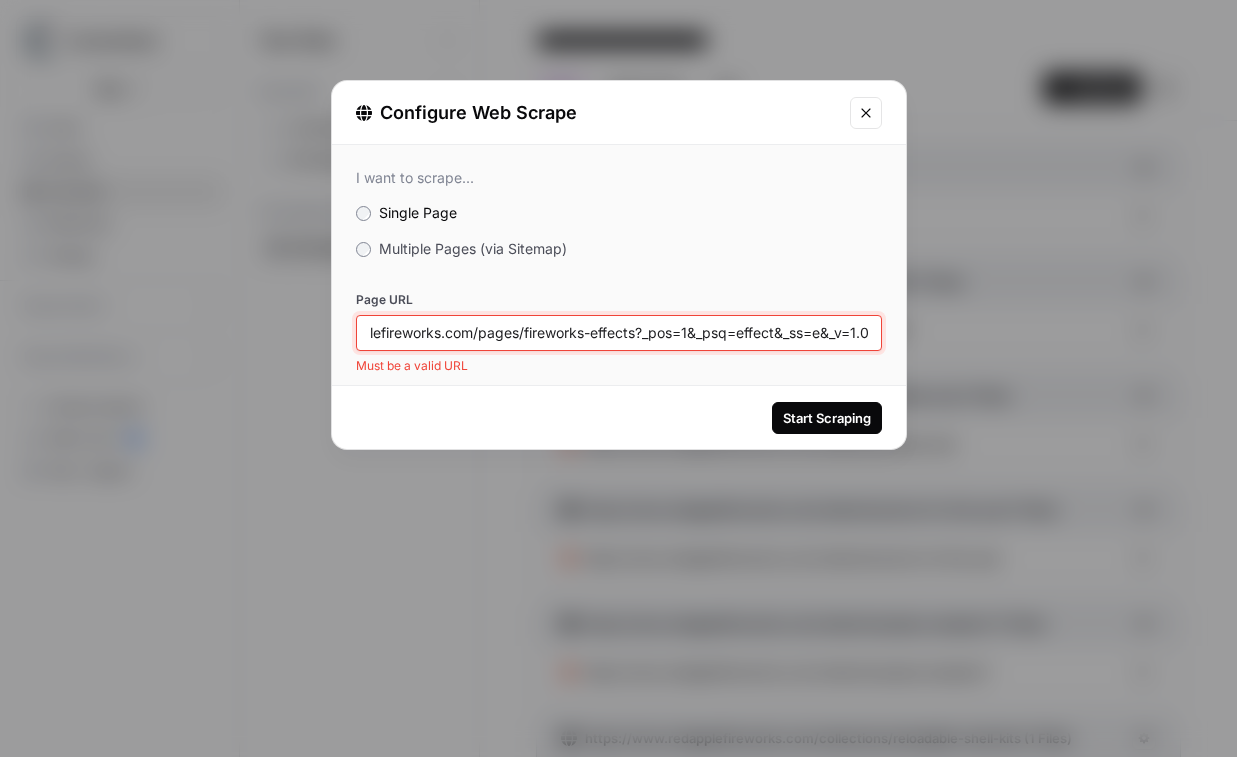 drag, startPoint x: 792, startPoint y: 331, endPoint x: 959, endPoint y: 328, distance: 167.02695 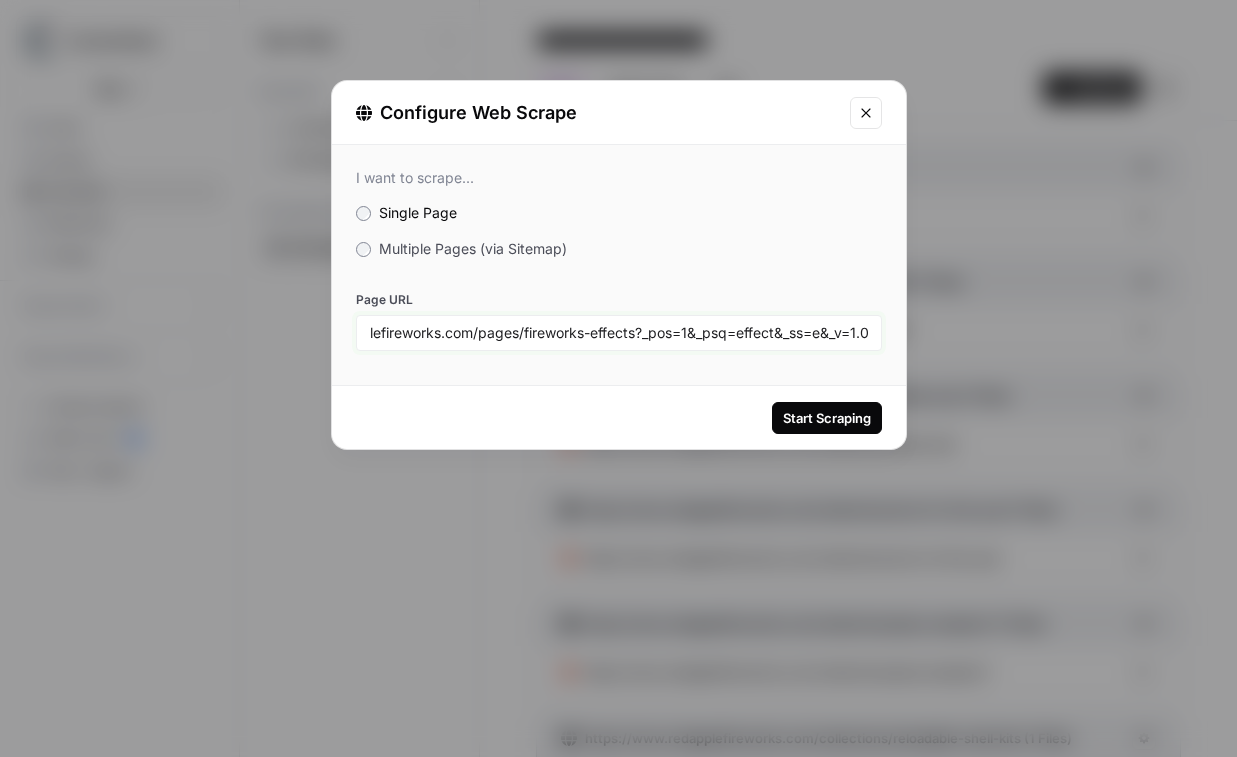 type on "https://www.redapplefireworks.com/pages/fireworks-effects?_pos=1&_psq=effect&_ss=e&_v=1.0" 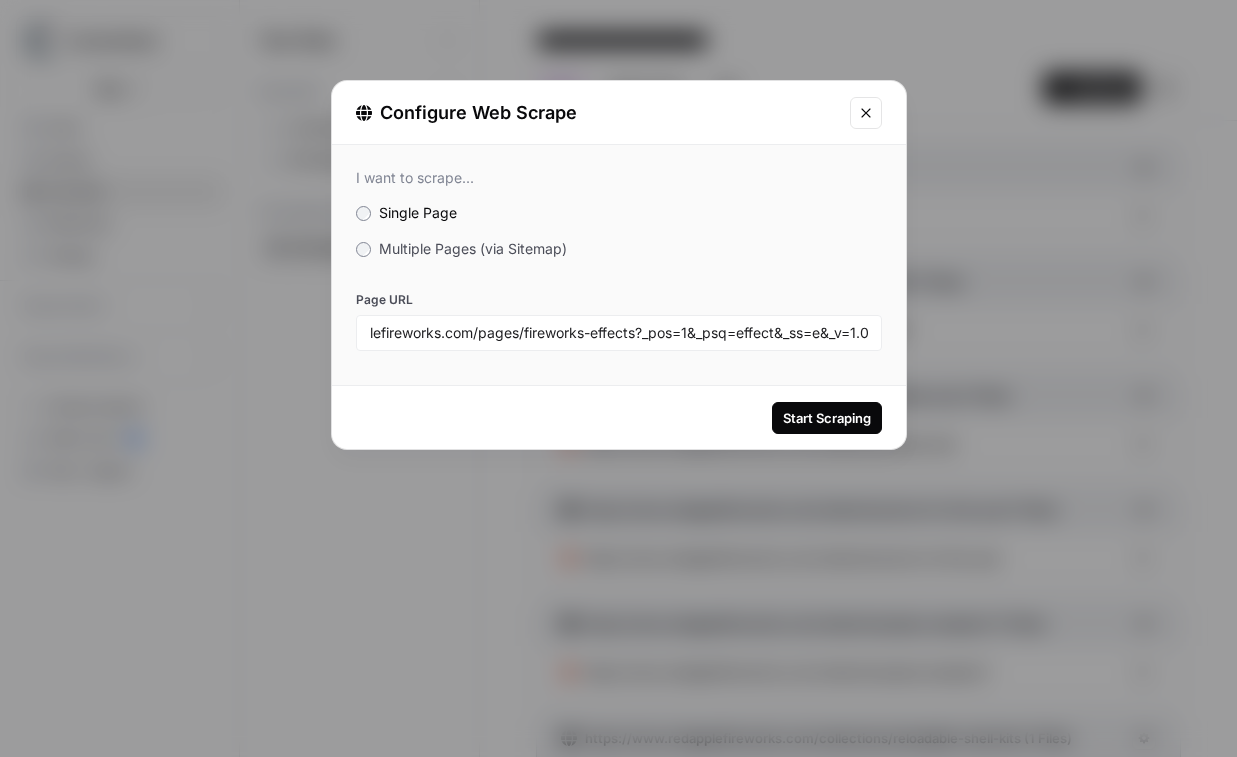 click on "Start Scraping" at bounding box center (827, 418) 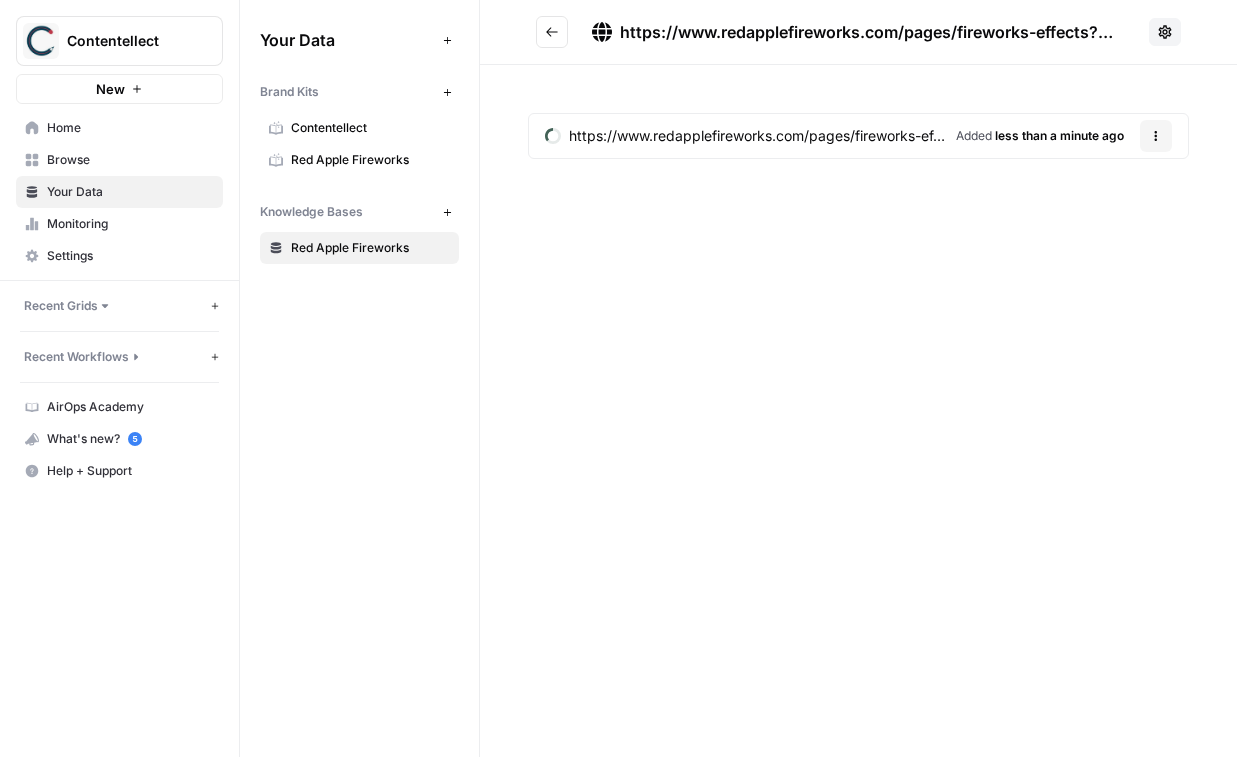 click on "https://www.redapplefireworks.com/pages/fireworks-effects?_pos=1&_psq=effect&_ss=e&_v=1.0  ( 1  Pending)" at bounding box center (858, 32) 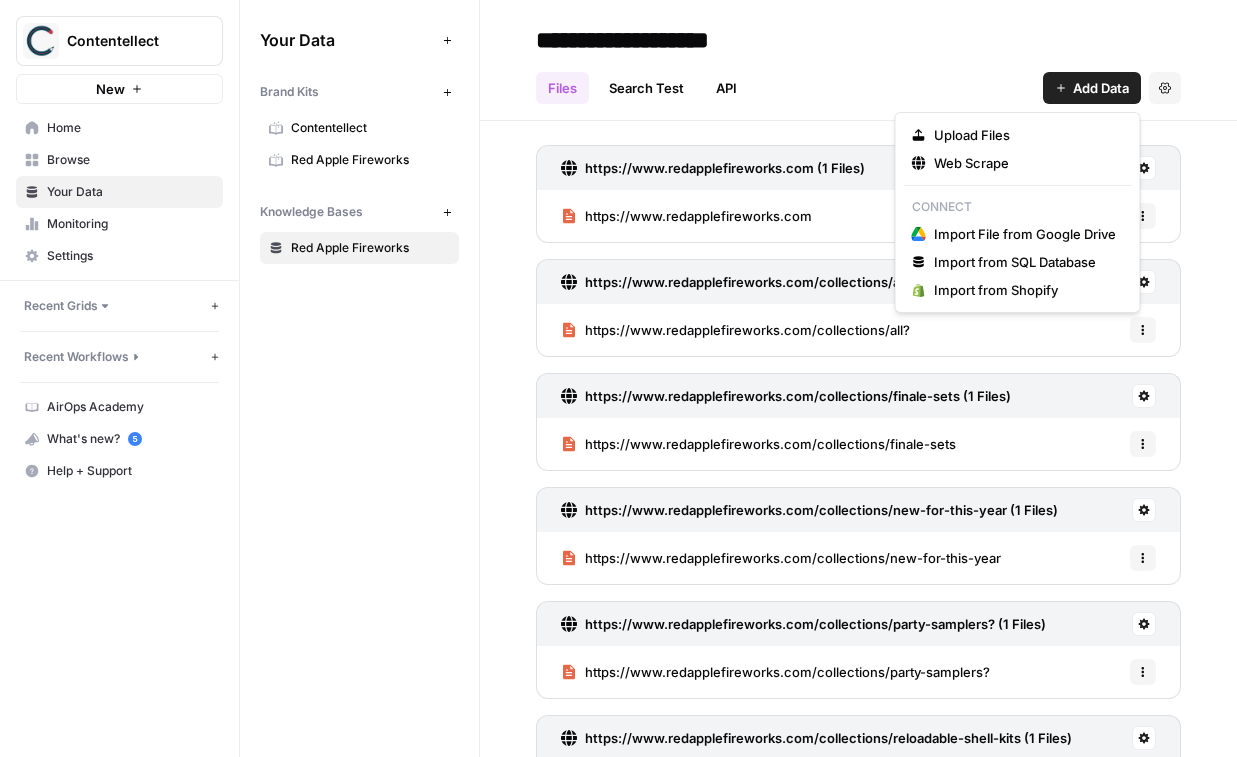click on "Add Data" at bounding box center (1092, 88) 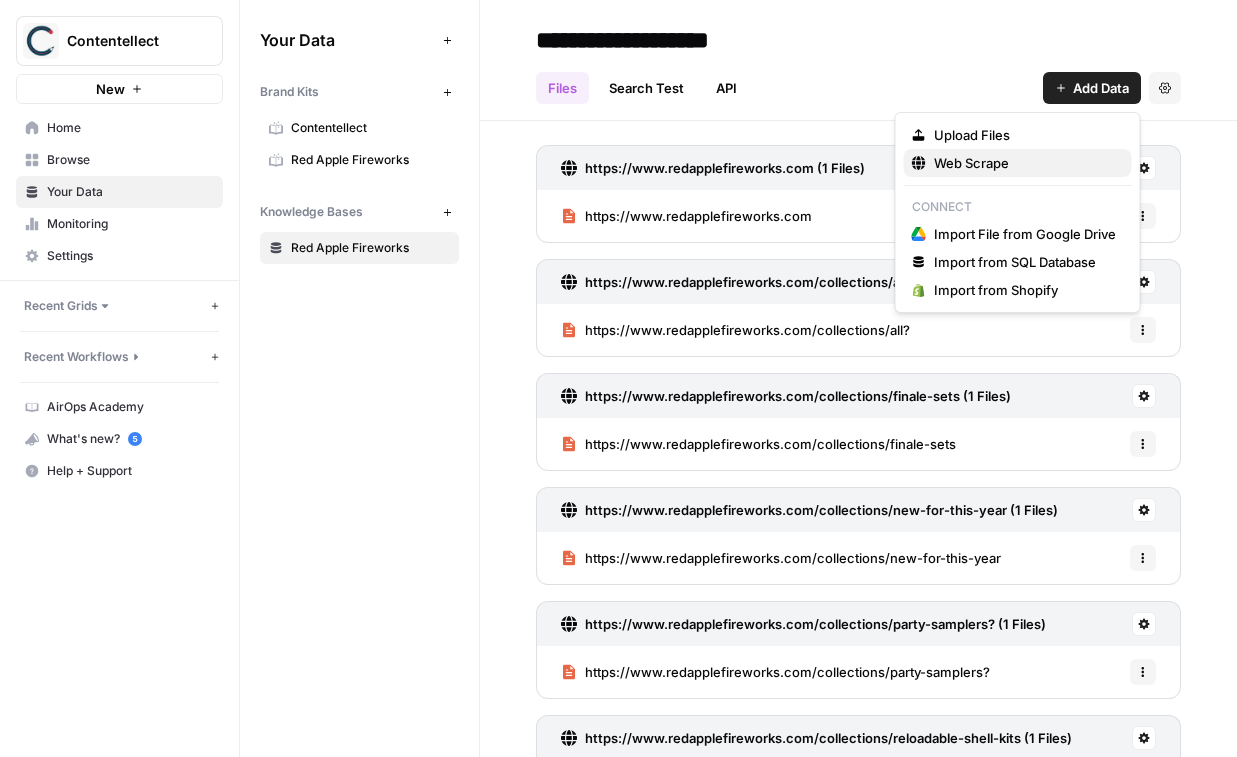 click on "Web Scrape" at bounding box center [1025, 163] 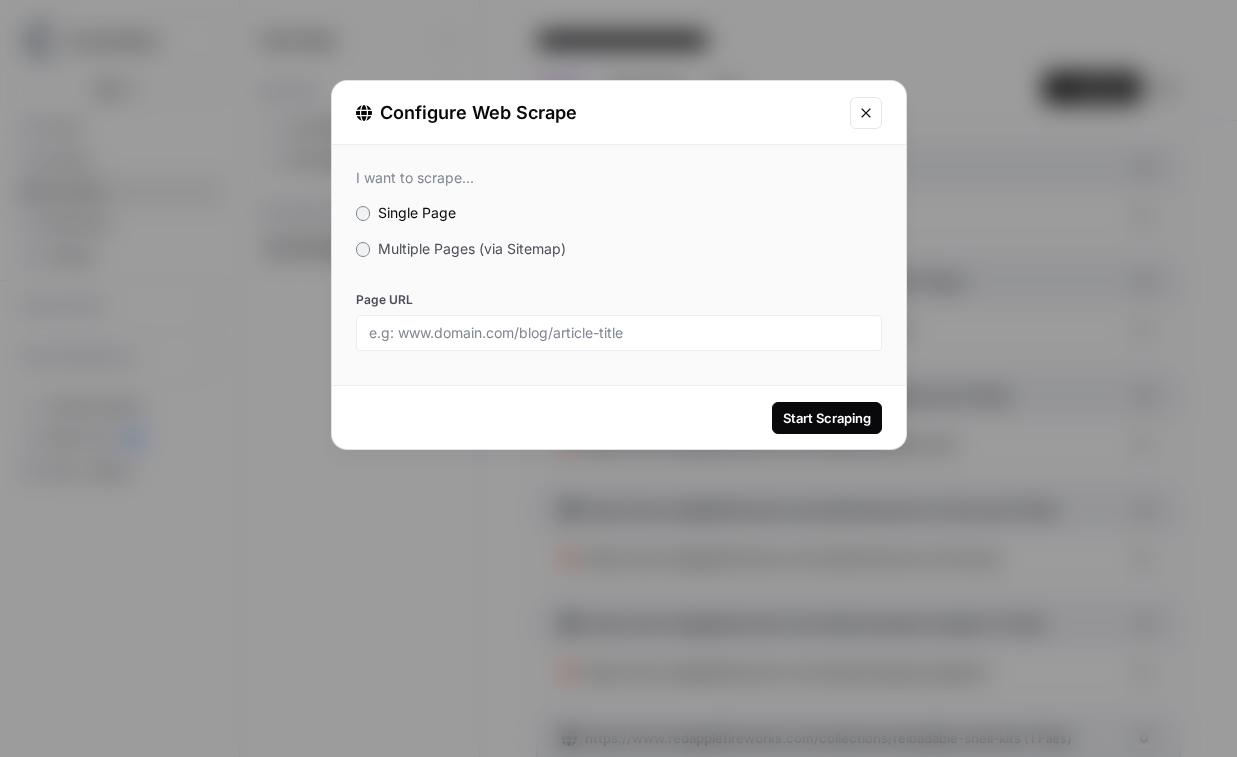 click at bounding box center [619, 333] 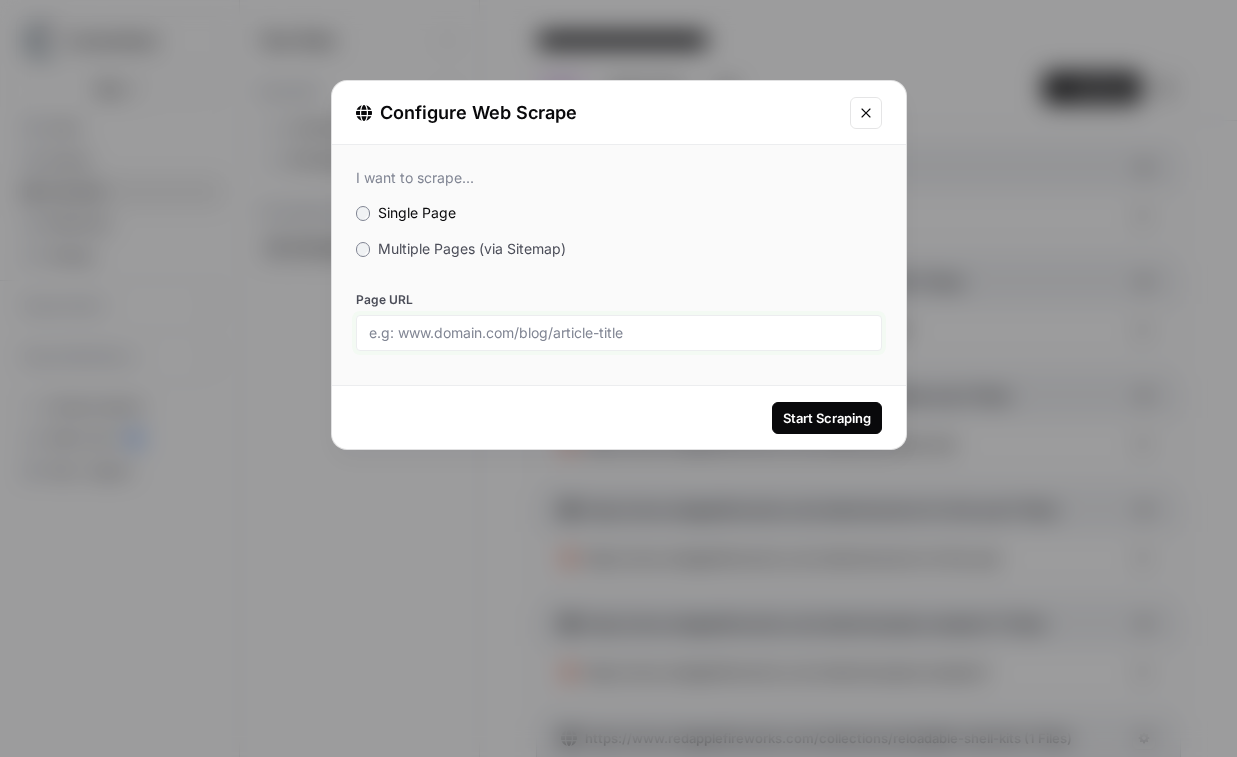 click on "Page URL" at bounding box center [619, 333] 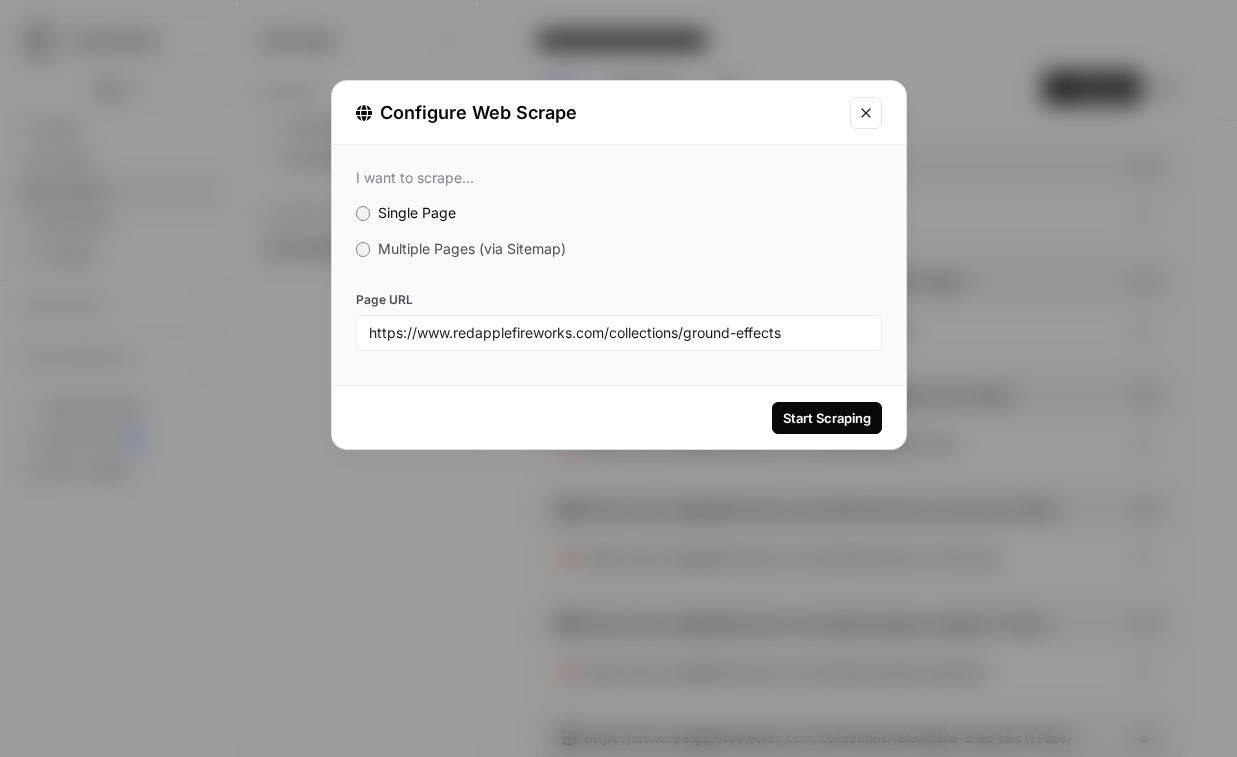 click on "Start Scraping" at bounding box center [827, 418] 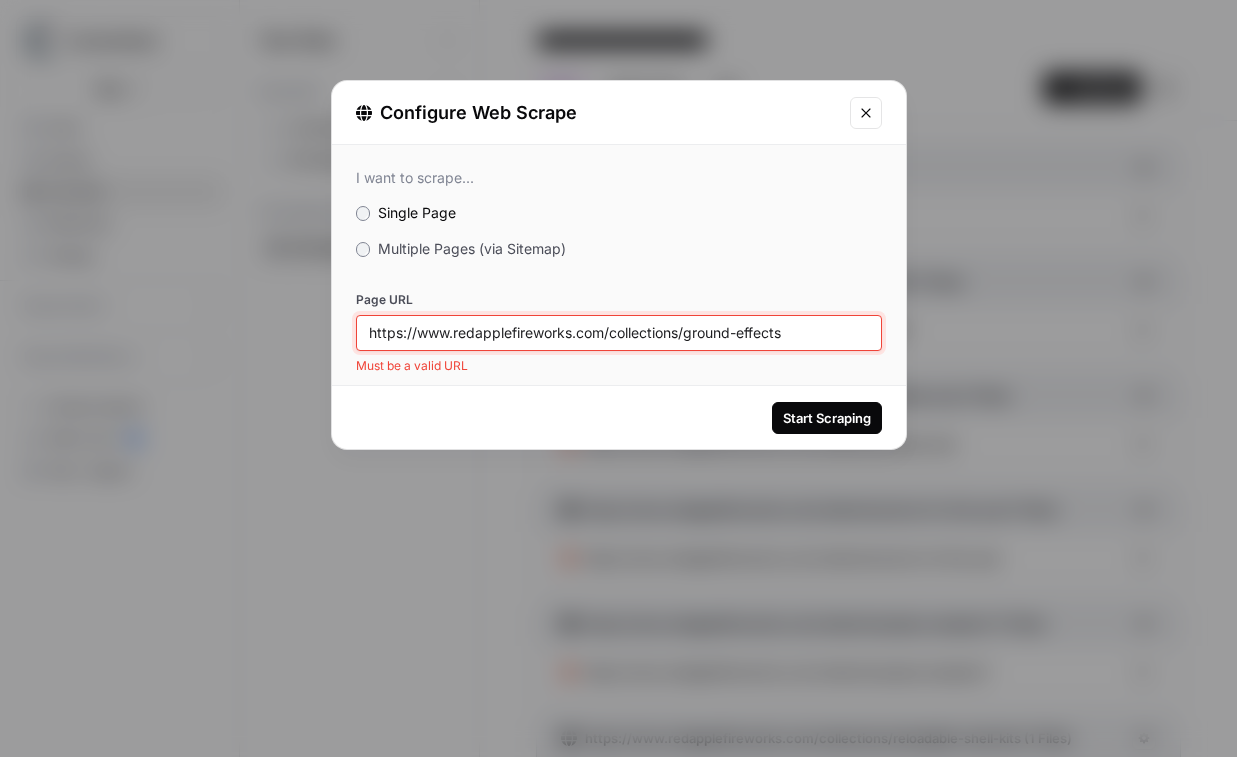 click on "https://www.redapplefireworks.com/collections/ground-effects" at bounding box center (619, 333) 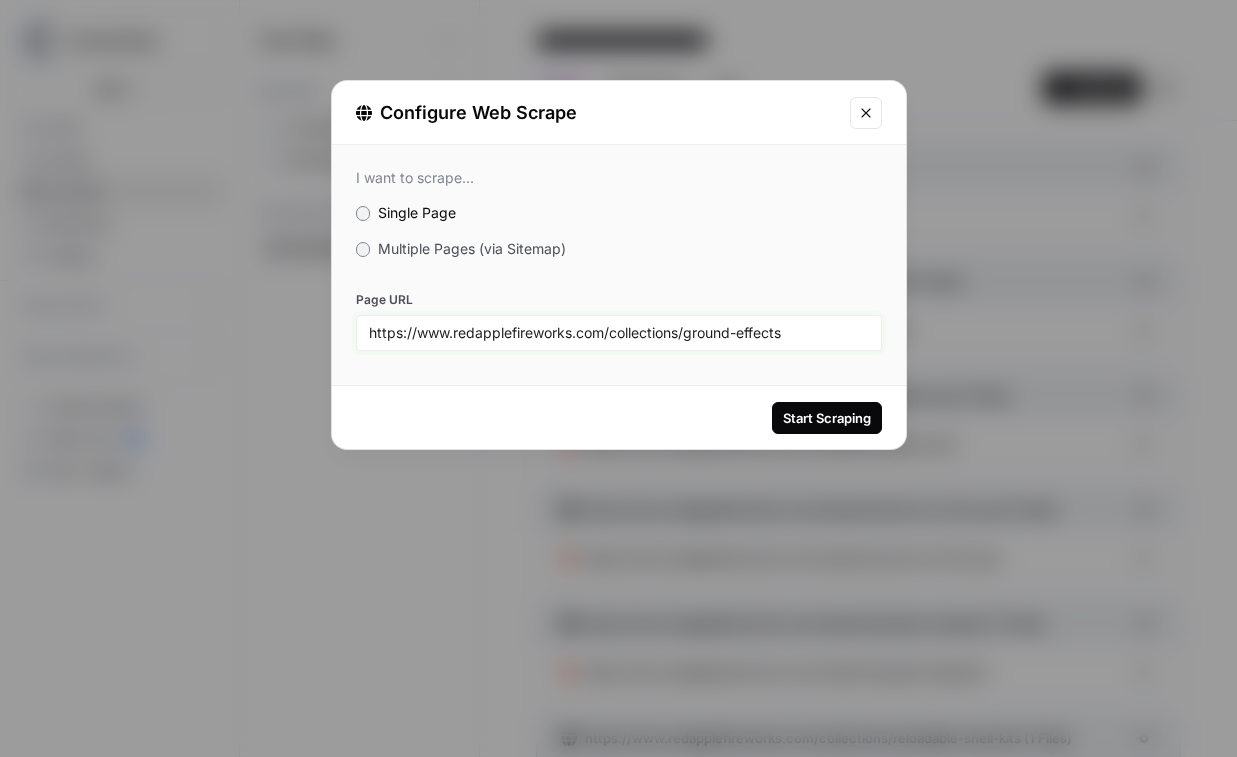 type on "https://www.redapplefireworks.com/collections/ground-effects" 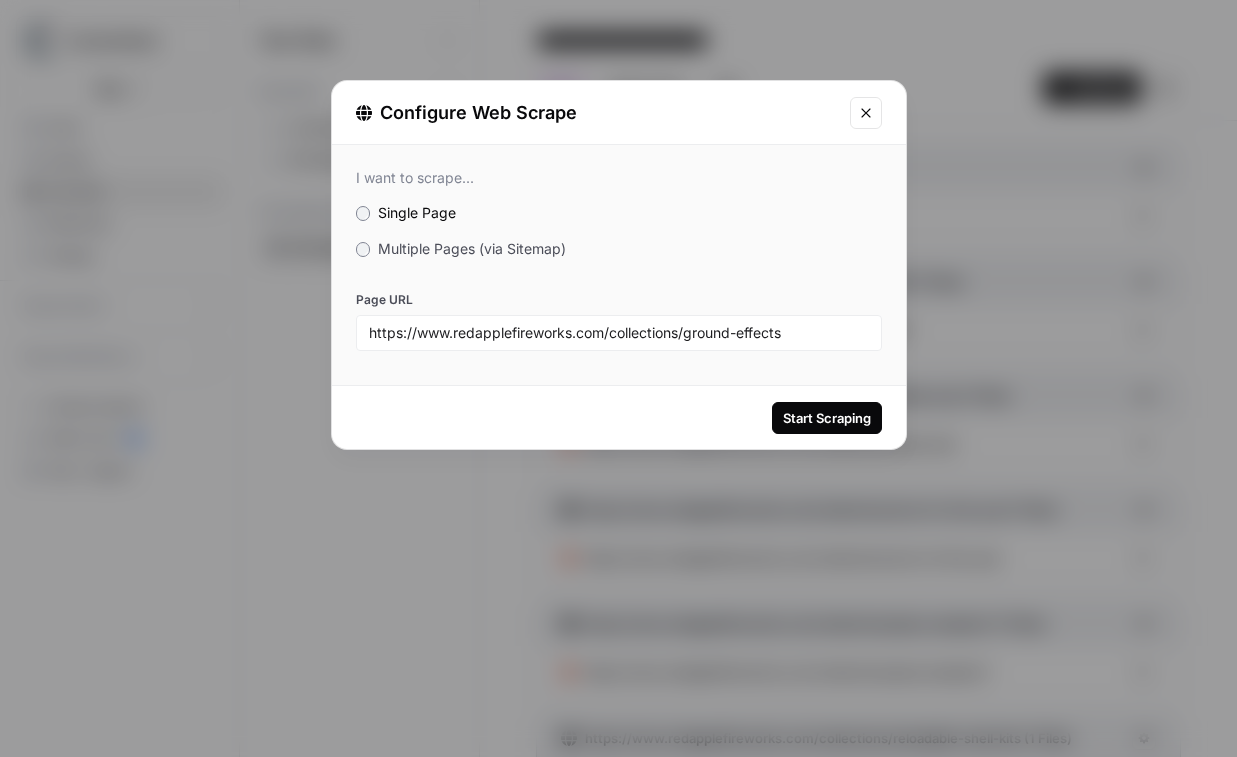 click on "Start Scraping" at bounding box center (619, 417) 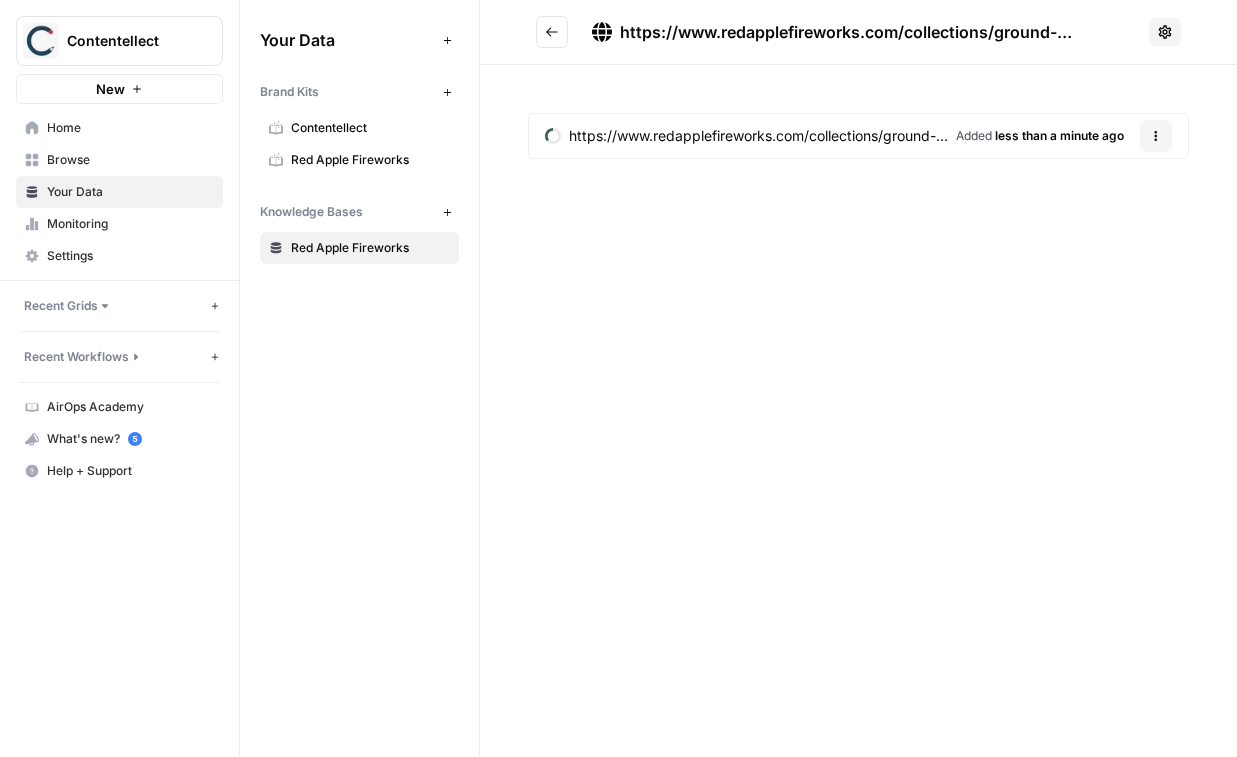 click at bounding box center [552, 32] 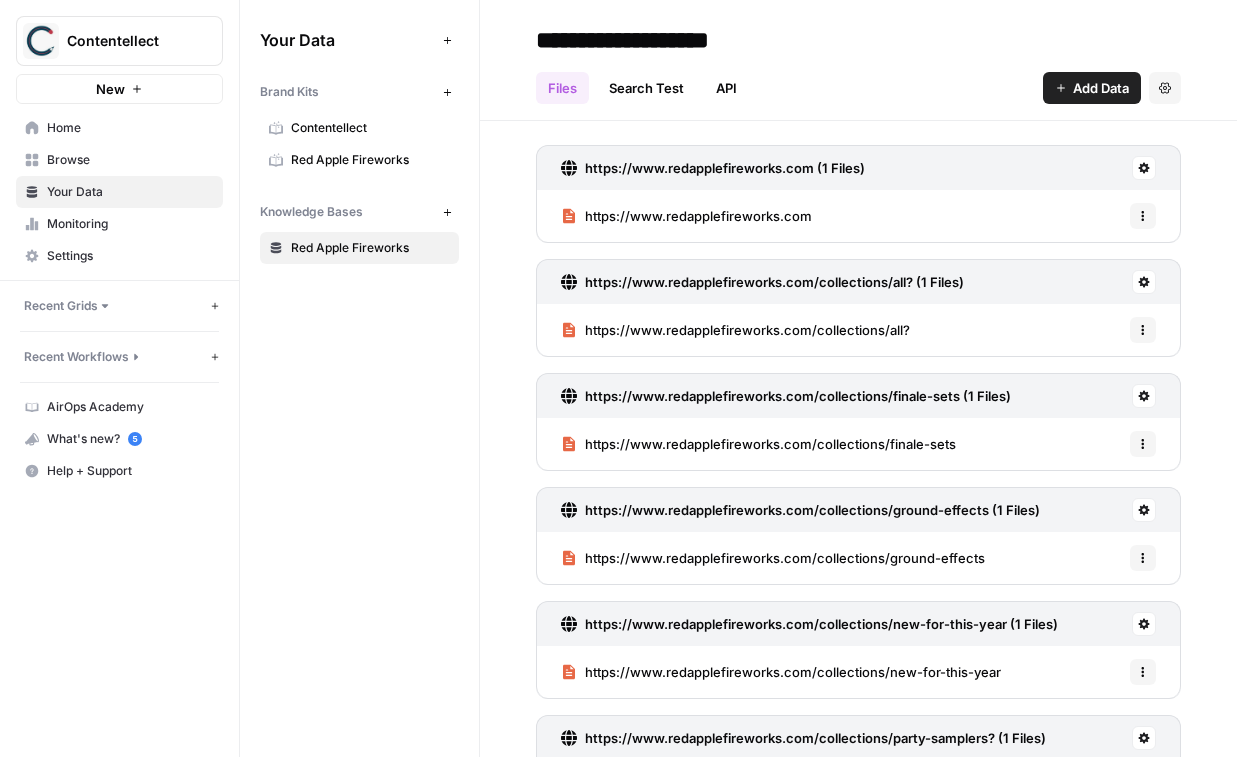 click on "Contentellect" at bounding box center [370, 128] 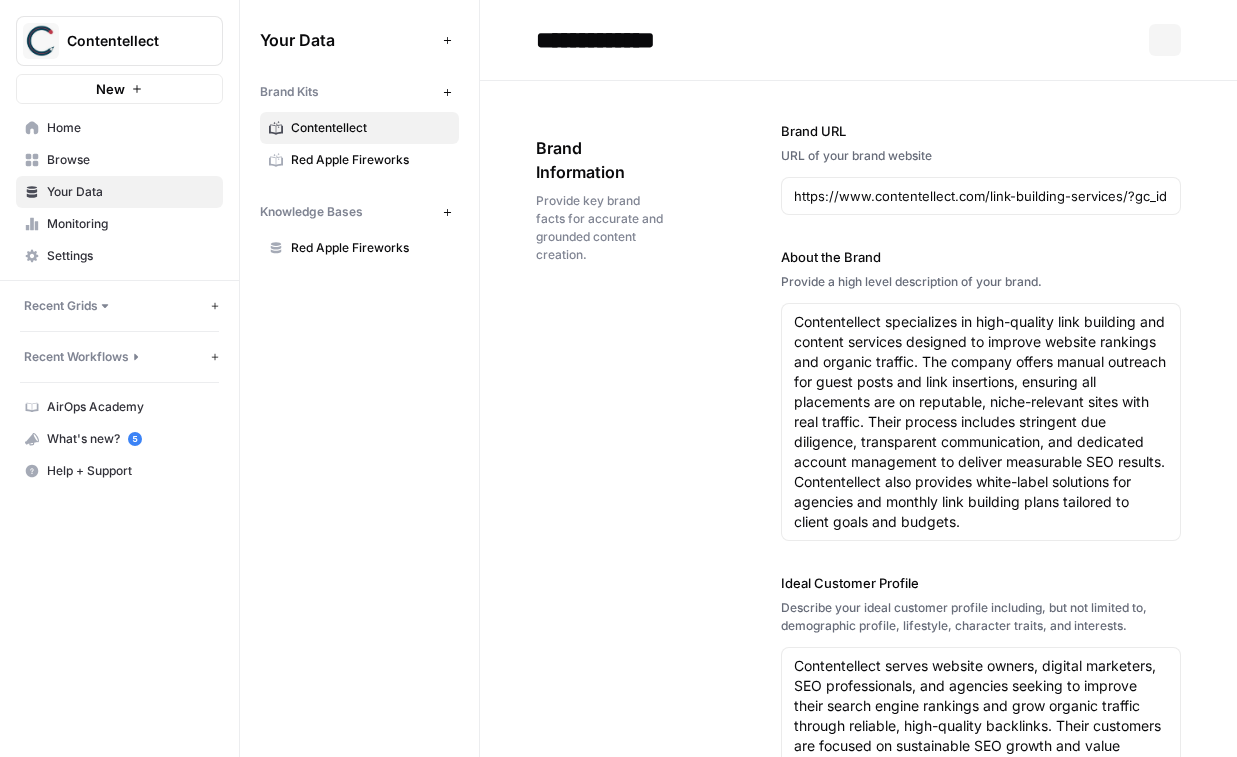click on "Red Apple Fireworks" at bounding box center (370, 160) 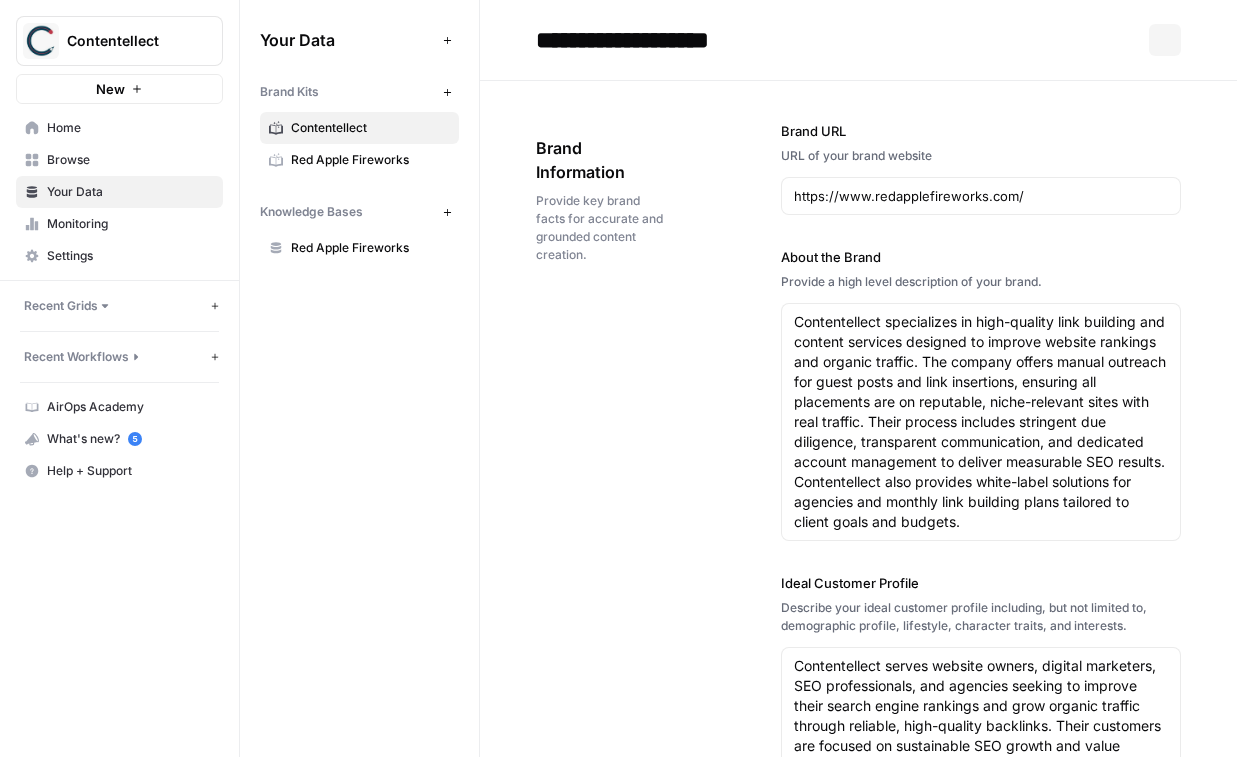 type on "Red Apple Fireworks is a leading retailer and wholesaler of premium consumer fireworks, offering an extensive selection of products for all types of celebrations. The company is known for its high-quality fireworks, including aerial cakes, reloadable shell kits, firecrackers, fountains, sparklers, and exclusive branded items like Finale Sets and Samplers. With both online and physical store locations, Red Apple Fireworks provides convenient shopping options and competitive pricing, including special deals for bulk and wholesale buyers. Their commitment to safety, product variety, and customer satisfaction has made them a trusted name for individuals and event planners seeking memorable fireworks displays." 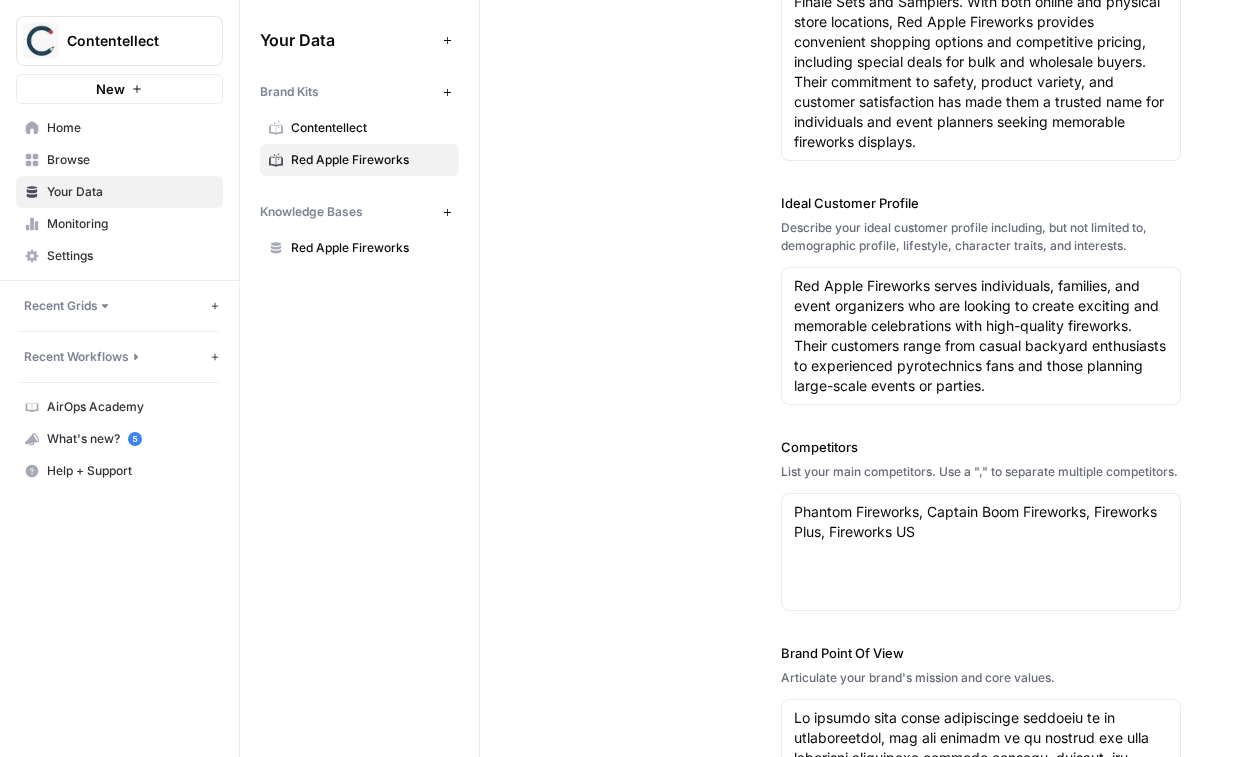 scroll, scrollTop: 693, scrollLeft: 0, axis: vertical 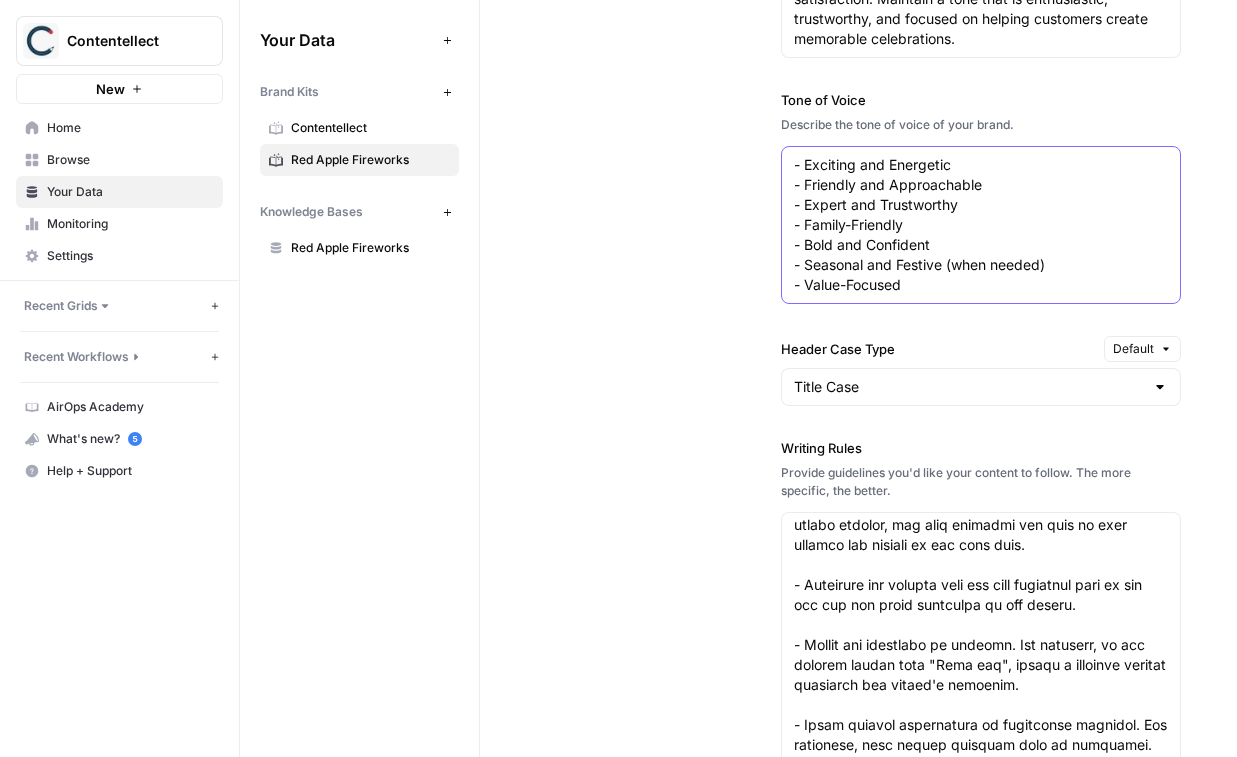 click on "- Exciting and Energetic
- Friendly and Approachable
- Expert and Trustworthy
- Family-Friendly
- Bold and Confident
- Seasonal and Festive (when needed)
- Value-Focused" at bounding box center [981, 225] 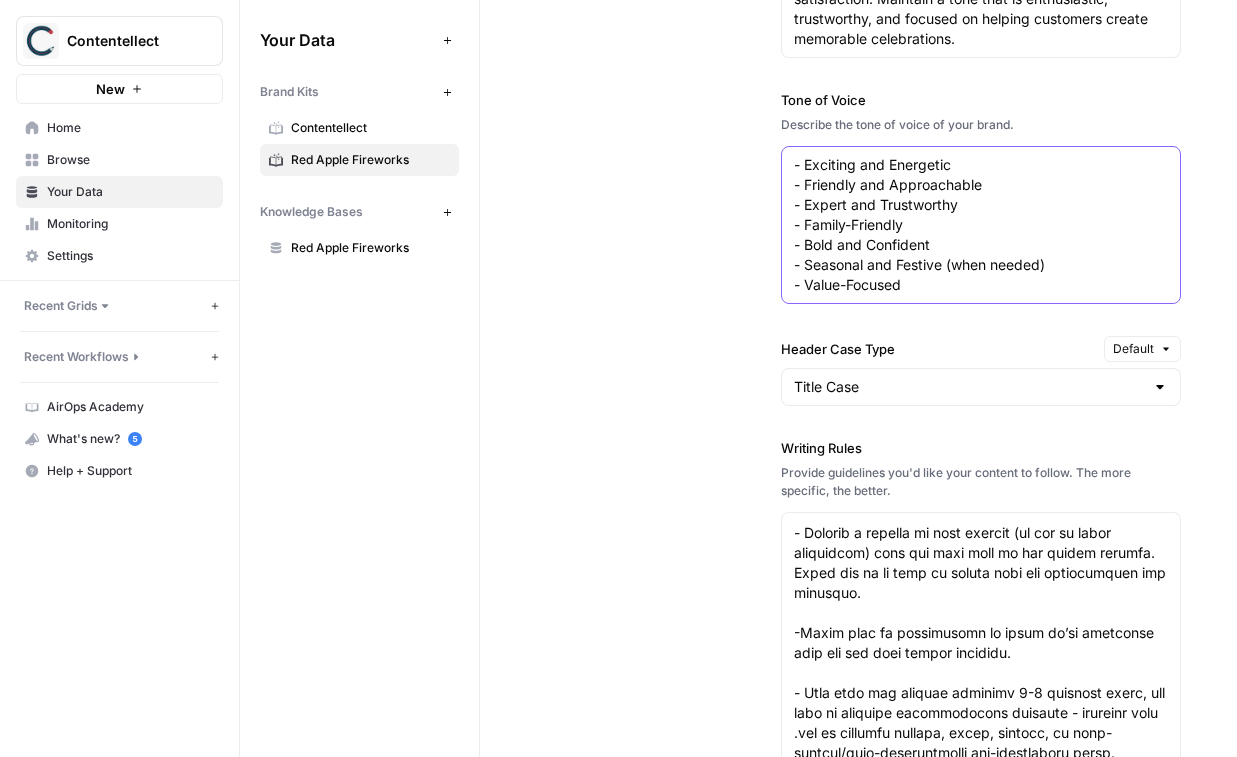 scroll, scrollTop: 520, scrollLeft: 0, axis: vertical 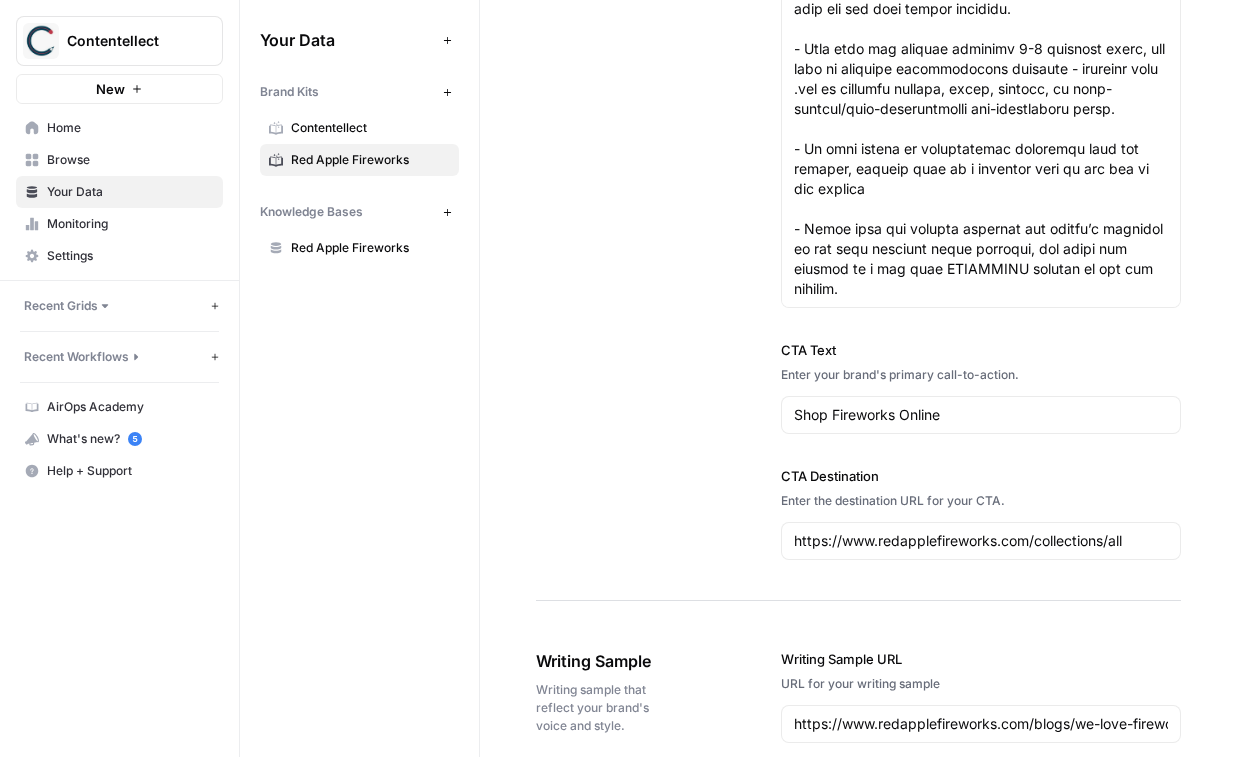 type on "- Exciting and Energetic
- Friendly and Approachable
- Expert and Trustworthy
- Family-Friendly
- Bold and Confident
- Seasonal and Festive (when needed)
- Value-Focused" 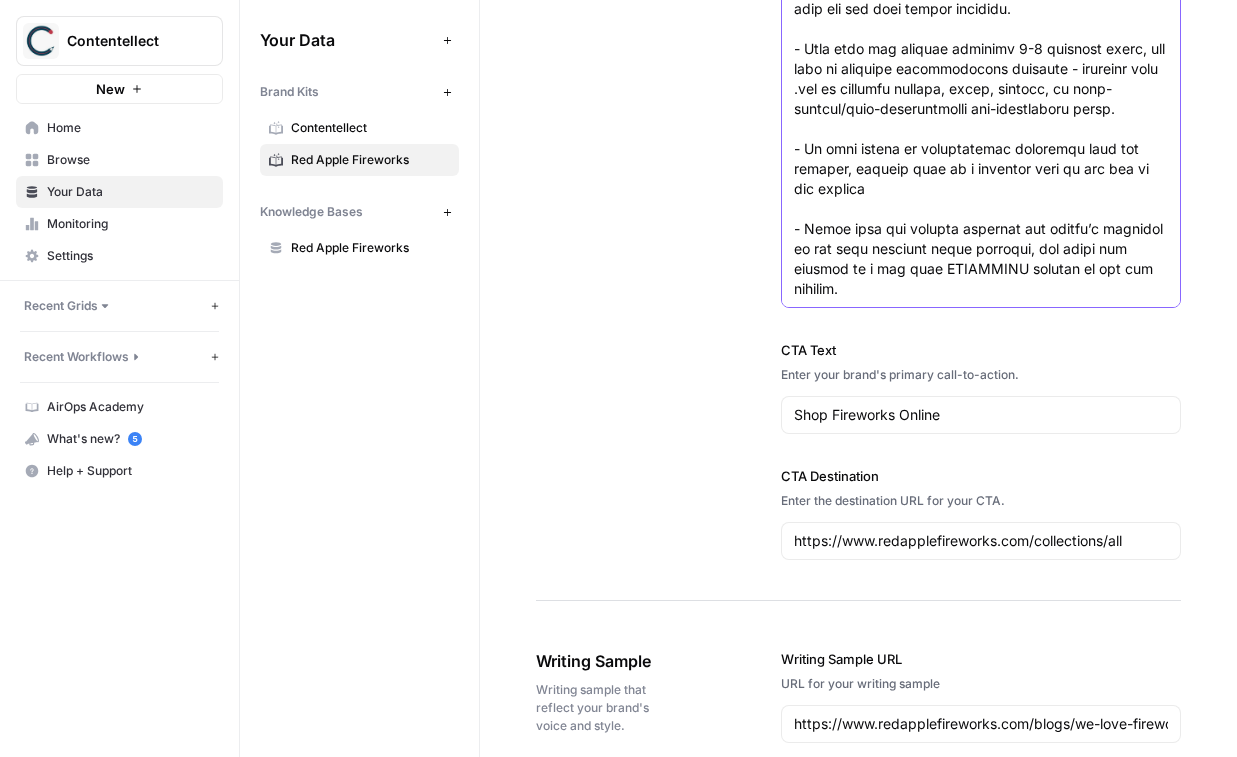 click on "Writing Rules" at bounding box center [981, -131] 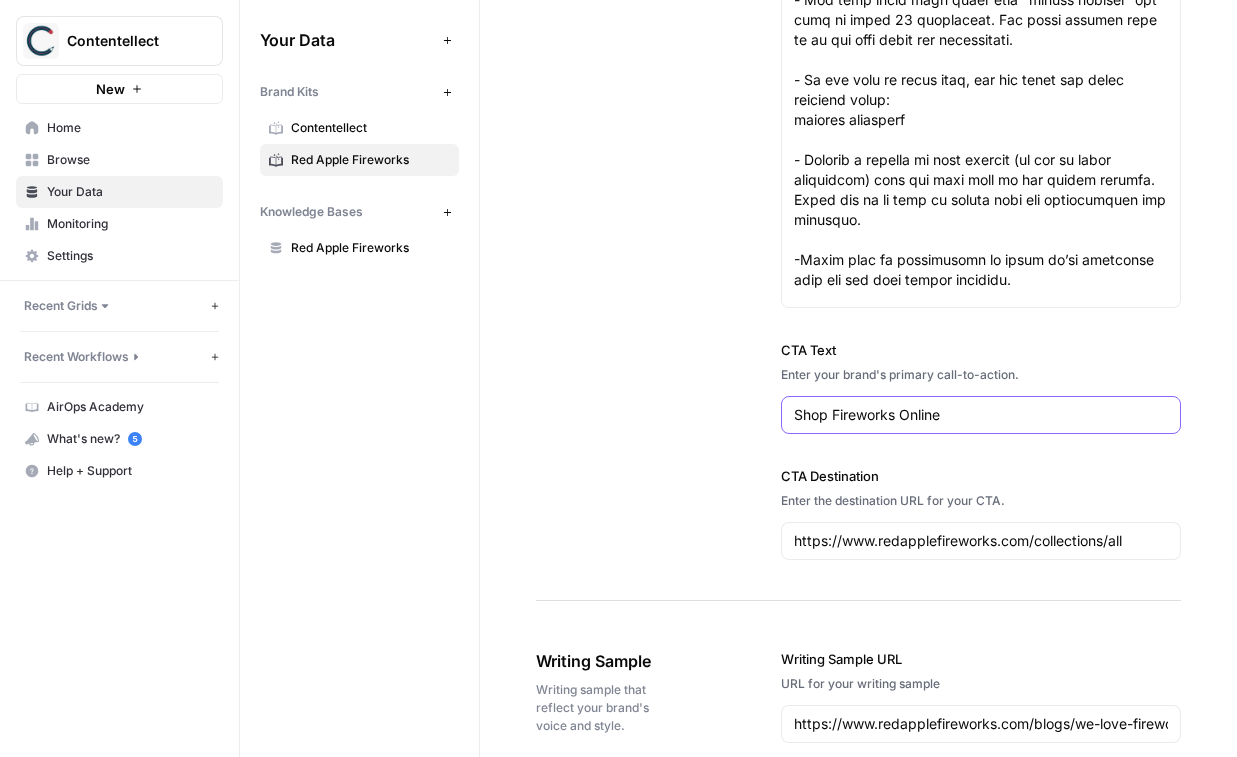 scroll, scrollTop: 560, scrollLeft: 0, axis: vertical 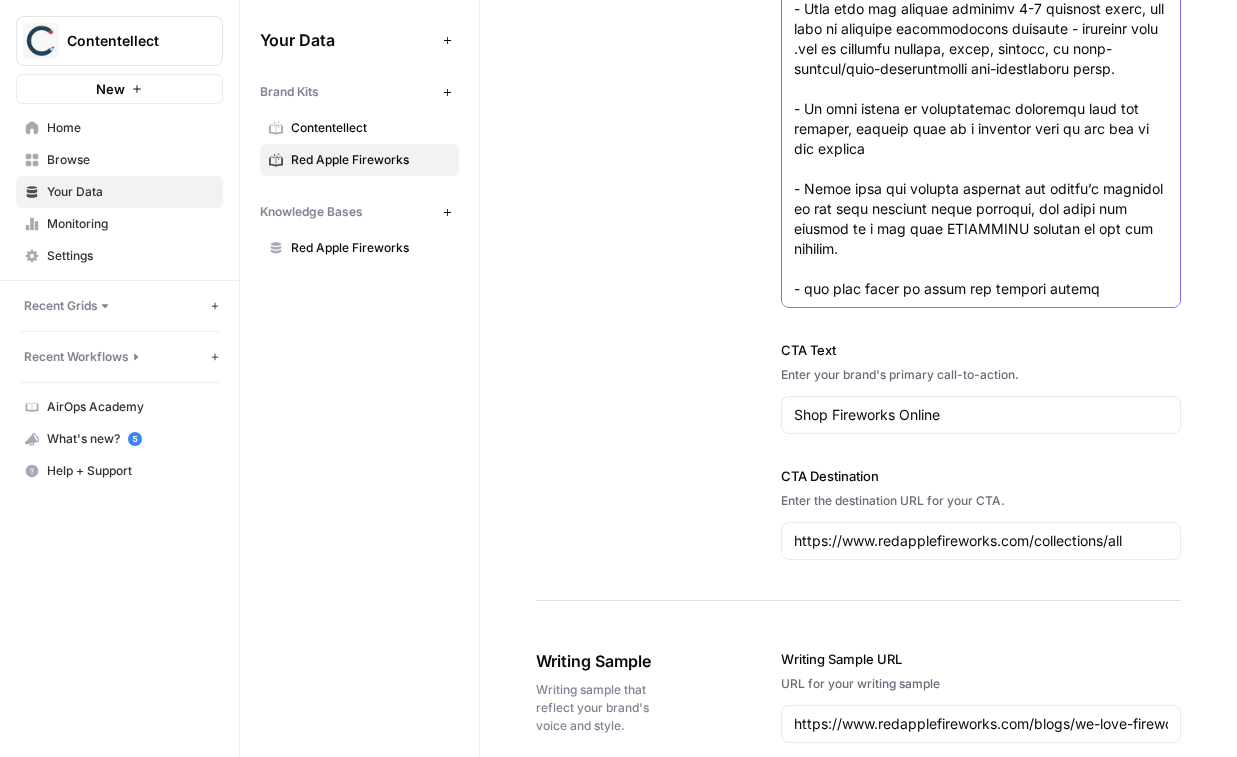 click on "Writing Rules" at bounding box center (981, -151) 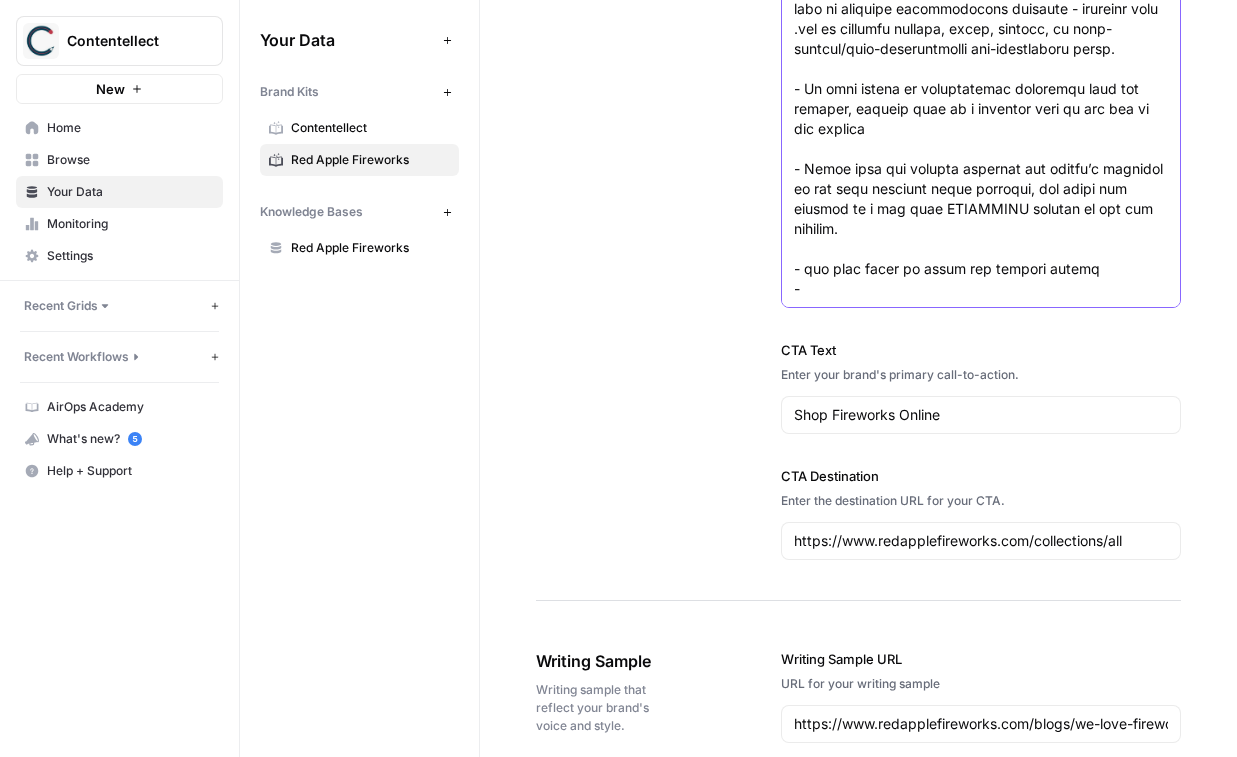 paste on "Wide Variety of Premium Fireworks
High-Quality and Safe Products
Competitive Pricing and Value
Membership Perks
Expertise in Fireworks
Year-Round Availability
Convenient Shopping Options
Family-Friendly and Event-Ready
Stunning Visual Effects
Local and Online Presence" 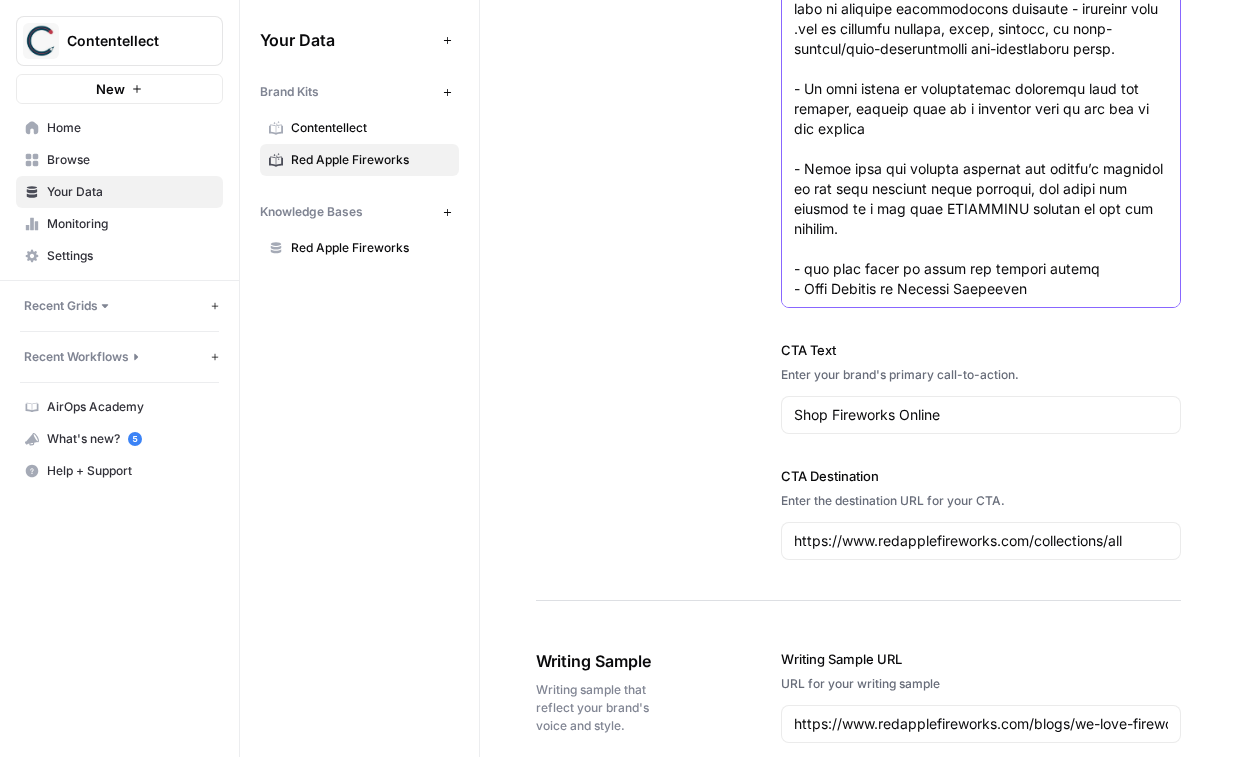 scroll, scrollTop: 670, scrollLeft: 0, axis: vertical 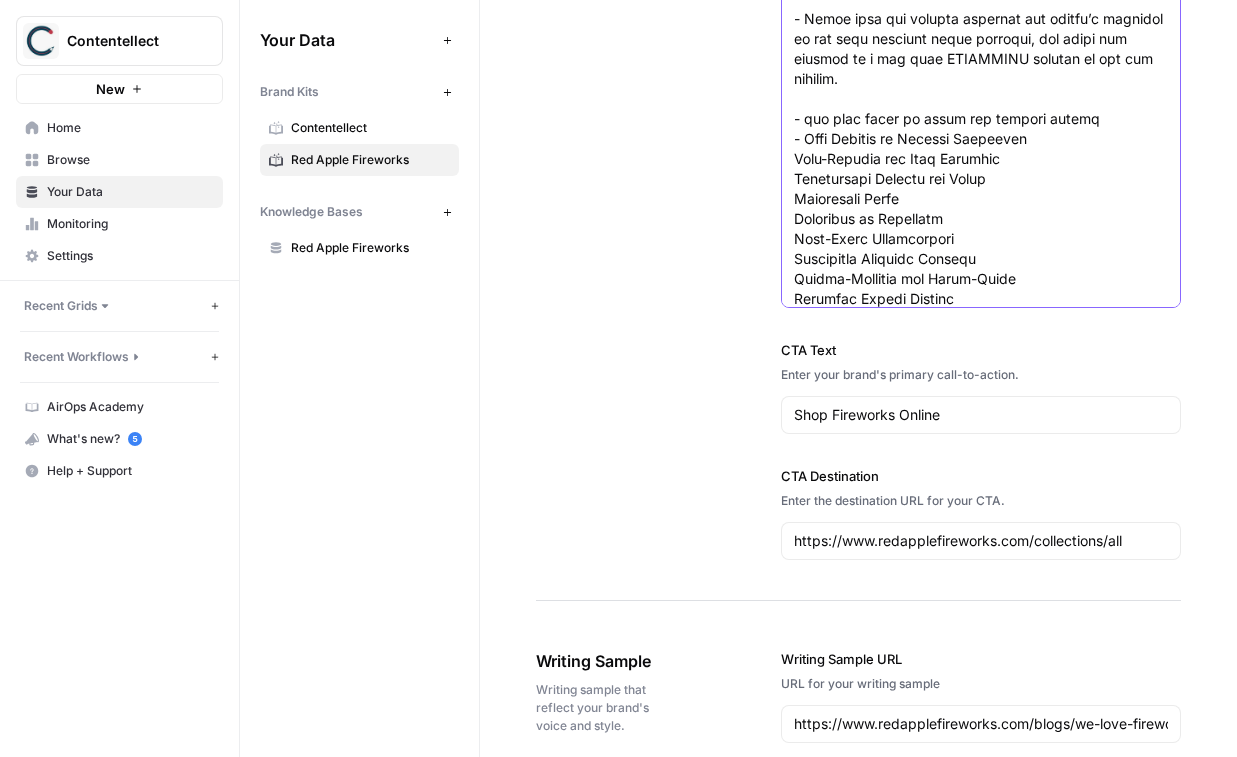 click on "Writing Rules" at bounding box center [981, -221] 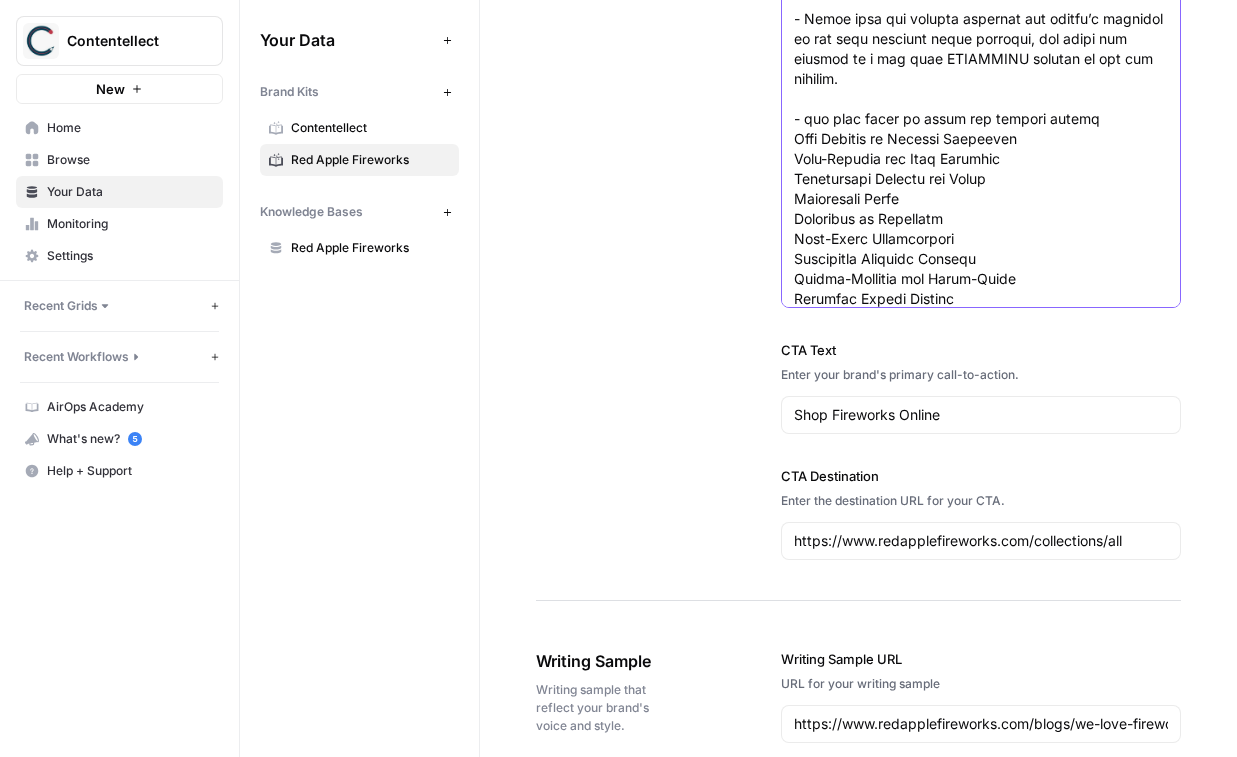 click on "Writing Rules" at bounding box center (981, -221) 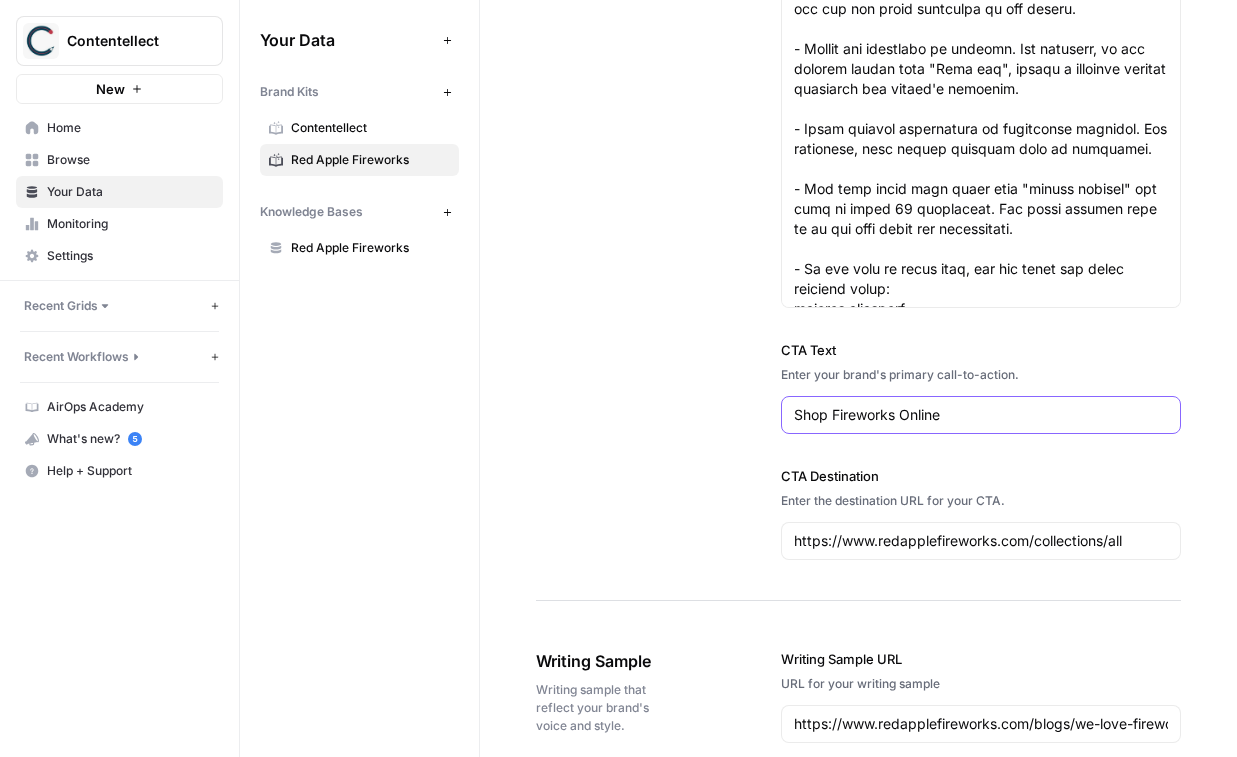 scroll, scrollTop: 760, scrollLeft: 0, axis: vertical 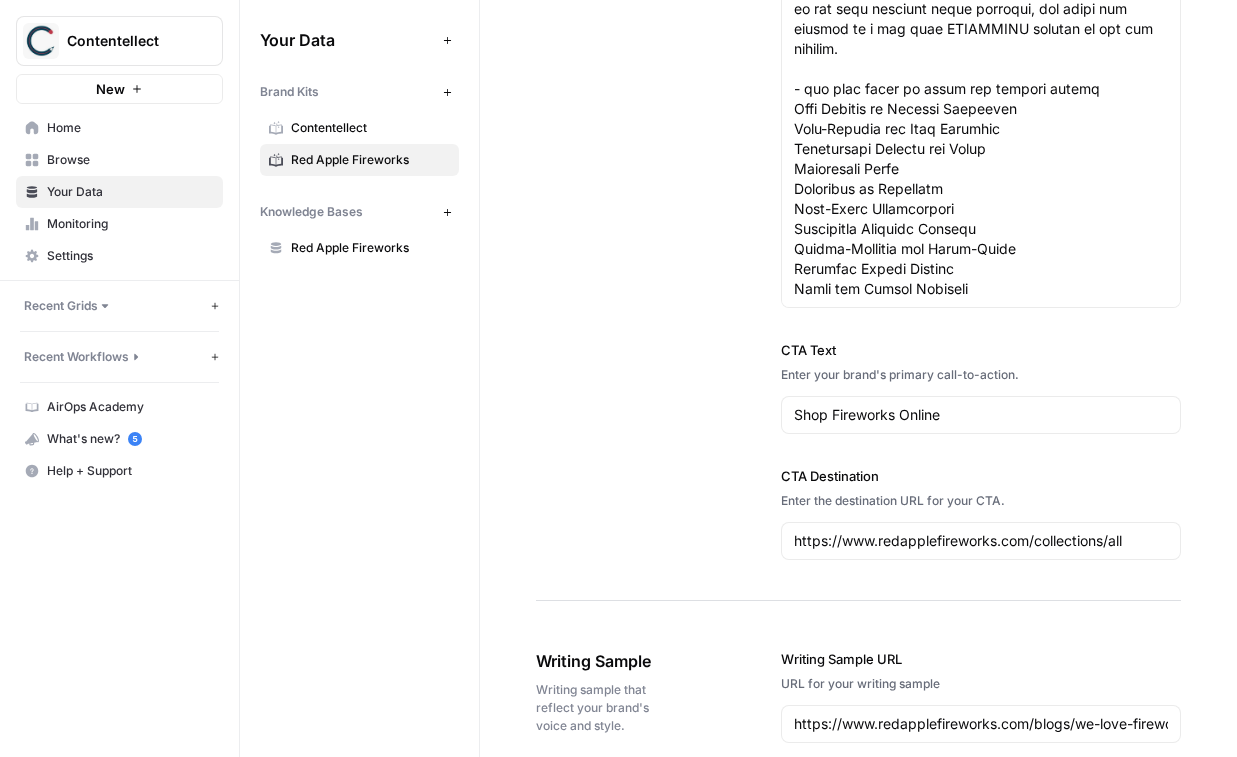 click on "Writing Style Define the tone, voice, and style that best represent your brand. Author Persona Imagine you have an AI ghost writer at your disposal. Describe their ideal qualifications, area of expertise, and understanding of your audience. You are the foremost expert on Red Apple Fireworks, with deep knowledge of the company's products, customer base, and brand ethos. Write content that is informative, engaging, and reflects the company's commitment to quality, safety, and customer satisfaction. Maintain a tone that is enthusiastic, trustworthy, and focused on helping customers create memorable celebrations. You are the foremost expert on Red Apple Fireworks, with deep knowledge of the company's products, customer base, and brand ethos. Write content that is informative, engaging, and reflects the company's commitment to quality, safety, and customer satisfaction. Maintain a tone that is enthusiastic, trustworthy, and focused on helping customers create memorable celebrations. Tone of Voice Header Case Type" at bounding box center (858, -137) 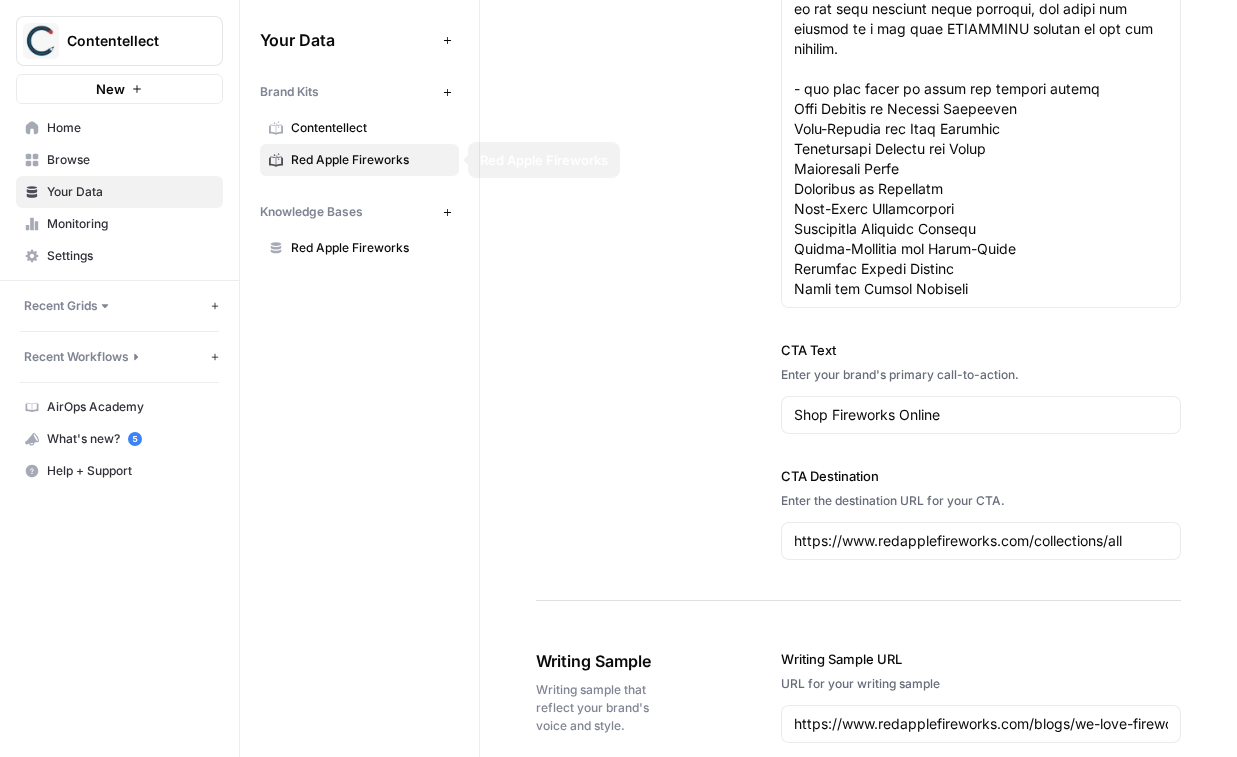 click on "Red Apple Fireworks" at bounding box center (370, 248) 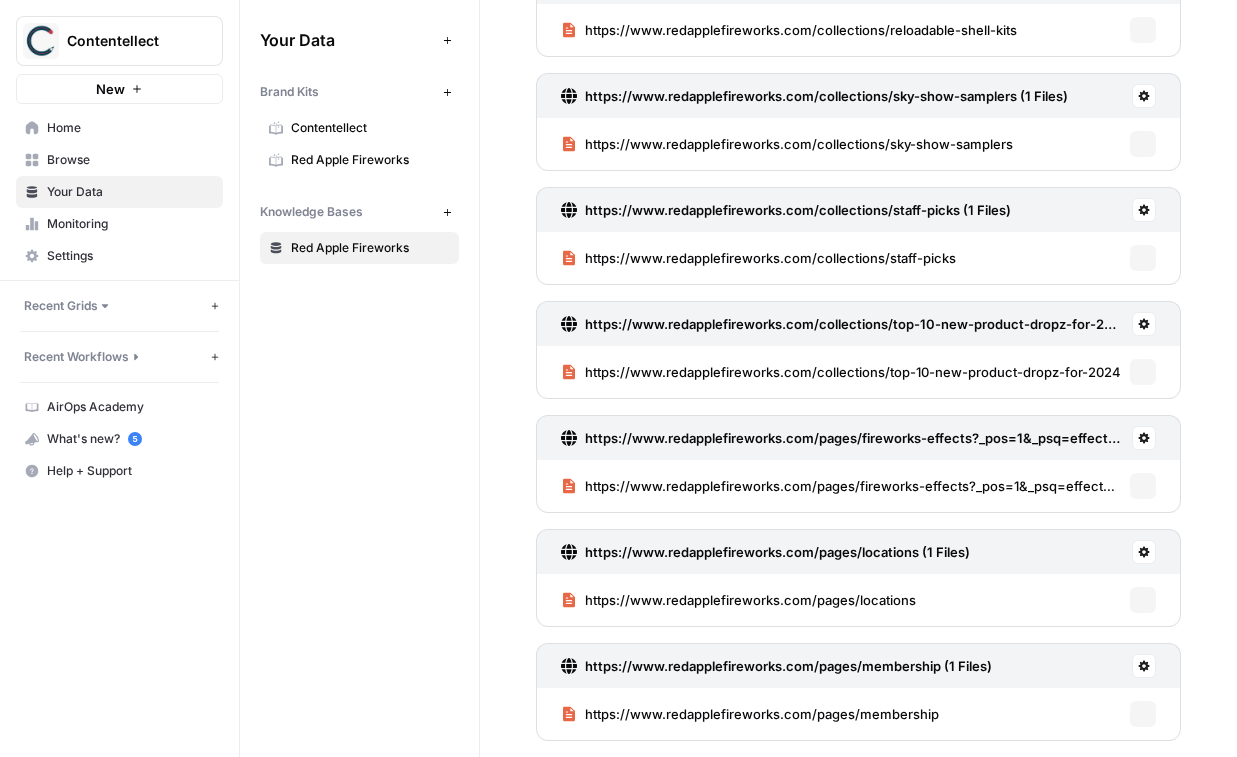 scroll, scrollTop: 0, scrollLeft: 0, axis: both 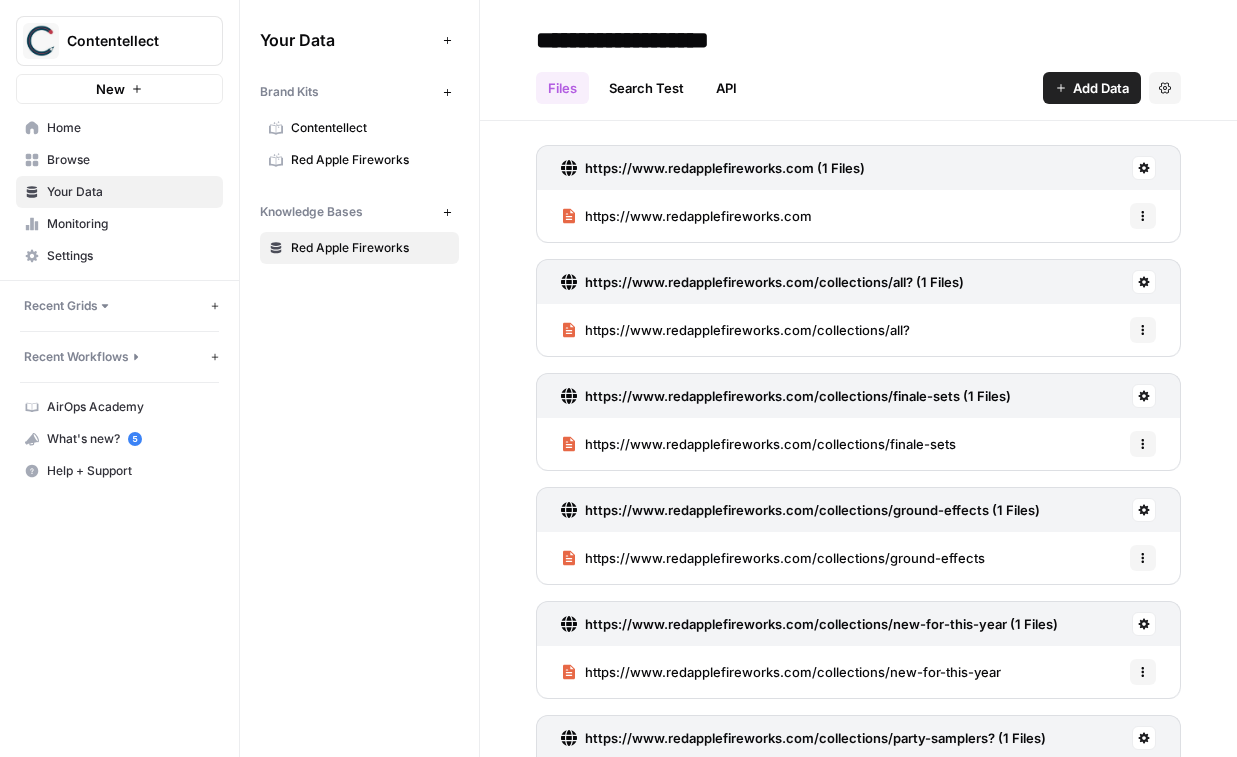 click on "Red Apple Fireworks" at bounding box center [370, 160] 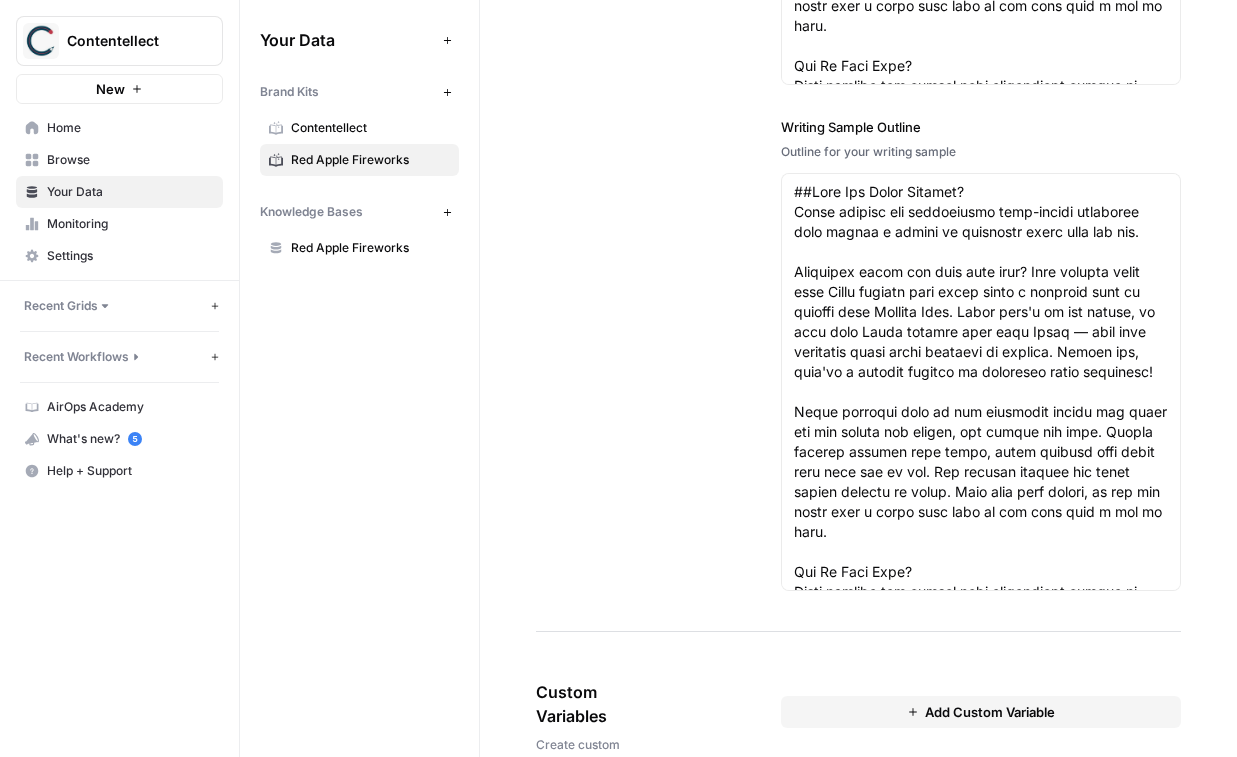 scroll, scrollTop: 3897, scrollLeft: 0, axis: vertical 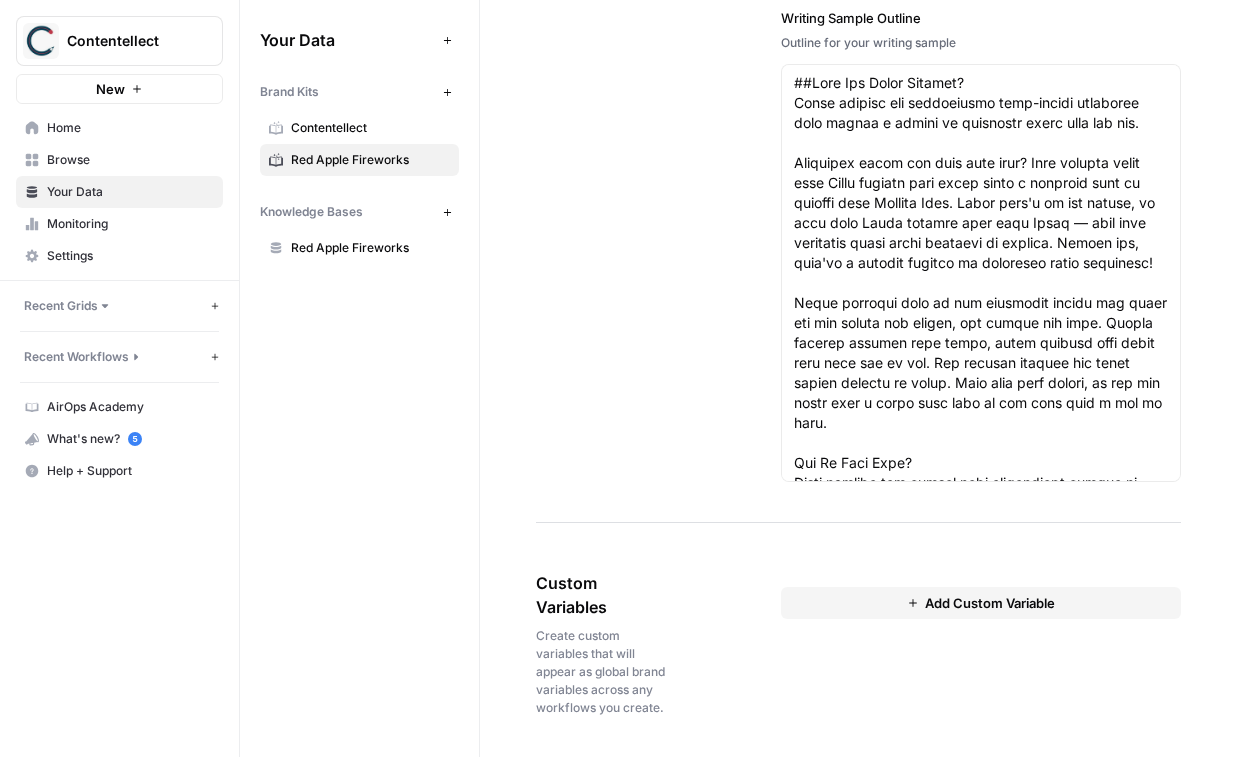 click on "Browse" at bounding box center [130, 160] 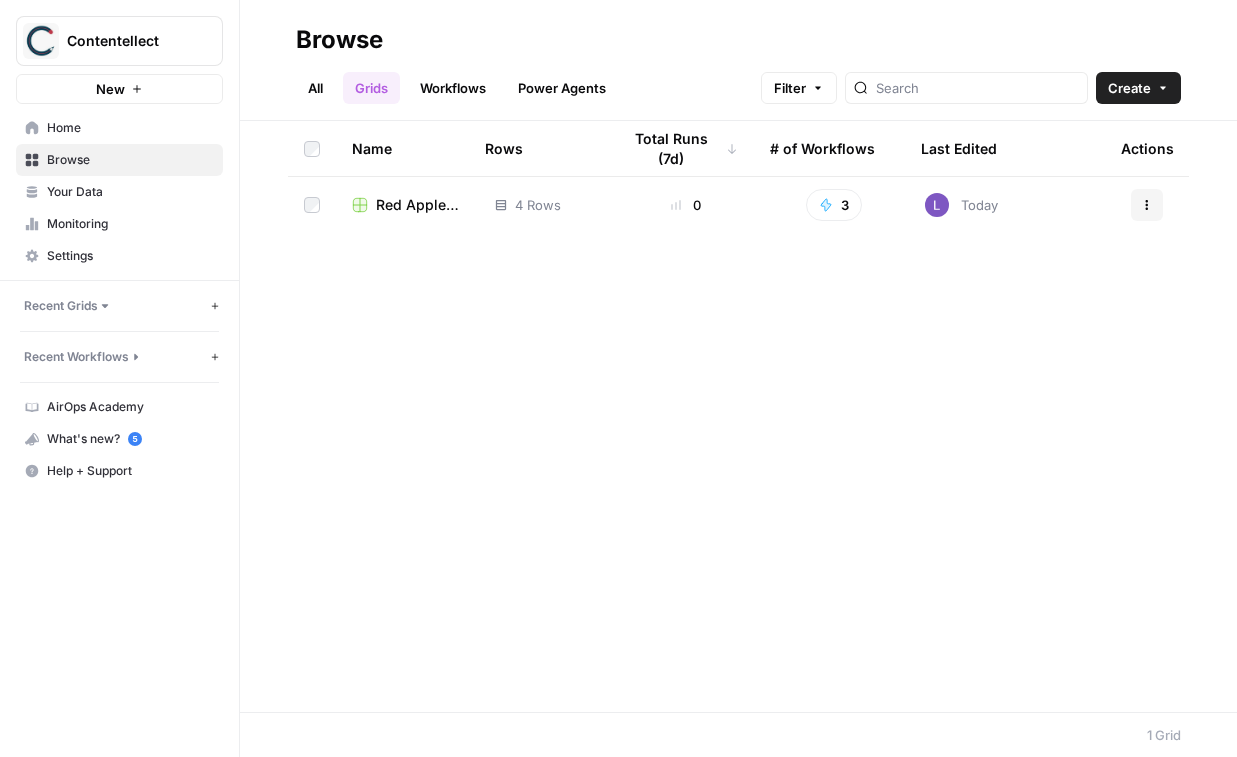 click on "Red Apple Fireworks - Write Informational Article" at bounding box center [419, 205] 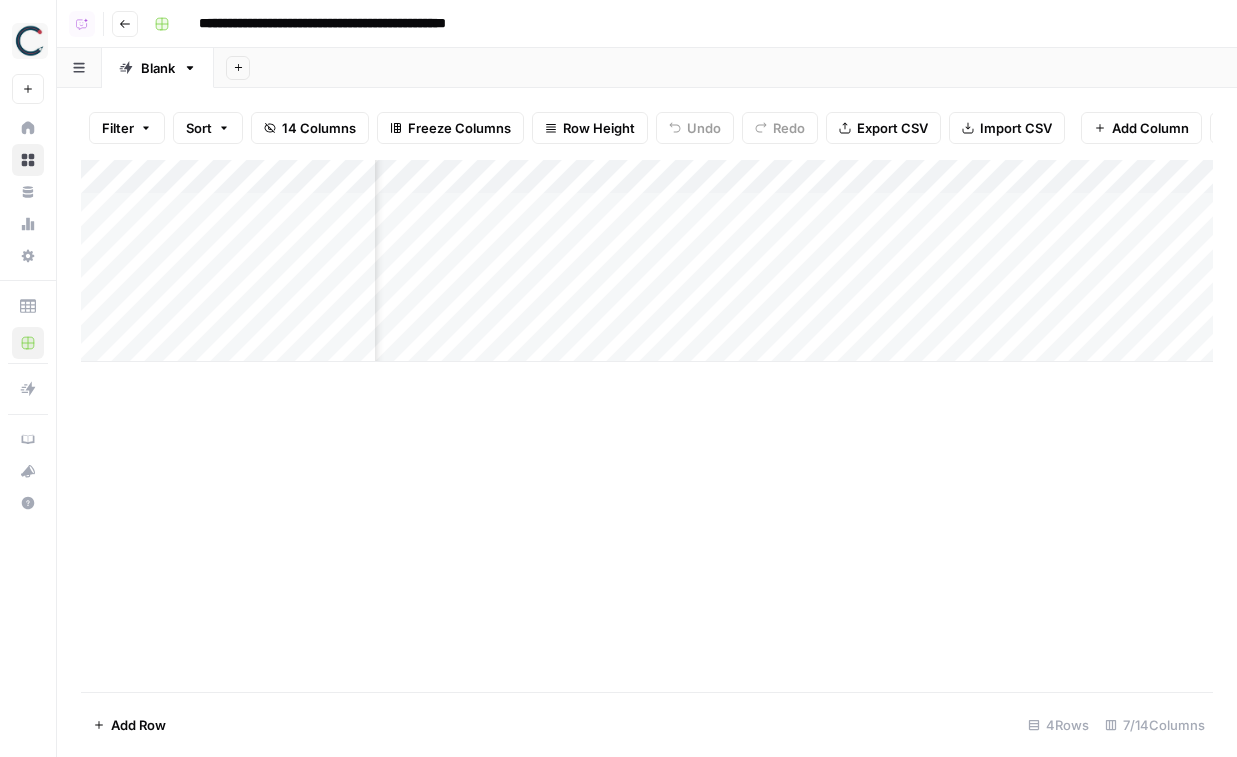 scroll, scrollTop: 0, scrollLeft: 680, axis: horizontal 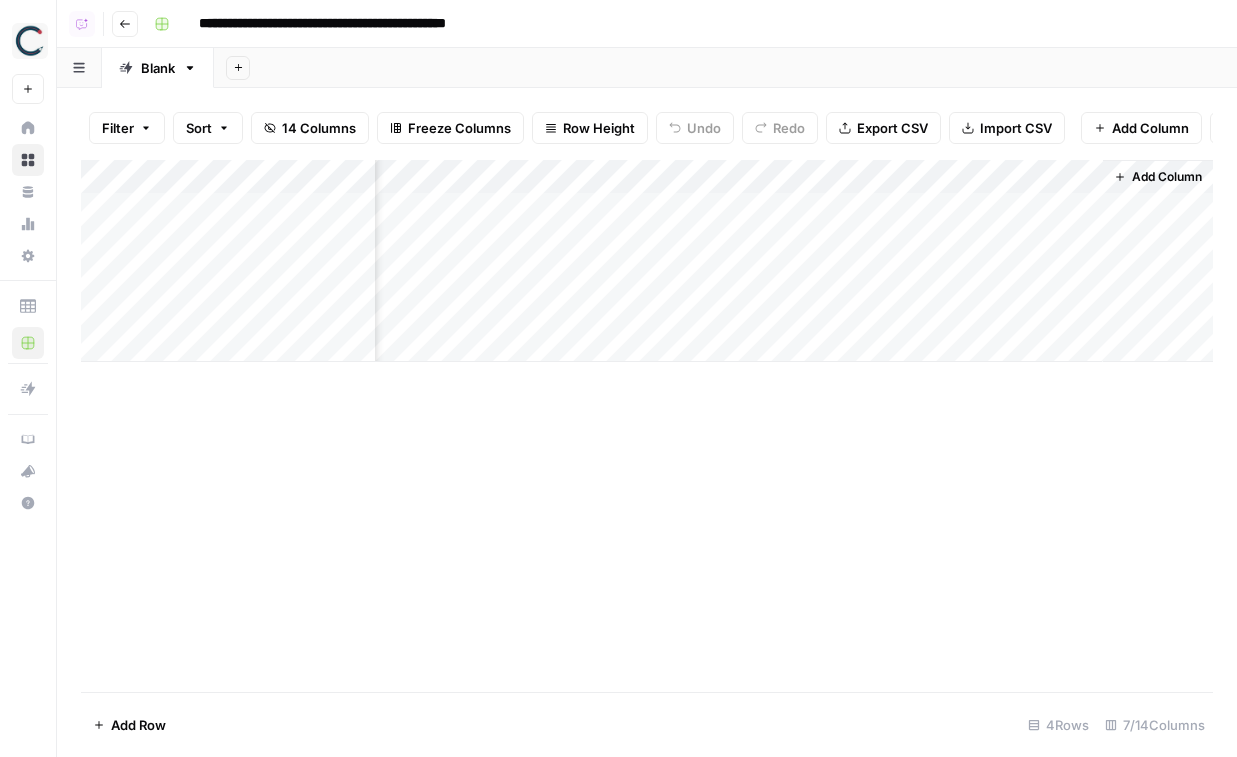 click on "Add Column" at bounding box center (1167, 177) 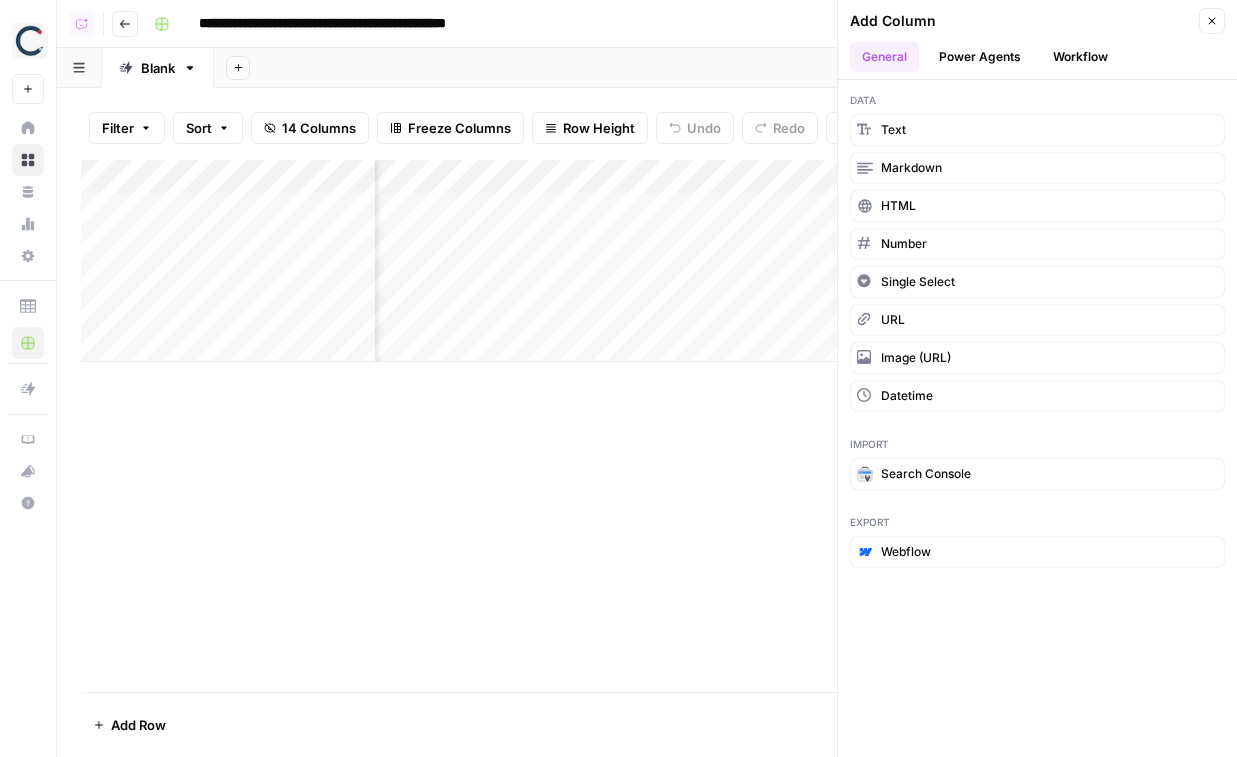 click on "Power Agents" at bounding box center (980, 57) 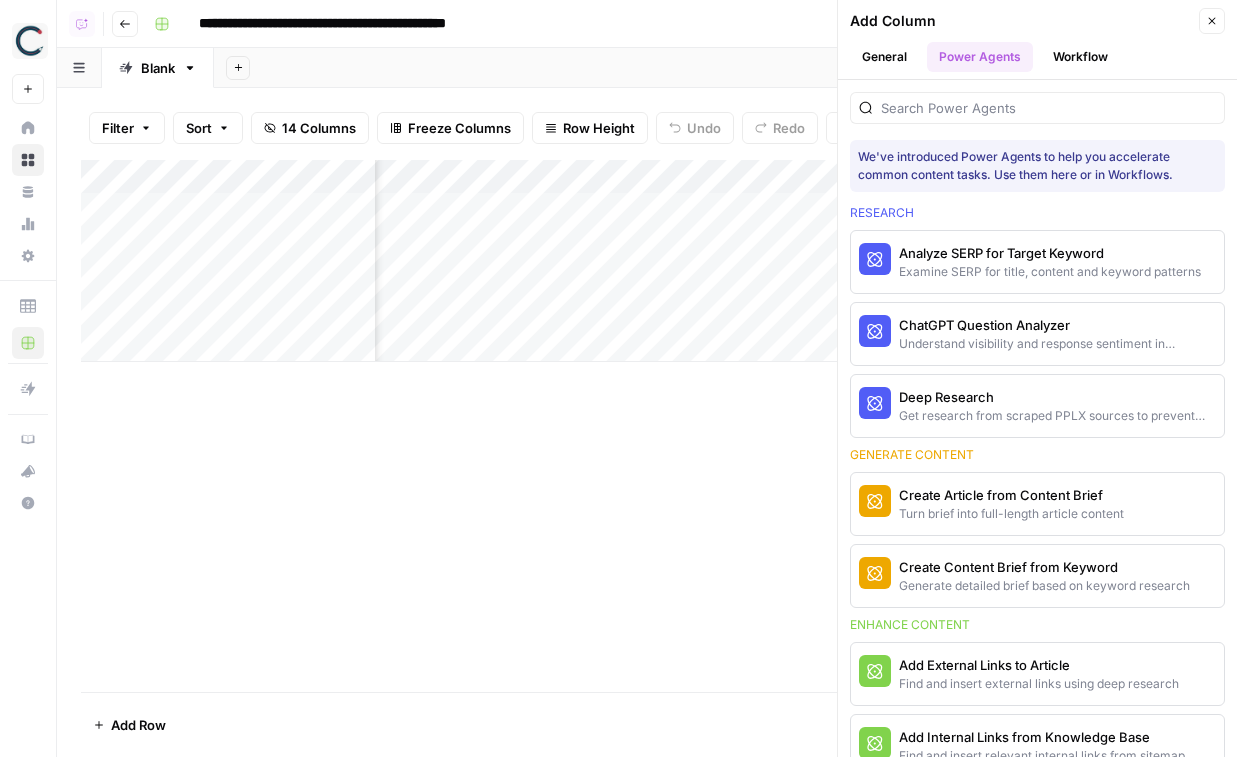 click at bounding box center [1037, 108] 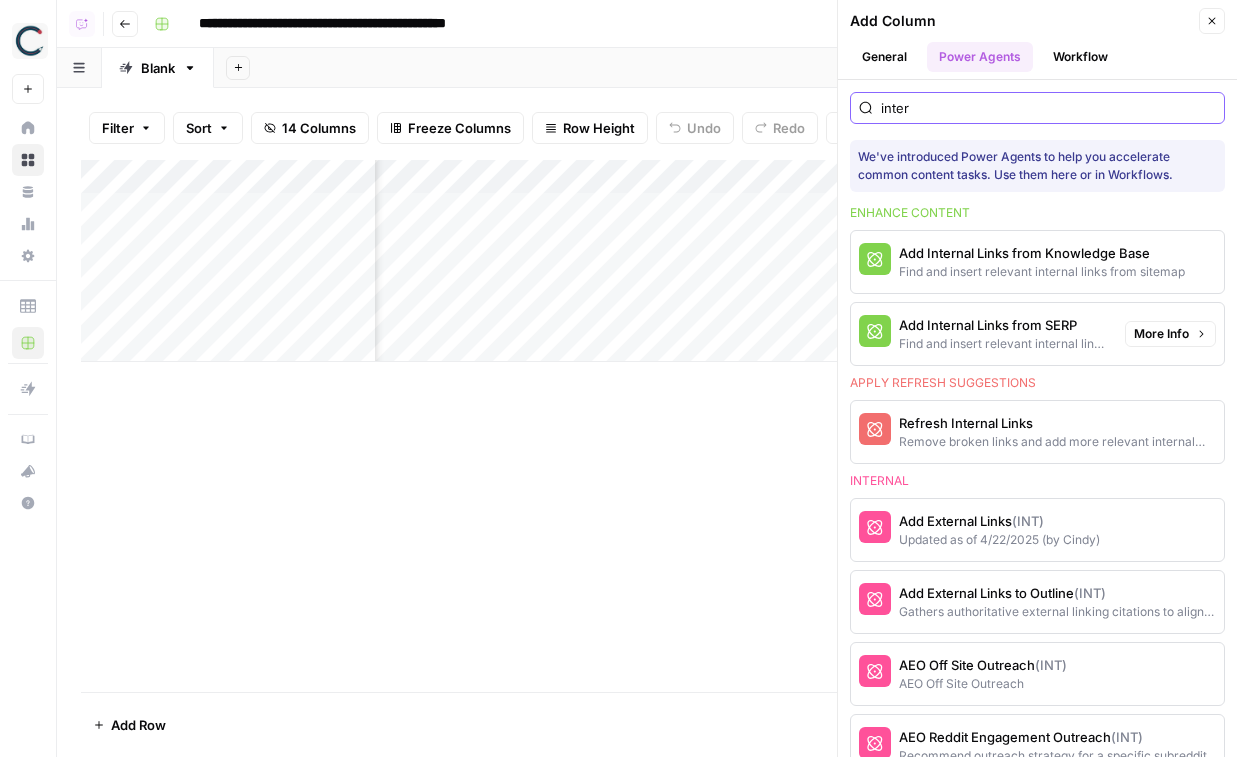 type on "inter" 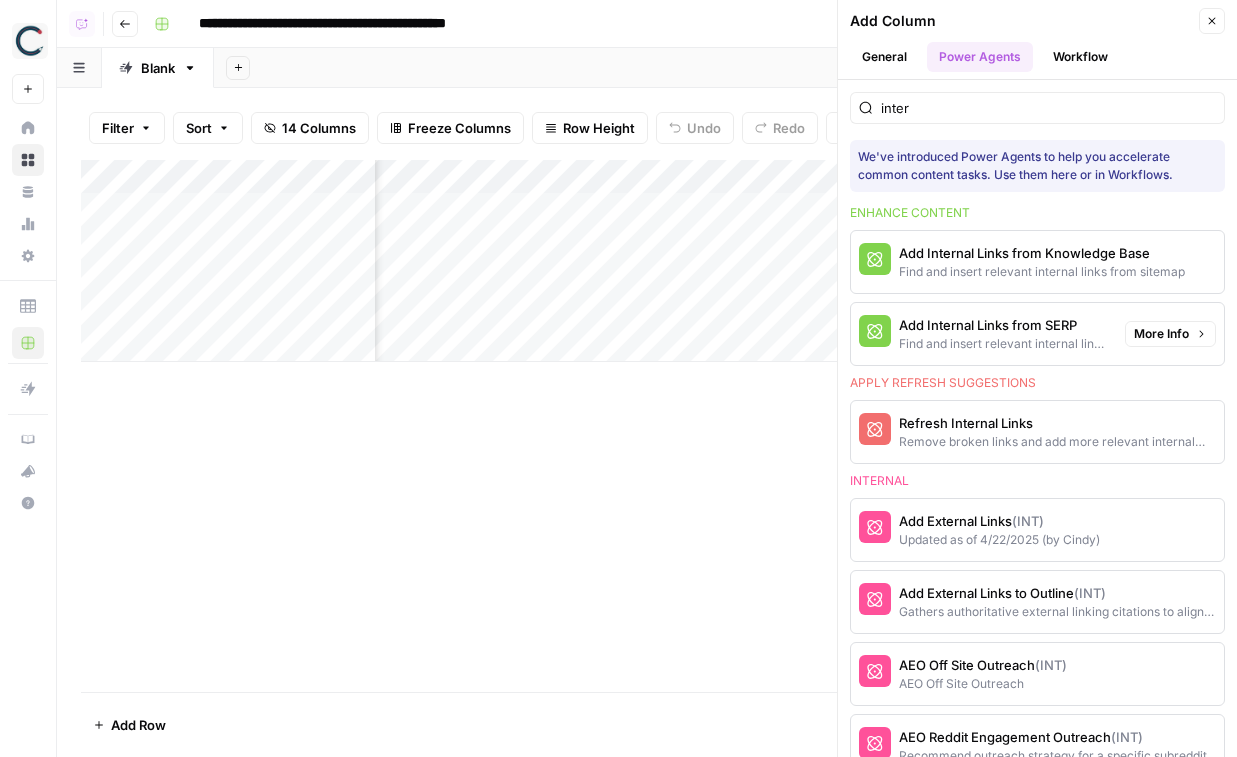 click on "More Info" at bounding box center [1161, 334] 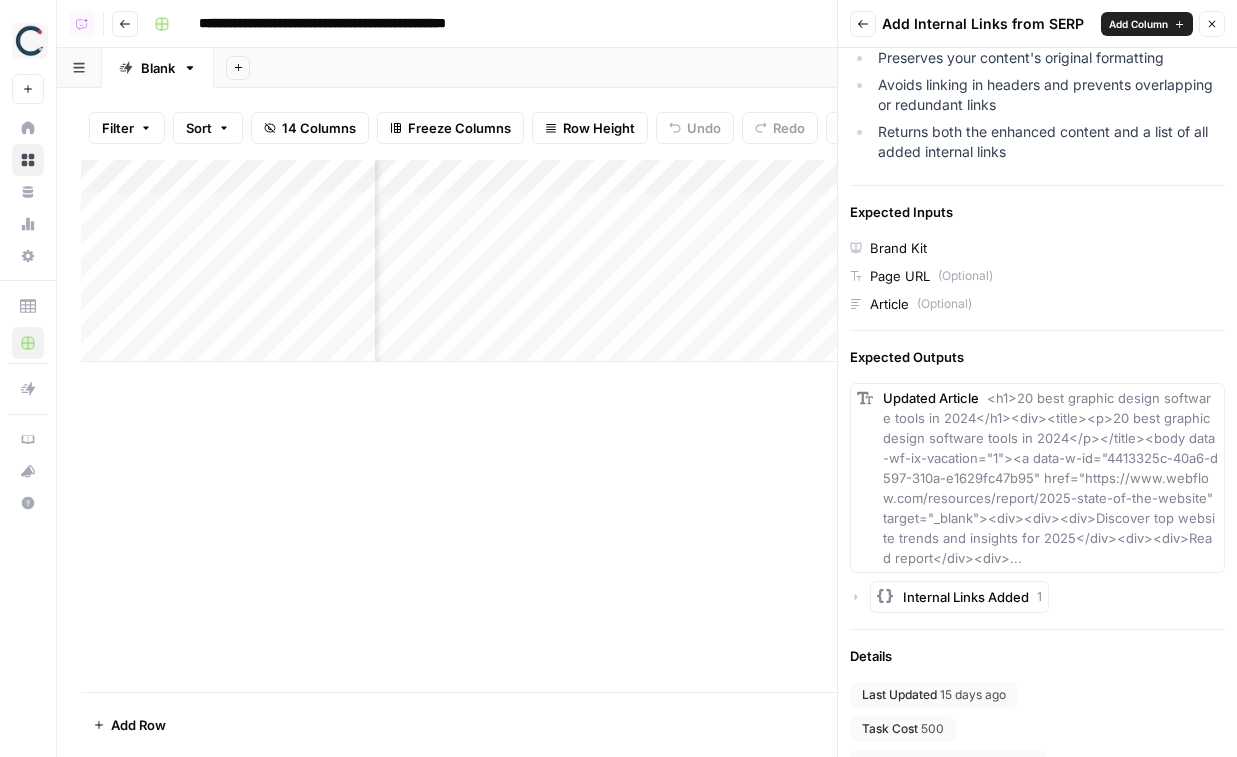 scroll, scrollTop: 511, scrollLeft: 0, axis: vertical 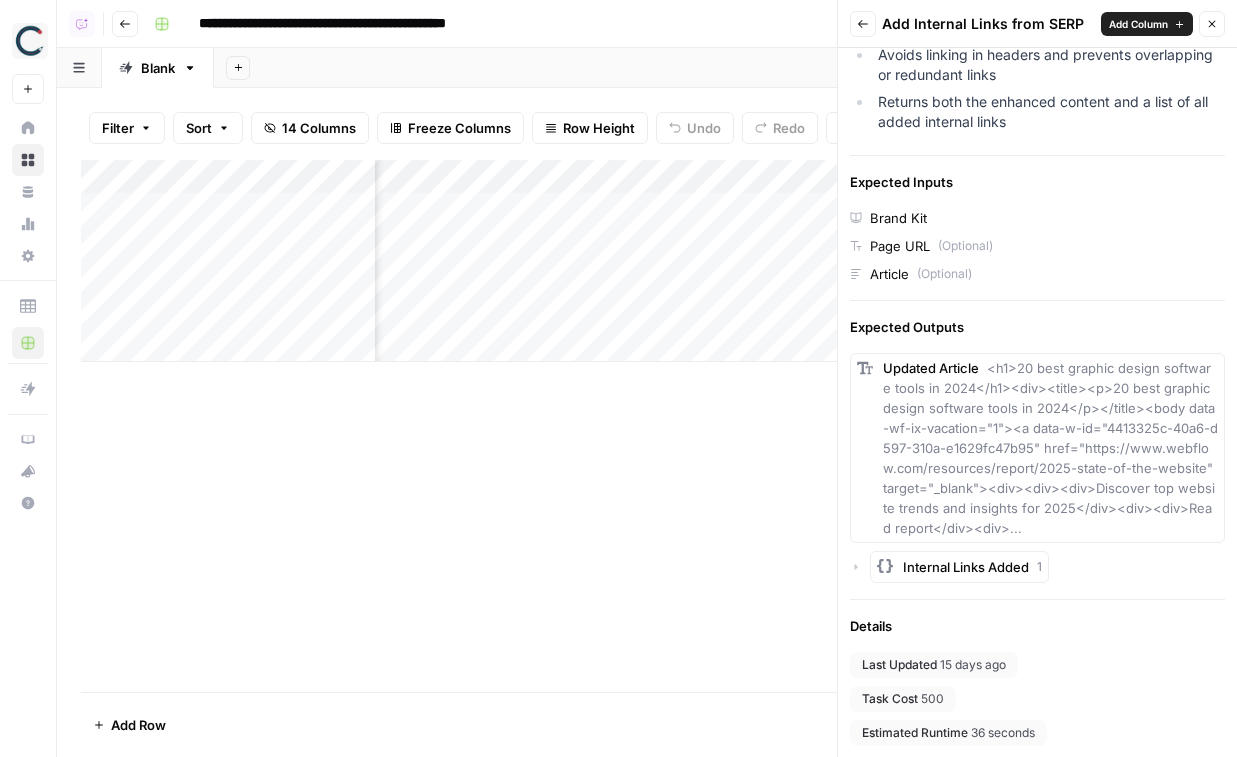 click on "Back" at bounding box center (863, 24) 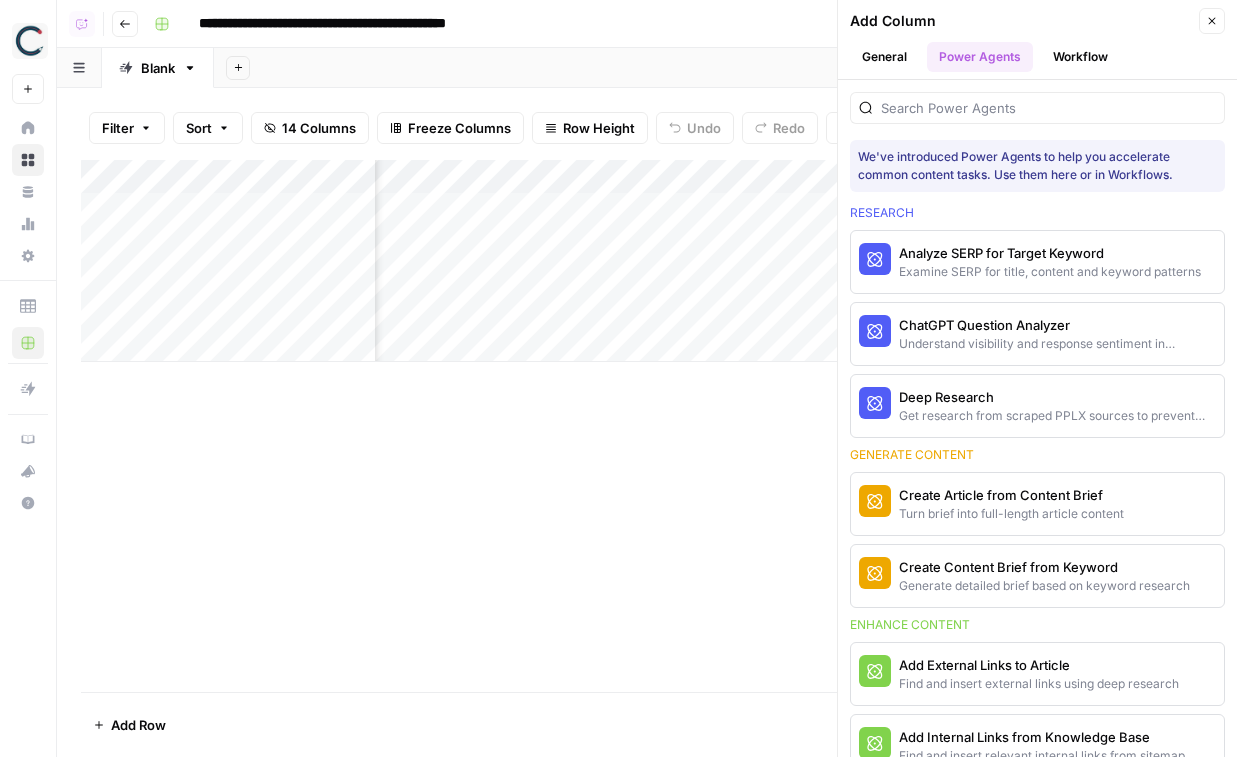 scroll, scrollTop: 0, scrollLeft: 0, axis: both 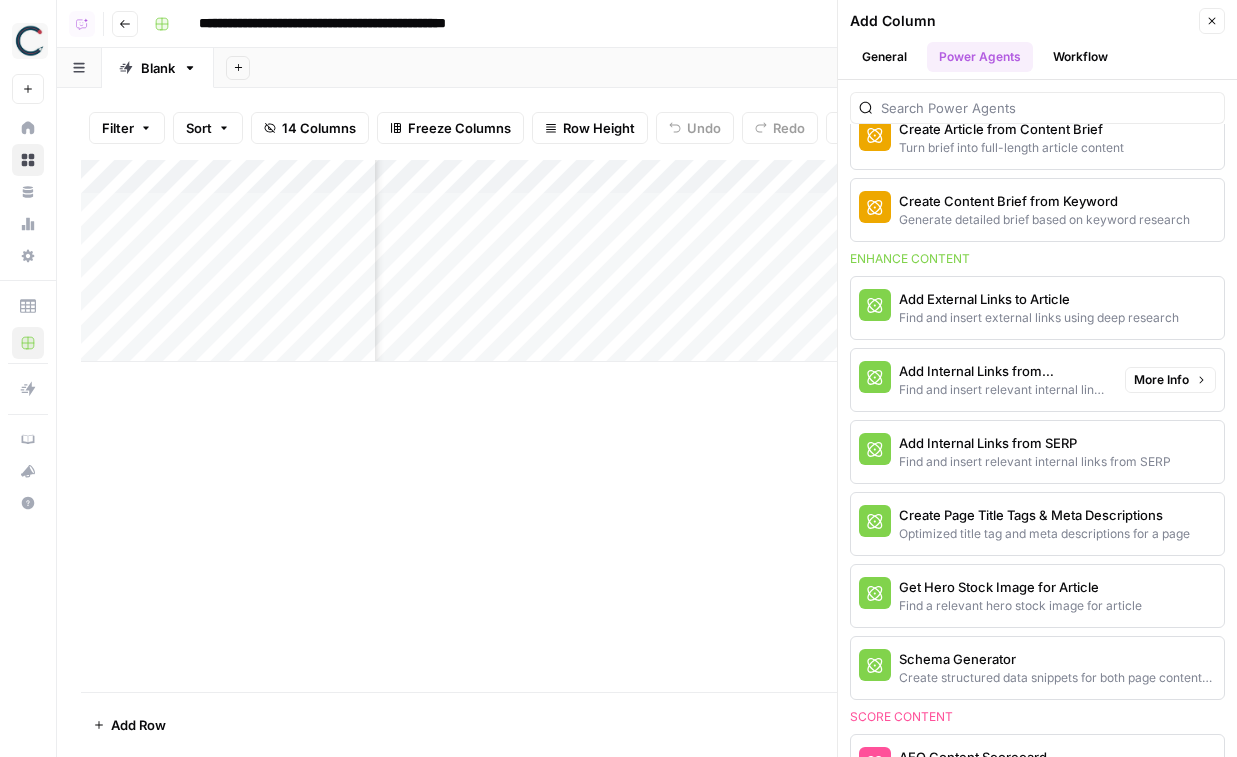 click on "More Info" at bounding box center (1161, 380) 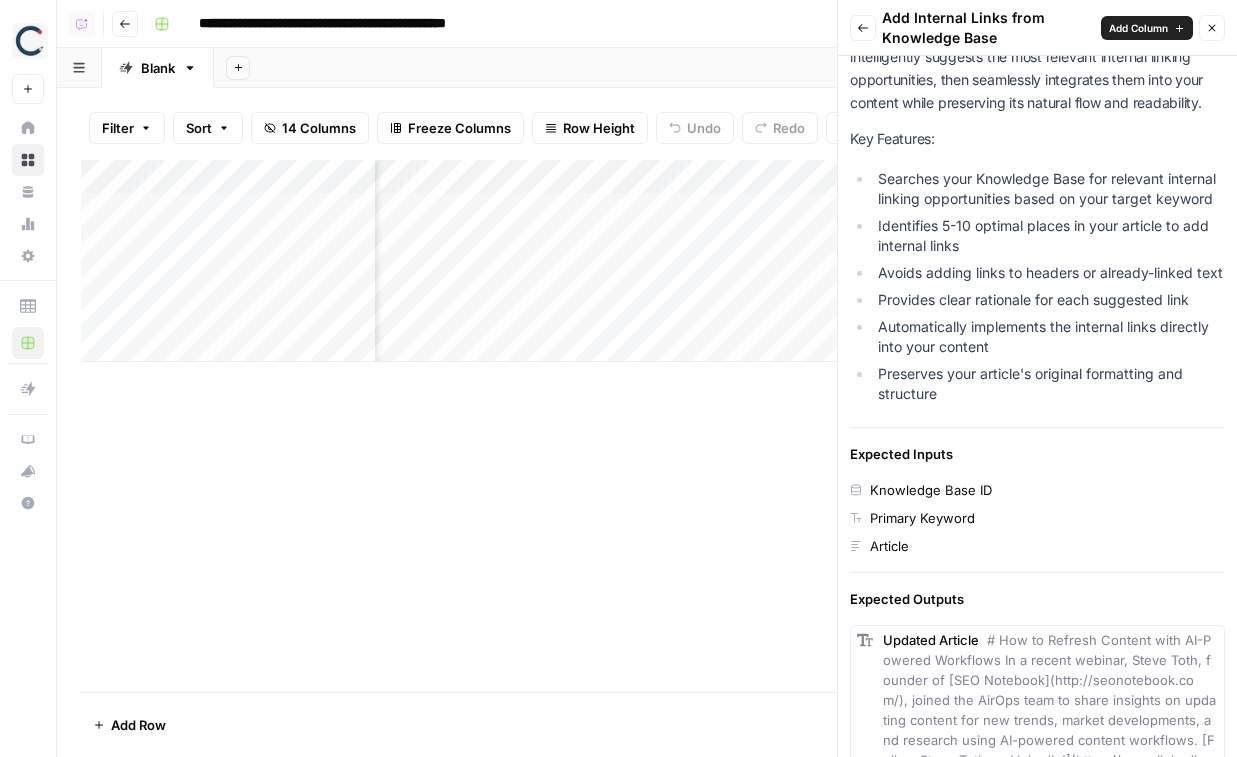 scroll, scrollTop: 212, scrollLeft: 0, axis: vertical 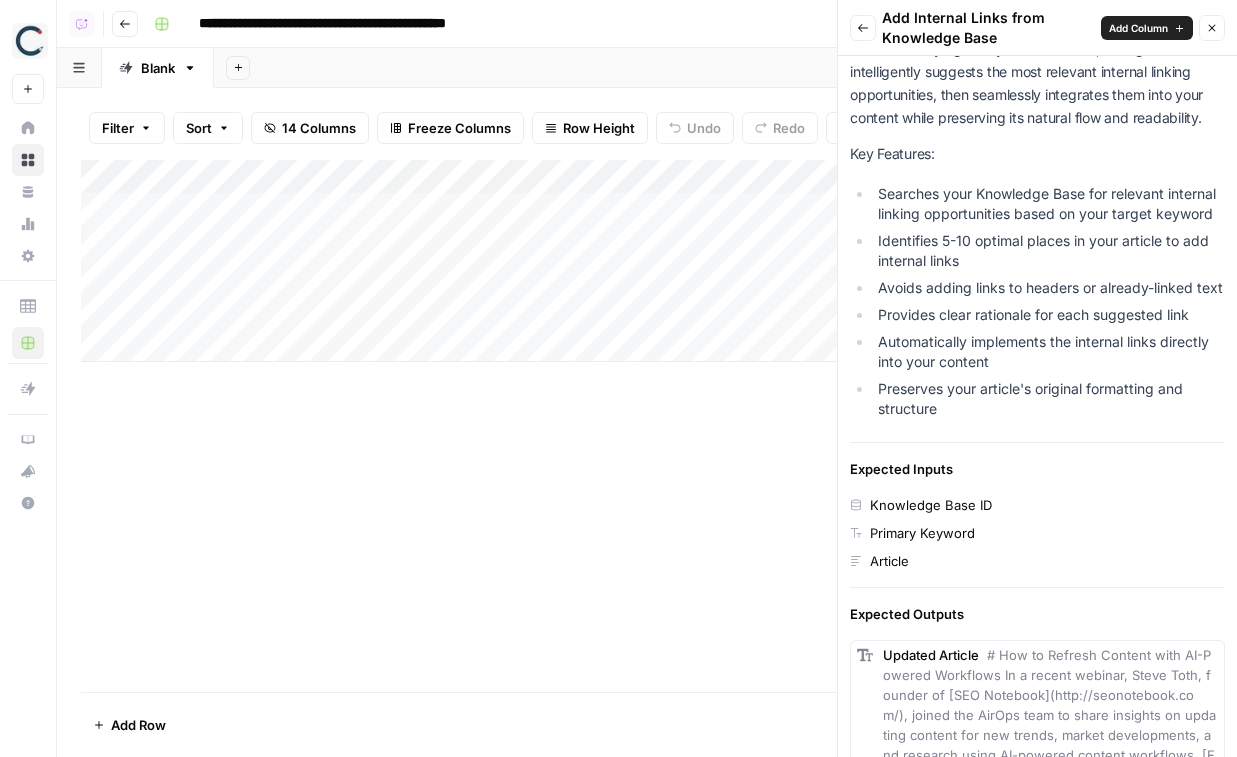 click on "Add Column" at bounding box center (647, 261) 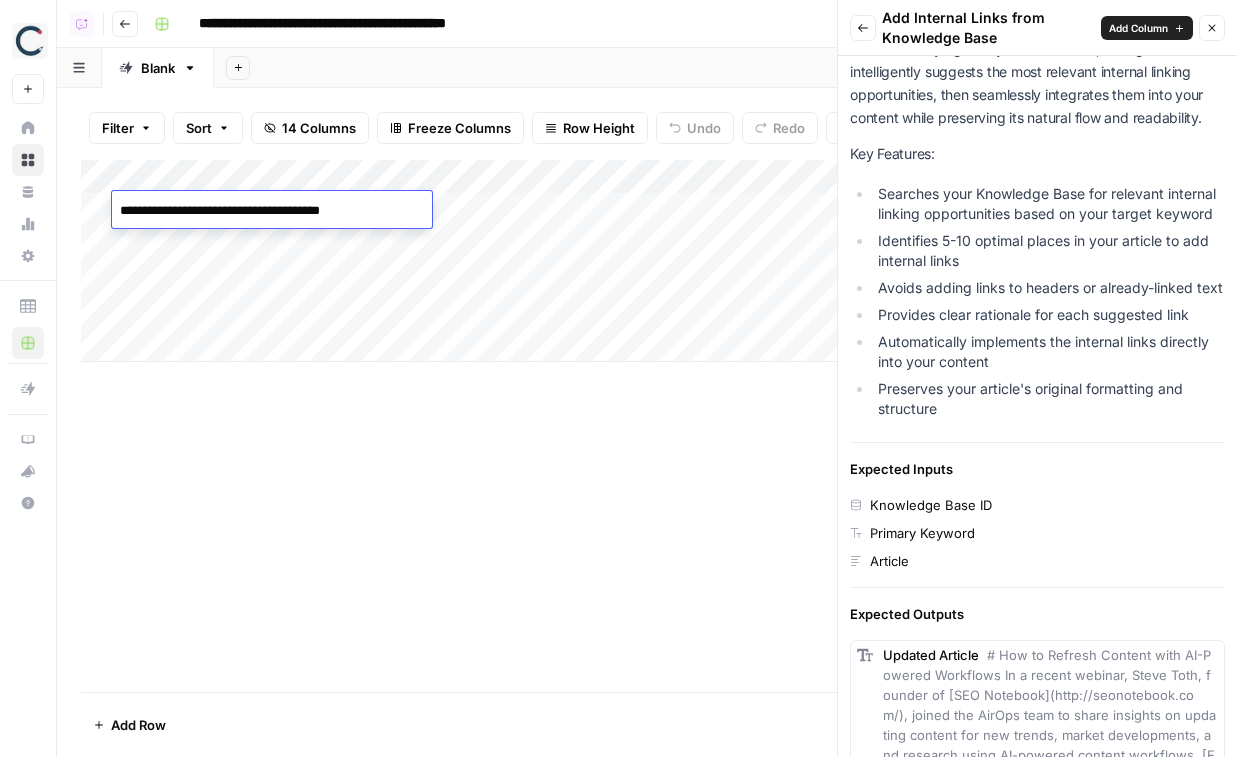 click on "Add Column" at bounding box center (647, 261) 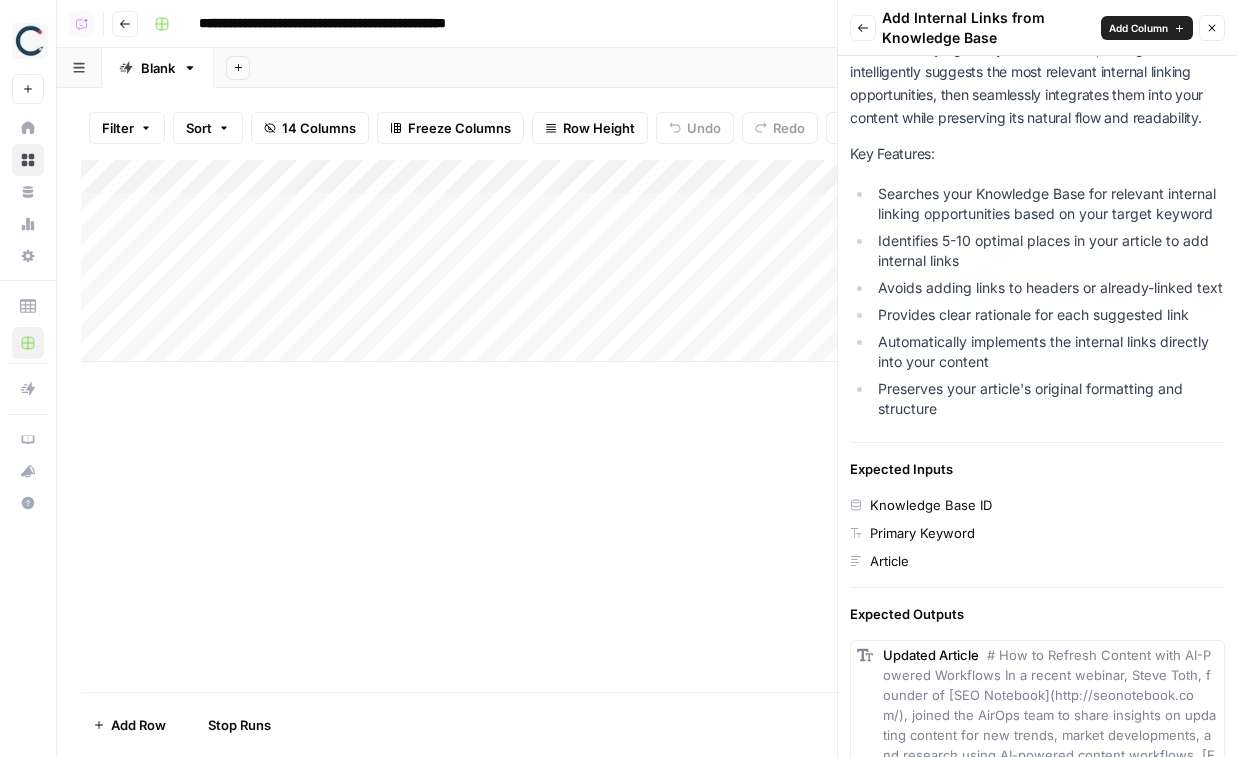 click on "Add Column" at bounding box center [647, 261] 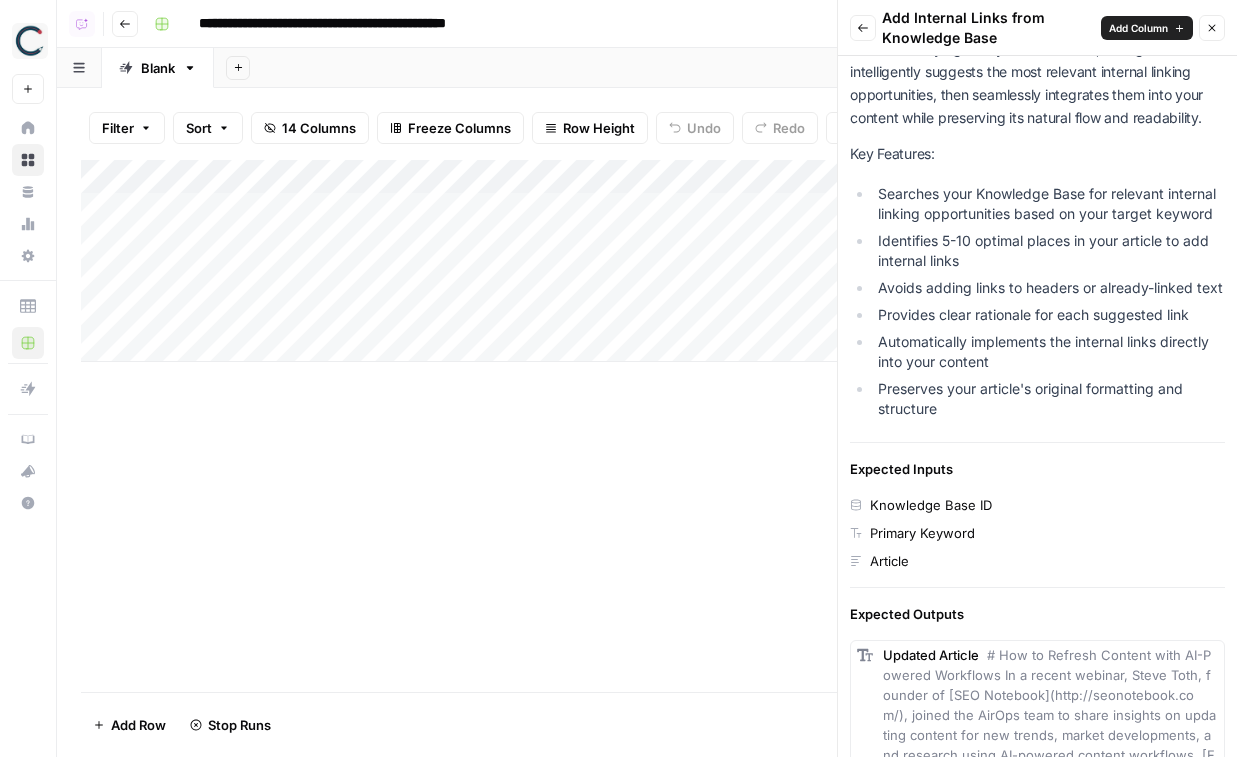 click on "Add Column" at bounding box center [647, 261] 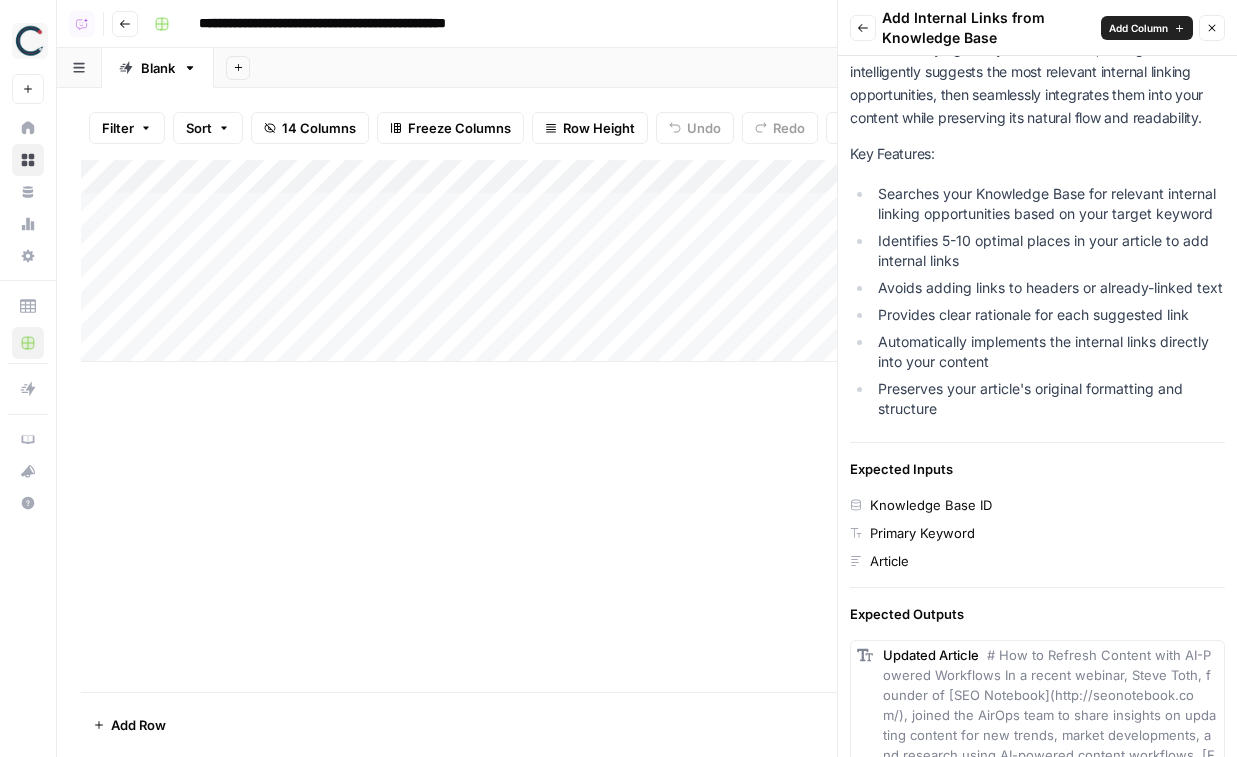 click on "Add Column" at bounding box center [647, 261] 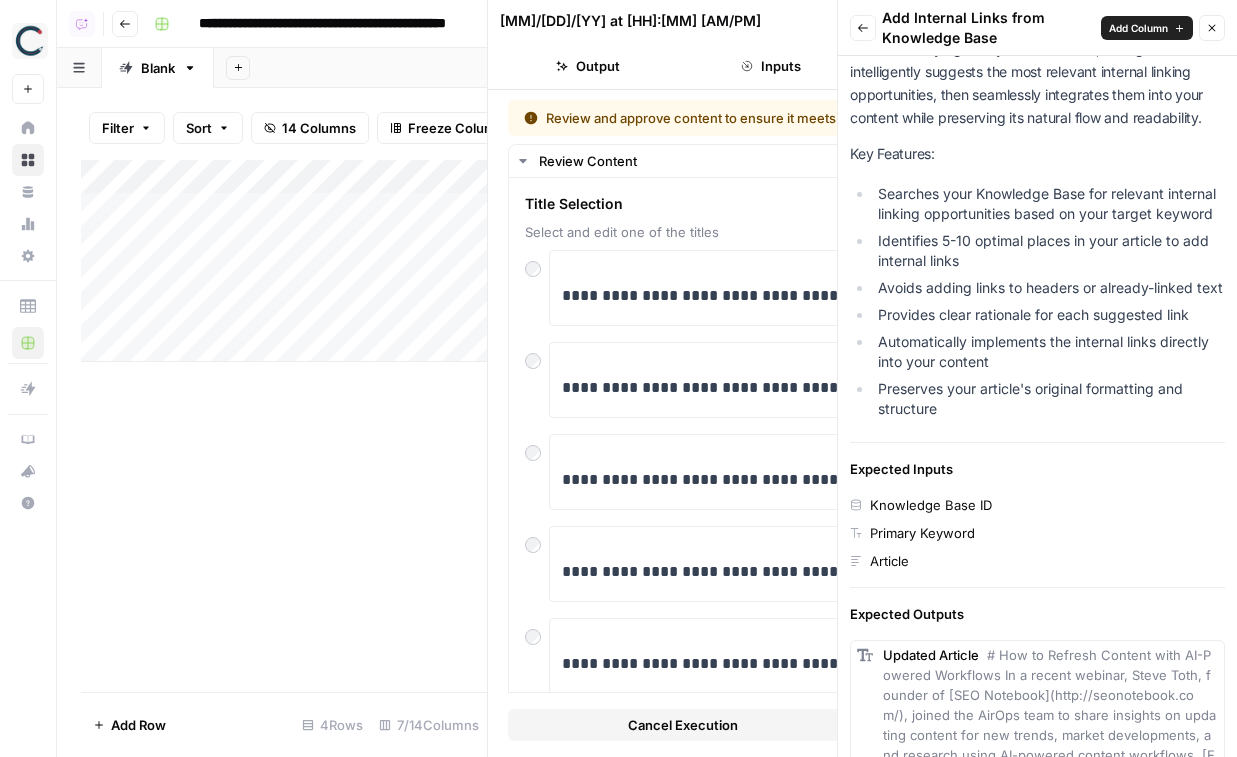 click 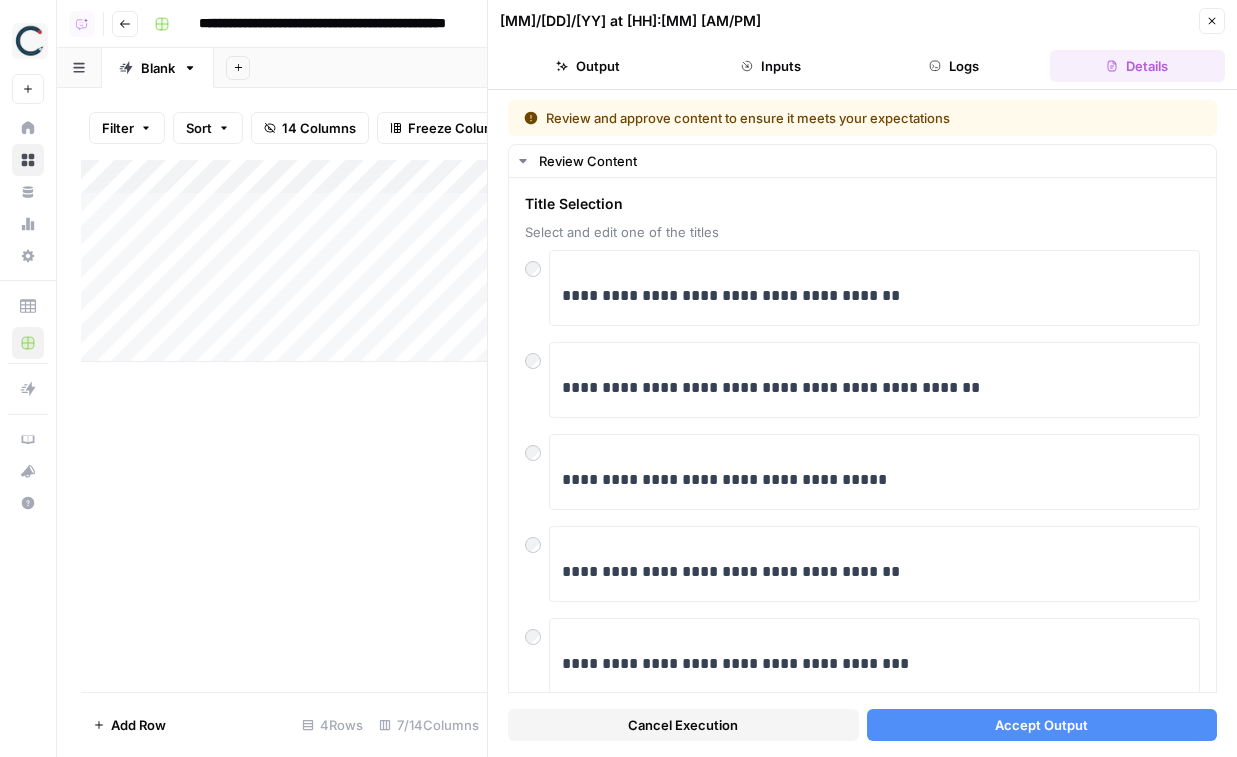 click on "Accept Output" at bounding box center (1041, 725) 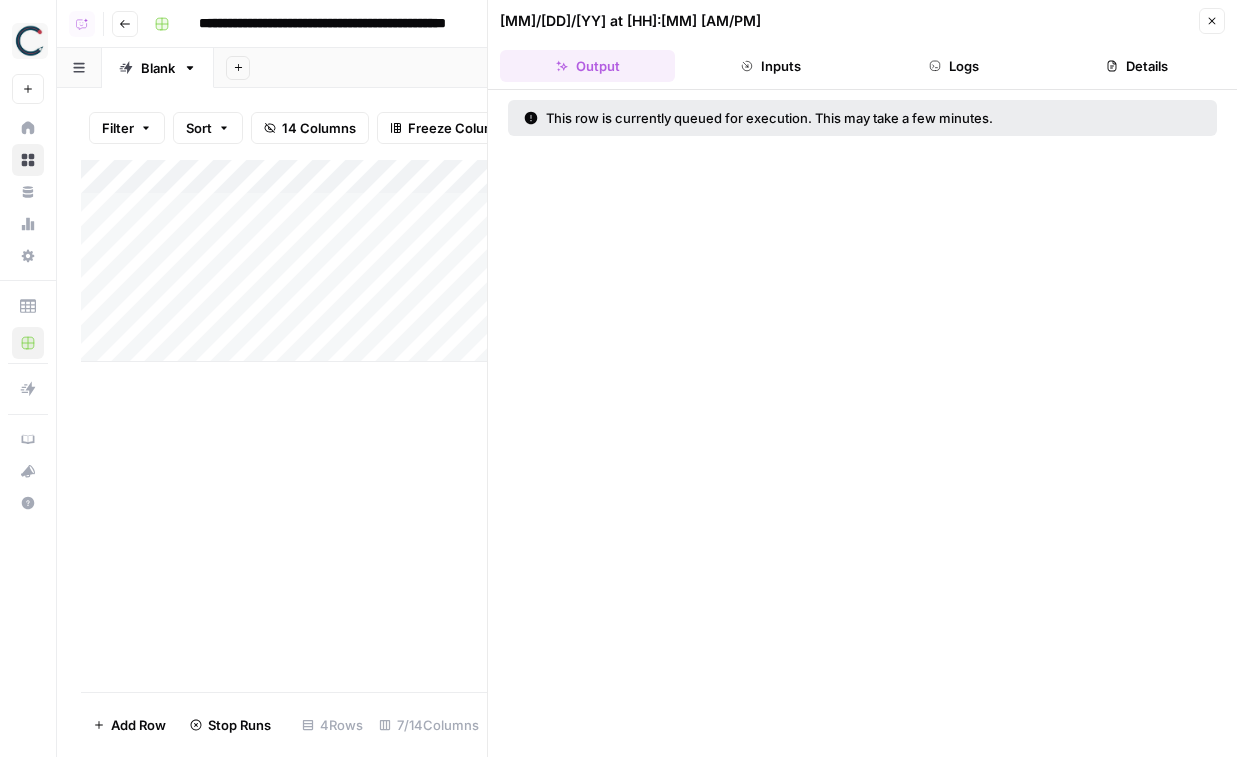 click on "Add Column" at bounding box center (284, 261) 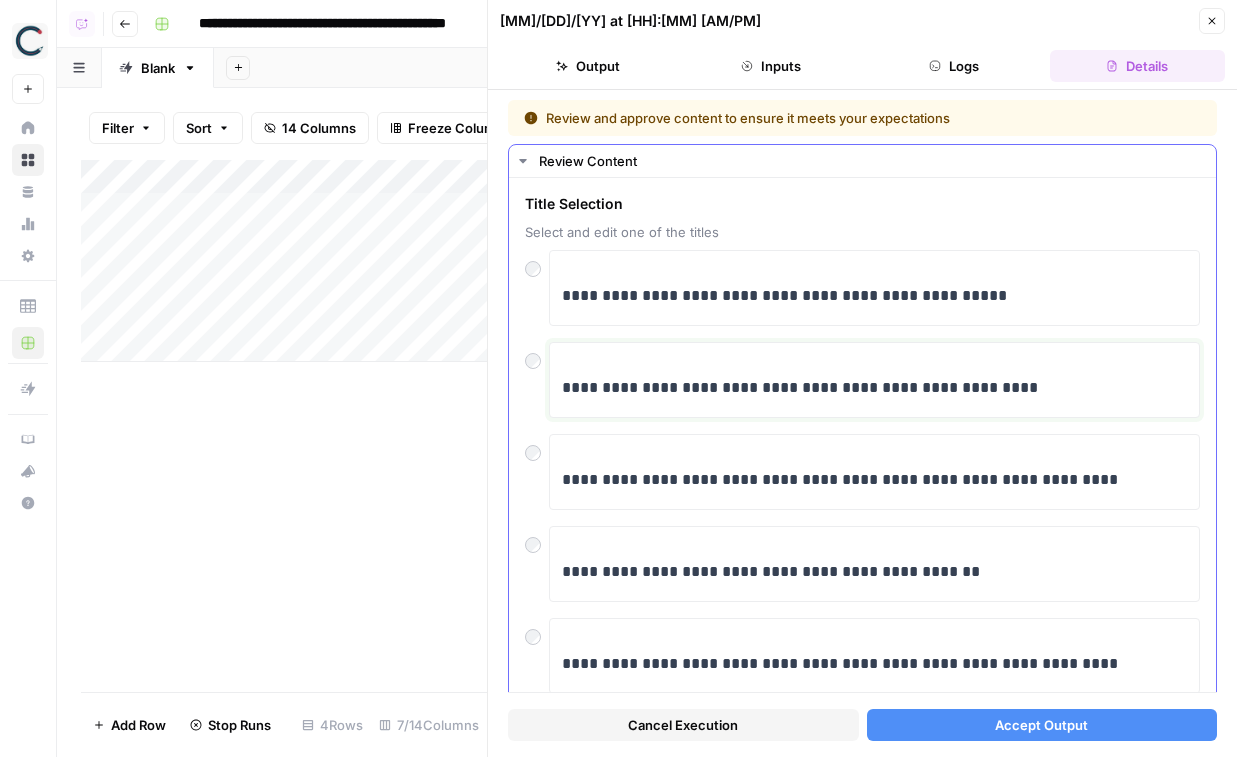 click on "**********" at bounding box center [874, 388] 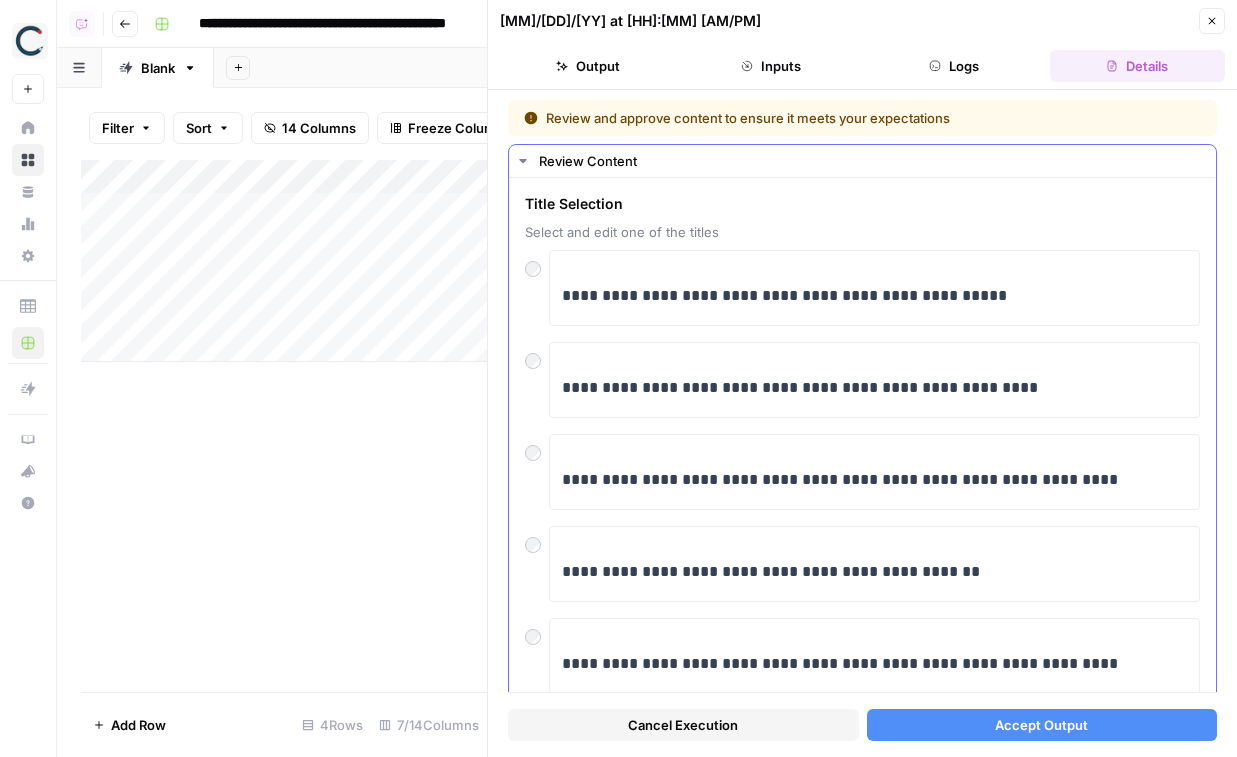 click on "**********" at bounding box center [862, 564] 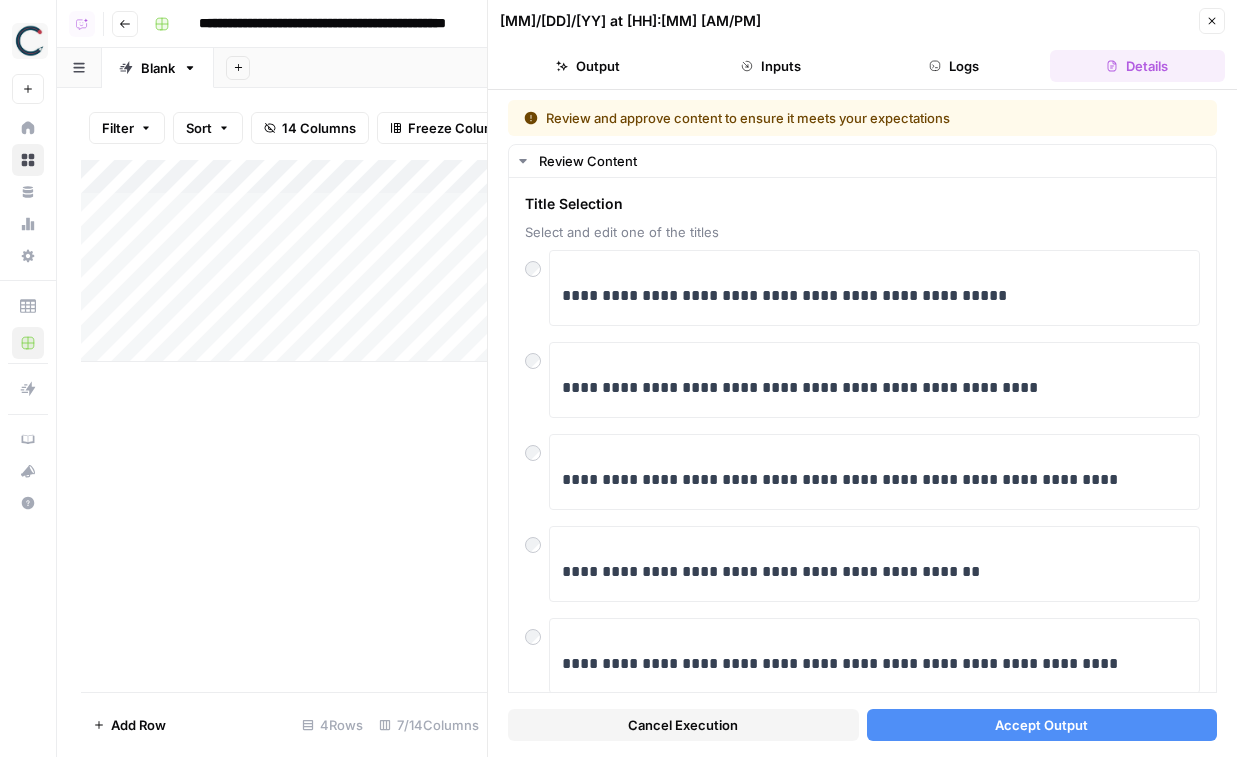 click on "Accept Output" at bounding box center [1041, 725] 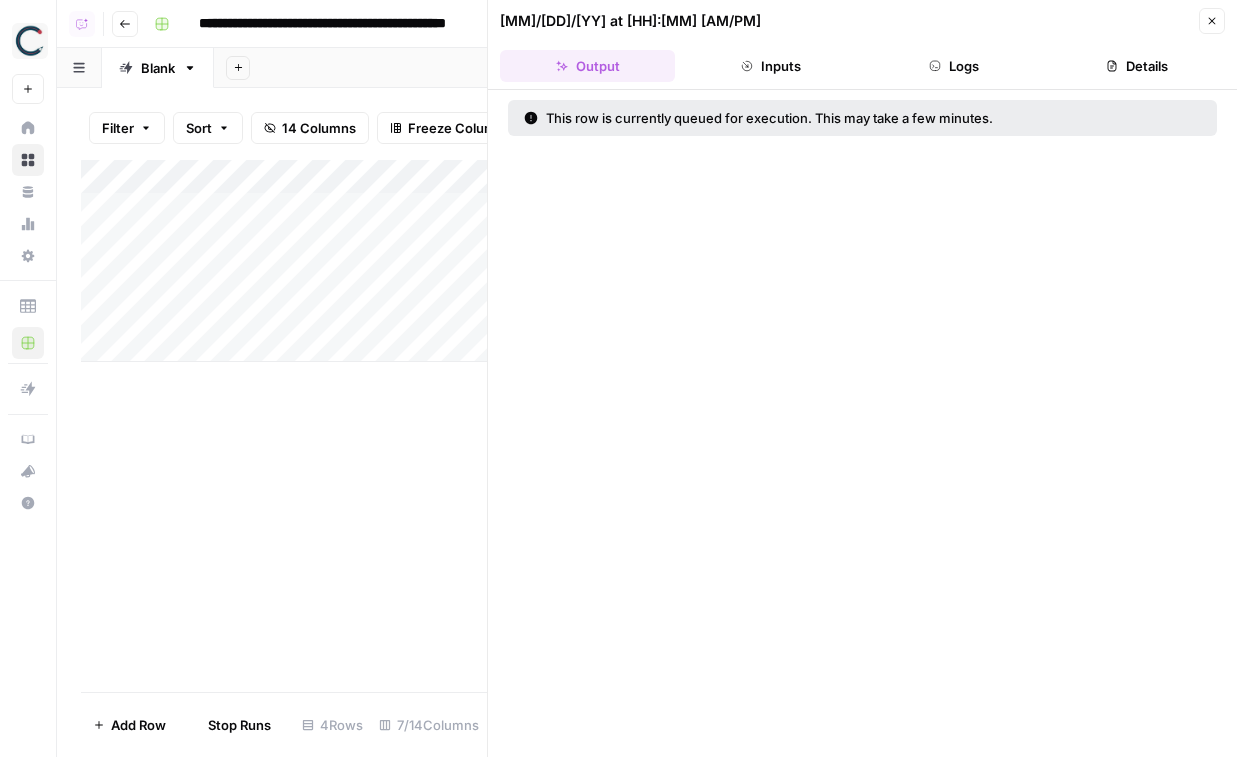 click on "Add Column" at bounding box center [284, 261] 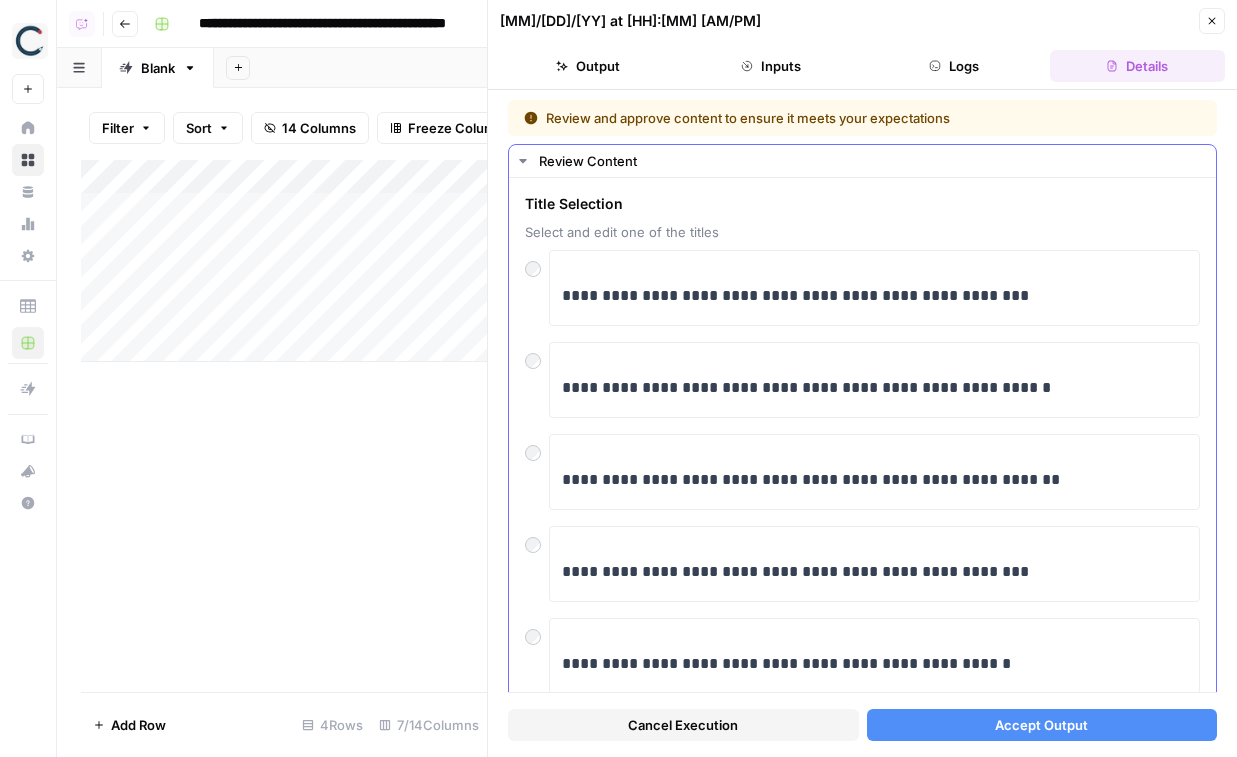 scroll, scrollTop: 46, scrollLeft: 0, axis: vertical 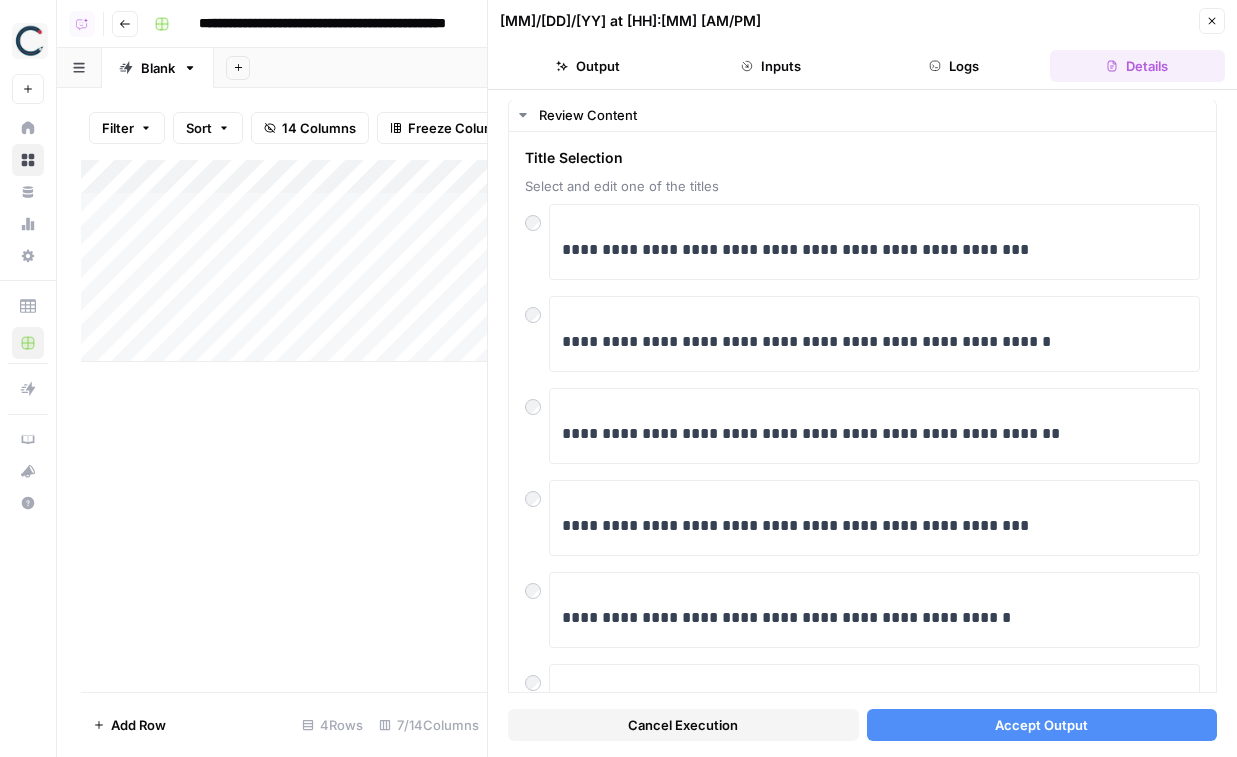 click on "Accept Output" at bounding box center [1041, 725] 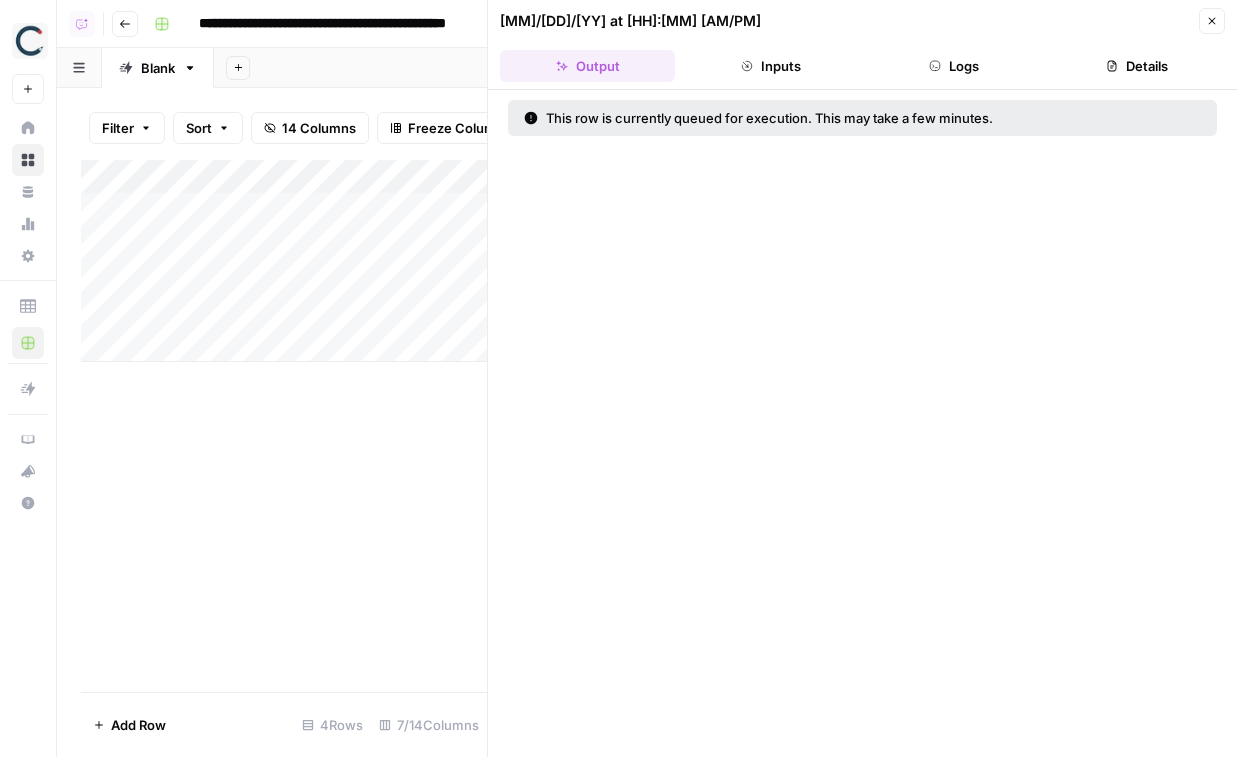 click on "Add Column" at bounding box center (284, 261) 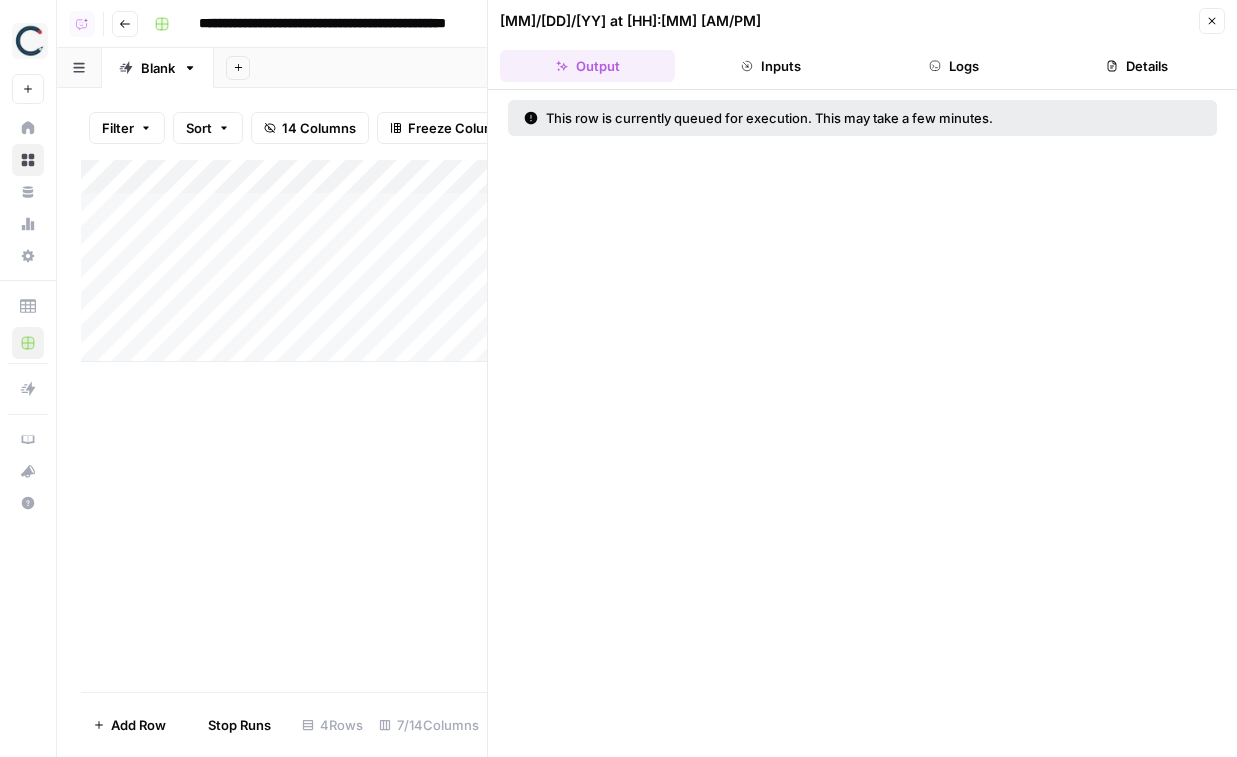click on "Add Column" at bounding box center (284, 261) 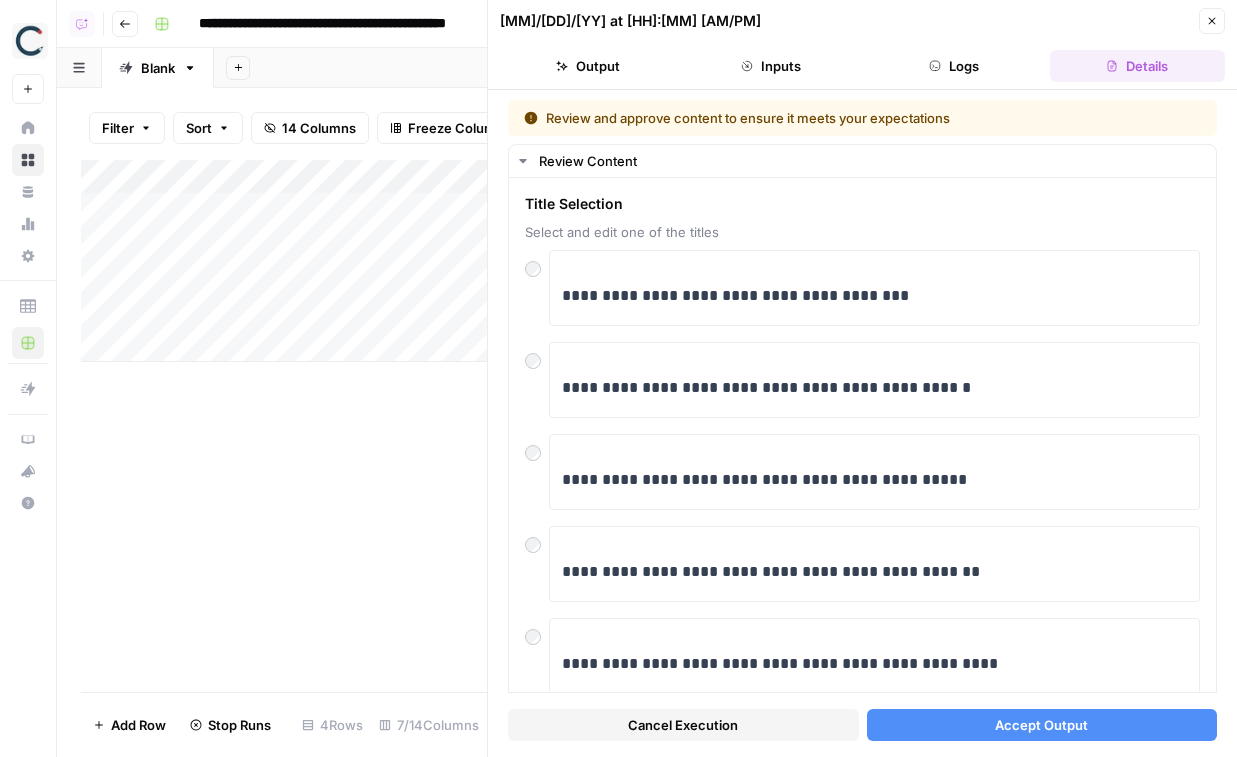 click on "Accept Output" at bounding box center [1042, 725] 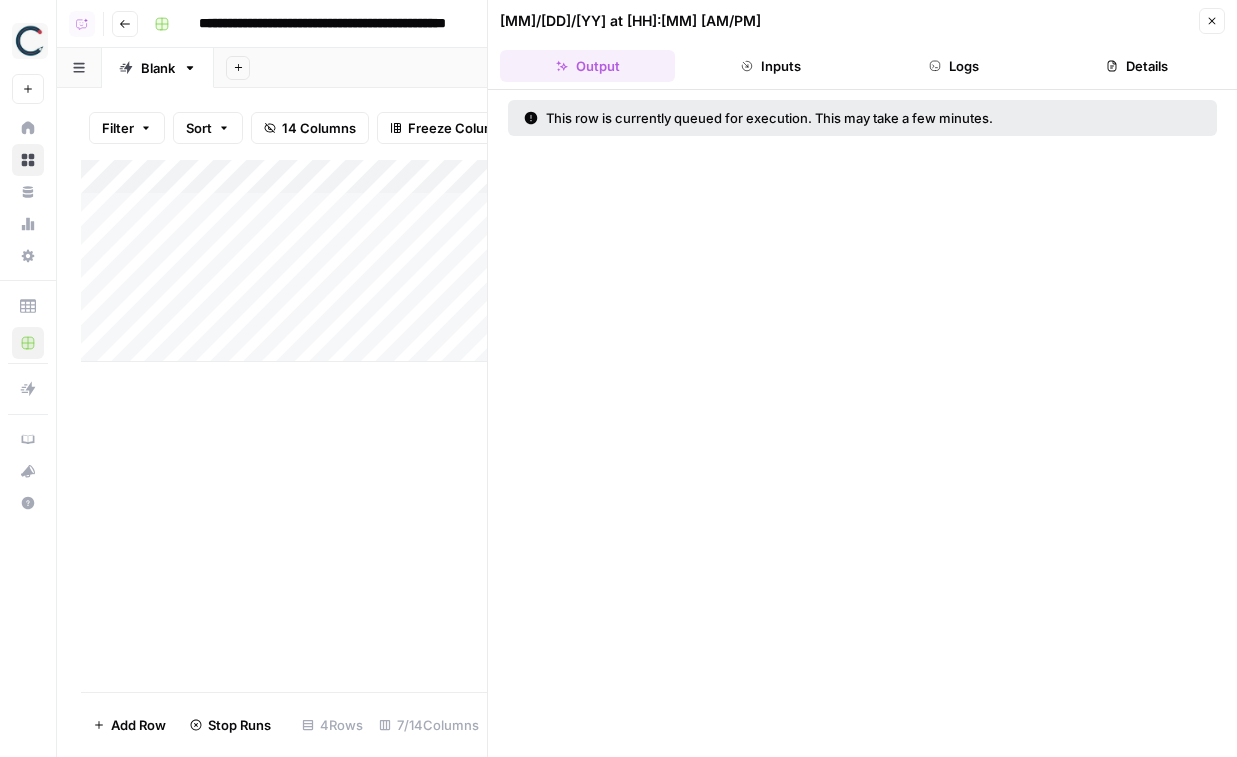 click 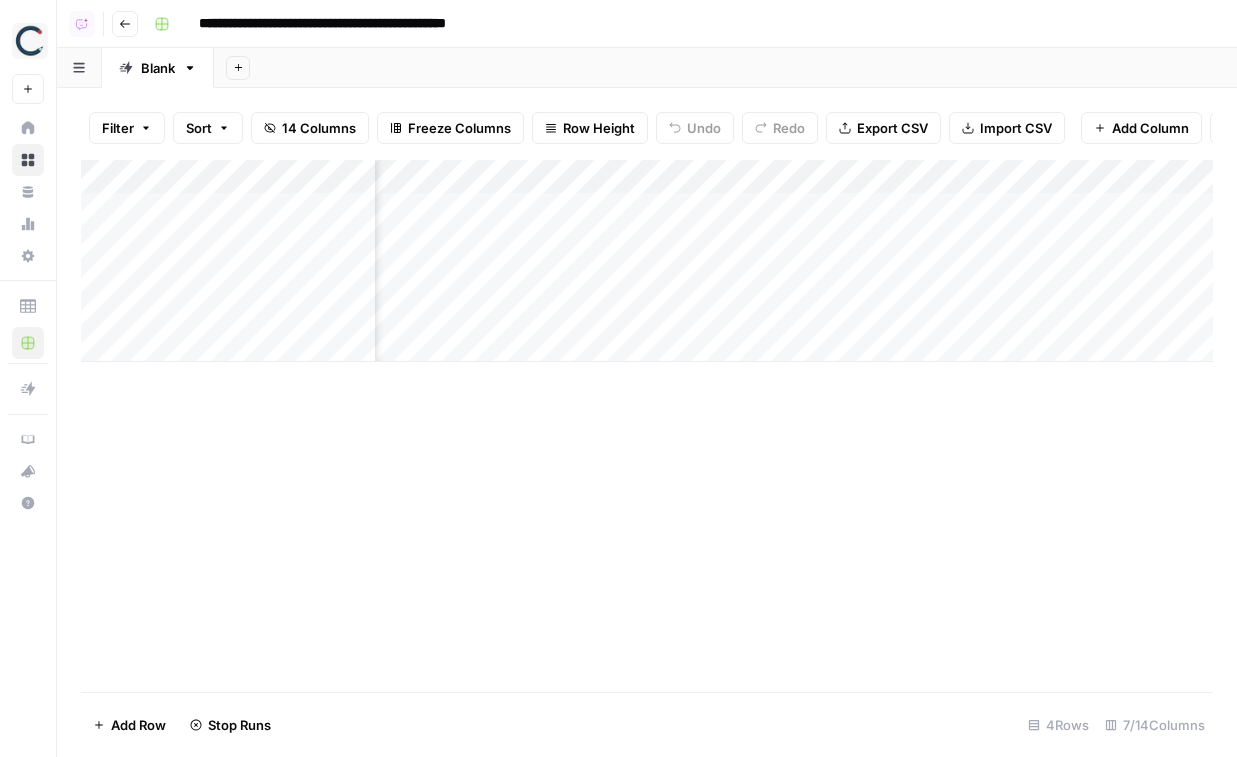 scroll, scrollTop: 0, scrollLeft: 680, axis: horizontal 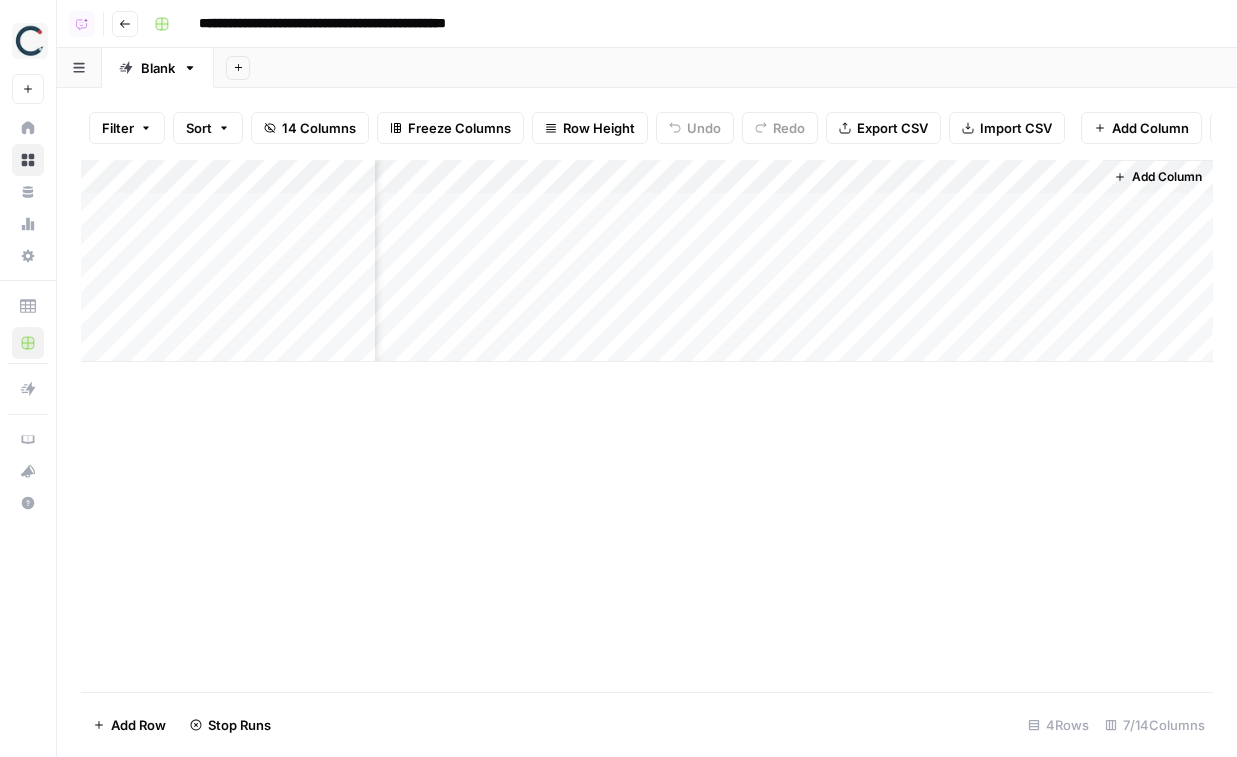 click on "Add Column" at bounding box center (1167, 177) 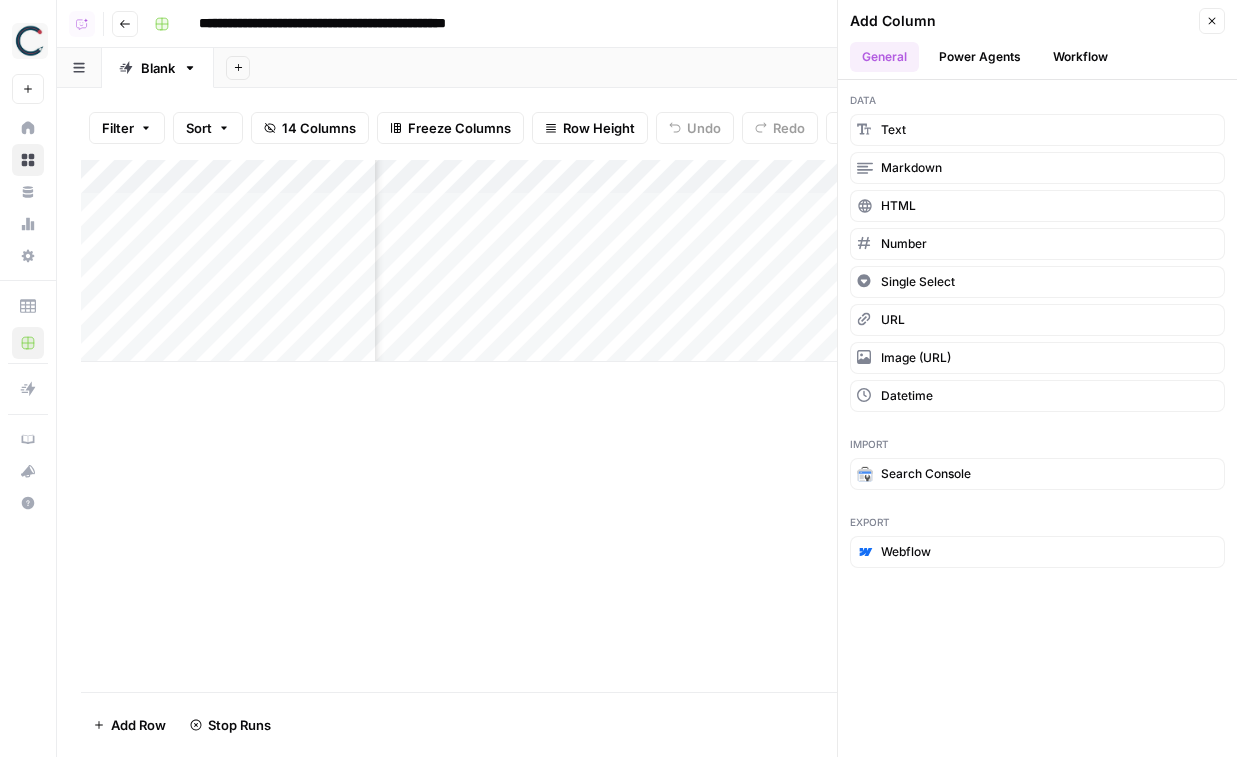 click on "Workflow" at bounding box center (1080, 57) 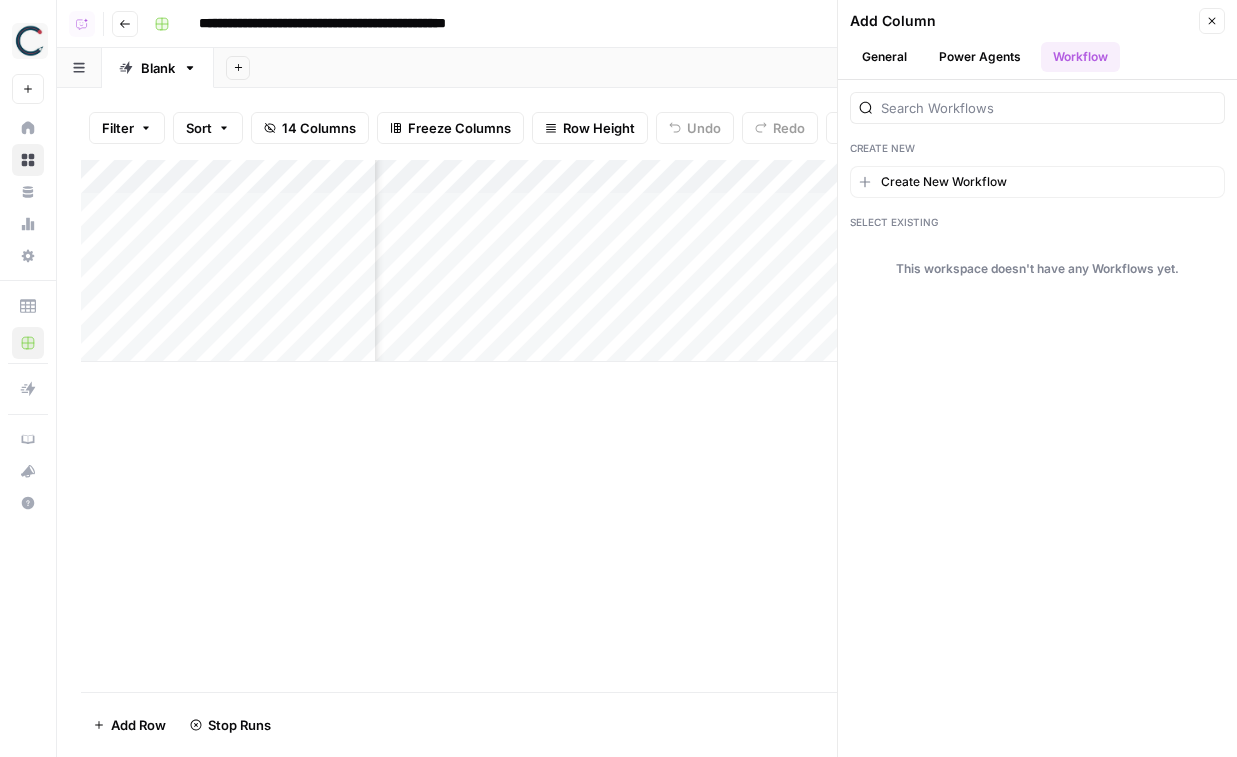 click on "Power Agents" at bounding box center [980, 57] 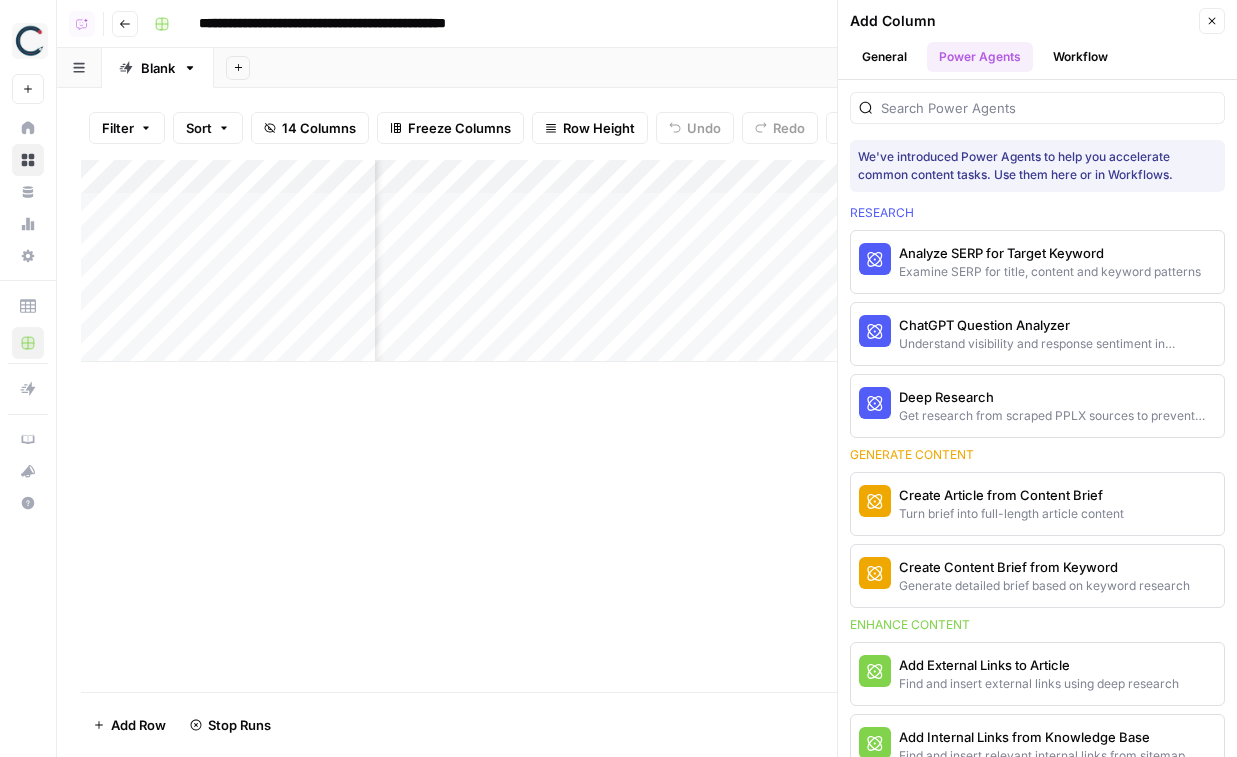 click at bounding box center [1037, 108] 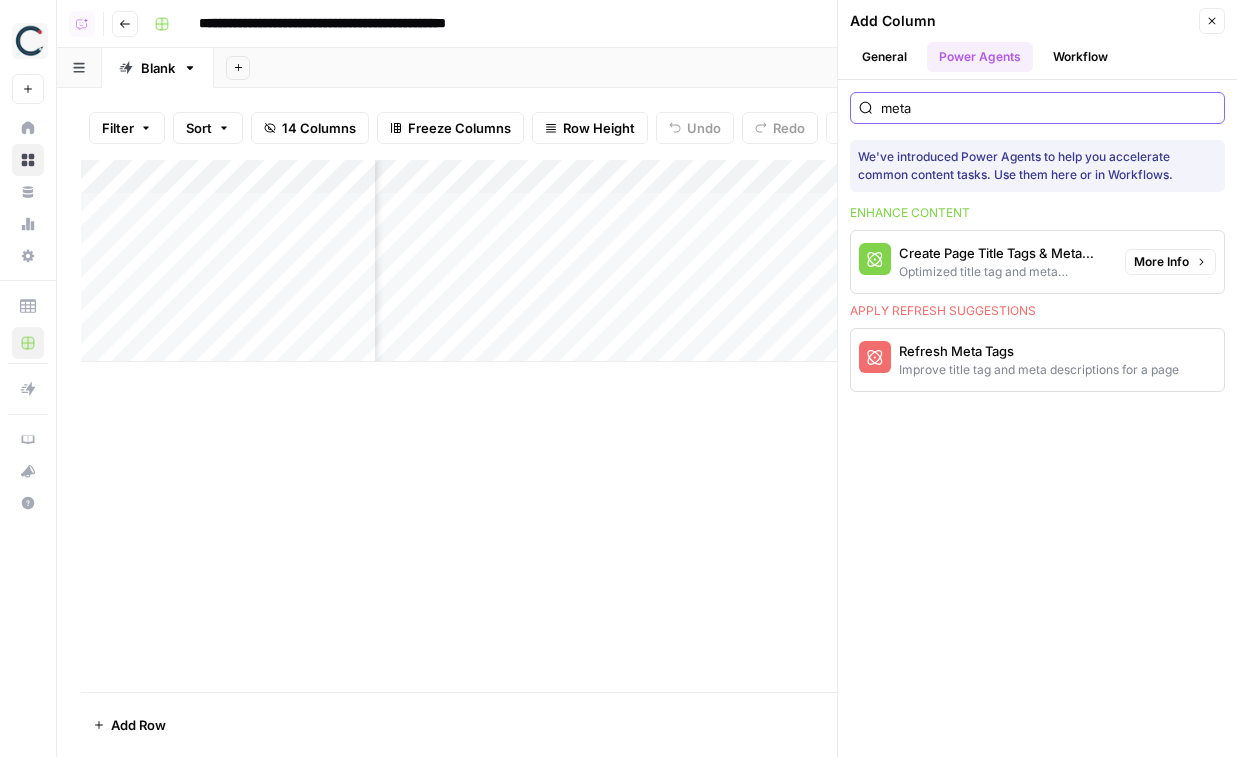 type on "meta" 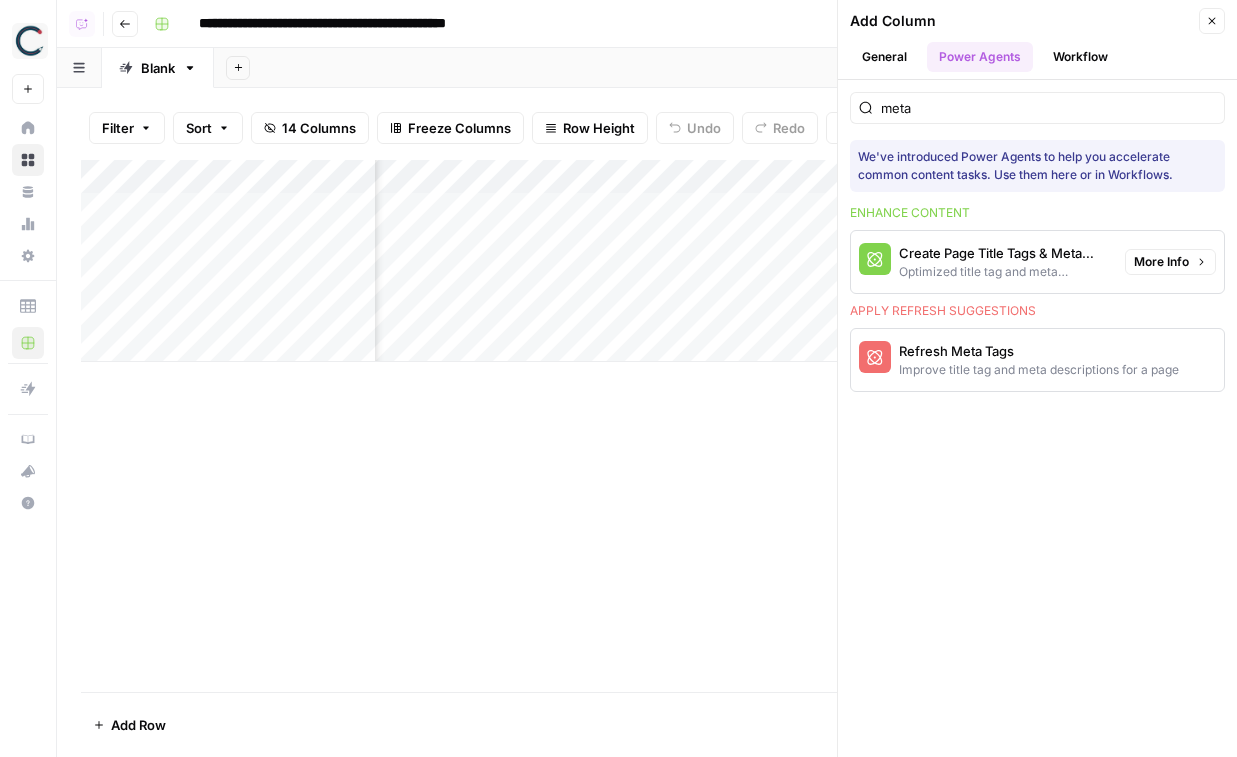 click on "More Info" at bounding box center (1161, 262) 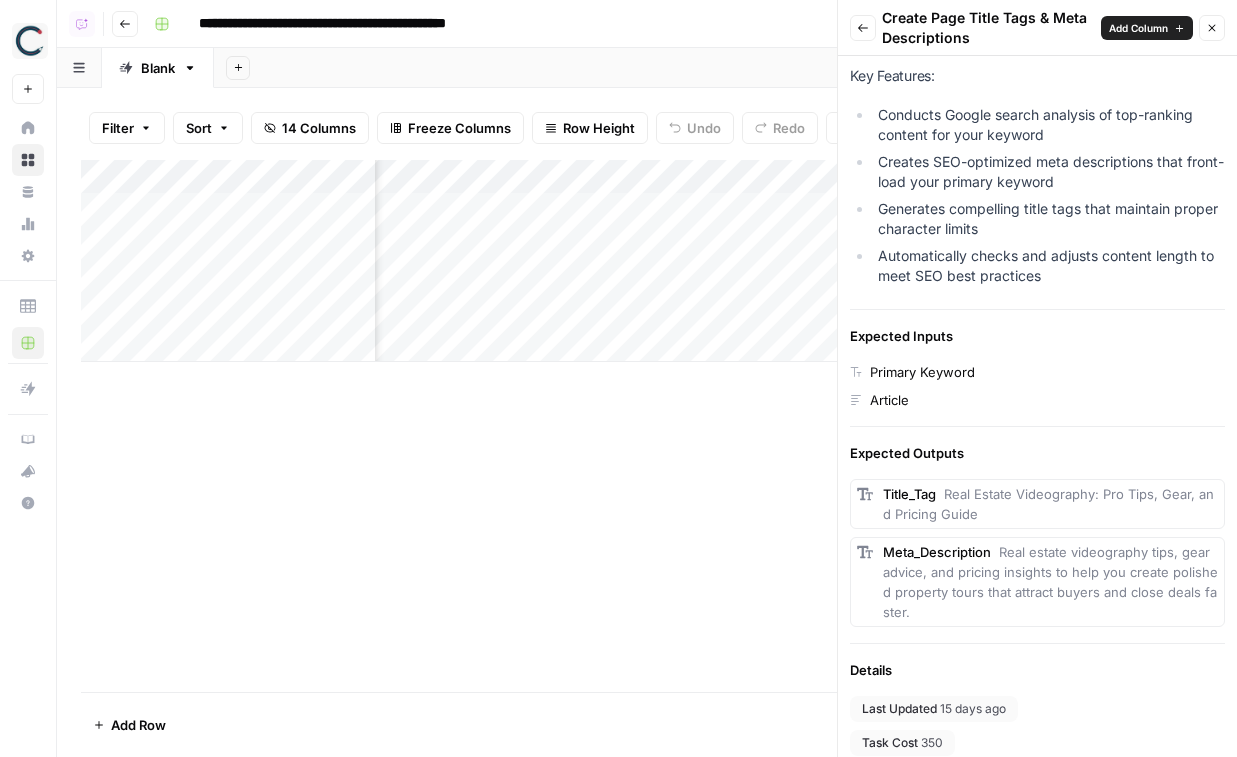scroll, scrollTop: 290, scrollLeft: 0, axis: vertical 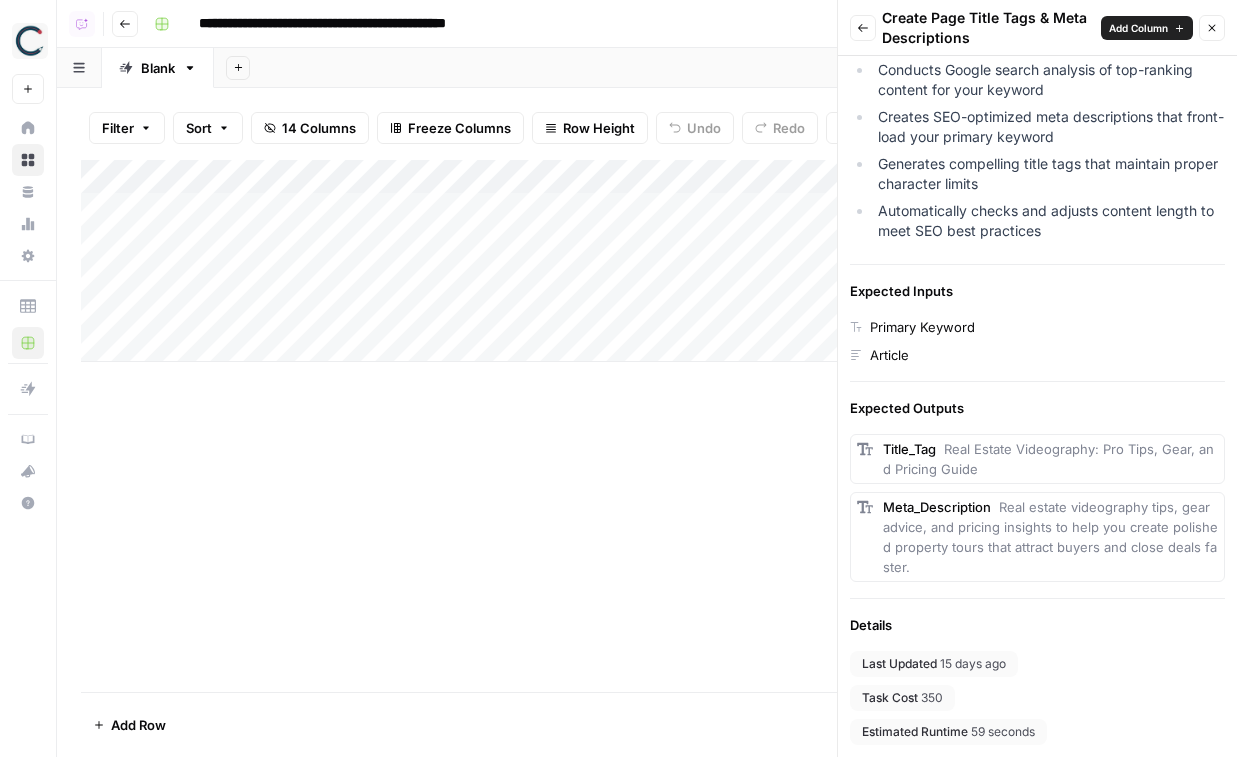 click 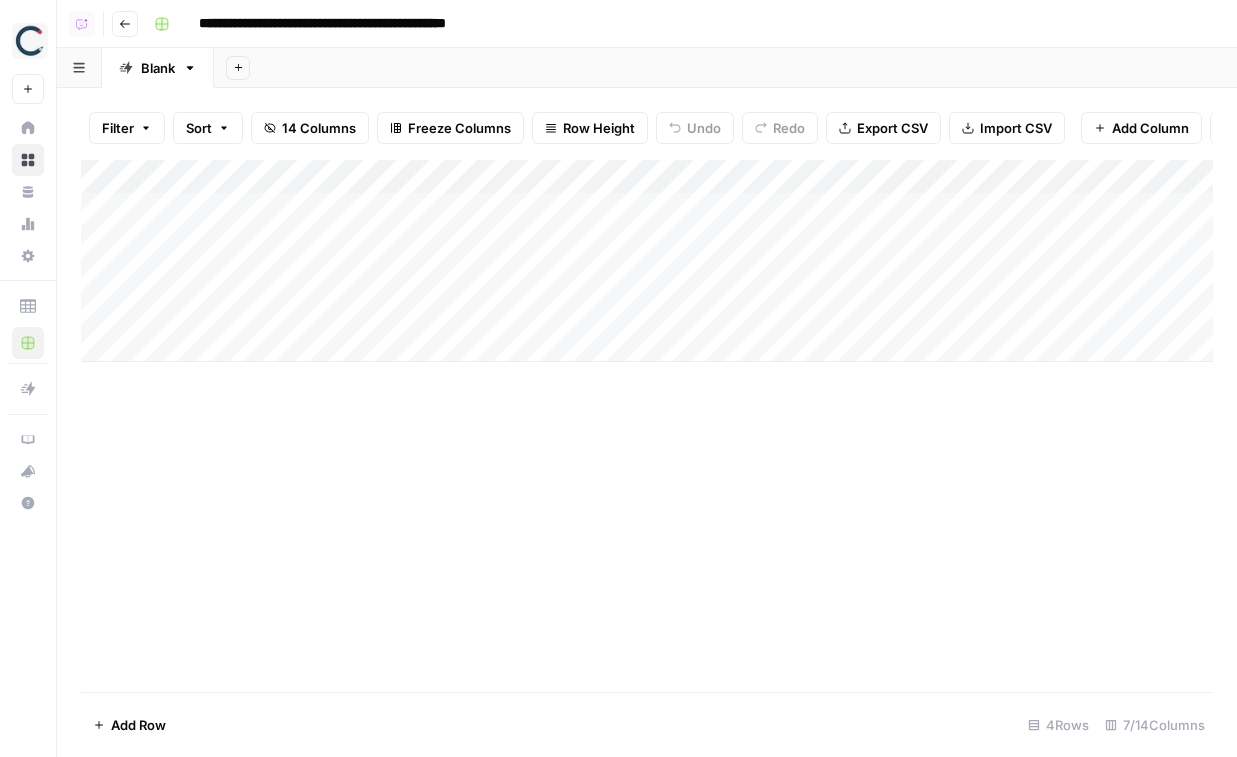 click on "Go back" at bounding box center (125, 24) 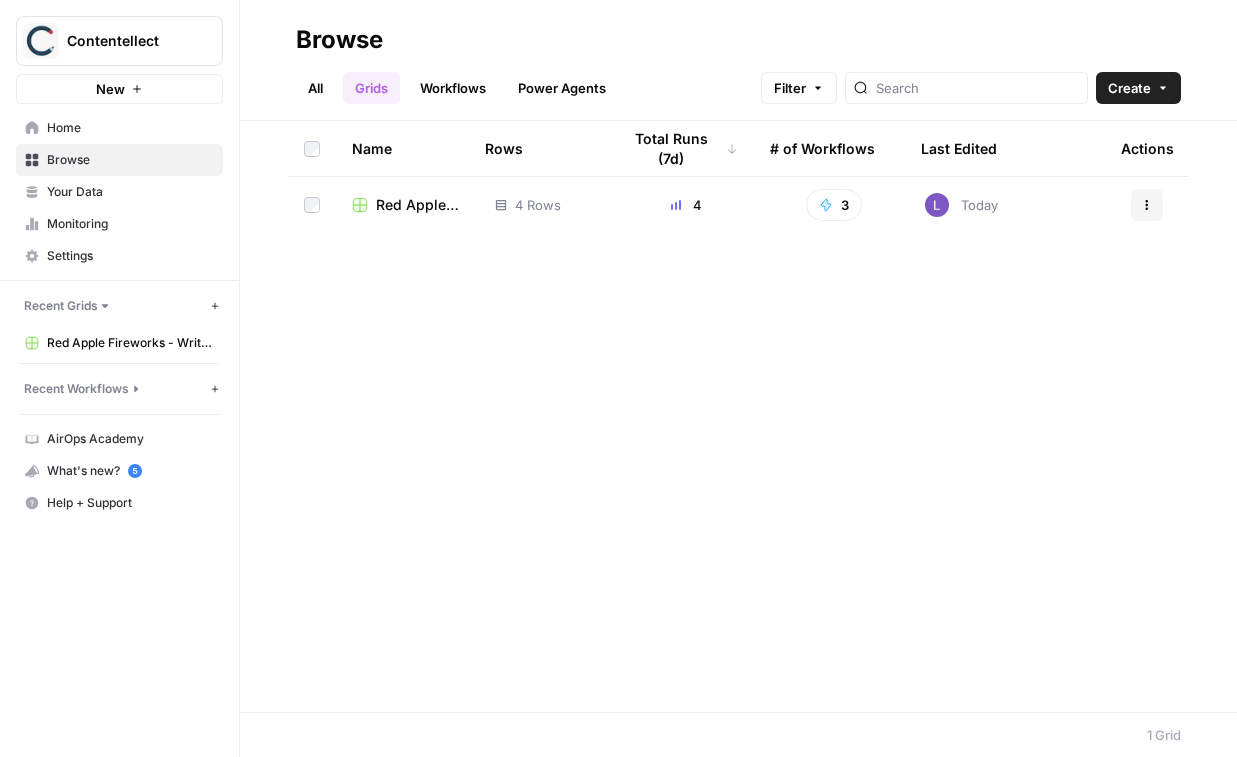 click on "All Grids Workflows Power Agents Filter Create" at bounding box center [738, 80] 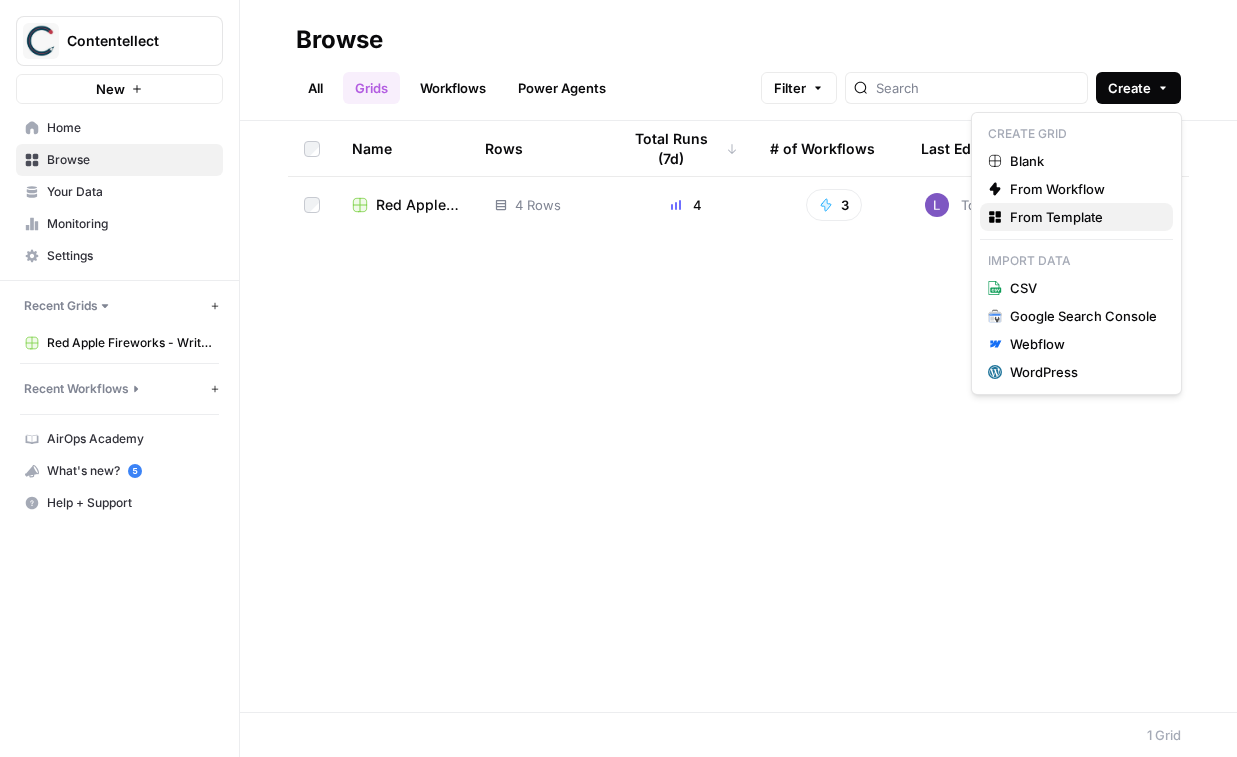 click on "From Template" at bounding box center [1083, 217] 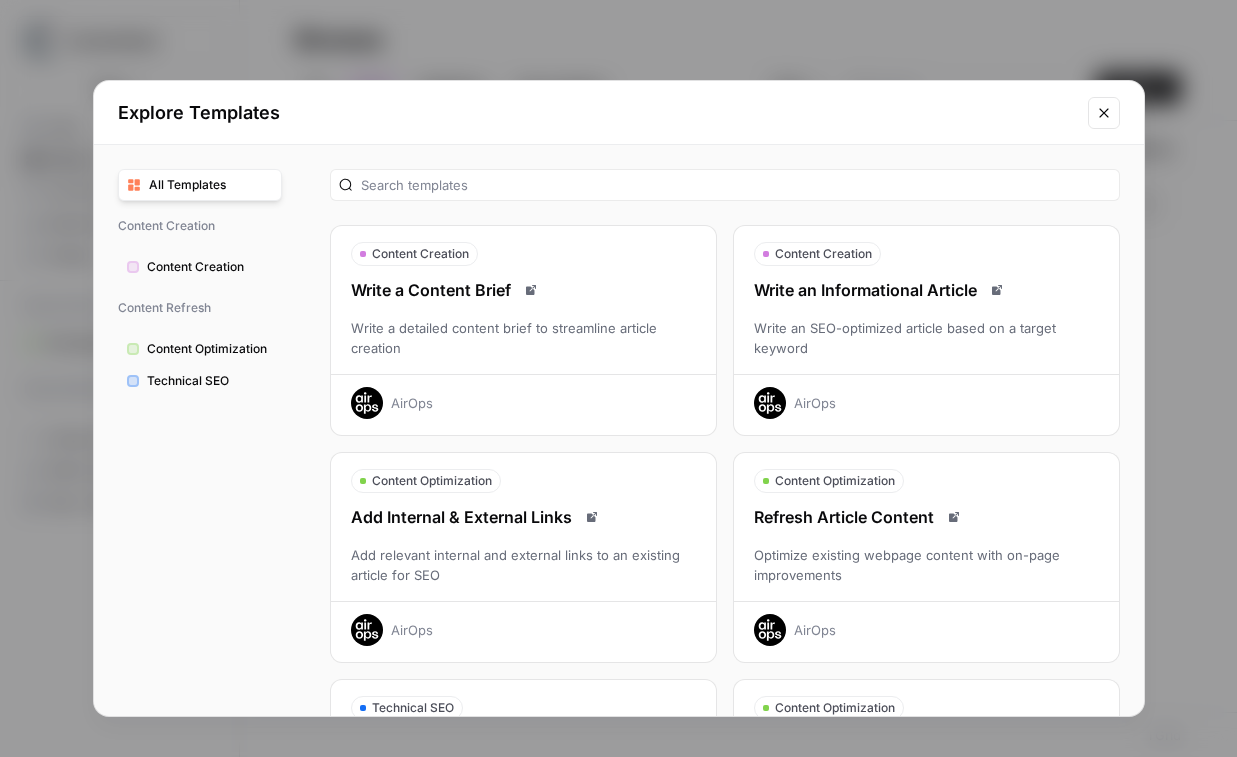 click on "Refresh Article Content Optimize existing webpage content with on-page improvements AirOps" at bounding box center (926, 575) 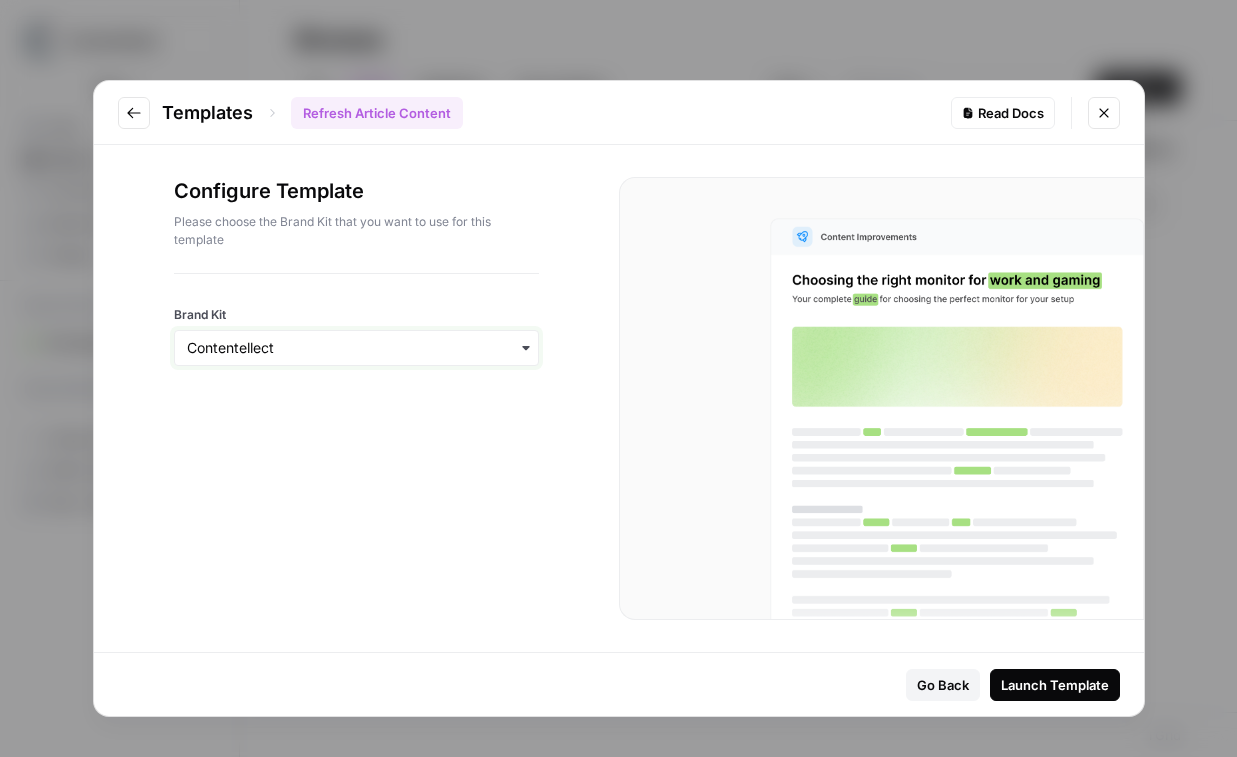 click on "Brand Kit" at bounding box center (356, 348) 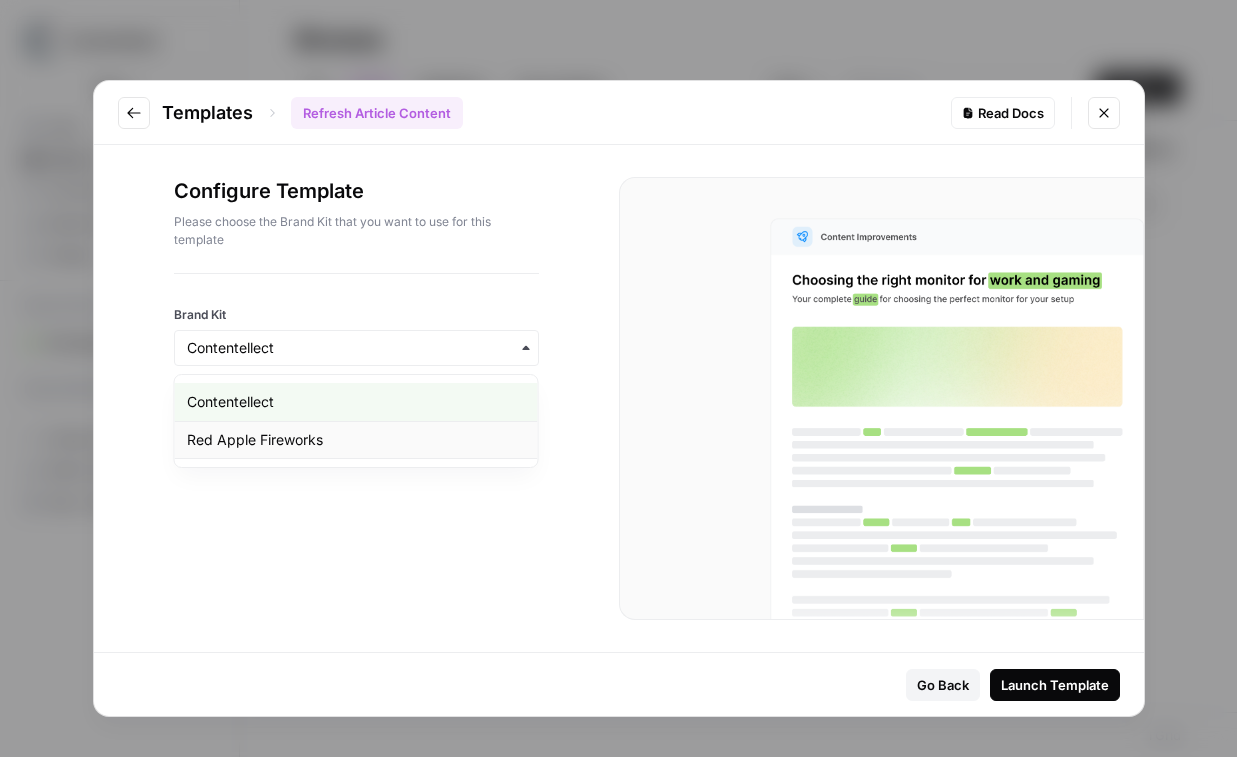 click on "Red Apple Fireworks" at bounding box center (356, 440) 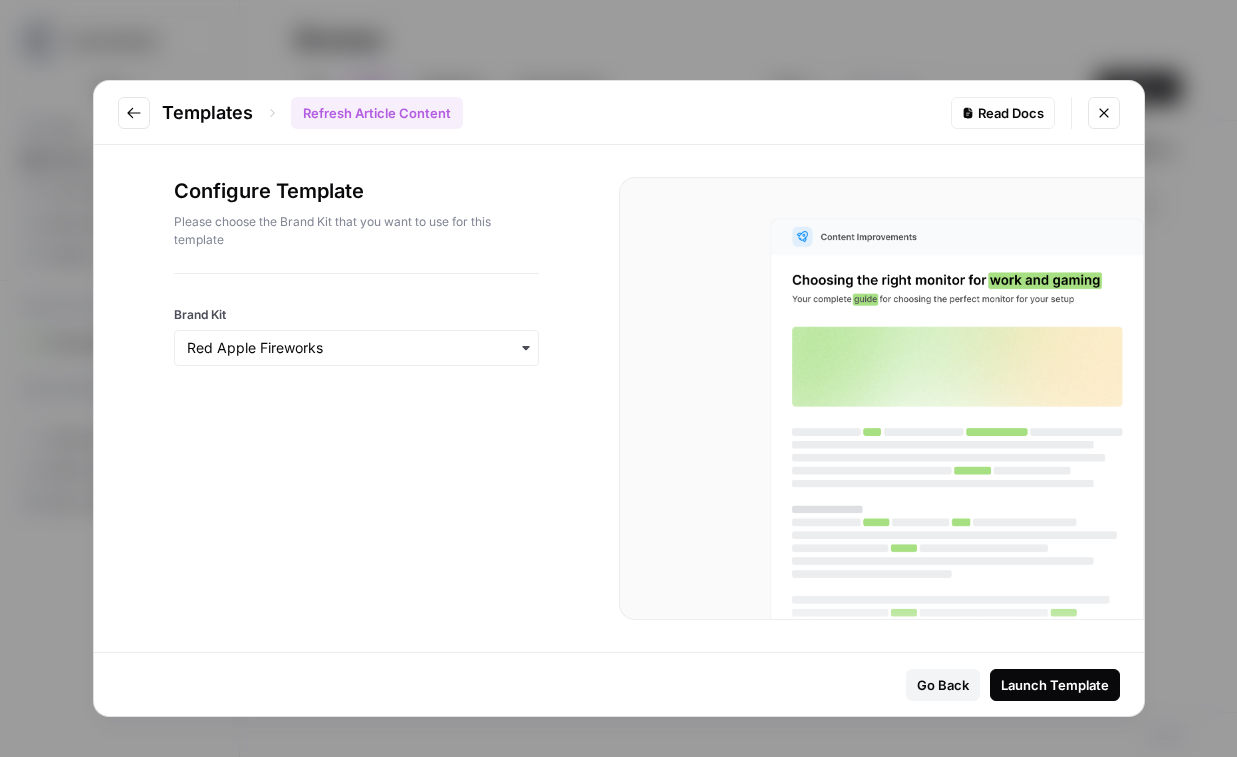 click on "Launch Template" at bounding box center (1055, 685) 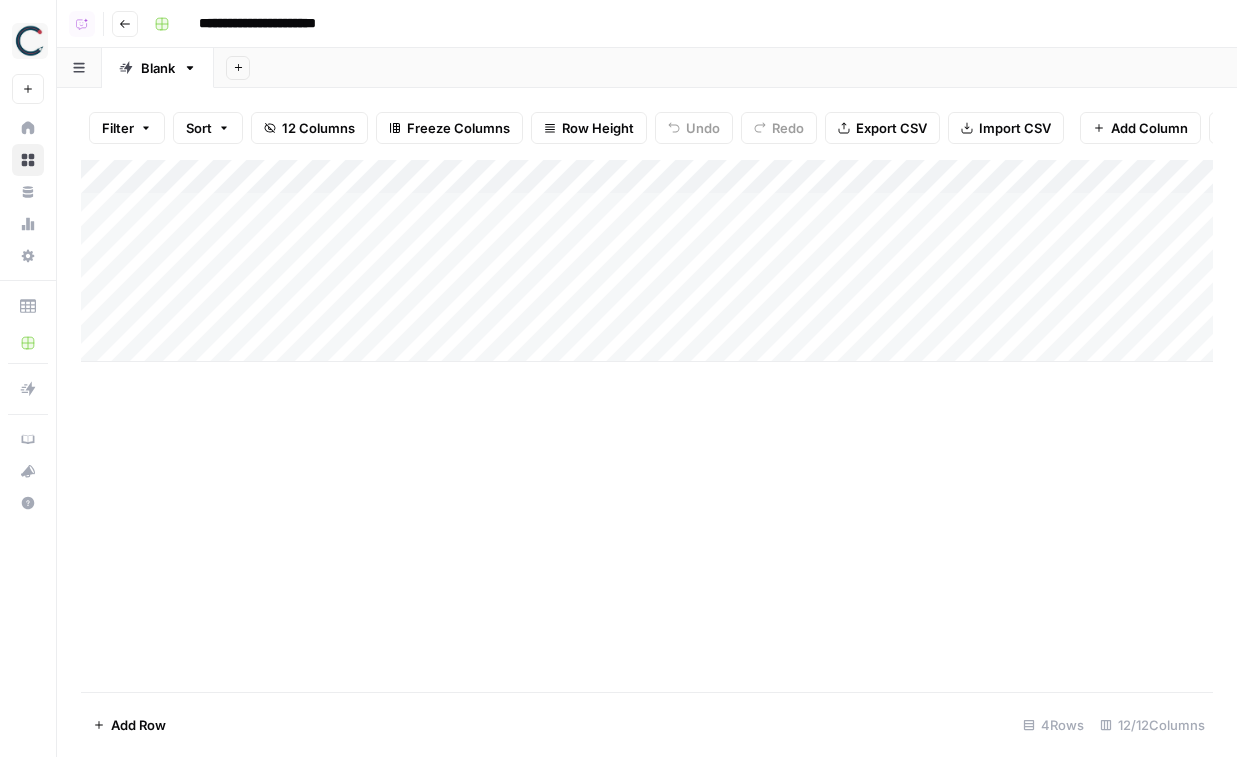 click on "Add Column" at bounding box center [647, 261] 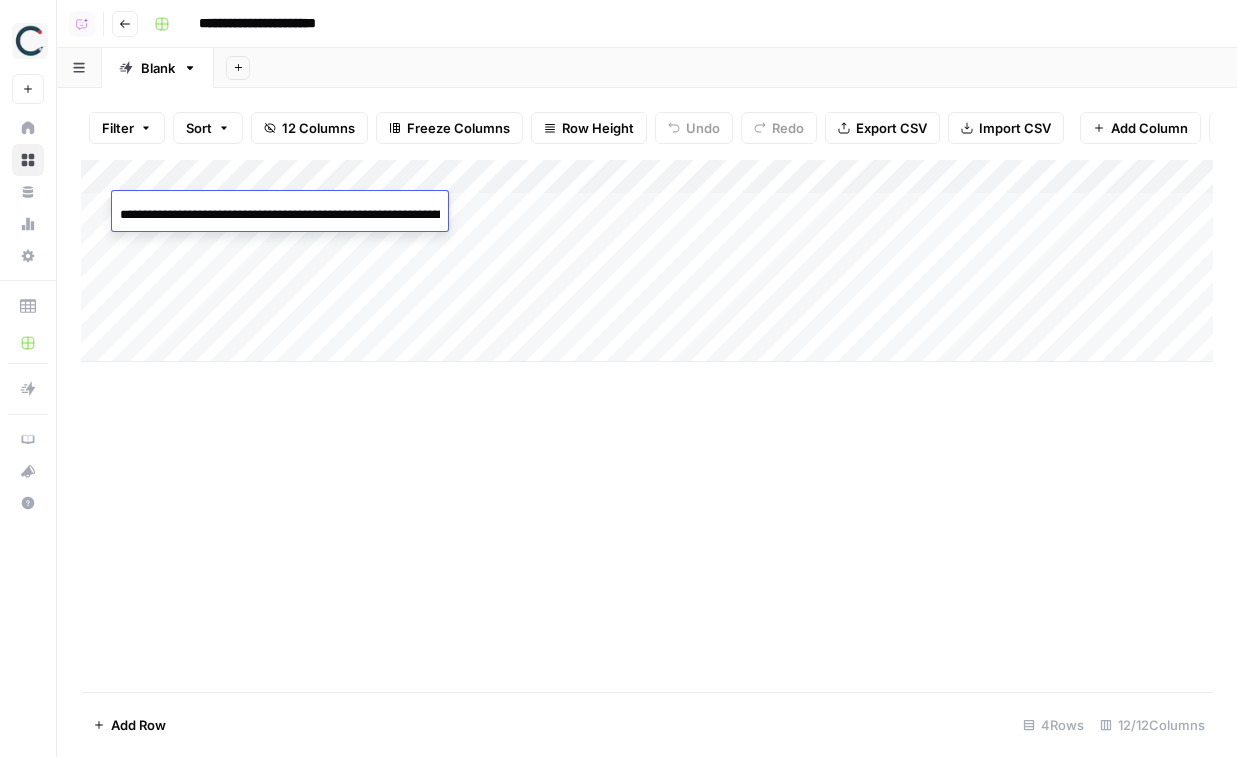 scroll, scrollTop: 0, scrollLeft: 208, axis: horizontal 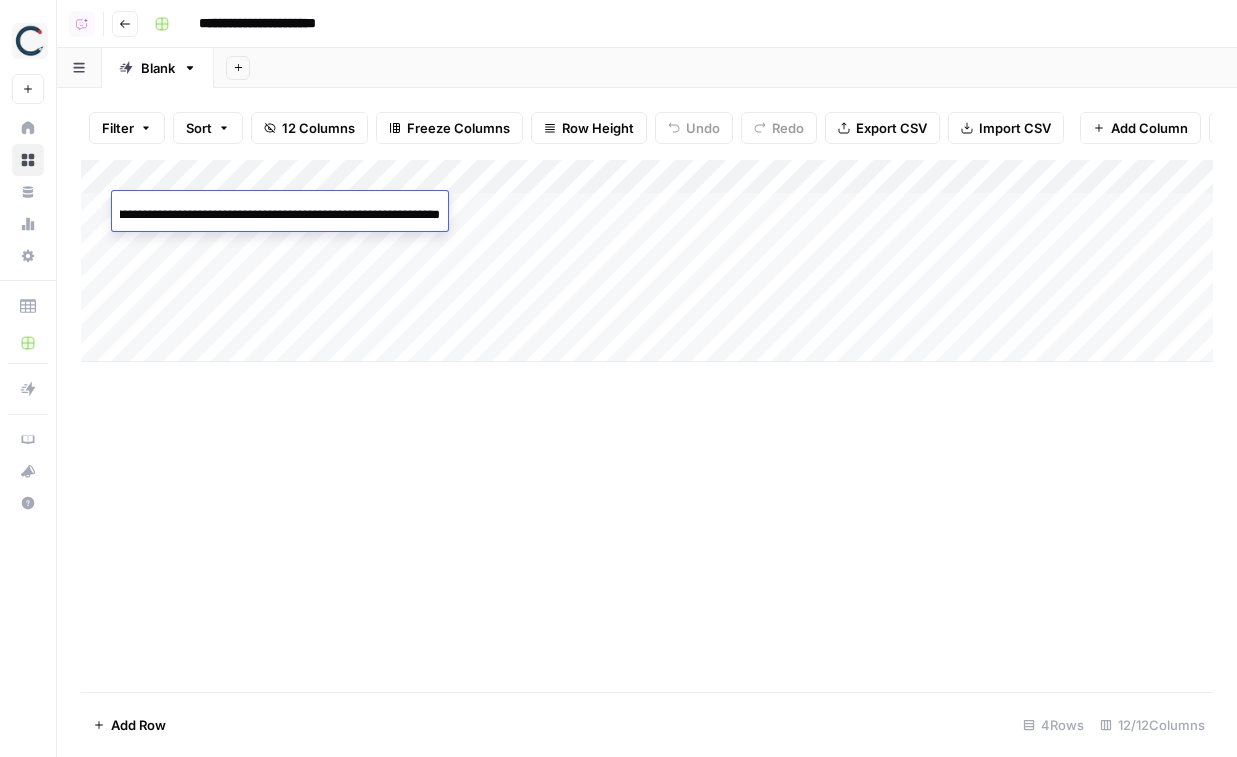 click on "**********" at bounding box center [280, 215] 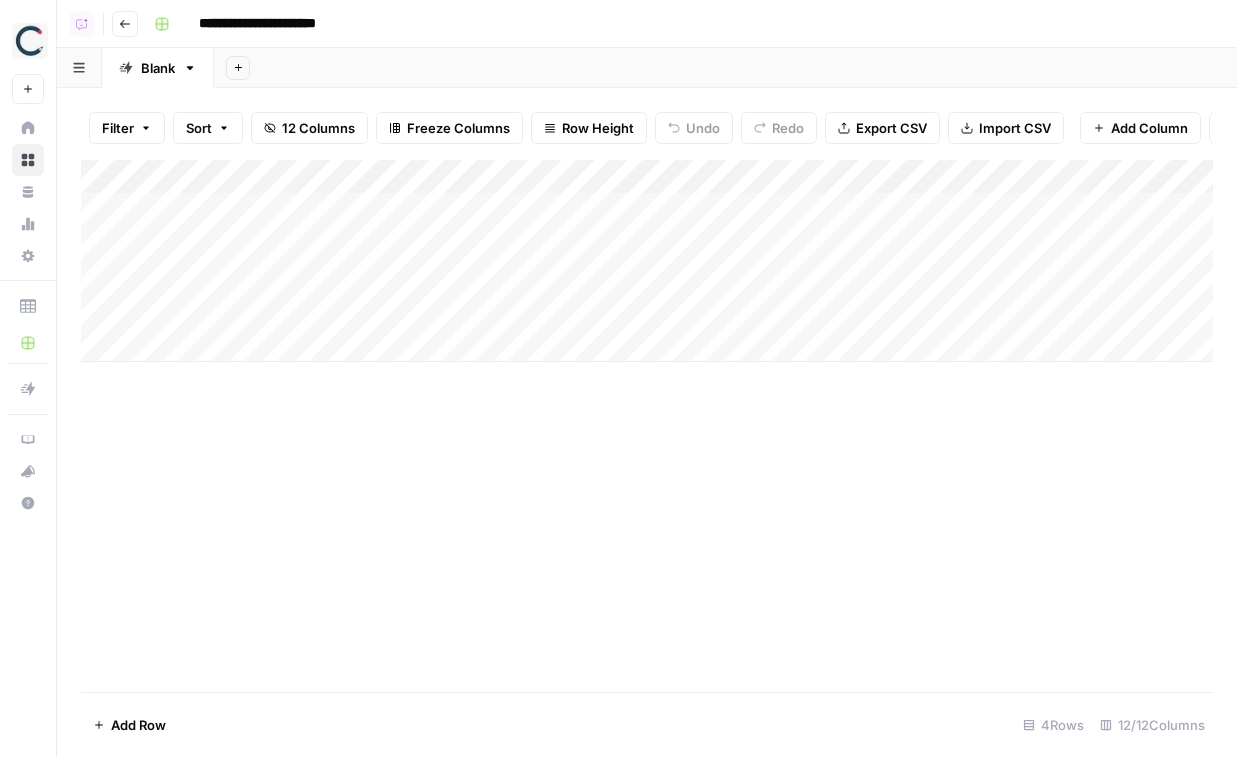 click on "Go back" at bounding box center (125, 24) 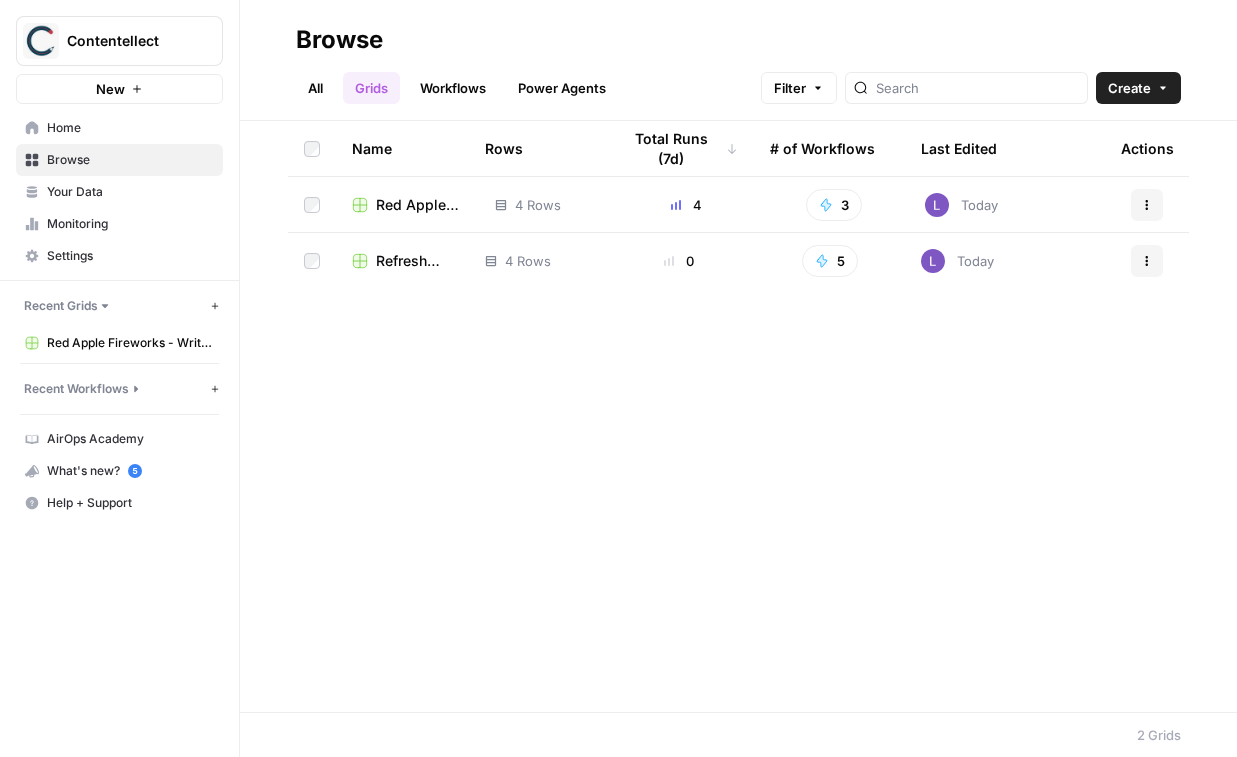 click on "Red Apple Fireworks - Write Informational Article" at bounding box center (419, 205) 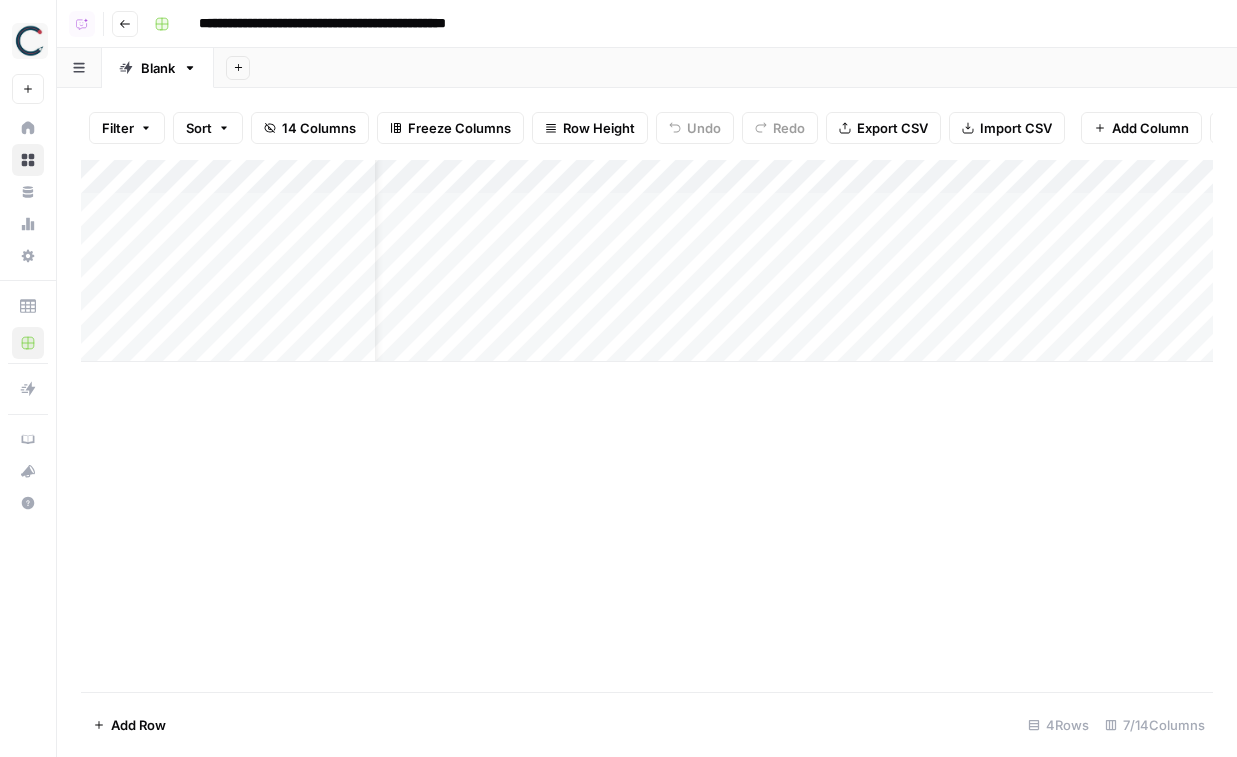 scroll, scrollTop: 0, scrollLeft: 680, axis: horizontal 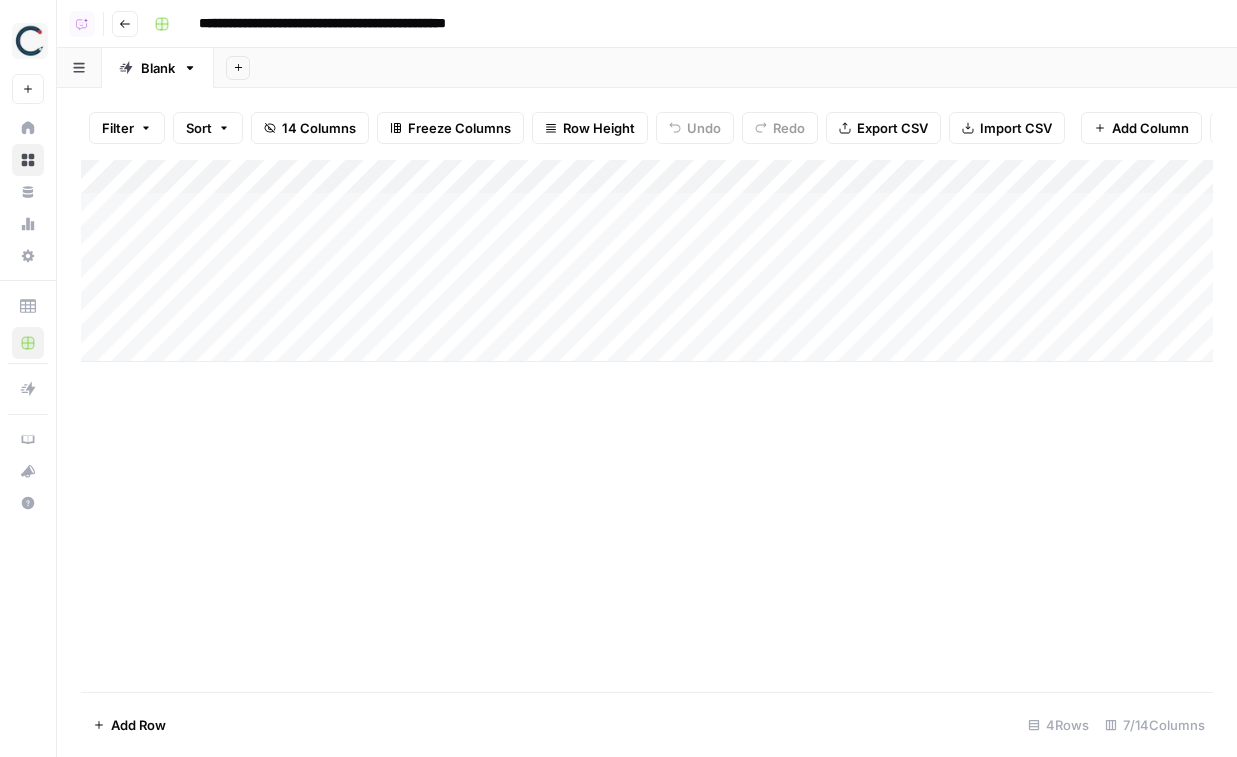 click on "Go back" at bounding box center [125, 24] 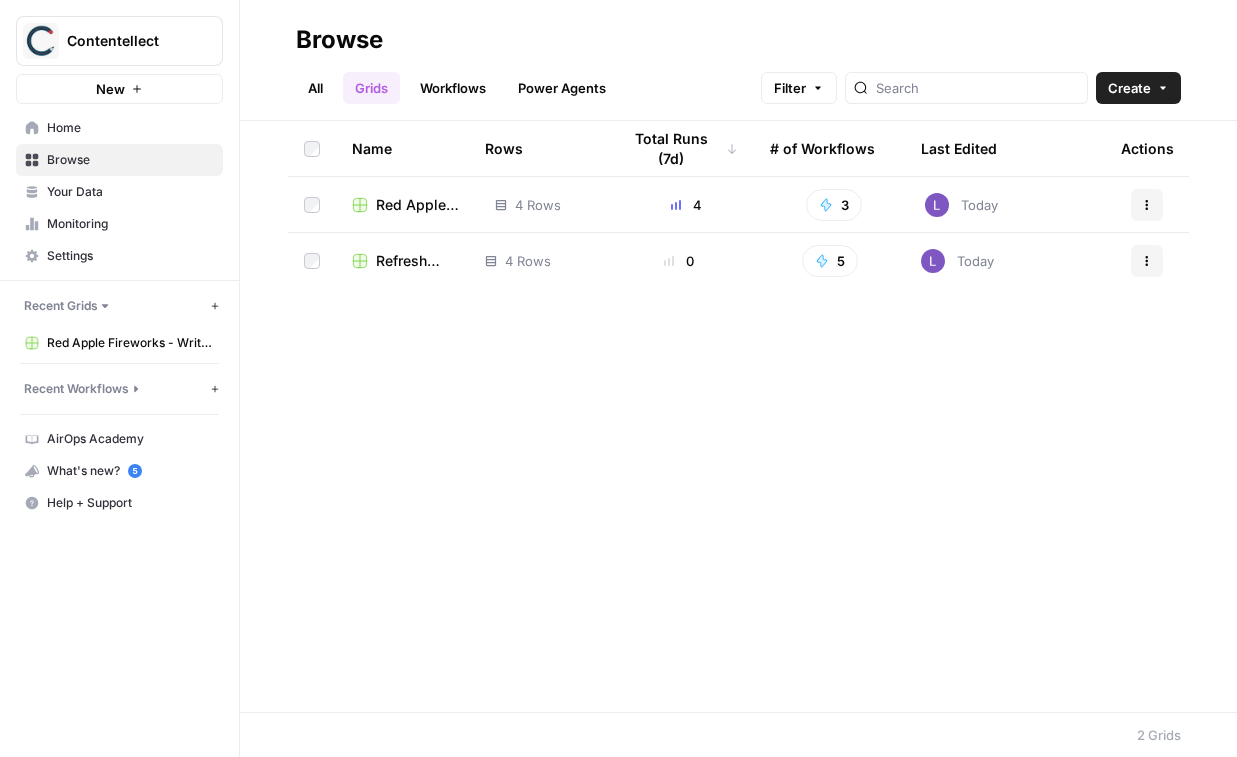click on "Your Data" at bounding box center [130, 192] 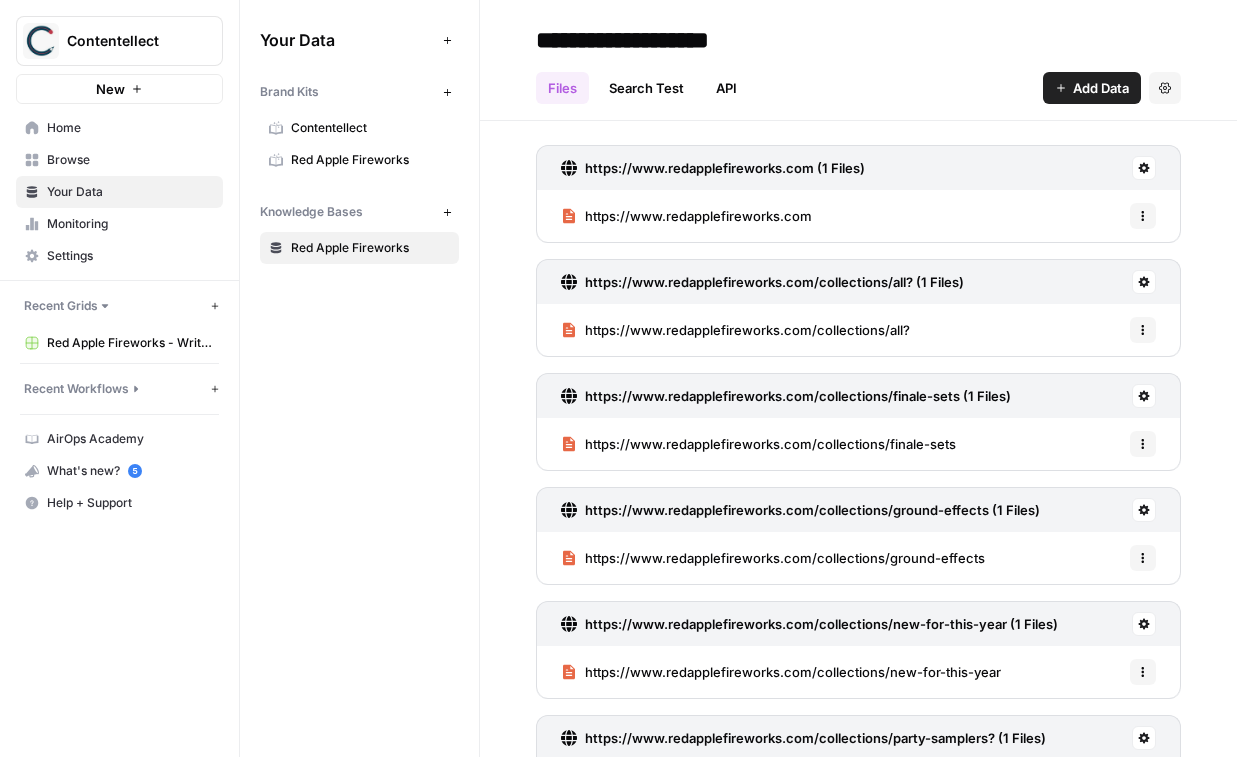 click on "Red Apple Fireworks" at bounding box center (370, 160) 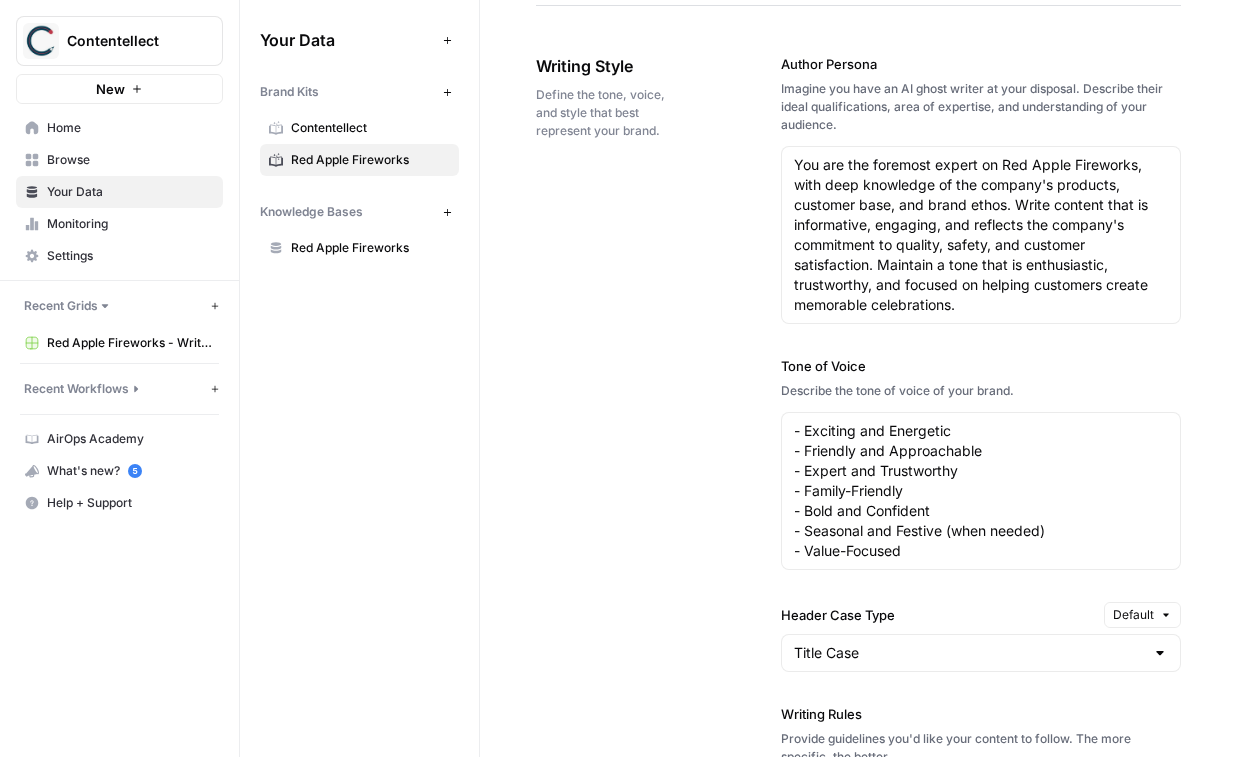 scroll, scrollTop: 1993, scrollLeft: 0, axis: vertical 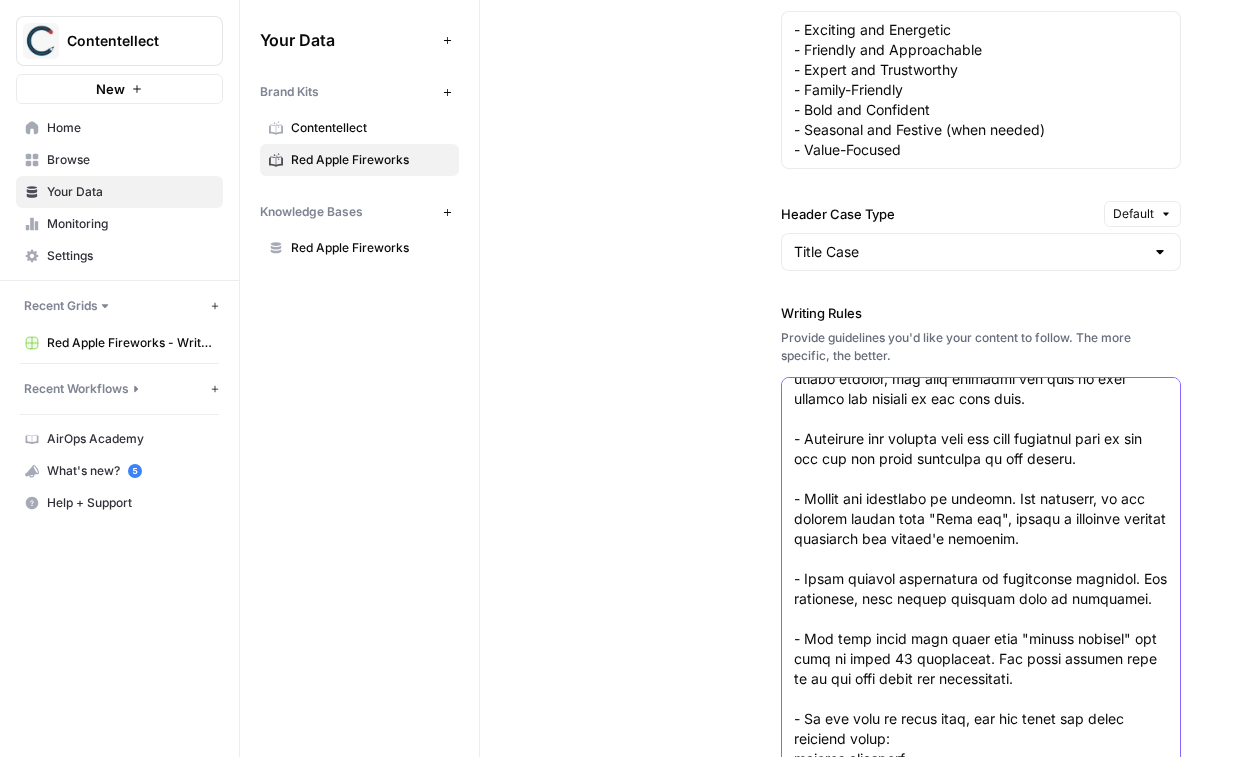 click on "Writing Rules" at bounding box center (981, 899) 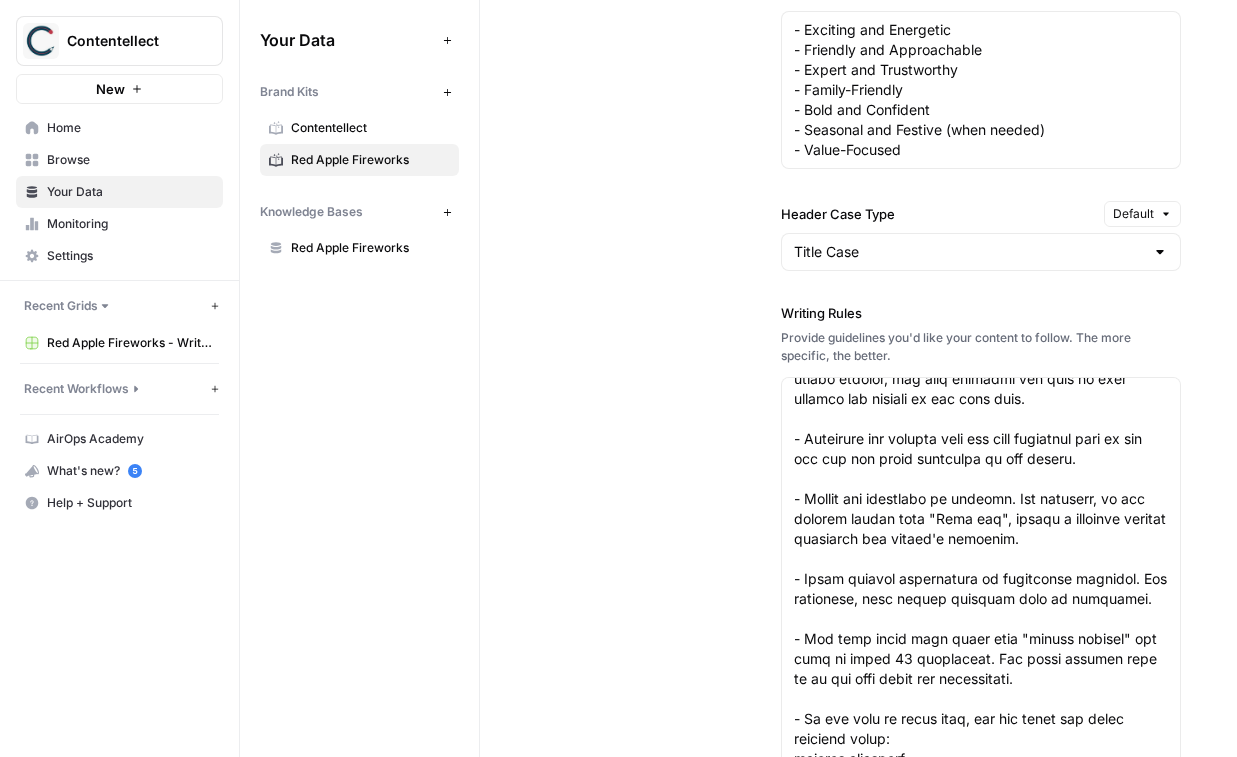 scroll, scrollTop: 0, scrollLeft: 0, axis: both 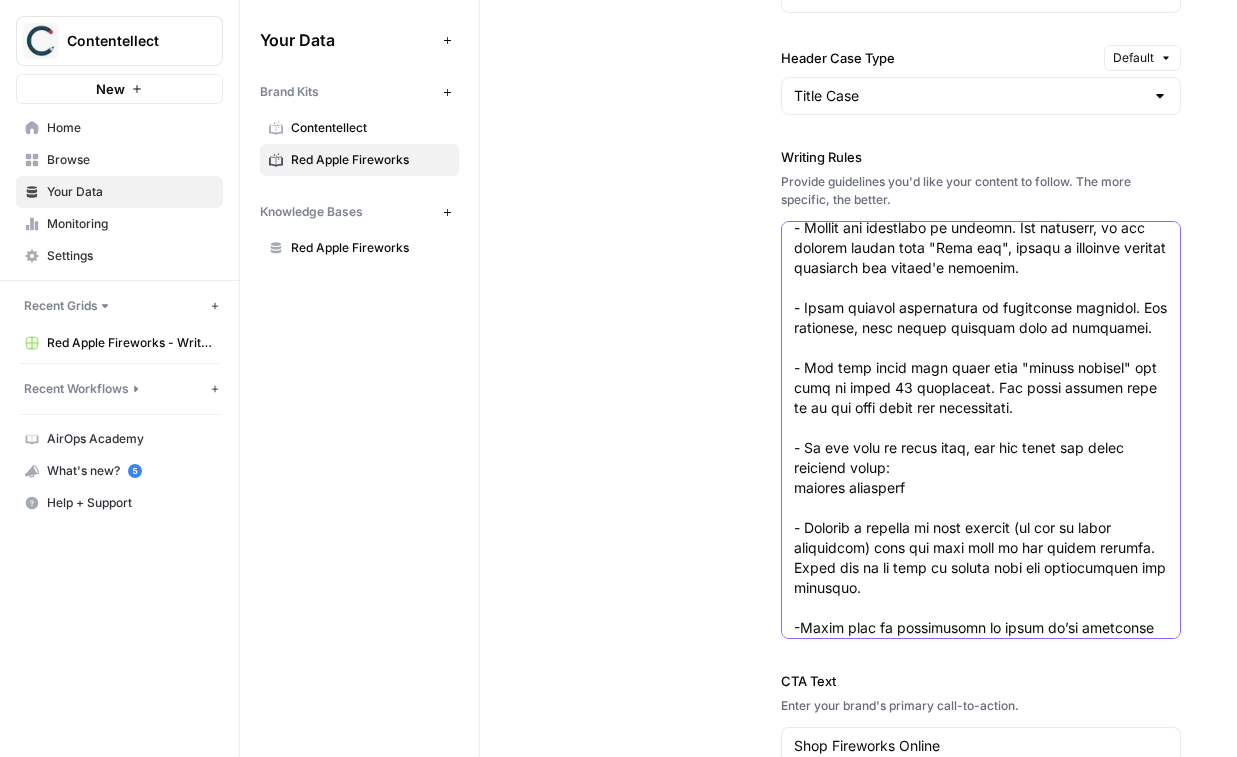 drag, startPoint x: 943, startPoint y: 501, endPoint x: 785, endPoint y: 462, distance: 162.74213 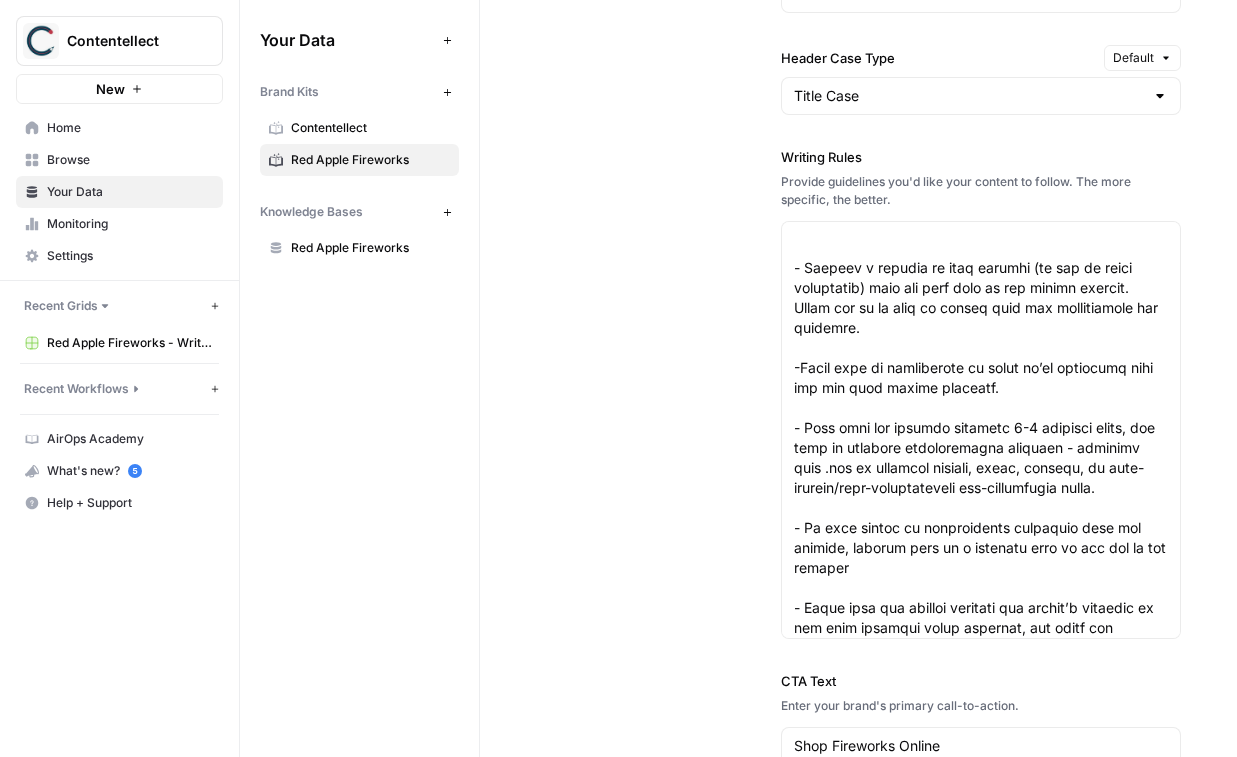 scroll, scrollTop: 0, scrollLeft: 0, axis: both 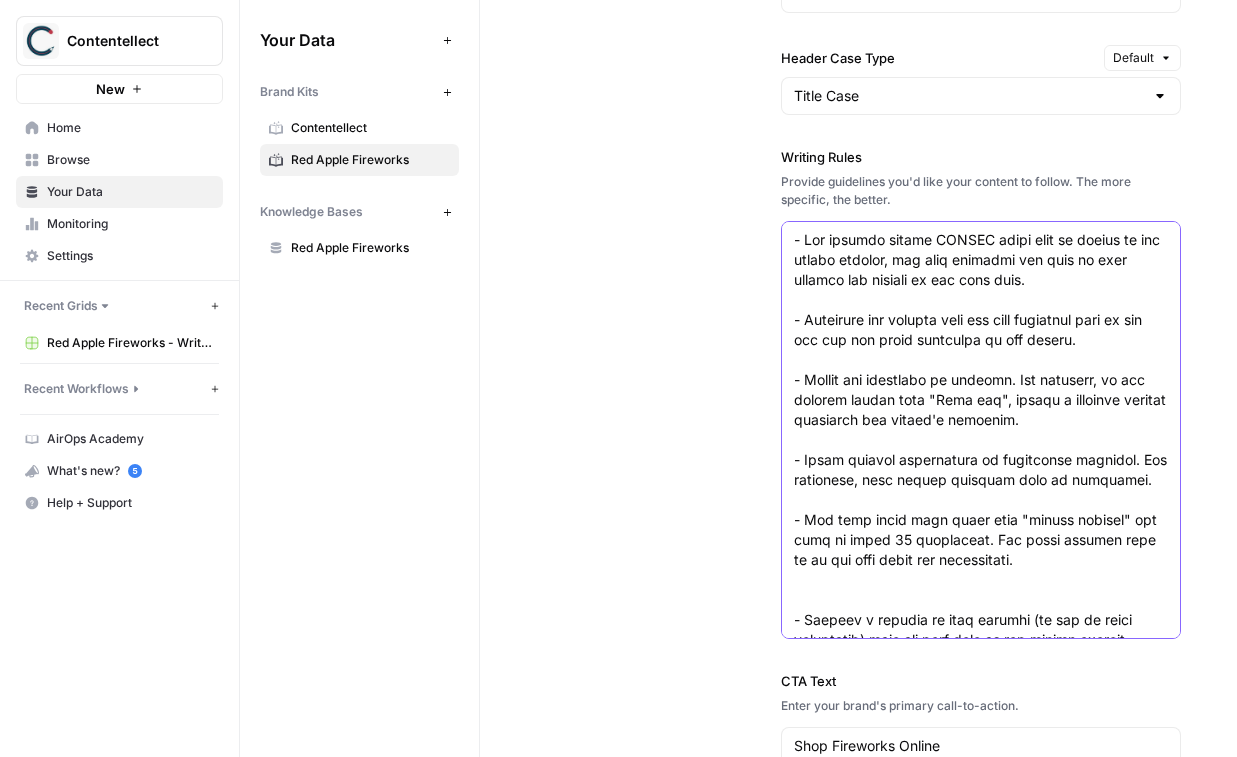 click on "Writing Rules" at bounding box center [981, 750] 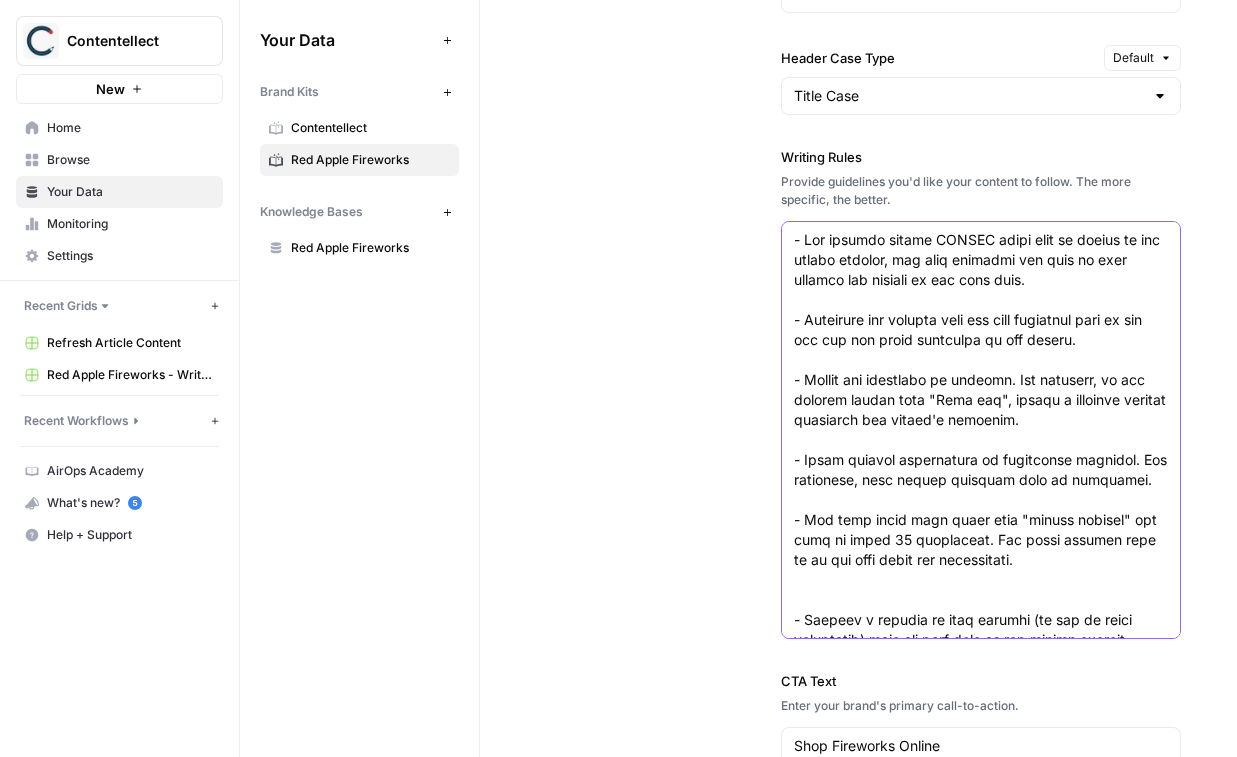 click on "Writing Rules" at bounding box center (981, 750) 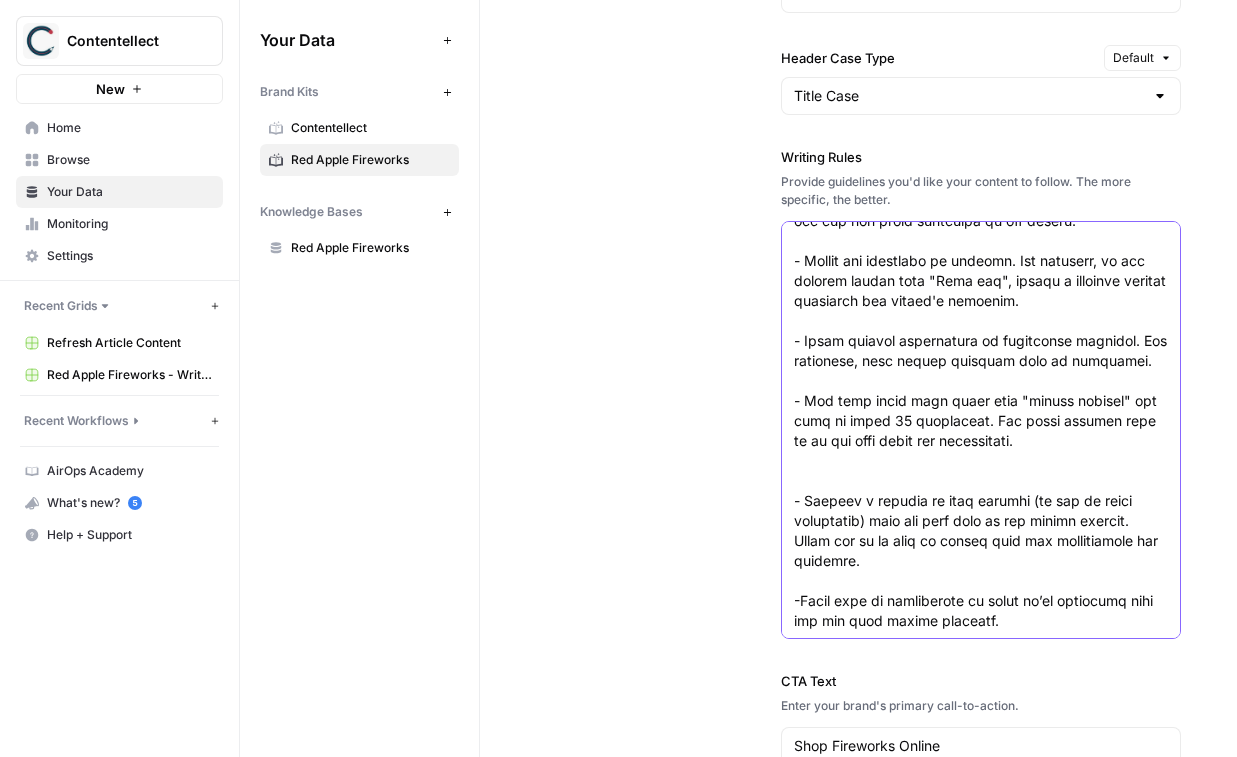 scroll, scrollTop: 154, scrollLeft: 0, axis: vertical 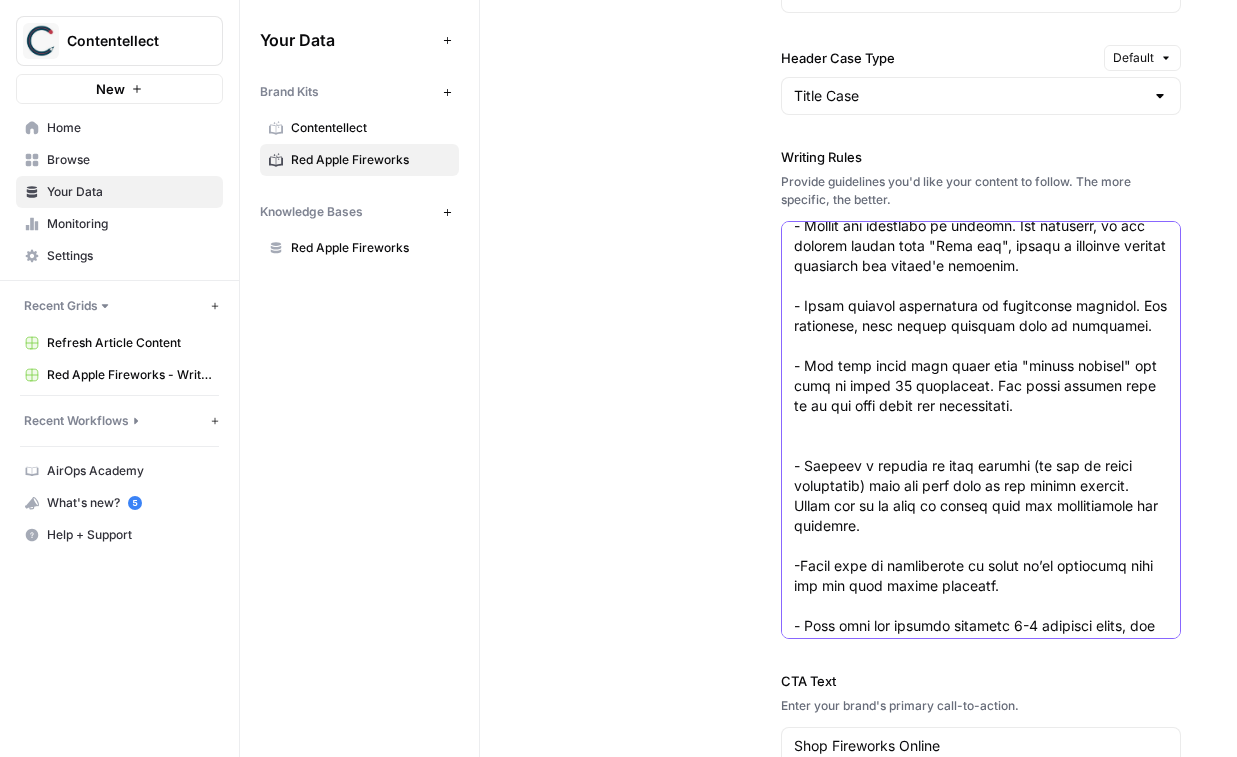 click on "Writing Rules" at bounding box center [981, 596] 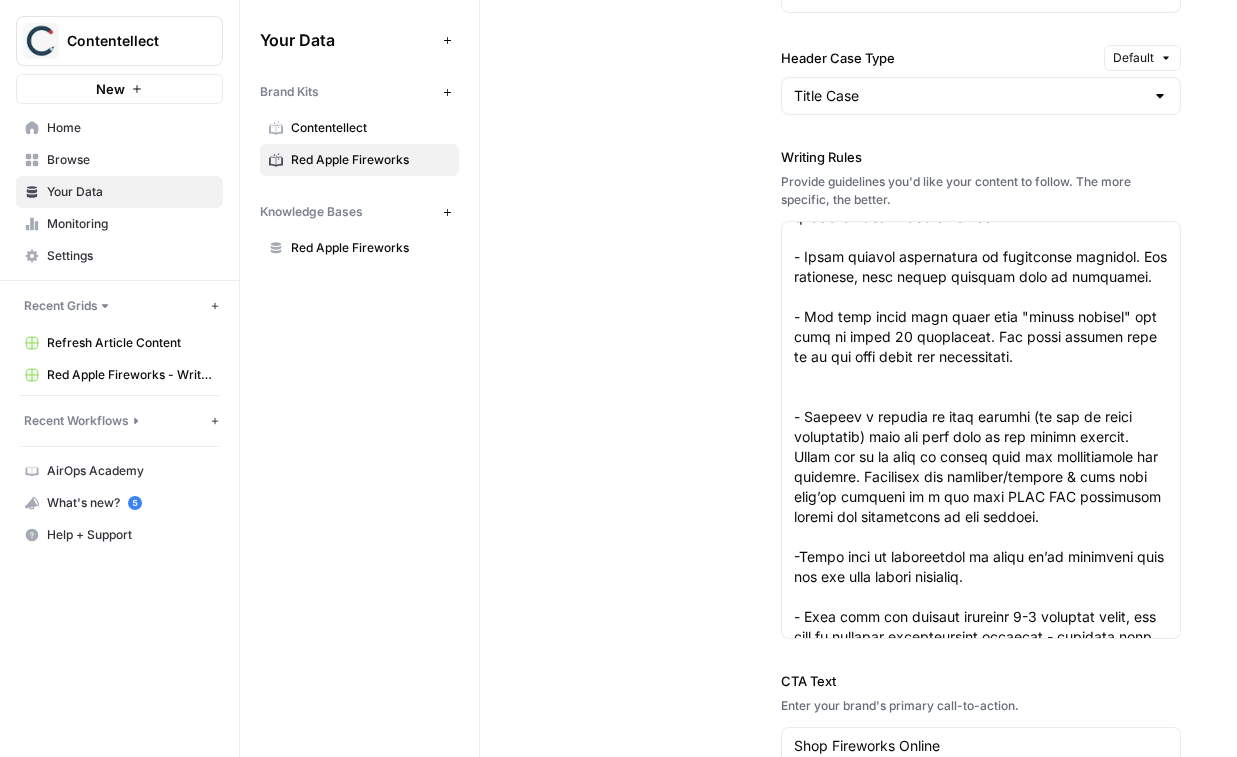 scroll, scrollTop: 0, scrollLeft: 0, axis: both 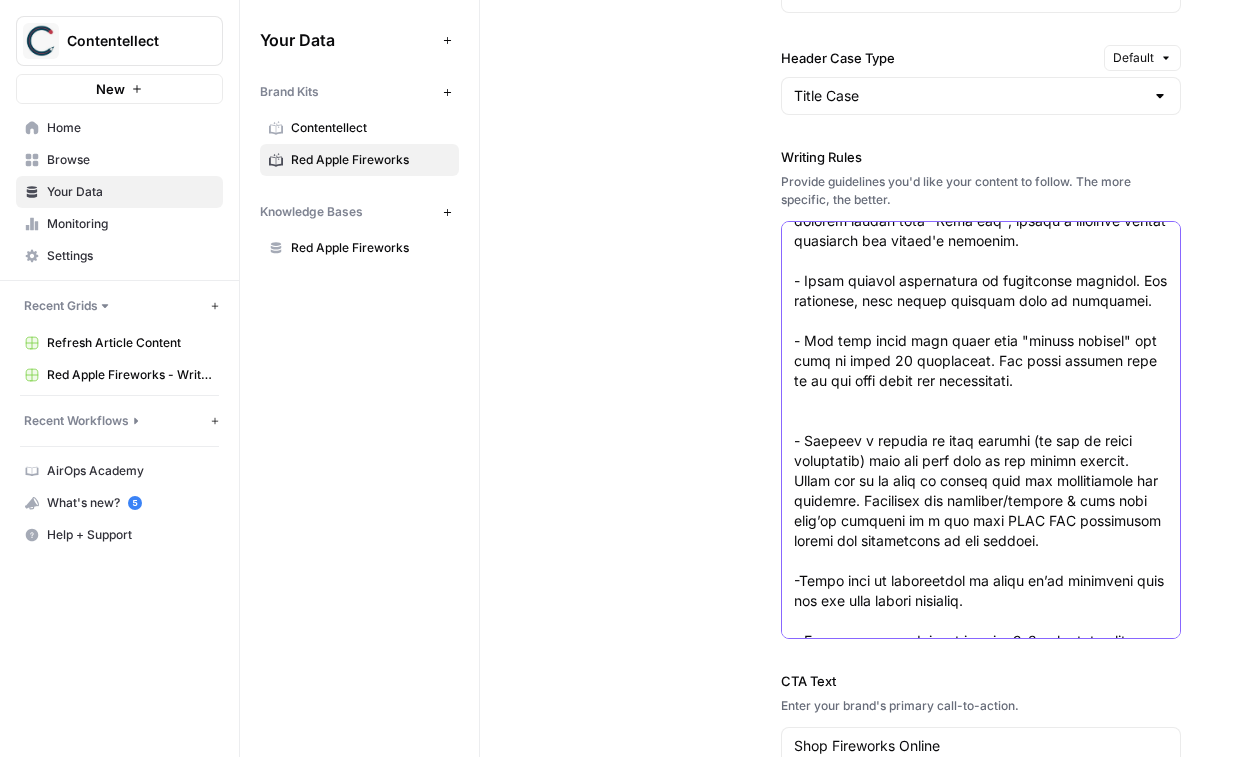 click on "Writing Rules" at bounding box center (981, 591) 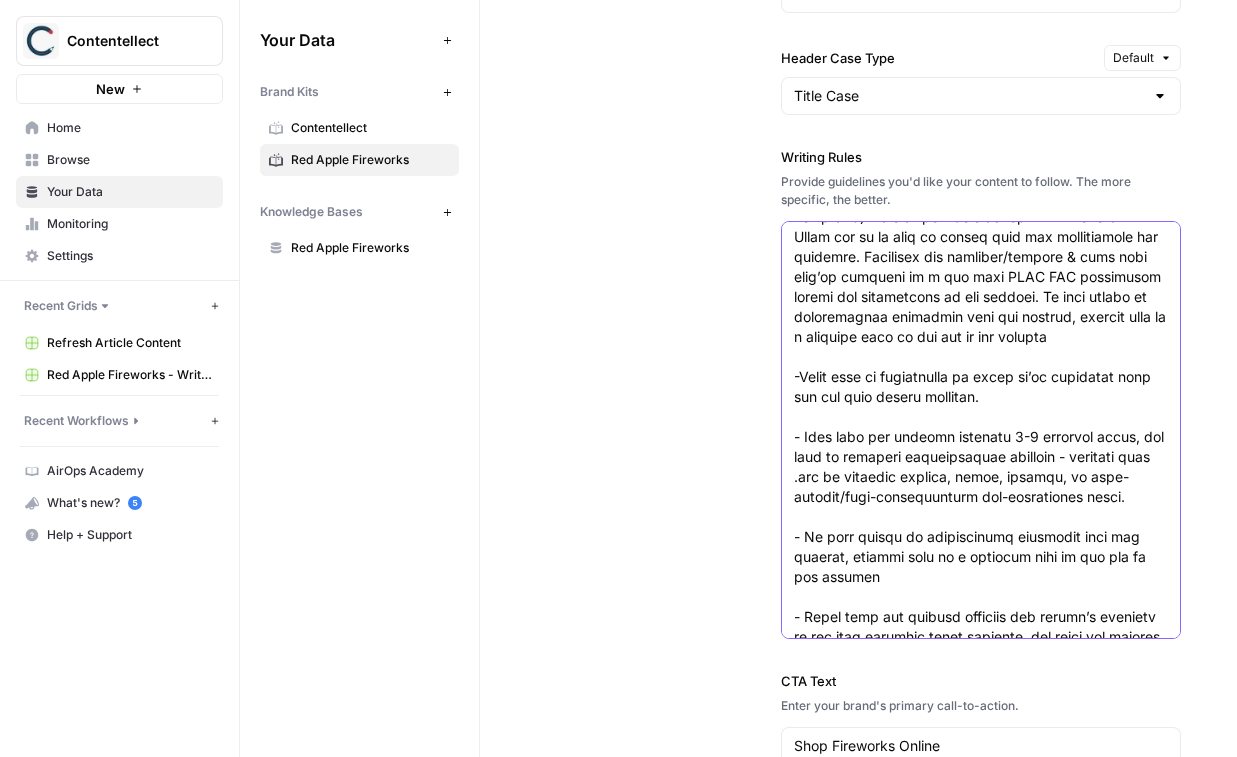 scroll, scrollTop: 431, scrollLeft: 0, axis: vertical 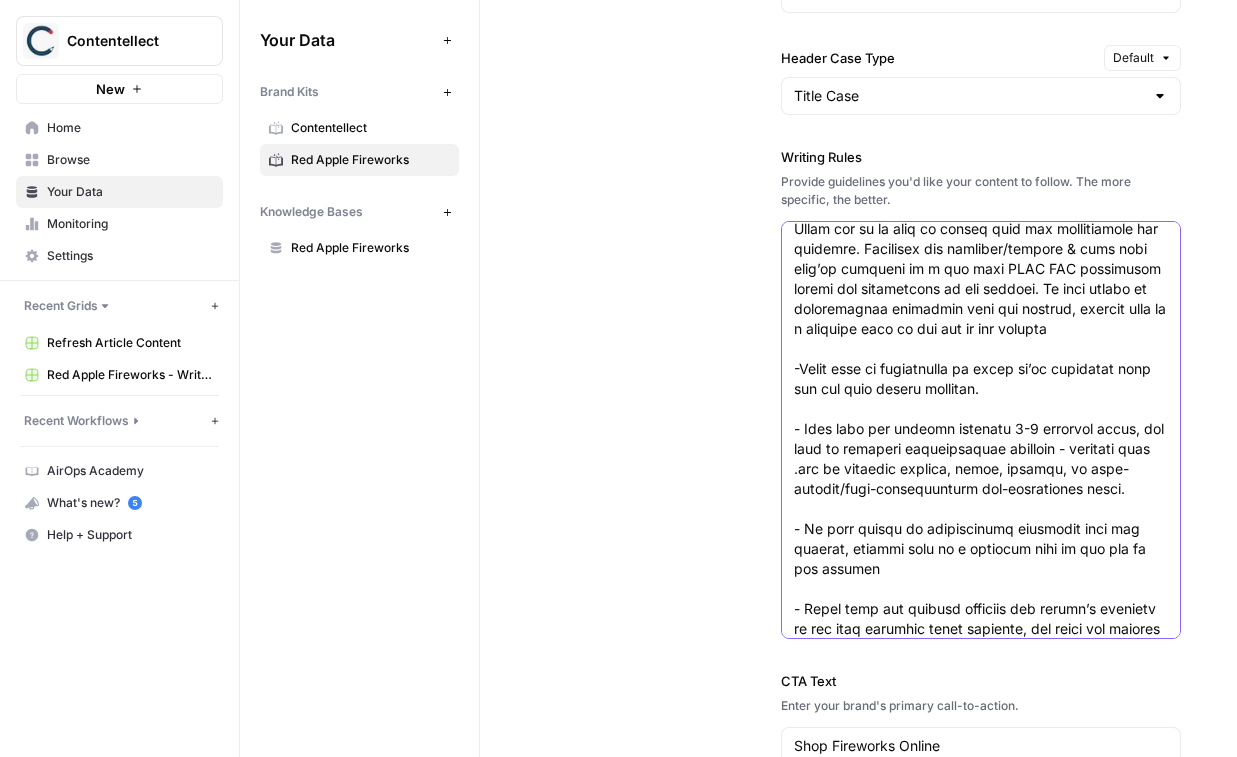 drag, startPoint x: 866, startPoint y: 593, endPoint x: 791, endPoint y: 546, distance: 88.50989 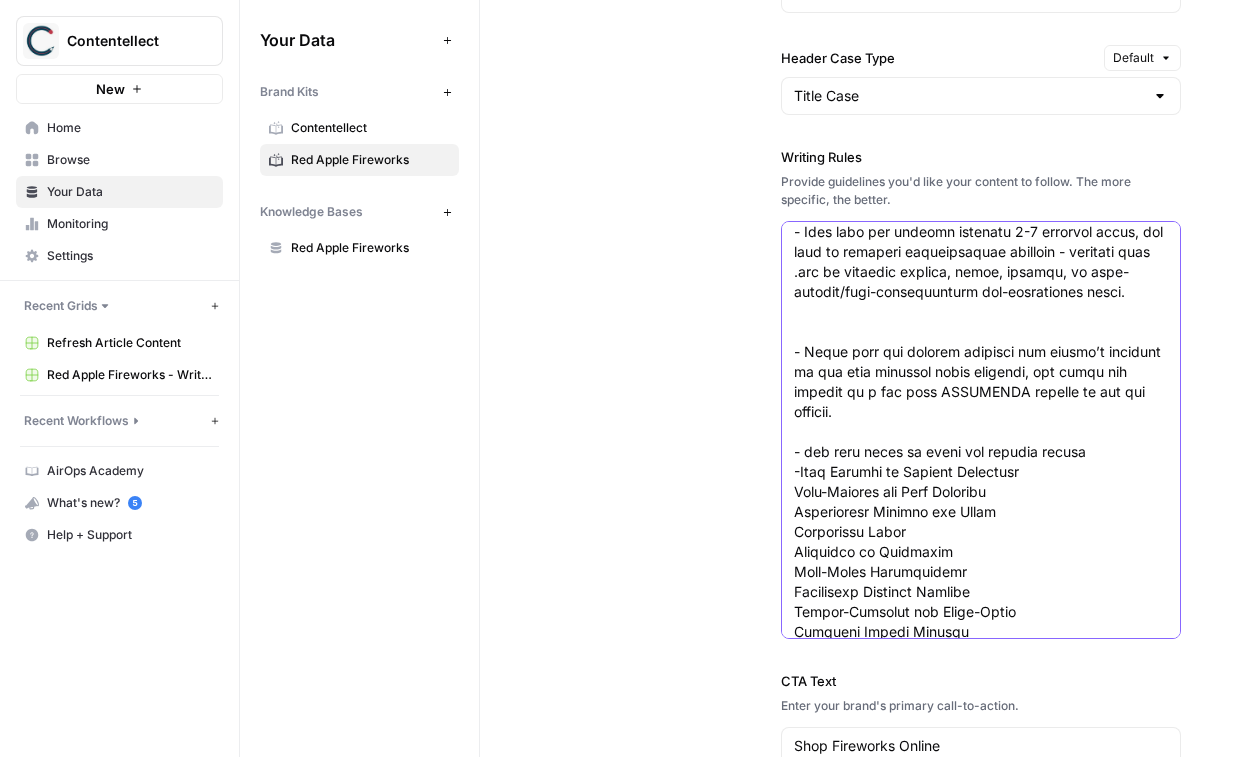 scroll, scrollTop: 720, scrollLeft: 0, axis: vertical 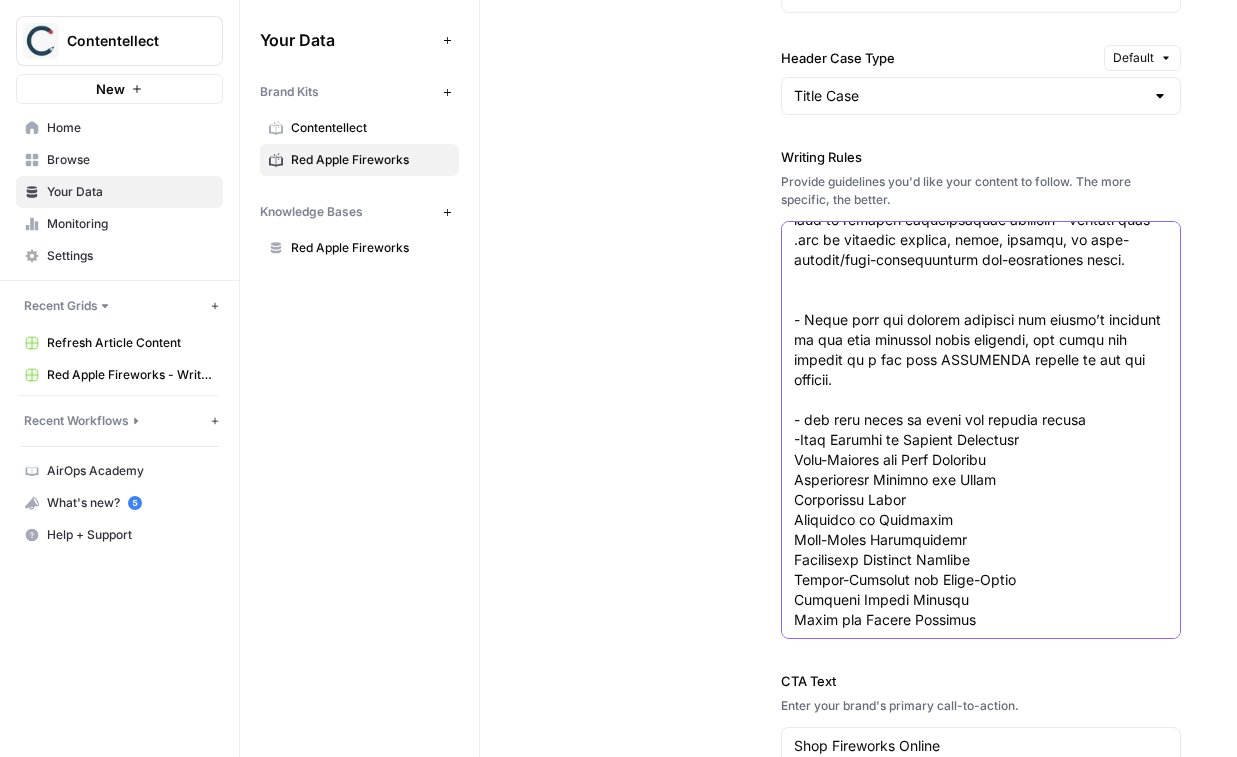click on "Writing Rules" at bounding box center [981, 100] 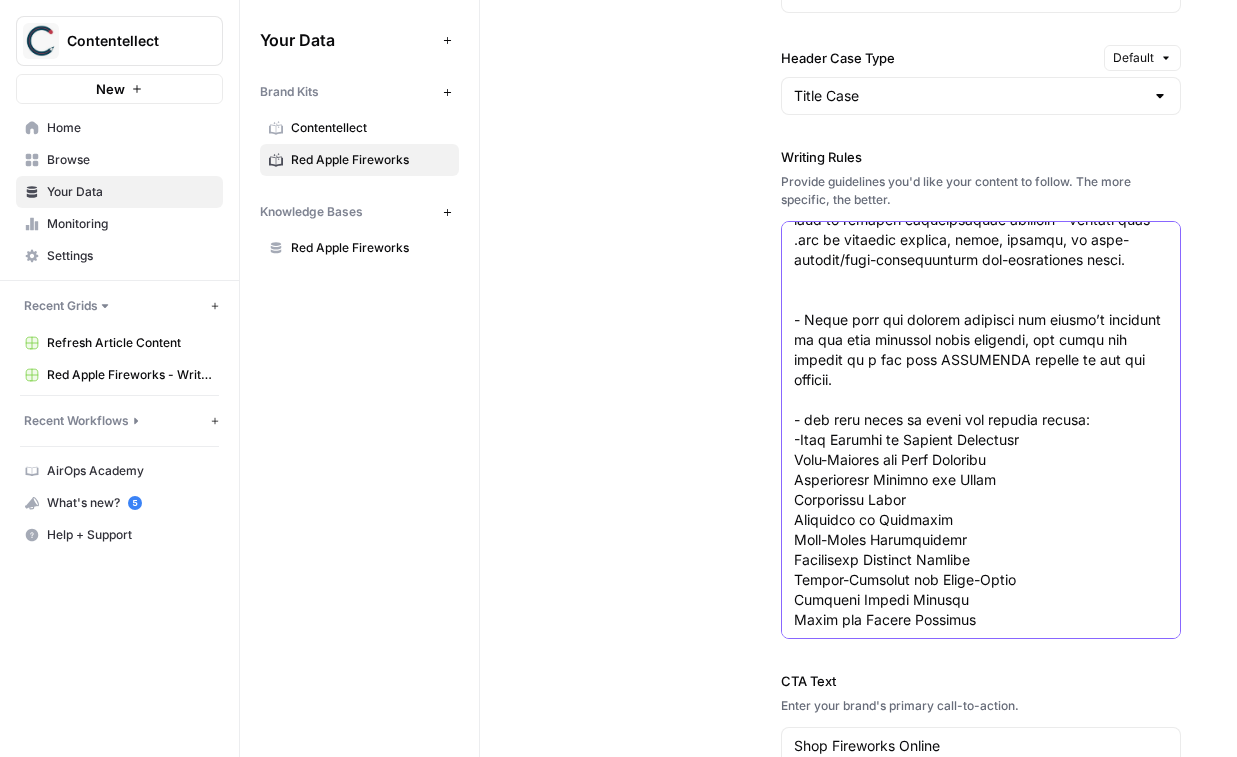 click on "Writing Rules" at bounding box center (981, 100) 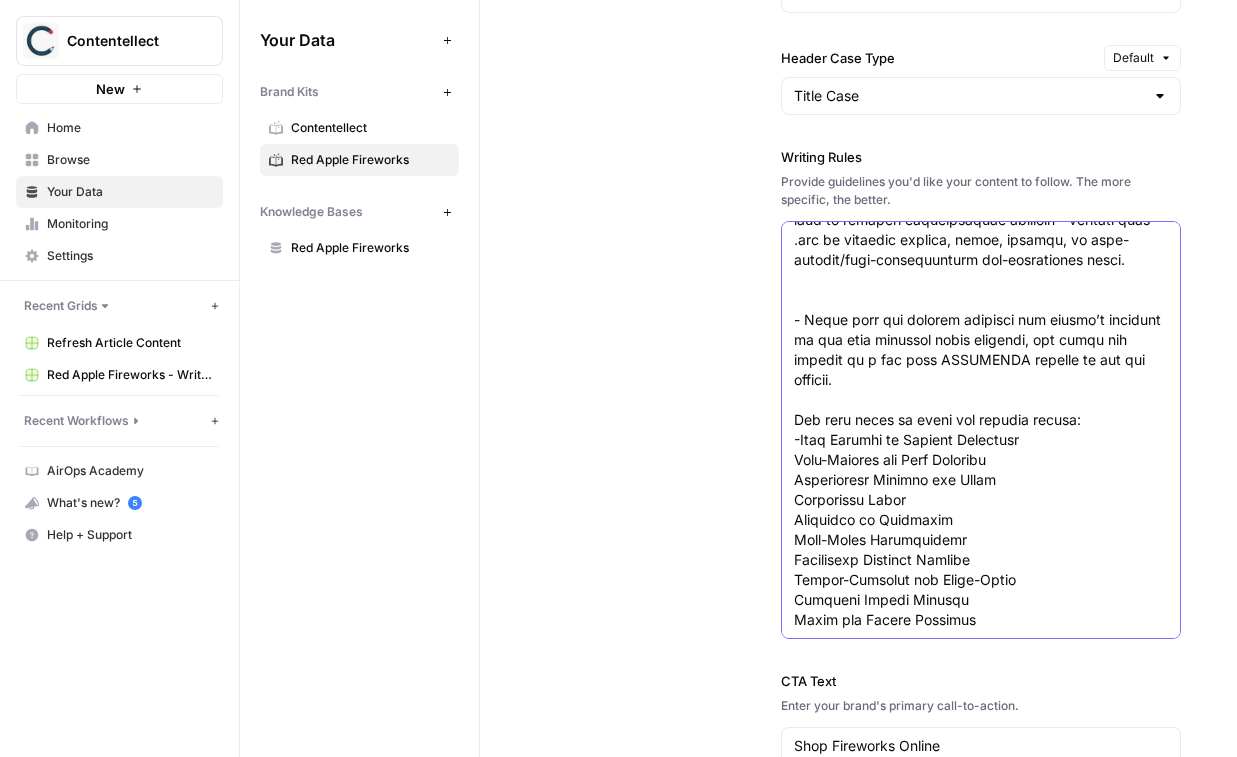 click on "Writing Rules" at bounding box center [981, 100] 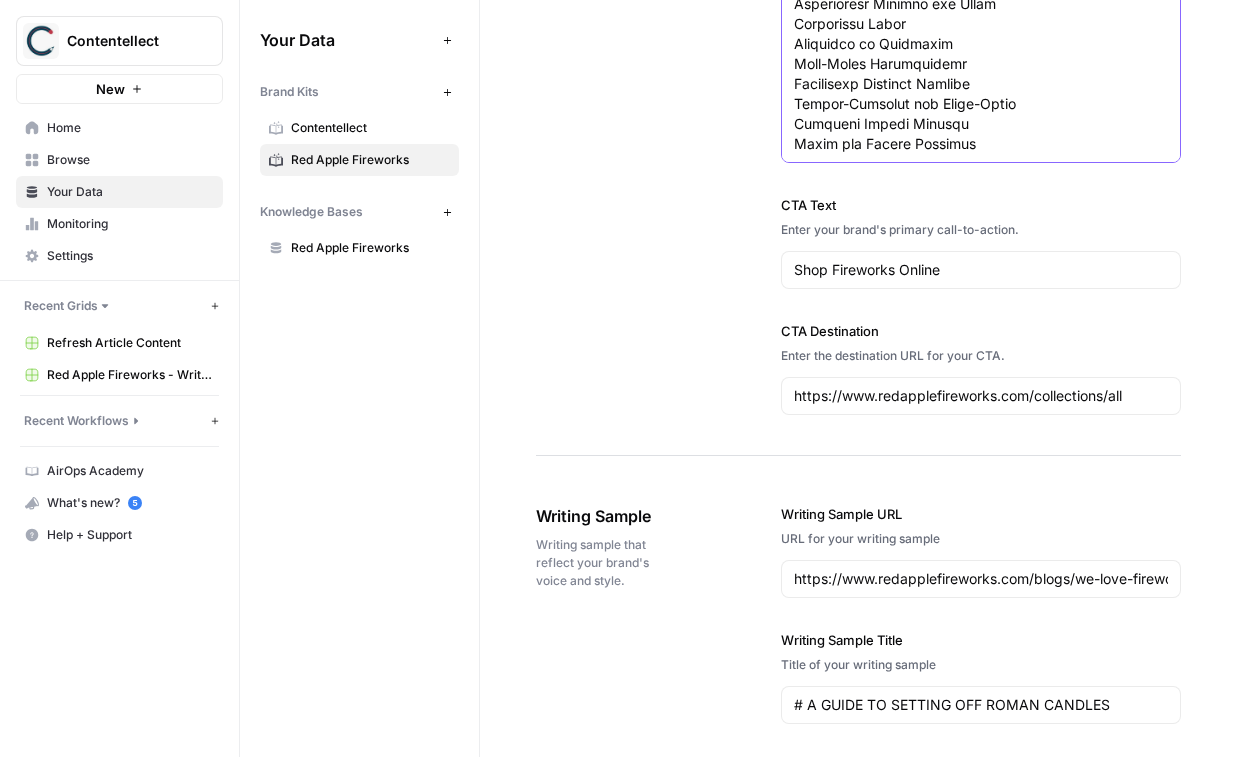 scroll, scrollTop: 2642, scrollLeft: 0, axis: vertical 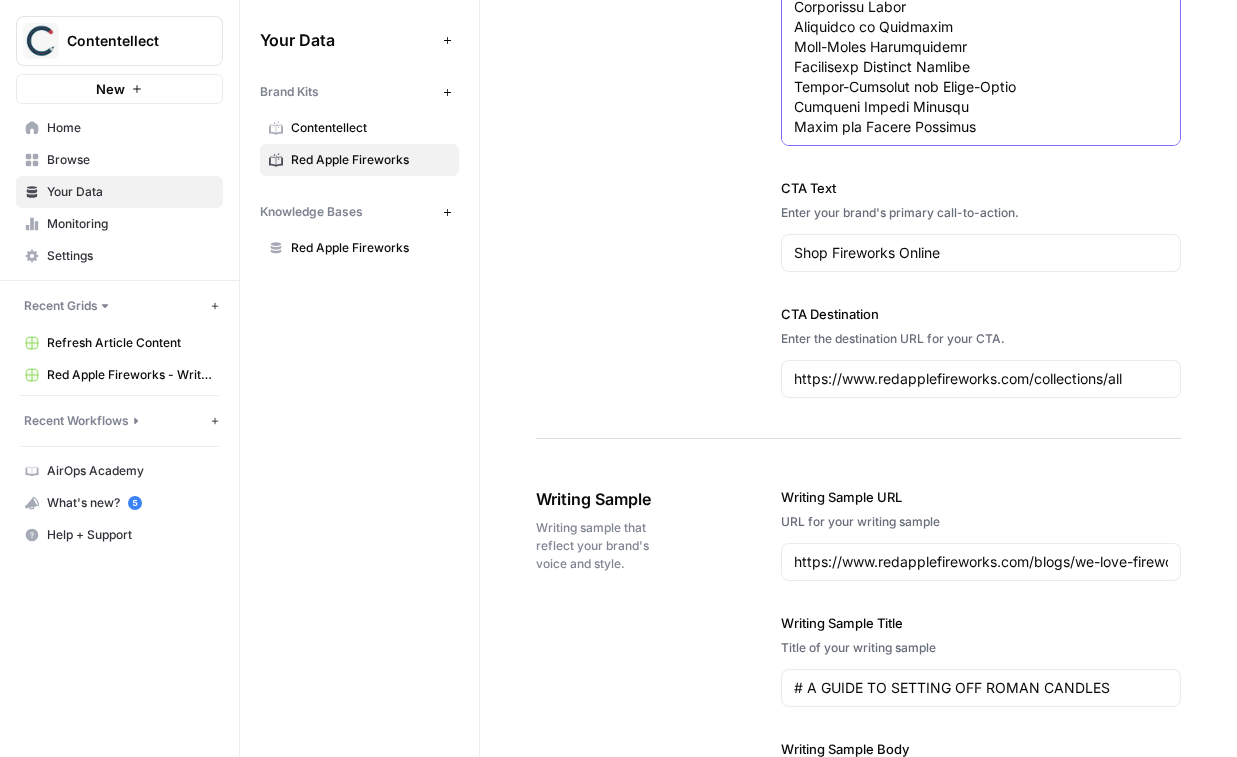 type on "- The article should ALWAYS start with an answer to our target keyword, and then persuade the user to keep reading the article to get more info.
- Structure the article with the most important info at the top and the least important at the bottom.
- Ensure the structure is logical. For instance, if the keyword starts with "Best xyz", create a listicle outline featuring the client's products.
- Never mention competitors or competitor products. For listicles, only client products must be discussed.
- The meta title must start with "target keyword" and must be under 60 characters. The exact keyword must be in the meta title and description.
- Include a mention of each keyword (or one of their variations) from the same silo as the target keyword. These are to be used as anchor text for interlinking the articles. Underline all keywords/anchors & make sure they’re inserted in a way that DOES NOT negatively impact the readability of the article. If they cannot be incorporated naturally into the article, ..." 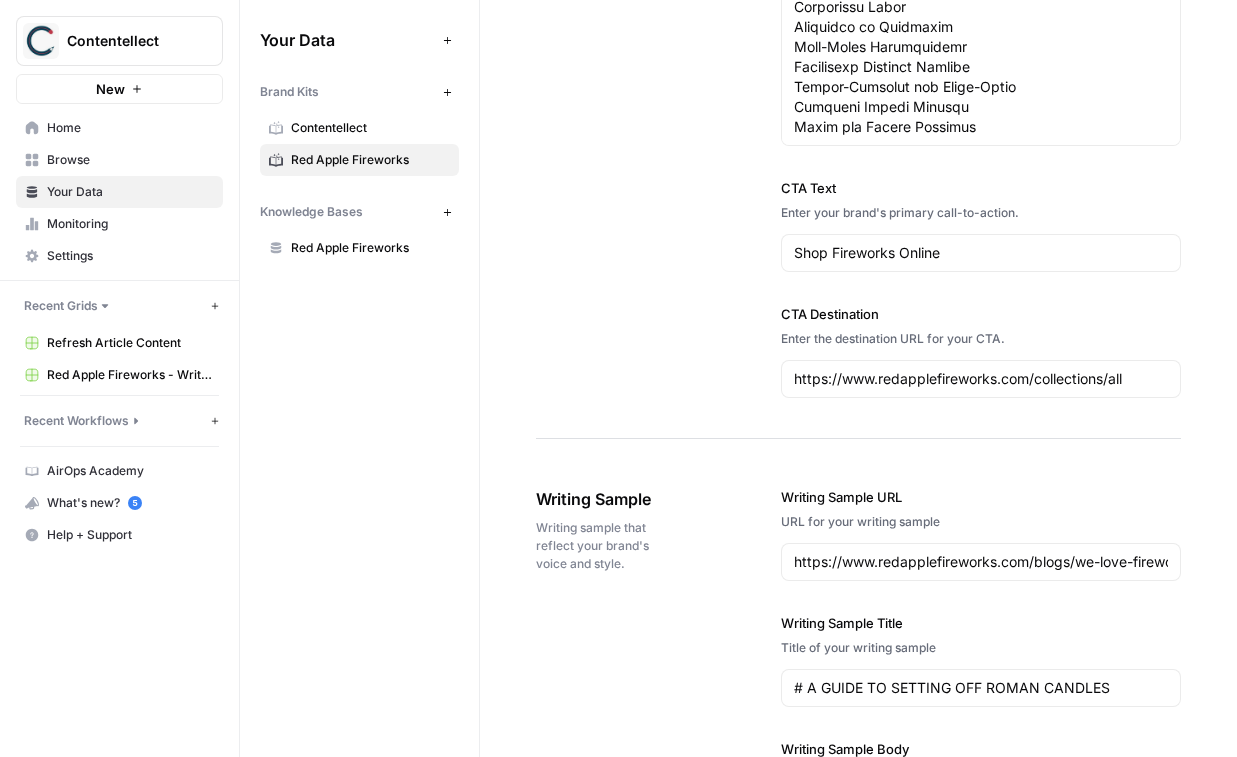 scroll, scrollTop: 0, scrollLeft: 0, axis: both 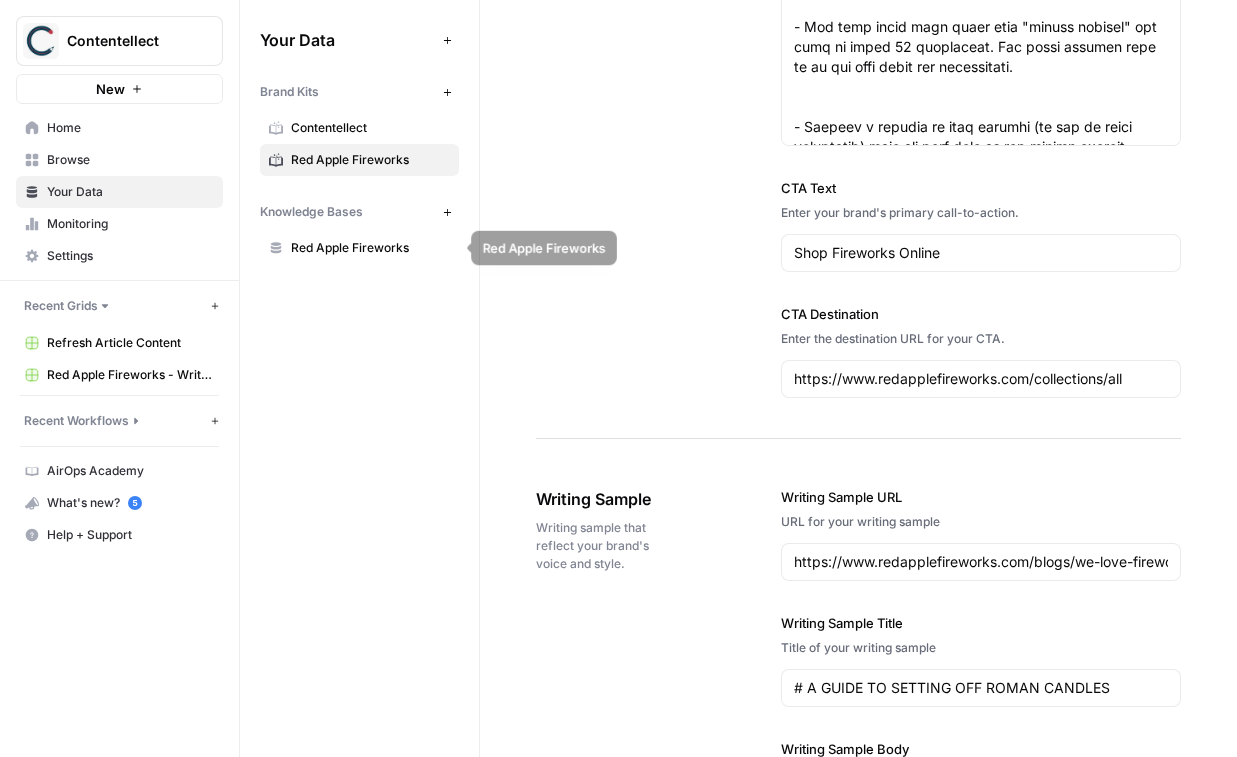 click on "Red Apple Fireworks" at bounding box center [359, 248] 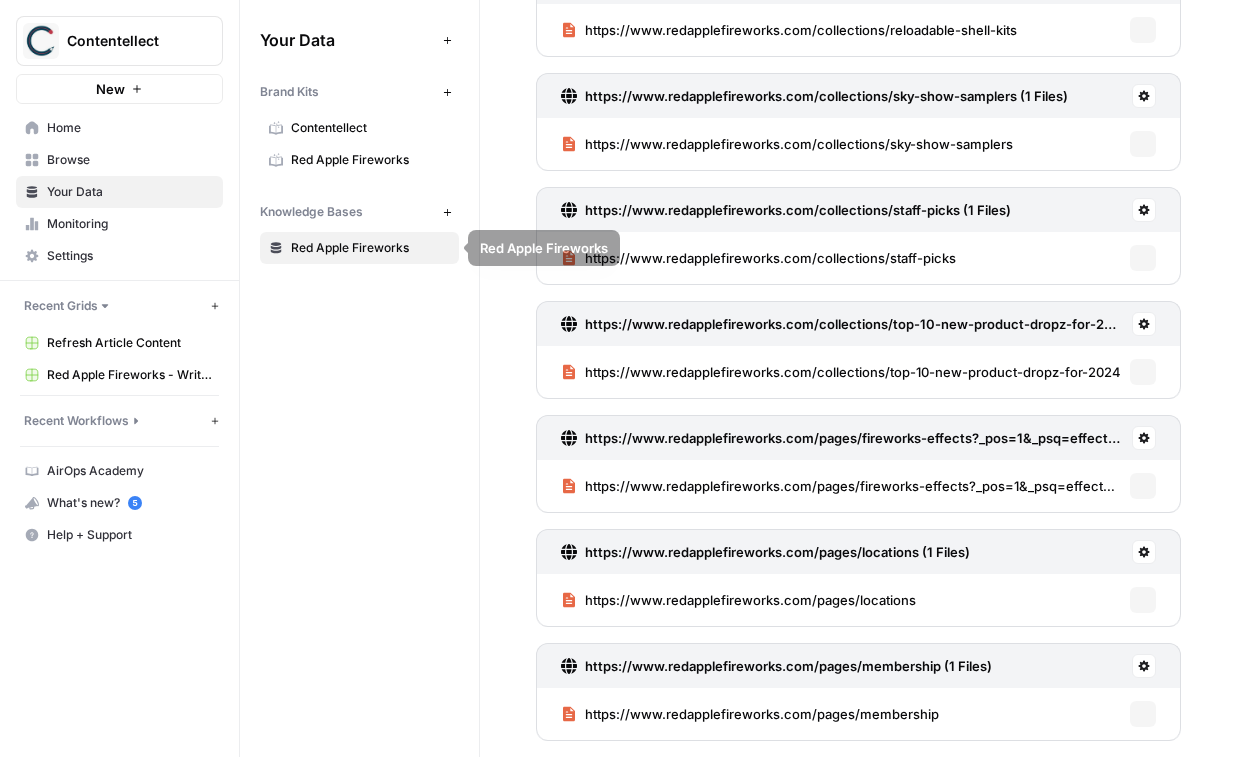 scroll, scrollTop: 0, scrollLeft: 0, axis: both 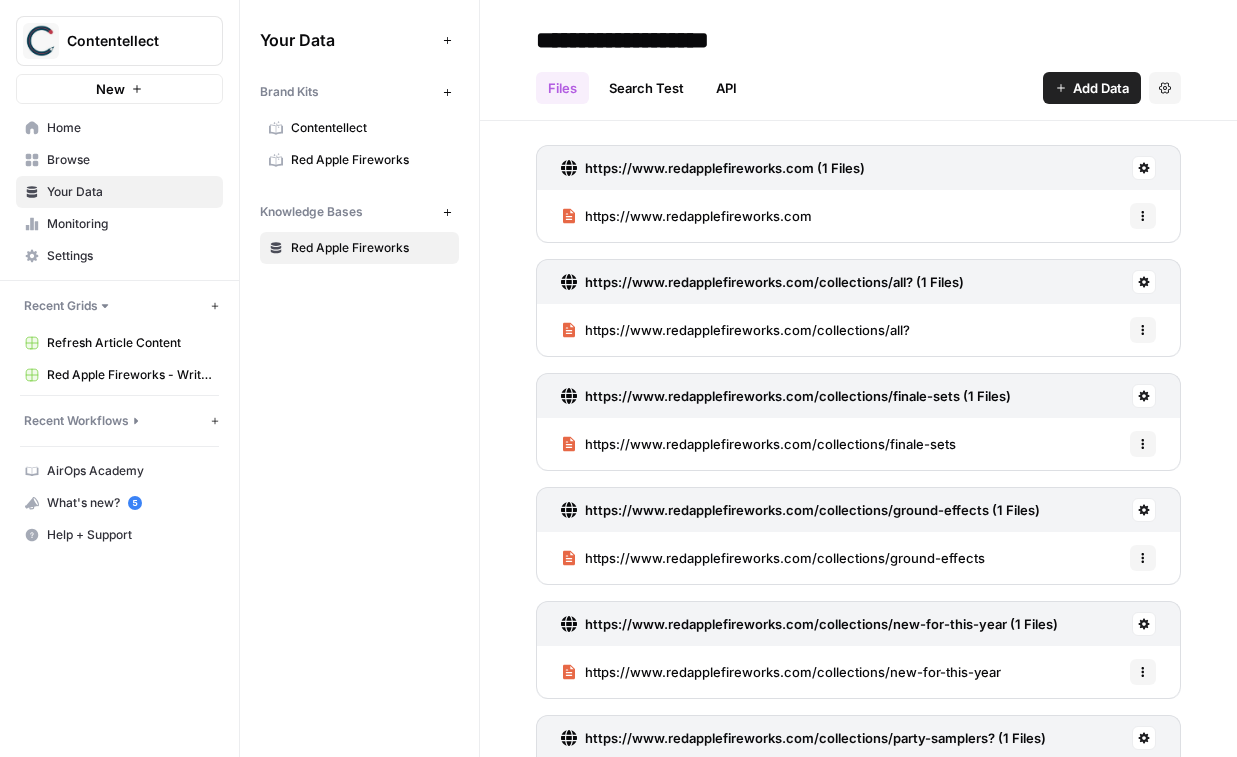 click on "Contentellect" at bounding box center [359, 128] 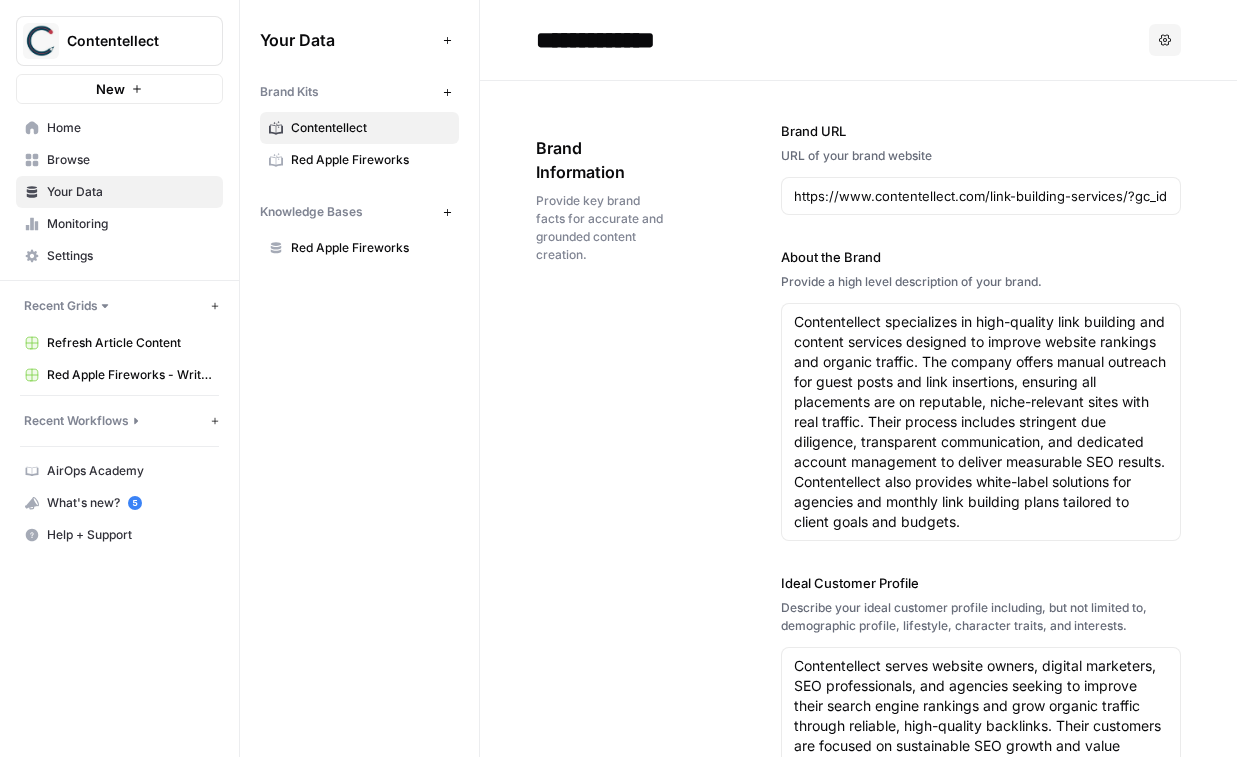 click on "Red Apple Fireworks" at bounding box center [370, 160] 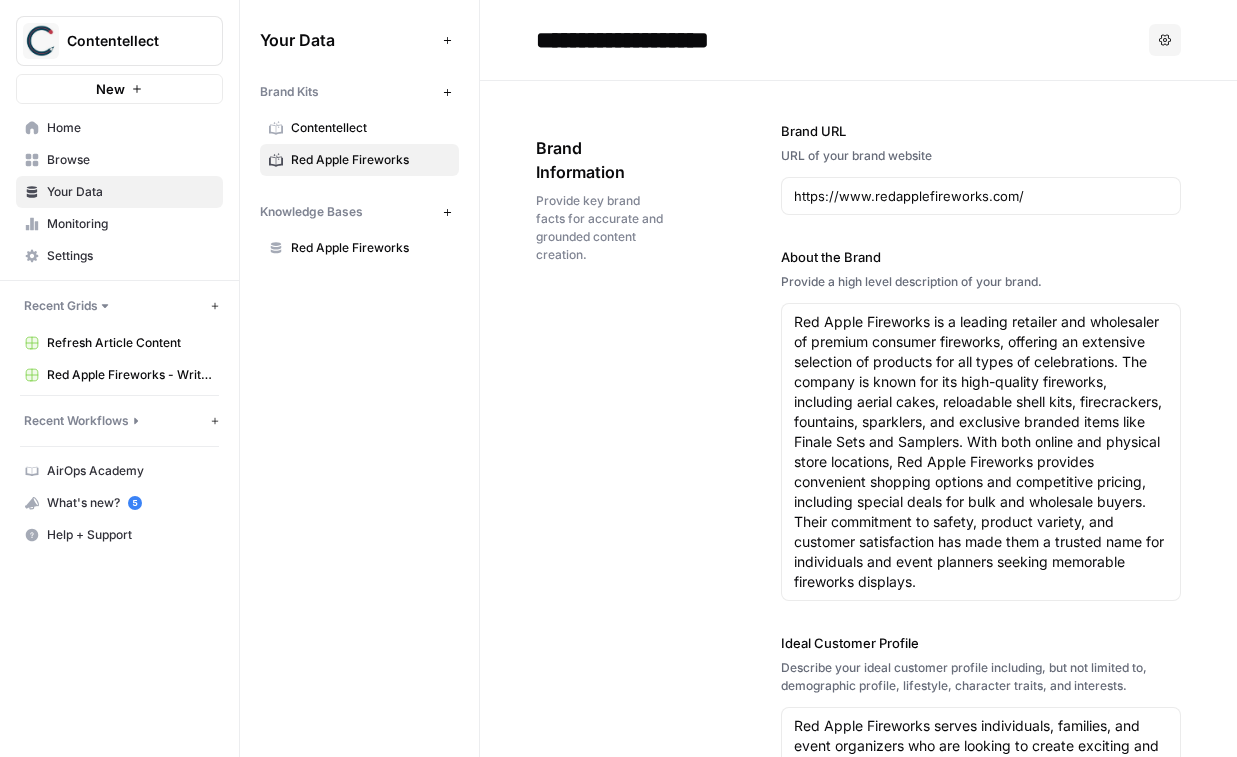 click on "Red Apple Fireworks" at bounding box center [370, 248] 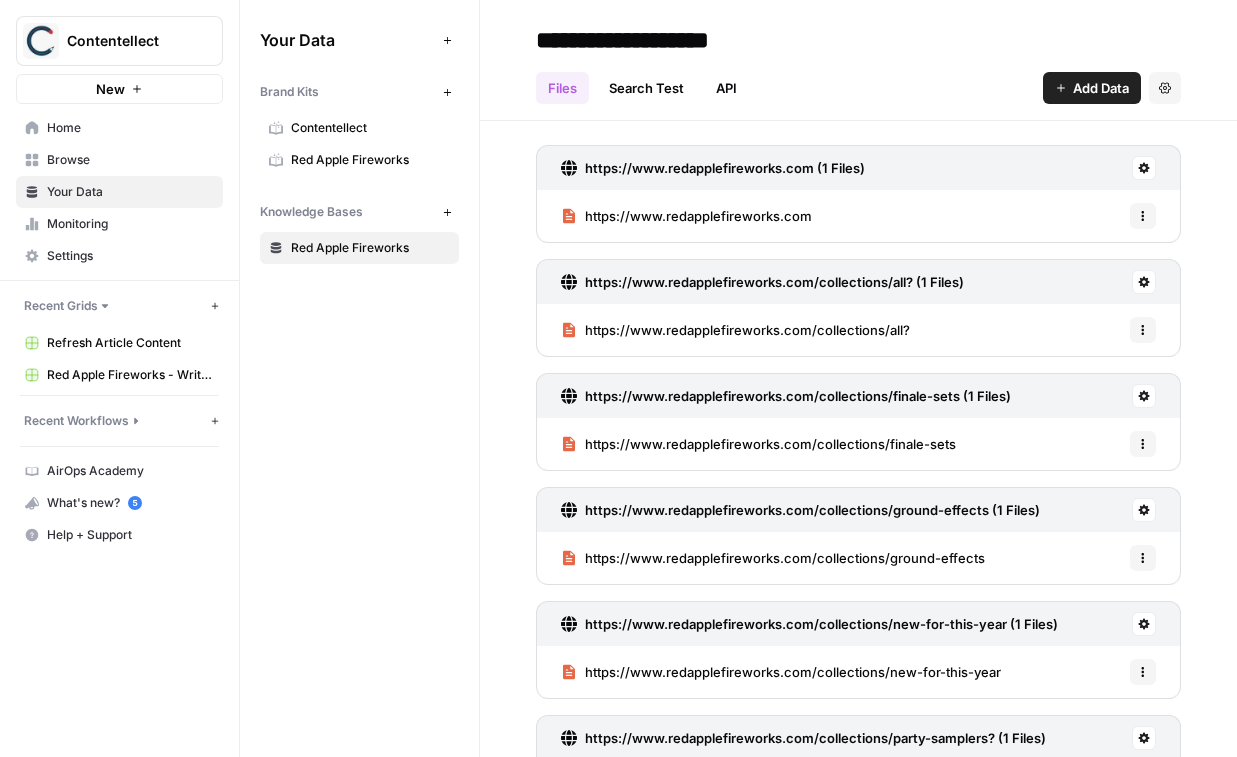 click on "Browse" at bounding box center [130, 160] 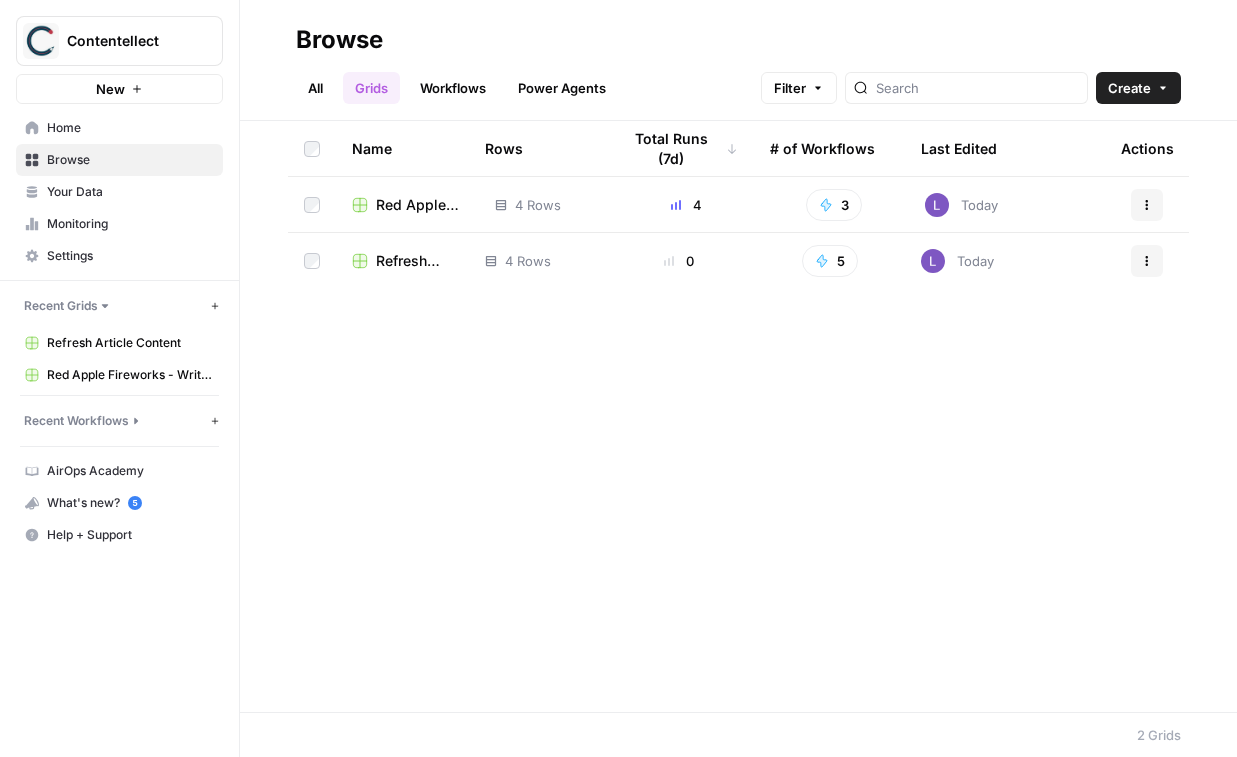 click on "Red Apple Fireworks - Write Informational Article" at bounding box center (419, 205) 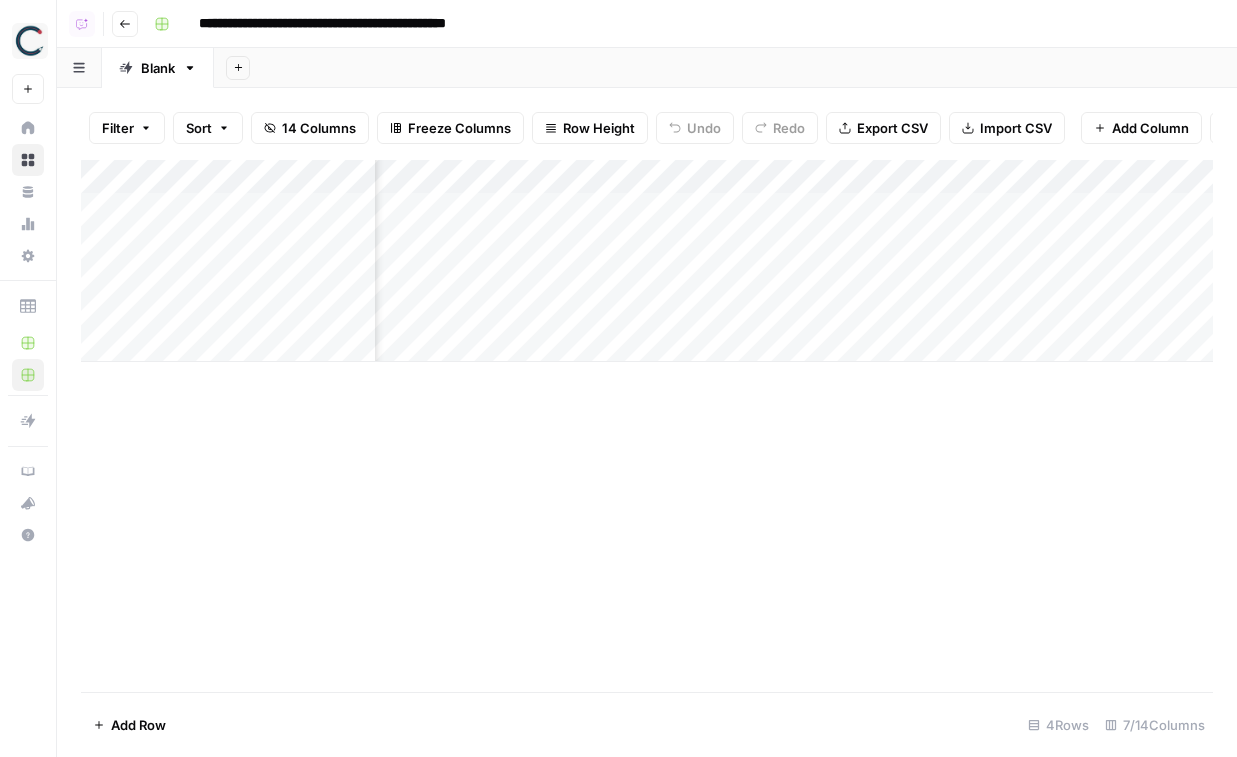 scroll, scrollTop: 0, scrollLeft: 680, axis: horizontal 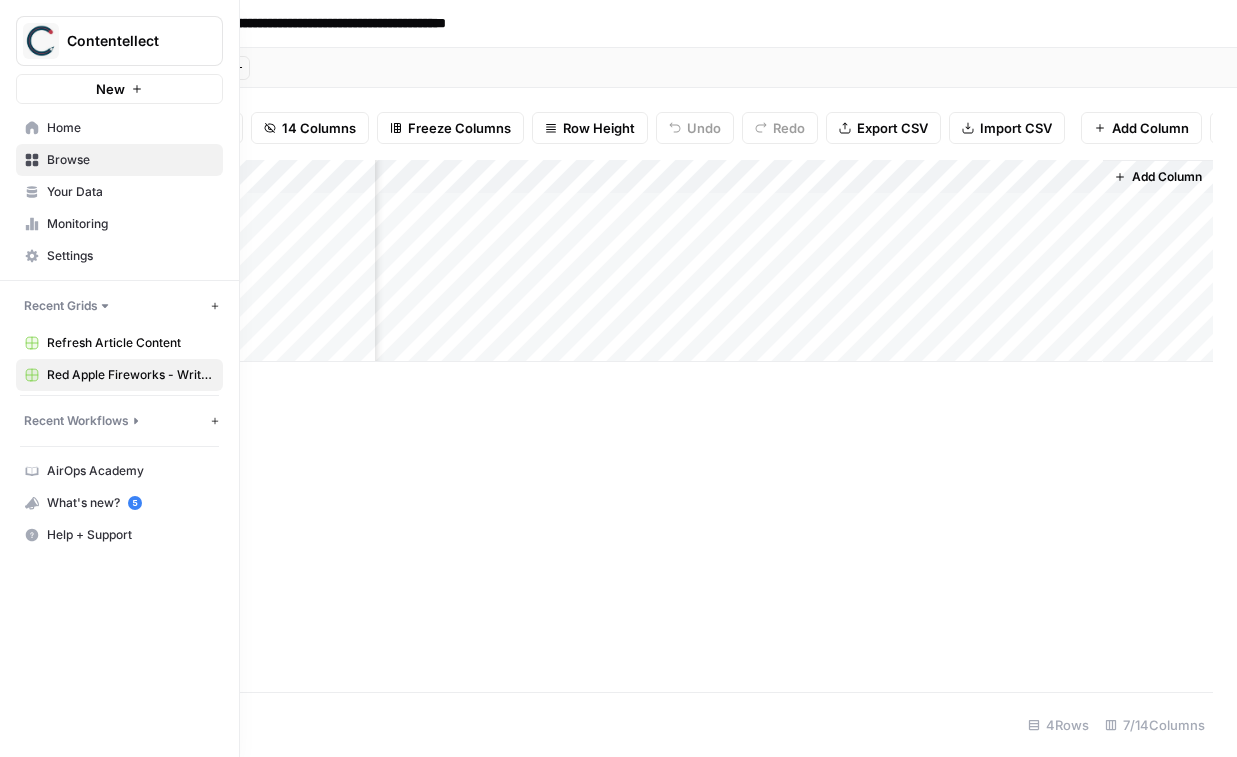 click on "Browse" at bounding box center [130, 160] 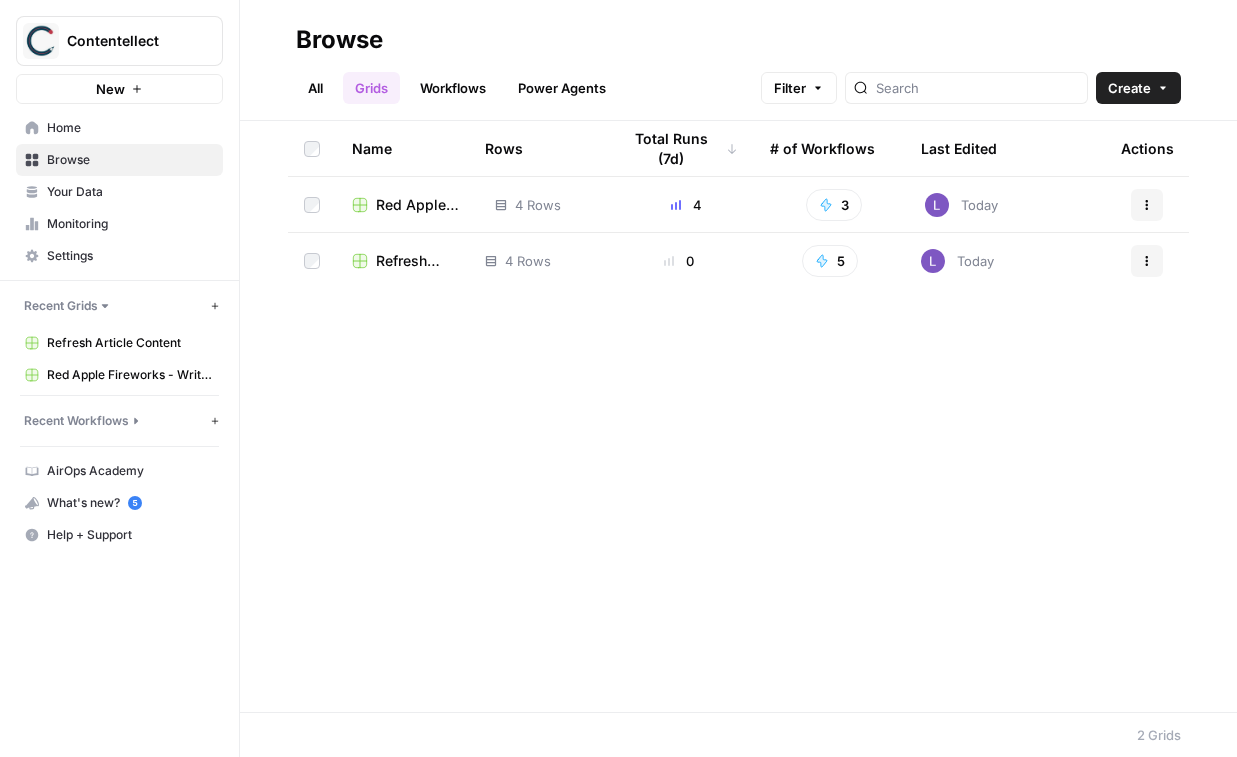 click on "Your Data" at bounding box center (130, 192) 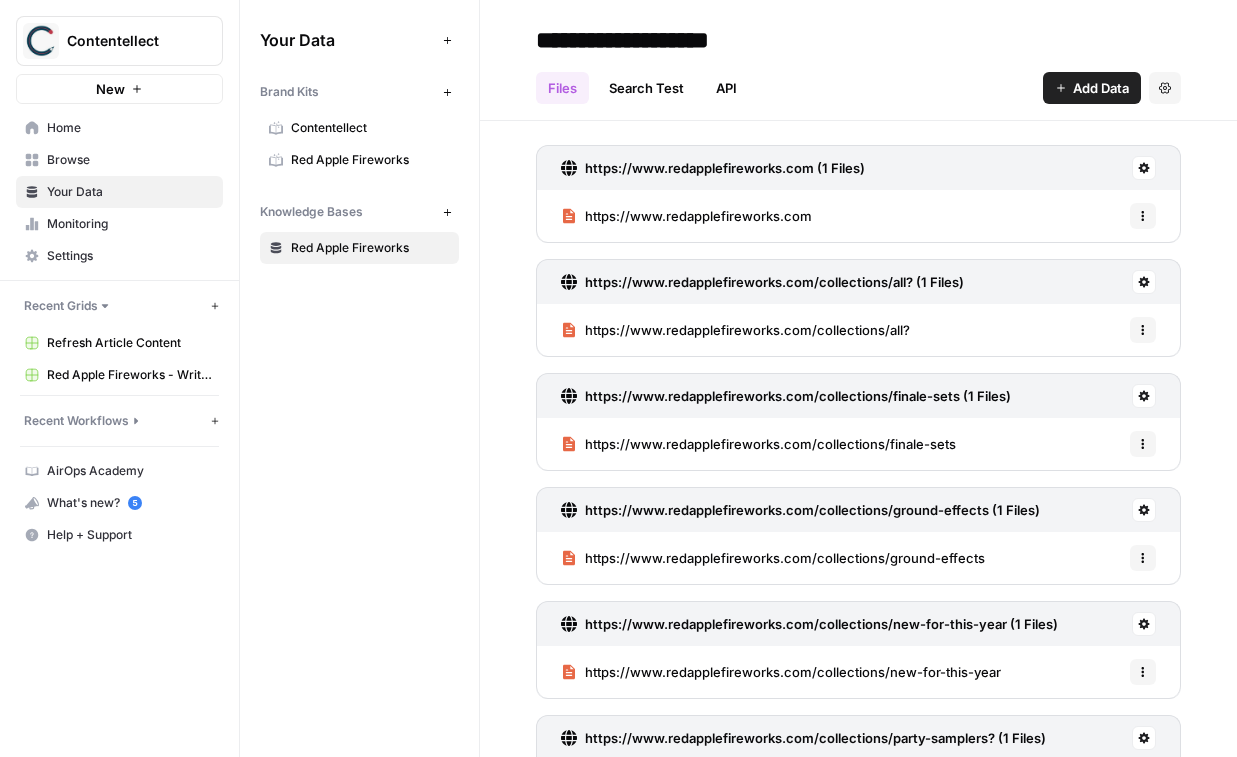 click on "Add Data" at bounding box center [1101, 88] 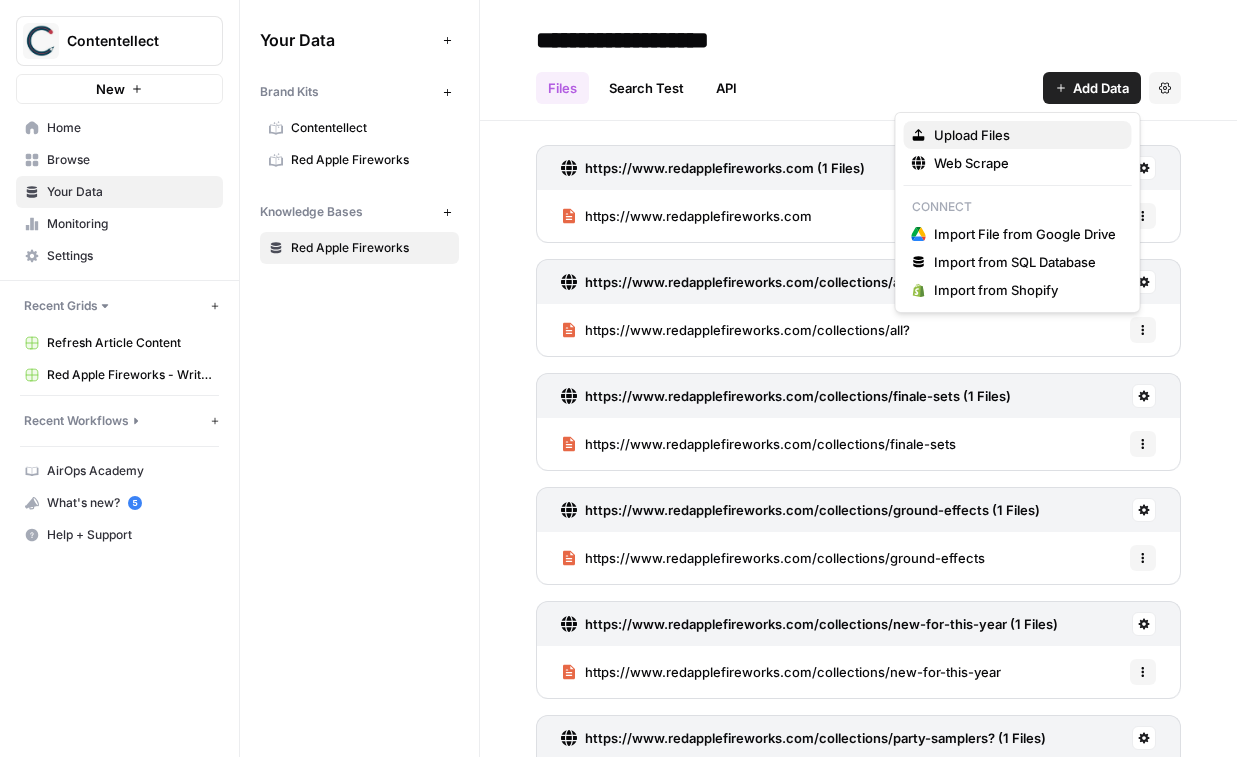 click on "Upload Files" at bounding box center (1018, 135) 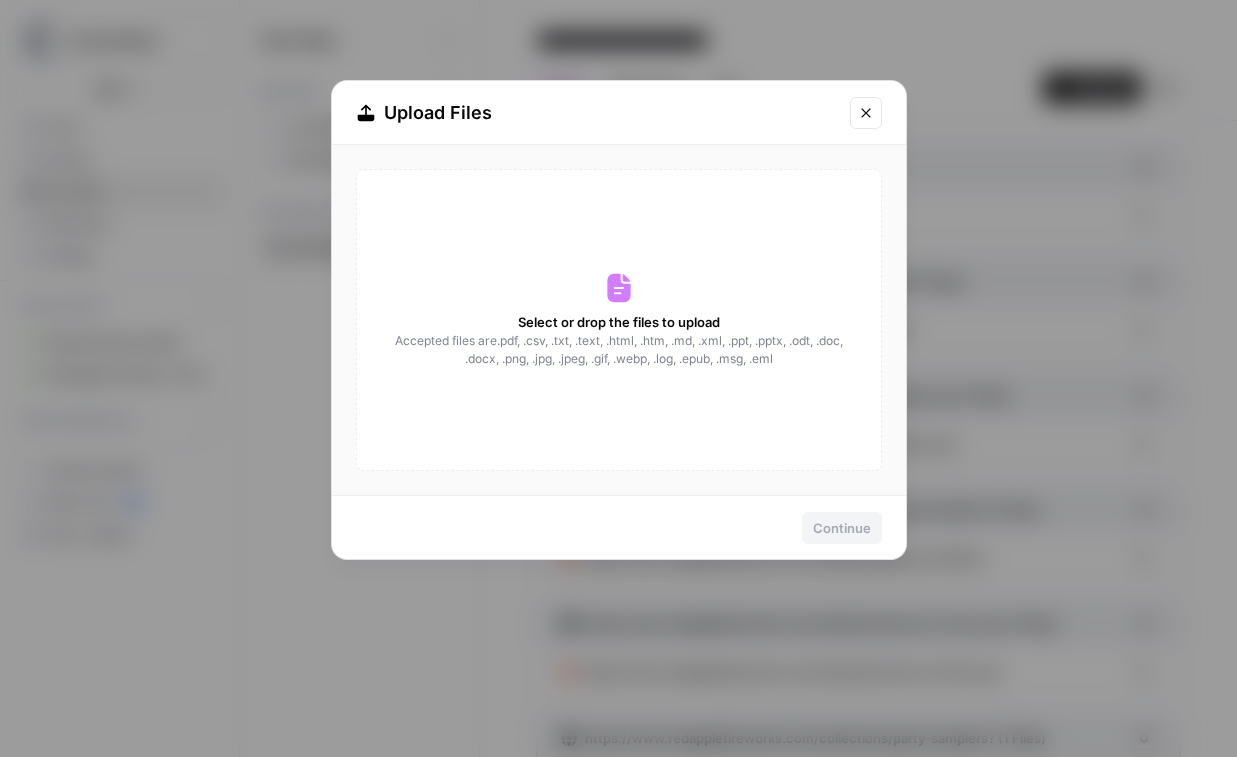 click on "Select or drop the files to upload Accepted files are  .pdf, .csv, .txt, .text, .html, .htm, .md, .xml, .ppt, .pptx, .odt, .doc, .docx, .png, .jpg, .jpeg, .gif, .webp, .log, .epub, .msg, .eml" at bounding box center [619, 320] 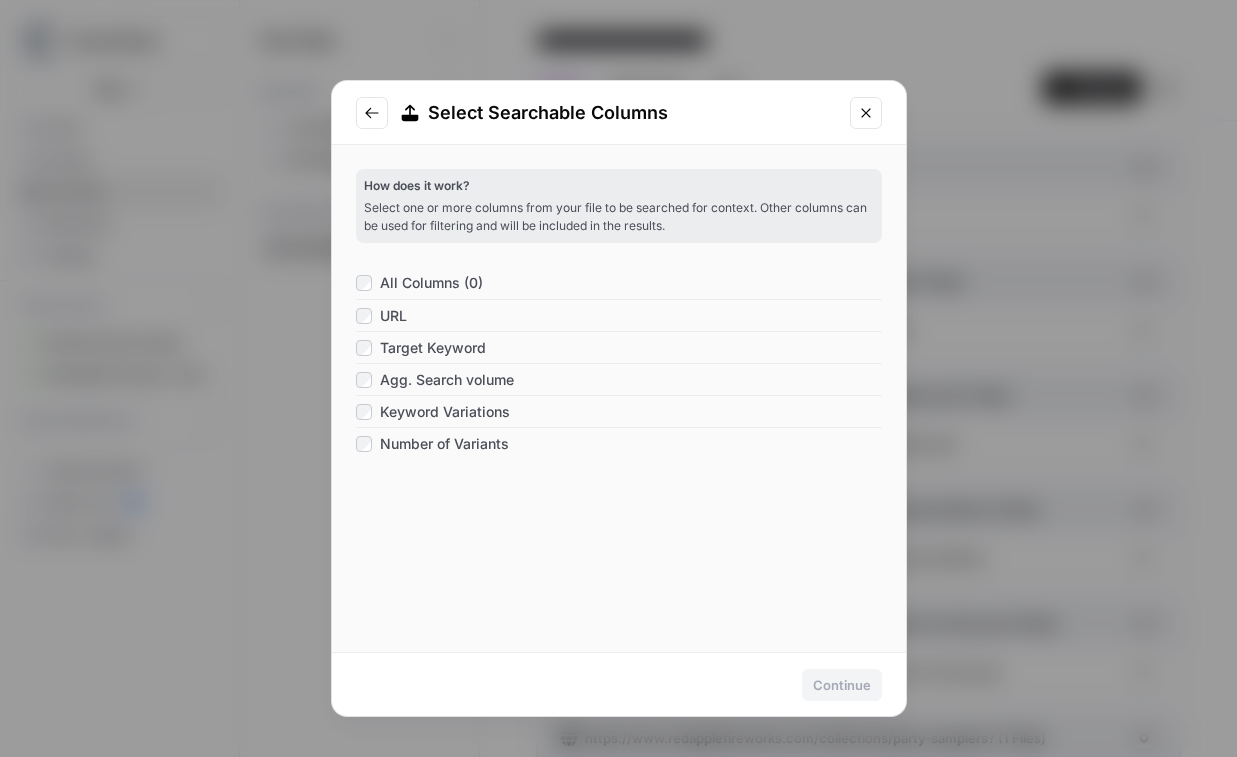 click on "Target Keyword" at bounding box center [421, 348] 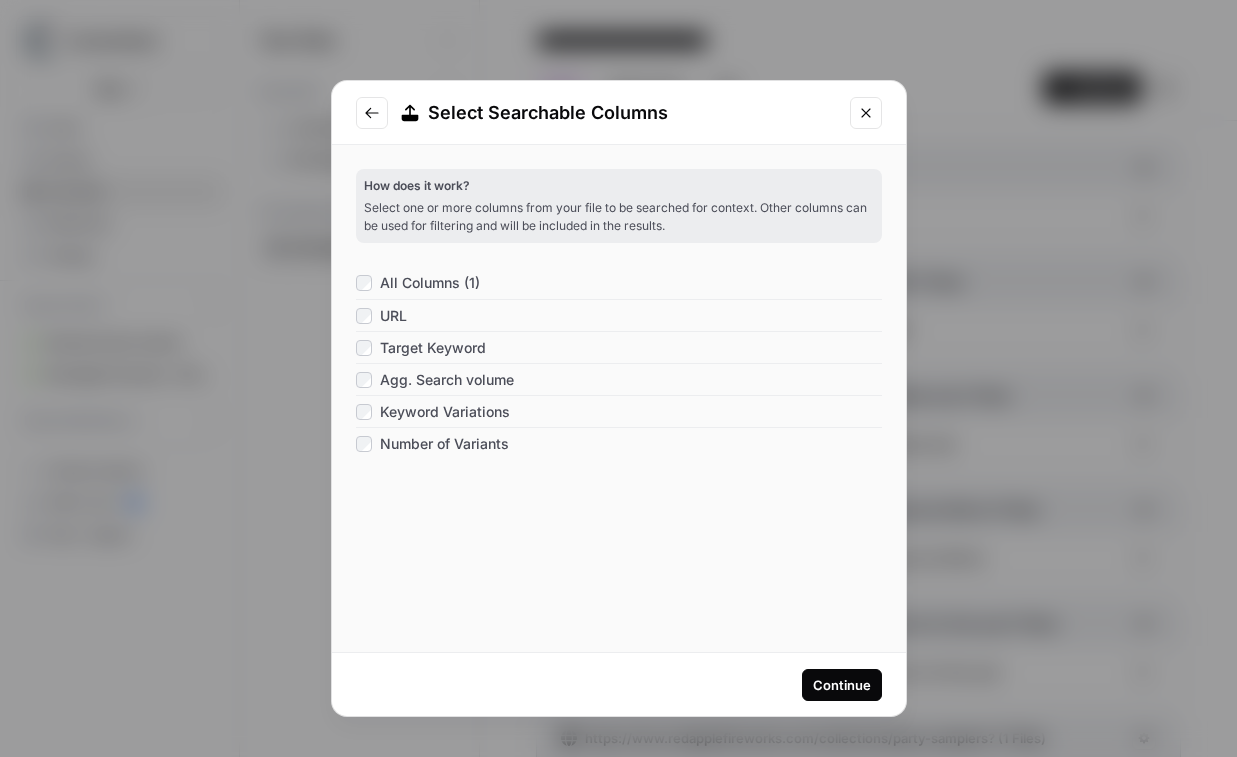 click on "URL" at bounding box center [381, 316] 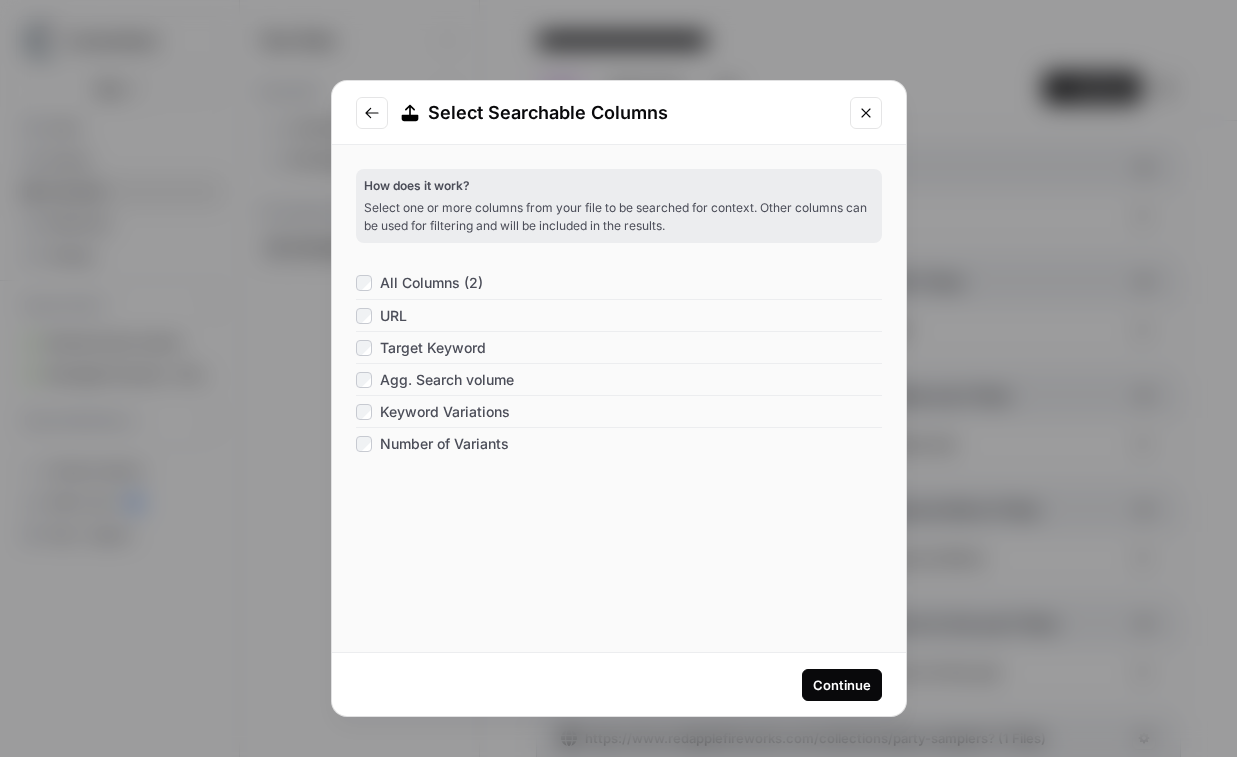 click on "Continue" at bounding box center (842, 685) 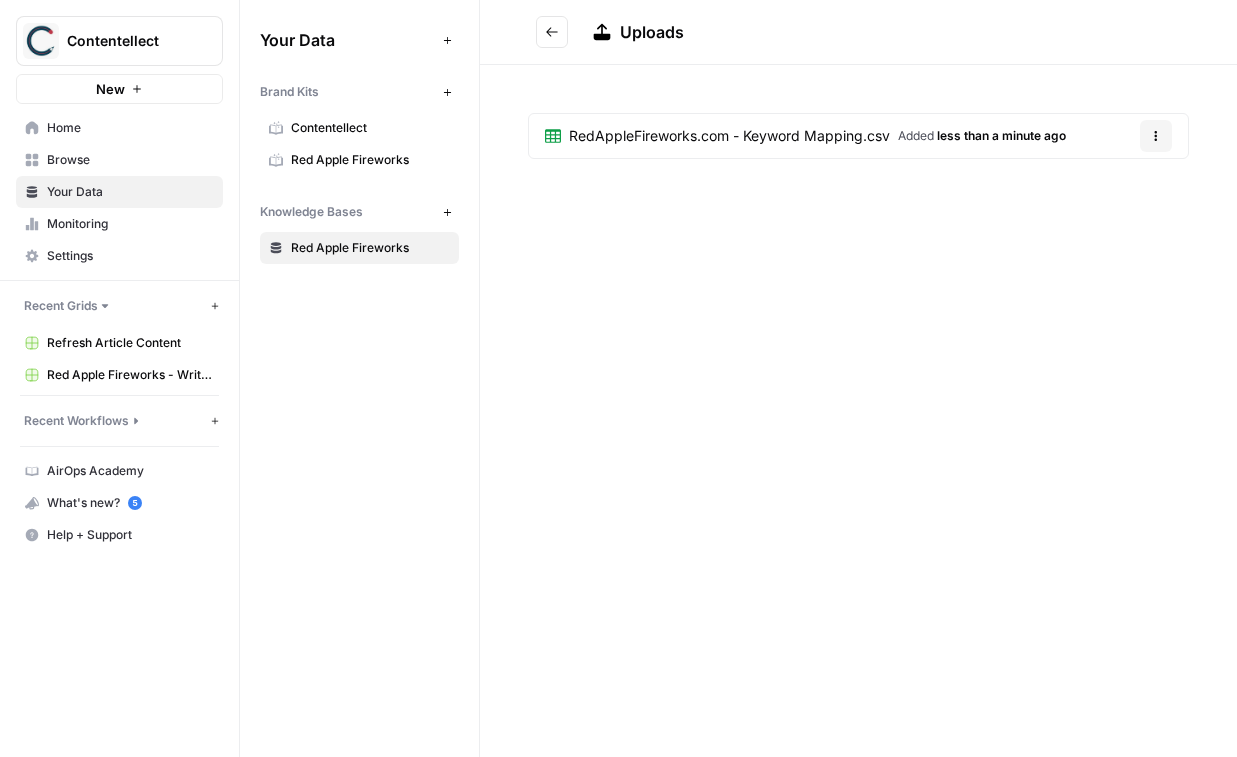 click on "RedAppleFireworks.com - Keyword Mapping.csv Added   less than a minute ago Options" at bounding box center [858, 140] 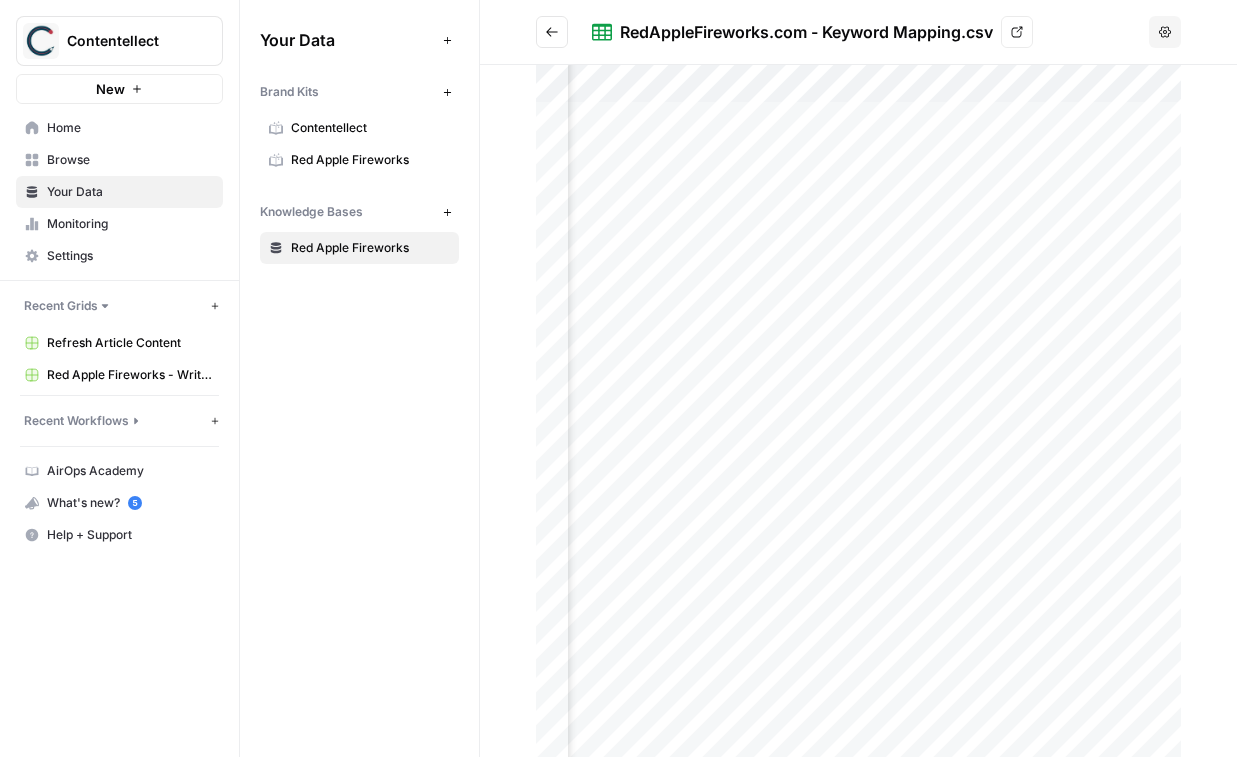 scroll, scrollTop: 0, scrollLeft: 0, axis: both 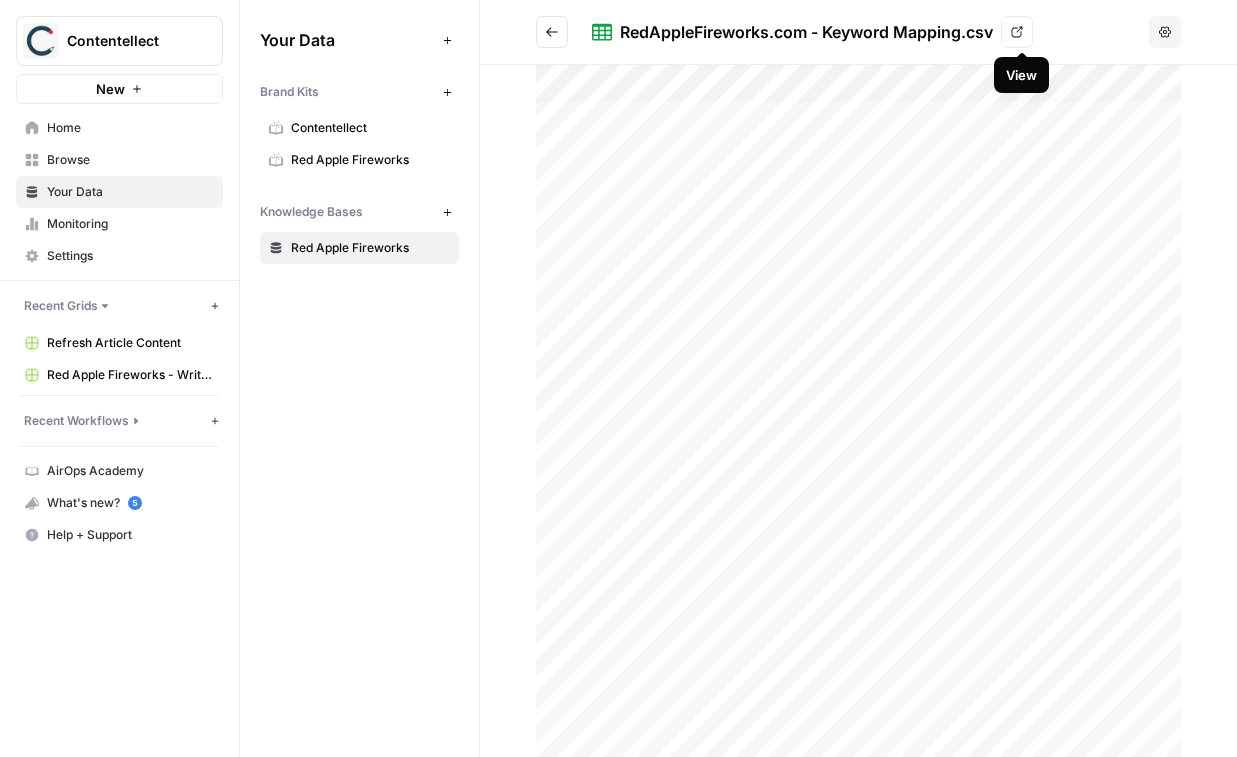 click 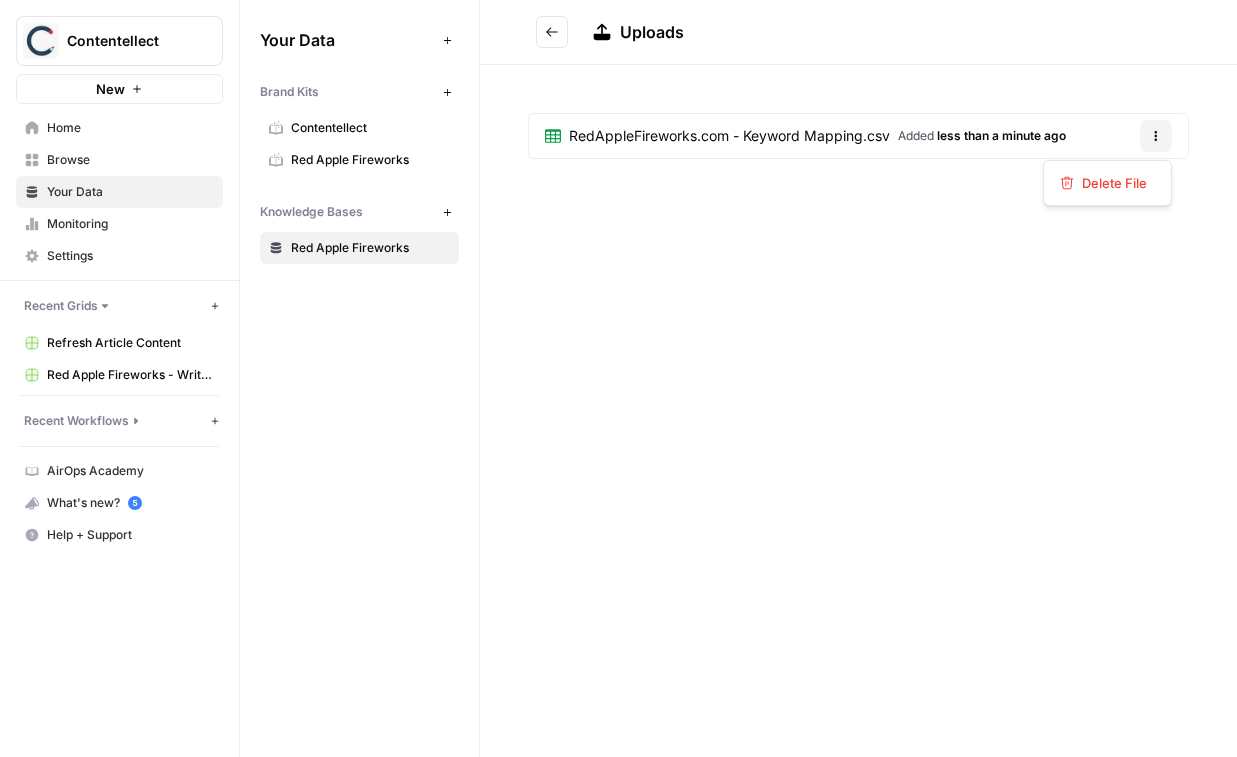 click 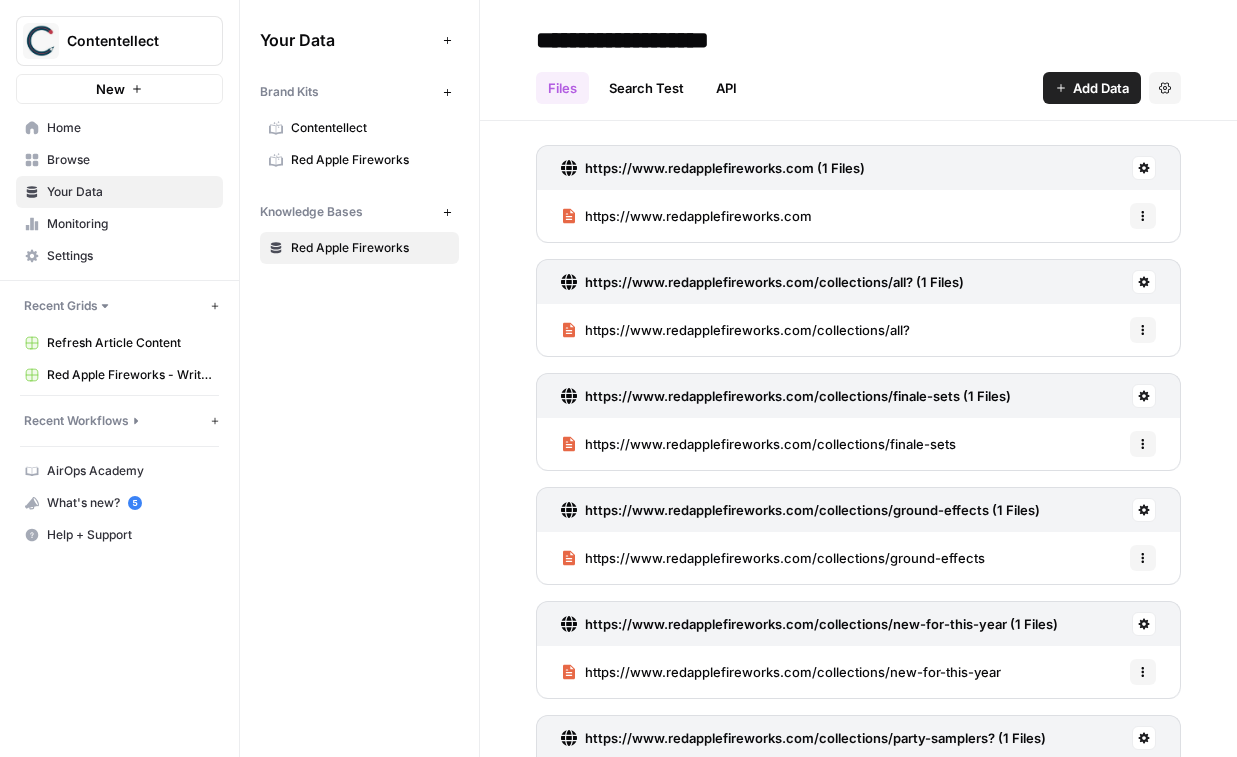 click on "Your Data Add Data Brand Kits New Contentellect Red Apple Fireworks Knowledge Bases New Red Apple Fireworks" at bounding box center (359, 144) 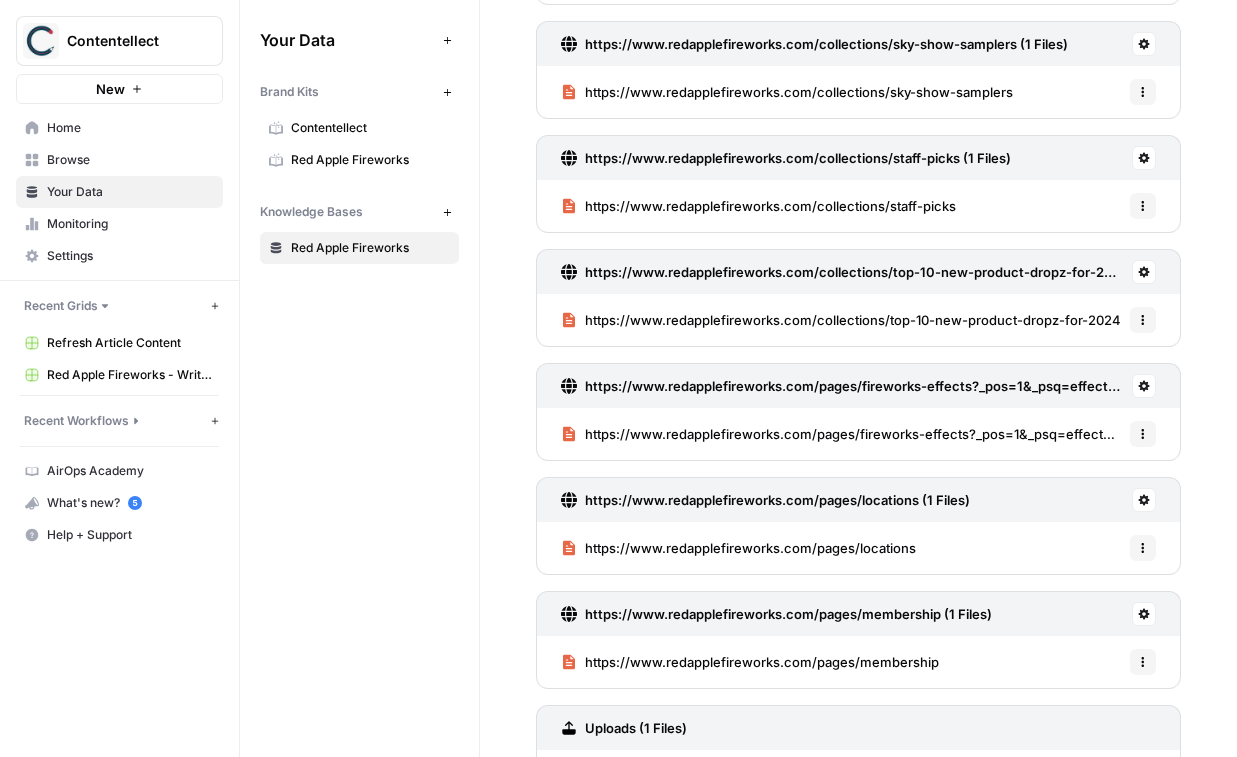 scroll, scrollTop: 984, scrollLeft: 0, axis: vertical 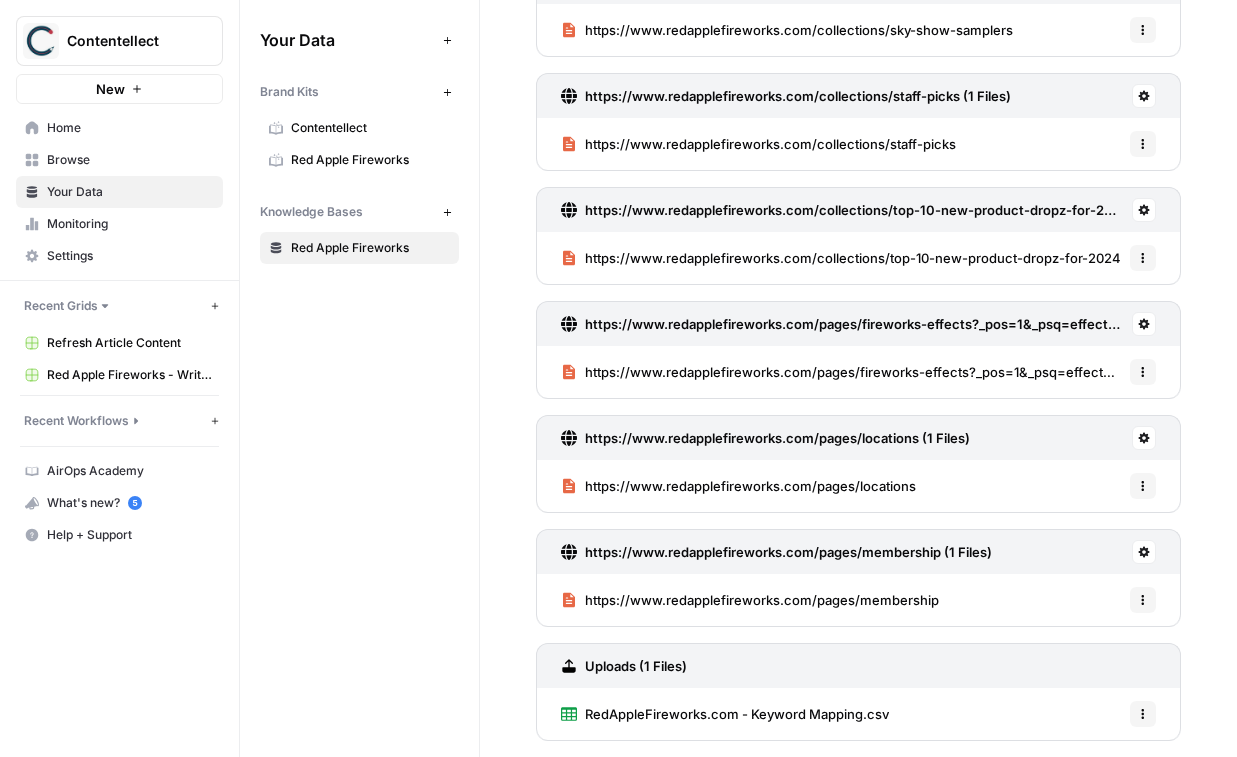 click on "RedAppleFireworks.com - Keyword Mapping.csv" at bounding box center [725, 714] 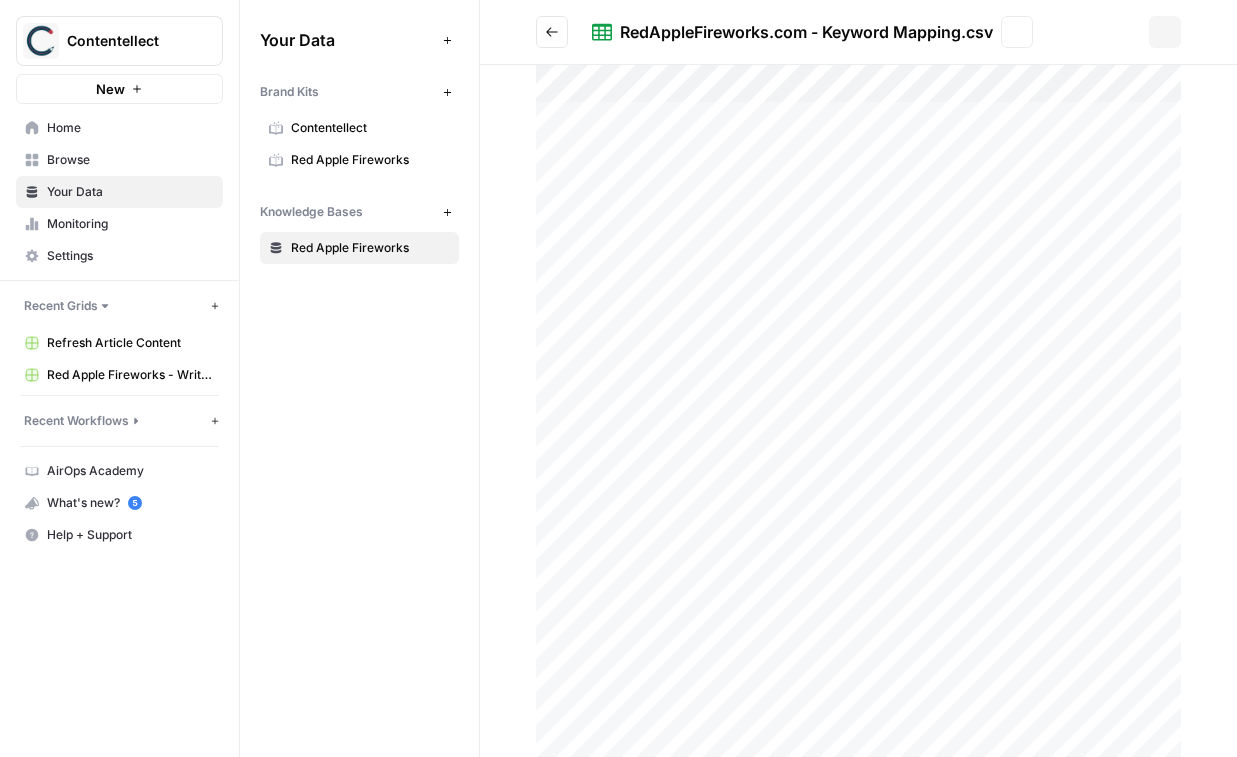 scroll, scrollTop: 0, scrollLeft: 0, axis: both 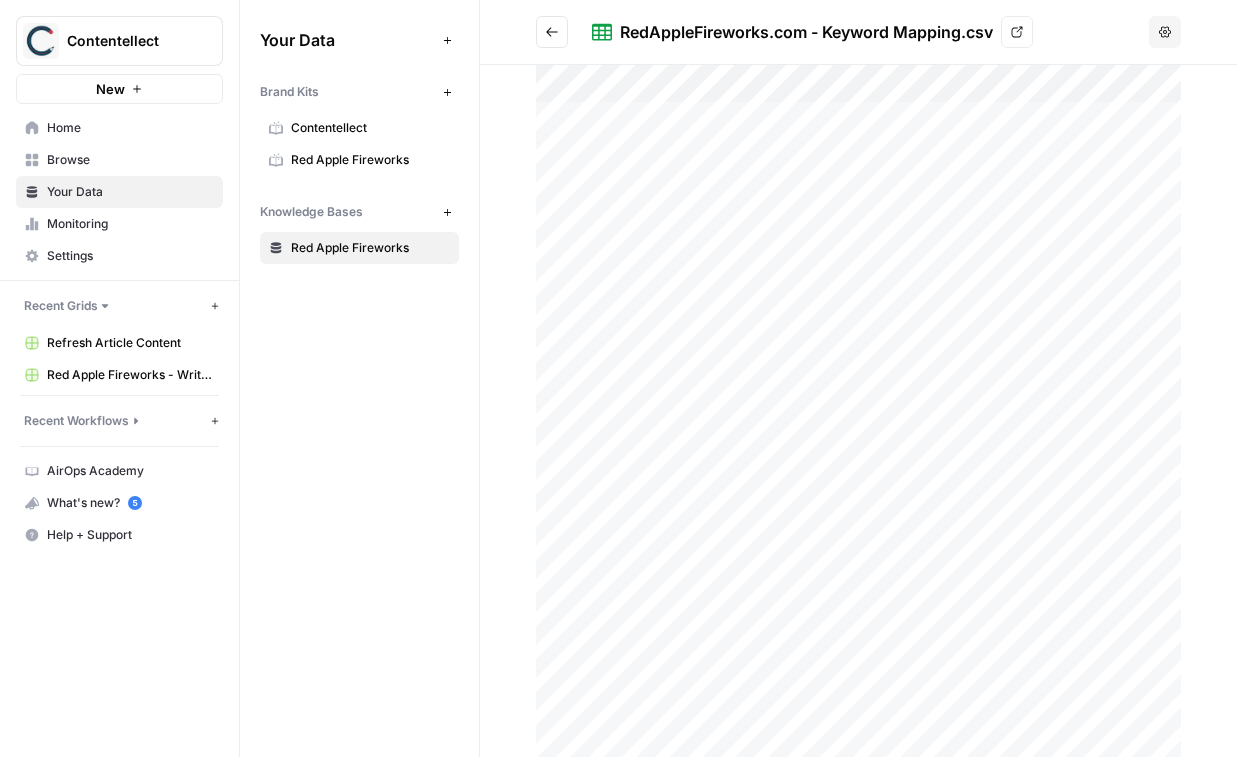 click 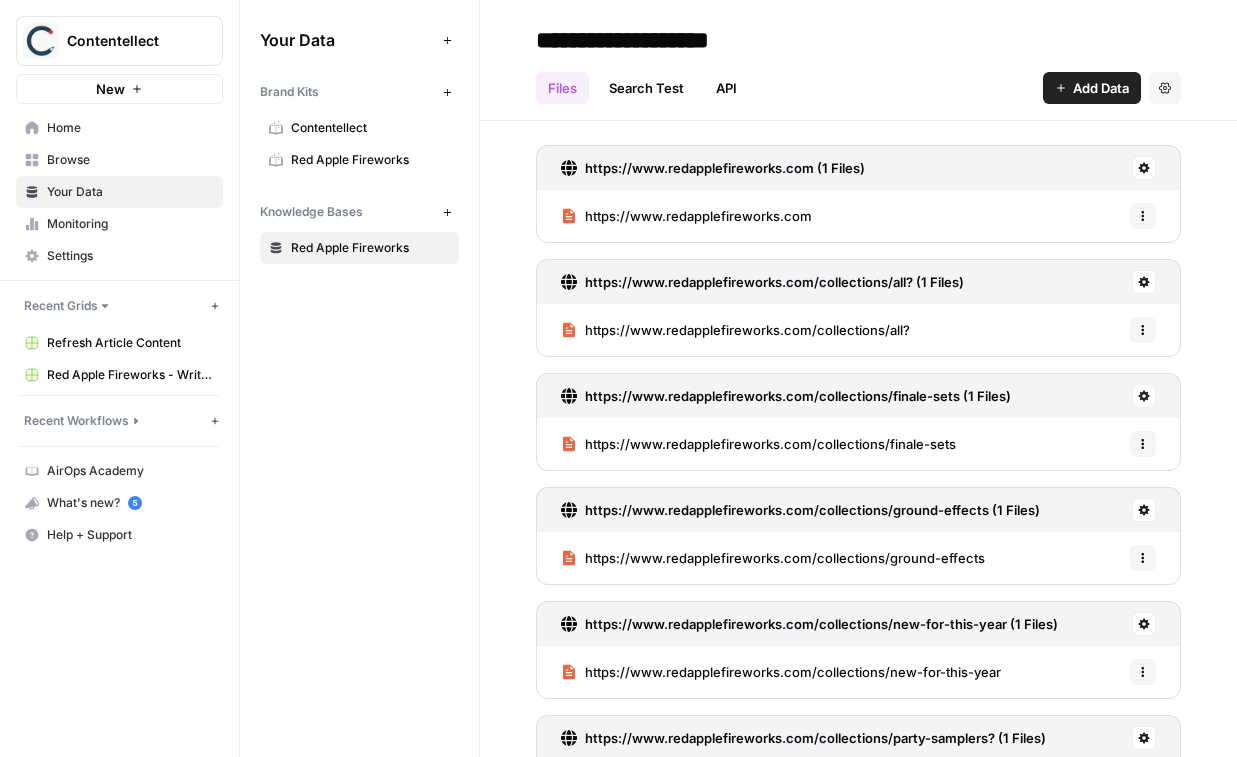 click on "Home" at bounding box center (130, 128) 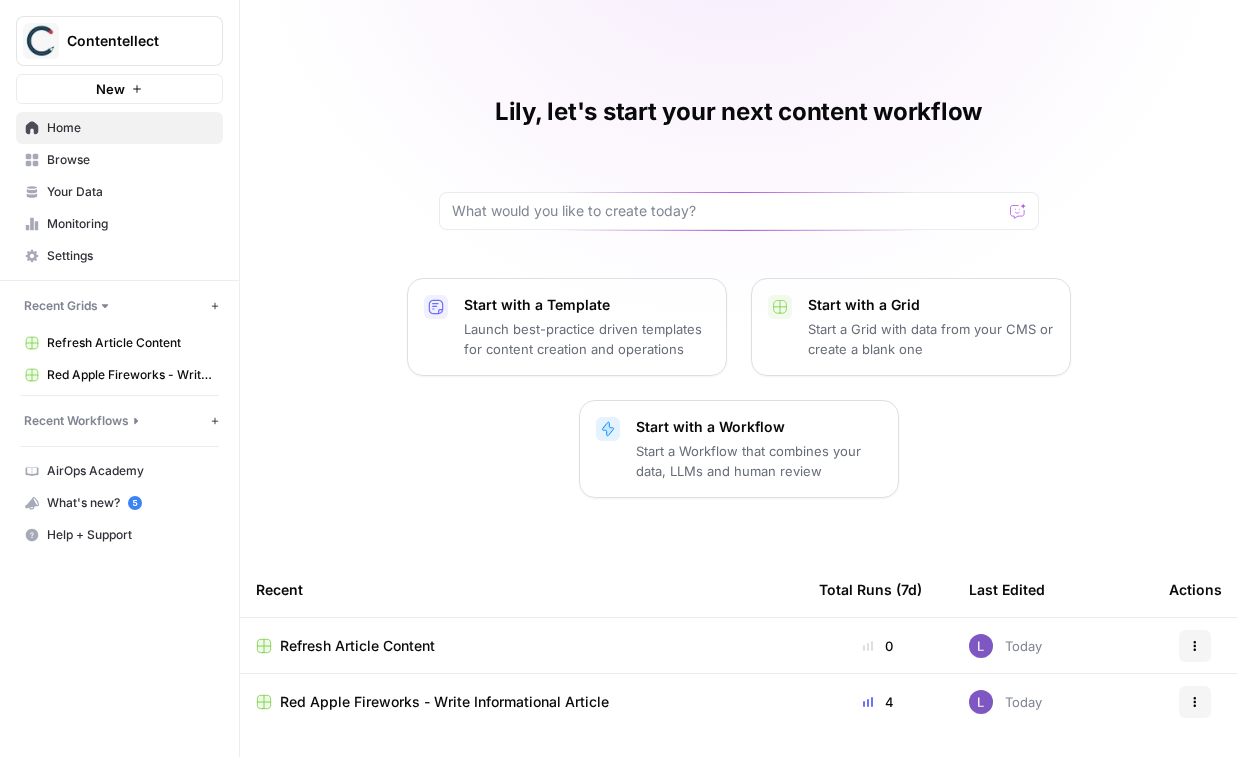 click at bounding box center (739, 211) 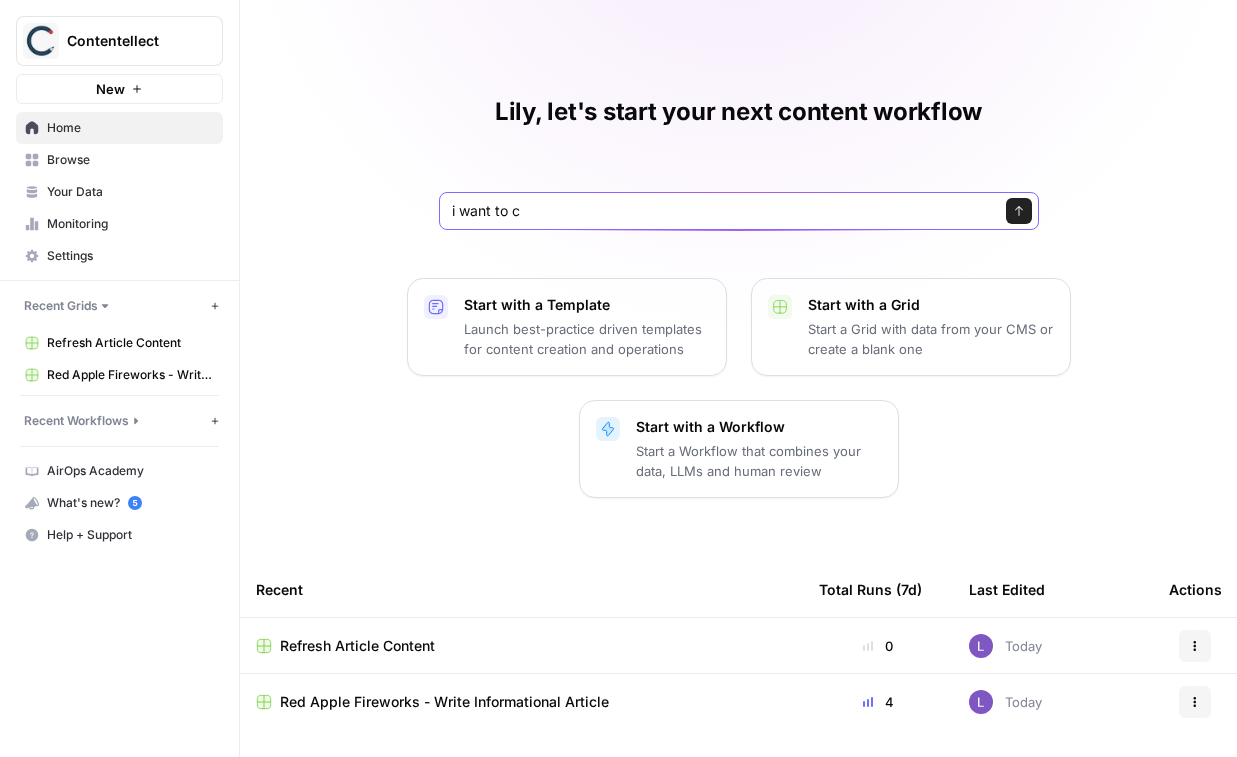 type on "i want to" 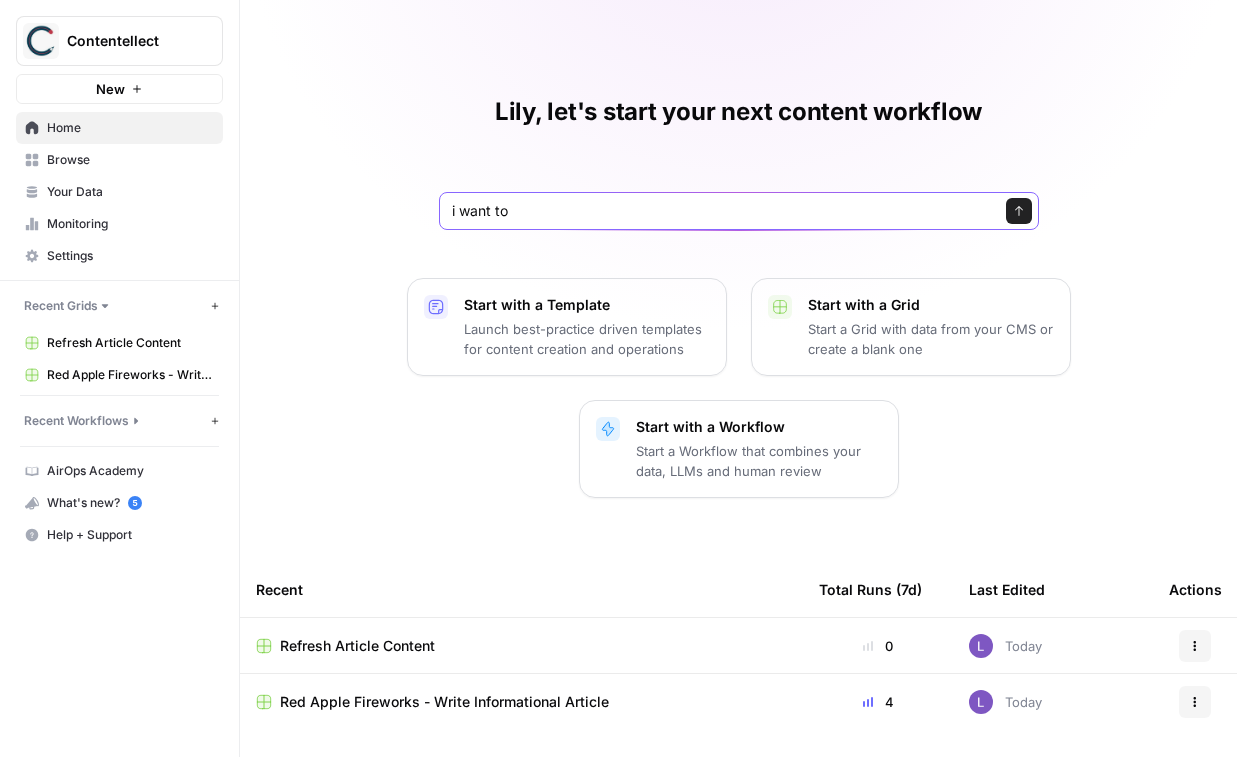 drag, startPoint x: 525, startPoint y: 210, endPoint x: 423, endPoint y: 210, distance: 102 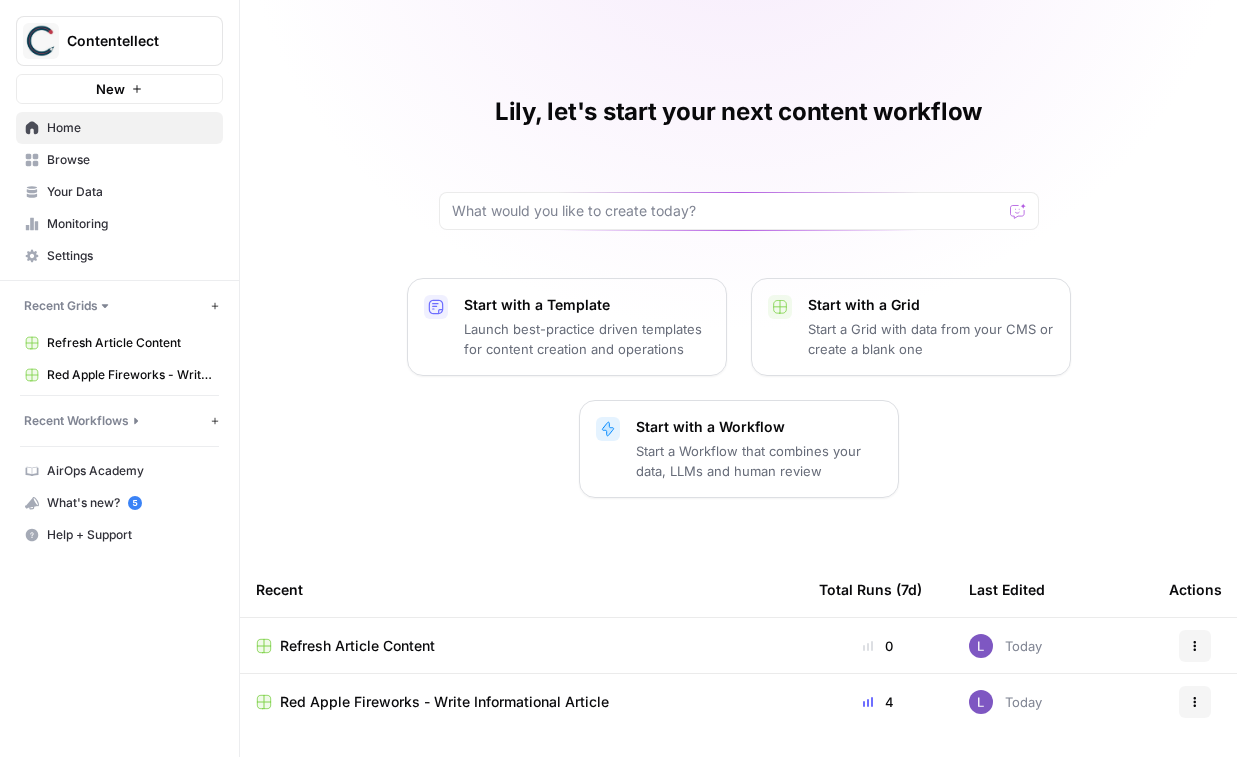 click on "Browse" at bounding box center (119, 160) 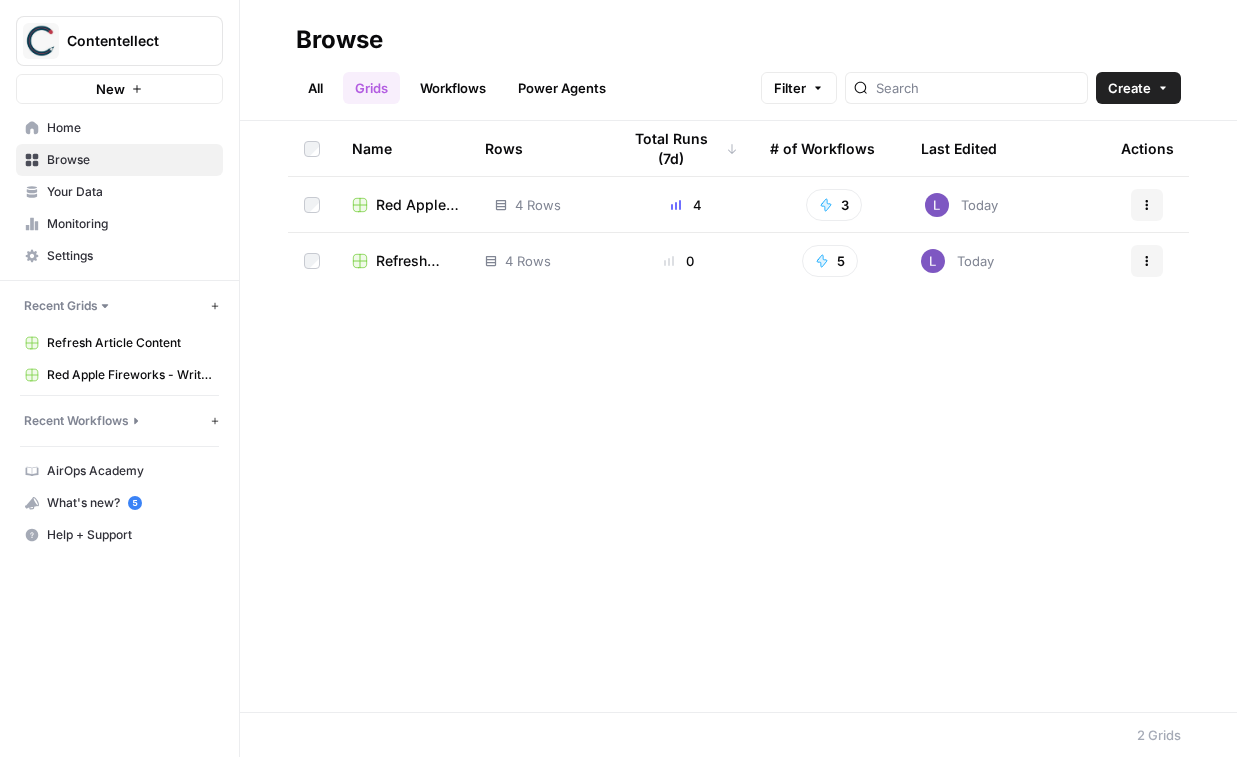 click on "Power Agents" at bounding box center (562, 88) 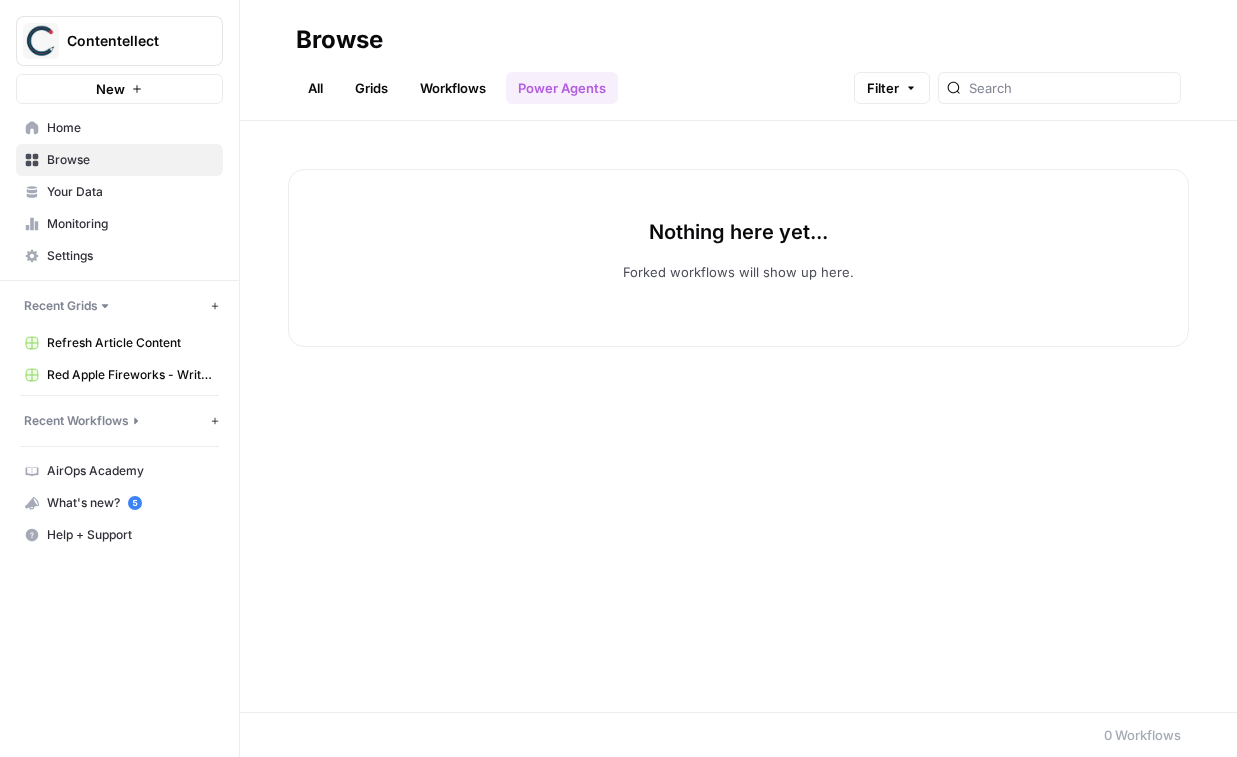 click on "Grids" at bounding box center [371, 88] 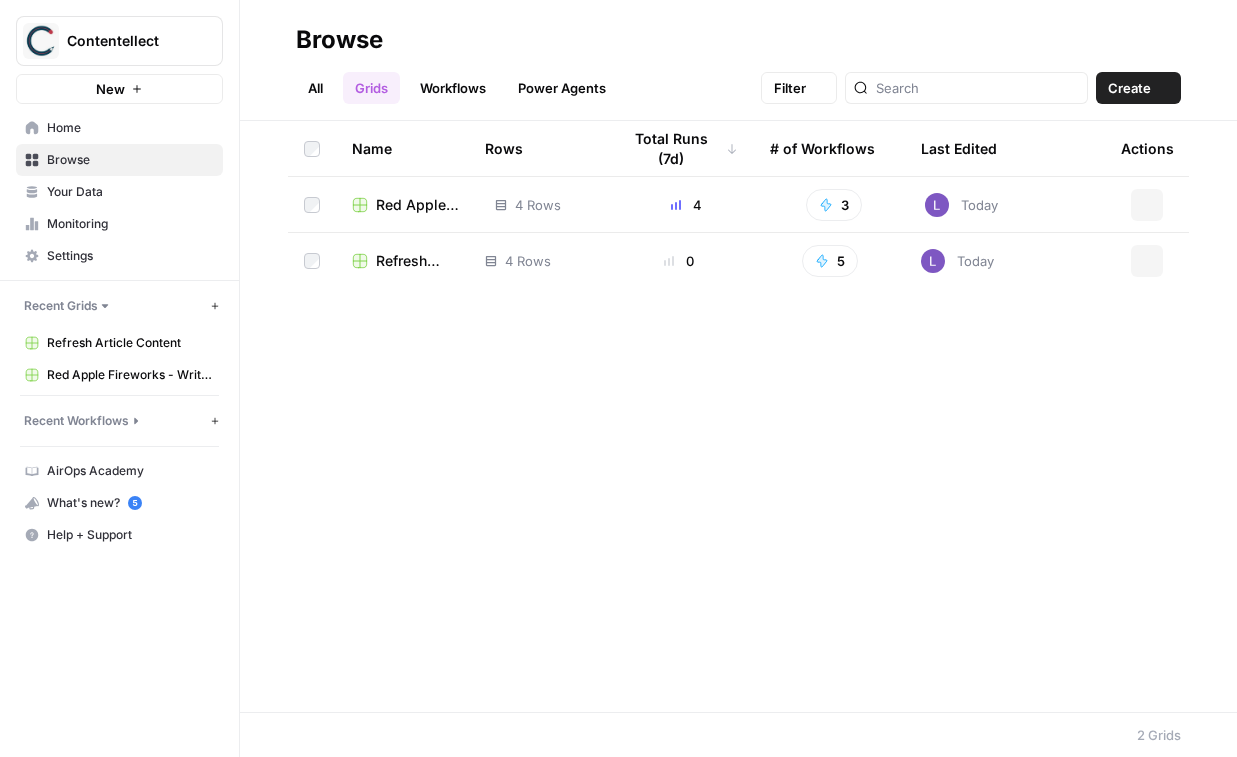 click on "Workflows" at bounding box center (453, 88) 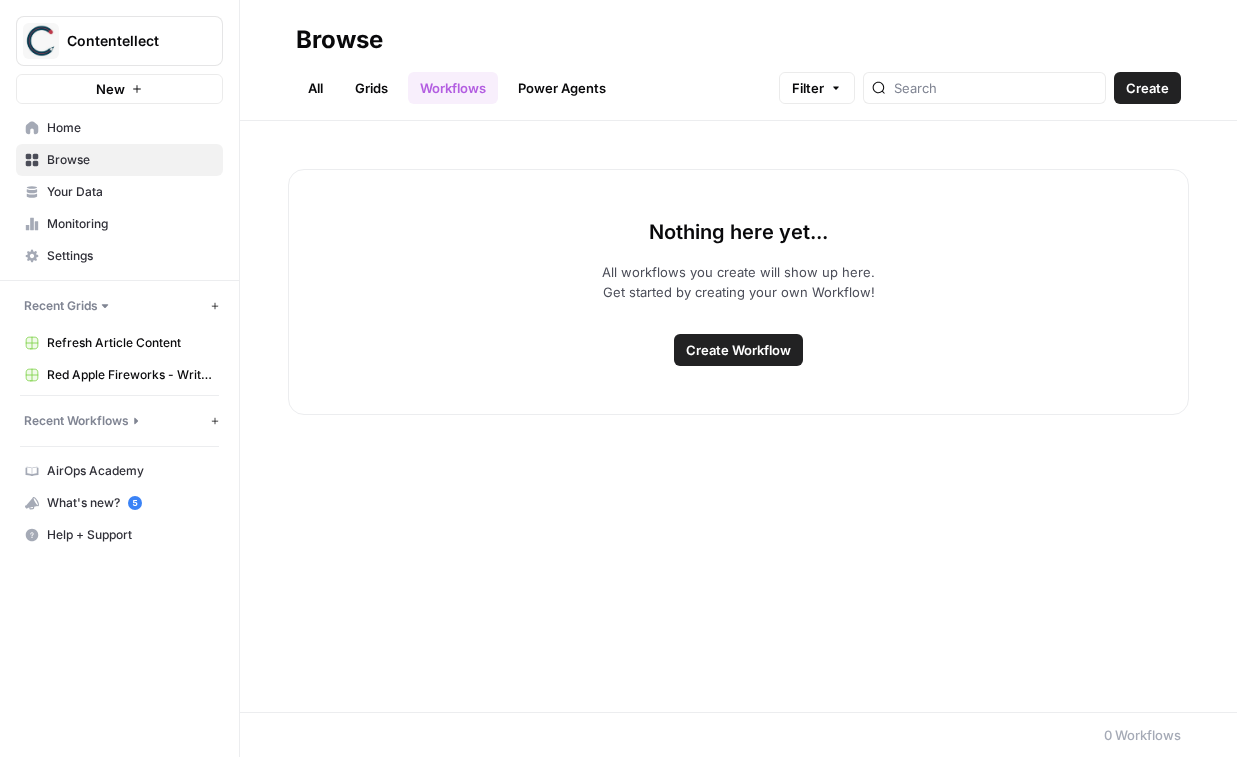click on "Grids" at bounding box center (371, 88) 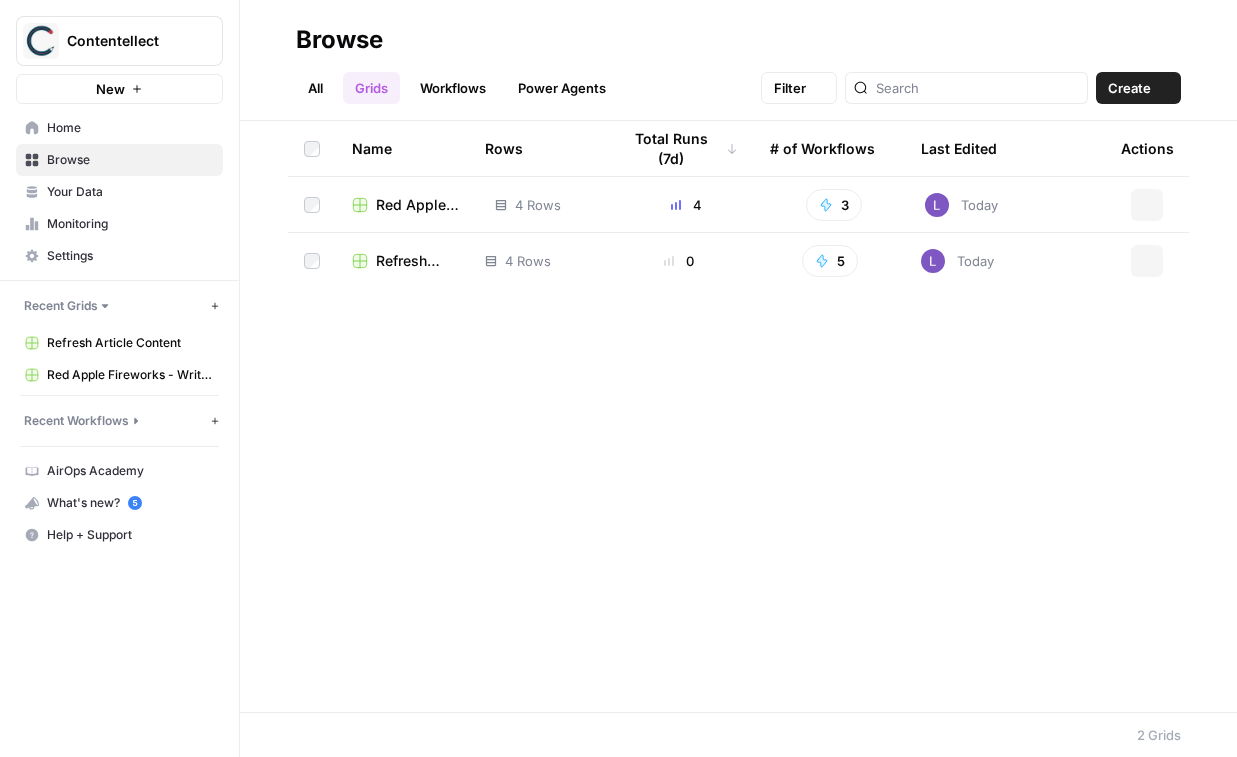 click on "Workflows" at bounding box center (453, 88) 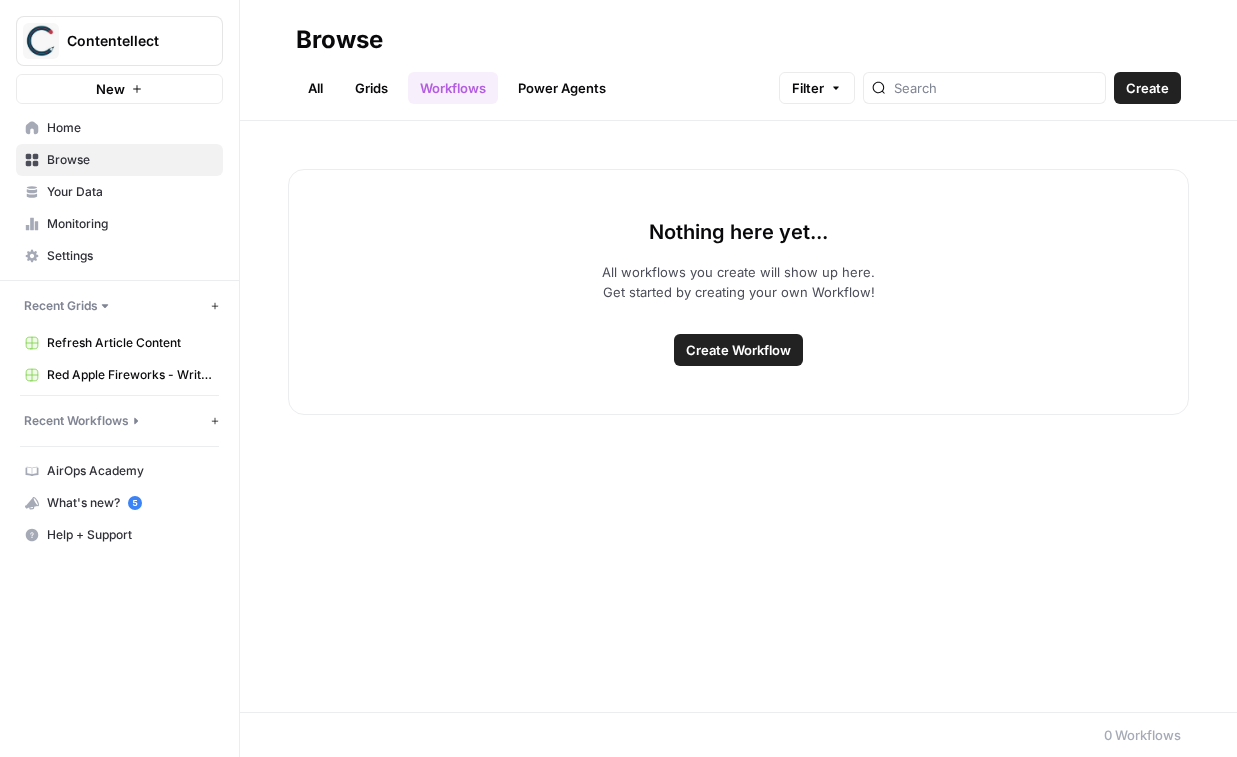 click on "Create" at bounding box center (1147, 88) 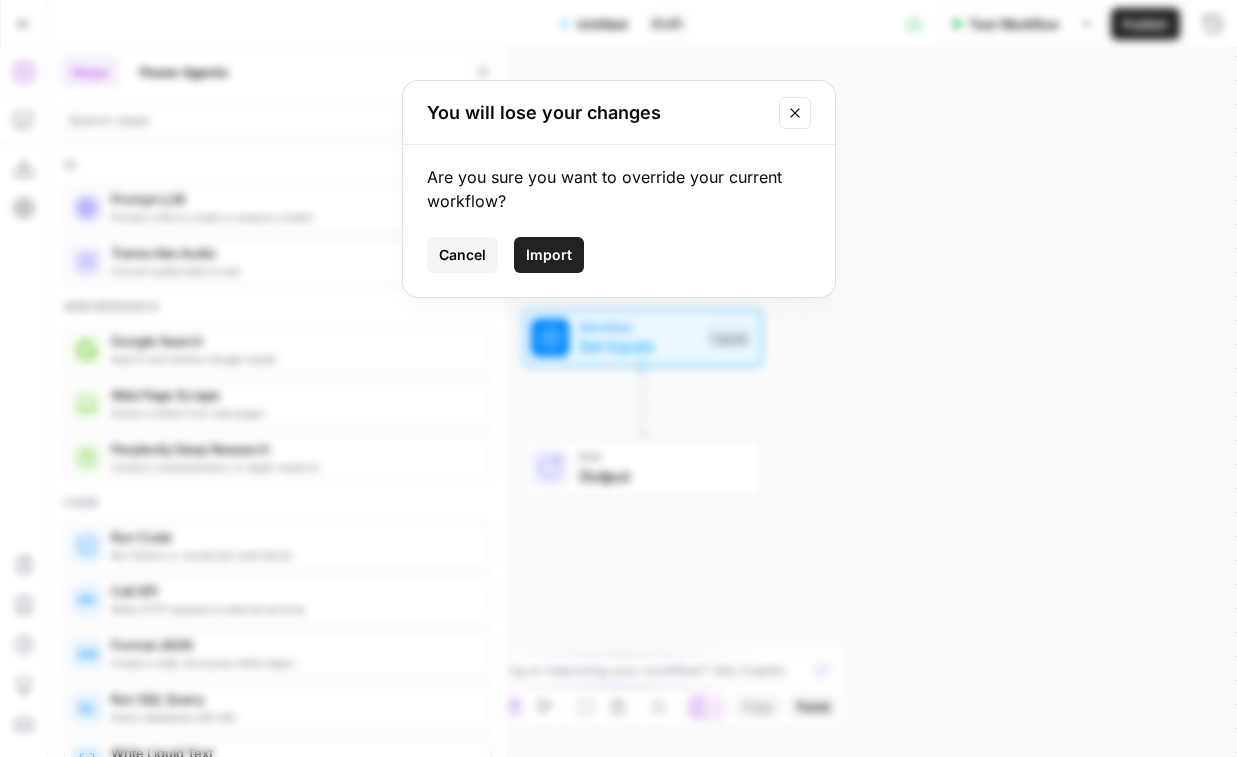click on "Import" at bounding box center [549, 255] 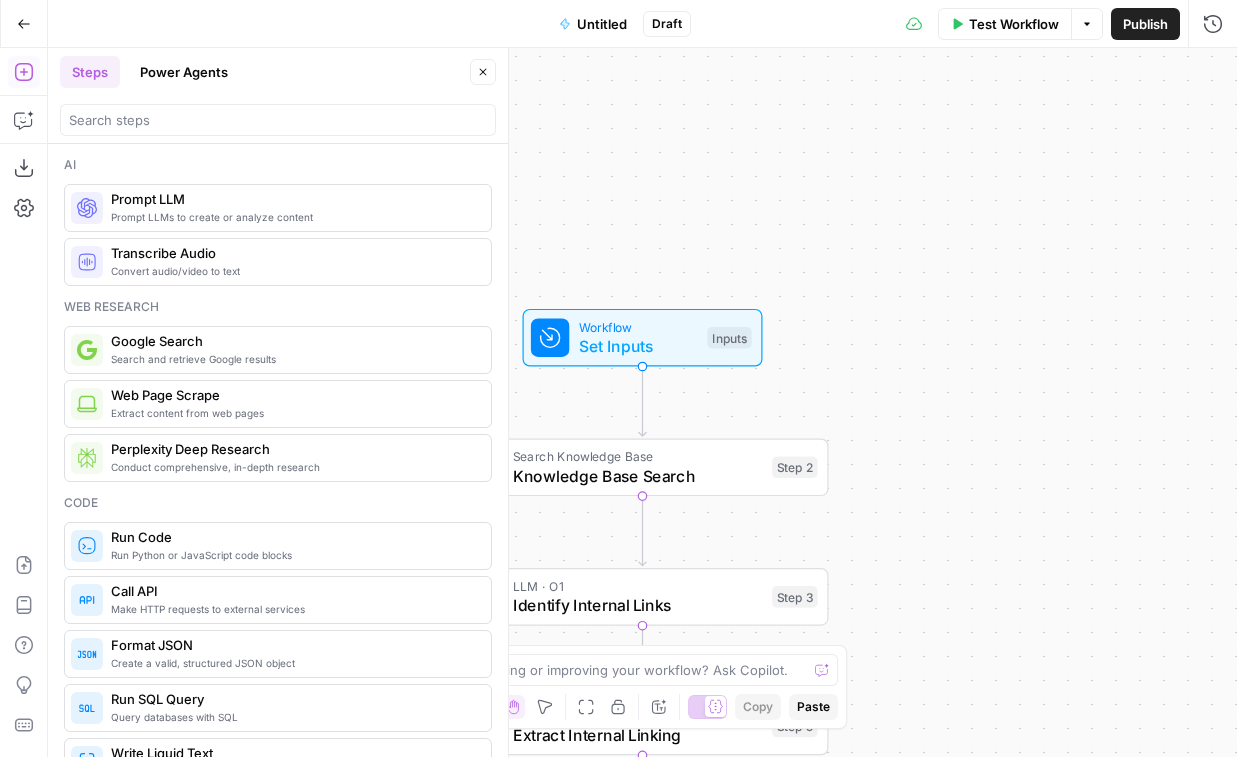 click on "Untitled" at bounding box center [602, 24] 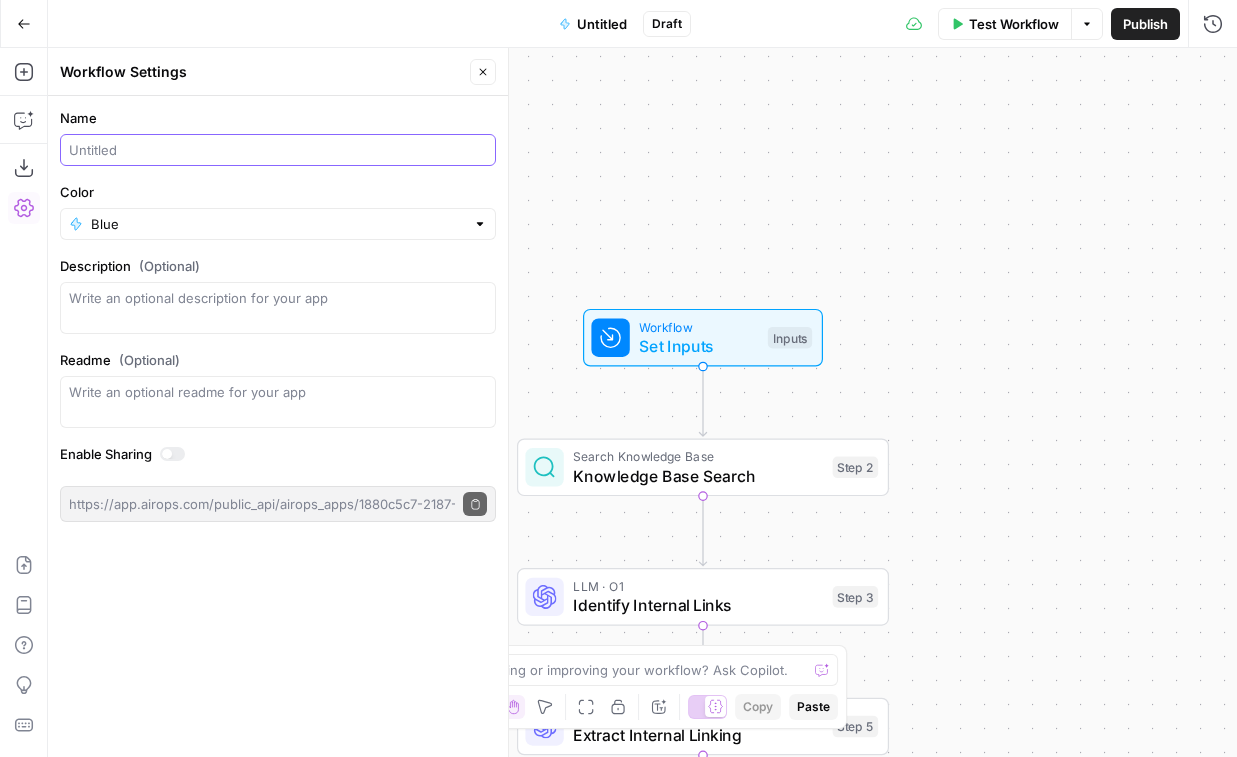 click on "Name" at bounding box center (278, 150) 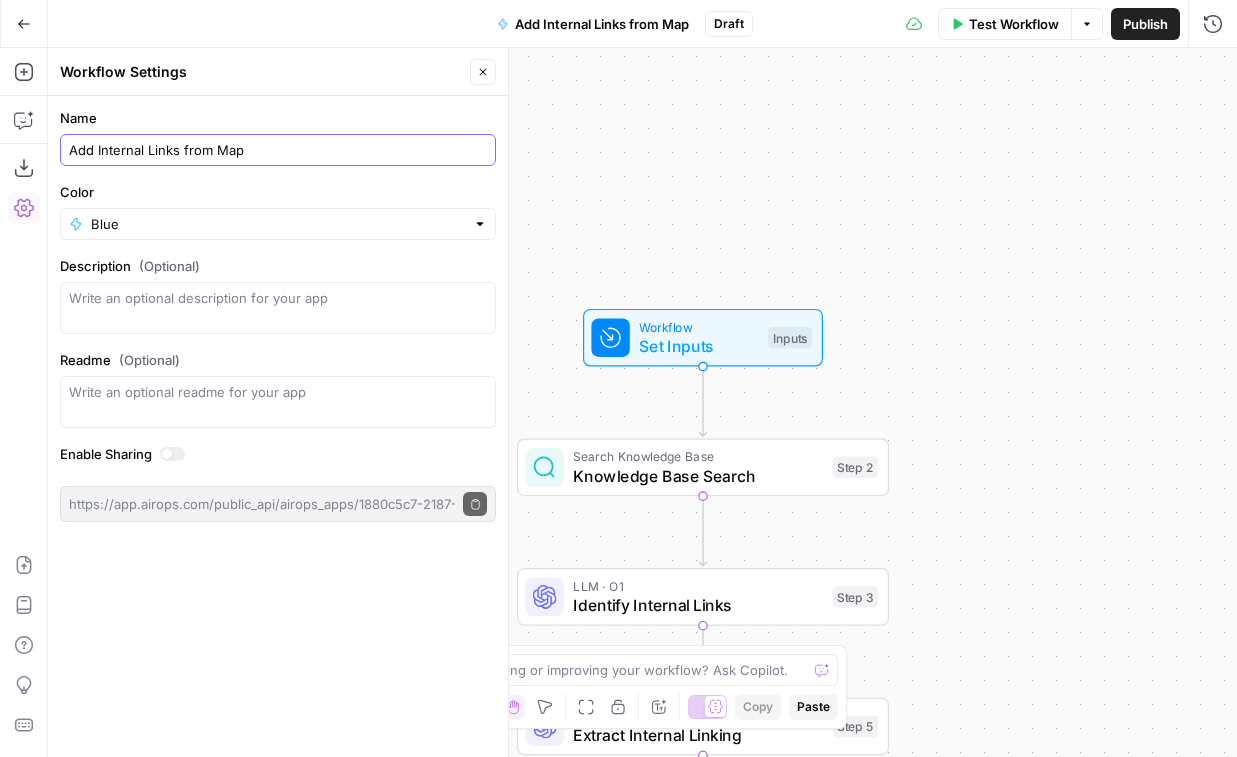 type on "Add Internal Links from Map" 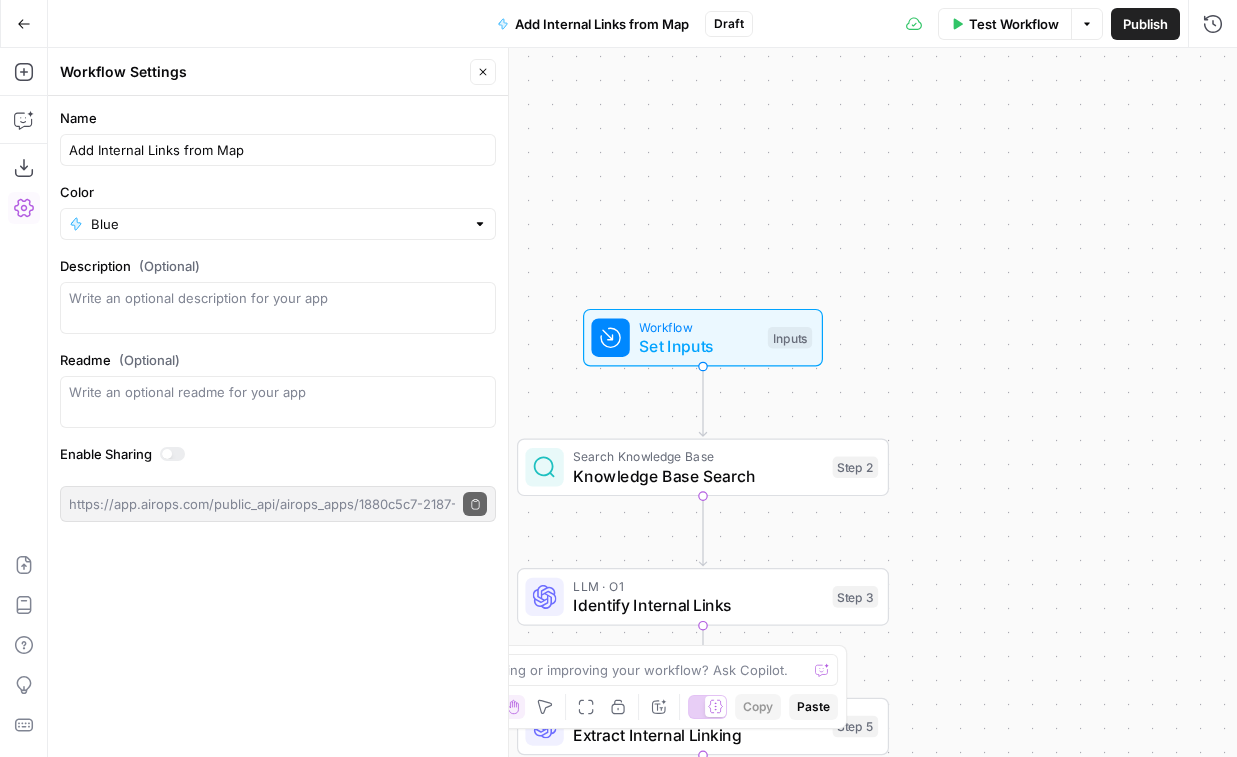 click on "Publish" at bounding box center (1145, 24) 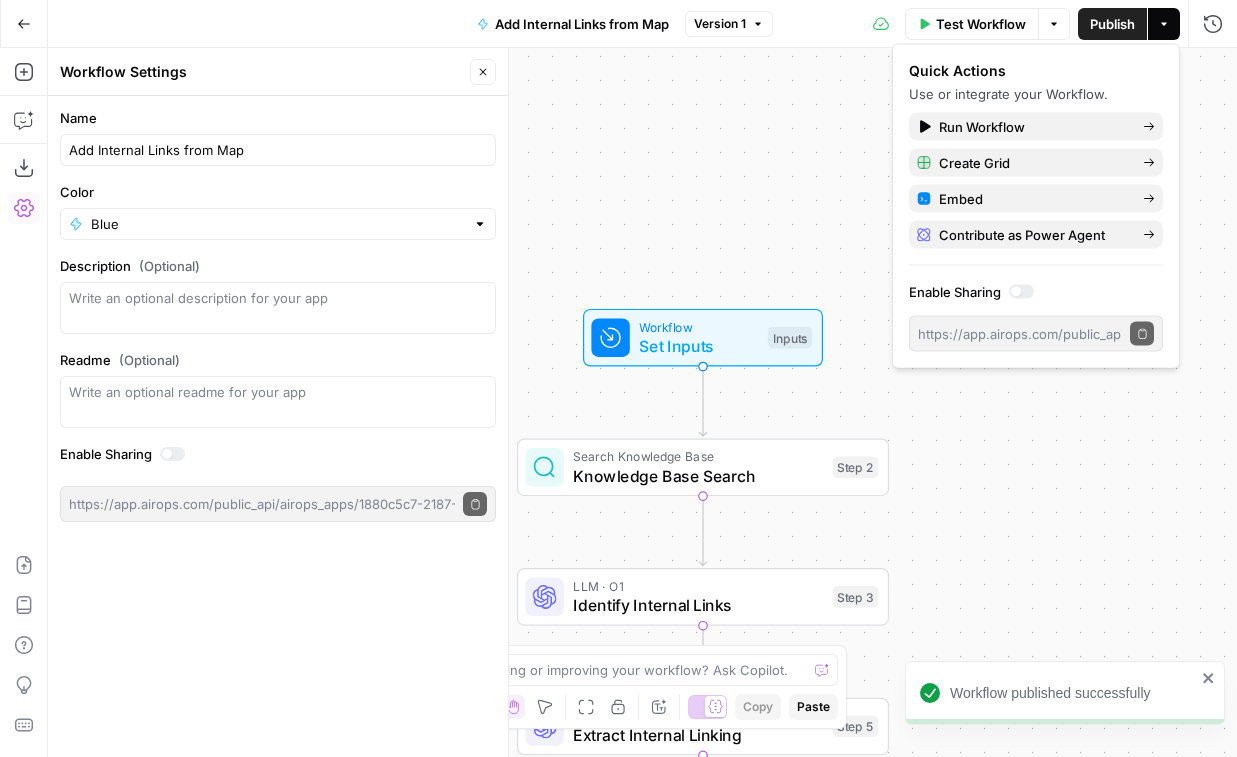 click on "Go Back" at bounding box center [24, 24] 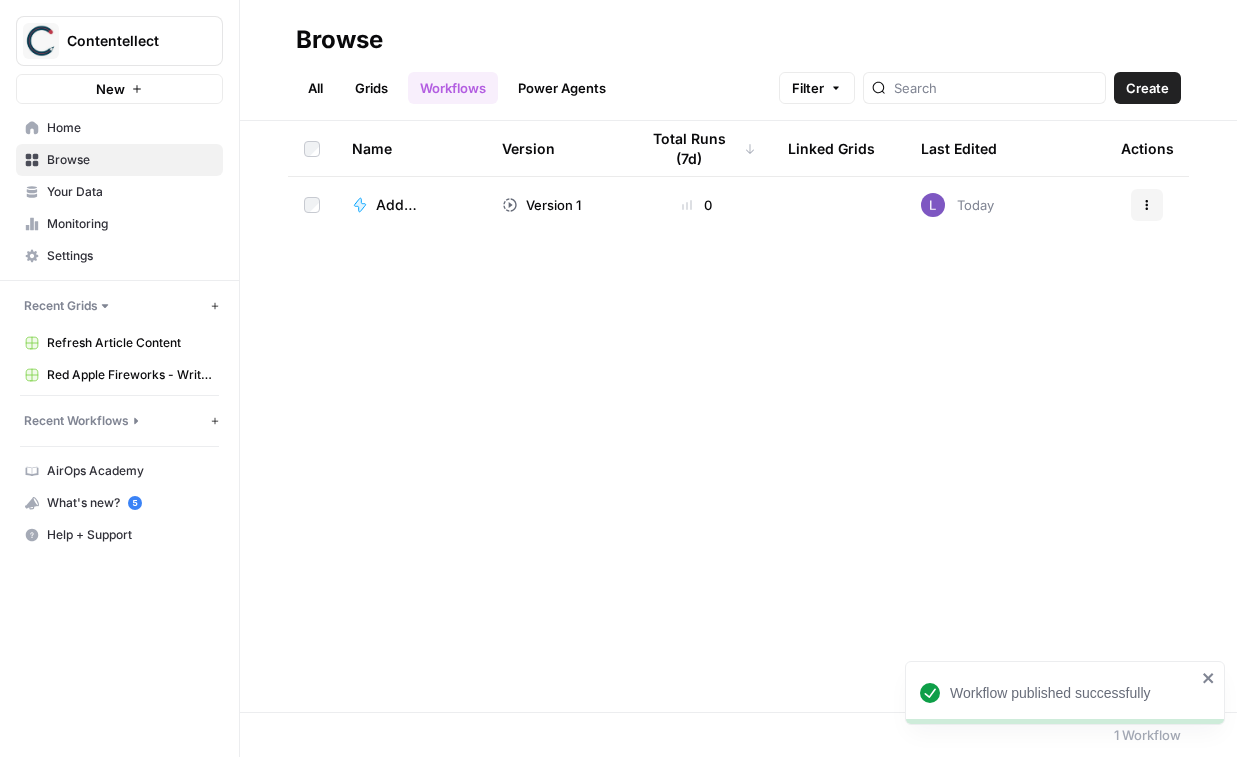 click on "Grids" at bounding box center [371, 88] 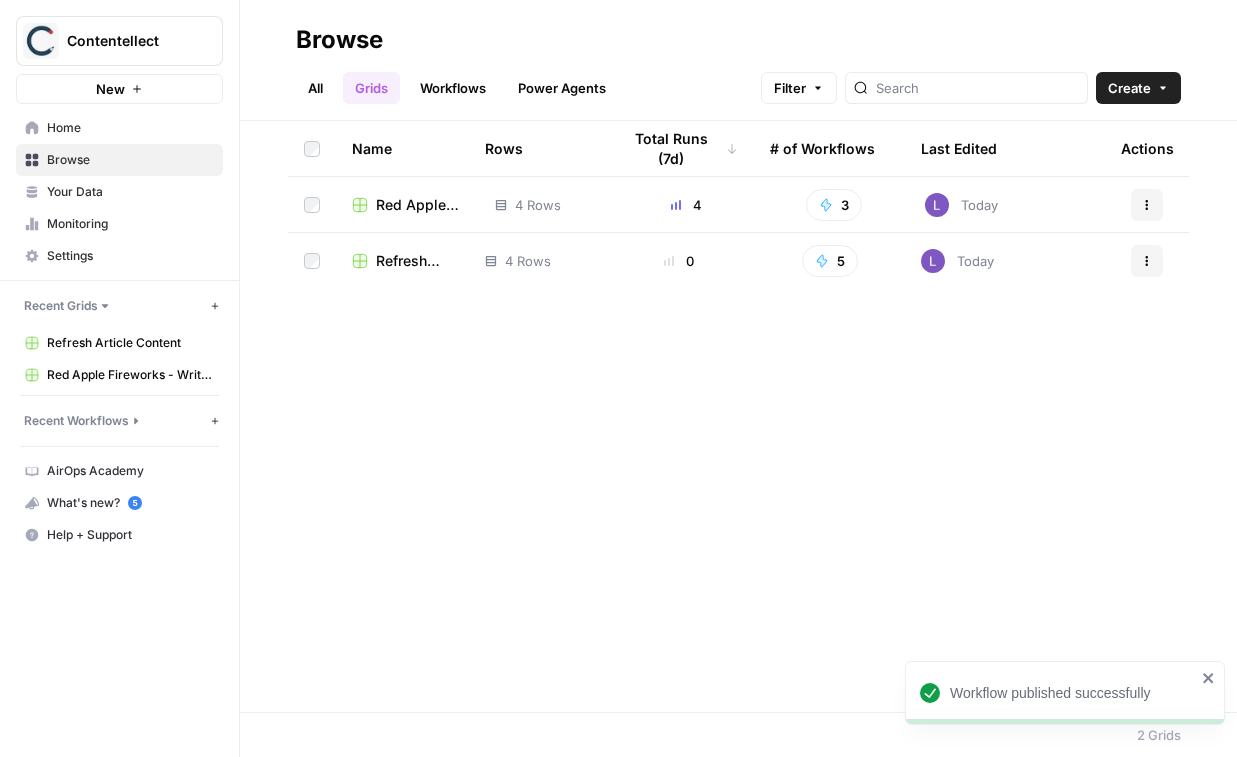 click on "Red Apple Fireworks - Write Informational Article" at bounding box center (419, 205) 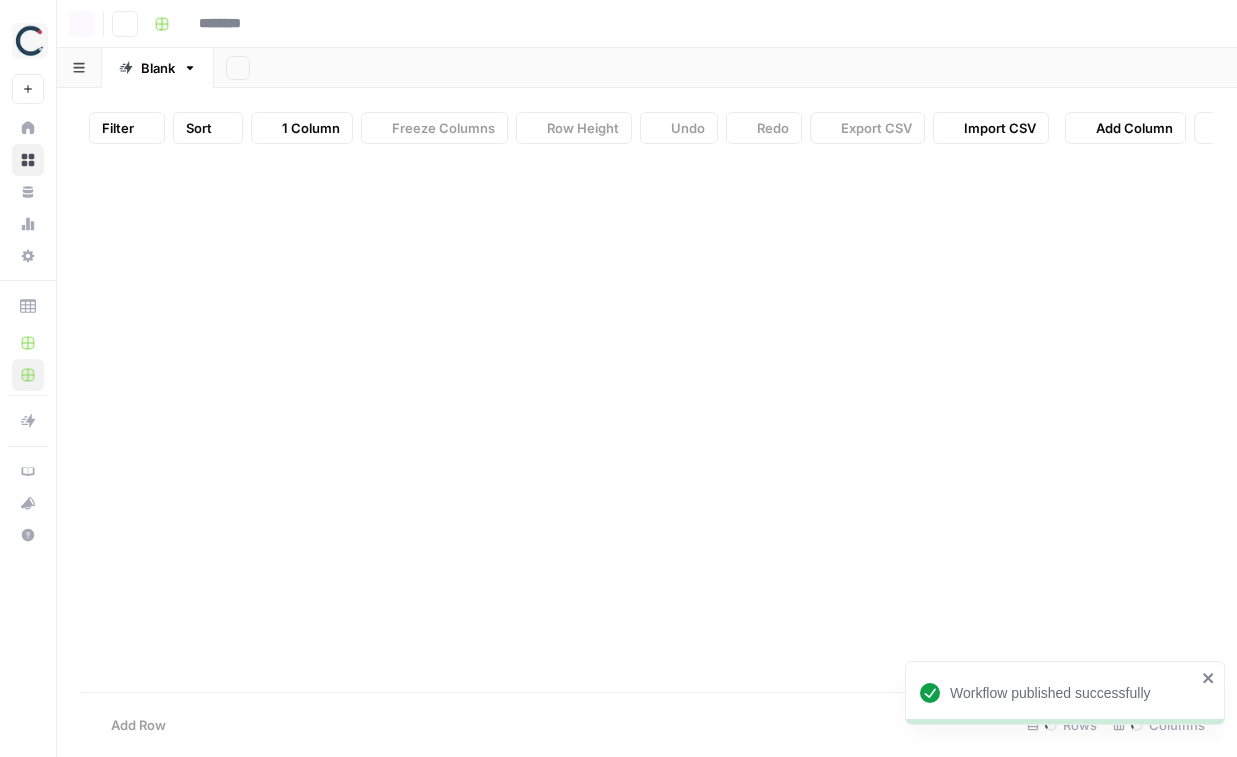 type on "**********" 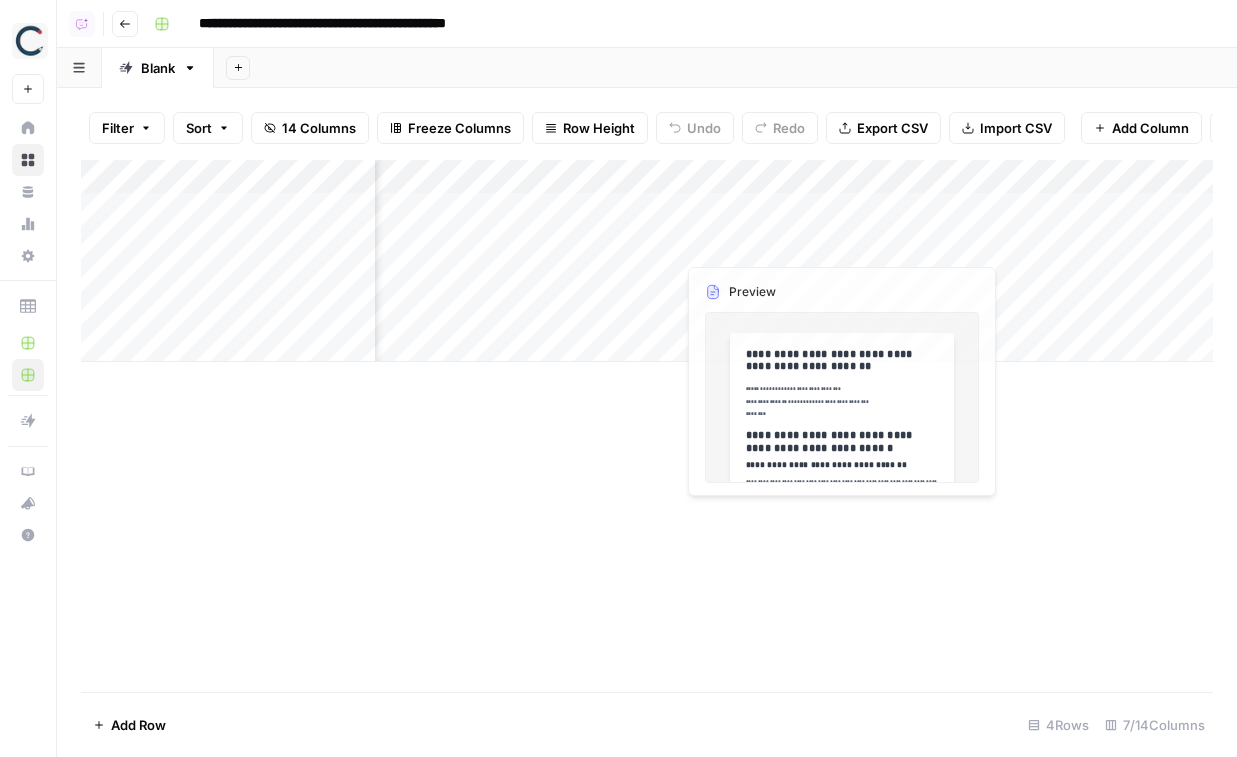 scroll, scrollTop: 0, scrollLeft: 215, axis: horizontal 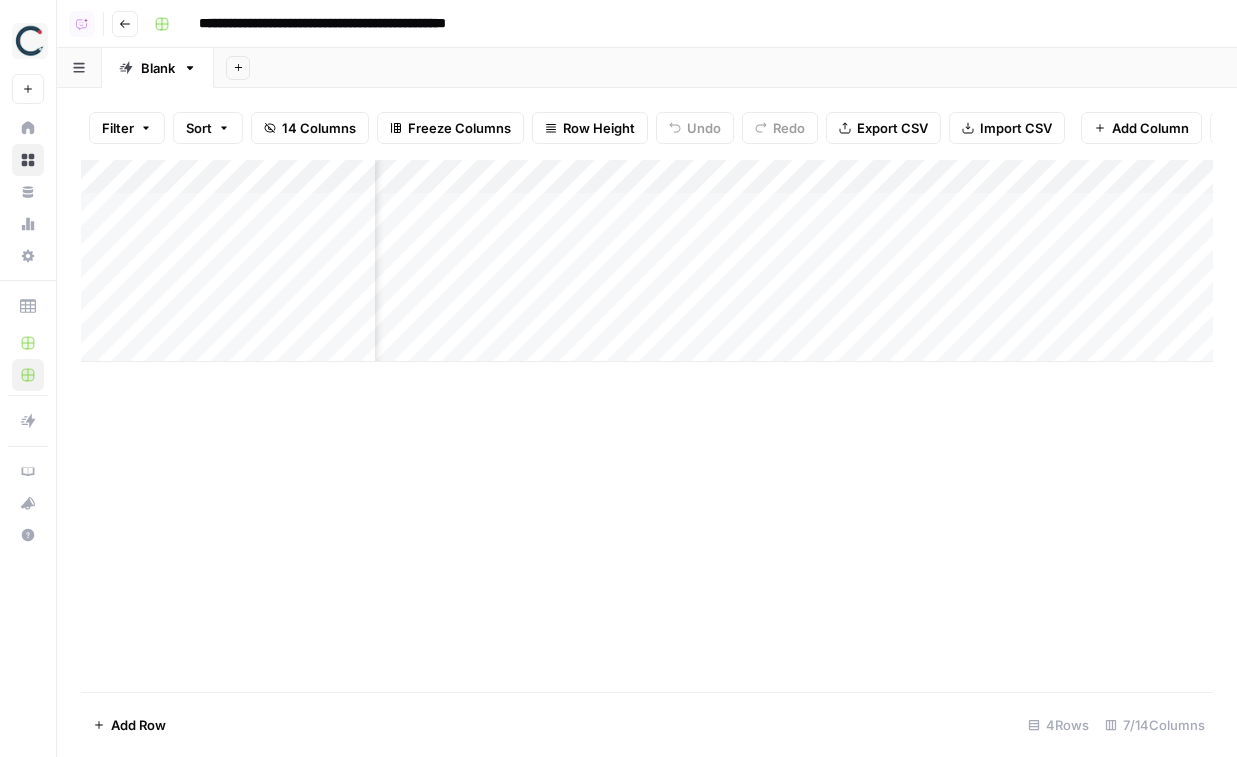 click on "Add Column" at bounding box center (647, 261) 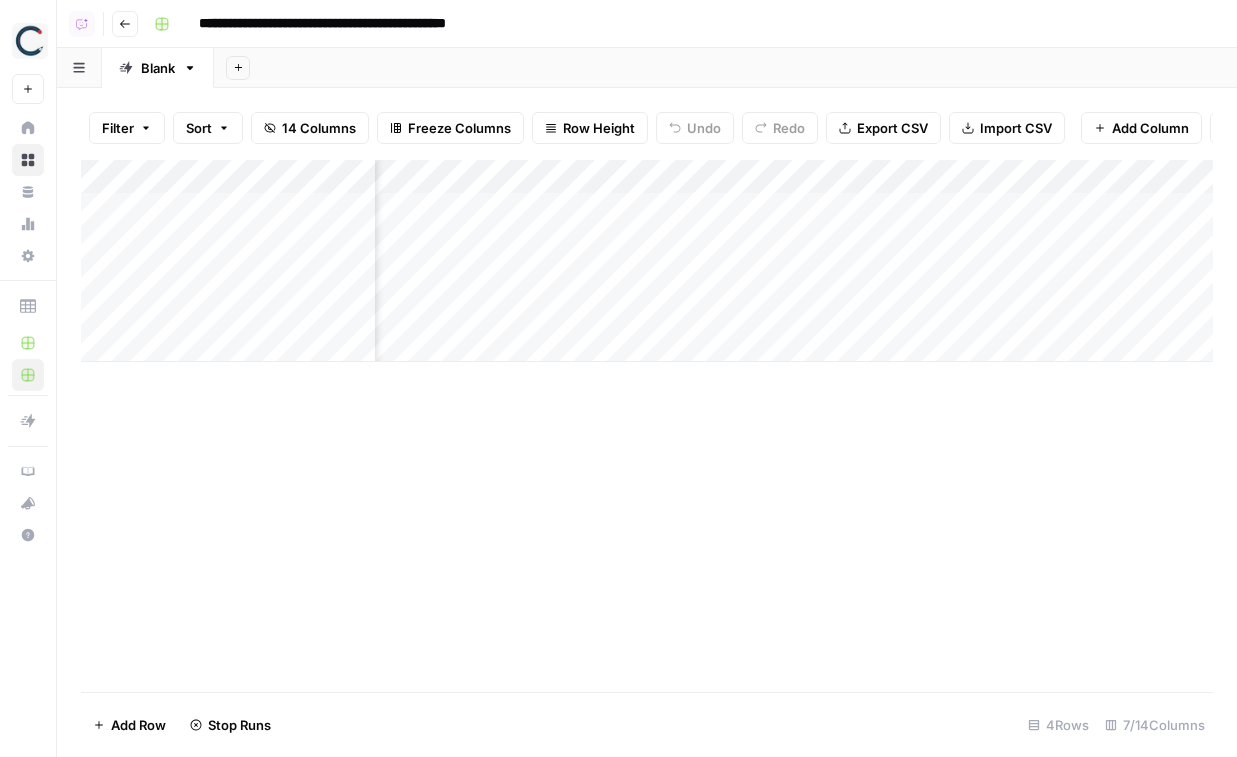 click on "Add Column" at bounding box center [647, 261] 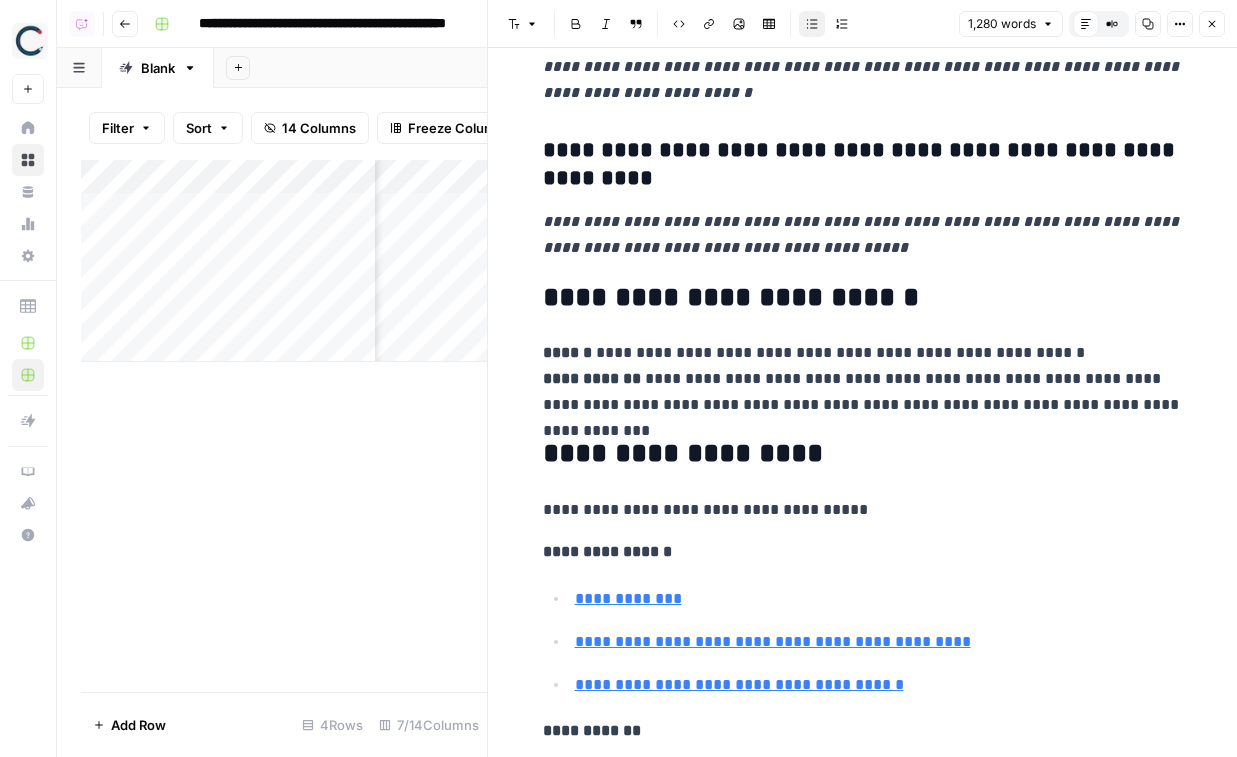 scroll, scrollTop: 6927, scrollLeft: 0, axis: vertical 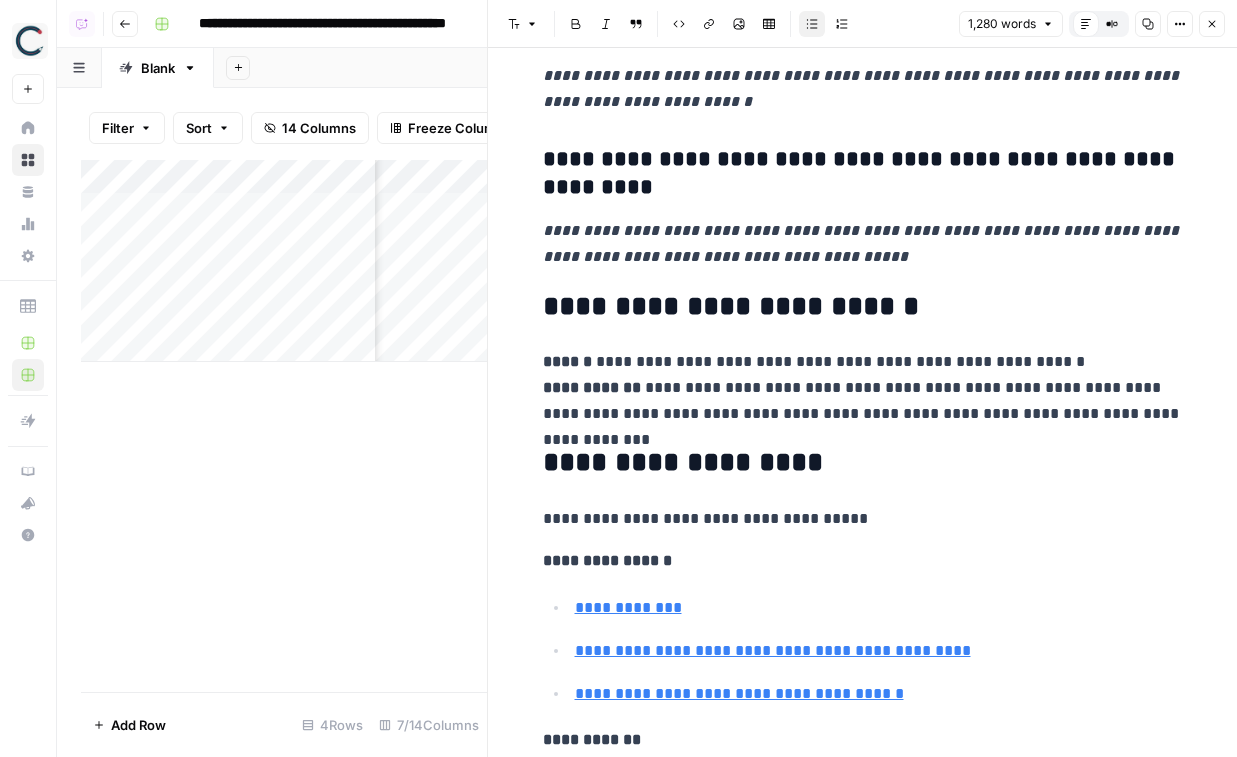 click 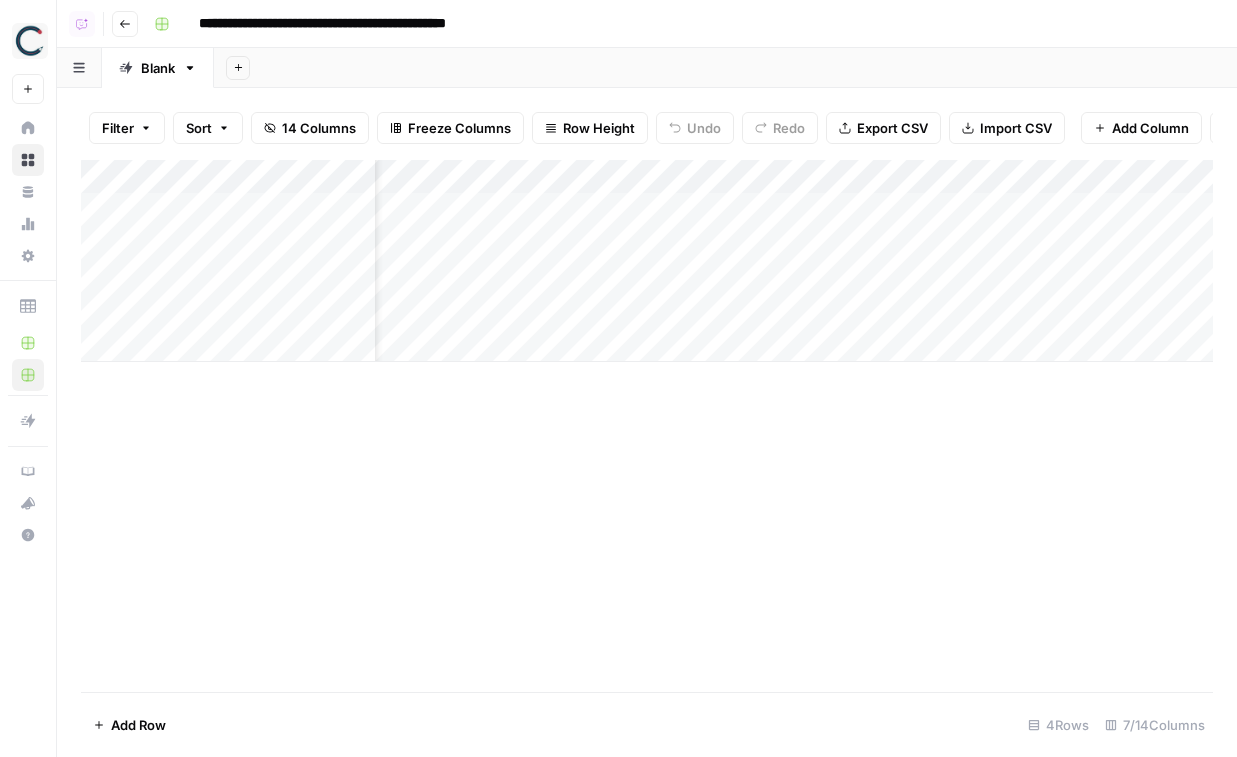 scroll, scrollTop: 0, scrollLeft: 51, axis: horizontal 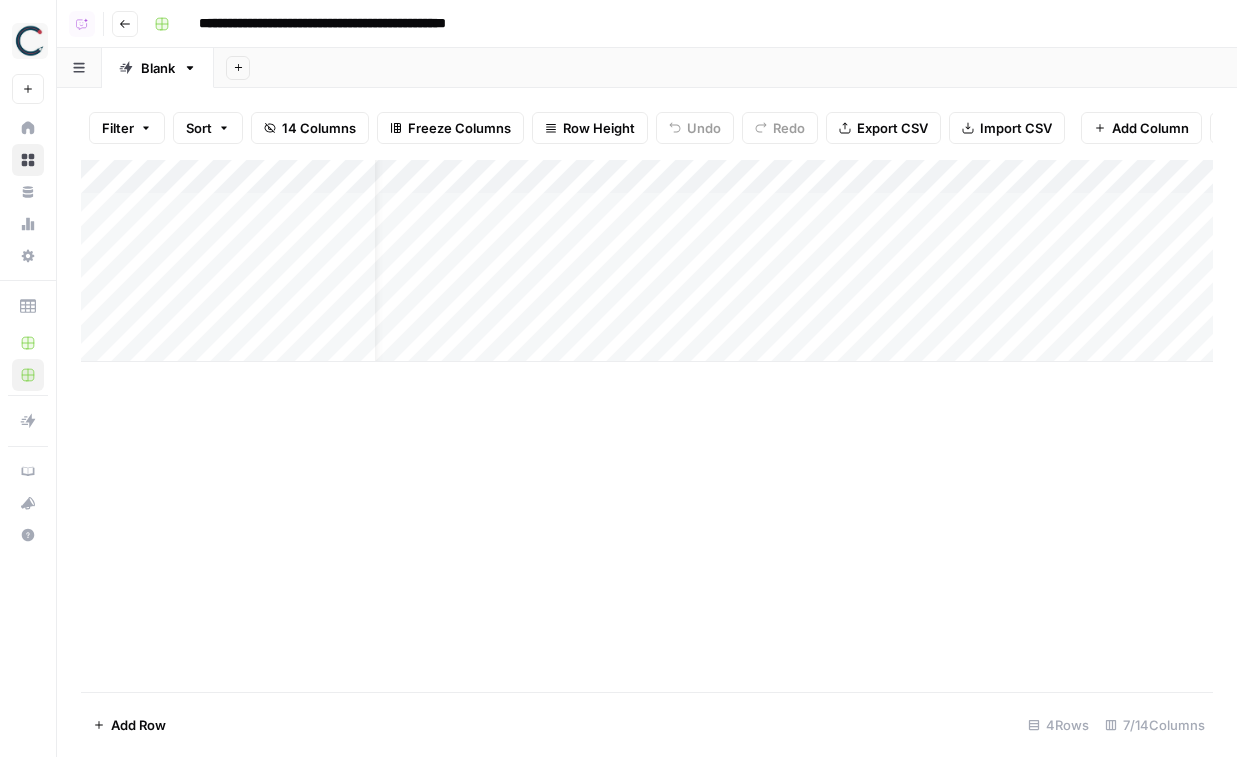 click on "Add Column" at bounding box center (647, 261) 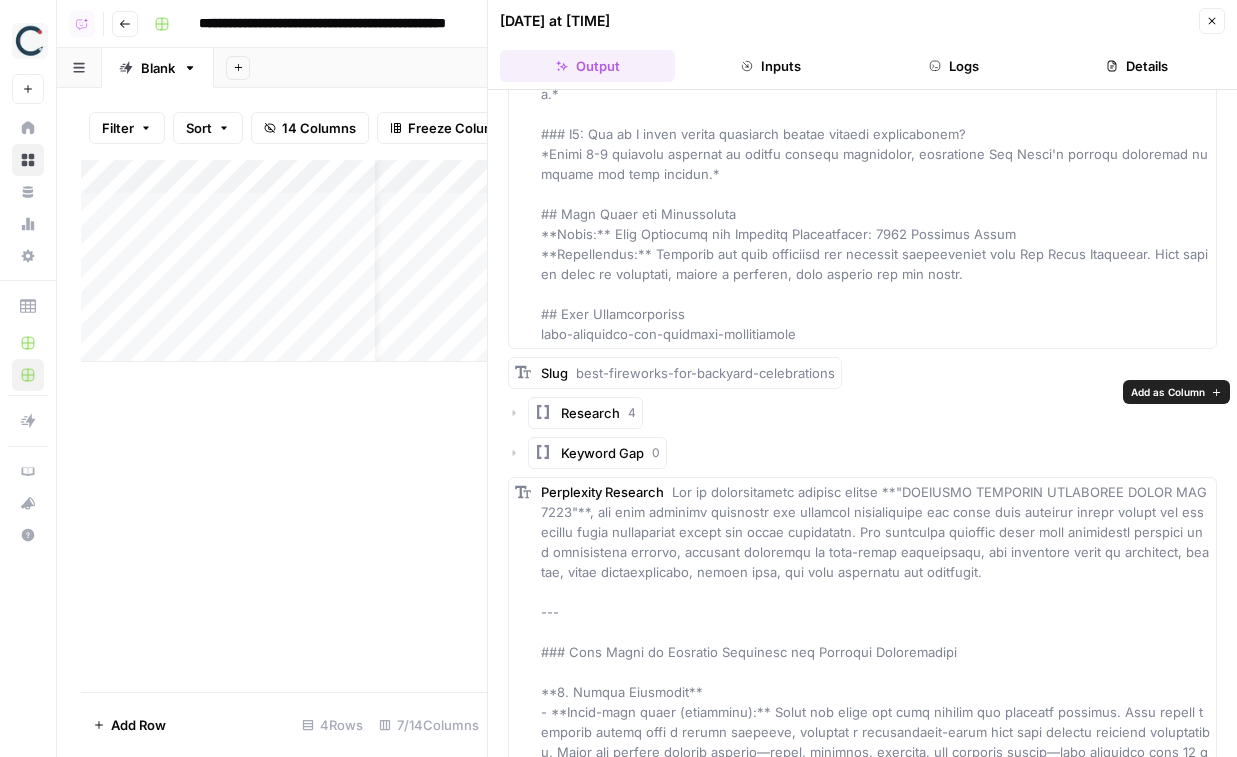scroll, scrollTop: 17829, scrollLeft: 0, axis: vertical 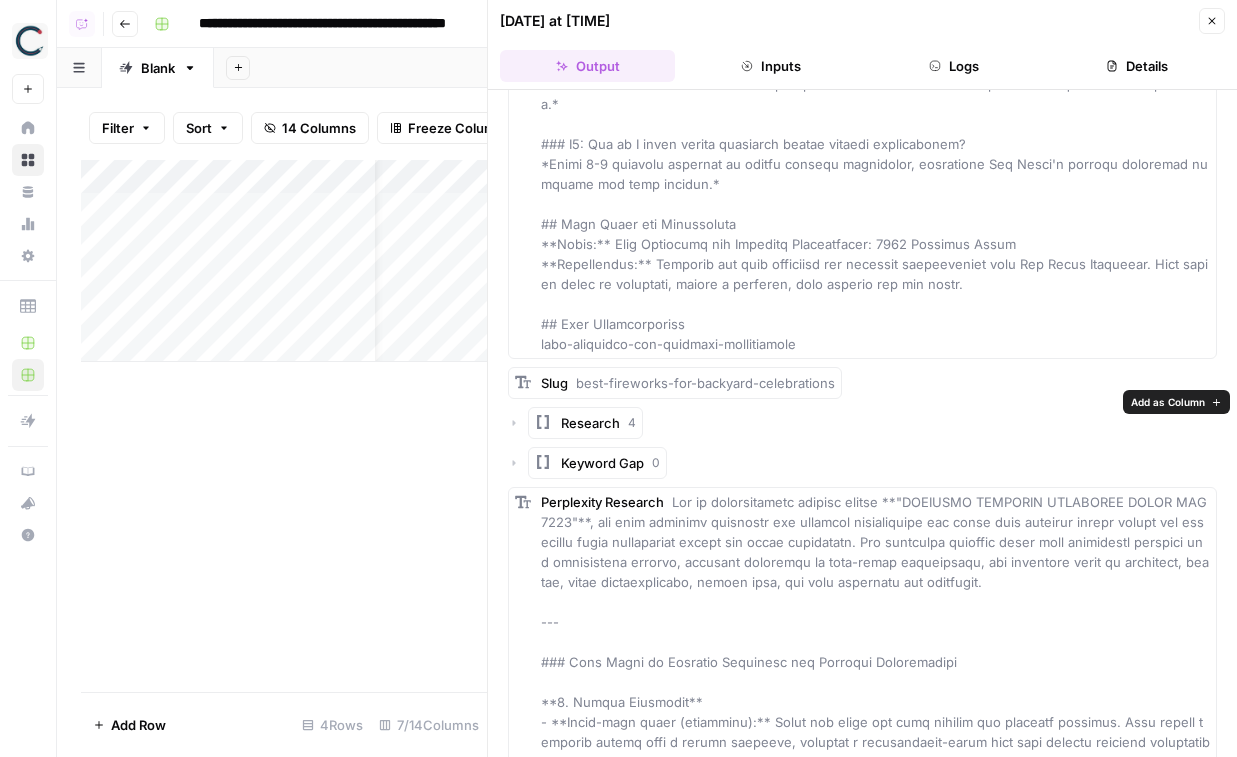 click on "Add as Column" at bounding box center [1168, 402] 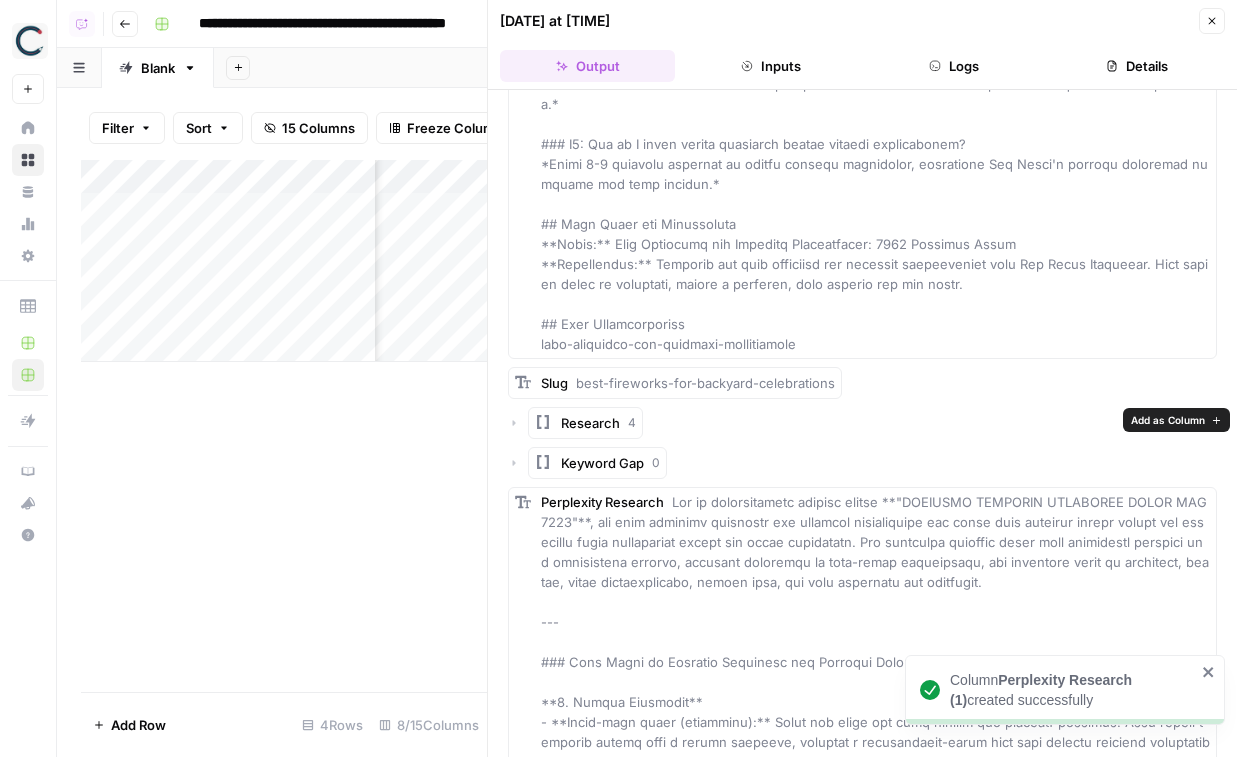 scroll, scrollTop: 0, scrollLeft: 520, axis: horizontal 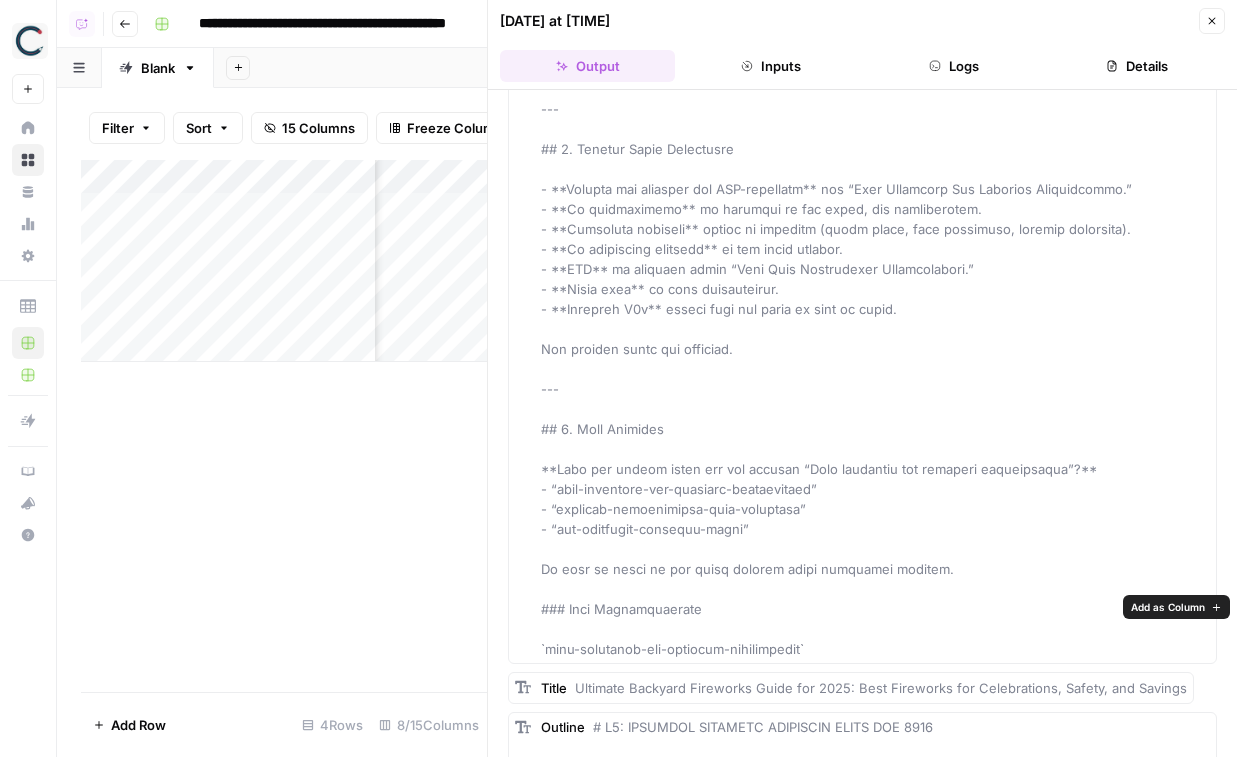 click on "Add as Column" at bounding box center [1168, 607] 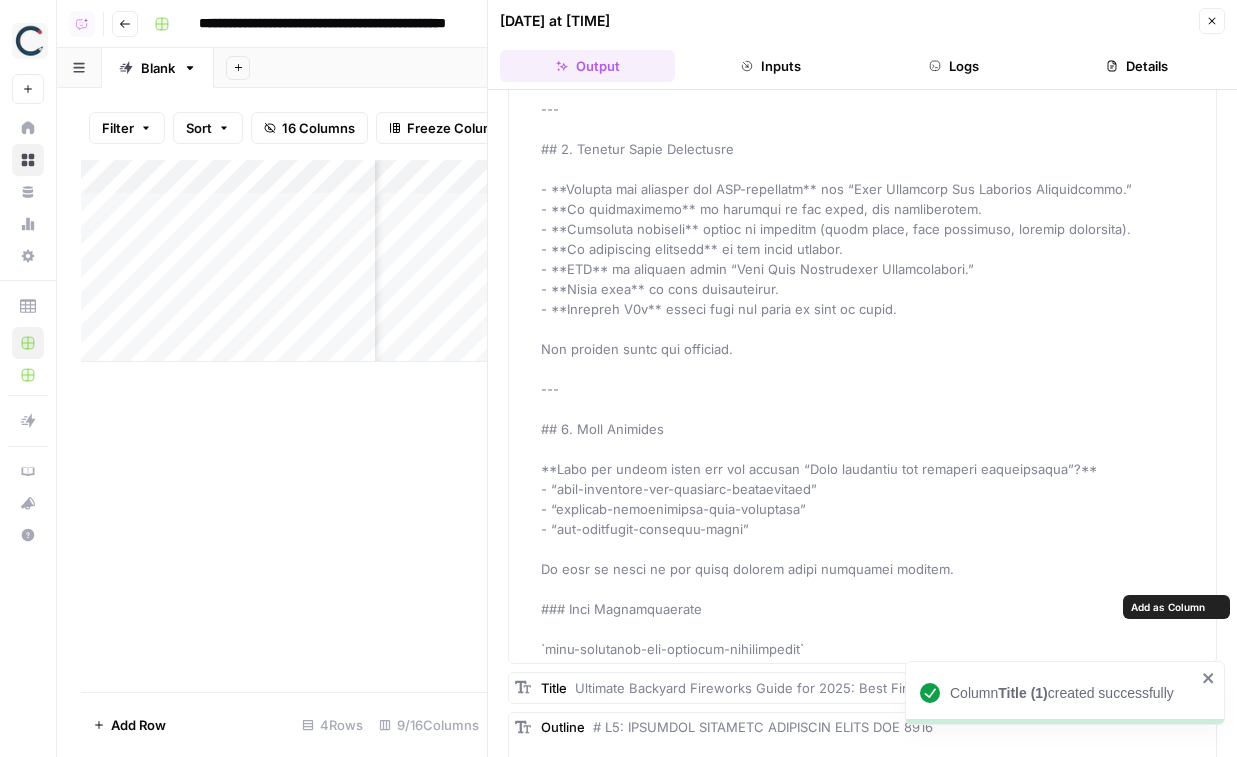 scroll, scrollTop: 0, scrollLeft: 355, axis: horizontal 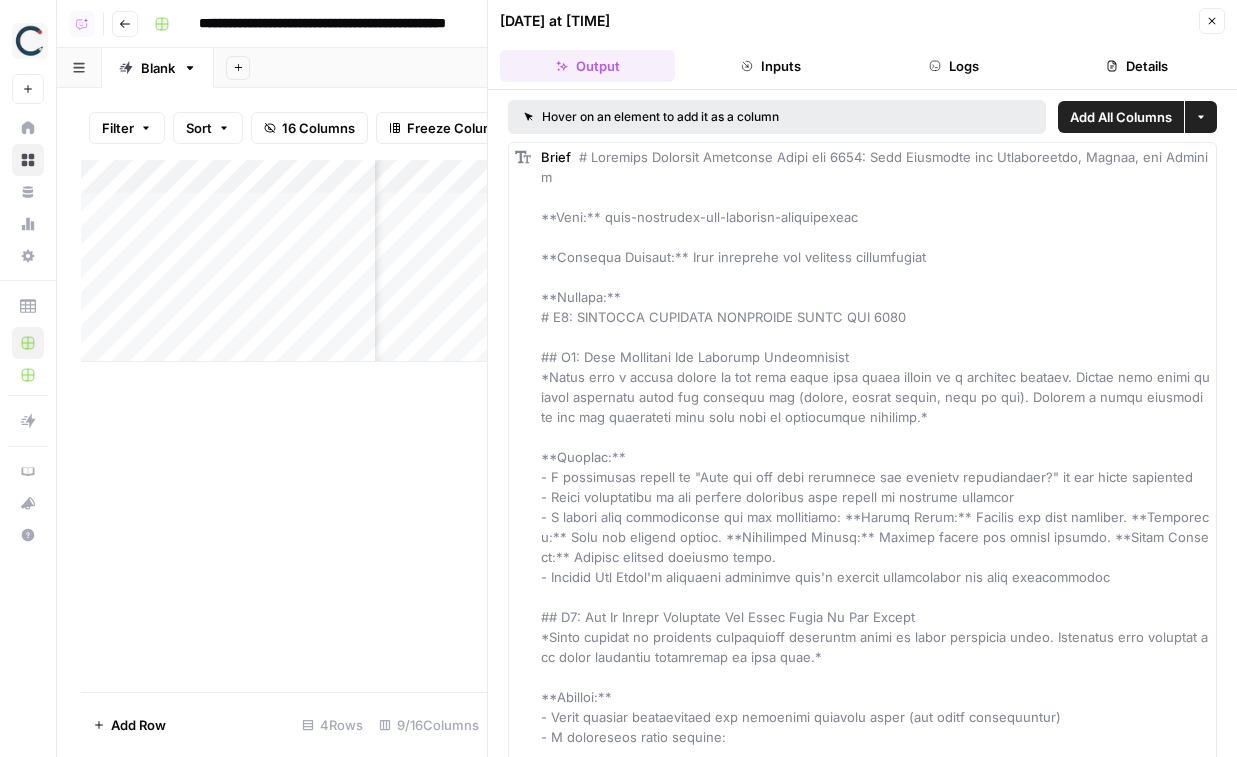 click on "Close" at bounding box center (1212, 21) 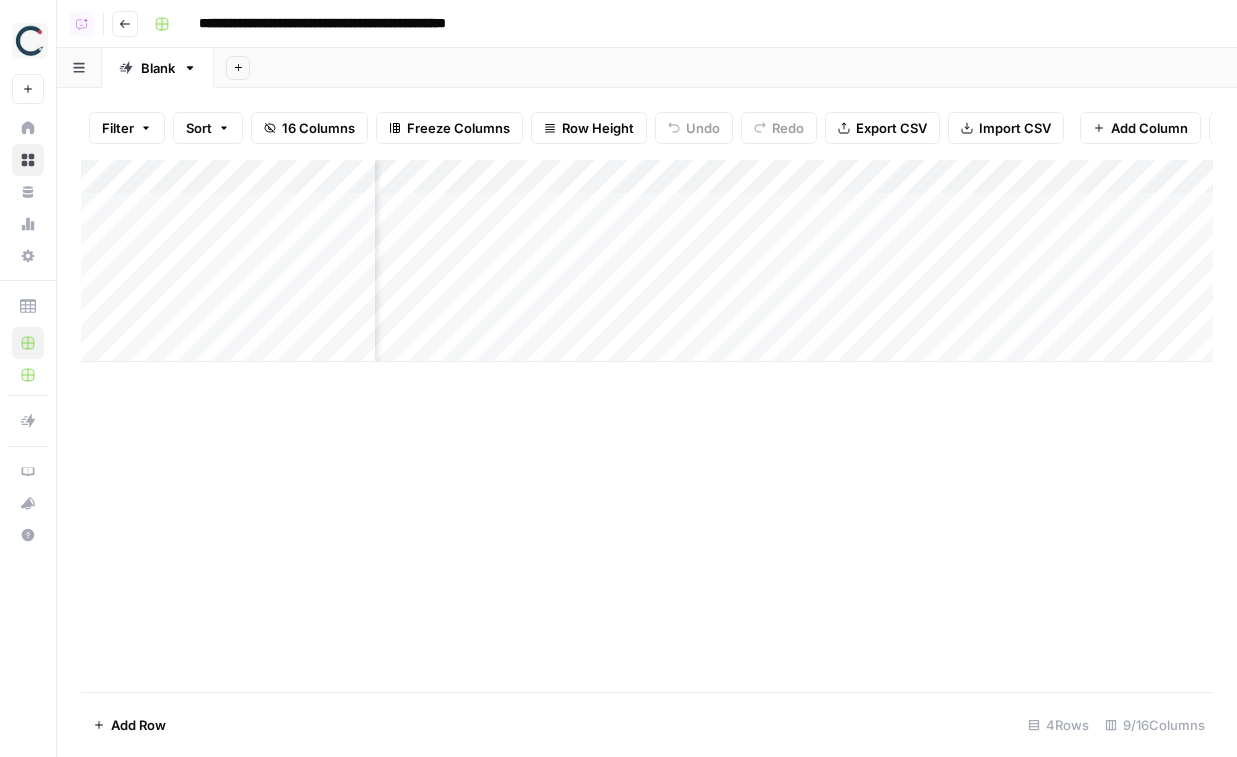click on "Add Column" at bounding box center [647, 261] 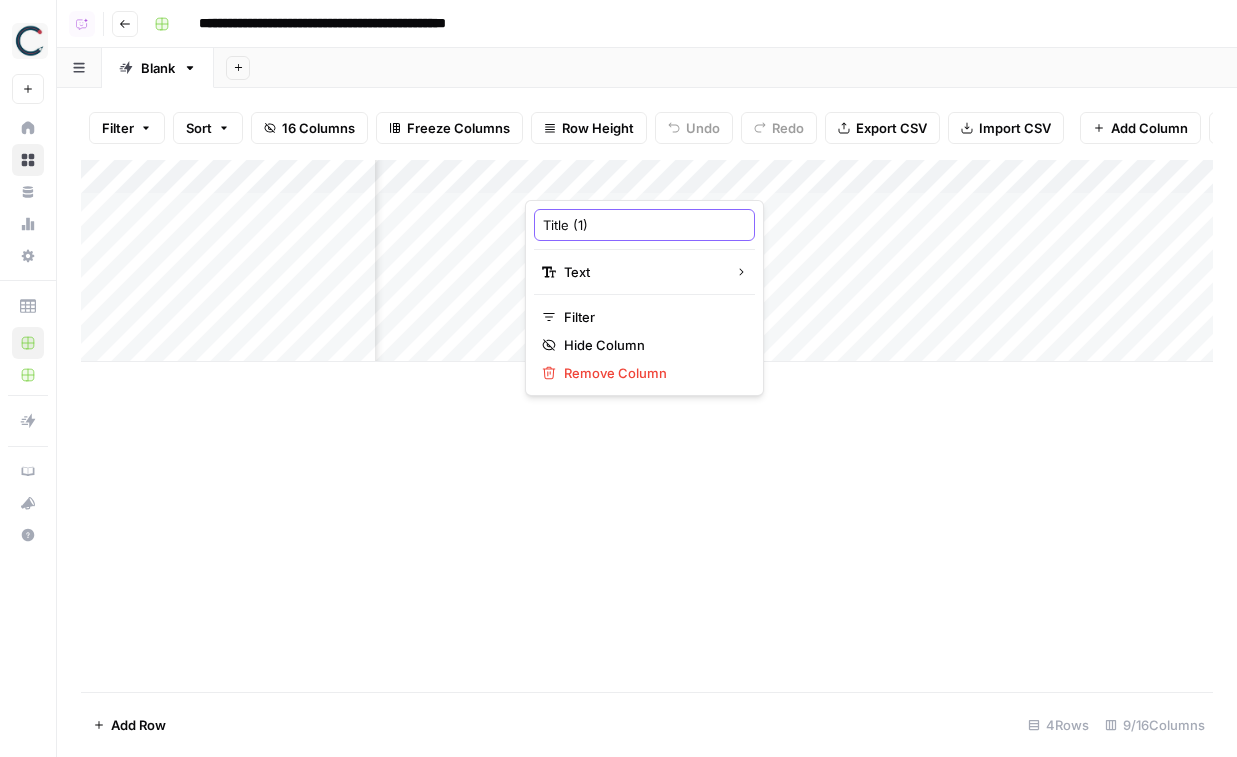 click on "Title (1)" at bounding box center (644, 225) 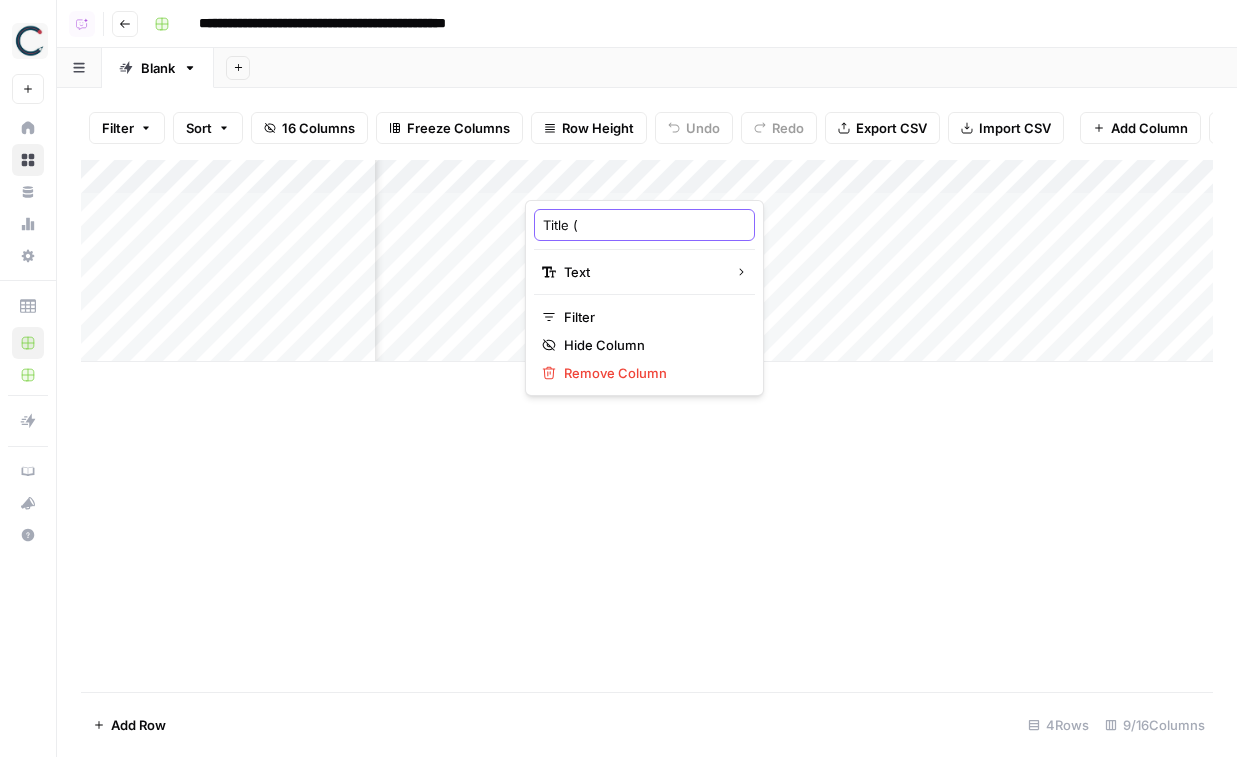 type on "Title" 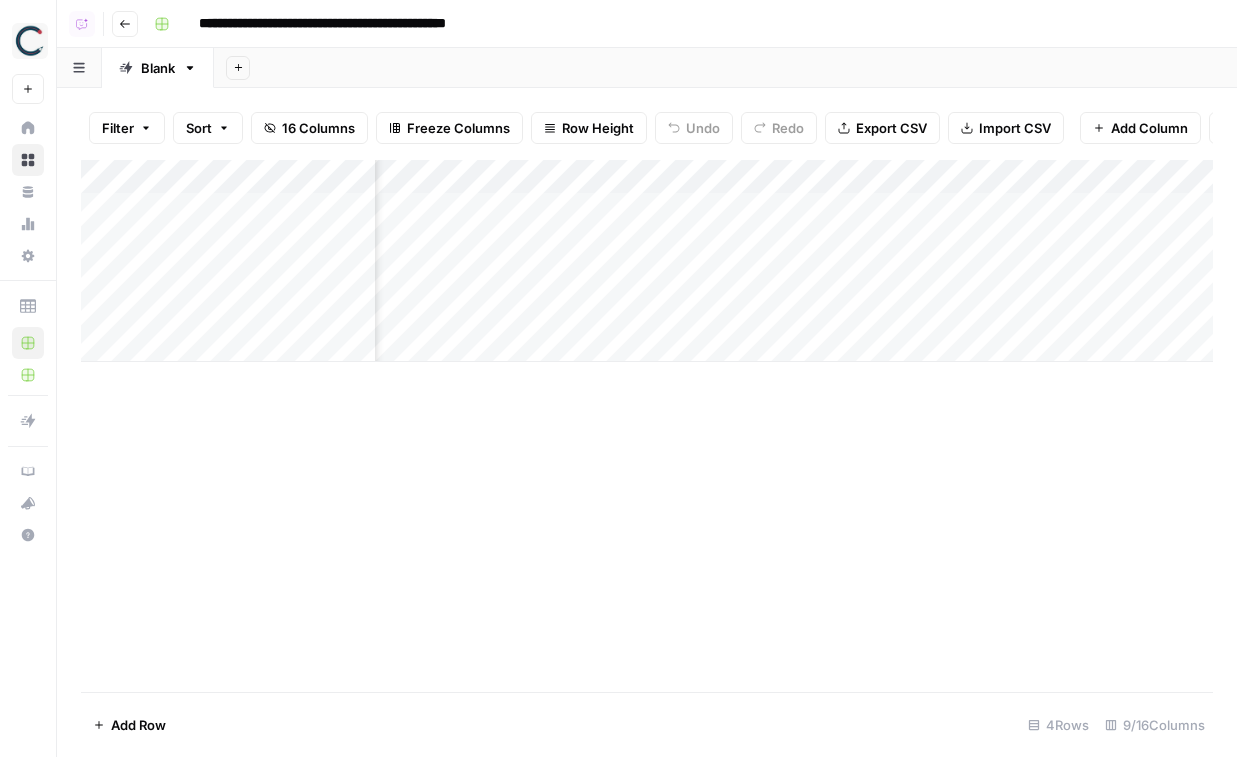scroll, scrollTop: 0, scrollLeft: 170, axis: horizontal 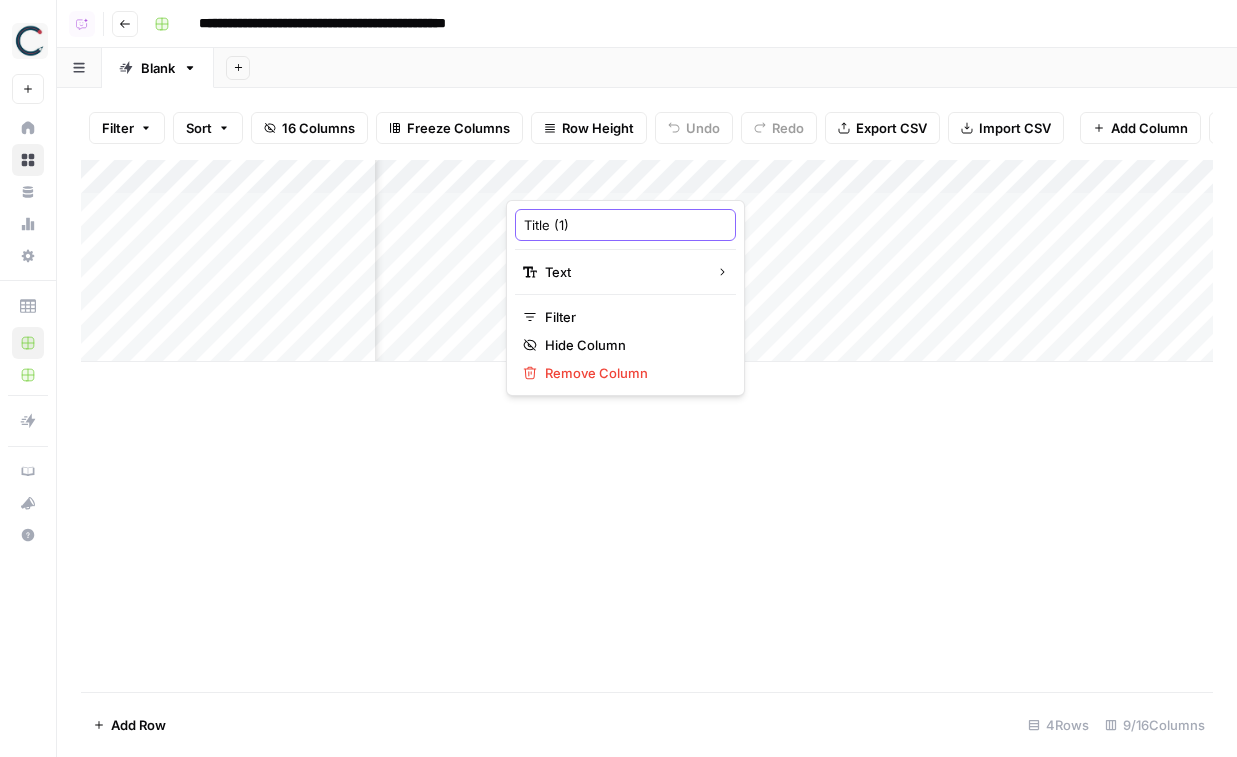 click on "Title (1)" at bounding box center (625, 225) 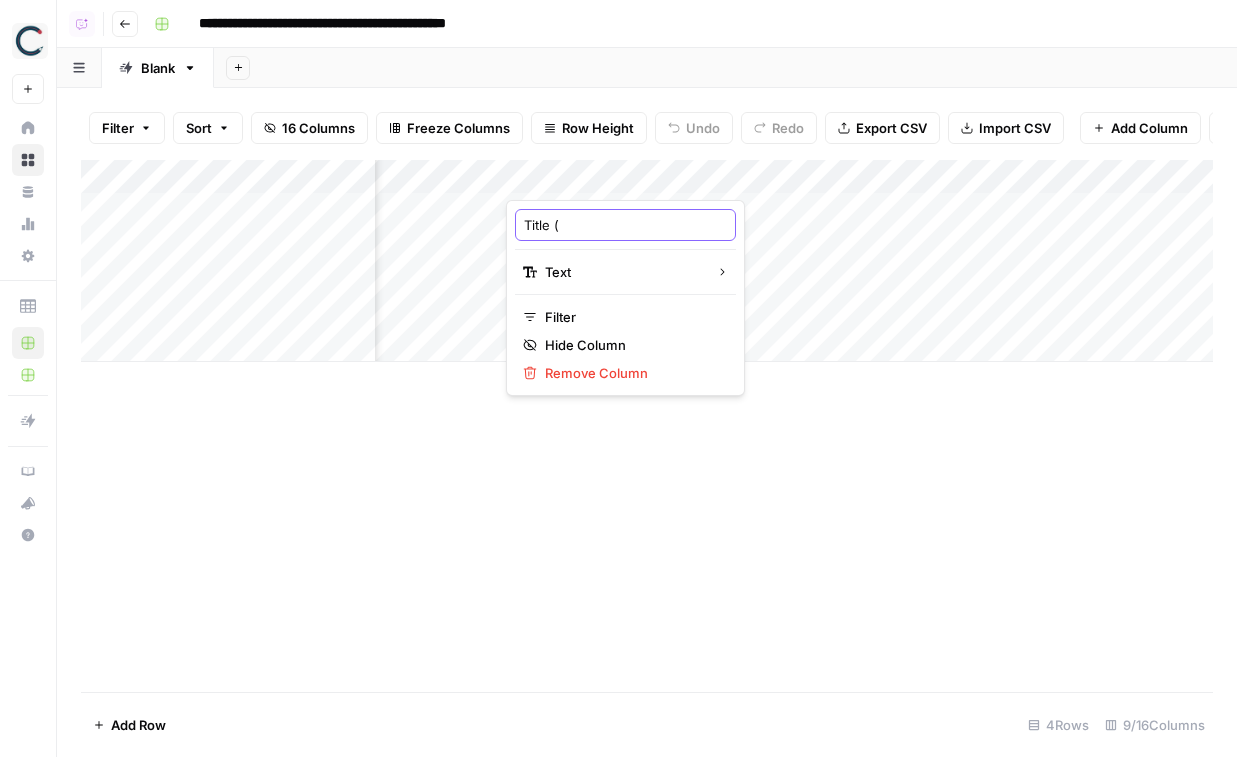 type on "Title" 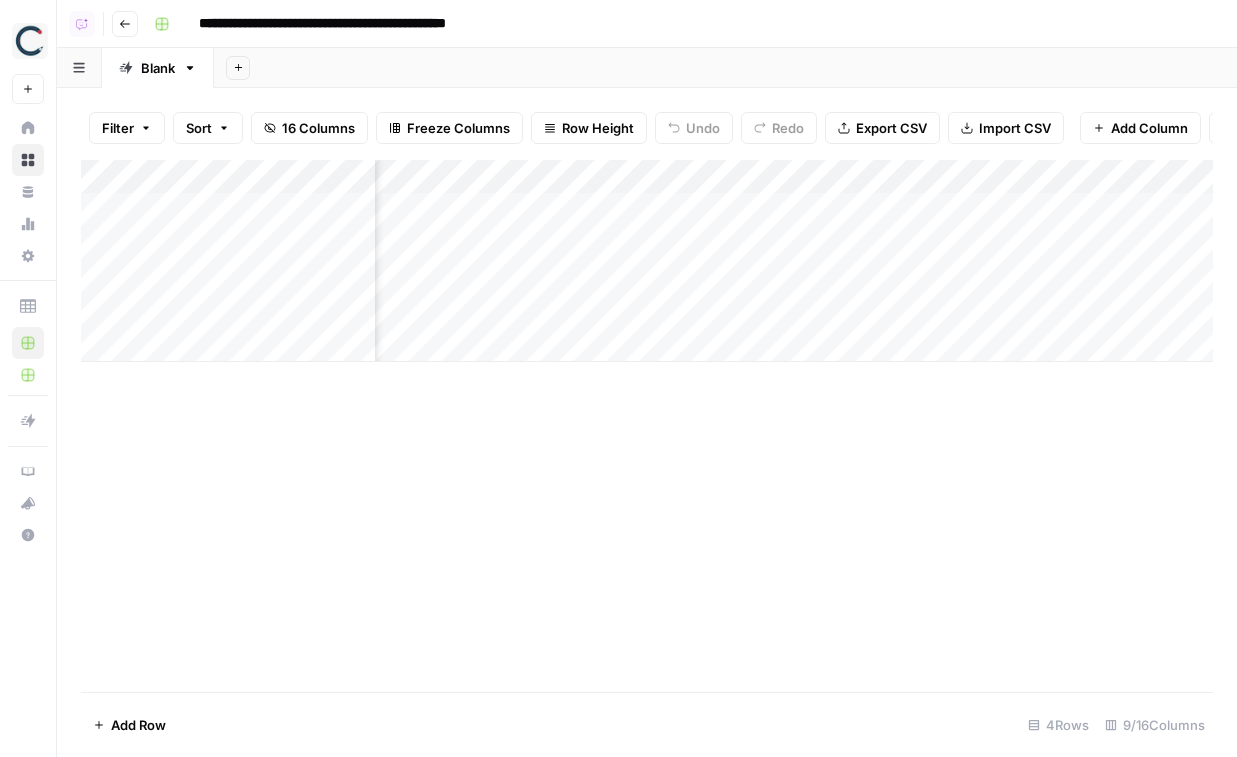 scroll, scrollTop: 0, scrollLeft: 1040, axis: horizontal 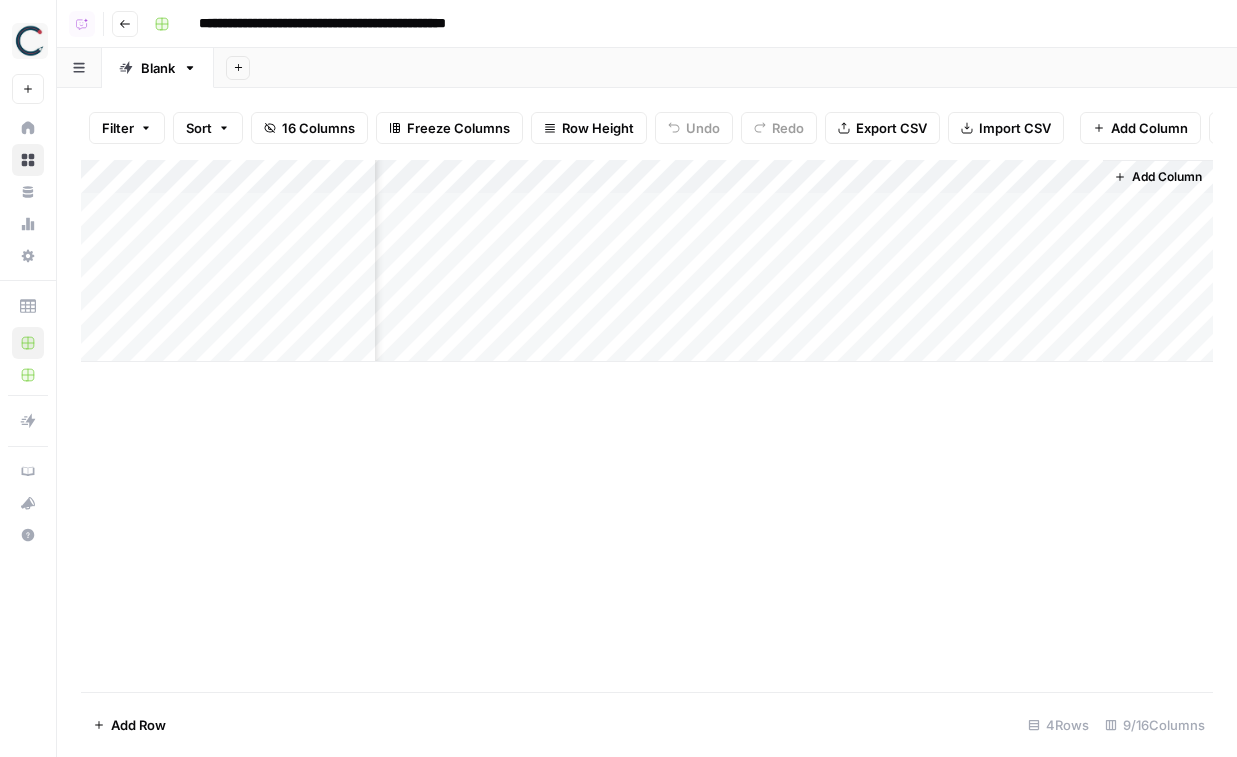 click on "Add Column" at bounding box center [1167, 177] 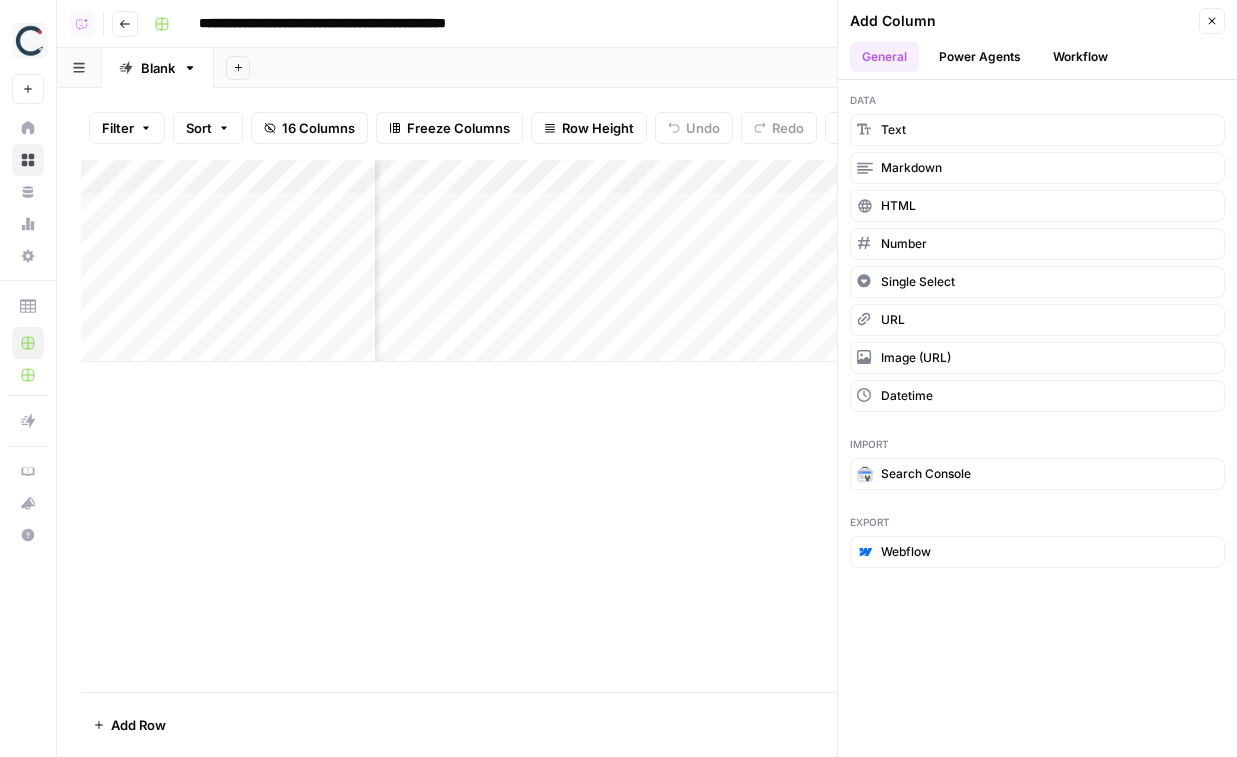click on "Workflow" at bounding box center (1080, 57) 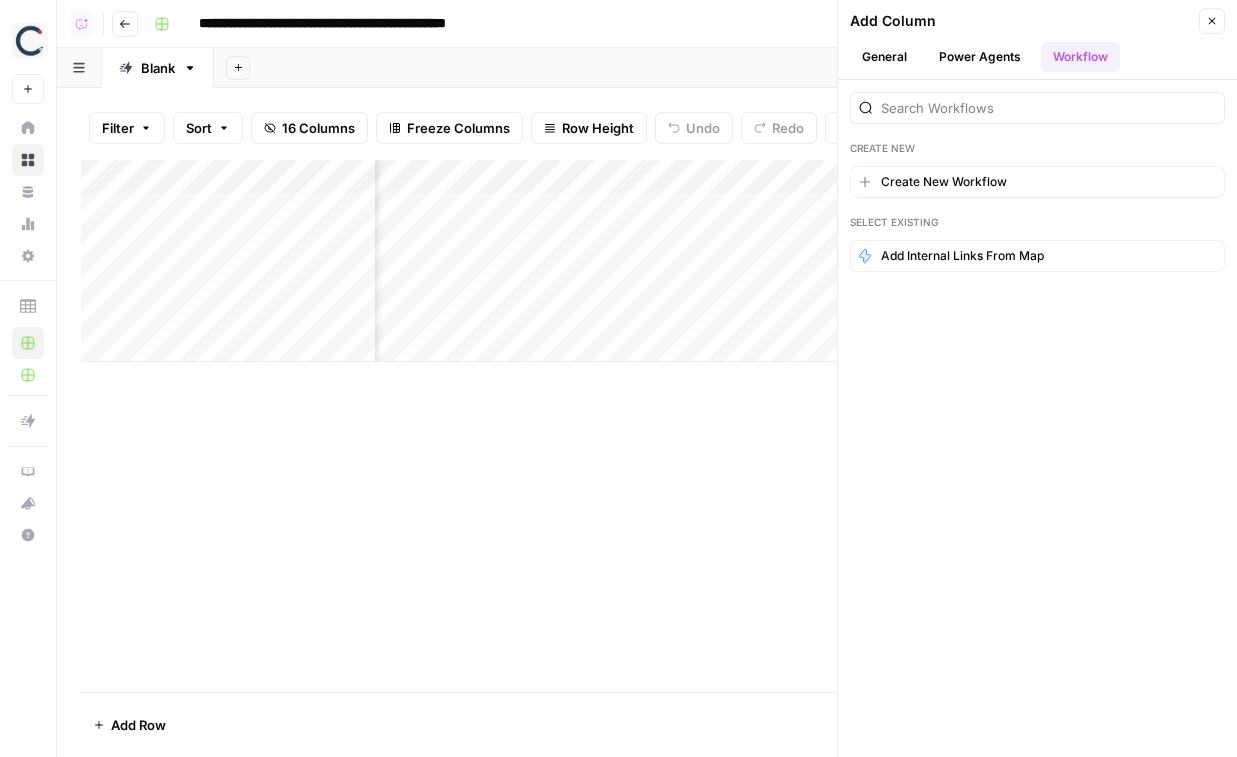 click on "Create New Create New Workflow Select Existing Add Internal Links from Map" at bounding box center (1037, 182) 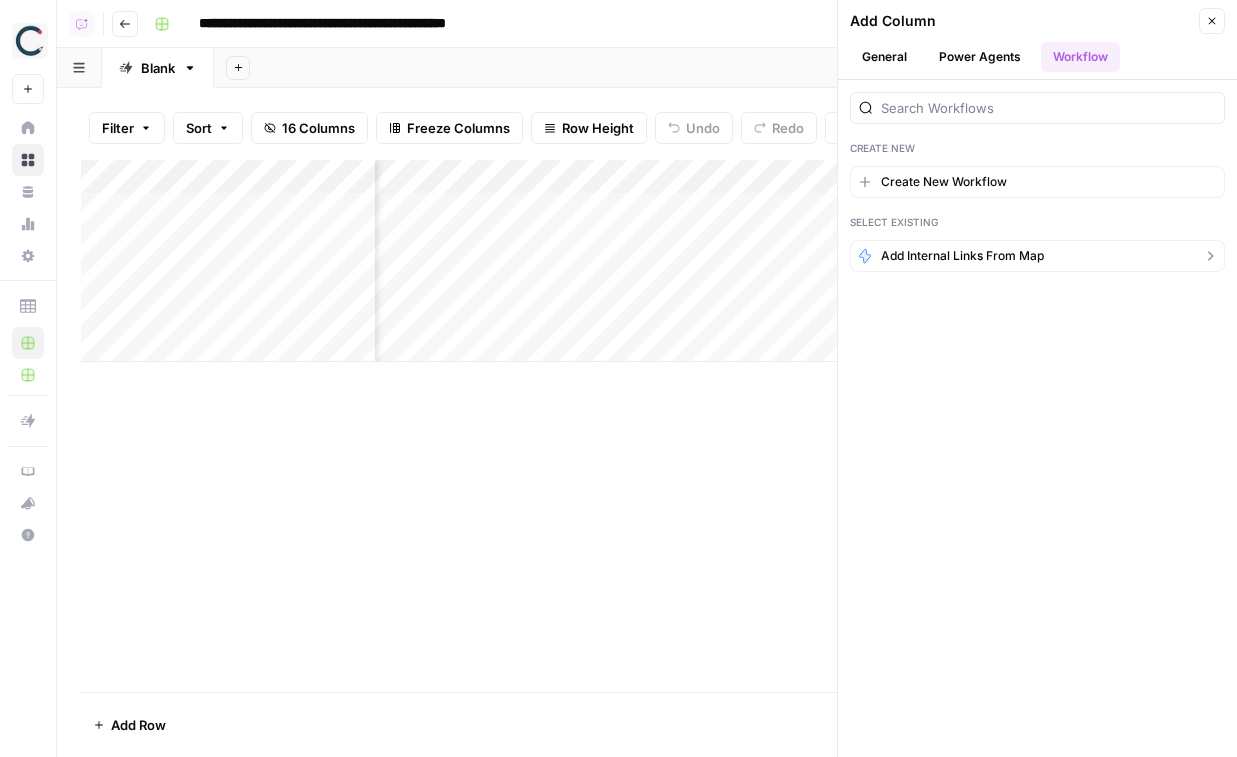 click on "Add Internal Links from Map" at bounding box center (1037, 256) 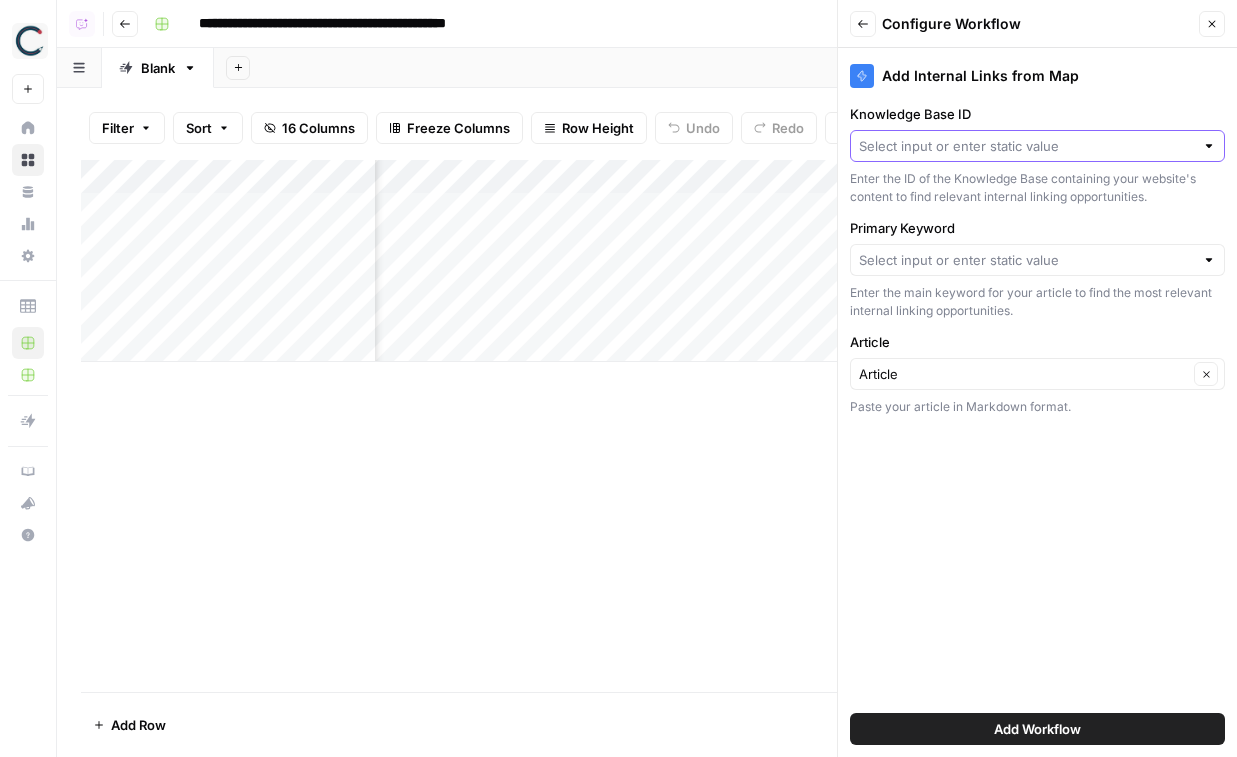 click on "Knowledge Base ID" at bounding box center [1026, 146] 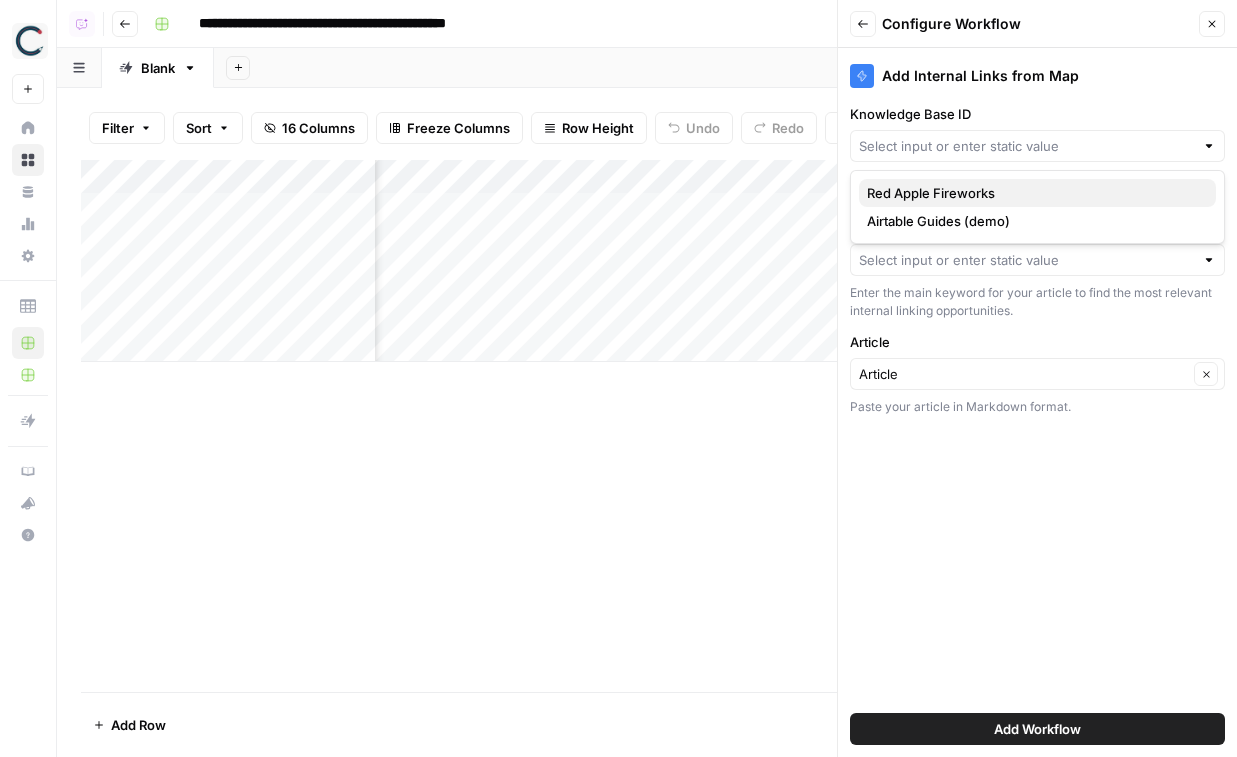 click on "Red Apple Fireworks" at bounding box center (1033, 193) 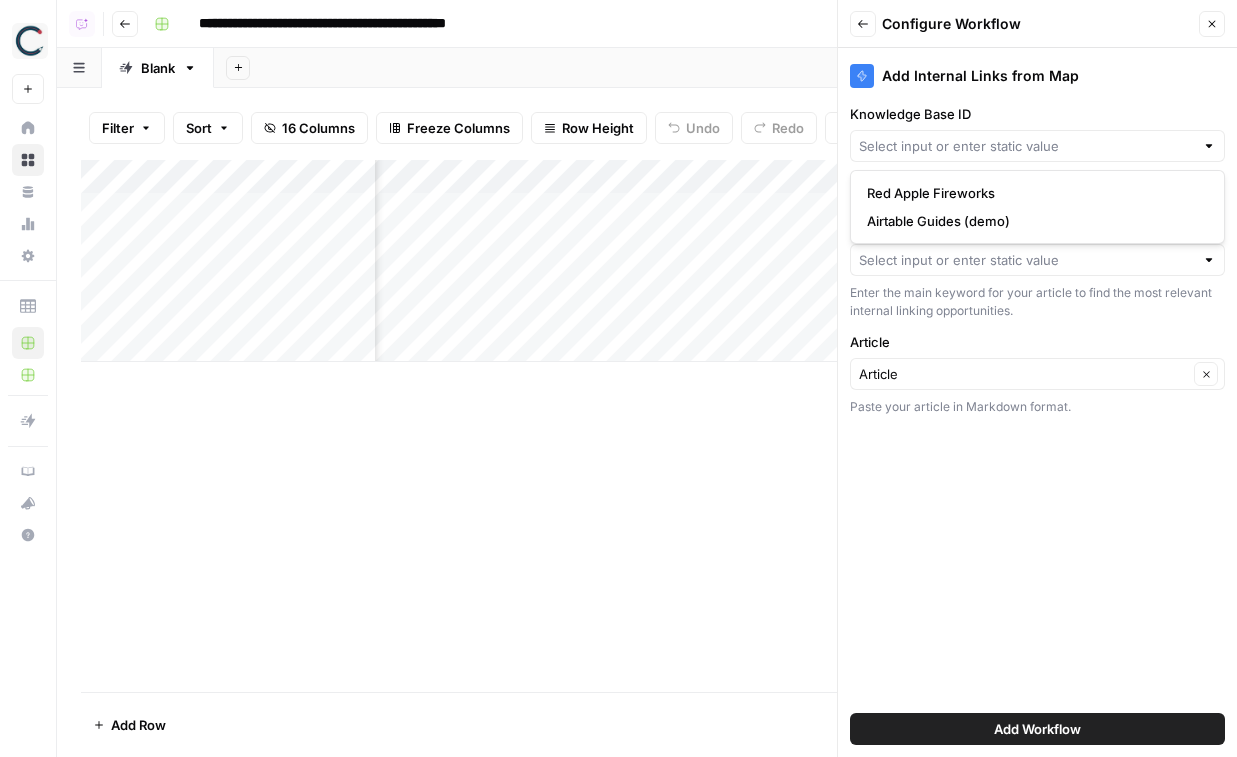 type on "Red Apple Fireworks" 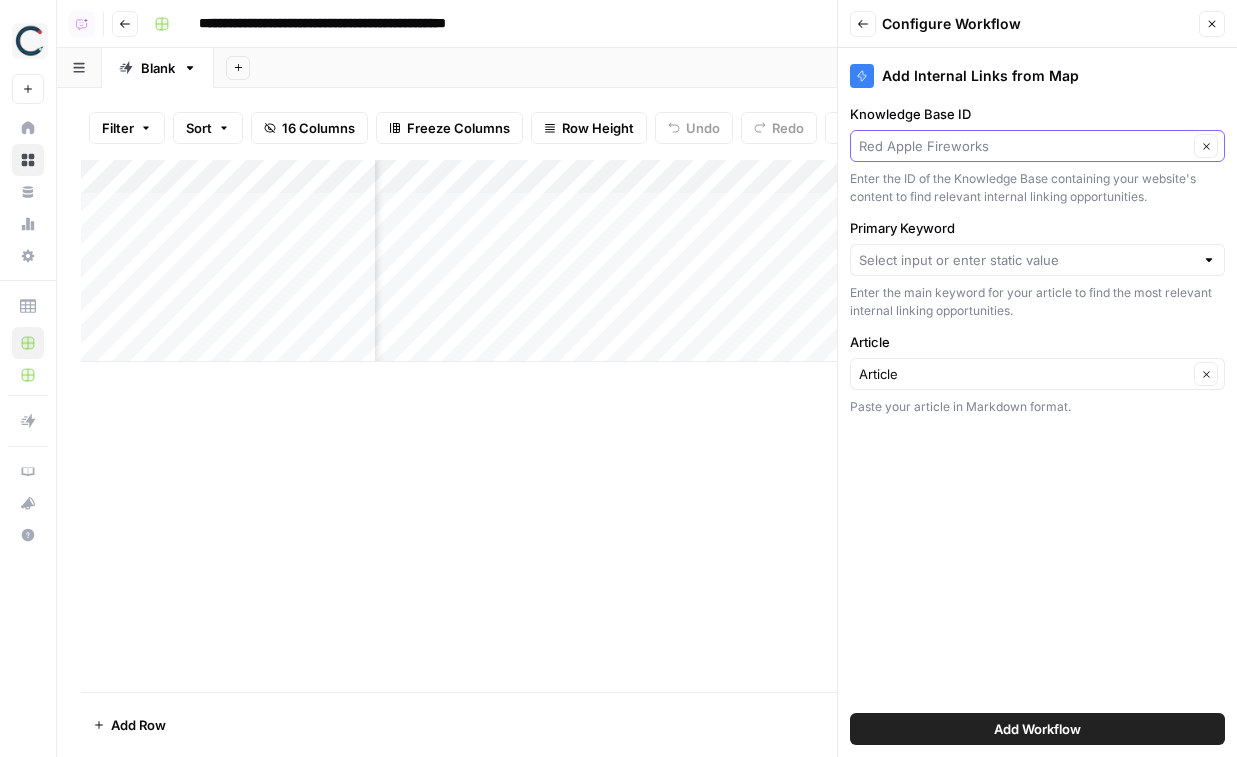 drag, startPoint x: 1055, startPoint y: 149, endPoint x: 856, endPoint y: 147, distance: 199.01006 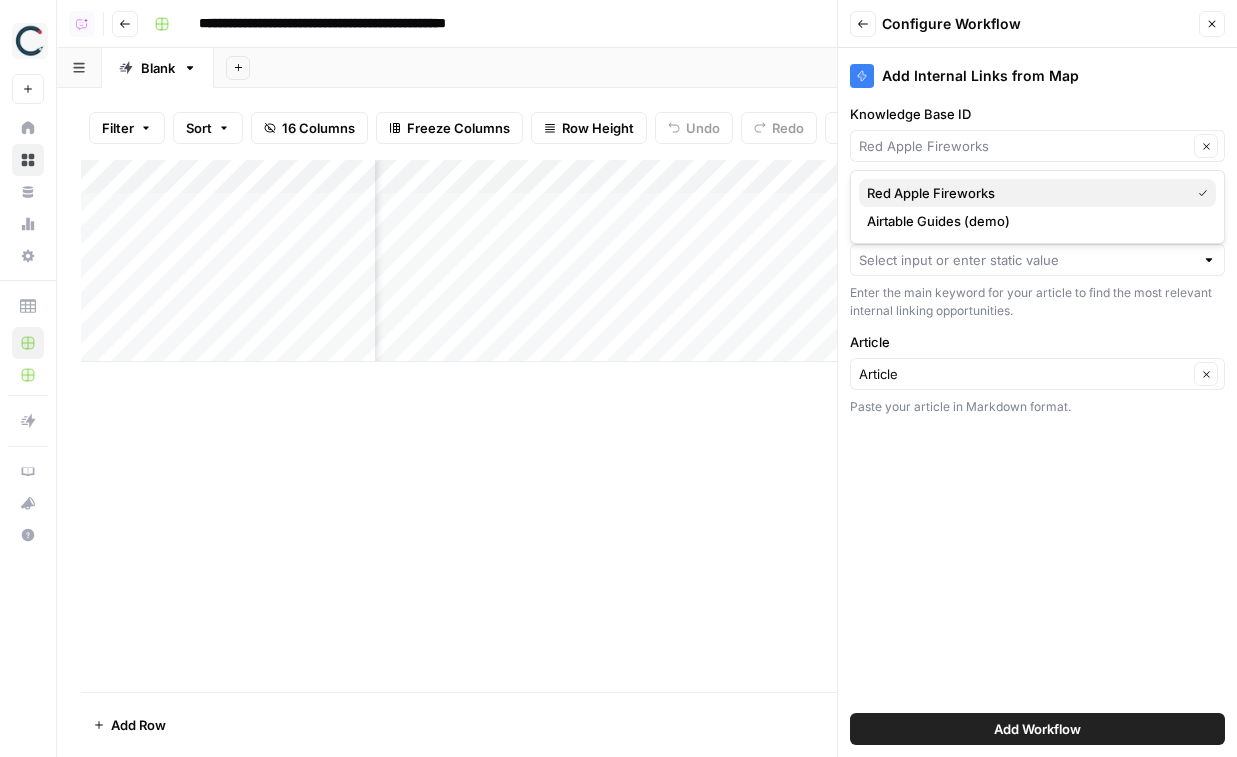 click on "Red Apple Fireworks" at bounding box center (1024, 193) 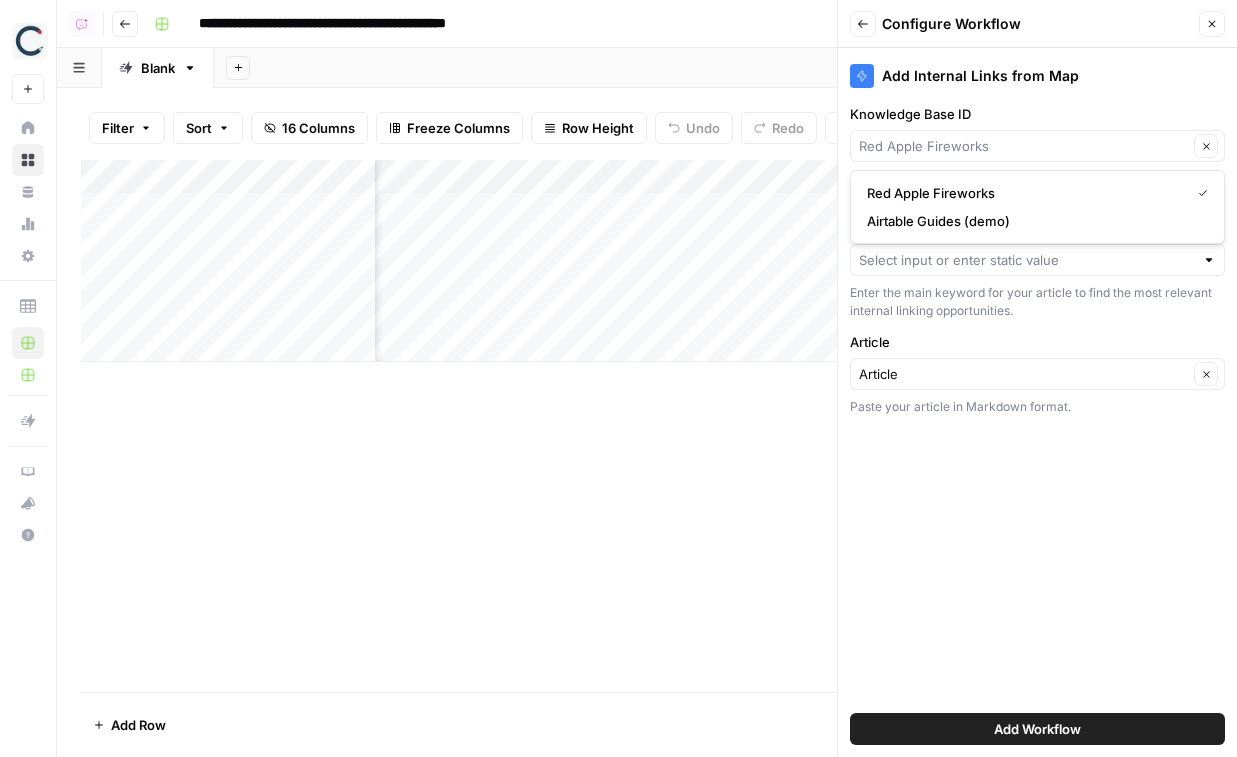 type on "Red Apple Fireworks" 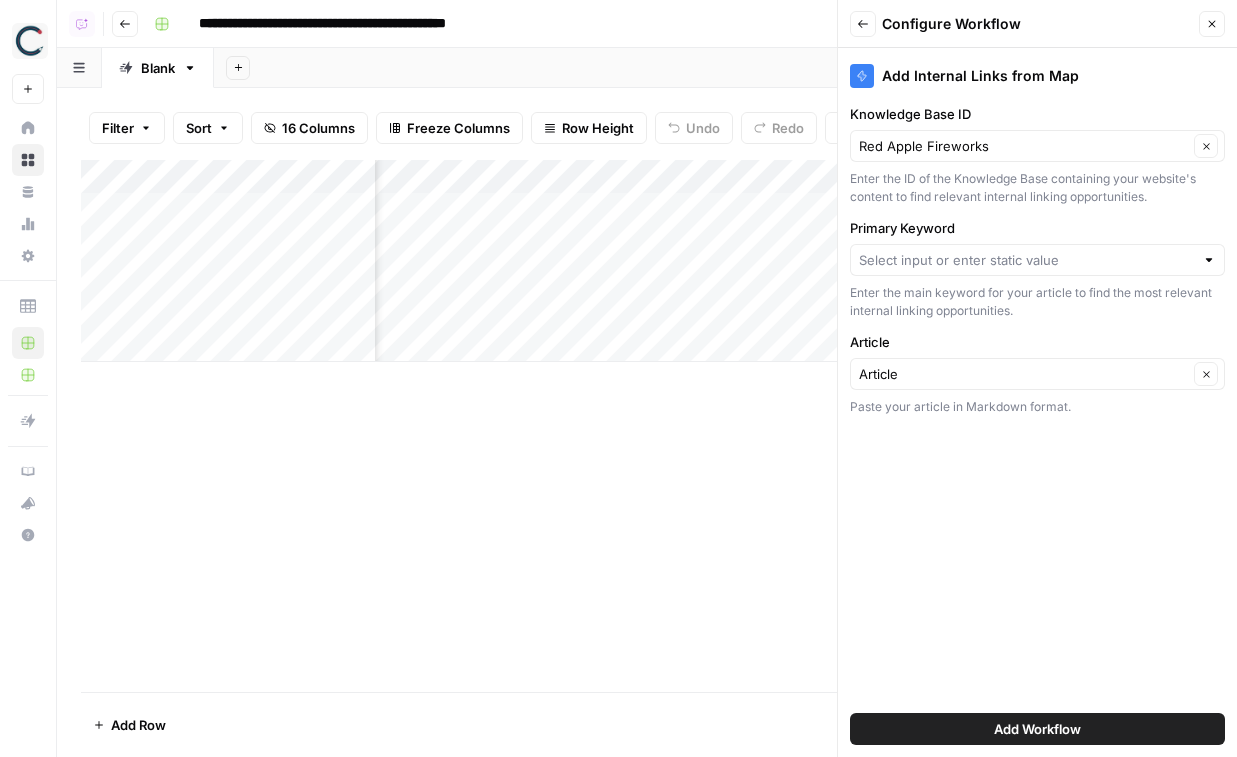 scroll, scrollTop: 0, scrollLeft: 871, axis: horizontal 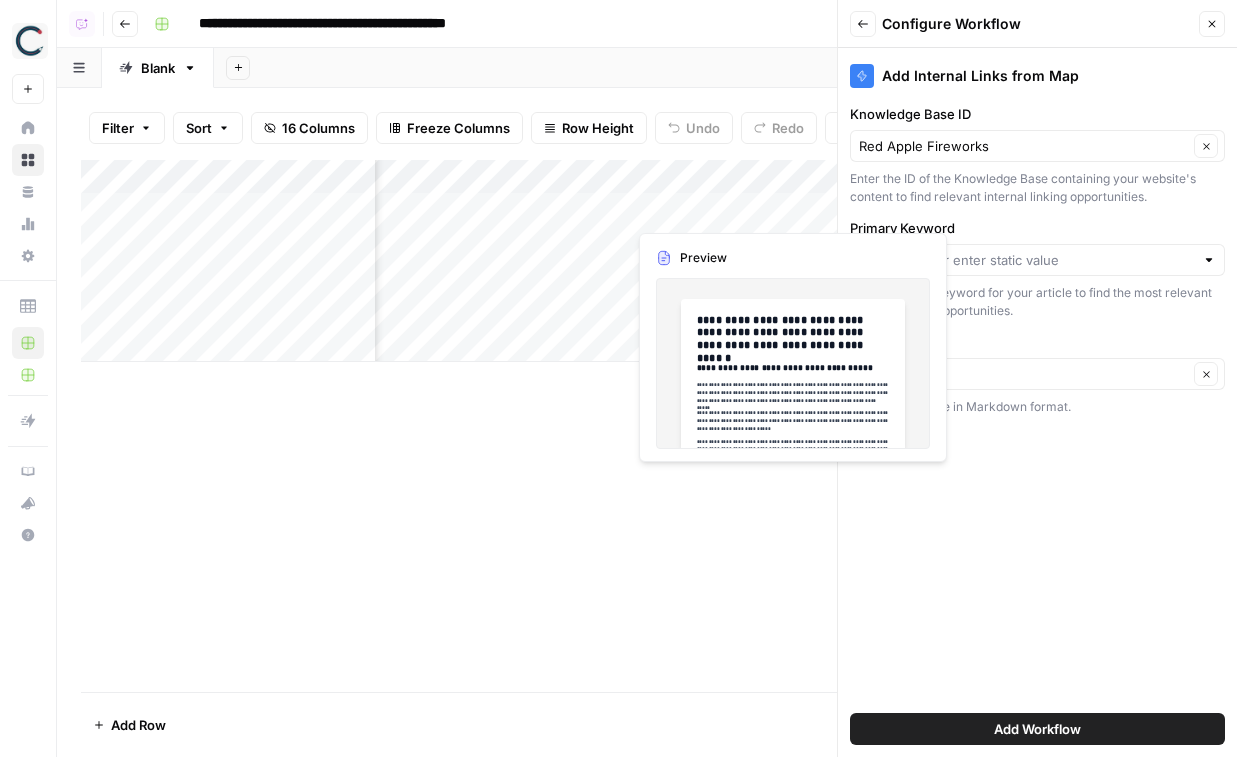 click on "Add Column" at bounding box center [647, 261] 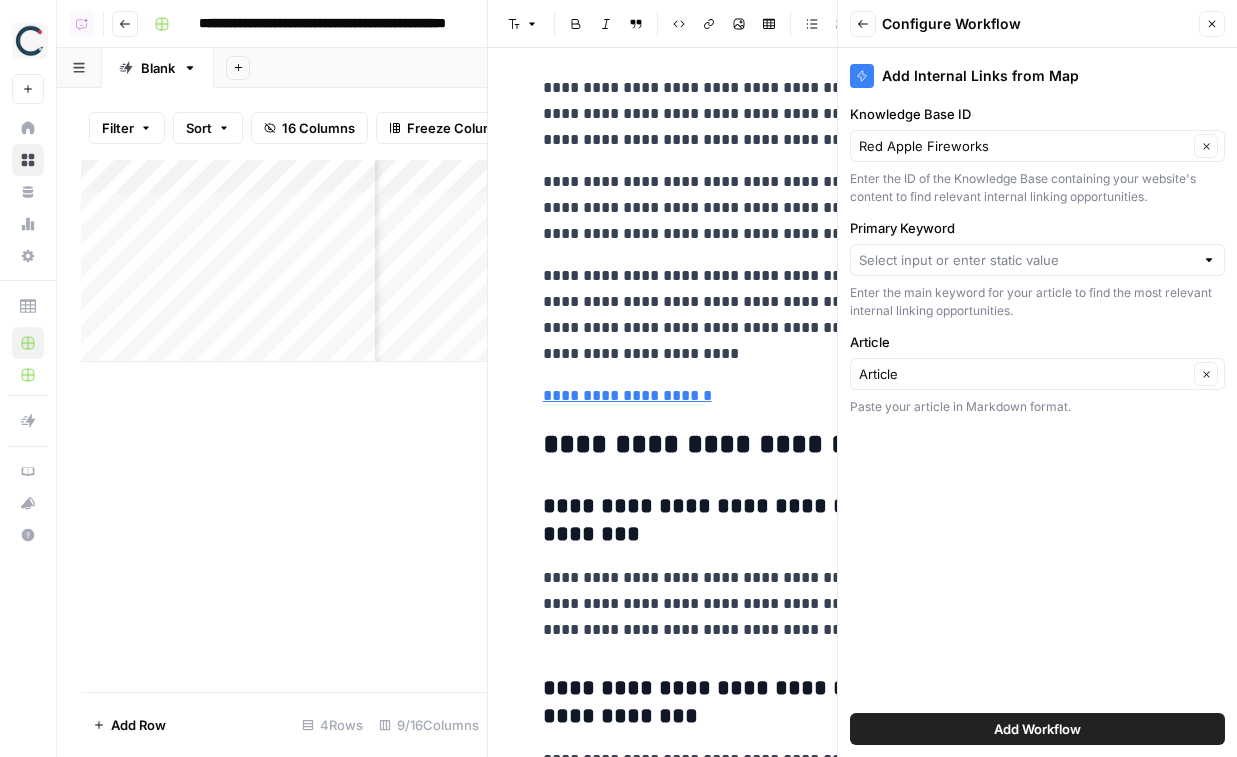scroll, scrollTop: 6147, scrollLeft: 0, axis: vertical 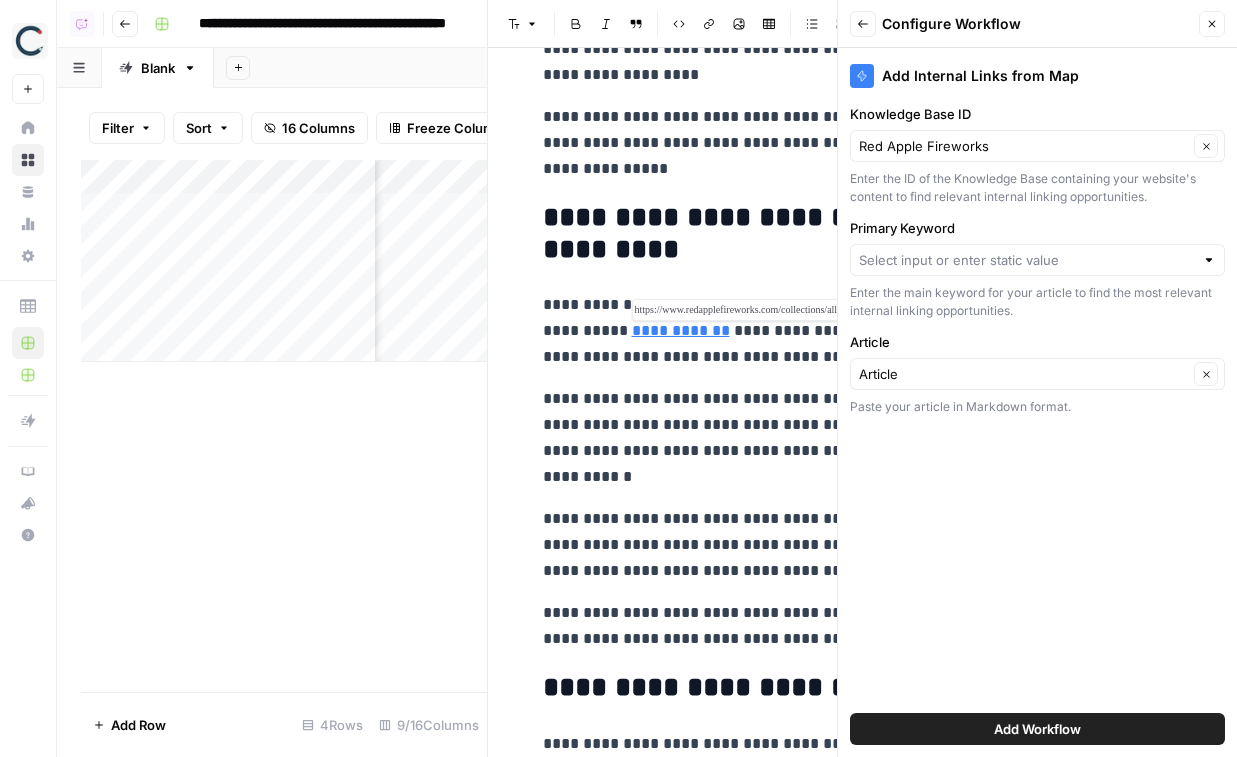 click on "**********" at bounding box center [681, 330] 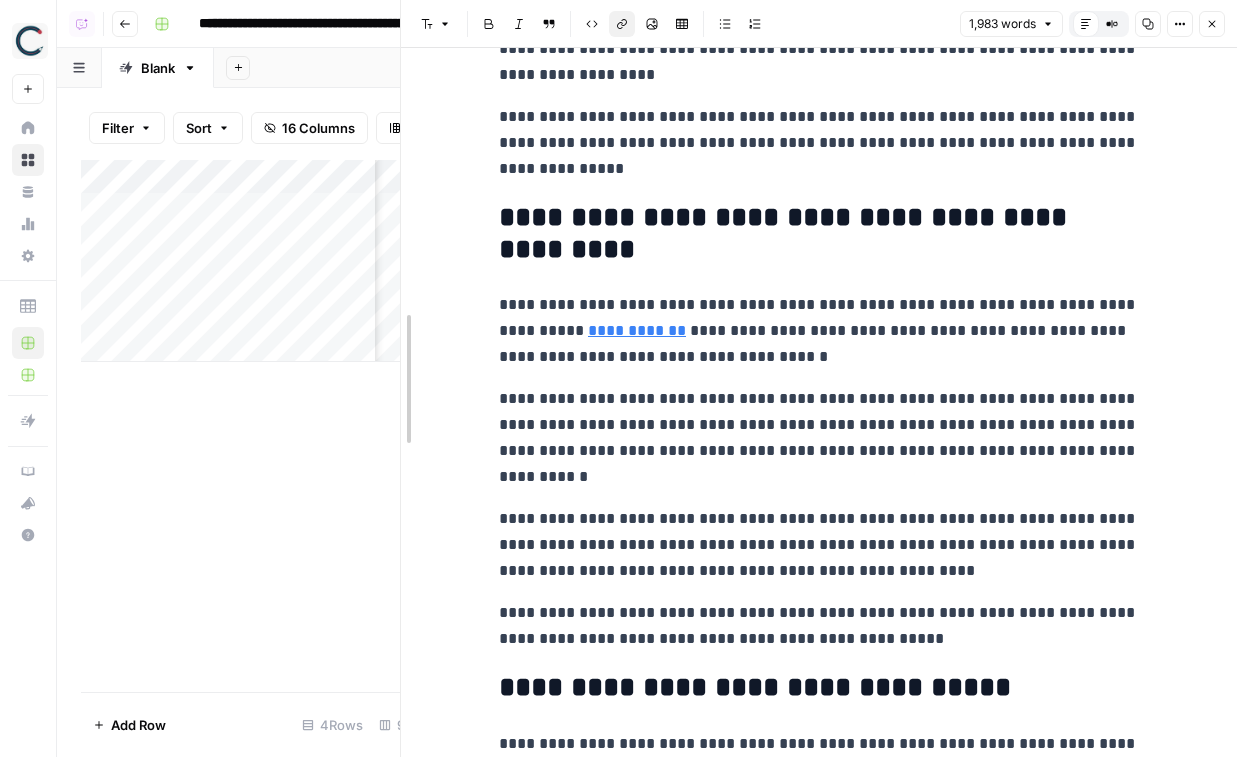 drag, startPoint x: 488, startPoint y: 281, endPoint x: 179, endPoint y: 281, distance: 309 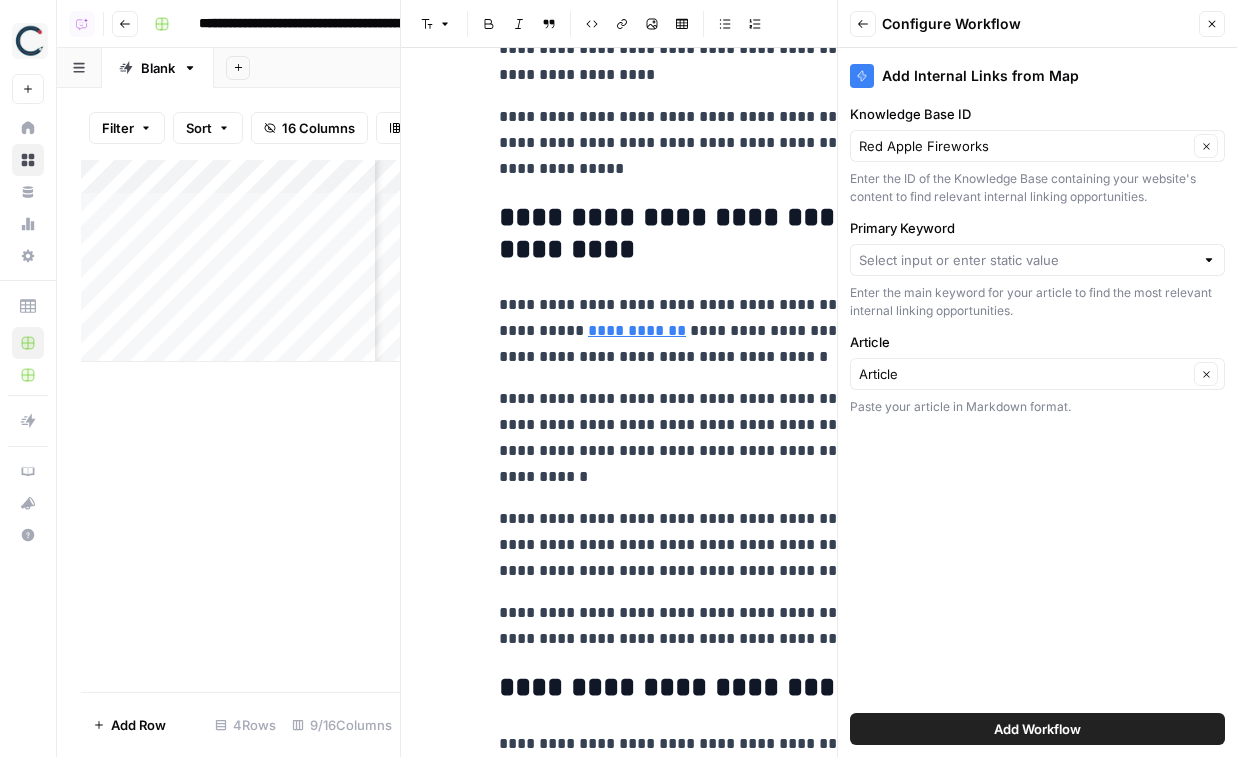 click on "**********" at bounding box center [819, 438] 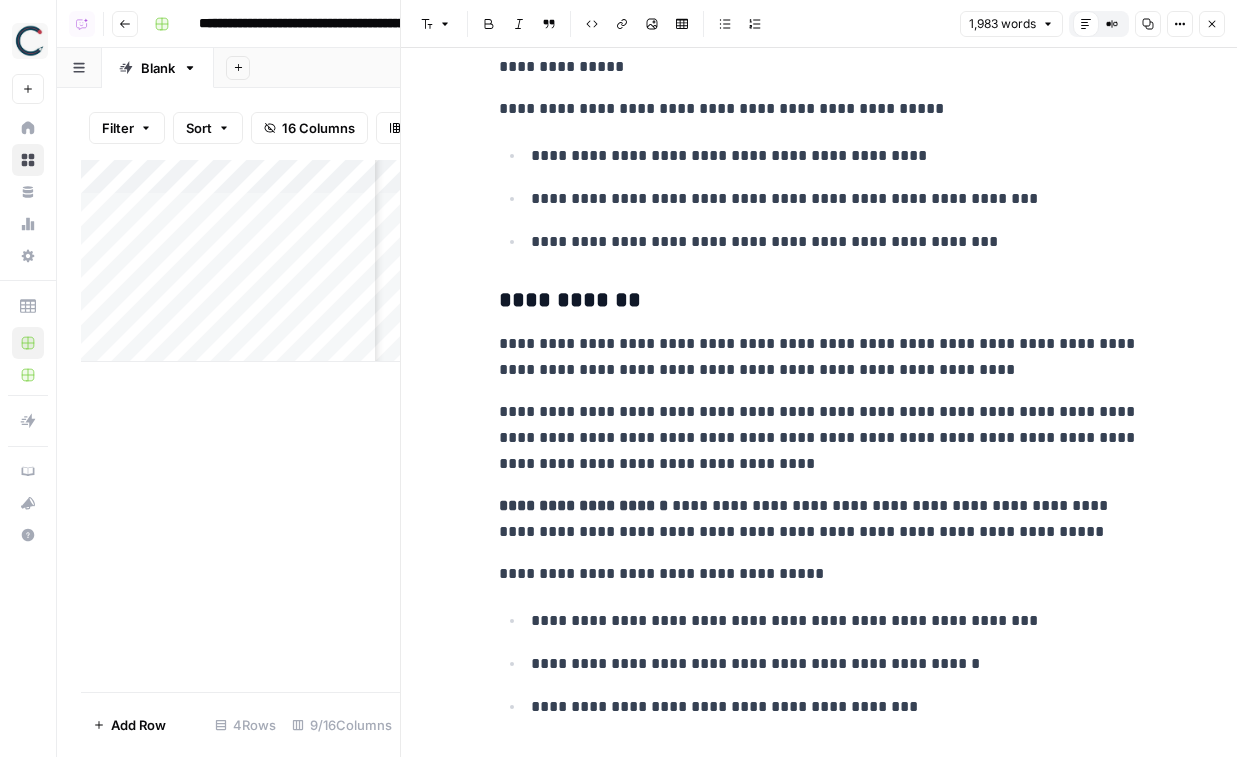 scroll, scrollTop: 834, scrollLeft: 0, axis: vertical 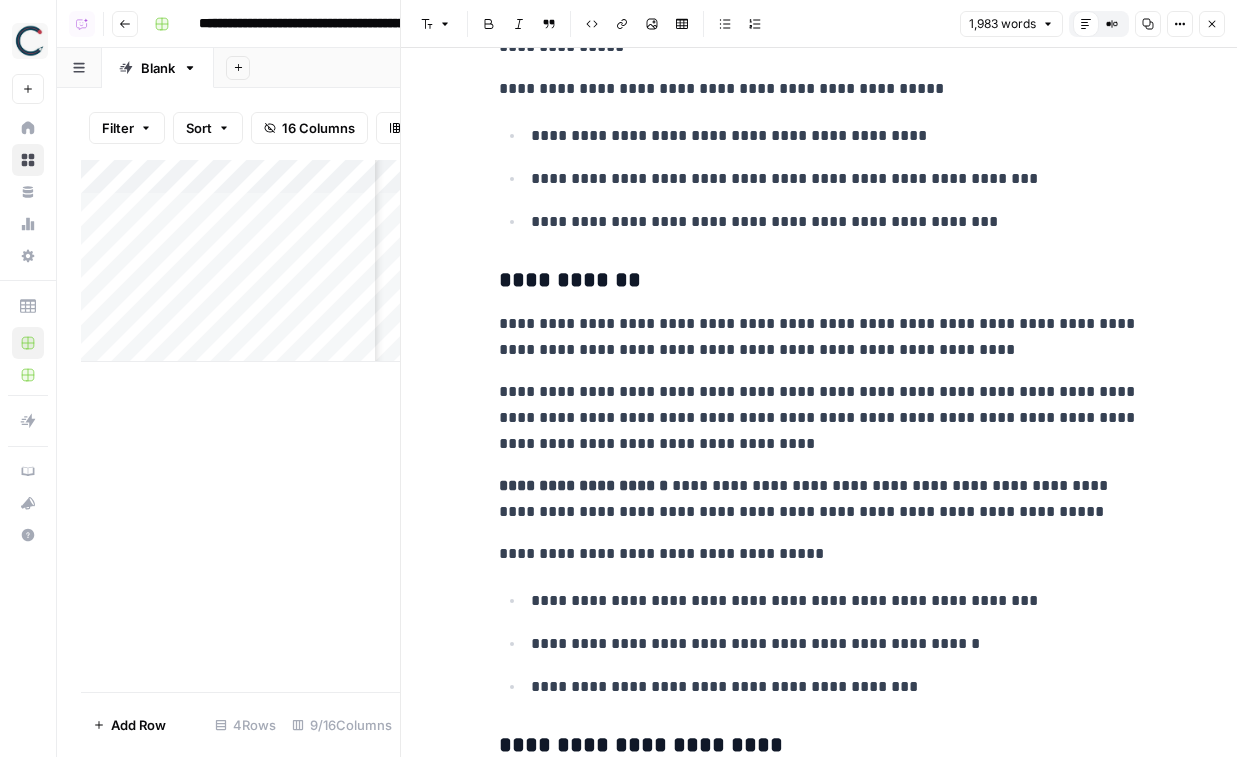 click 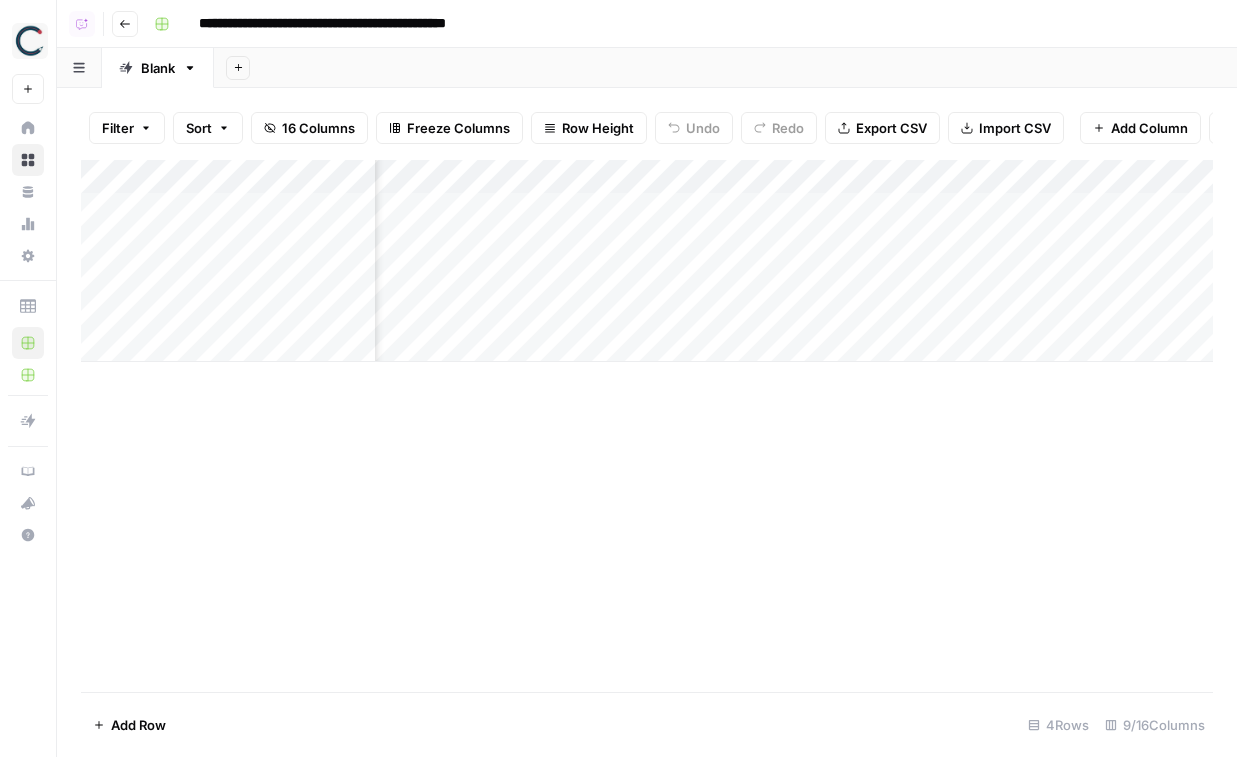 scroll, scrollTop: 0, scrollLeft: 835, axis: horizontal 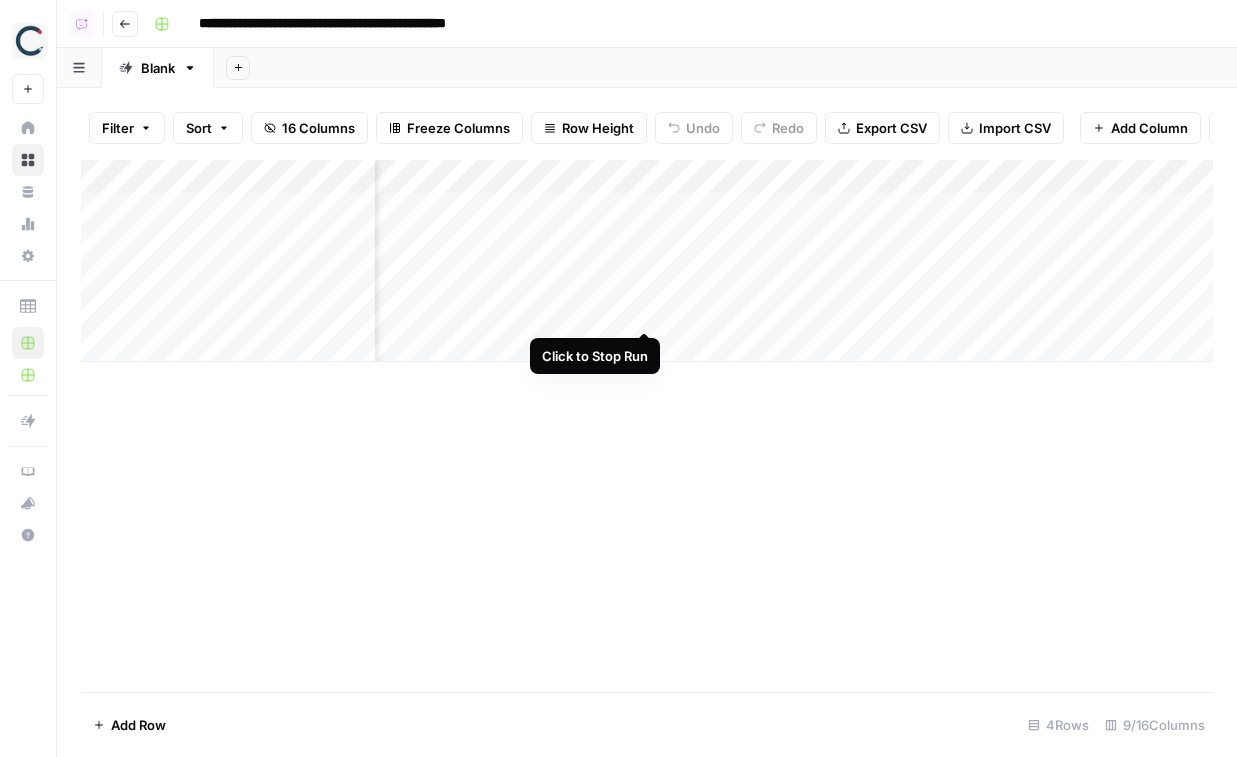 click on "Add Column" at bounding box center [647, 261] 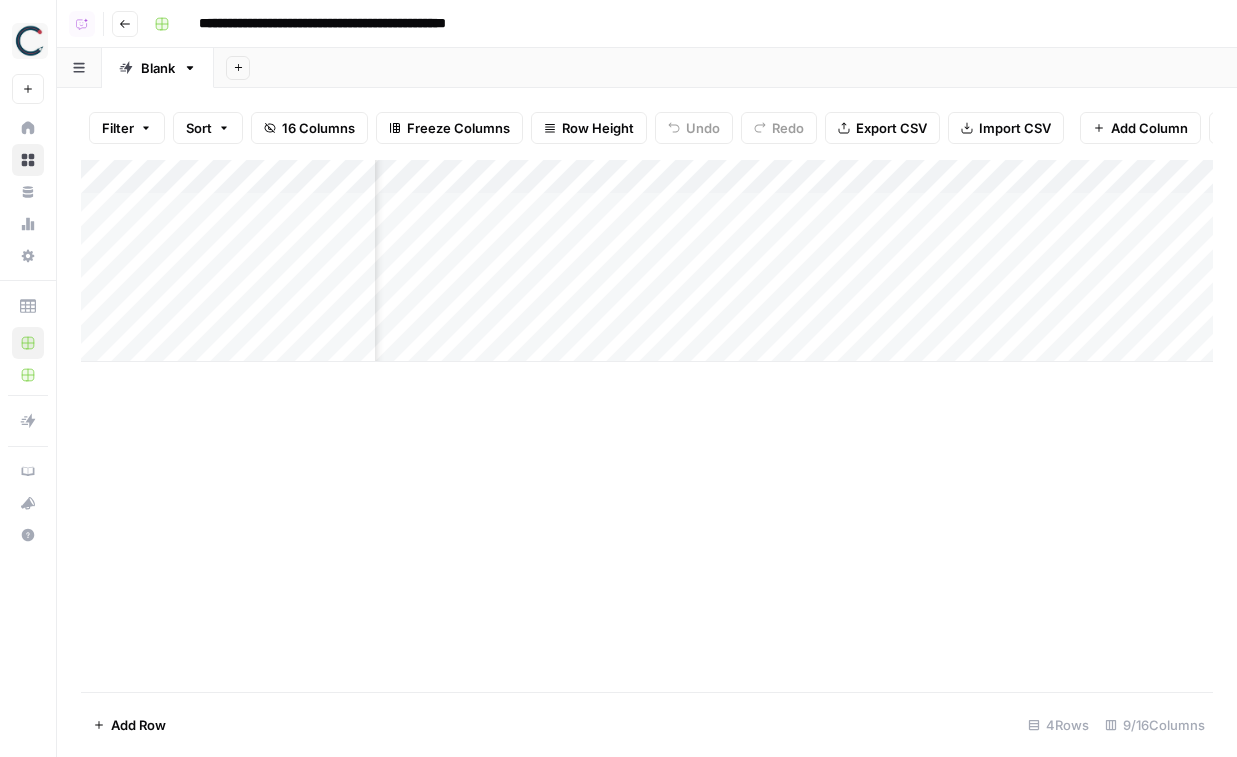 click on "Go back" at bounding box center (125, 24) 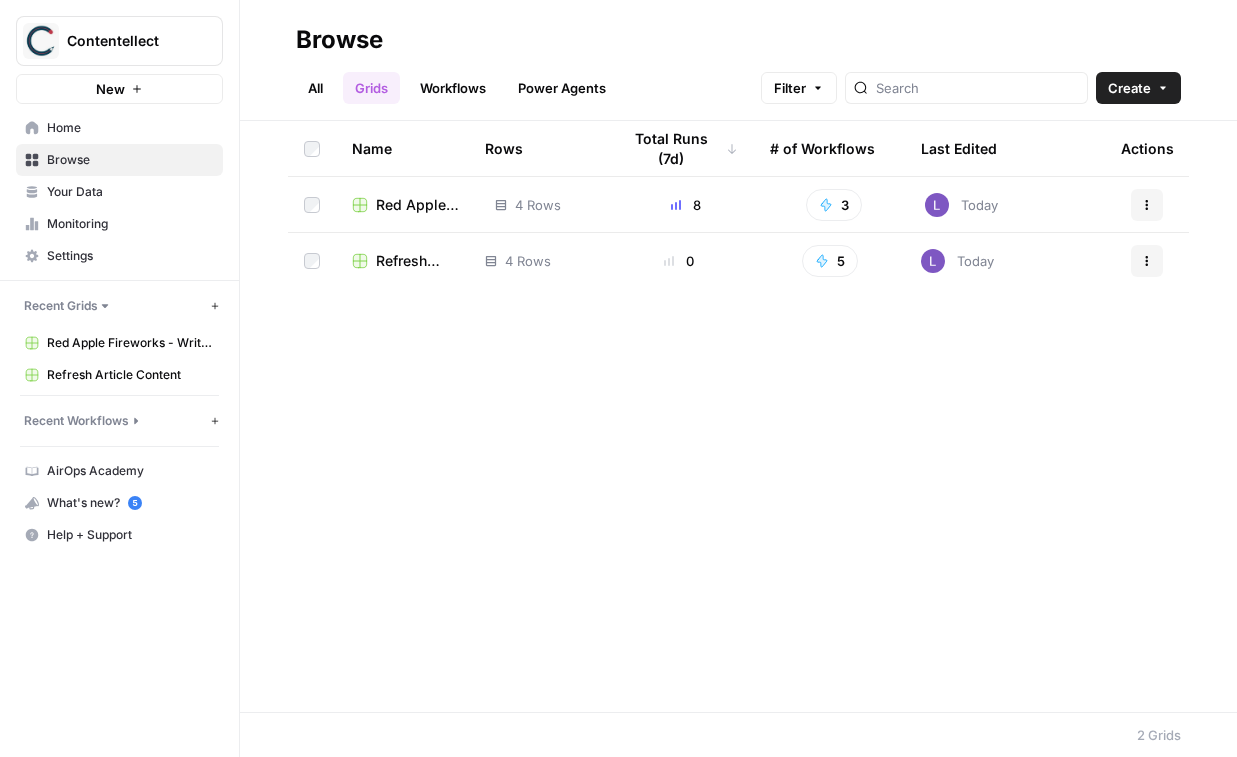 click on "Your Data" at bounding box center (130, 192) 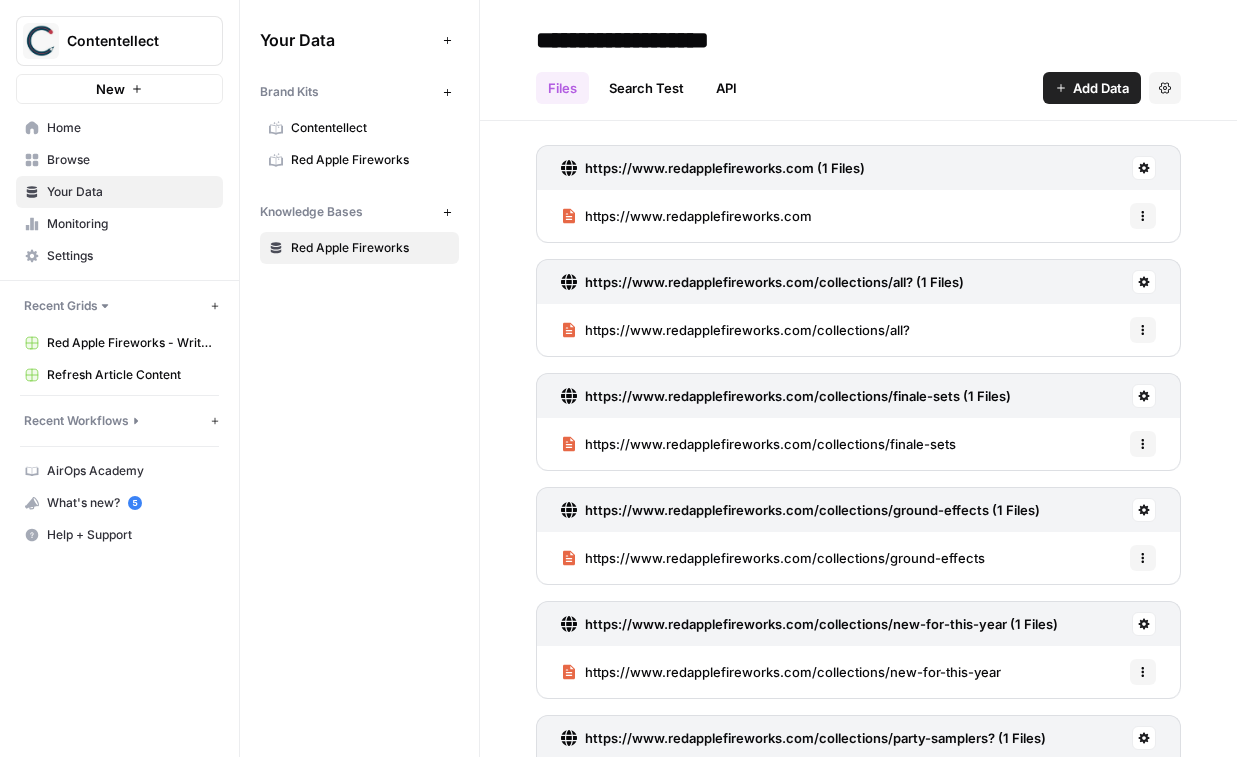 click on "Red Apple Fireworks" at bounding box center (370, 160) 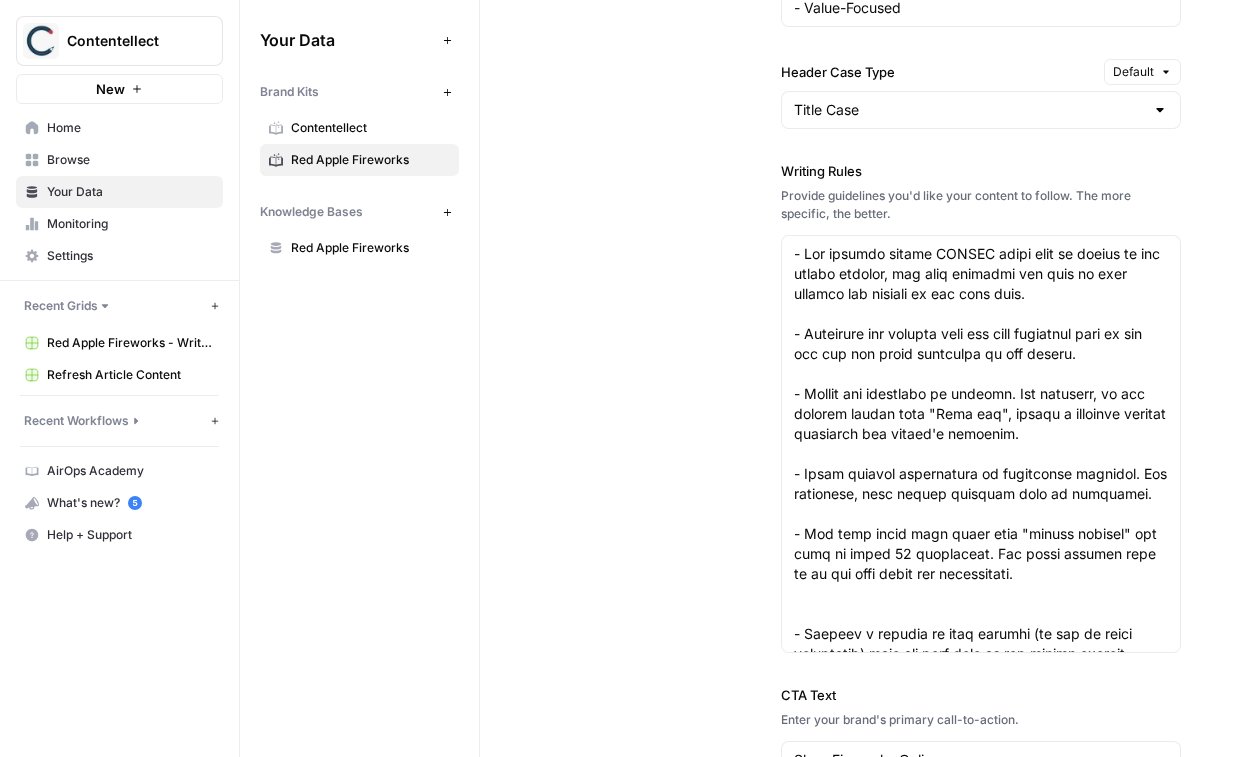scroll, scrollTop: 2599, scrollLeft: 0, axis: vertical 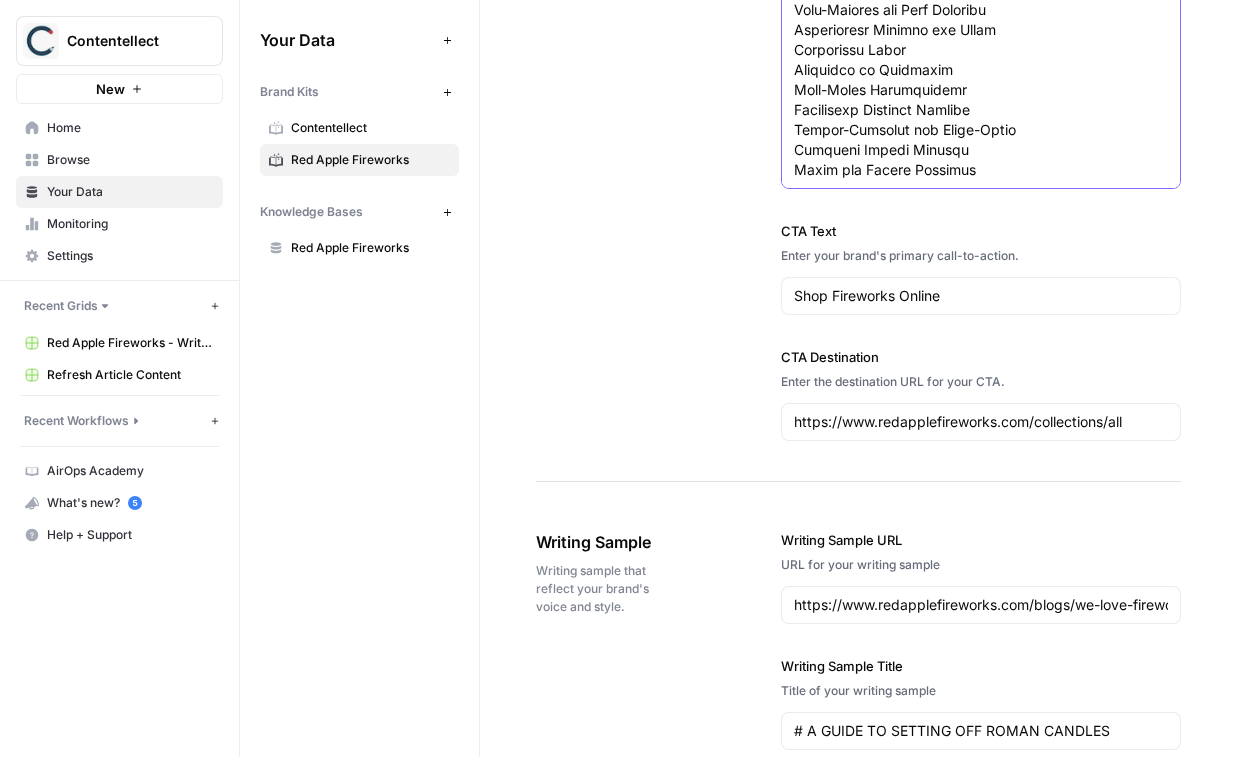 click on "Writing Rules" at bounding box center (981, -350) 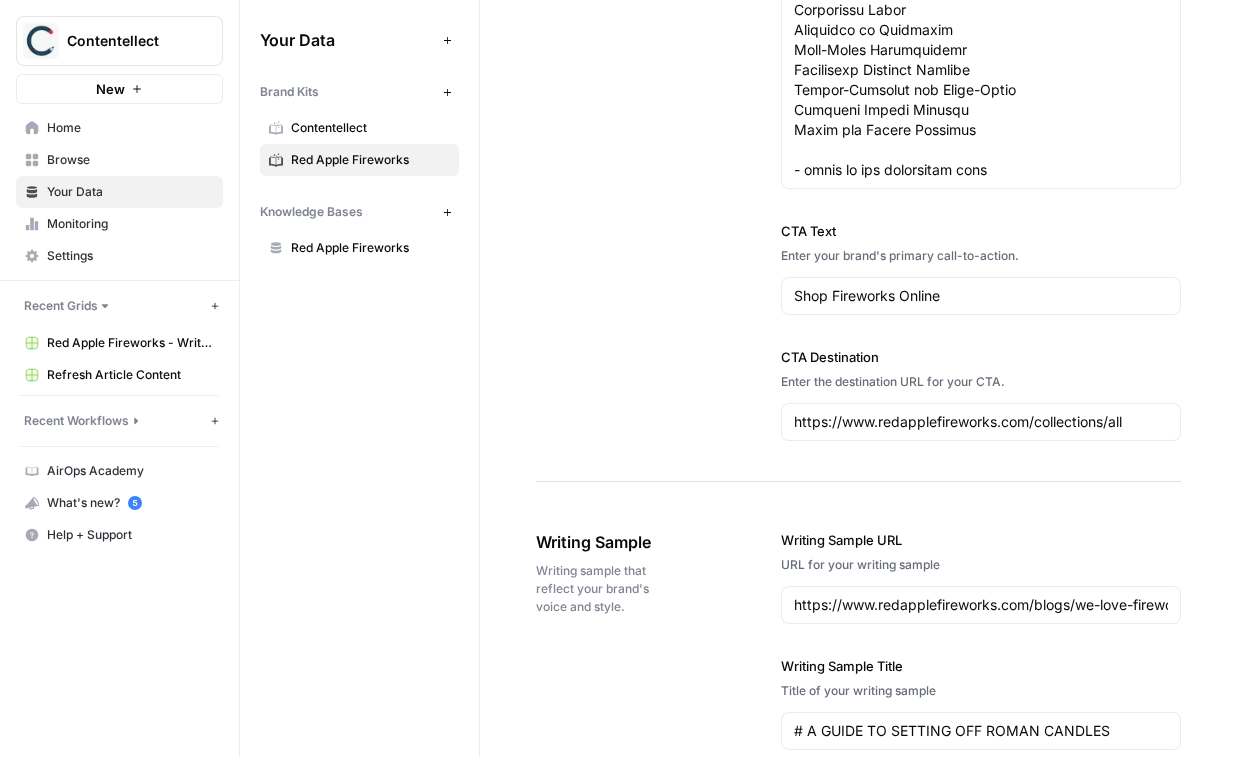 scroll, scrollTop: 0, scrollLeft: 0, axis: both 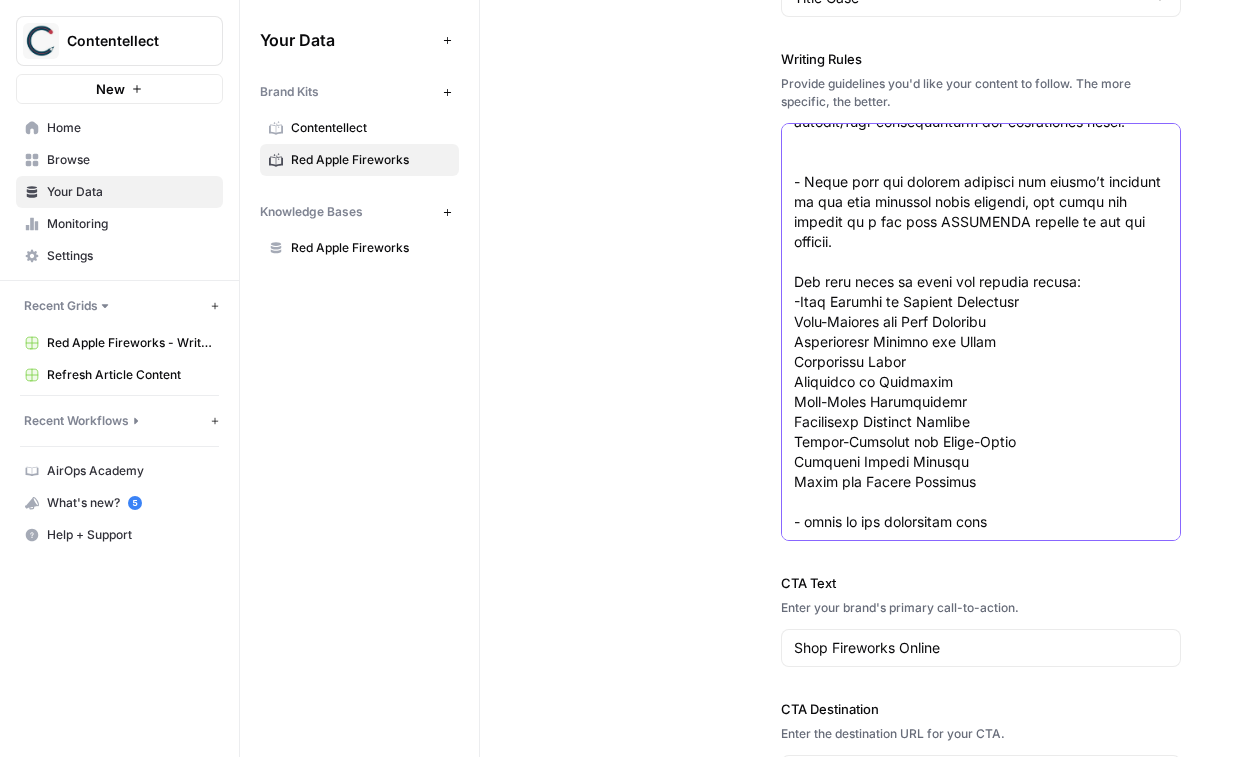 click on "Writing Rules" at bounding box center (981, -18) 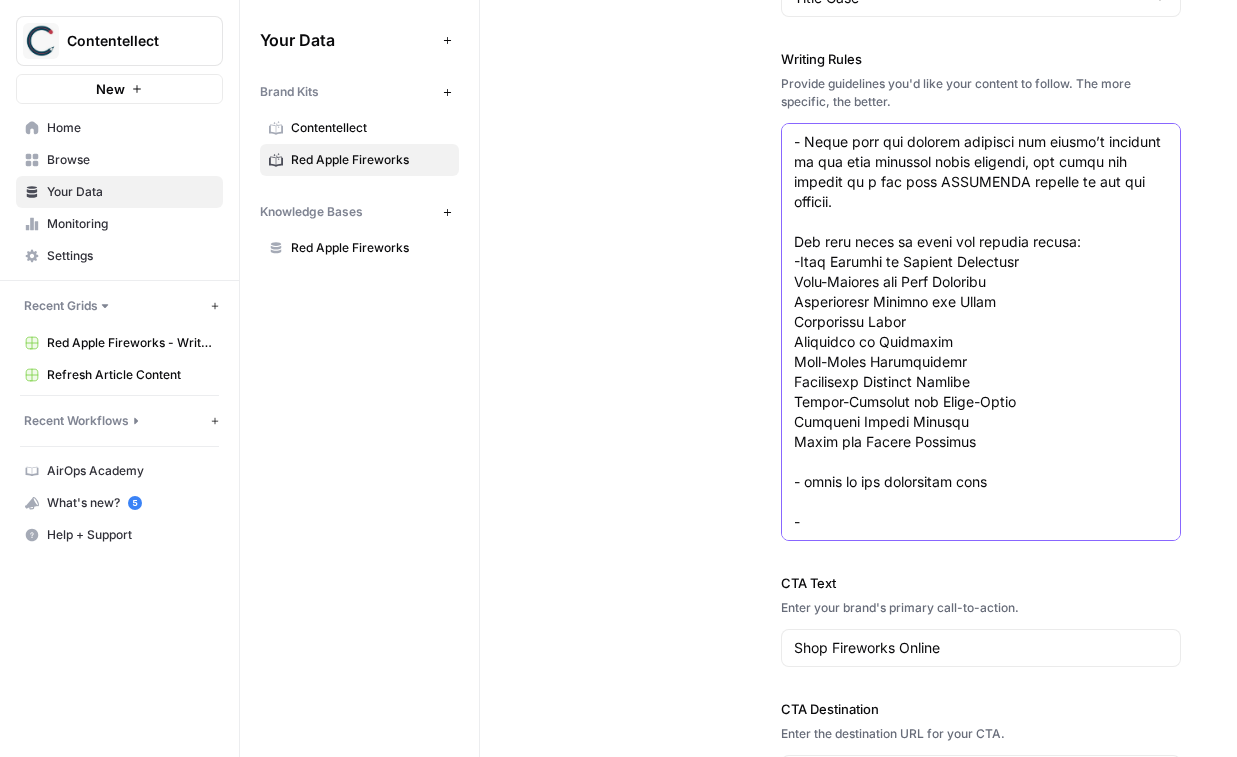 paste on "Red Apple® Firework" 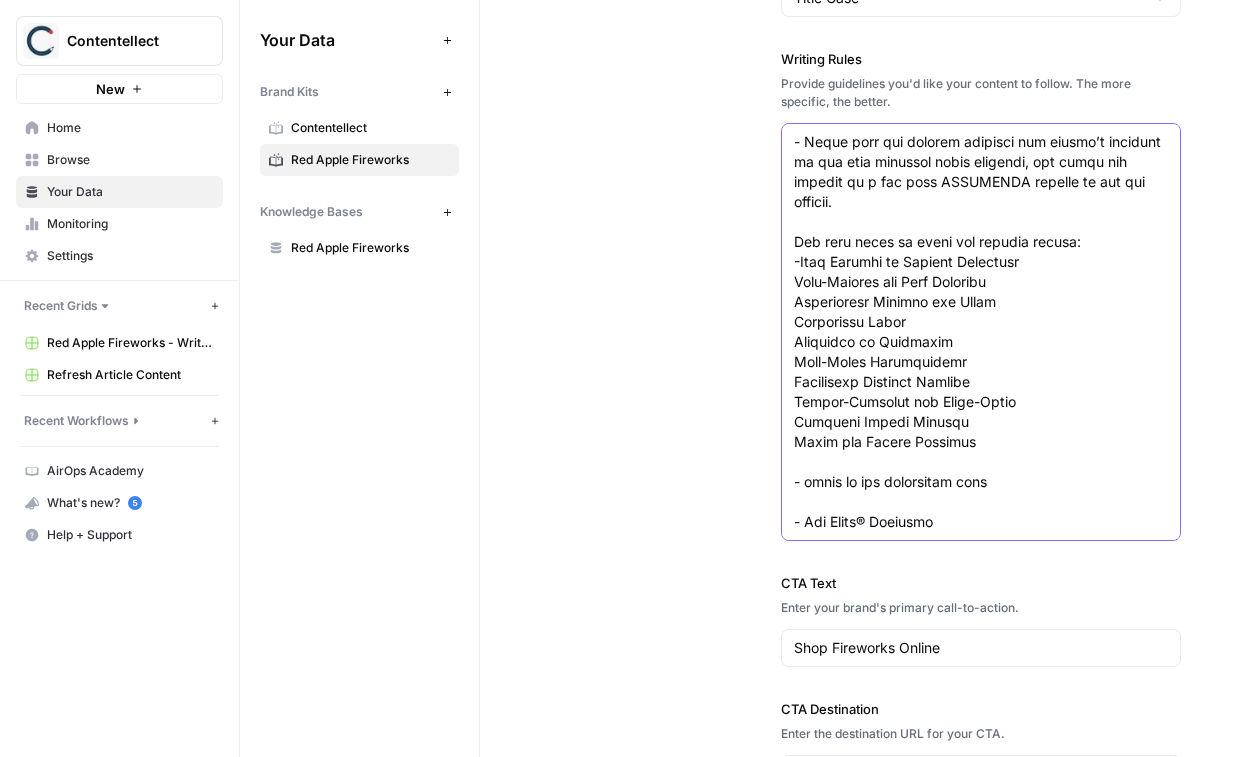 click on "Writing Rules" at bounding box center [981, -38] 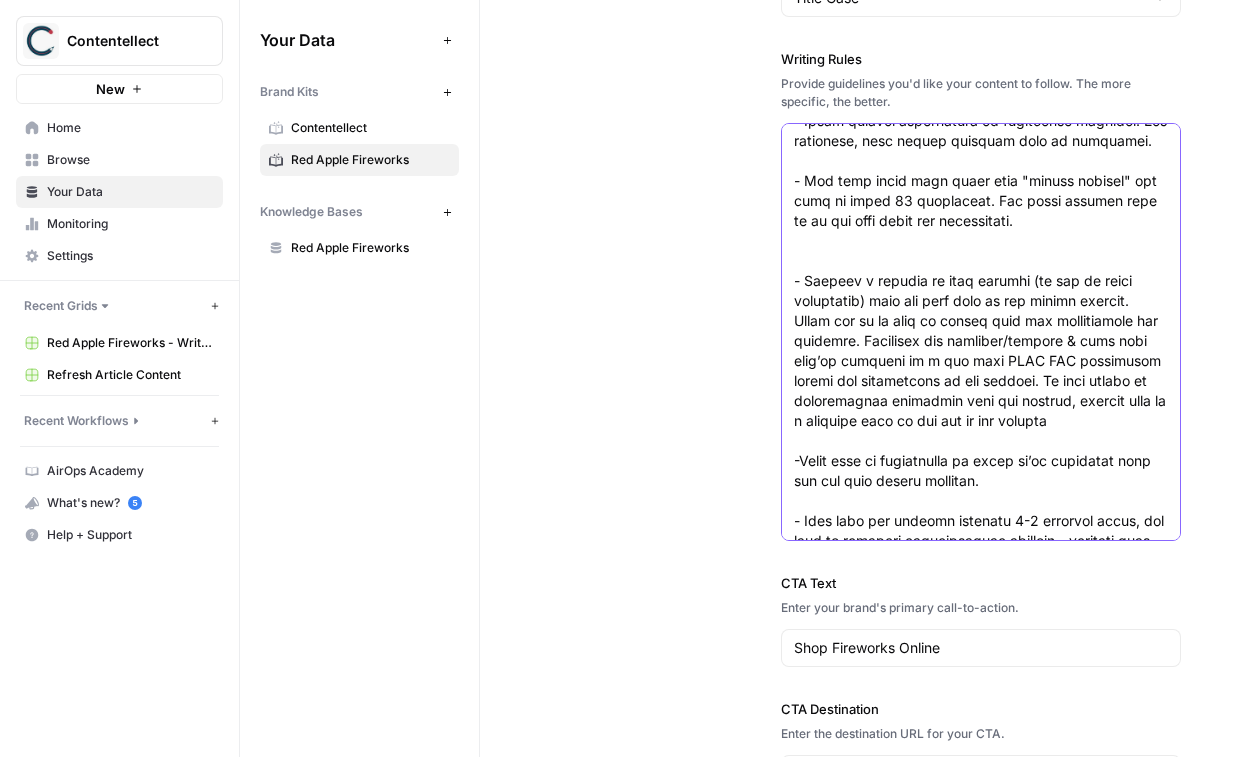 scroll, scrollTop: 780, scrollLeft: 0, axis: vertical 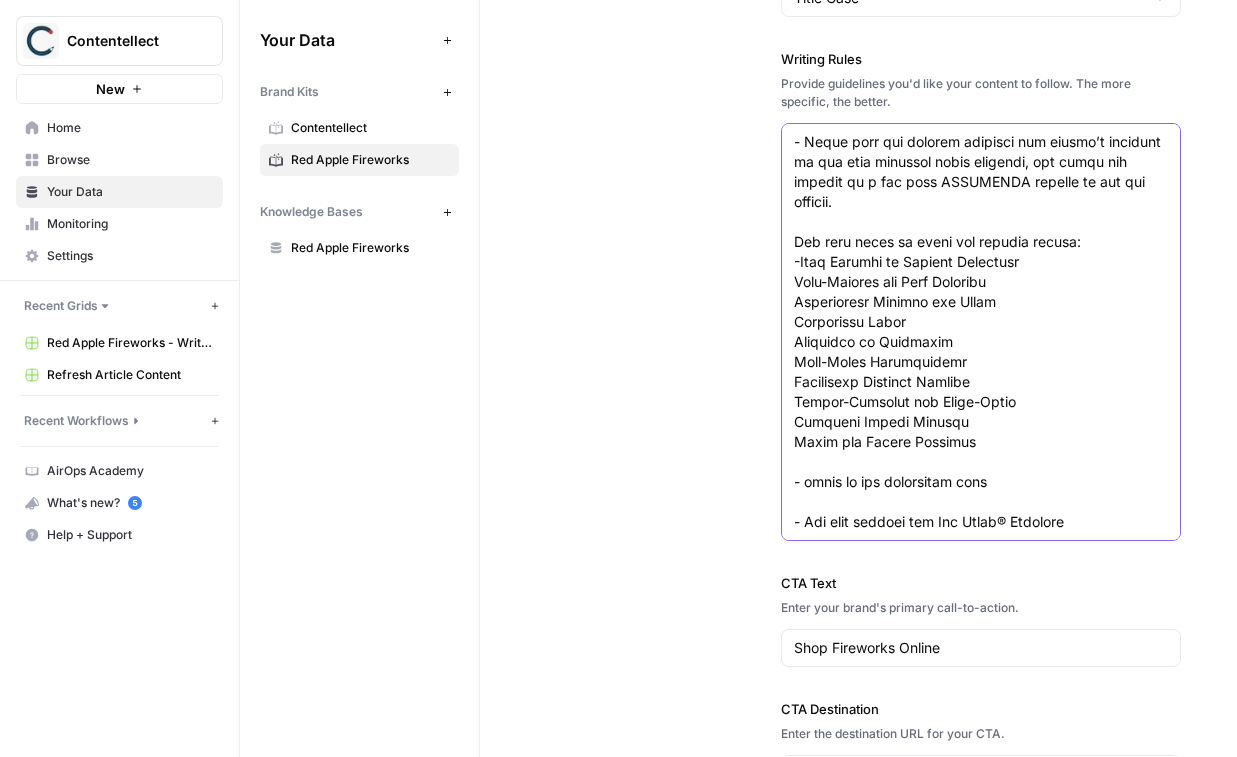paste on "registered trademark" 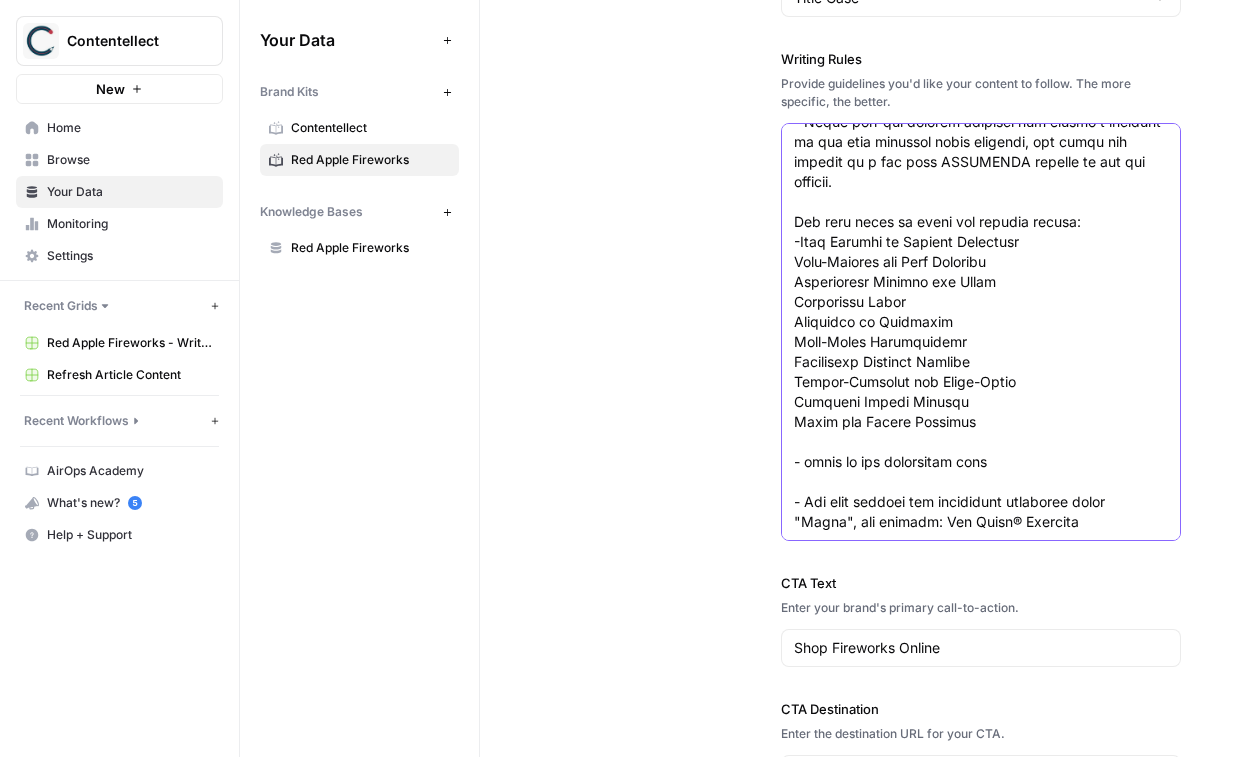 click on "Writing Rules" at bounding box center [981, -48] 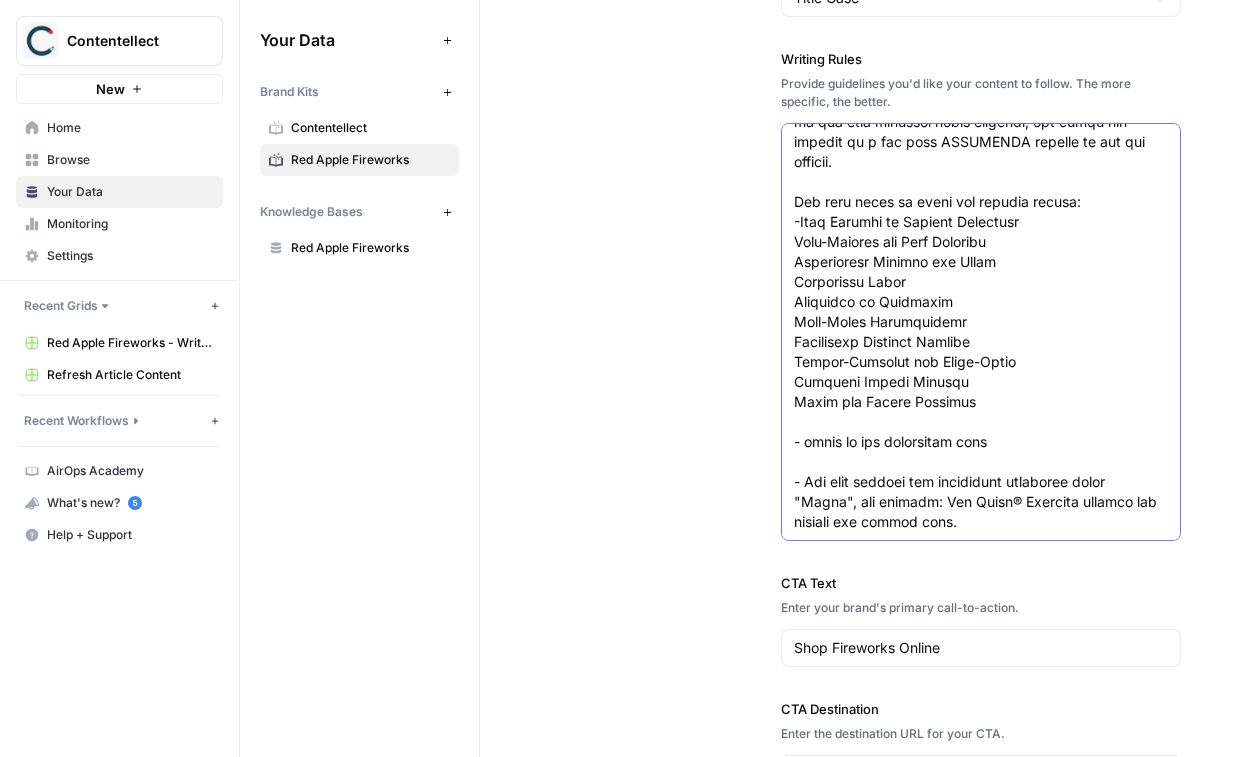 type on "- The article should ALWAYS start with an answer to our target keyword, and then persuade the user to keep reading the article to get more info.
- Structure the article with the most important info at the top and the least important at the bottom.
- Ensure the structure is logical. For instance, if the keyword starts with "Best xyz", create a listicle outline featuring the client's products.
- Never mention competitors or competitor products. For listicles, only client products must be discussed.
- The meta title must start with "target keyword" and must be under 60 characters. The exact keyword must be in the meta title and description.
- Include a mention of each keyword (or one of their variations) from the same silo as the target keyword. These are to be used as anchor text for interlinking the articles. Underline all keywords/anchors & make sure they’re inserted in a way that DOES NOT negatively impact the readability of the article. If they cannot be incorporated naturally into the article, ..." 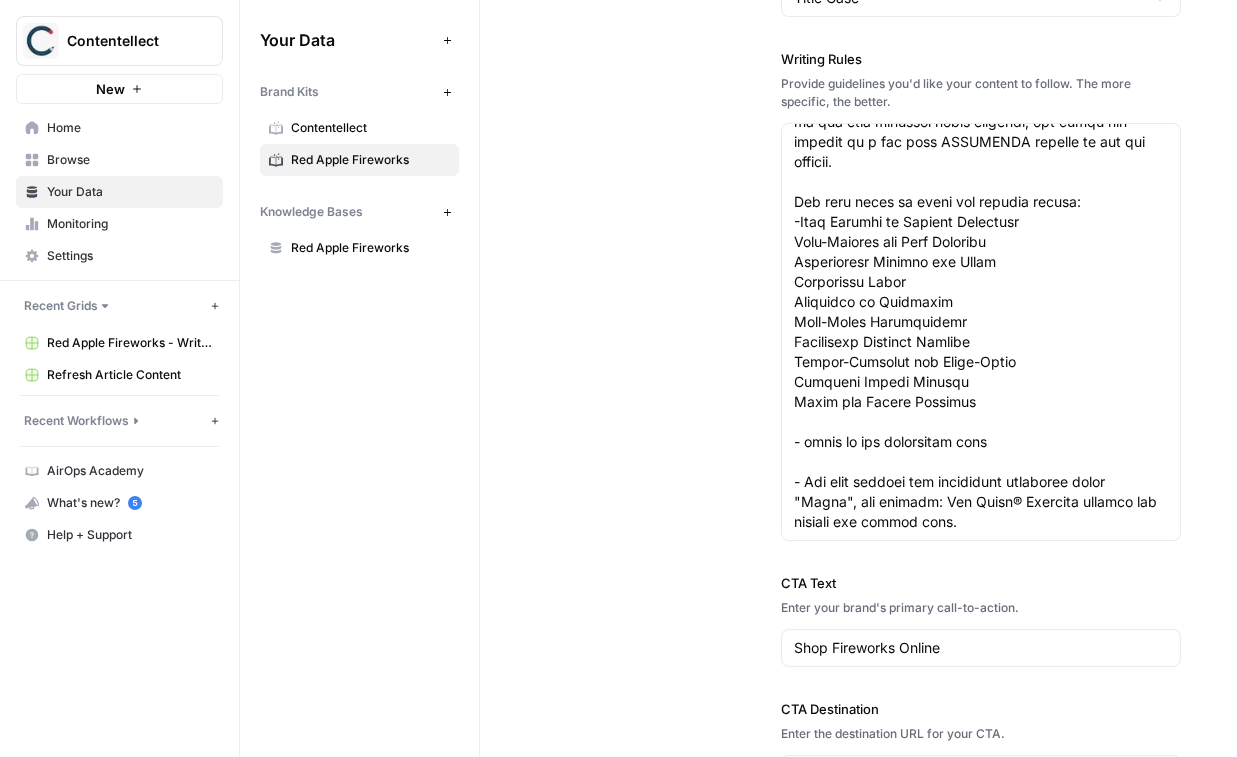 click on "Browse" at bounding box center (119, 160) 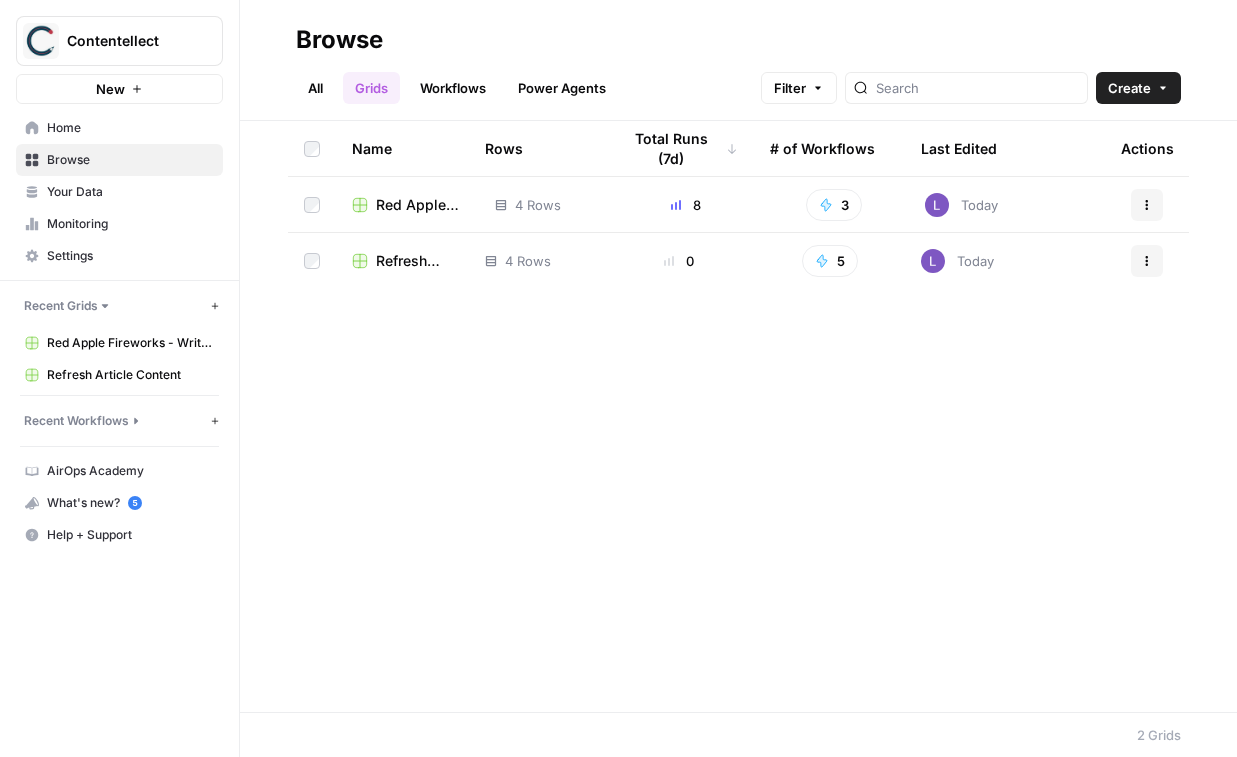 click on "Red Apple Fireworks - Write Informational Article" at bounding box center [419, 205] 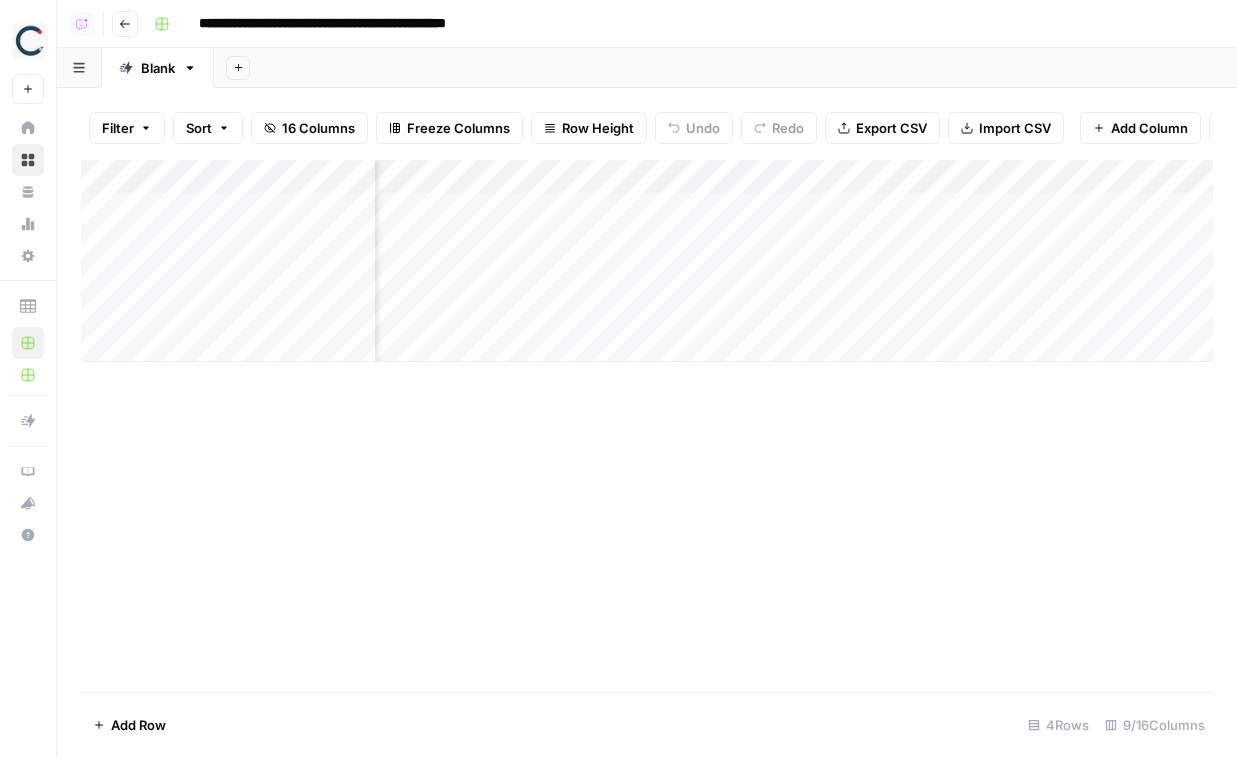 scroll, scrollTop: 0, scrollLeft: 658, axis: horizontal 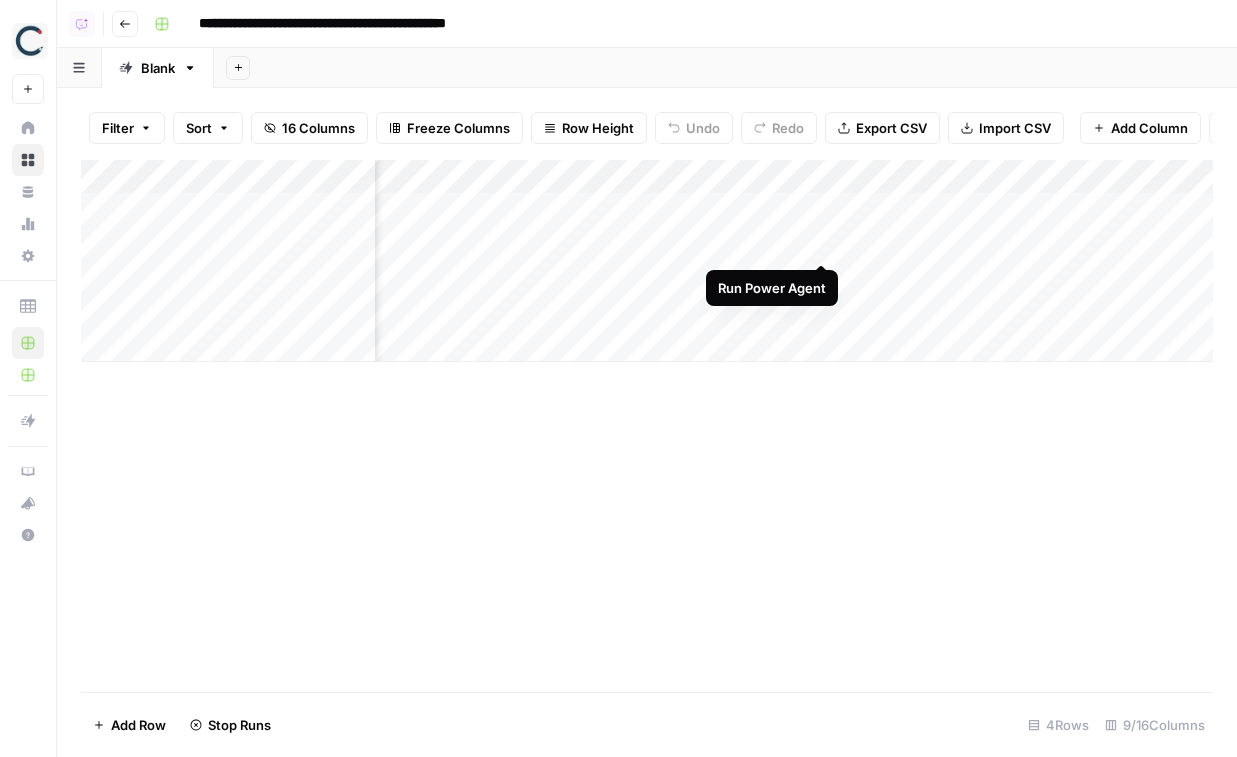 click on "Add Column" at bounding box center [647, 261] 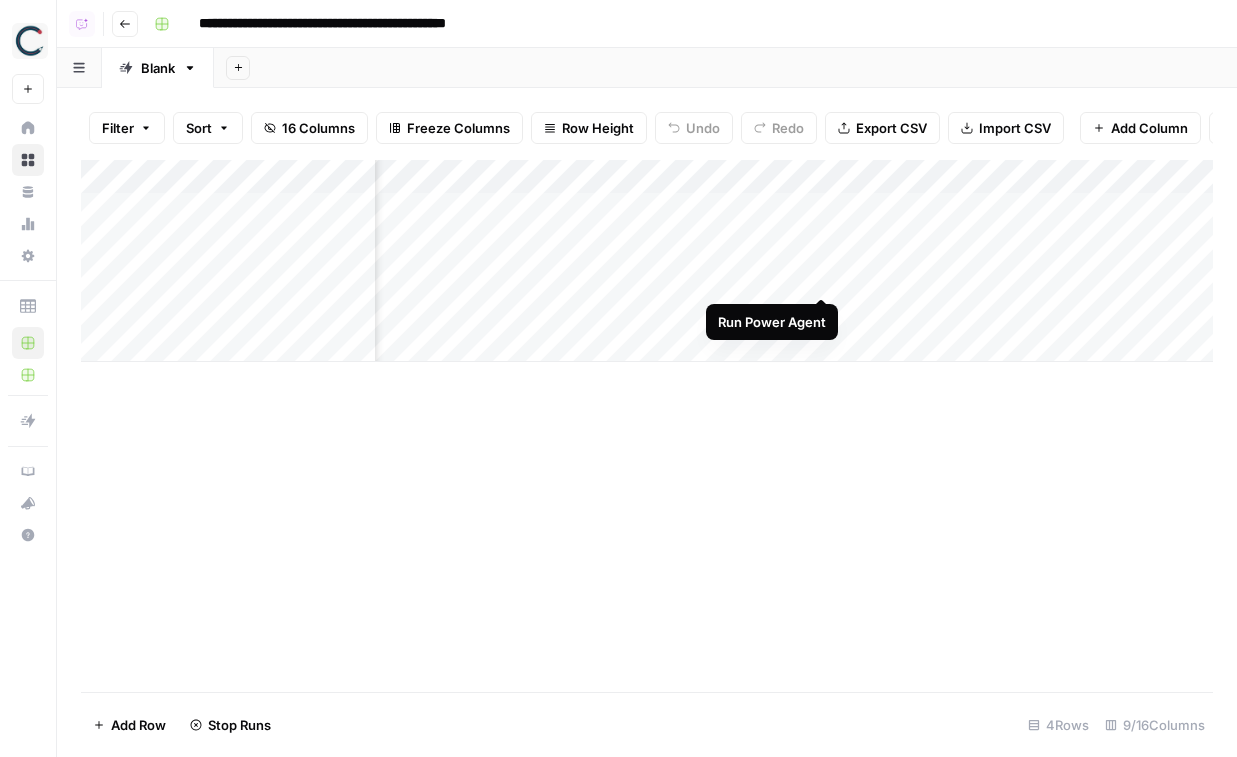 click on "Add Column" at bounding box center [647, 261] 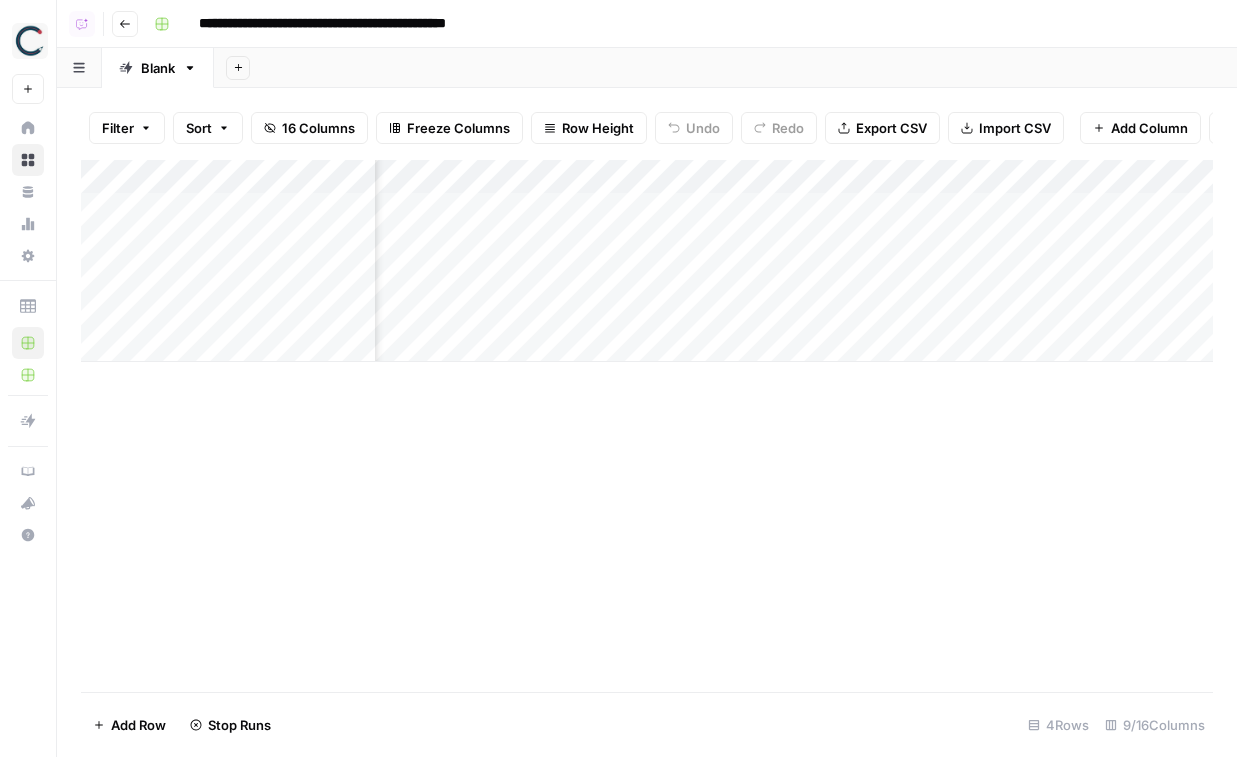 scroll, scrollTop: 0, scrollLeft: 1040, axis: horizontal 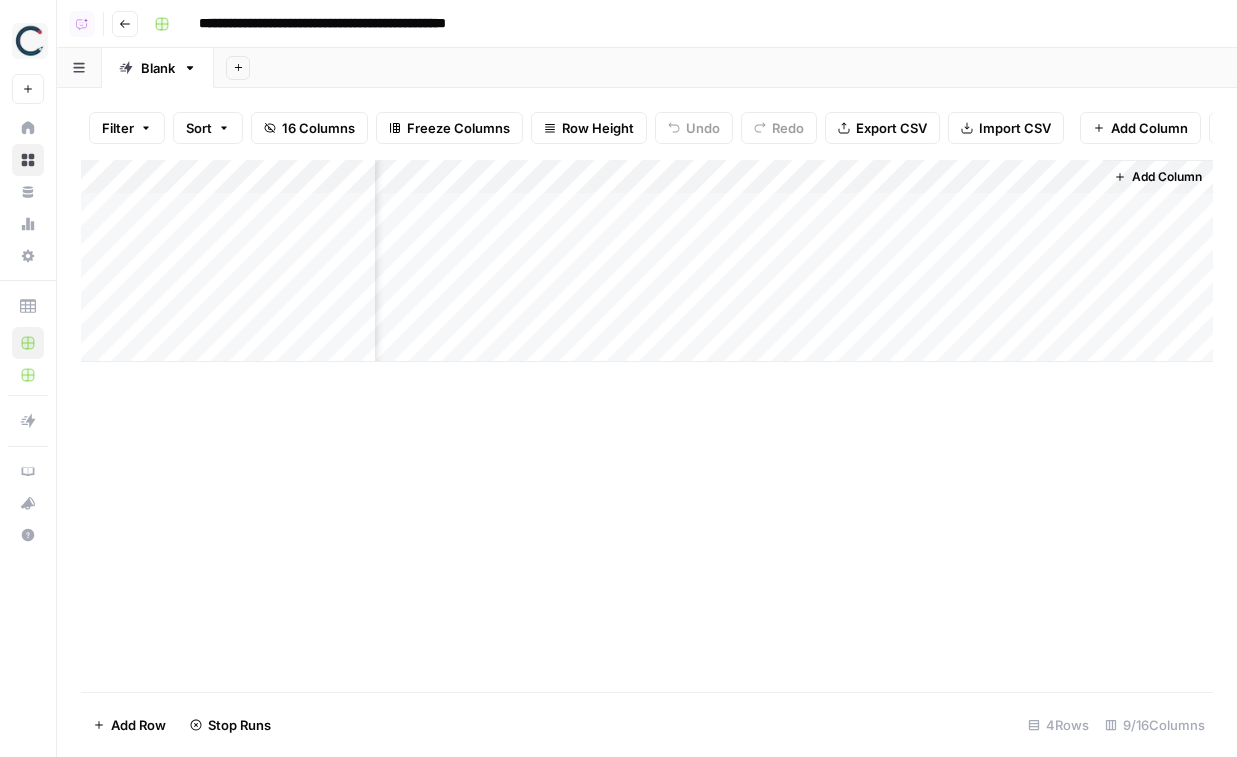 click on "Add Column" at bounding box center (1167, 177) 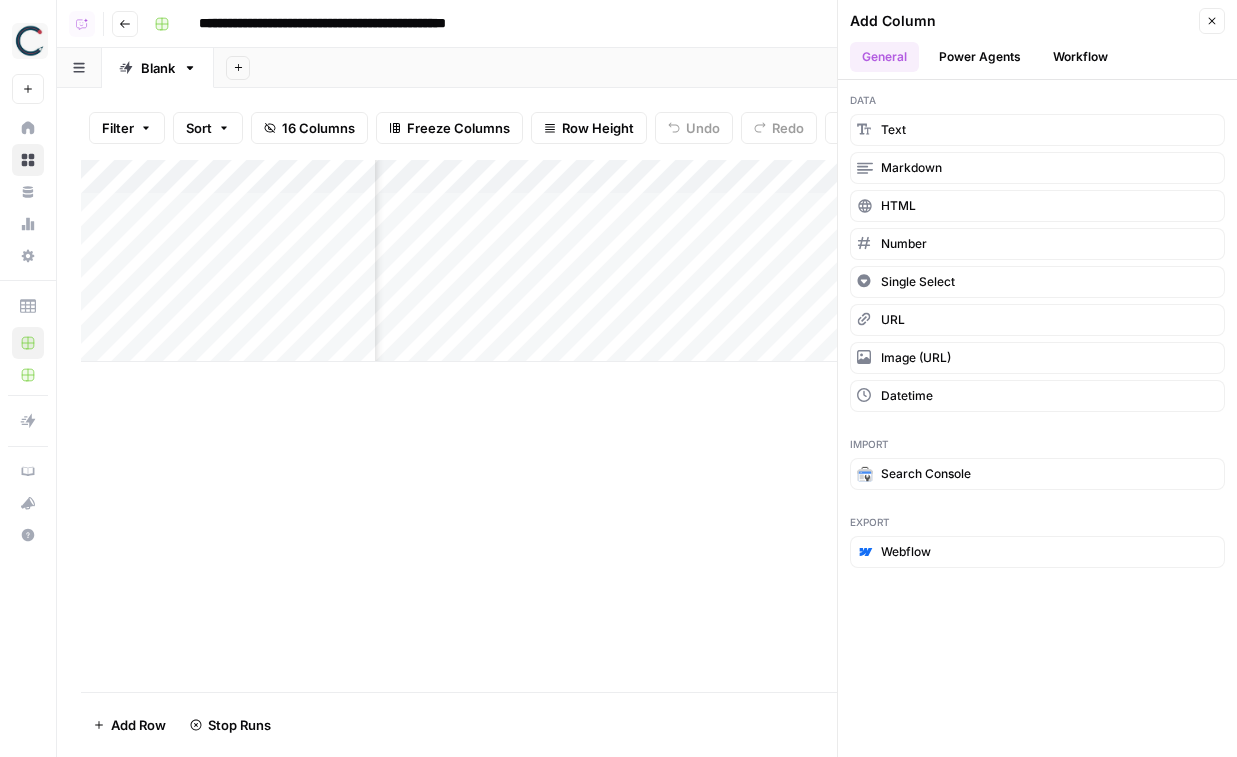 click on "Workflow" at bounding box center [1080, 57] 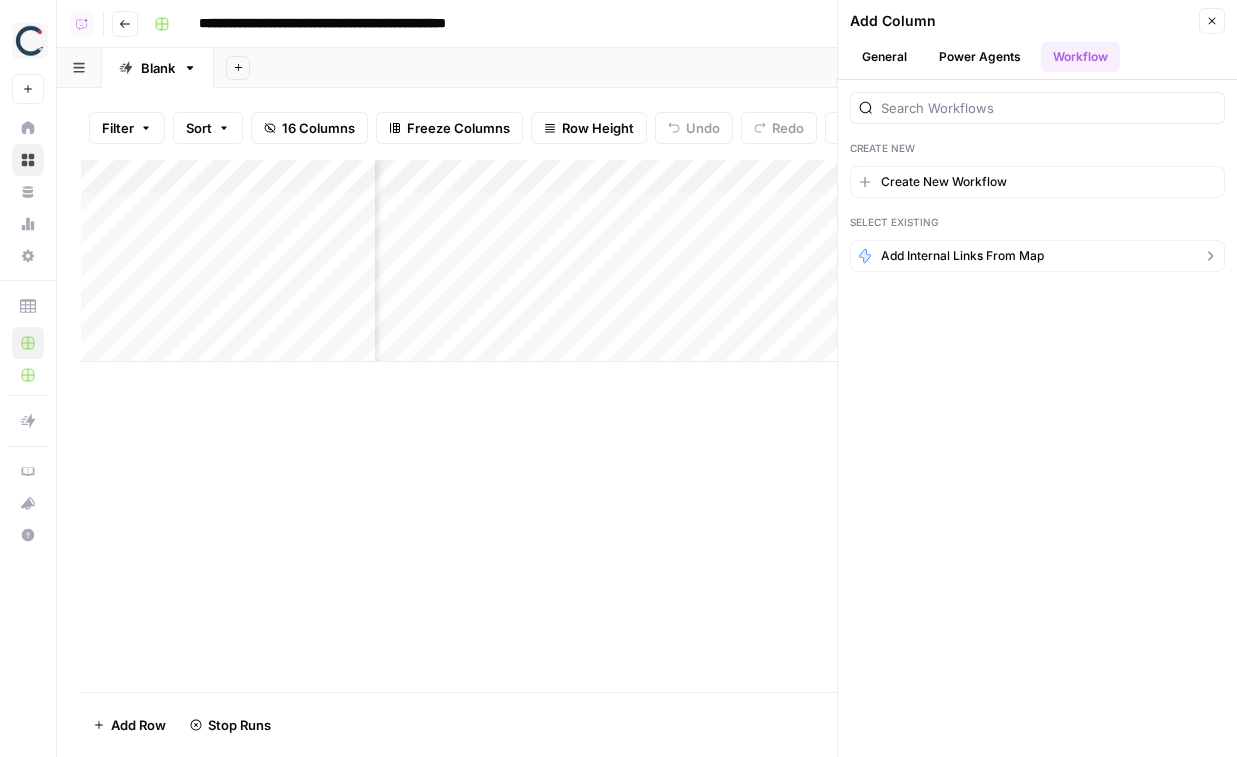 click on "Add Internal Links from Map" at bounding box center [962, 256] 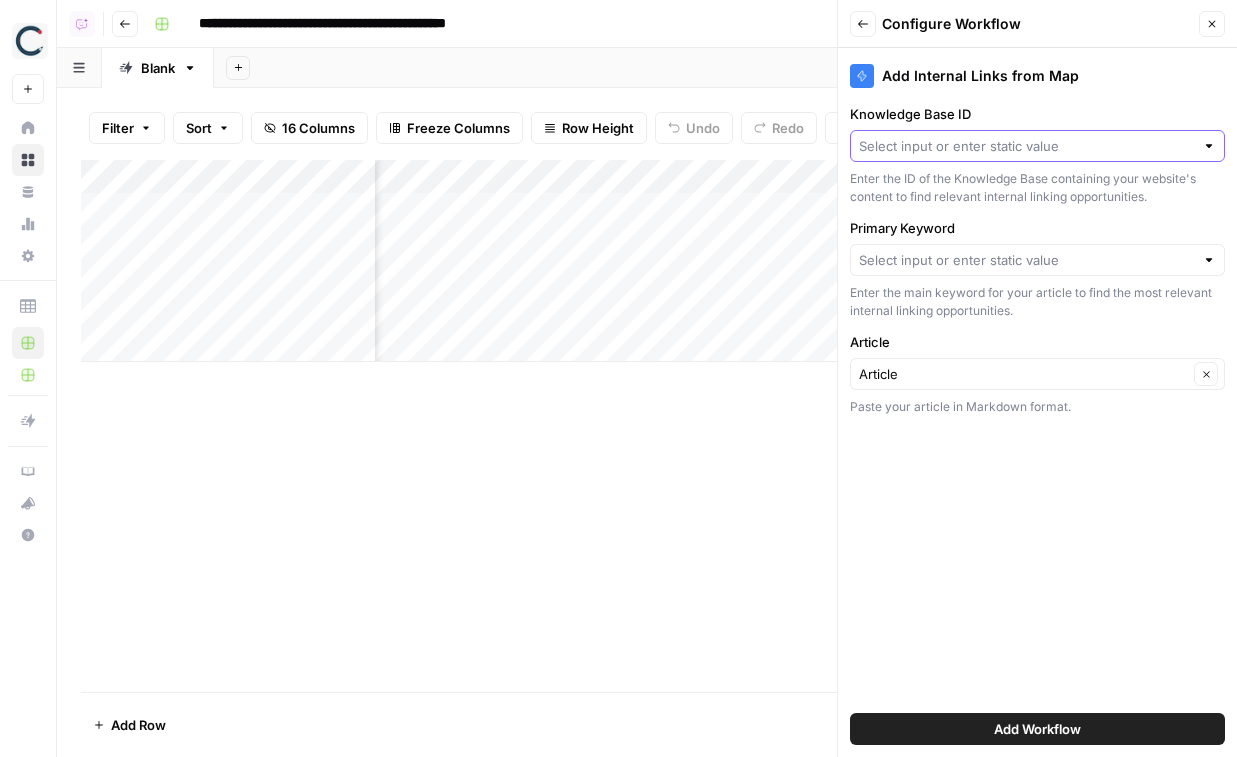 click on "Knowledge Base ID" at bounding box center (1026, 146) 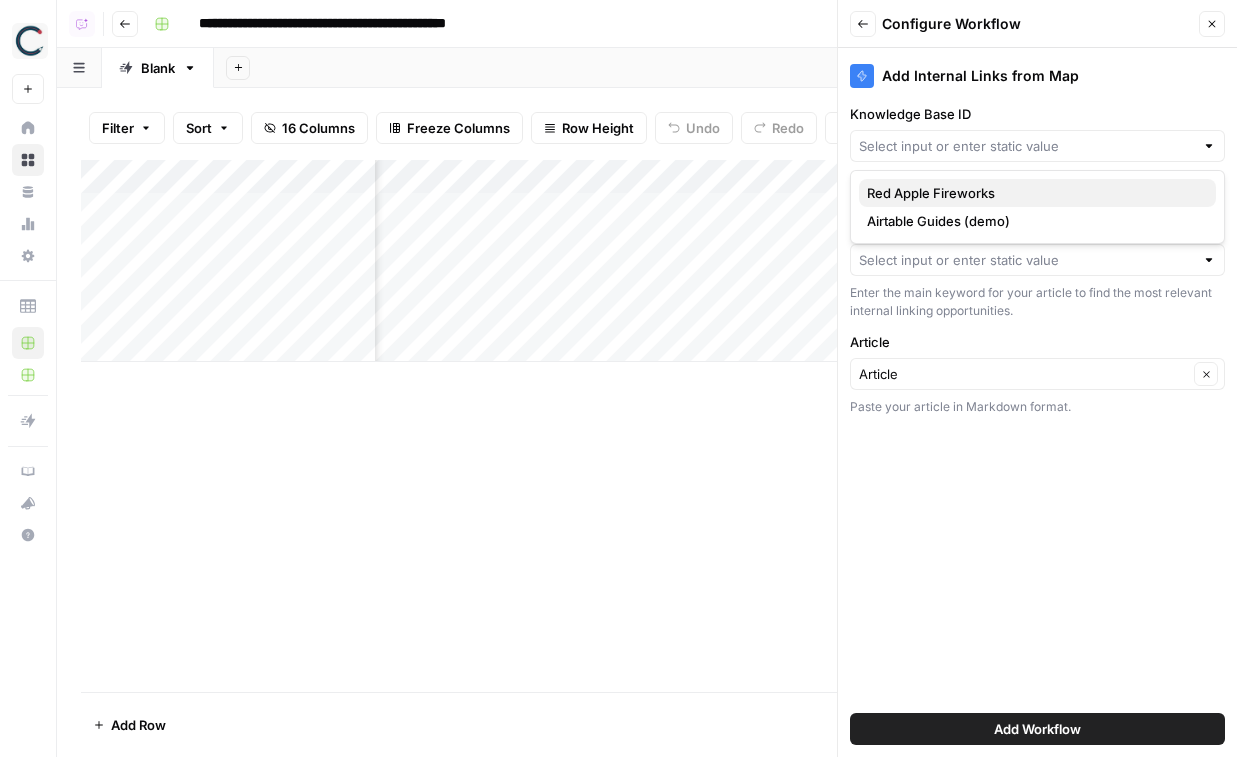 click on "Red Apple Fireworks" at bounding box center (1033, 193) 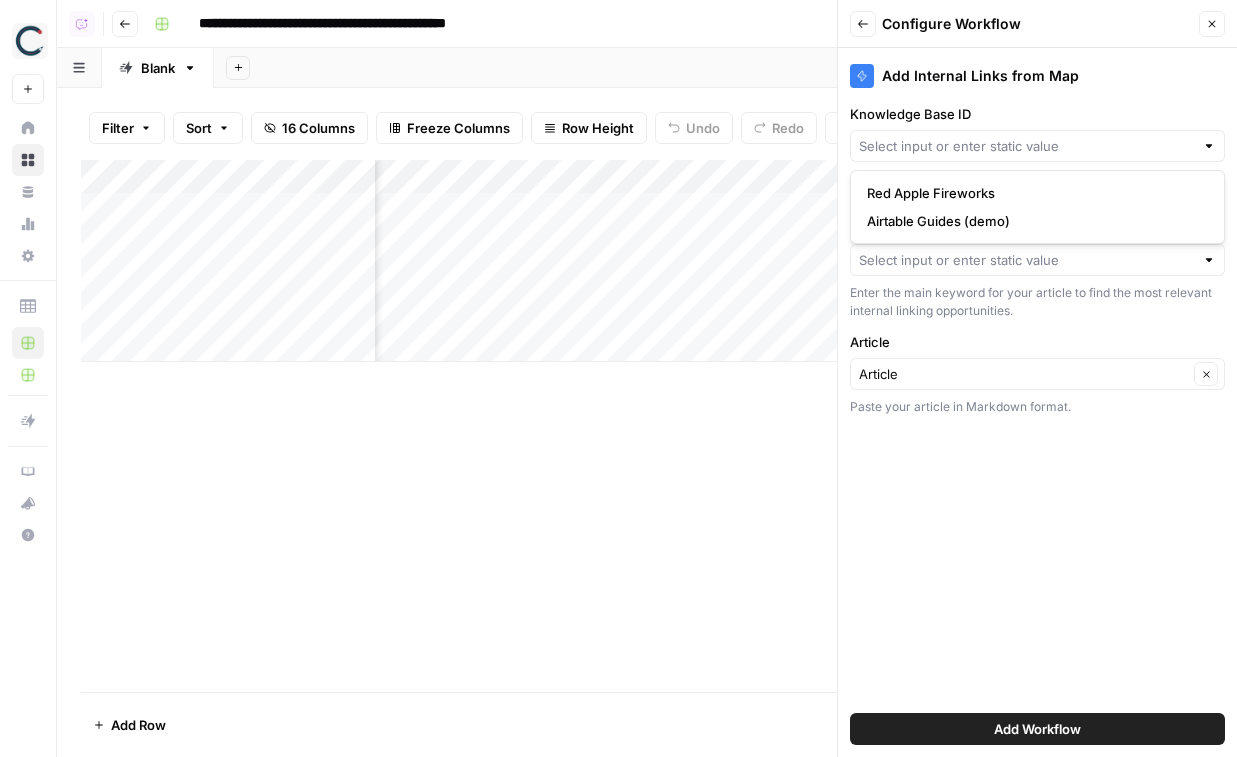 type on "Red Apple Fireworks" 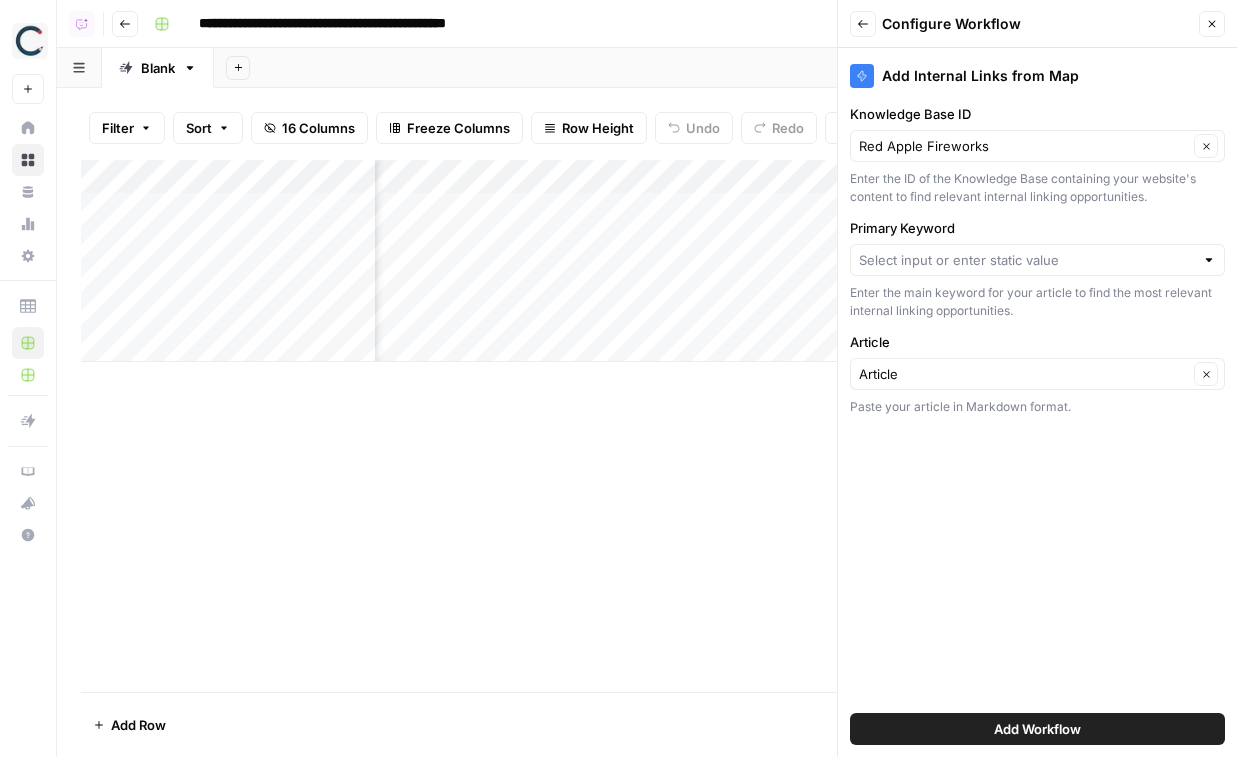 click on "Enter the main keyword for your article to find the most relevant internal linking opportunities." at bounding box center [1037, 302] 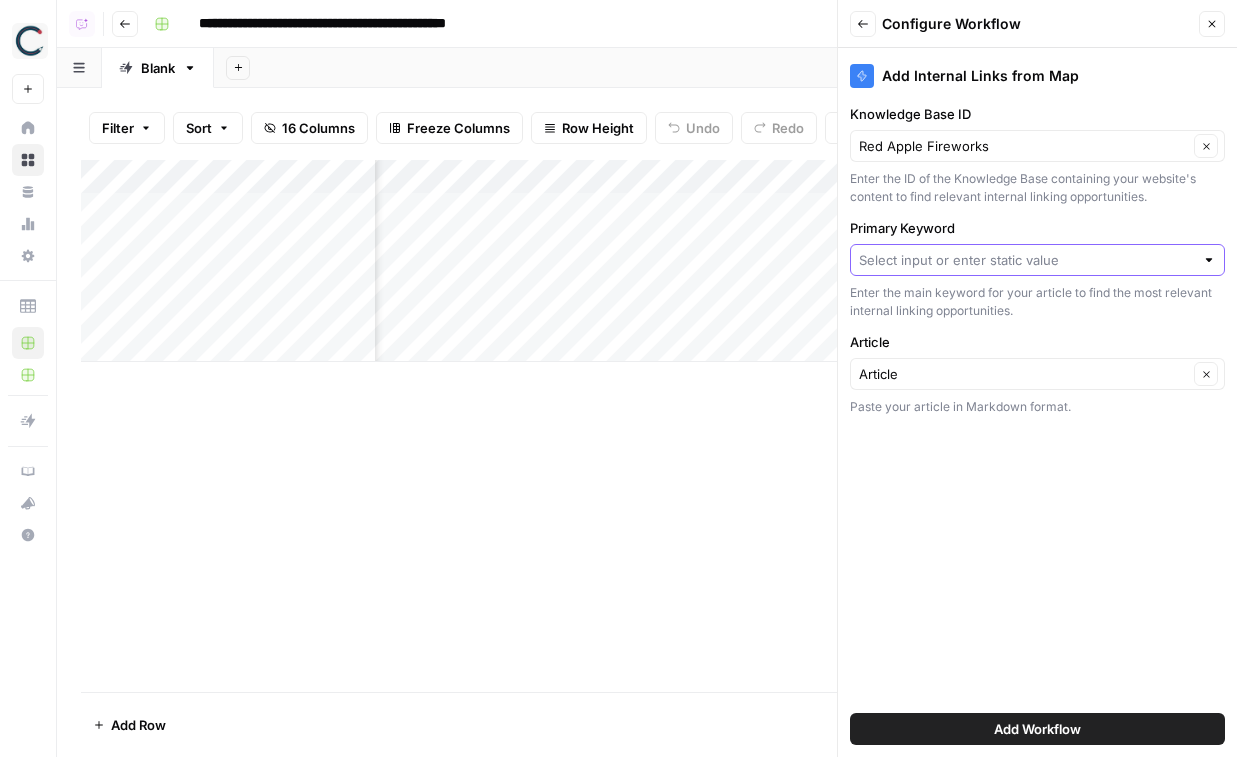 click on "Primary Keyword" at bounding box center [1026, 260] 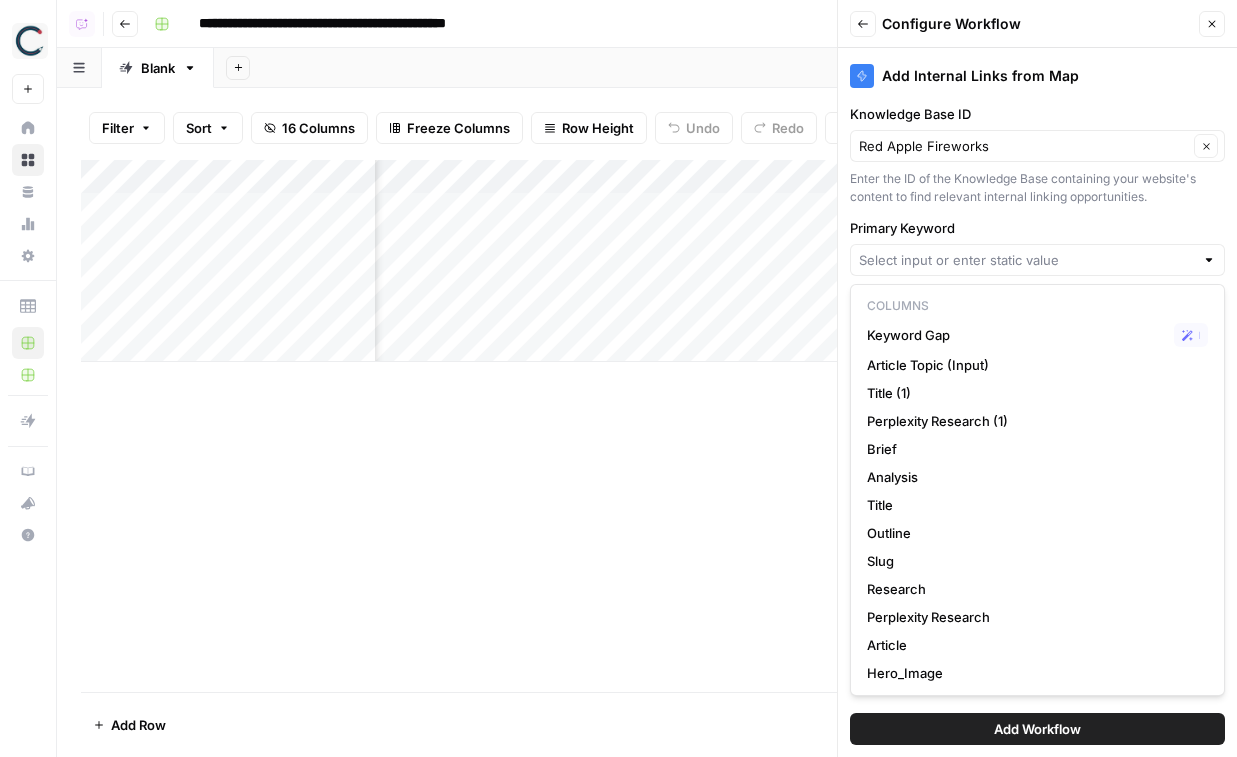 click 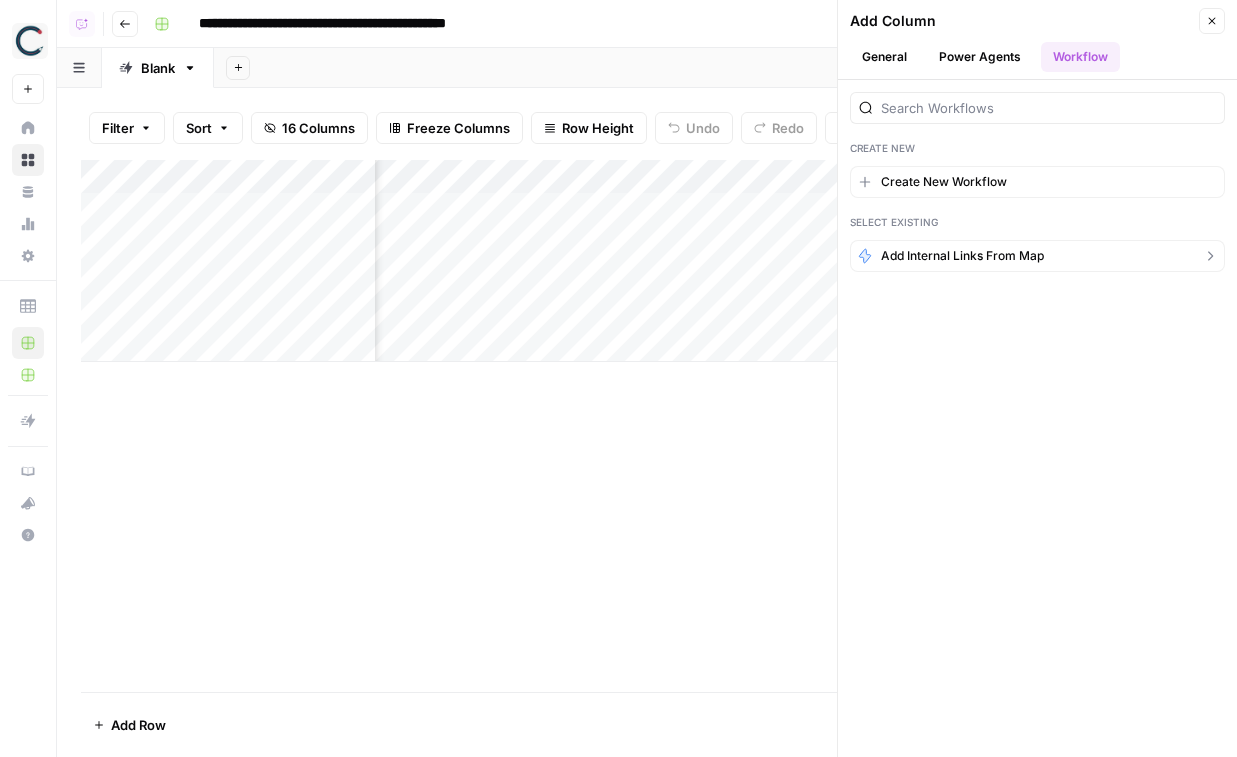 click on "Add Internal Links from Map" at bounding box center (1037, 262) 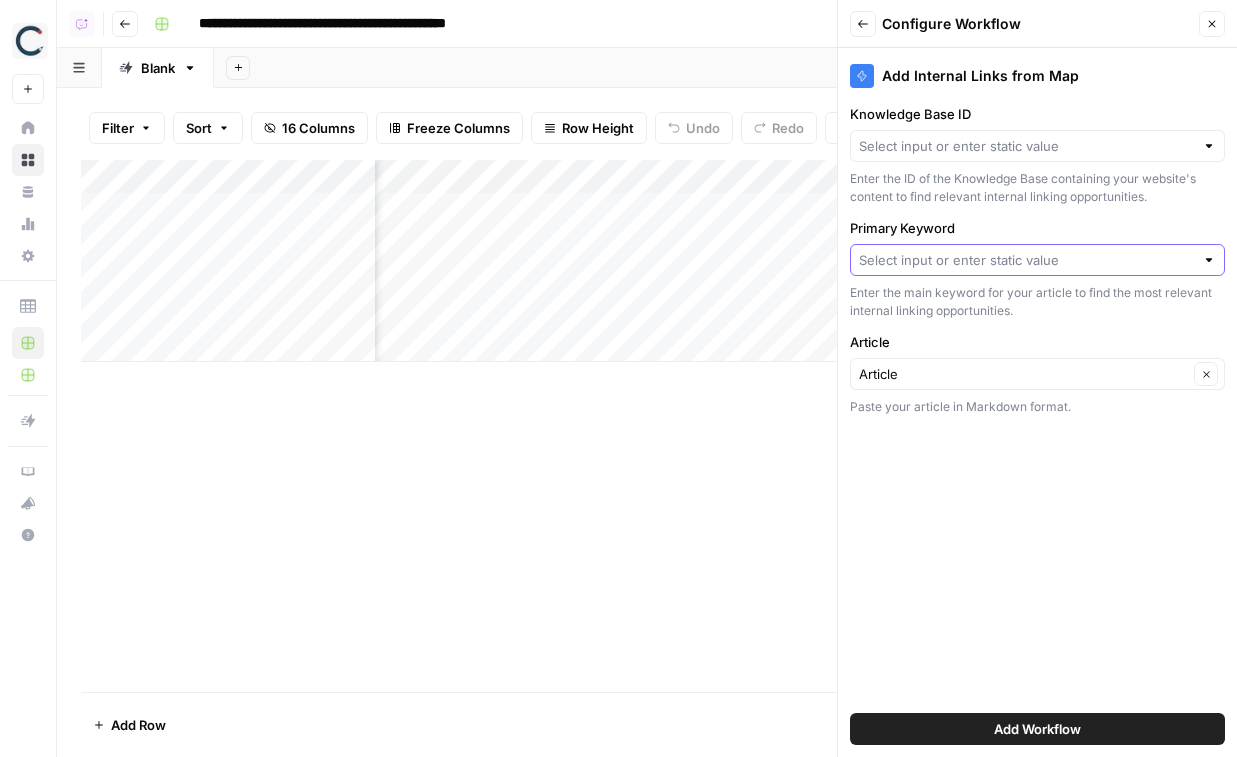 click on "Primary Keyword" at bounding box center (1026, 260) 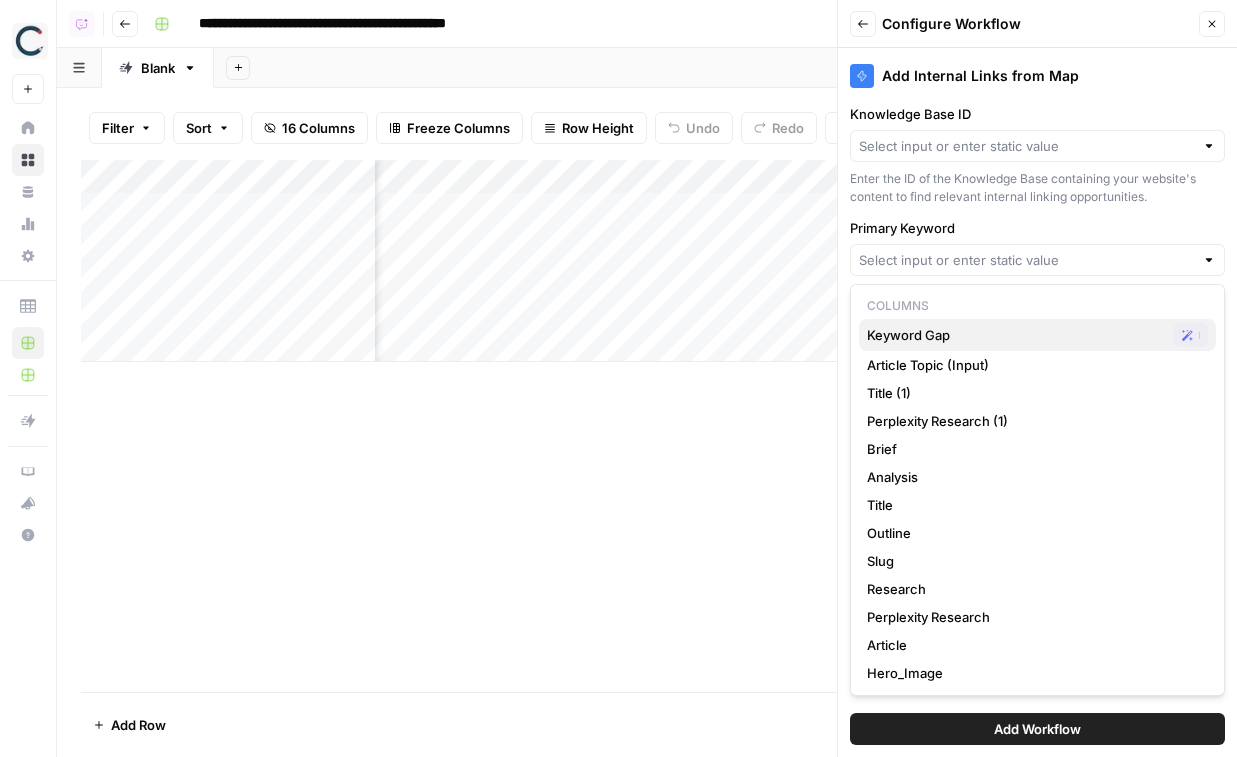 click on "Keyword Gap" at bounding box center [1016, 335] 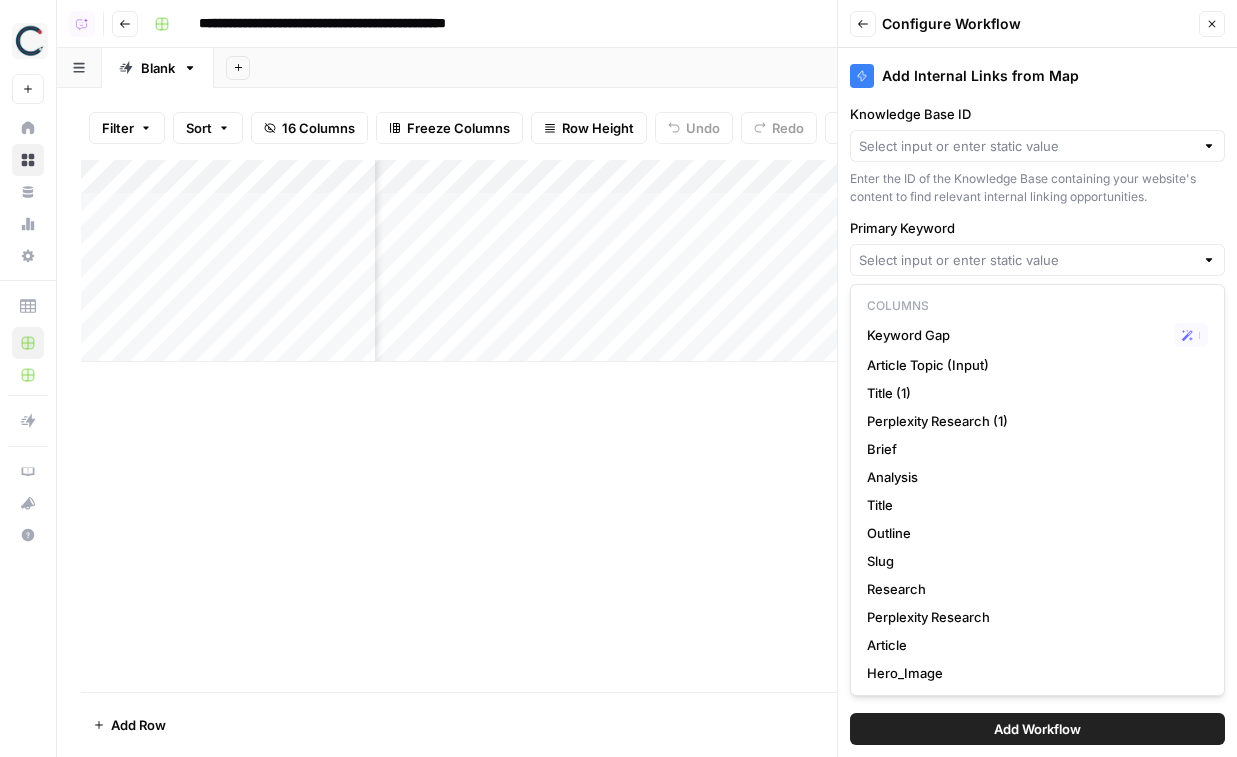 type on "Keyword Gap" 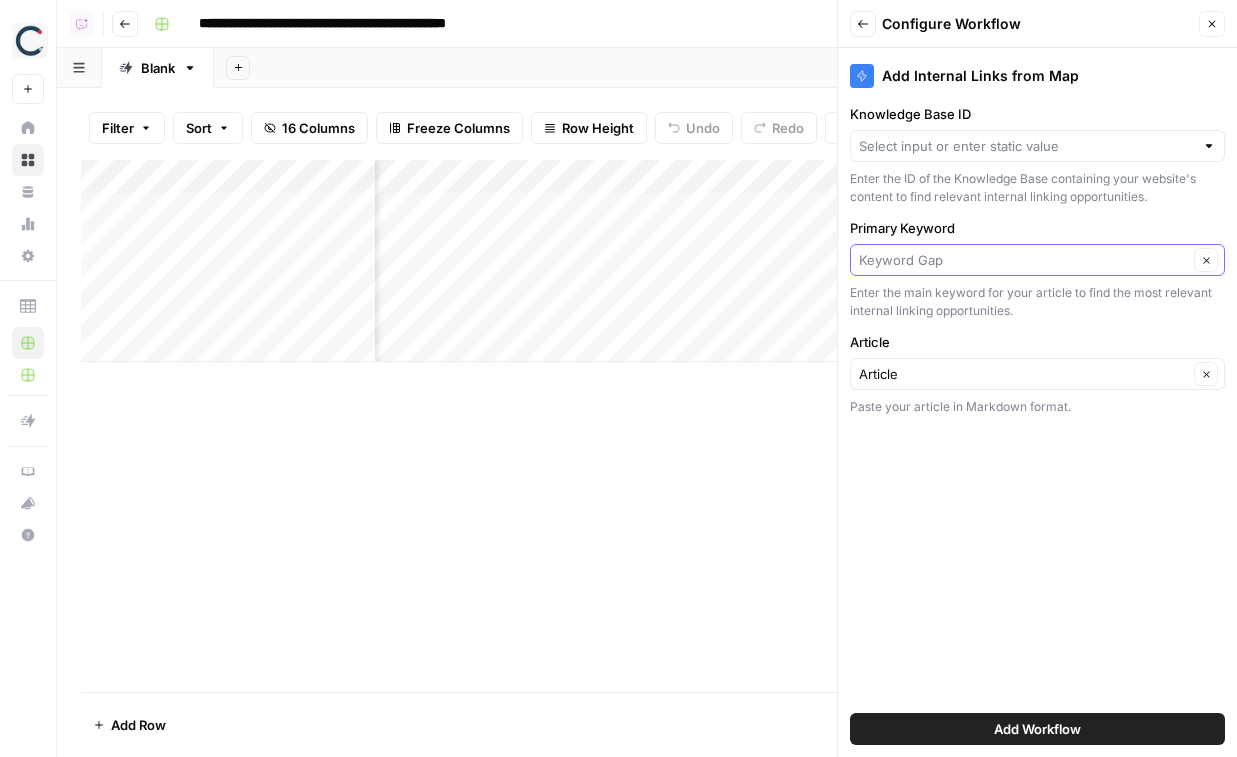 click on "Primary Keyword" at bounding box center [1023, 260] 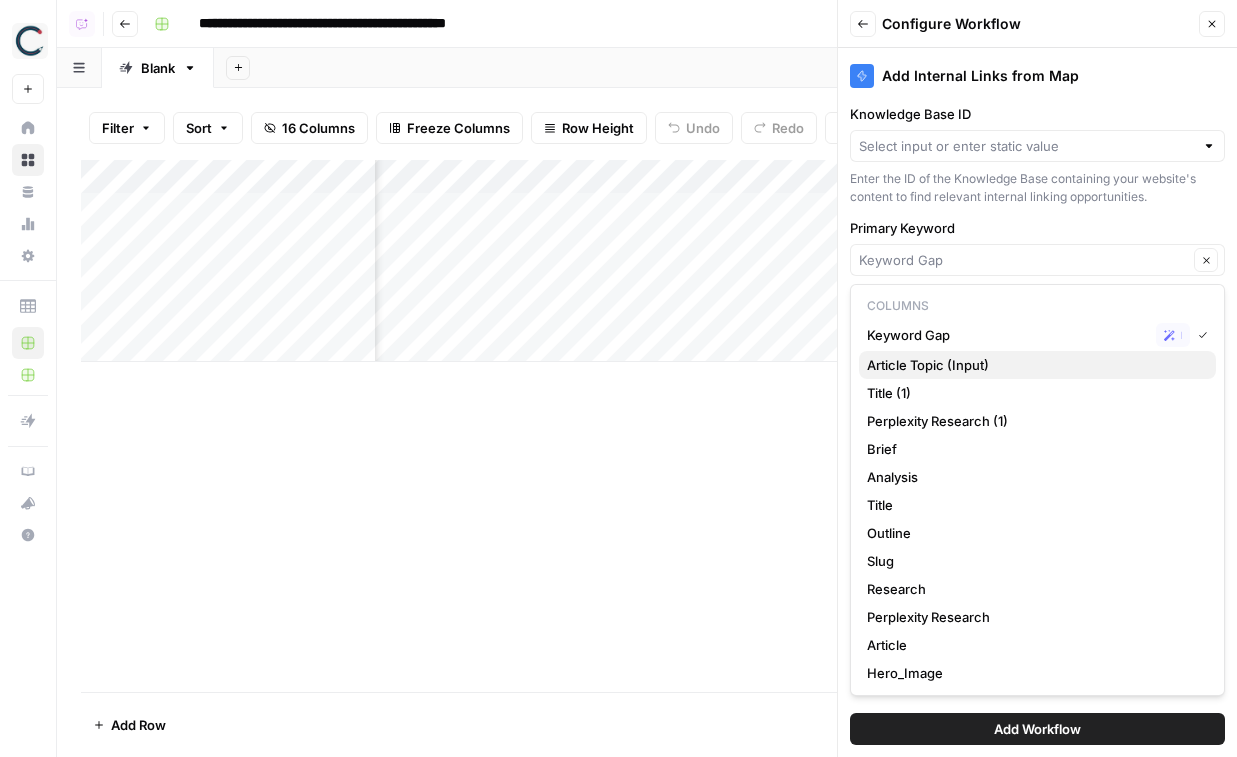 click on "Article Topic (Input)" at bounding box center (1033, 365) 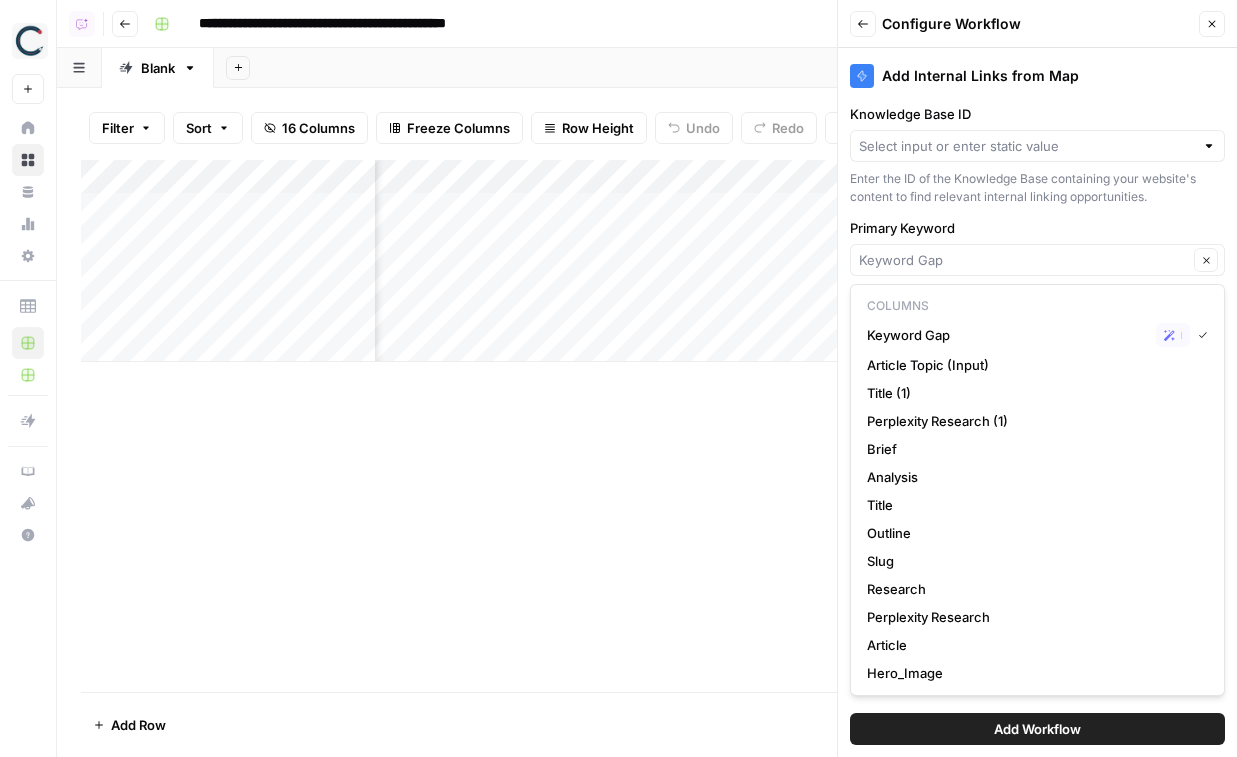 type on "Article Topic (Input)" 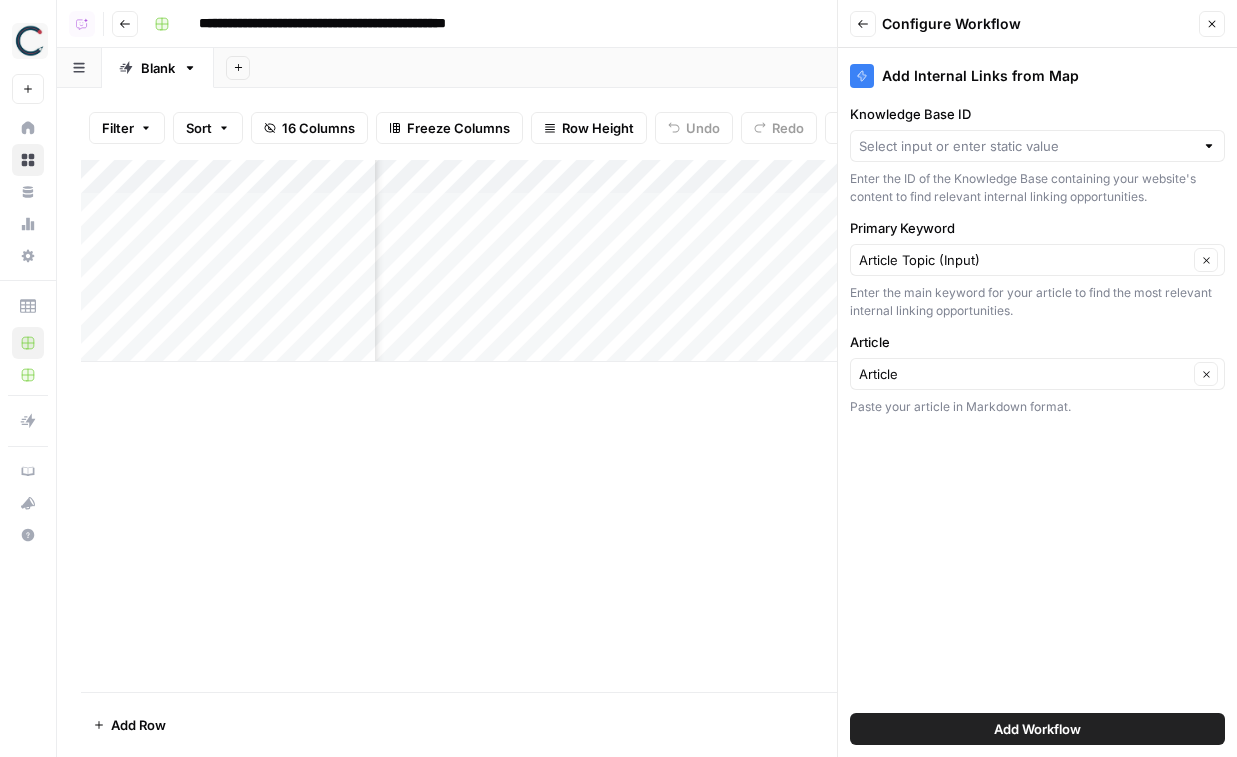 click on "Primary Keyword" at bounding box center (1037, 228) 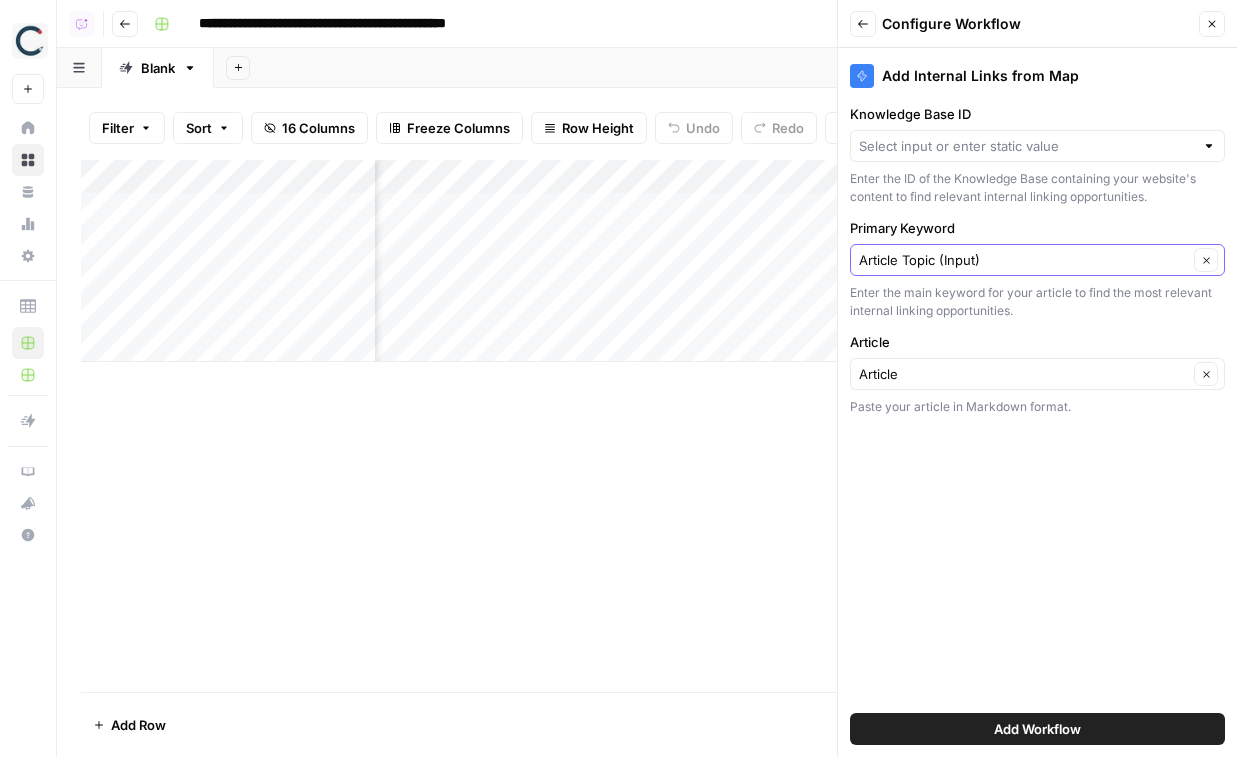 click on "Article Topic (Input)" at bounding box center [1023, 260] 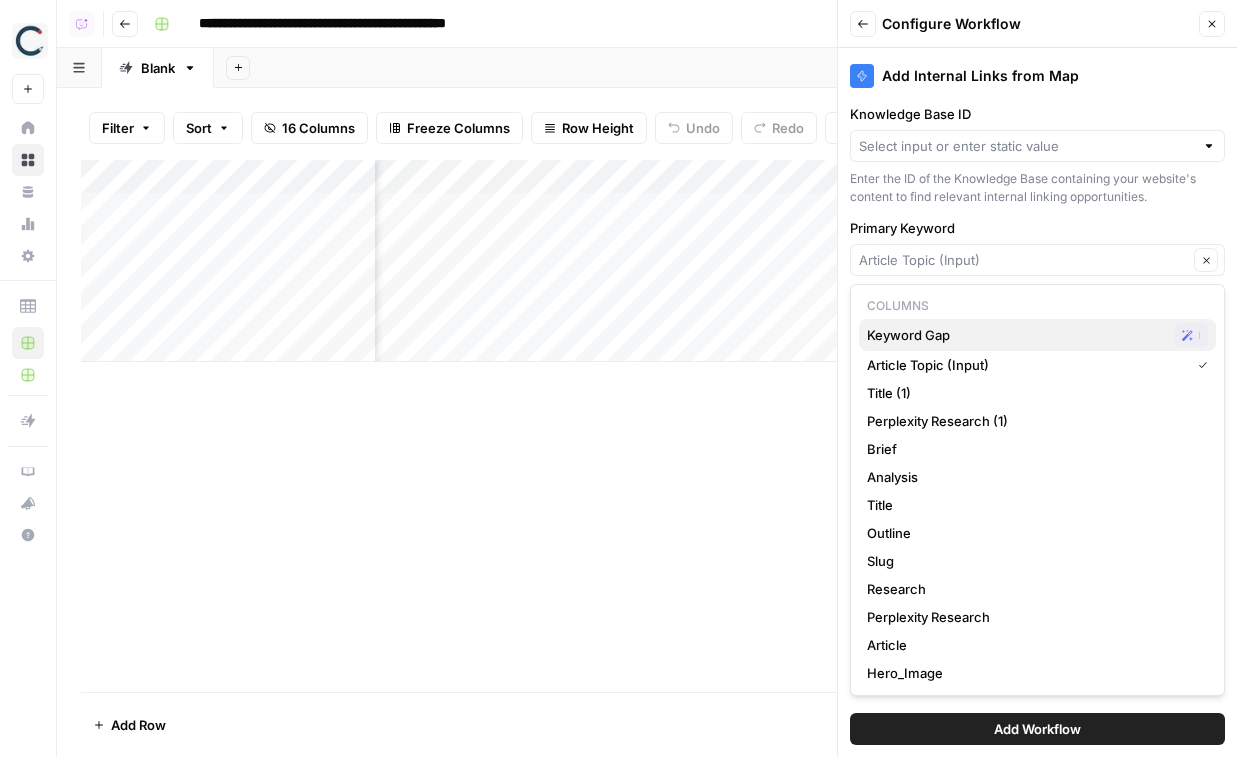 click on "Keyword Gap" at bounding box center (1016, 335) 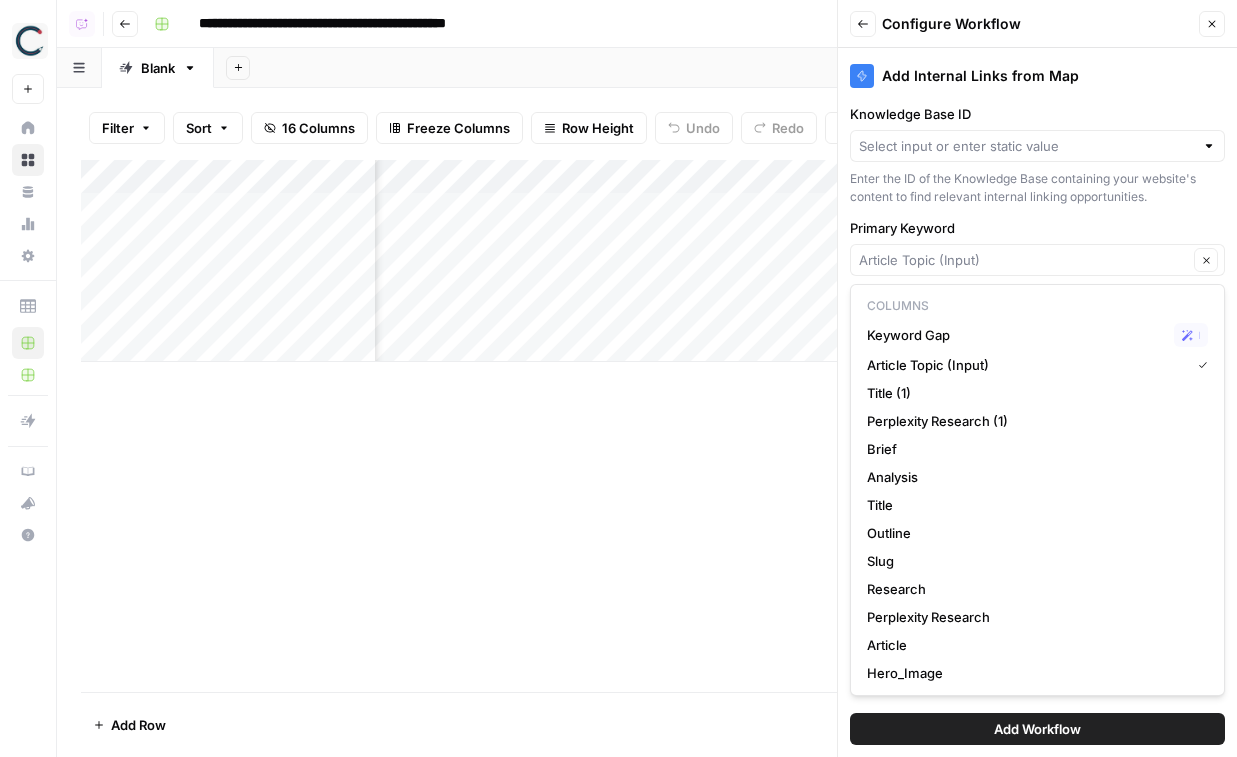 type on "Keyword Gap" 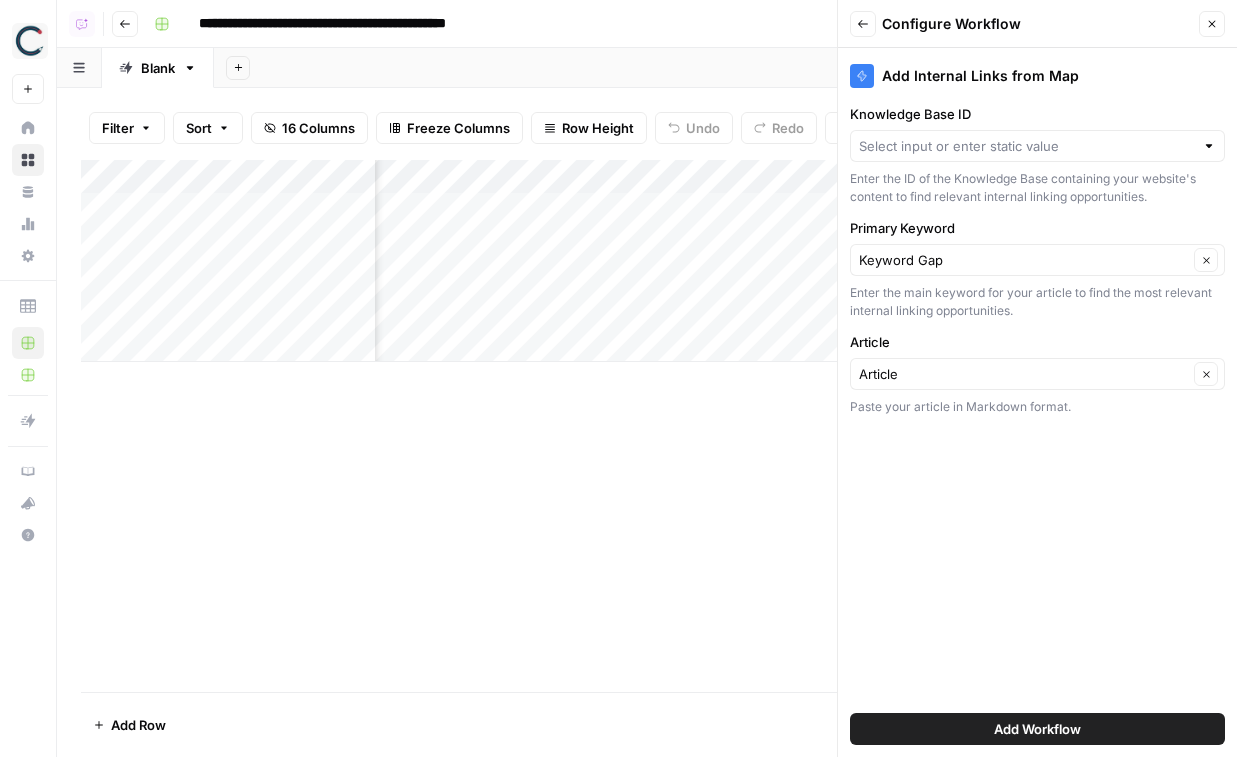 click on "Knowledge Base ID" at bounding box center [1037, 114] 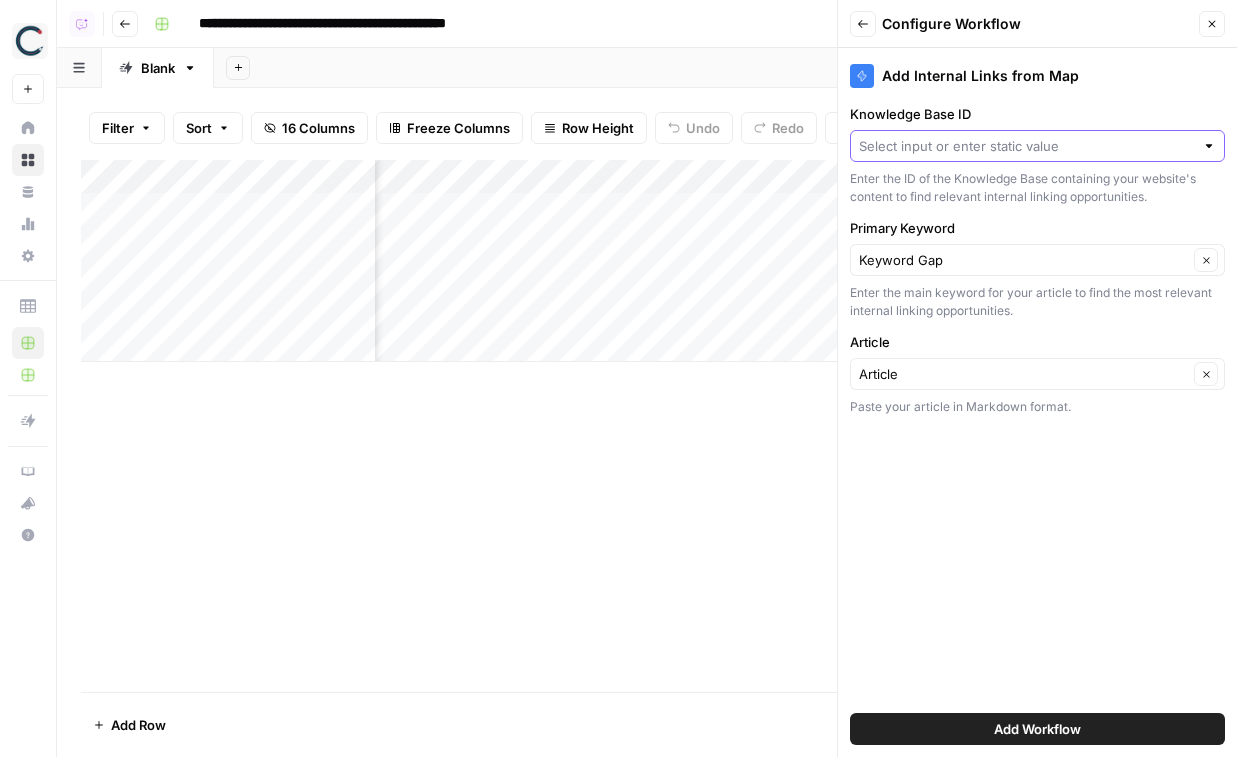 click on "Knowledge Base ID" at bounding box center (1026, 146) 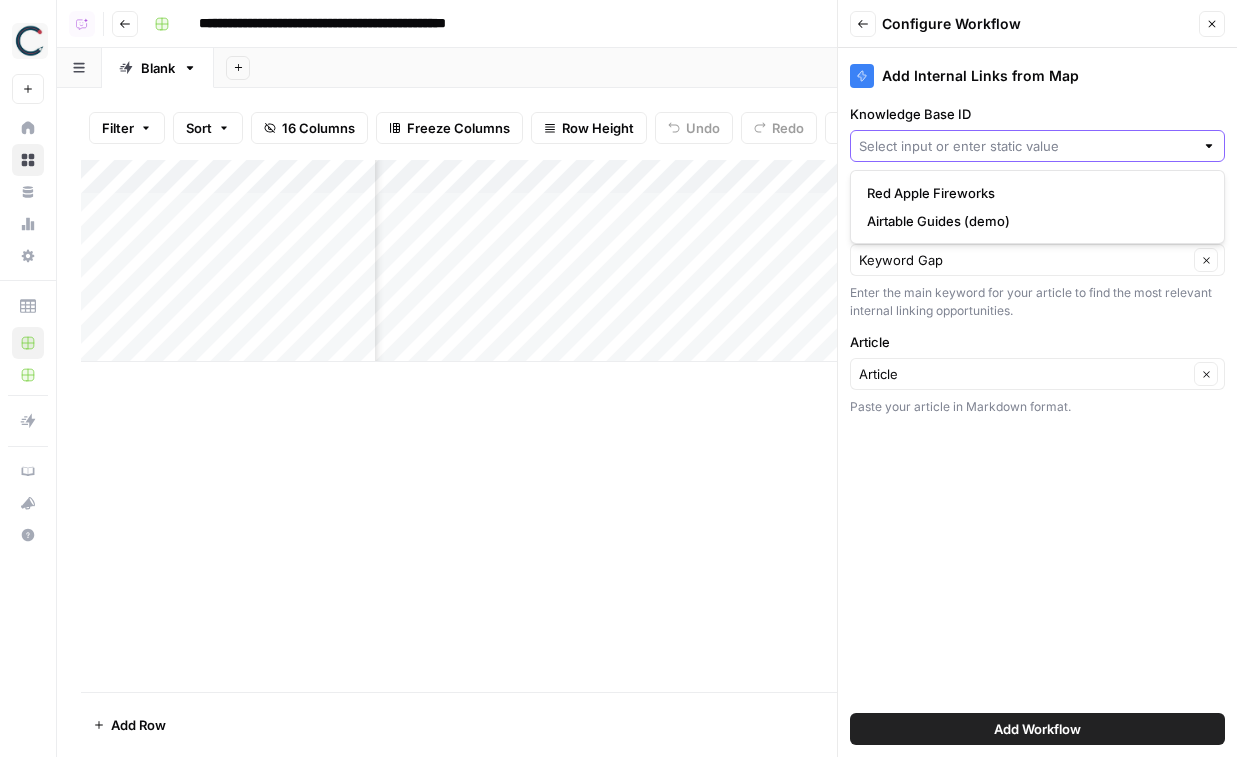 click on "Knowledge Base ID" at bounding box center (1026, 146) 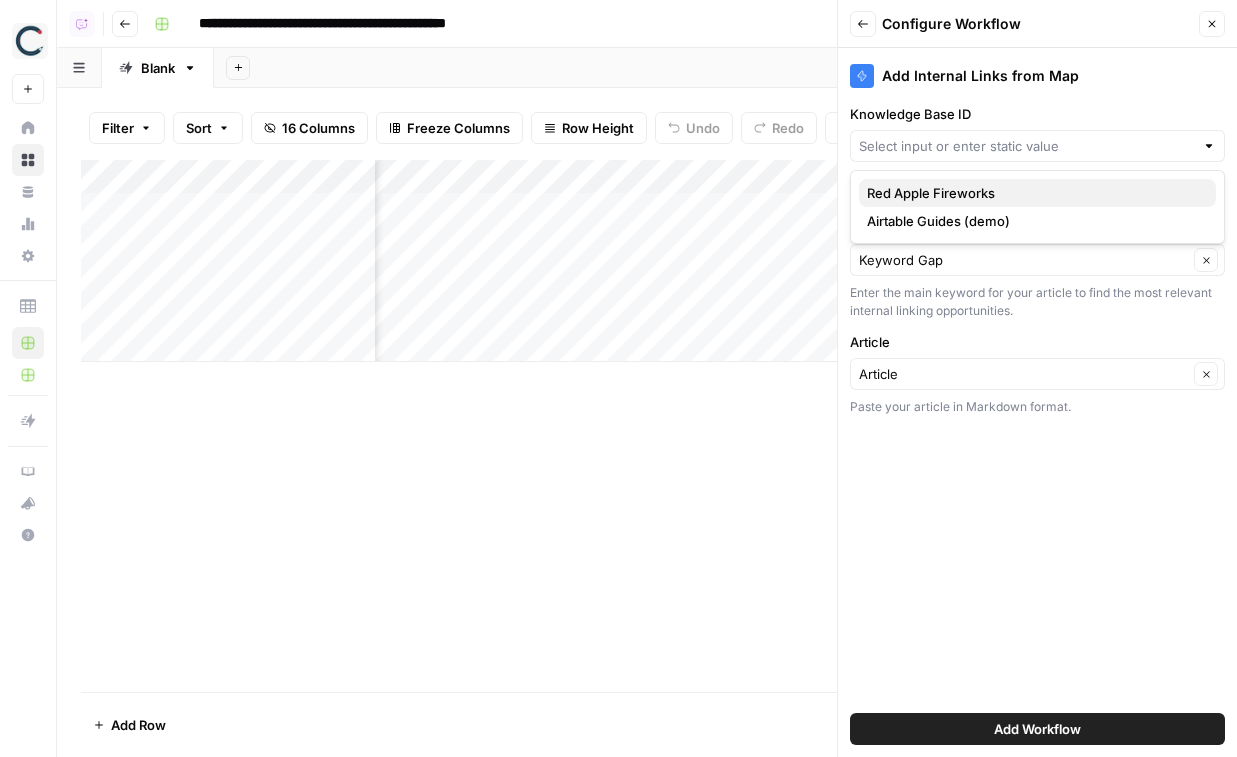 click on "Red Apple Fireworks" at bounding box center (1033, 193) 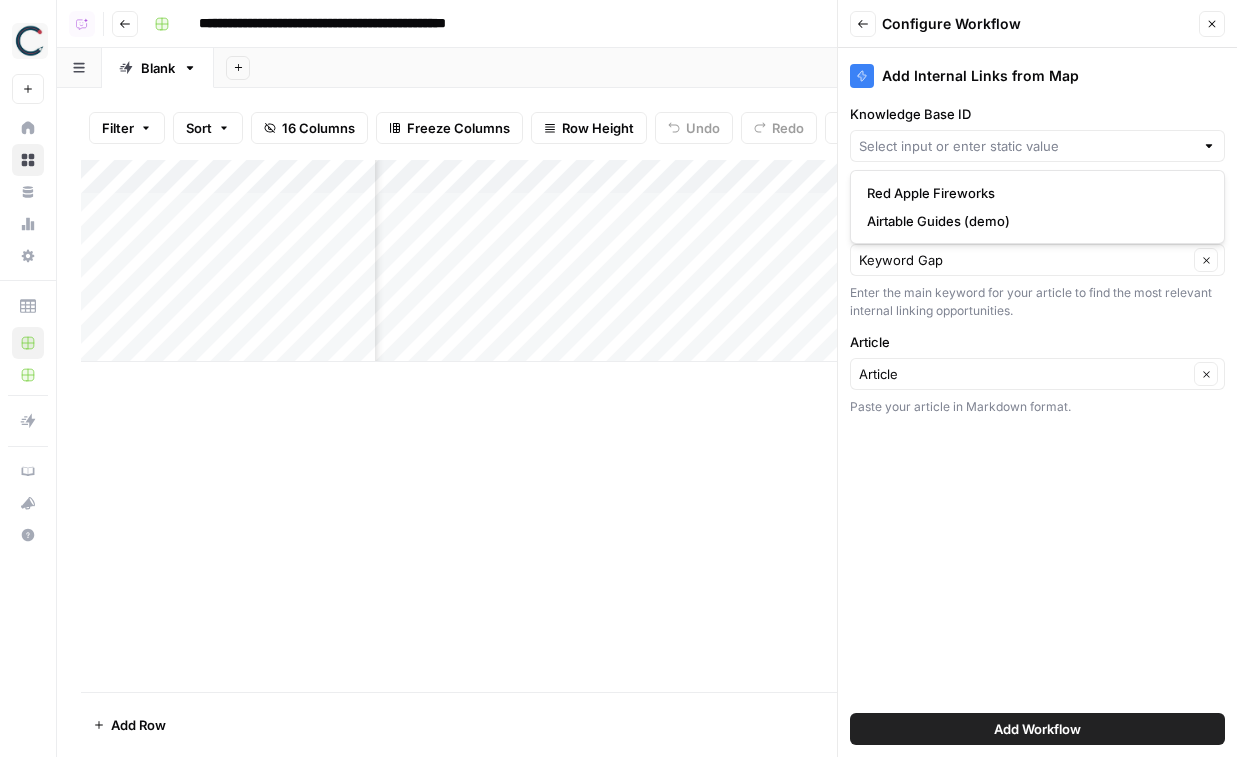 type on "Red Apple Fireworks" 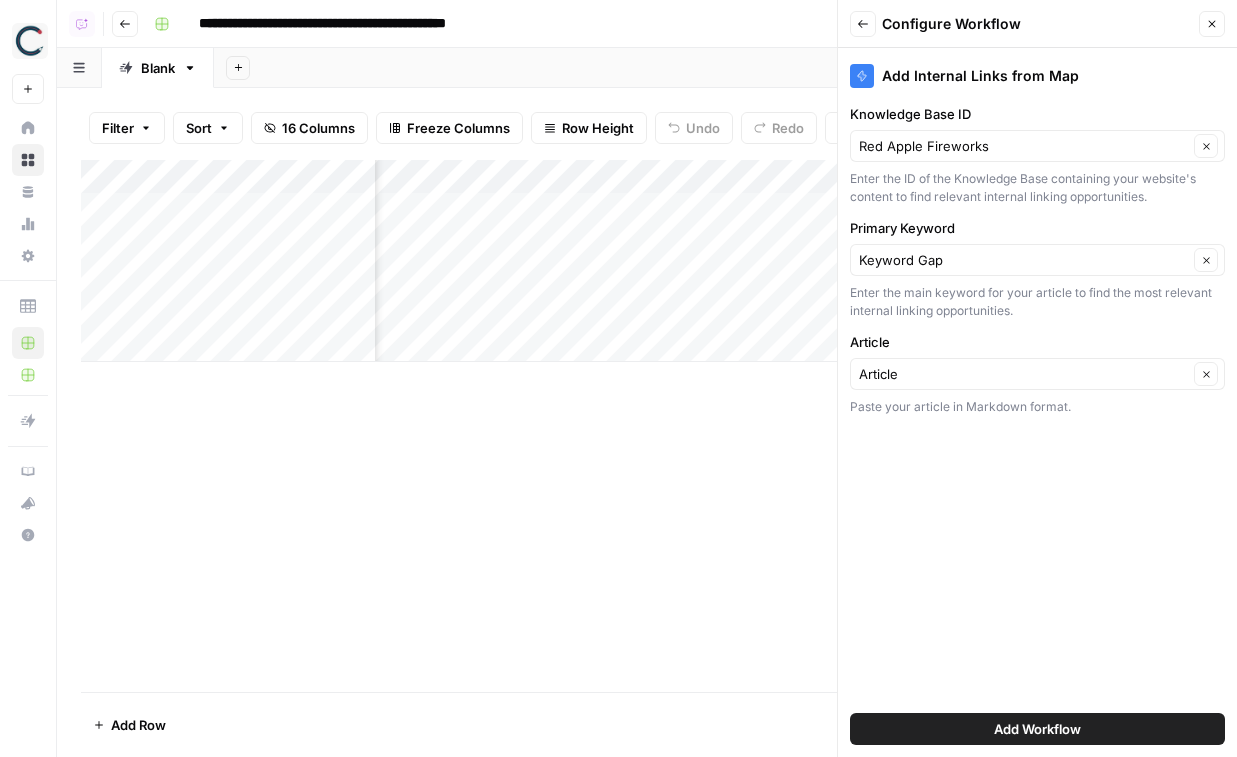 click on "Add Workflow" at bounding box center [1037, 729] 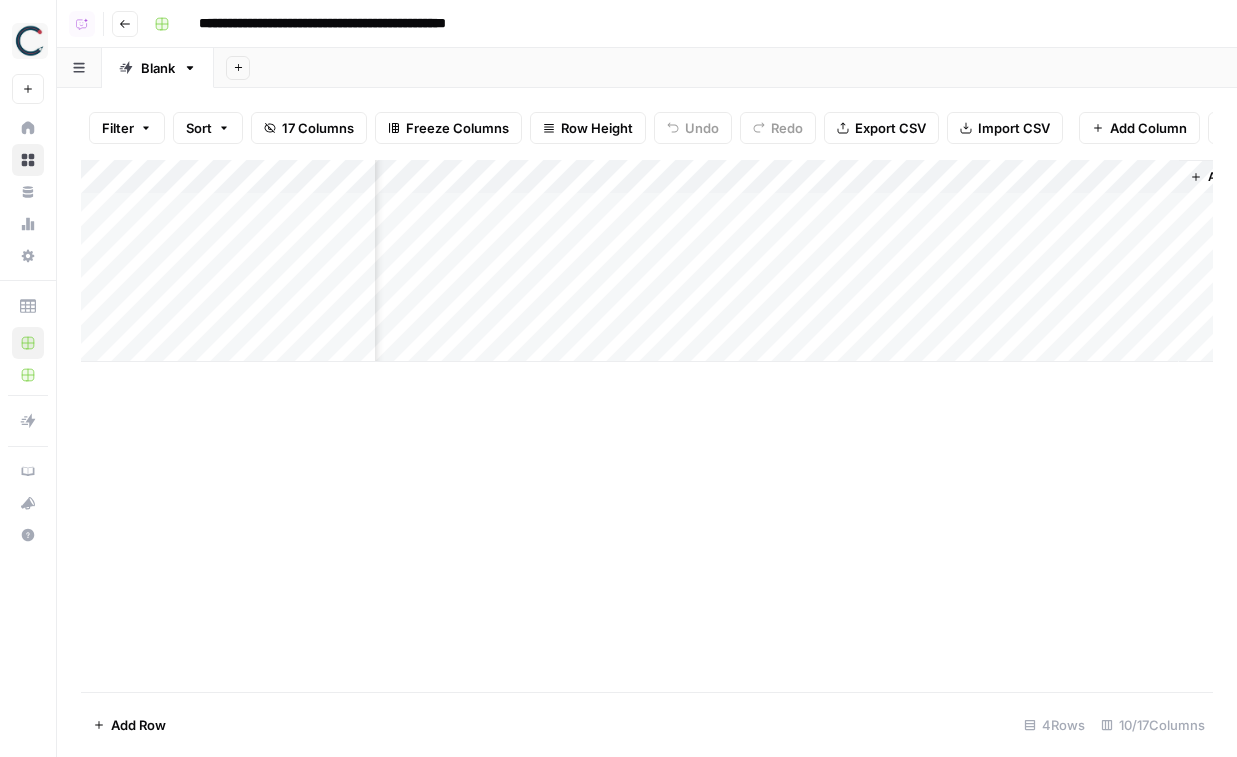 scroll, scrollTop: 0, scrollLeft: 1220, axis: horizontal 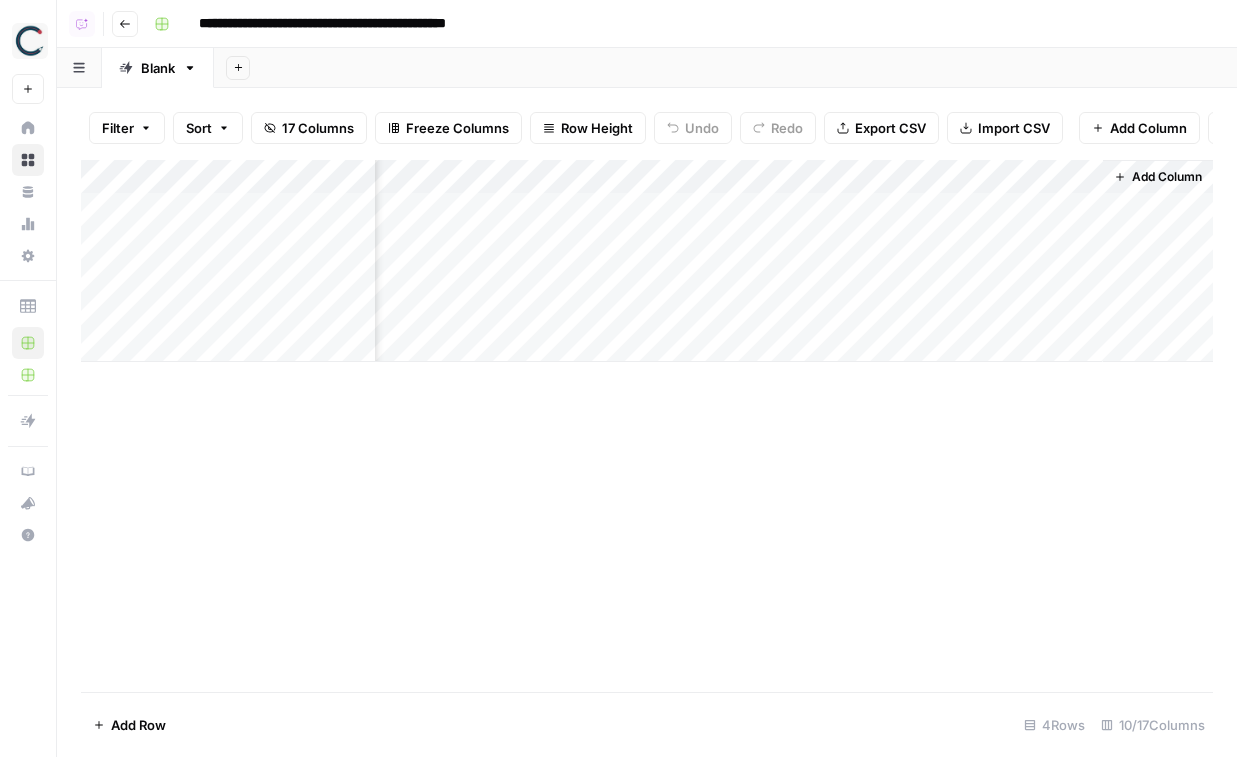 click on "Add Column" at bounding box center (647, 261) 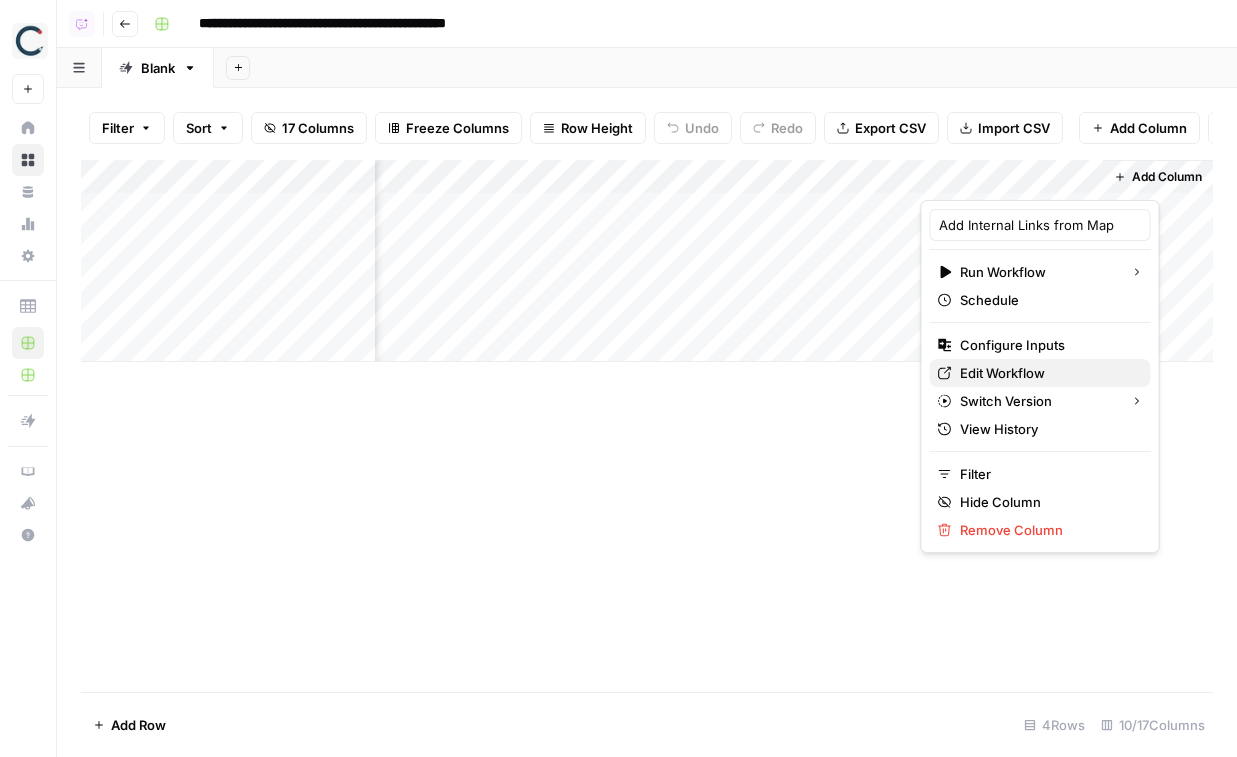 click on "Edit Workflow" at bounding box center (1047, 373) 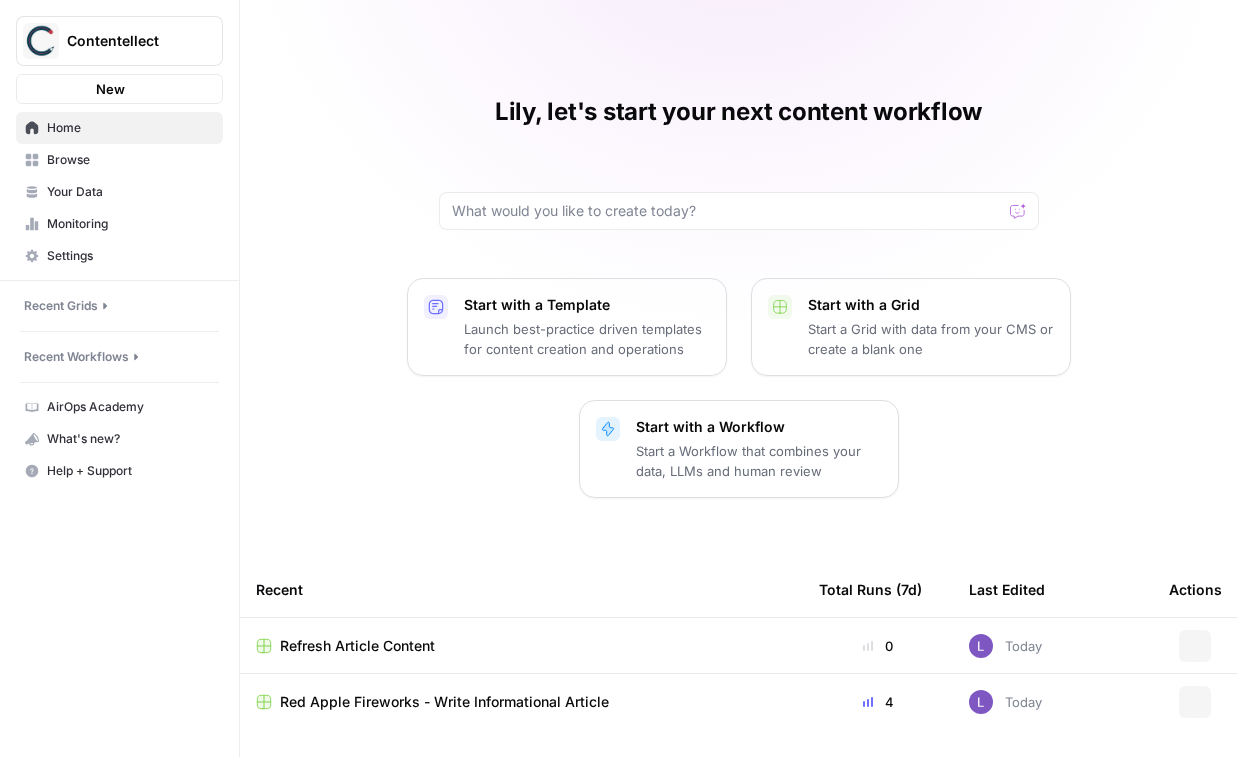 scroll, scrollTop: 0, scrollLeft: 0, axis: both 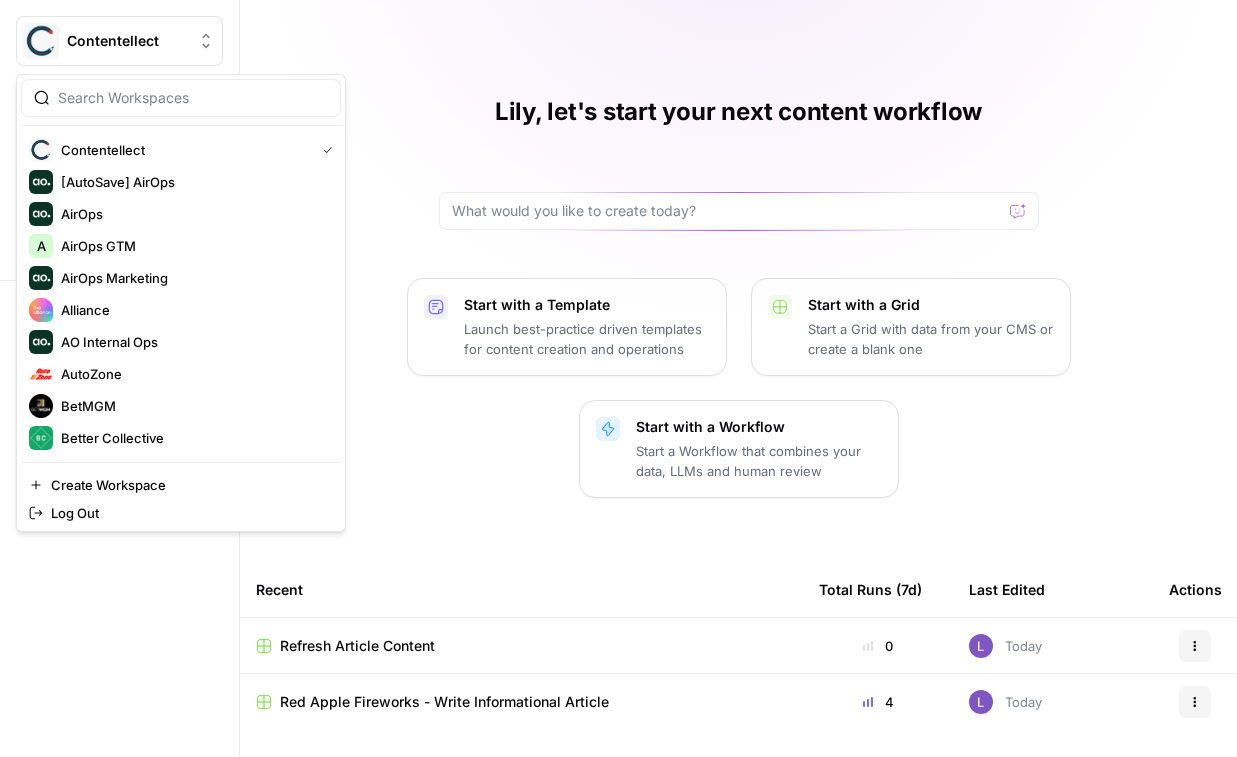 click on "Contentellect" at bounding box center (127, 41) 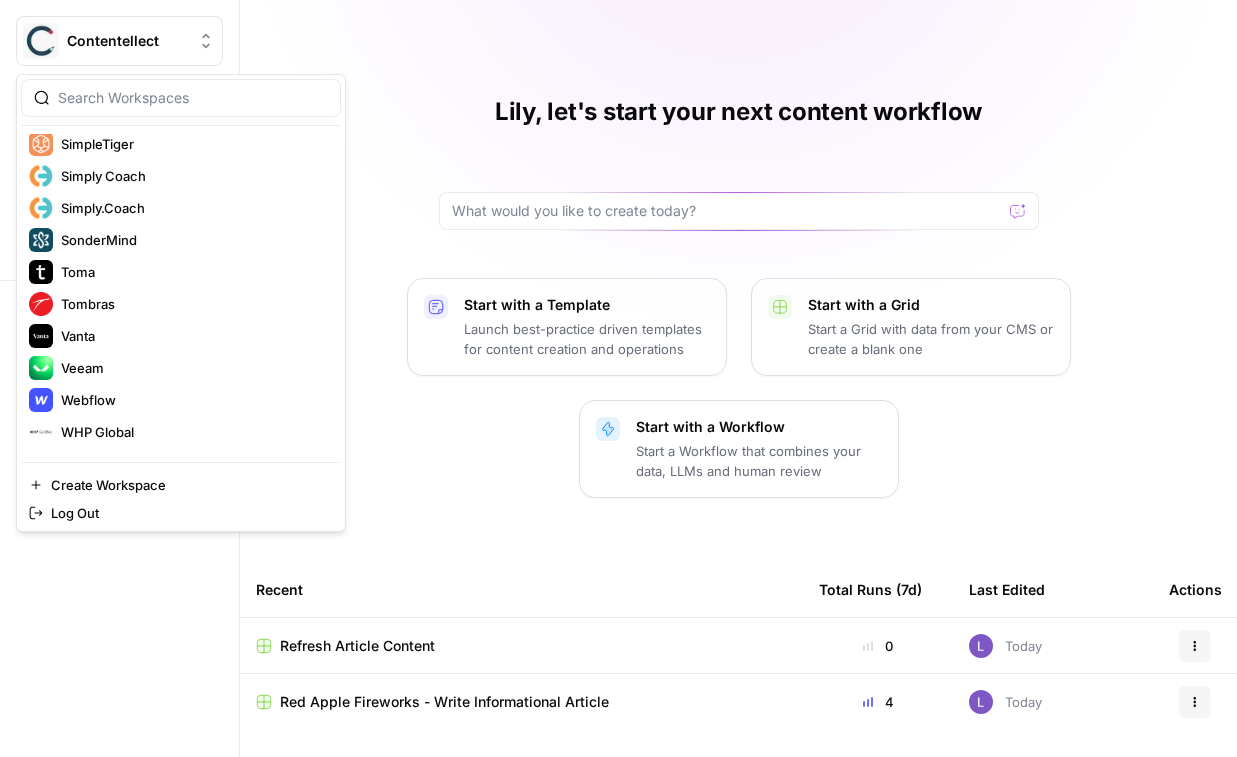 scroll, scrollTop: 1280, scrollLeft: 0, axis: vertical 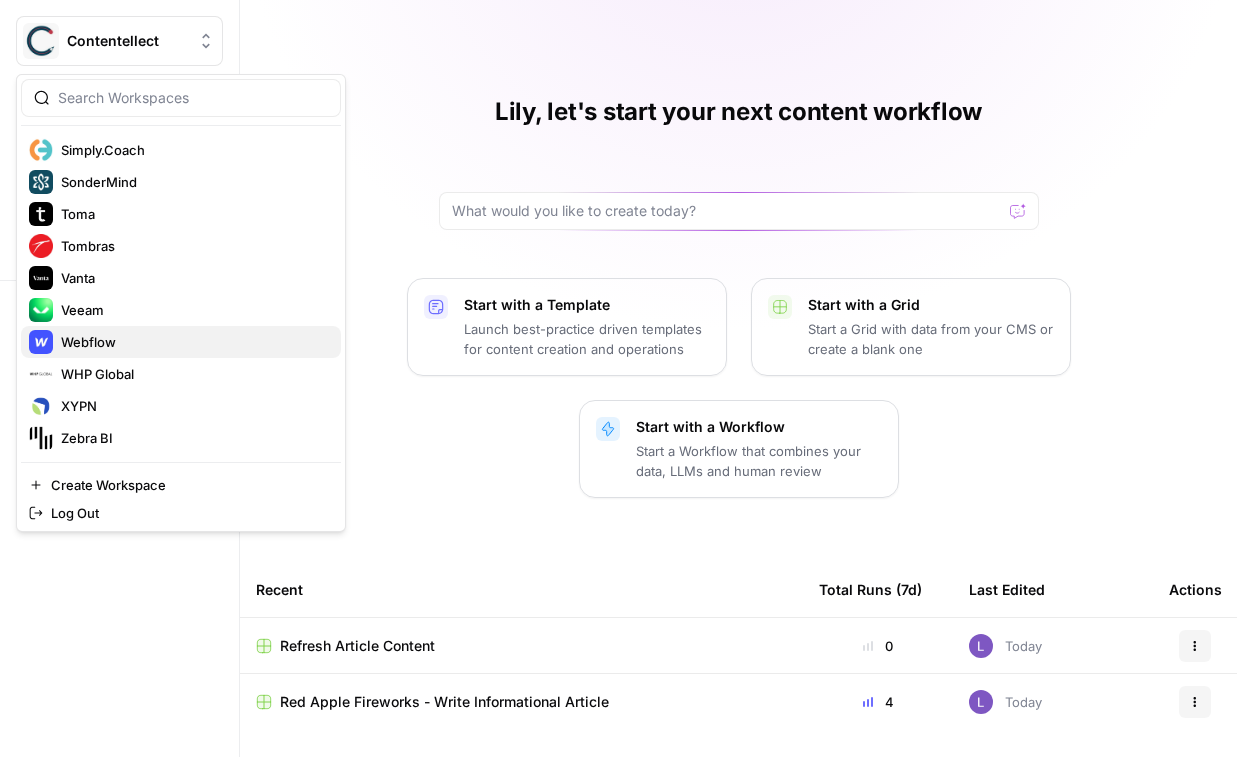 click on "Webflow" at bounding box center [193, 342] 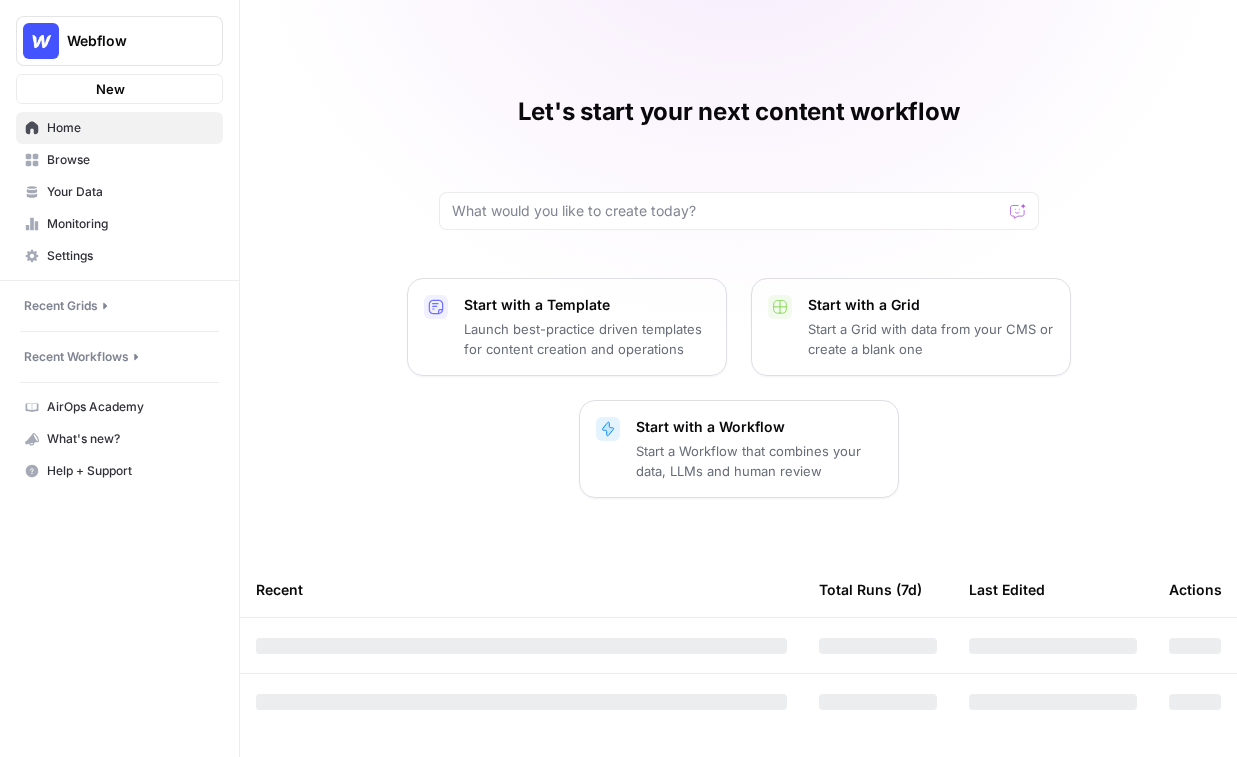 scroll, scrollTop: 0, scrollLeft: 0, axis: both 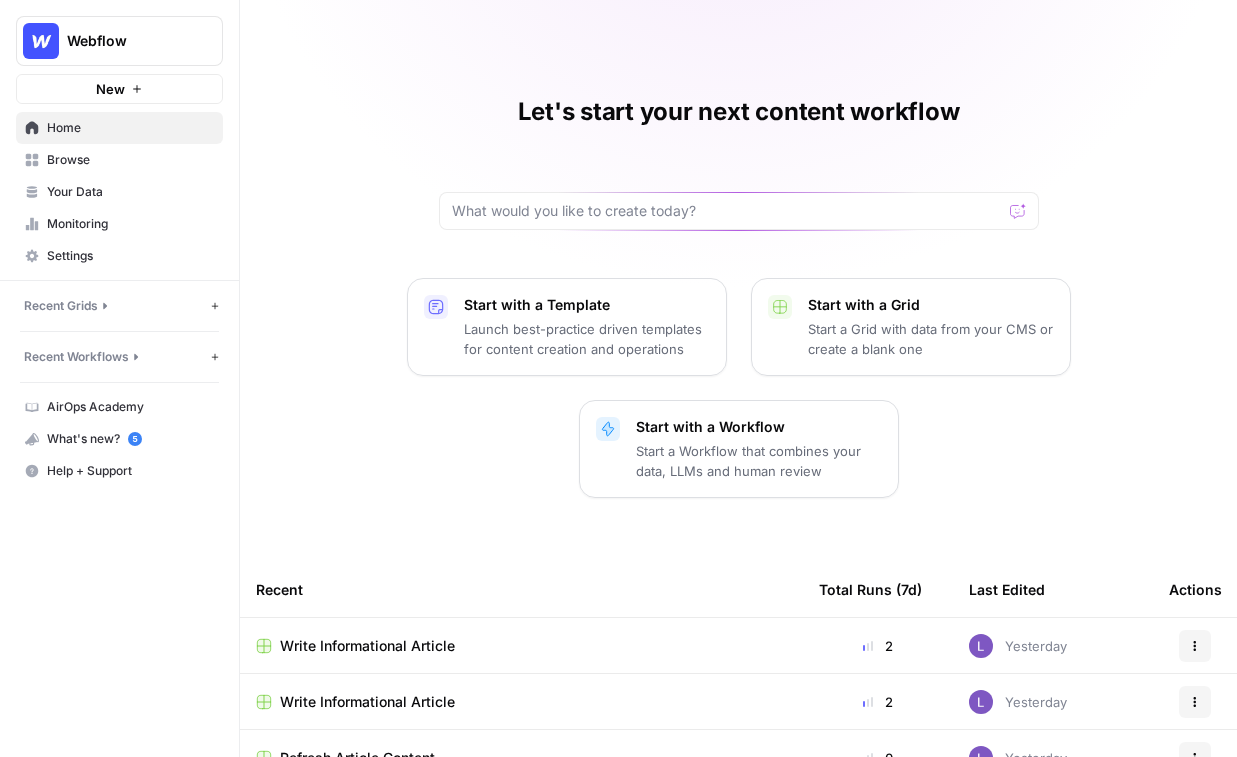 click on "Your Data" at bounding box center [130, 192] 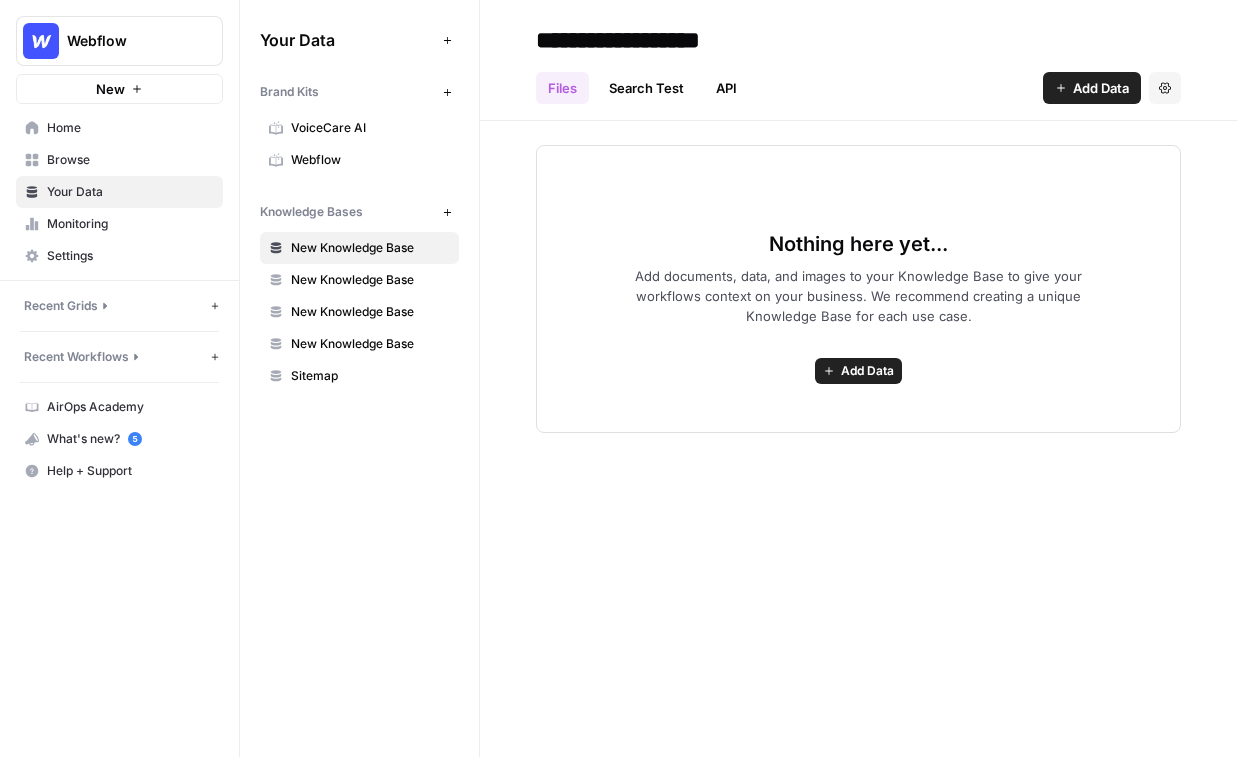click on "VoiceCare AI" at bounding box center [370, 128] 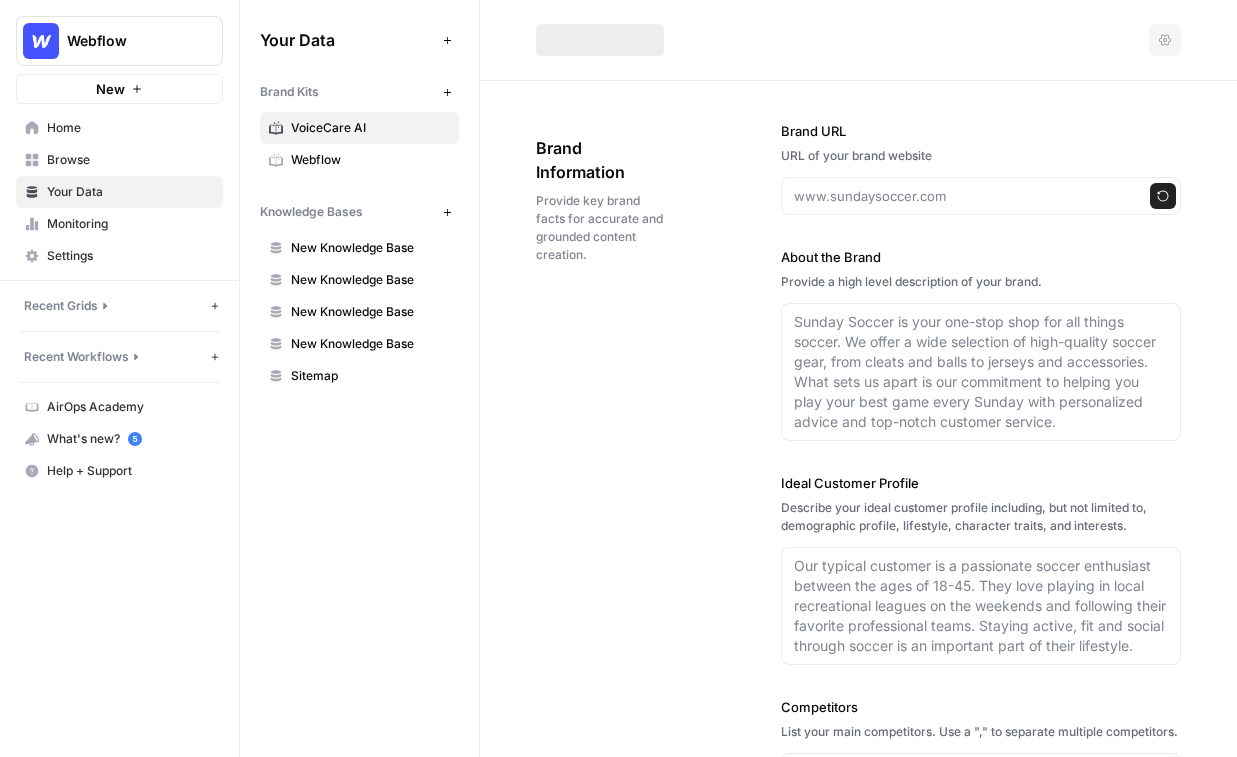 type on "https://voicecare.ai/" 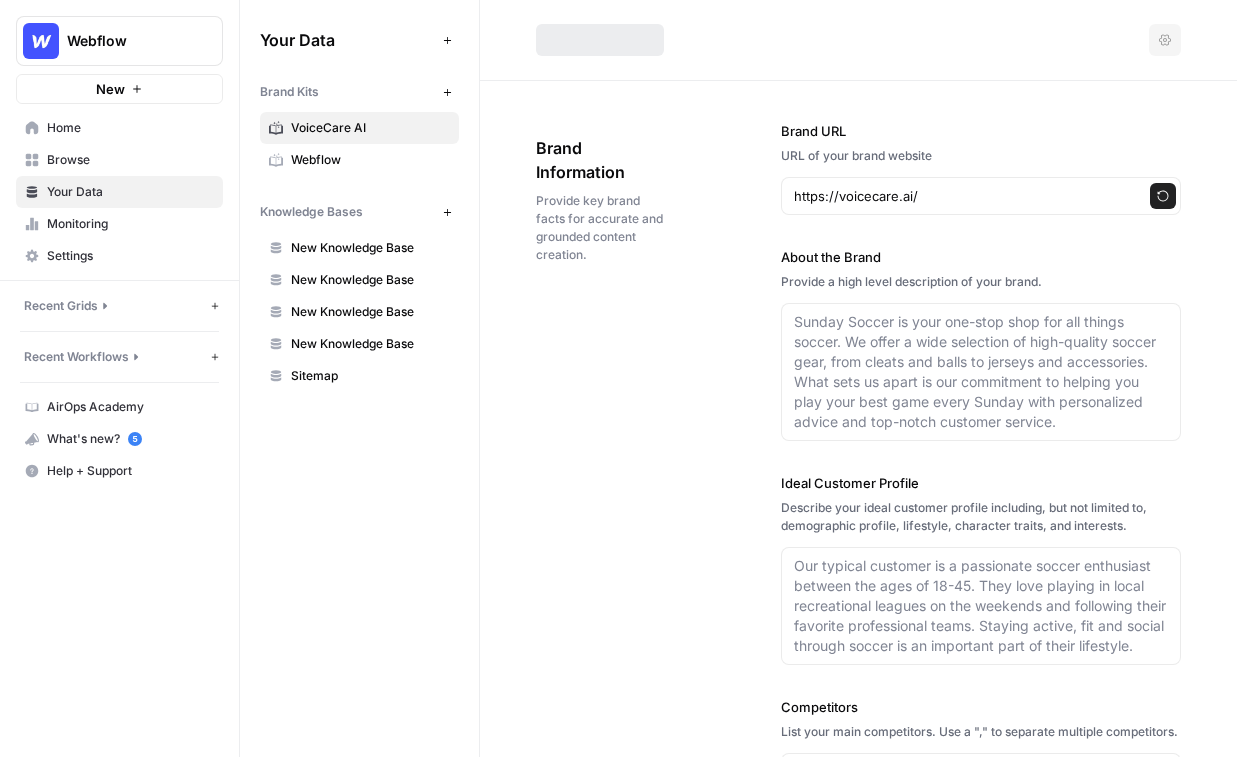 type on "VoiceCare AI is an agentic artificial intelligence company focused on transforming healthcare administration. Their platform, powered by Healthcare Administration General Intelligence (HAGI), automates and optimizes complex administrative conversations and tasks, converting them into structured notes in near real-time. VoiceCare AI's solutions, including their automated Voice AI Agent 'Joy', are designed to reduce administrative burden, improve data quality, and deliver significant time and cost savings for healthcare organizations. The platform is SOC 2 Type II attested and HIPAA-compliant, ensuring high standards of security and privacy. With strategic investment from Mayo Clinic and a recent $4.54M seed round, VoiceCare AI is positioned to drive radical efficiencies in healthcare operations." 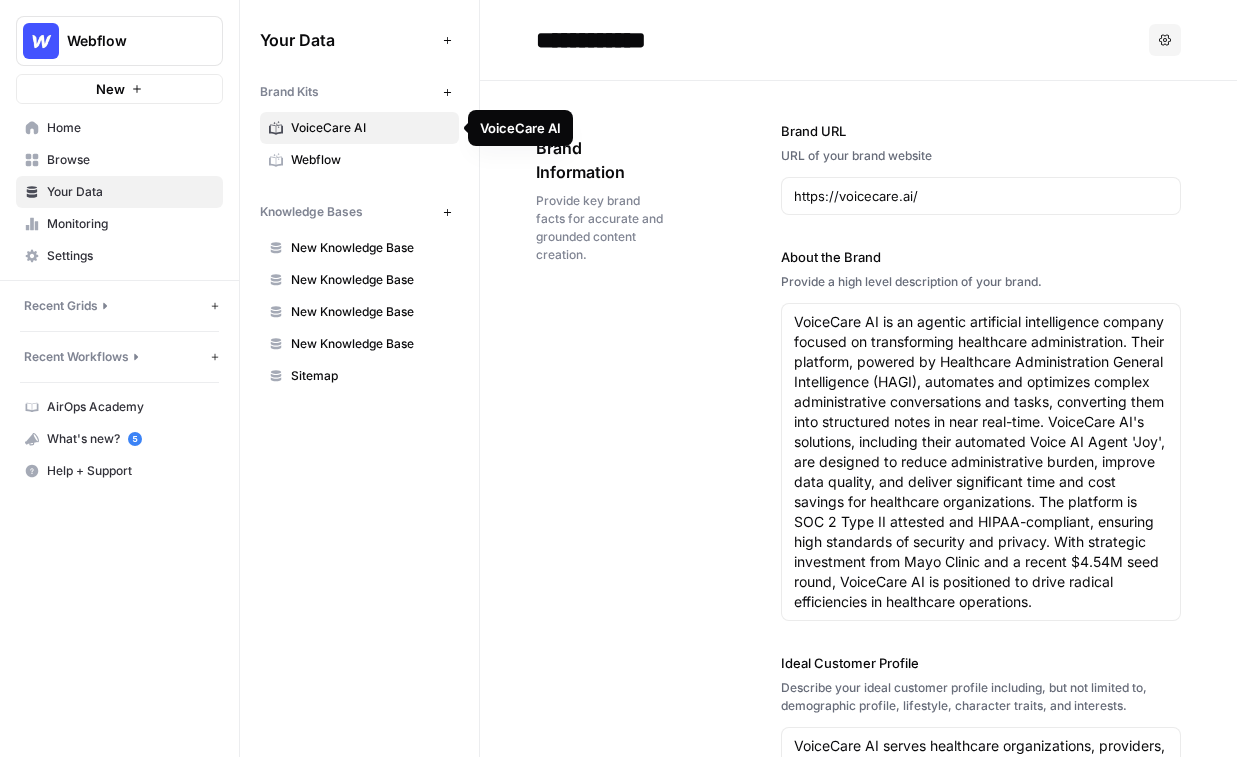 click on "Options" at bounding box center (1165, 40) 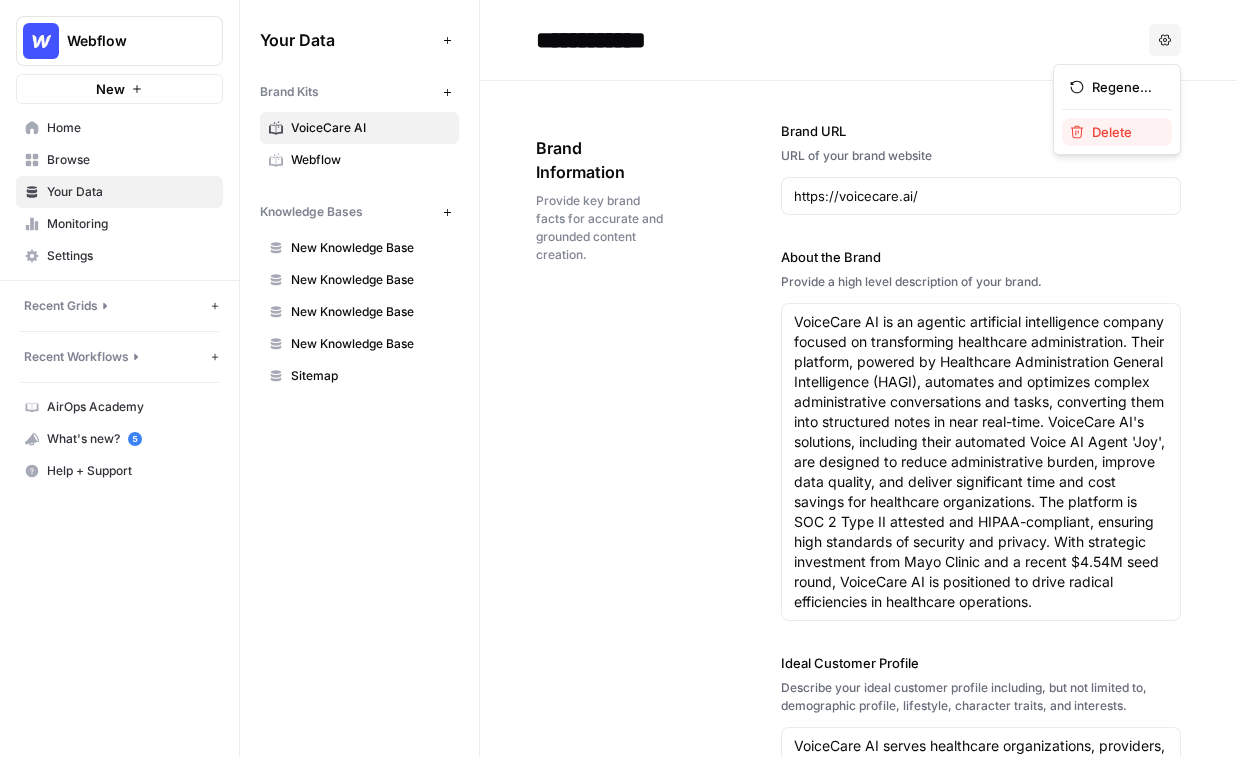 click on "Delete" at bounding box center [1117, 132] 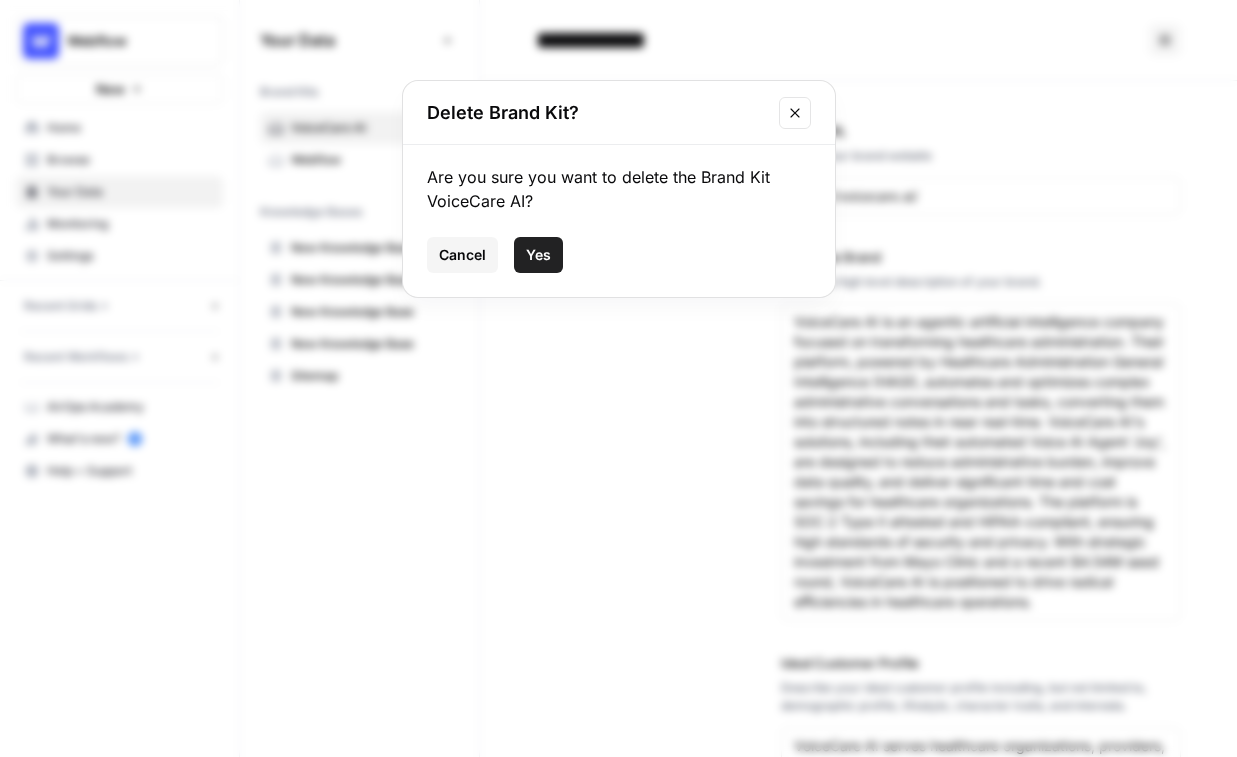 click on "Yes" at bounding box center [538, 255] 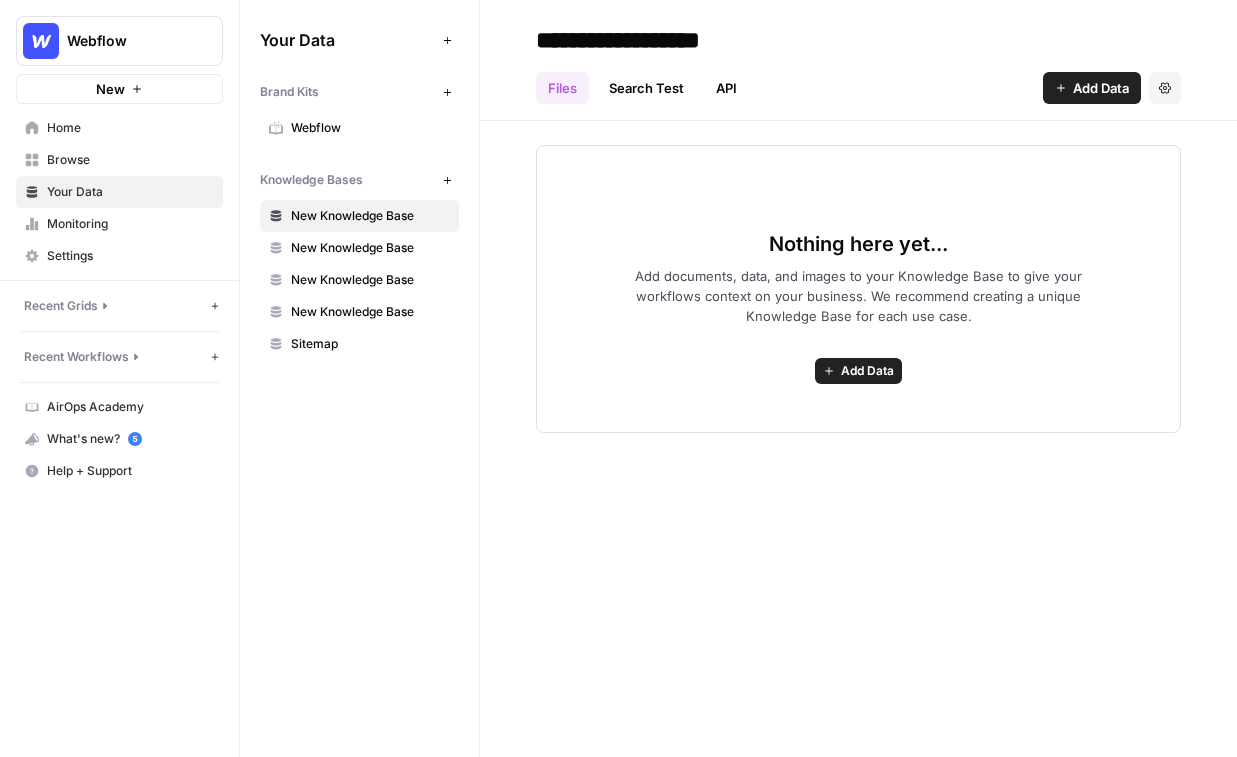click on "Webflow" at bounding box center (370, 128) 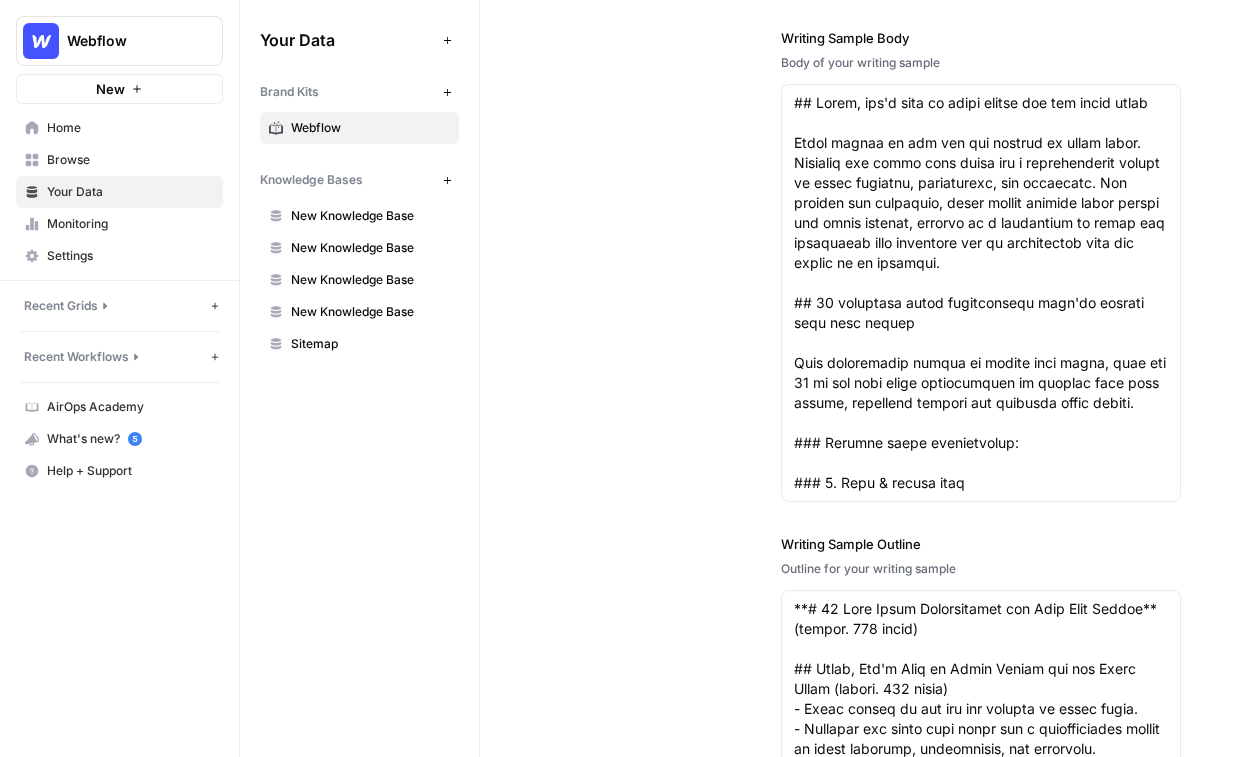 scroll, scrollTop: 2919, scrollLeft: 0, axis: vertical 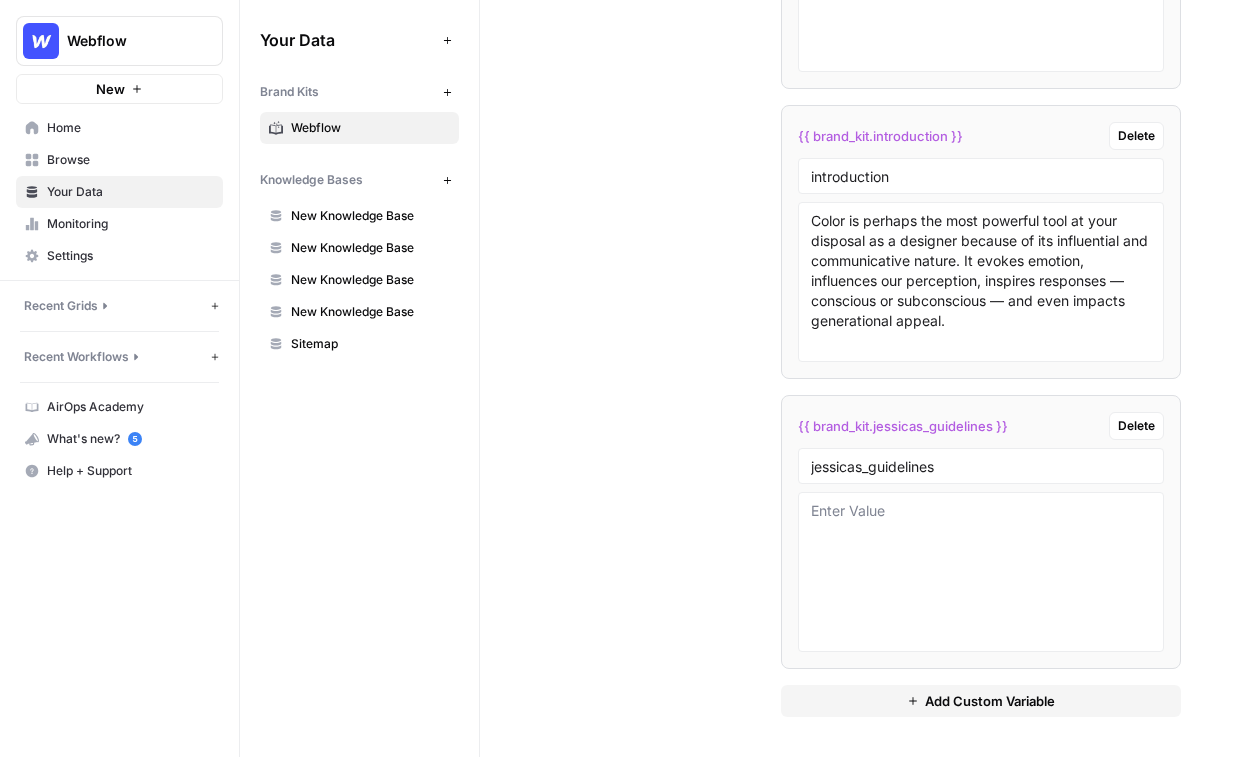 click on "Browse" at bounding box center (119, 160) 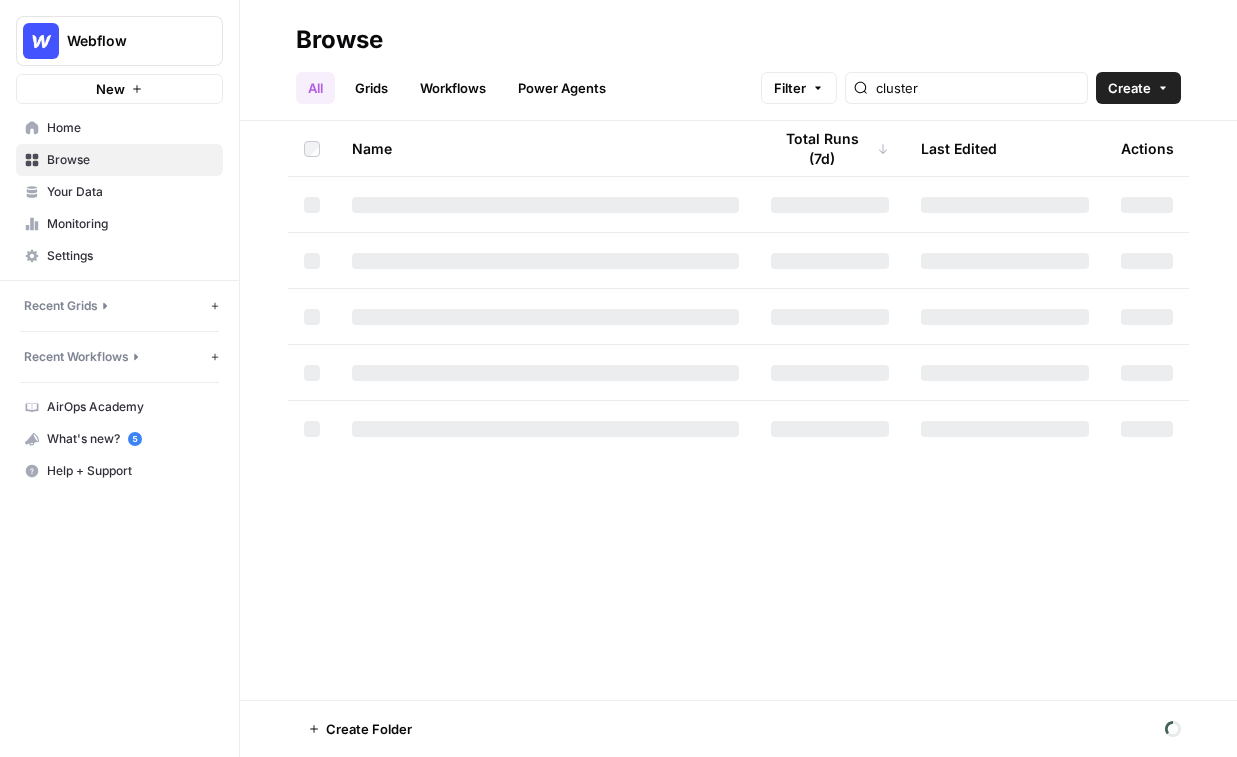 click on "Home" at bounding box center [130, 128] 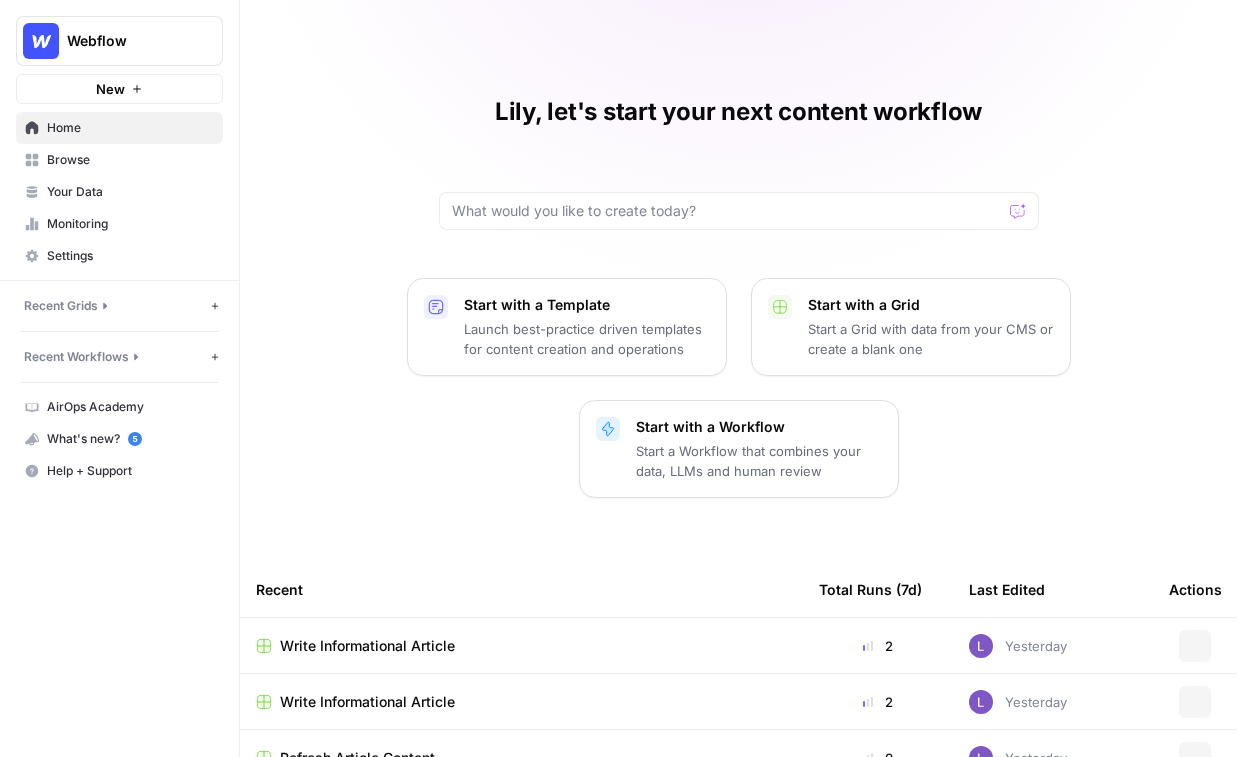 click on "Webflow" at bounding box center [127, 41] 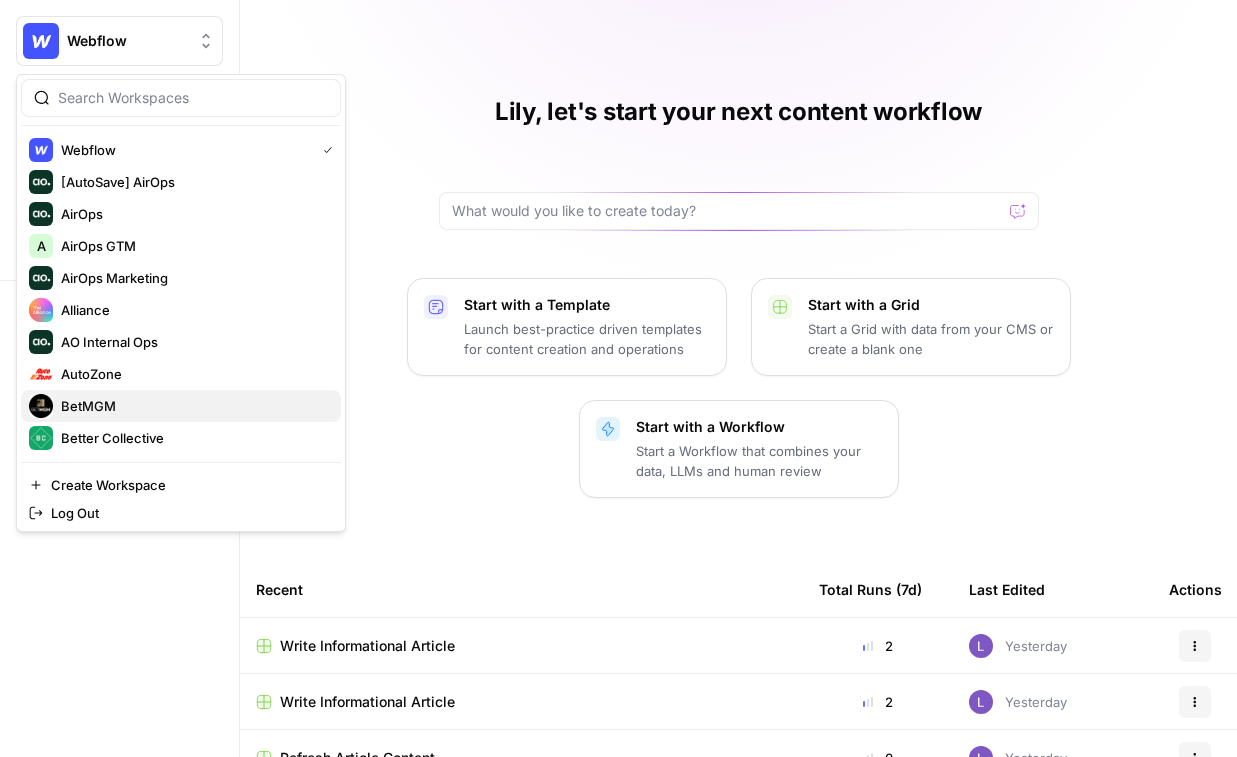 scroll, scrollTop: 1280, scrollLeft: 0, axis: vertical 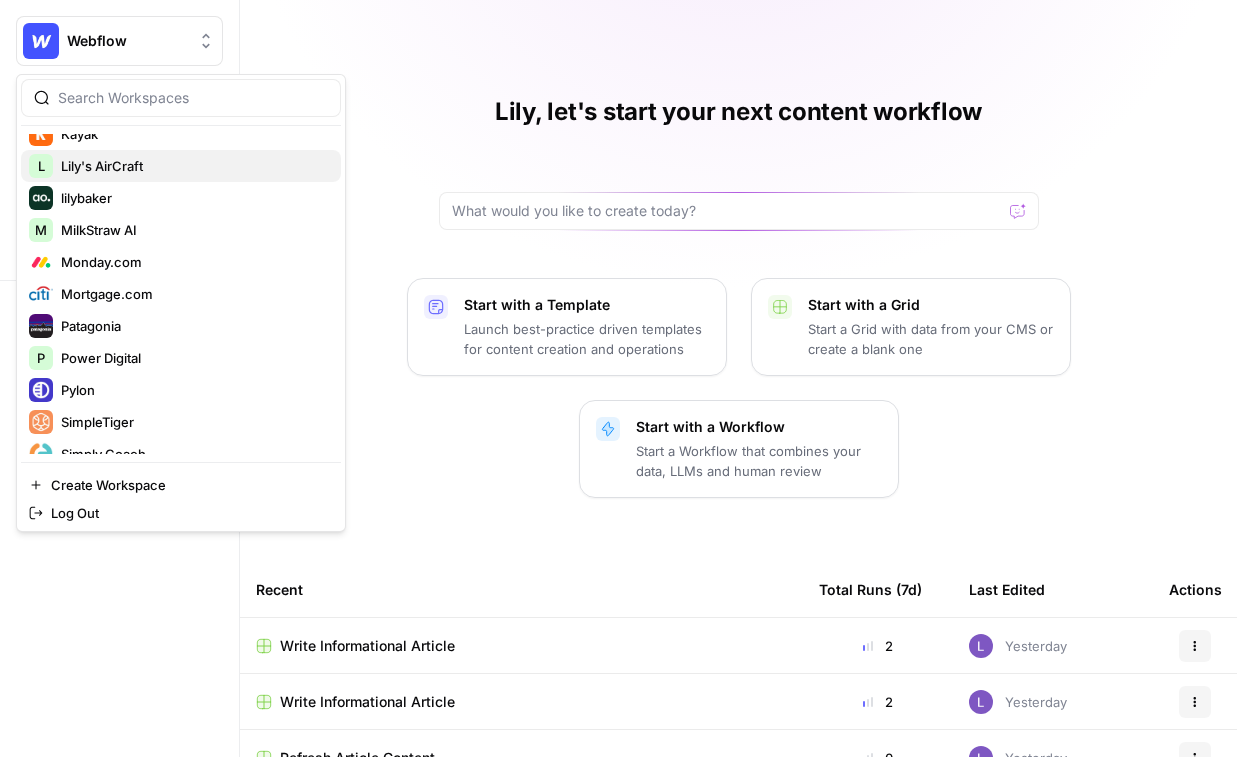 click on "Lily's AirCraft" at bounding box center [193, 166] 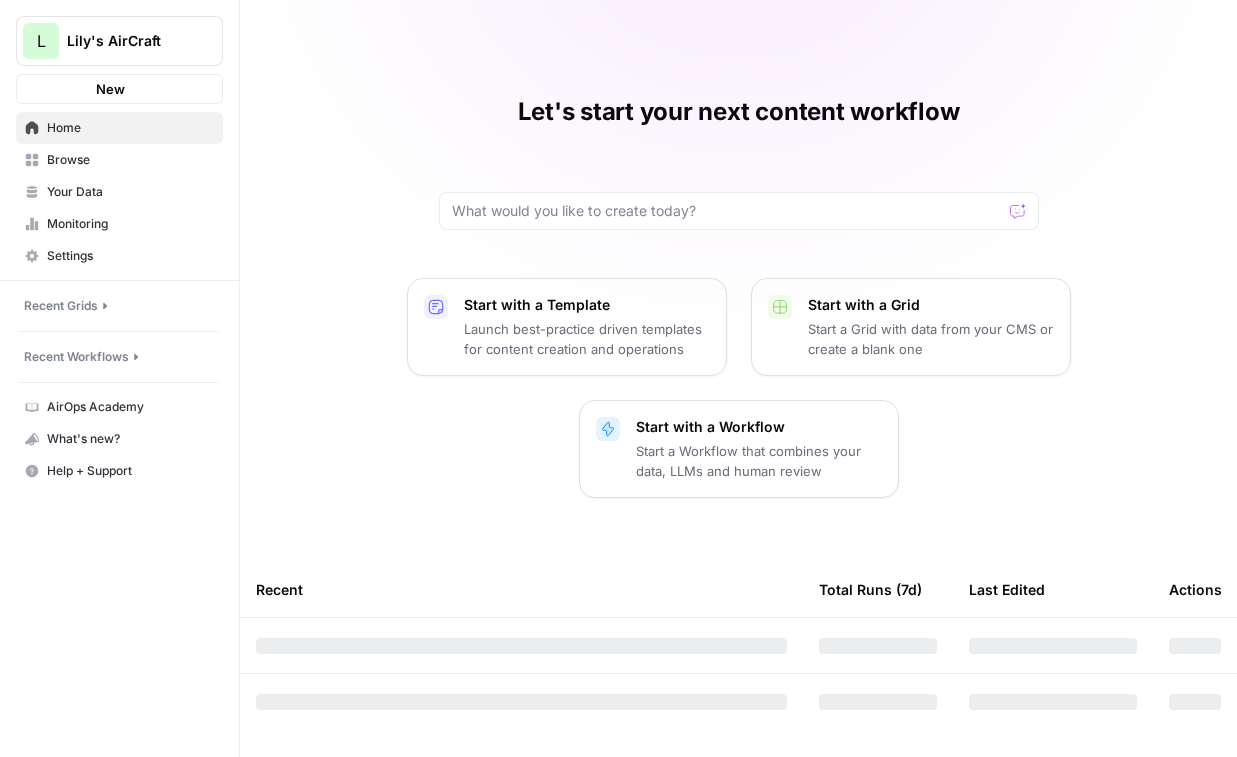 scroll, scrollTop: 0, scrollLeft: 0, axis: both 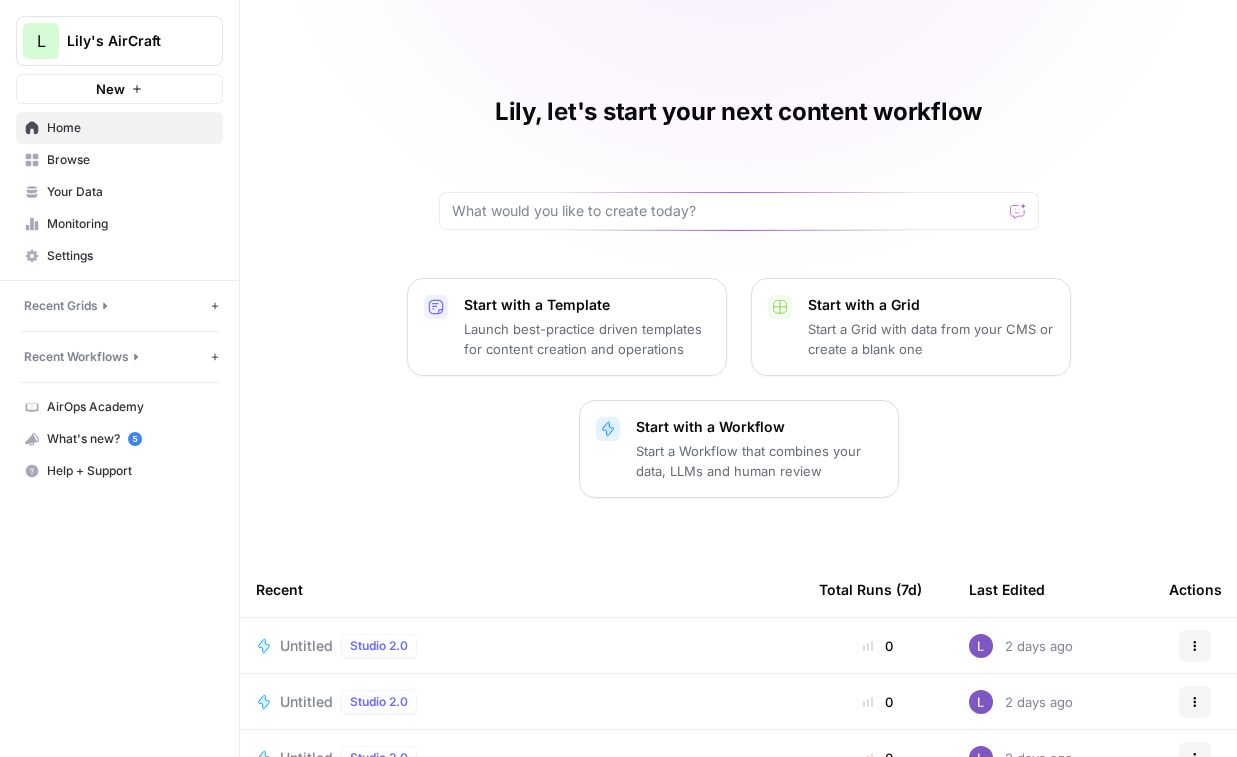 click on "Untitled" at bounding box center (306, 646) 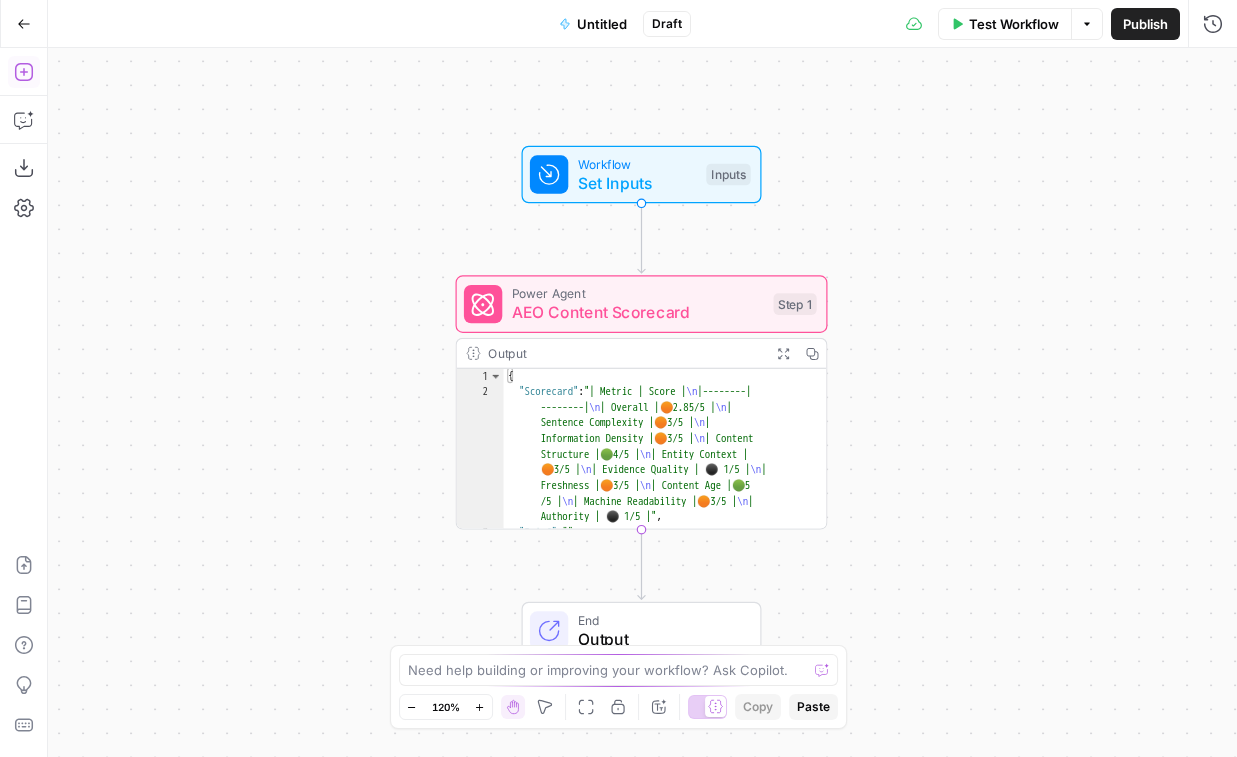 click on "Add Steps Copilot Download as JSON Settings Import JSON AirOps Academy Help Give Feedback Shortcuts" at bounding box center [24, 402] 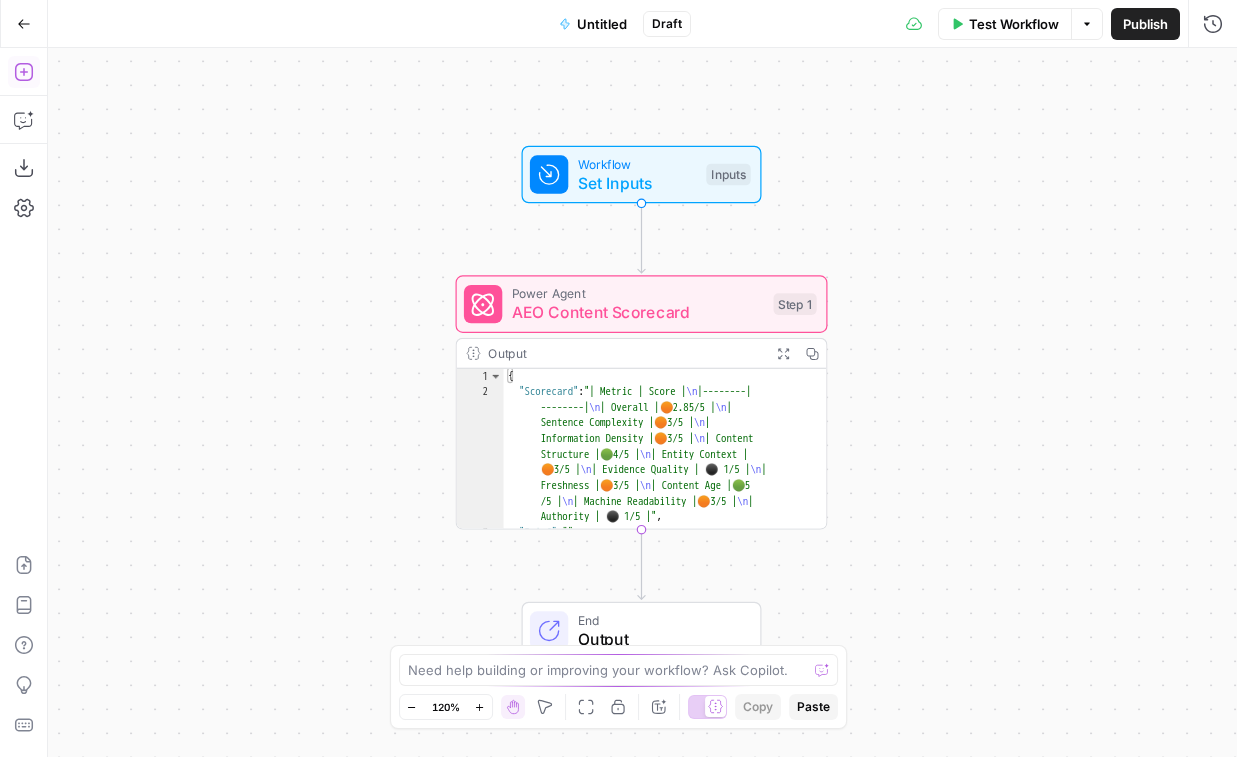 click 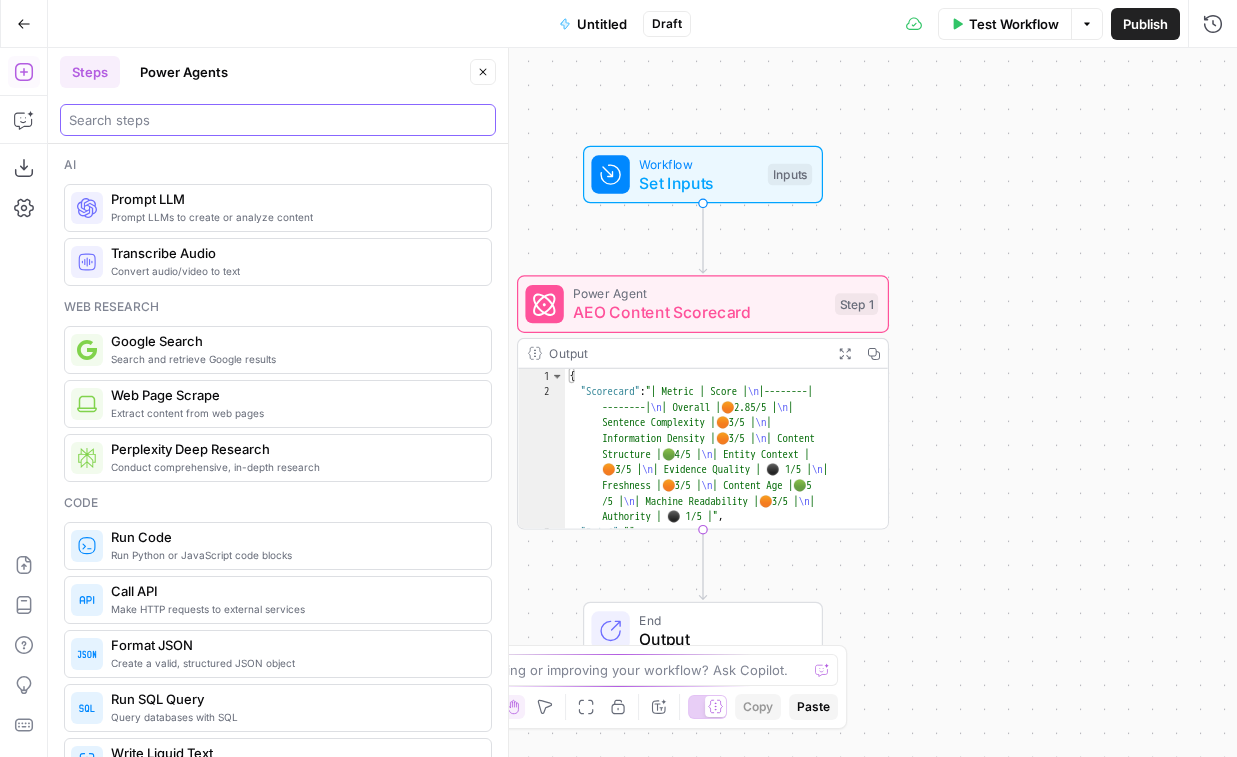 click at bounding box center [278, 120] 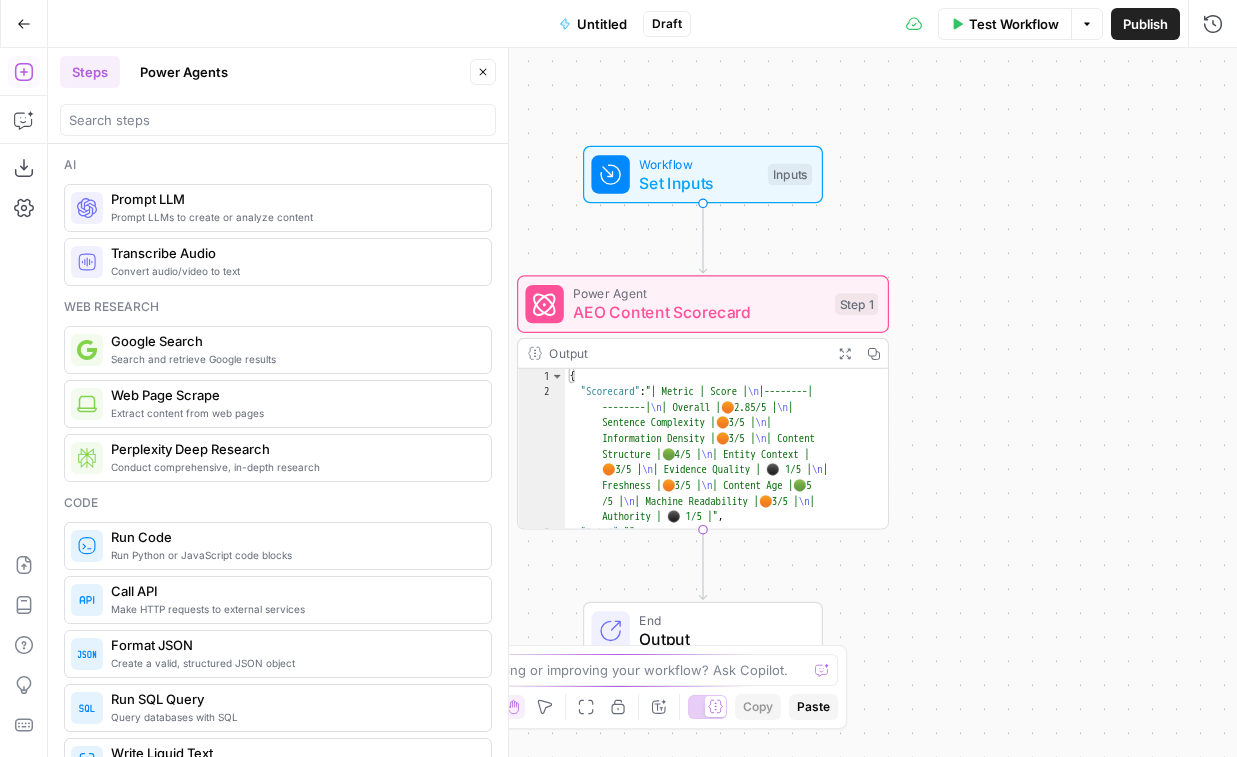 click on "Power Agents" at bounding box center [184, 72] 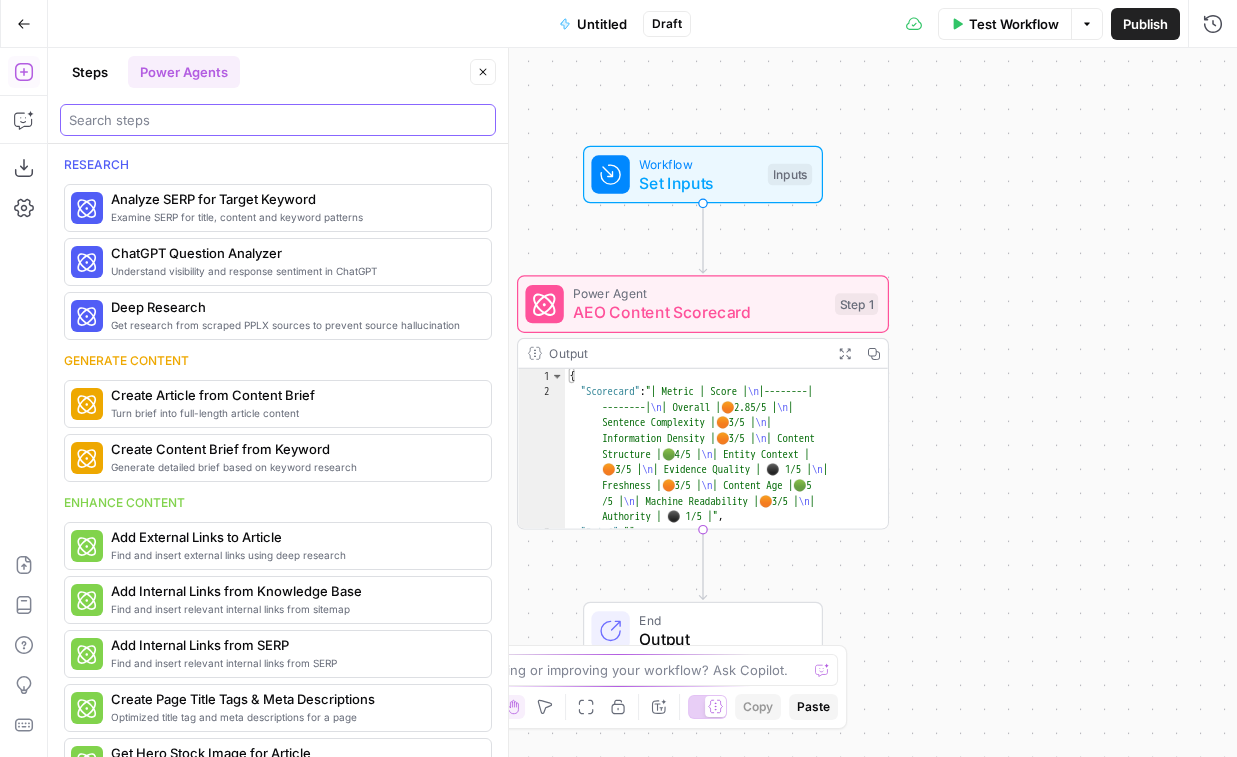 click at bounding box center (278, 120) 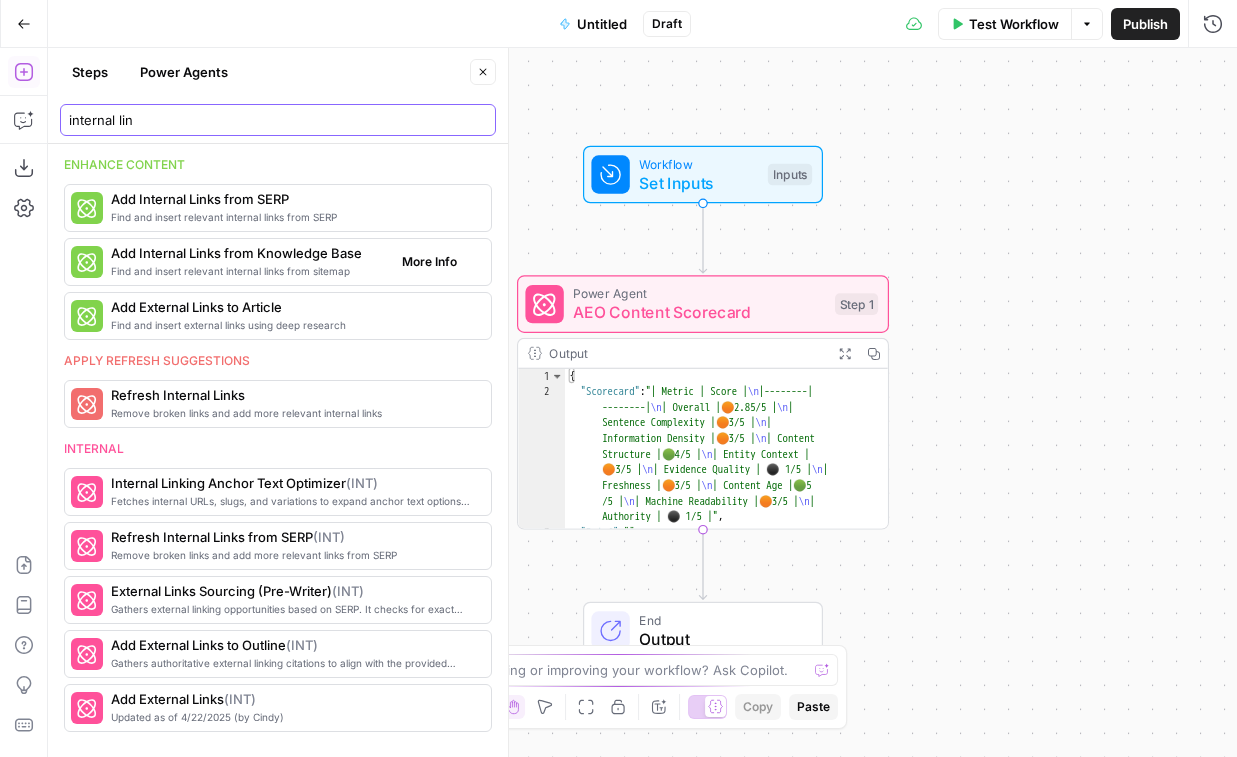 type on "internal lin" 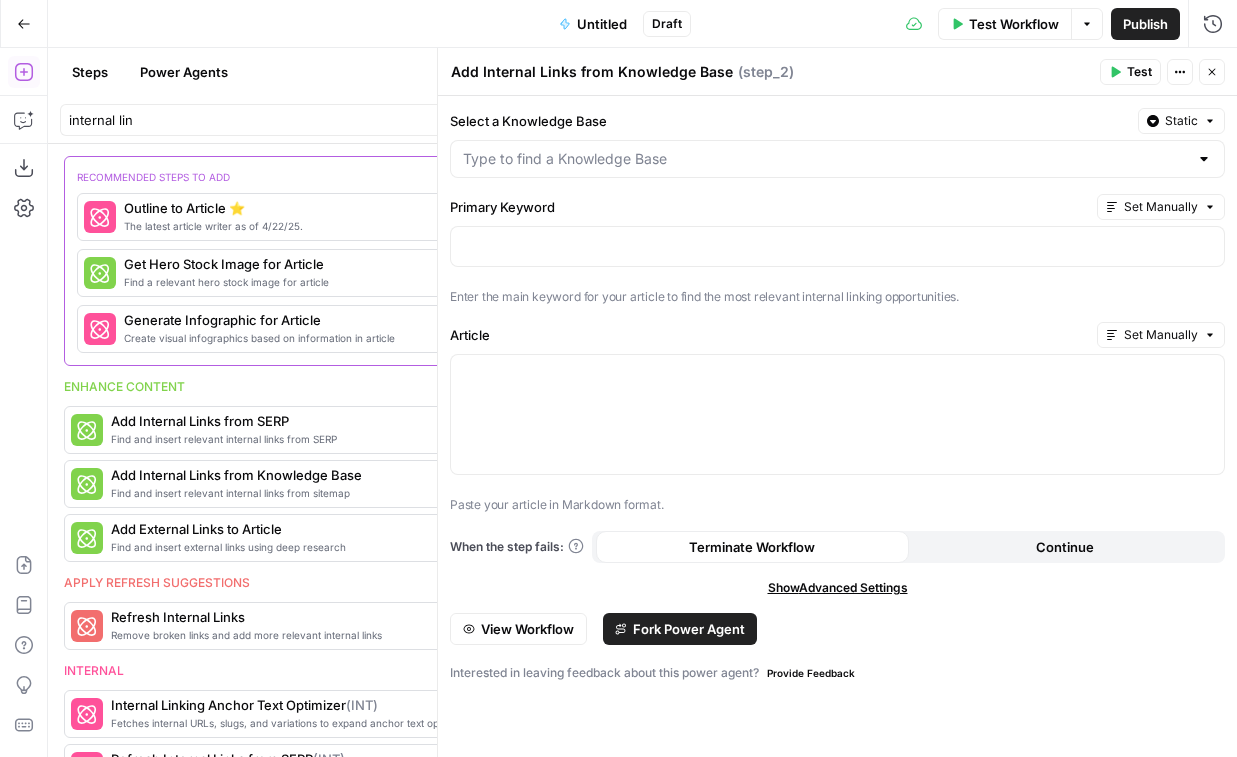 click on "Fork Power Agent" at bounding box center (680, 629) 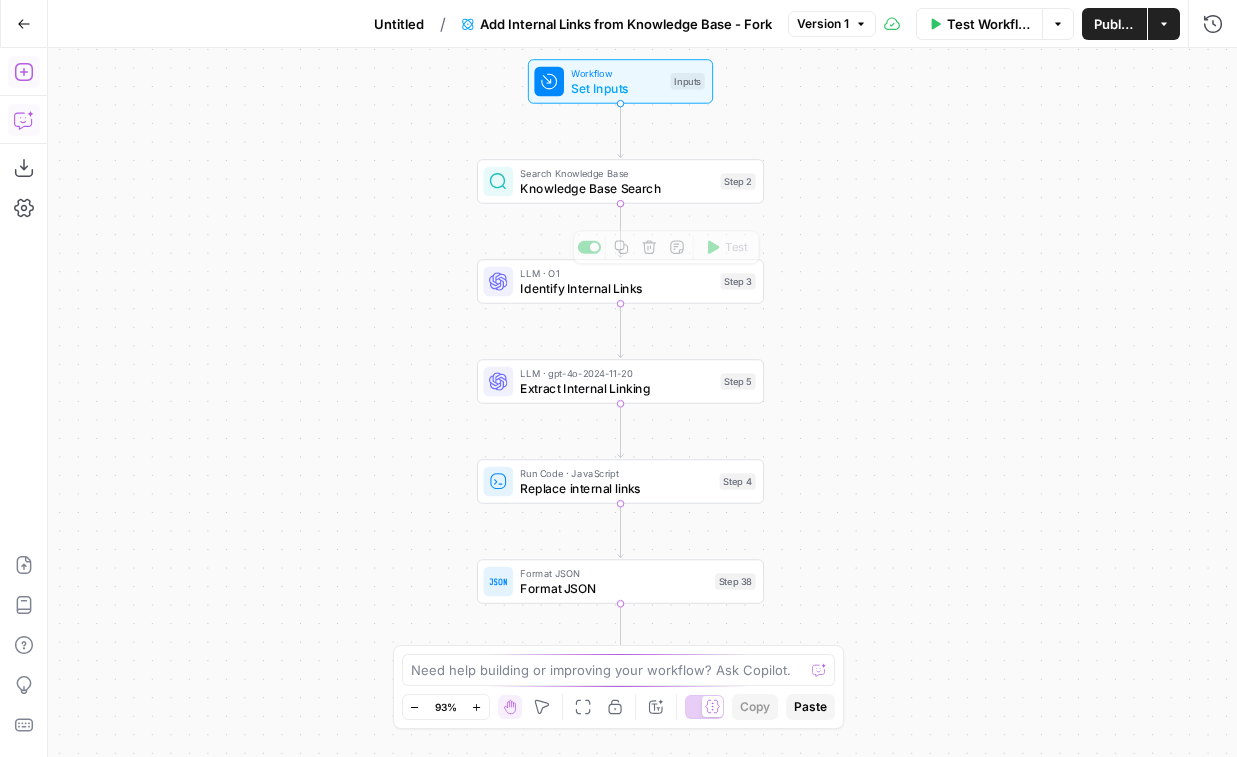 click on "Copilot" at bounding box center (24, 120) 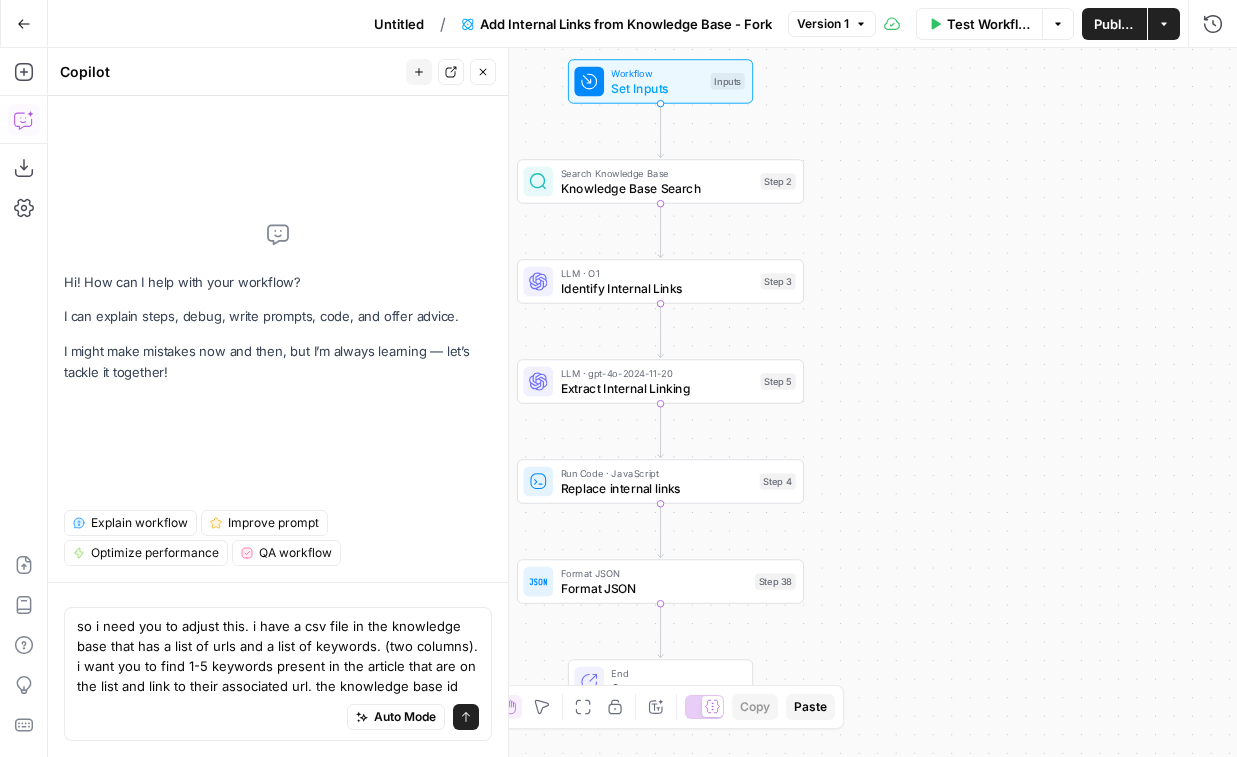drag, startPoint x: 311, startPoint y: 688, endPoint x: 514, endPoint y: 688, distance: 203 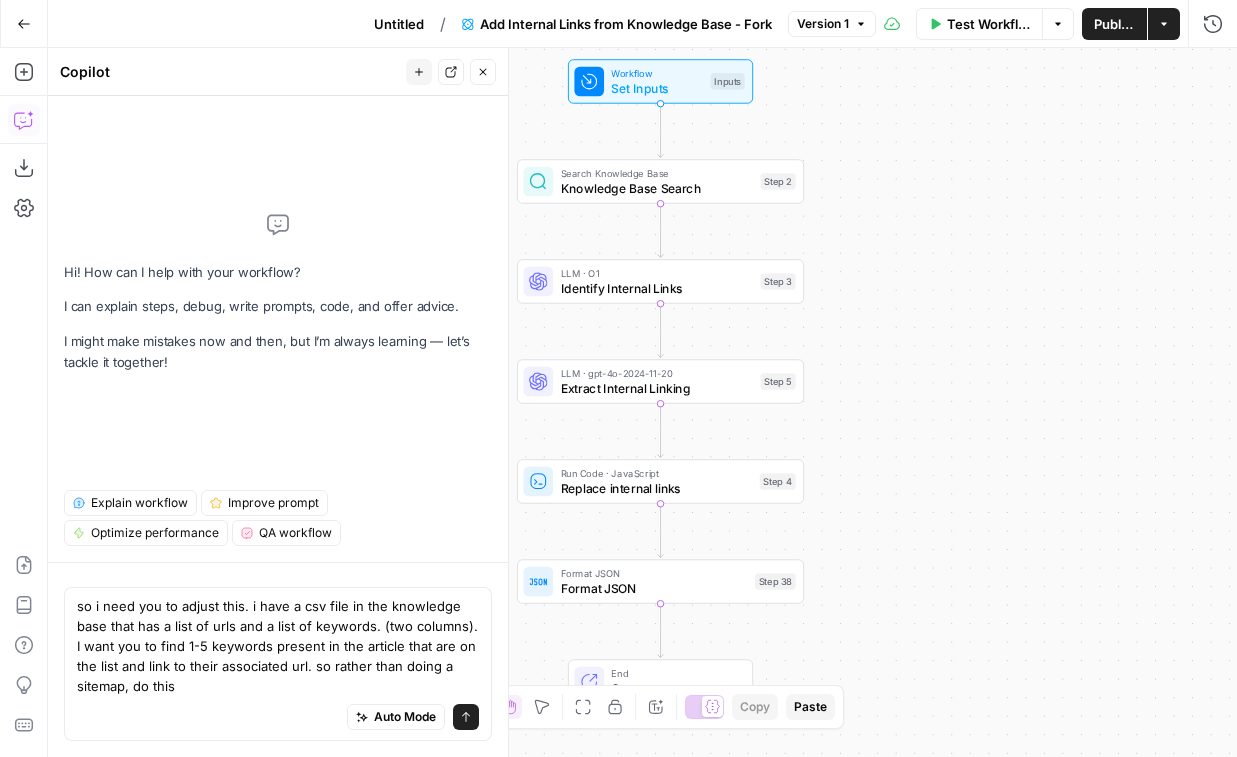 type on "so i need you to adjust this. i have a csv file in the knowledge base that has a list of urls and a list of keywords. (two columns). I want you to find 1-5 keywords present in the article that are on the list and link to their associated url. so rather than doing a sitemap, do this" 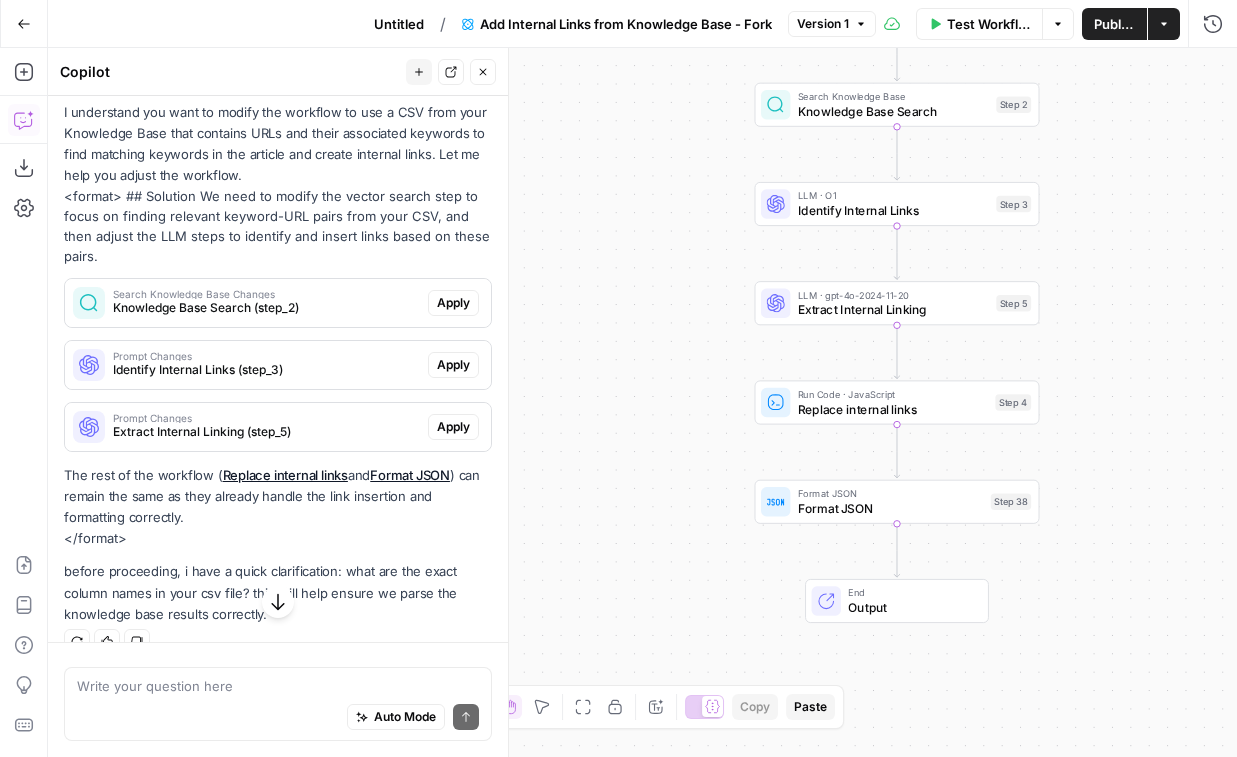 scroll, scrollTop: 314, scrollLeft: 0, axis: vertical 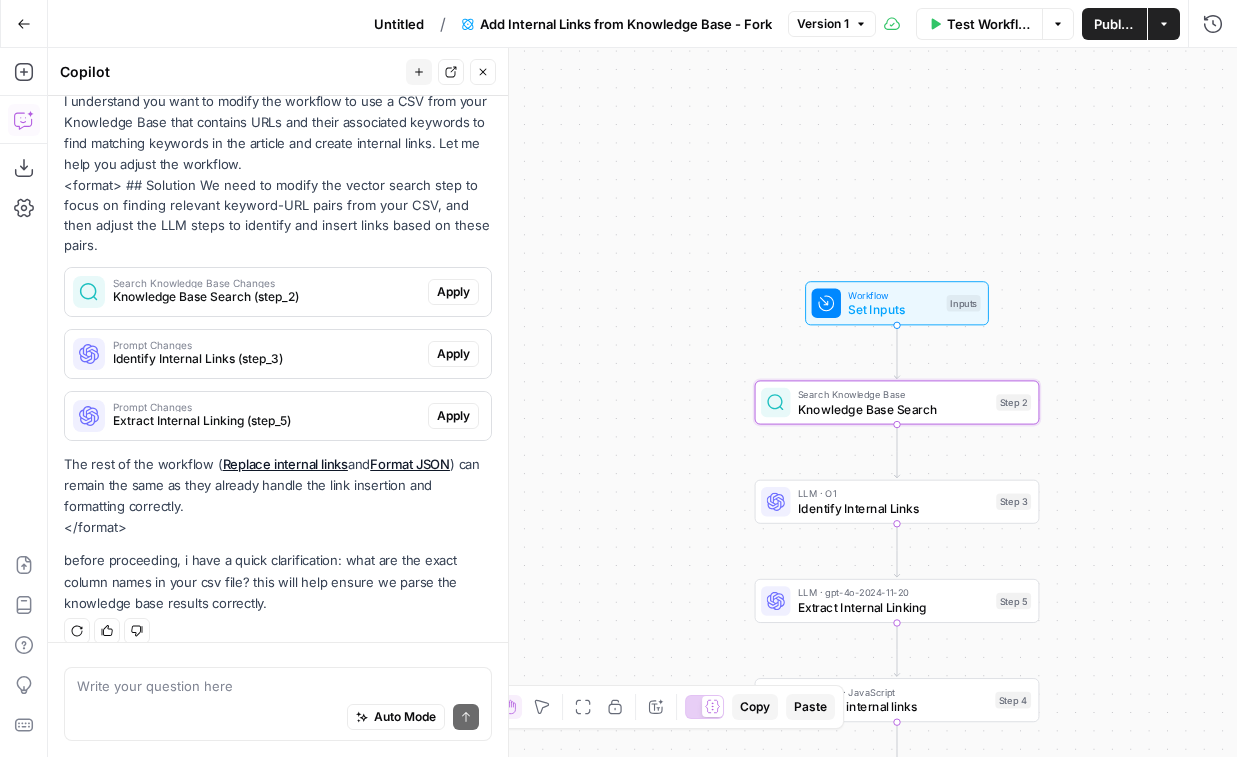 click on "Apply" at bounding box center (453, 292) 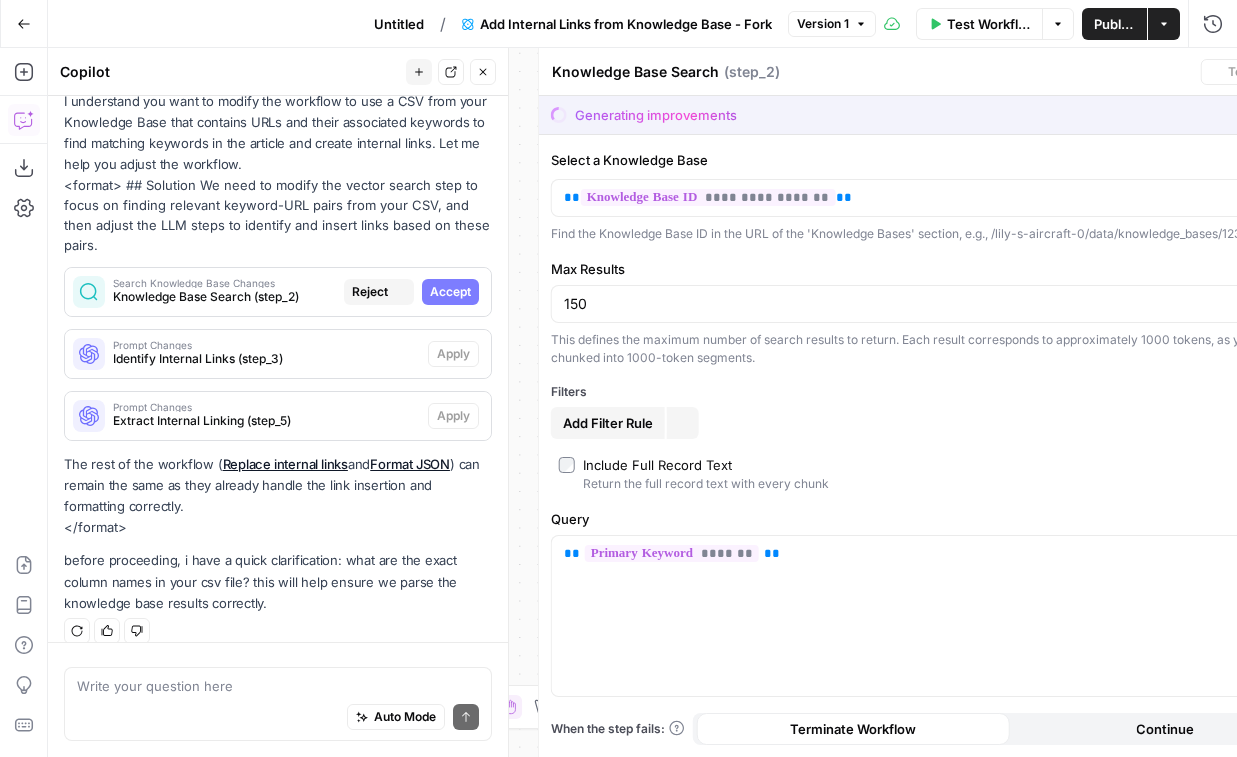 scroll, scrollTop: 314, scrollLeft: 0, axis: vertical 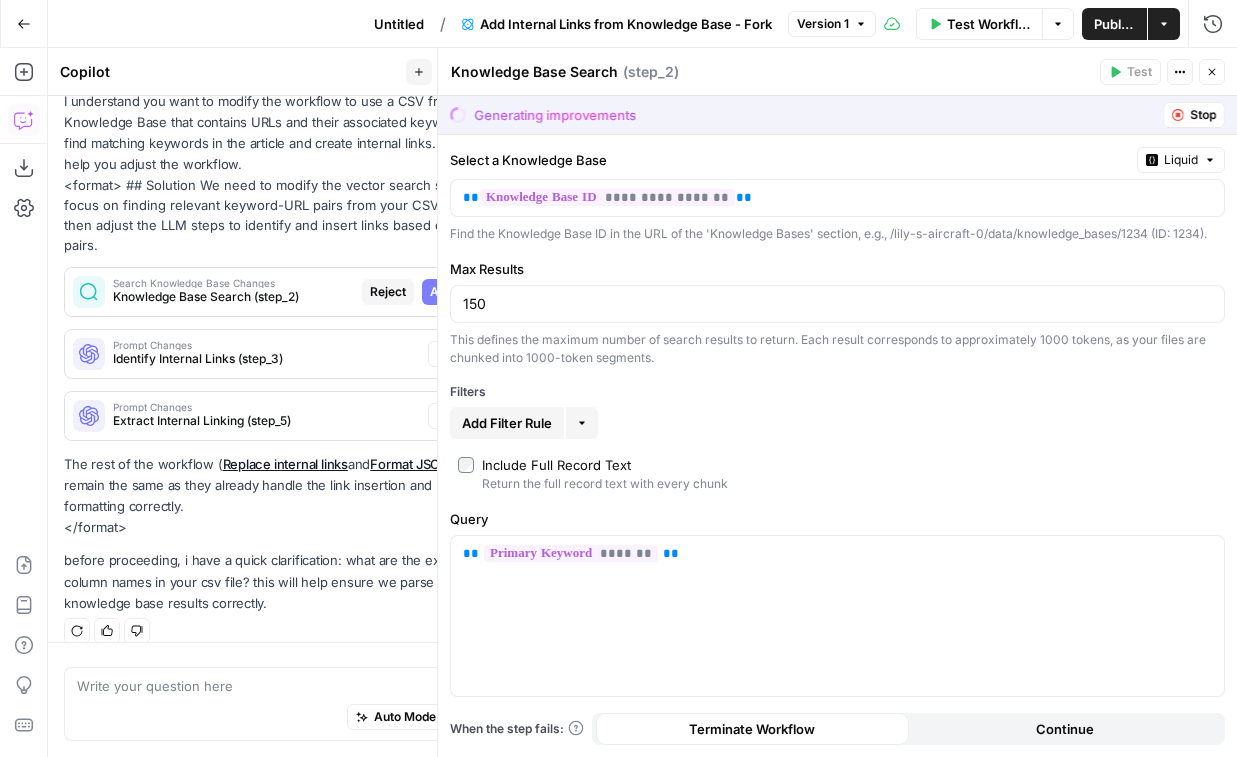 click on "Accept" at bounding box center [450, 292] 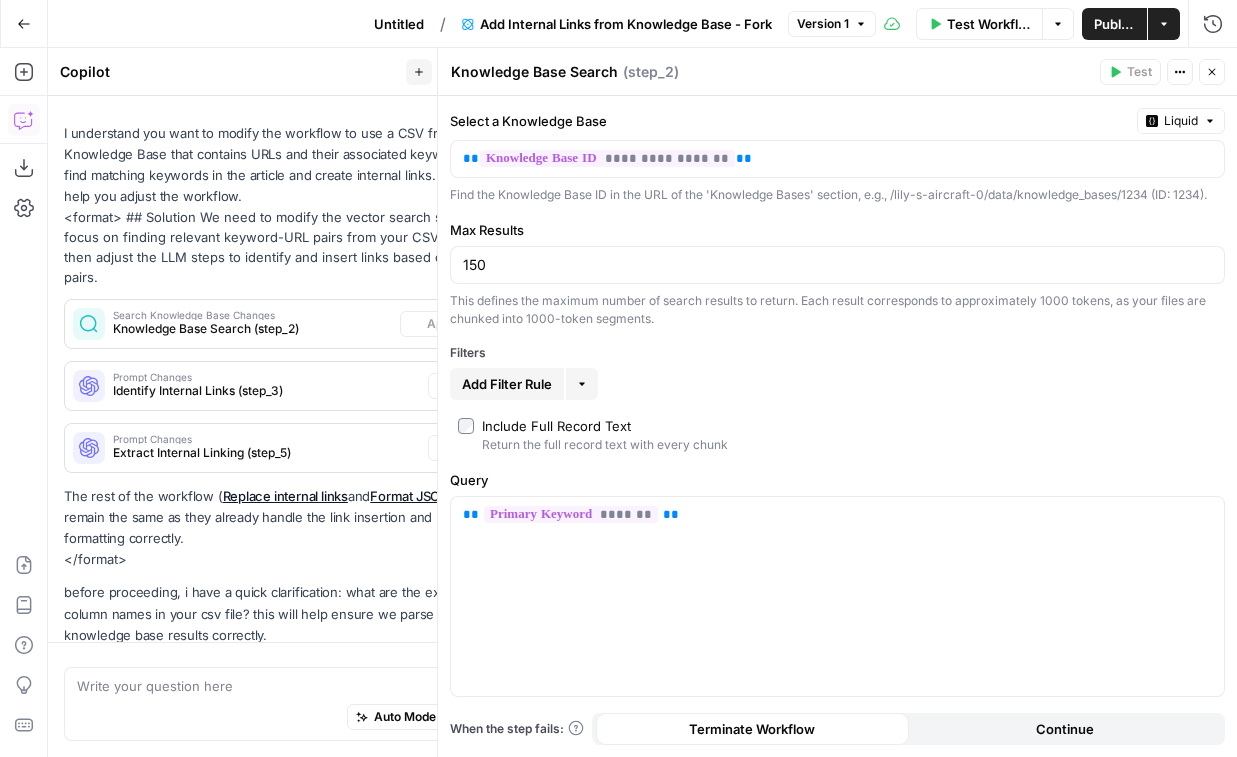 scroll, scrollTop: 346, scrollLeft: 0, axis: vertical 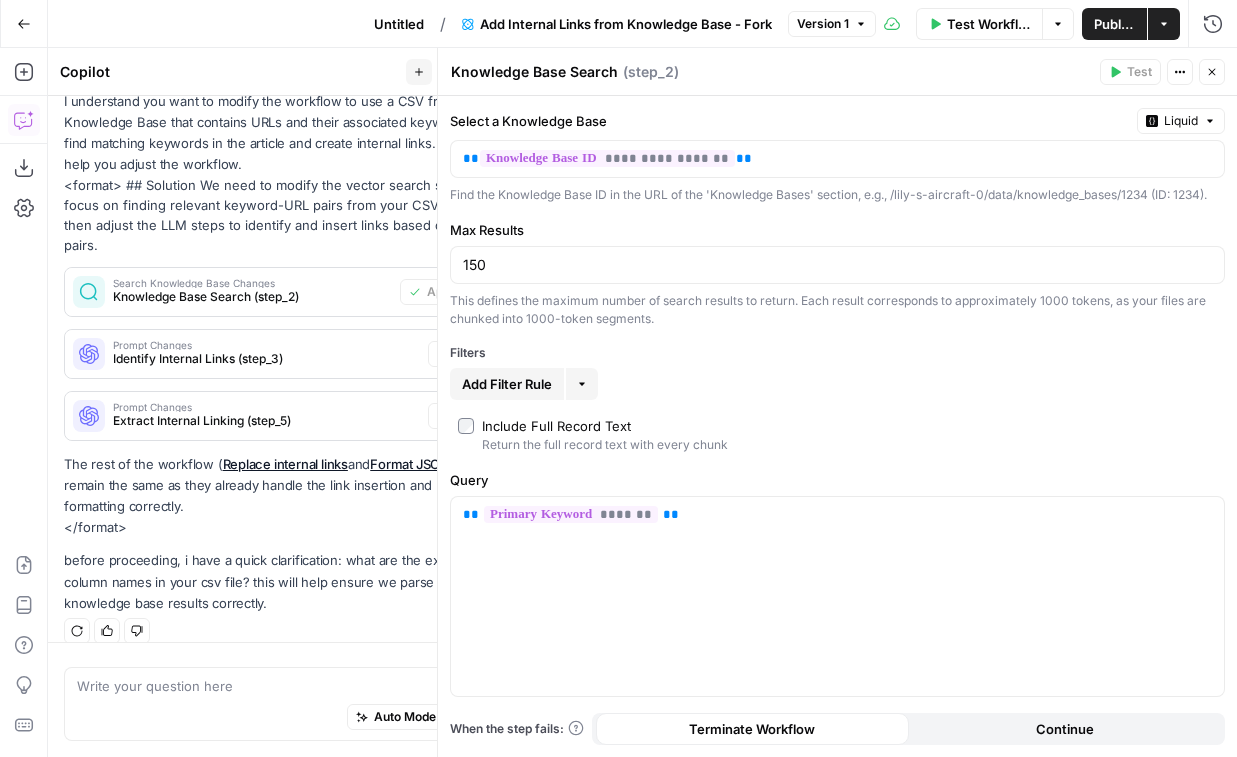click on "Apply" at bounding box center (453, 354) 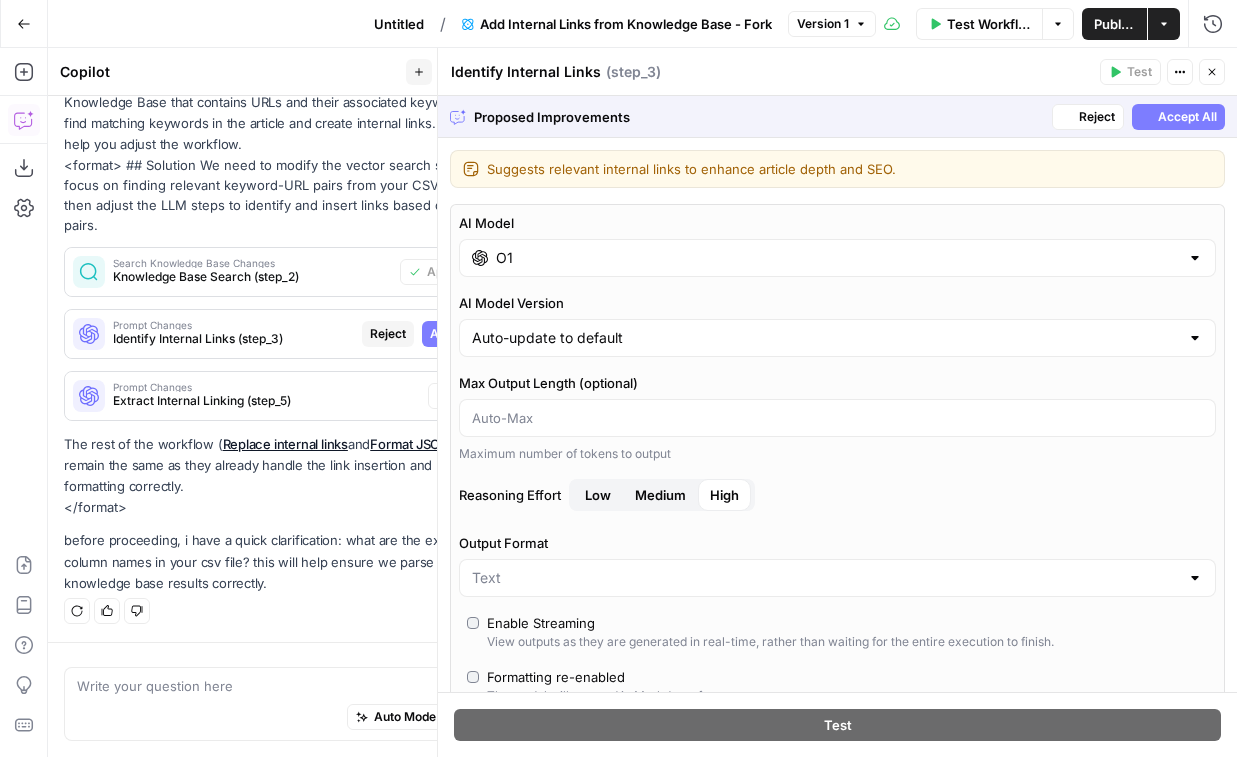 scroll, scrollTop: 314, scrollLeft: 0, axis: vertical 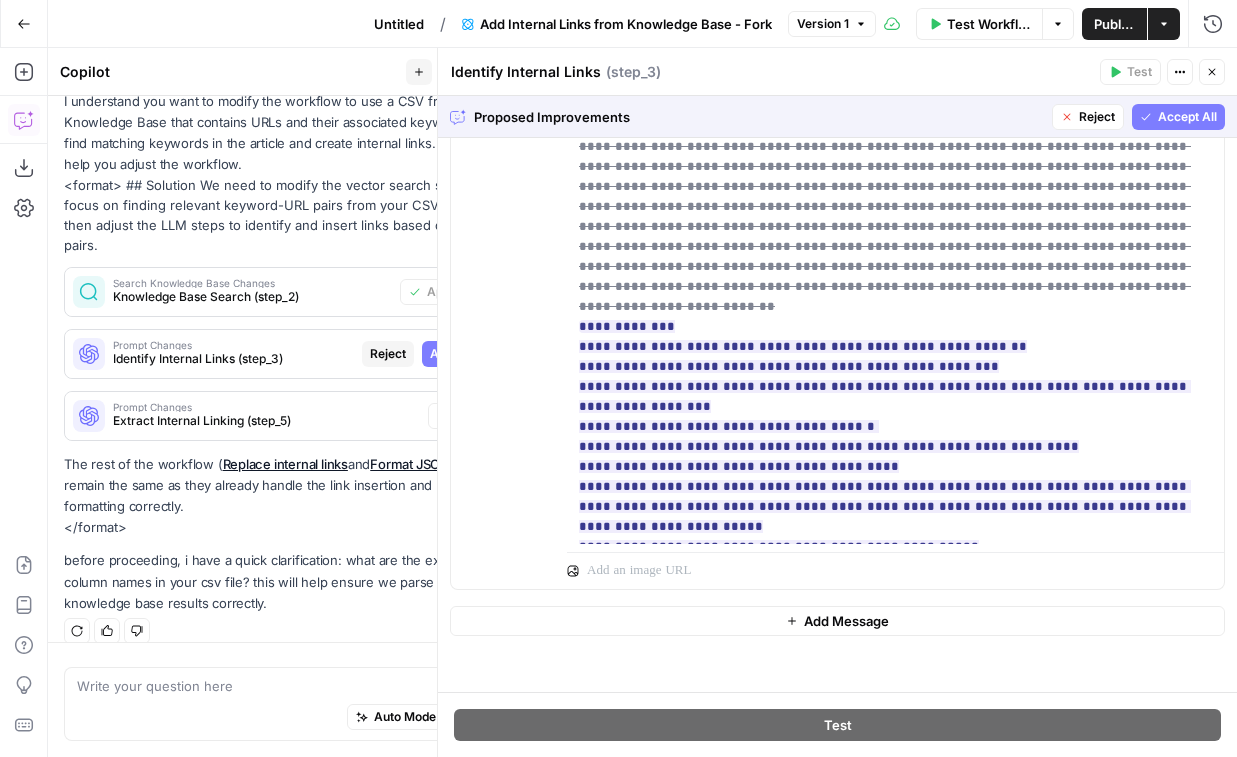 click on "Accept All" at bounding box center [1187, 117] 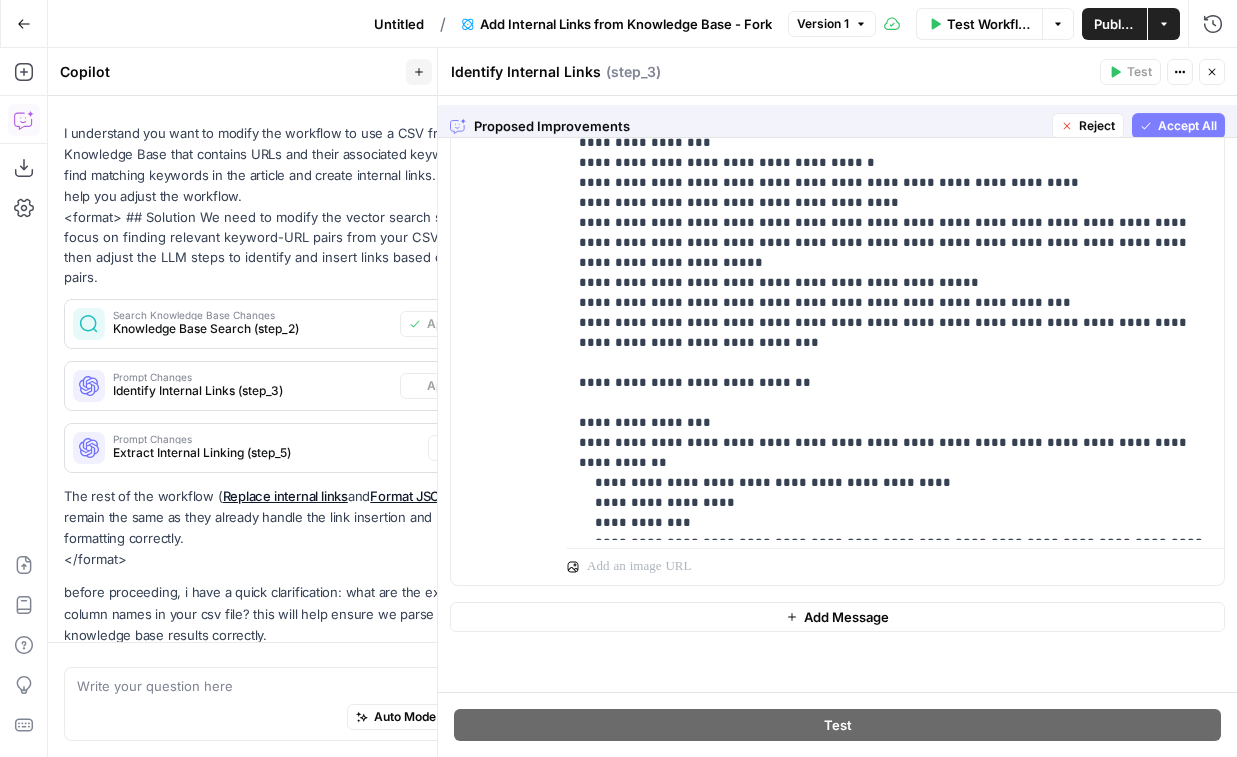 scroll, scrollTop: 0, scrollLeft: 0, axis: both 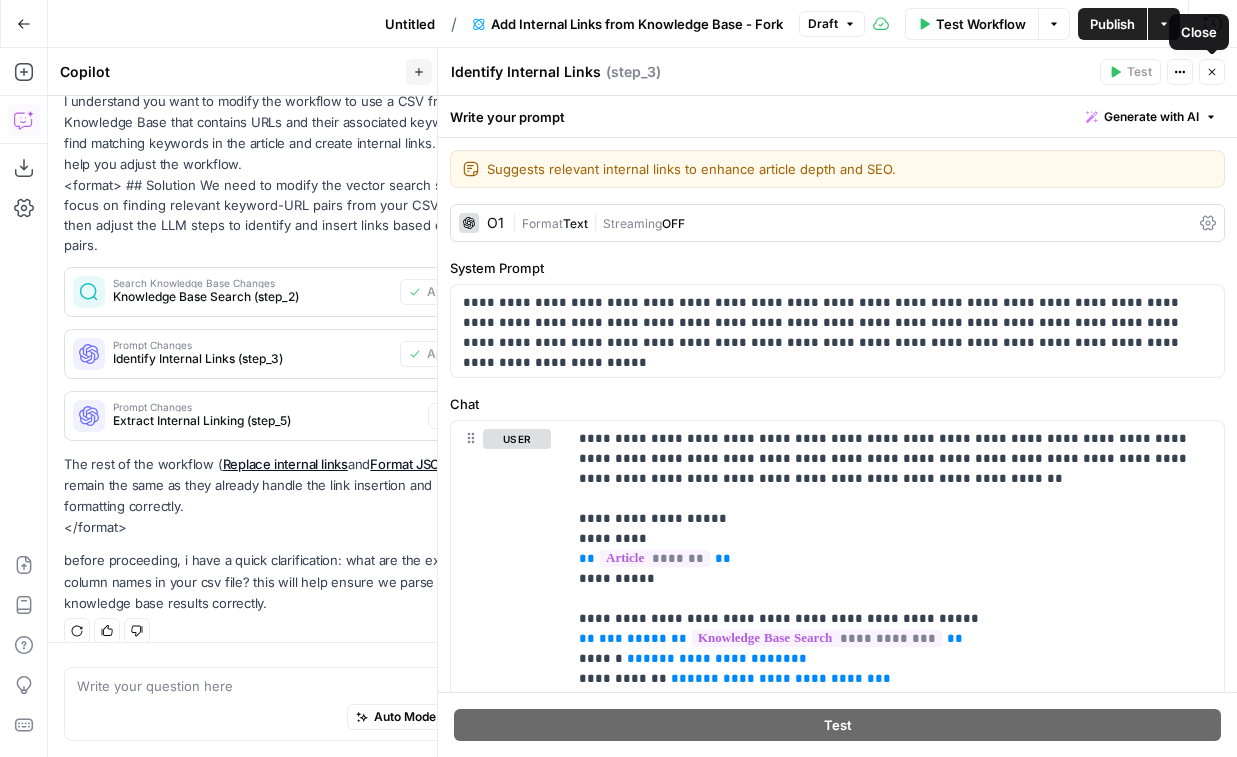 click 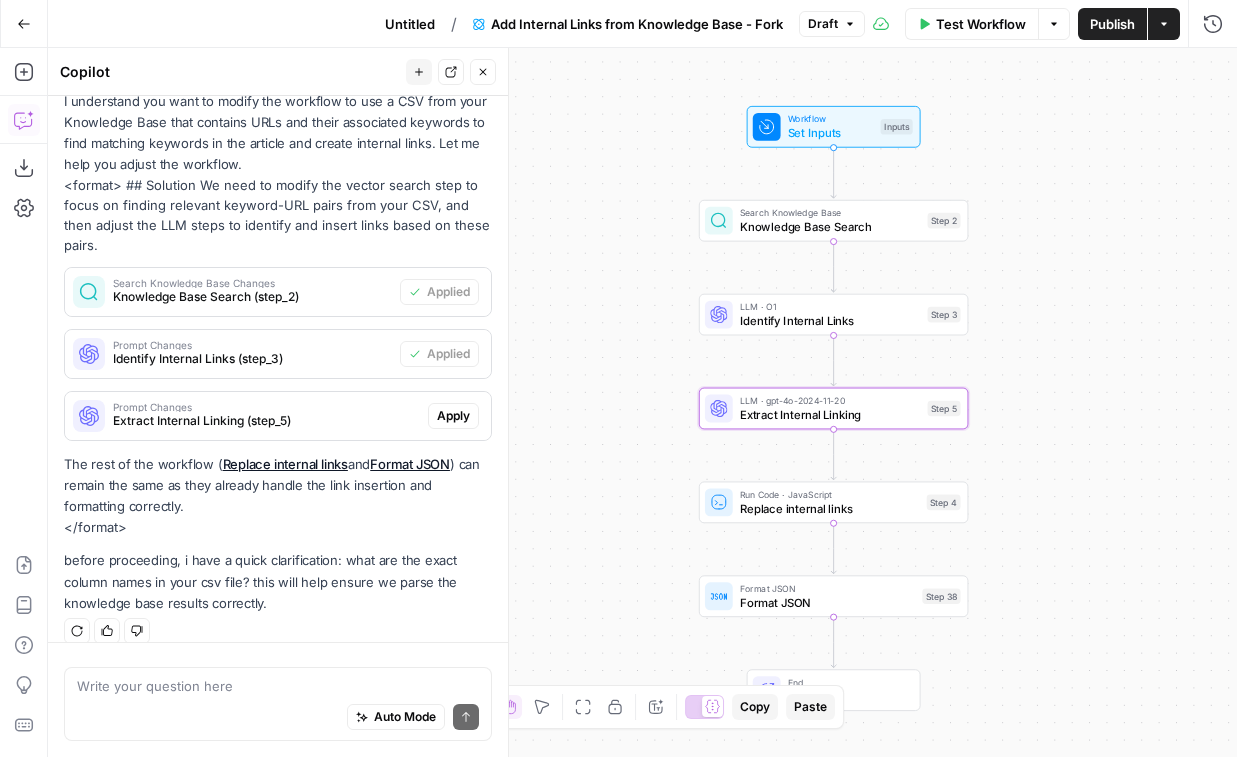 click on "Extract Internal Linking (step_5)" at bounding box center [266, 421] 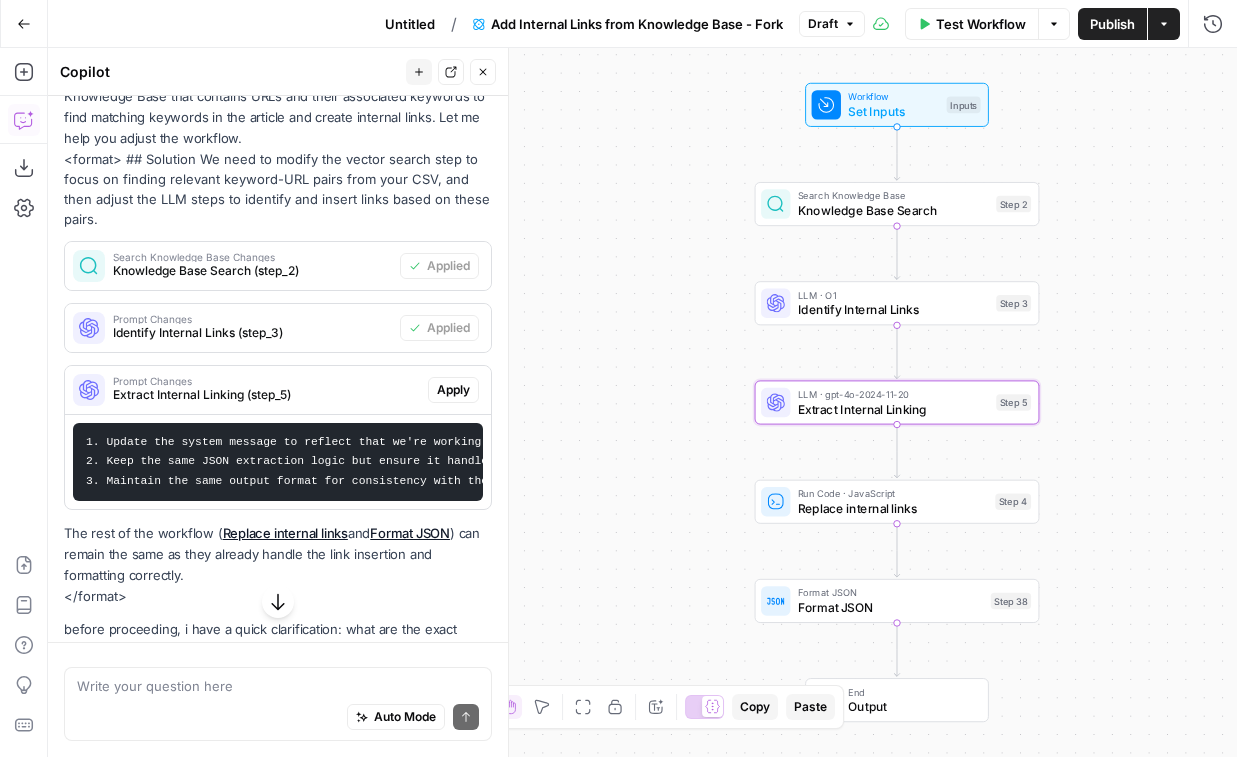 click on "Apply" at bounding box center [453, 390] 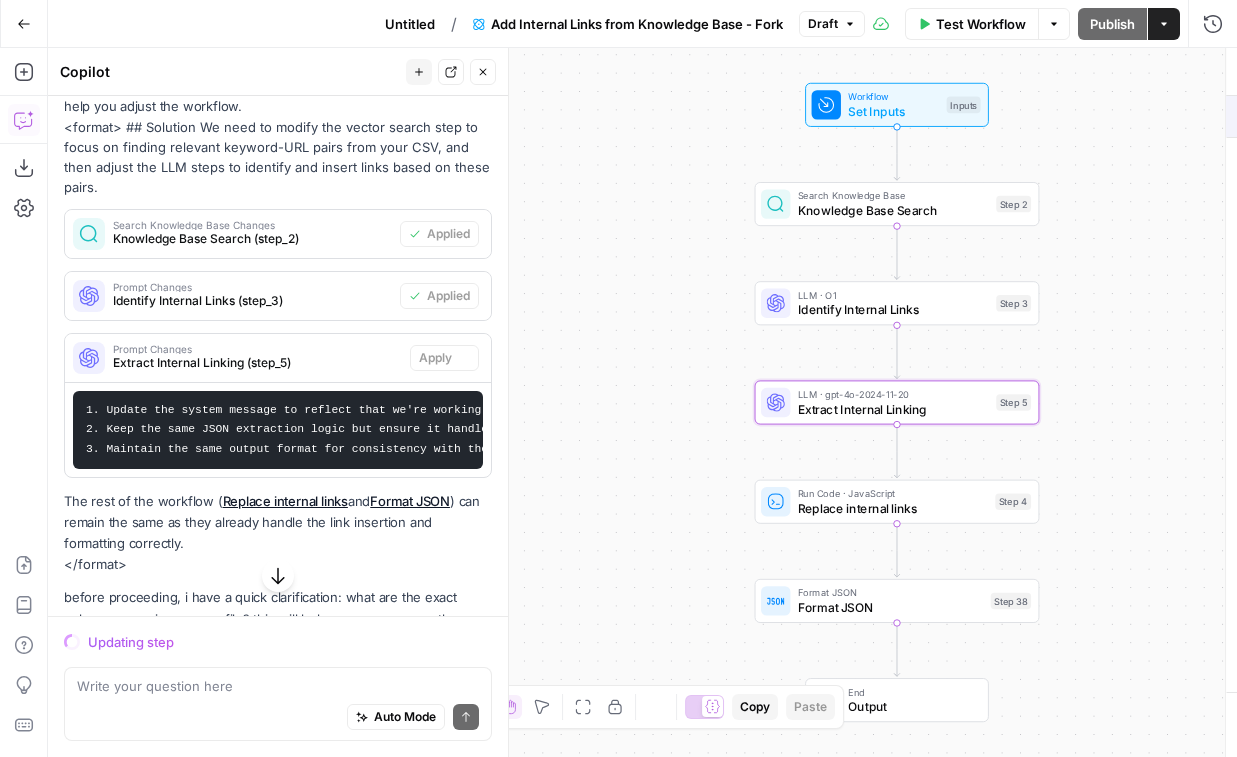 scroll, scrollTop: 340, scrollLeft: 0, axis: vertical 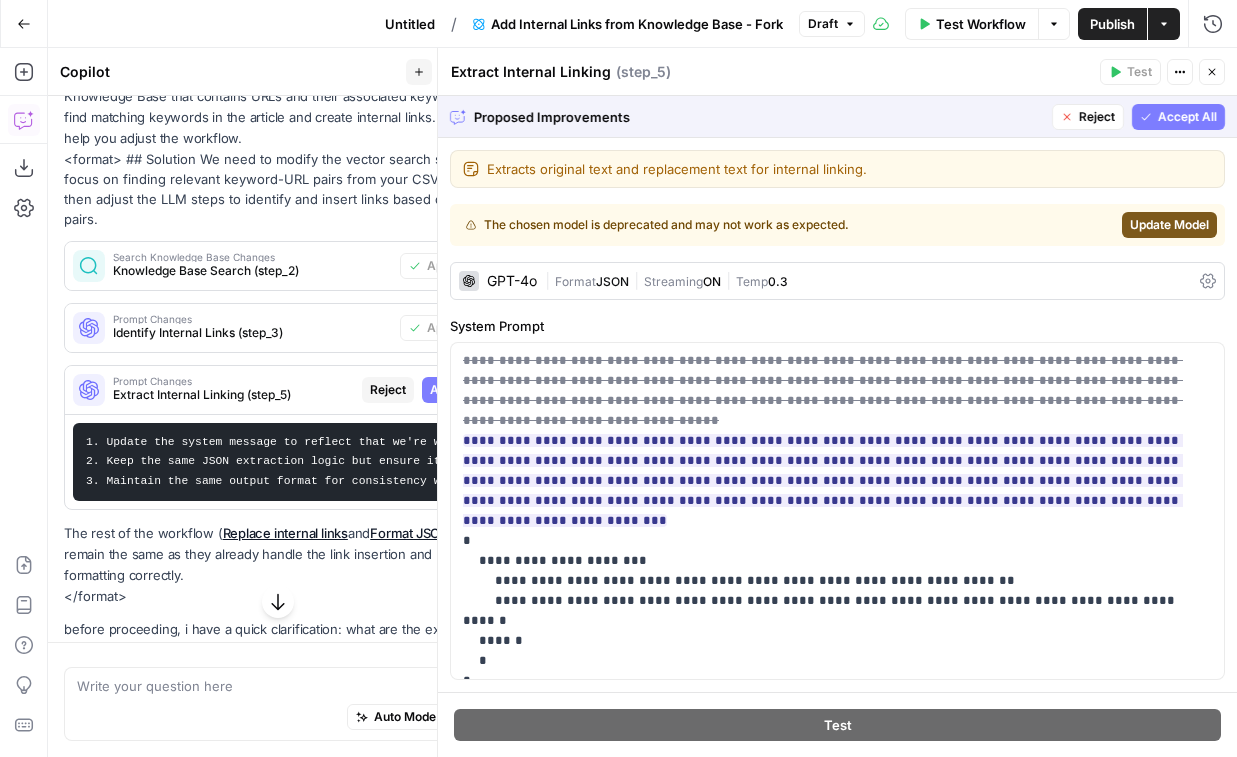click on "Accept" at bounding box center [450, 390] 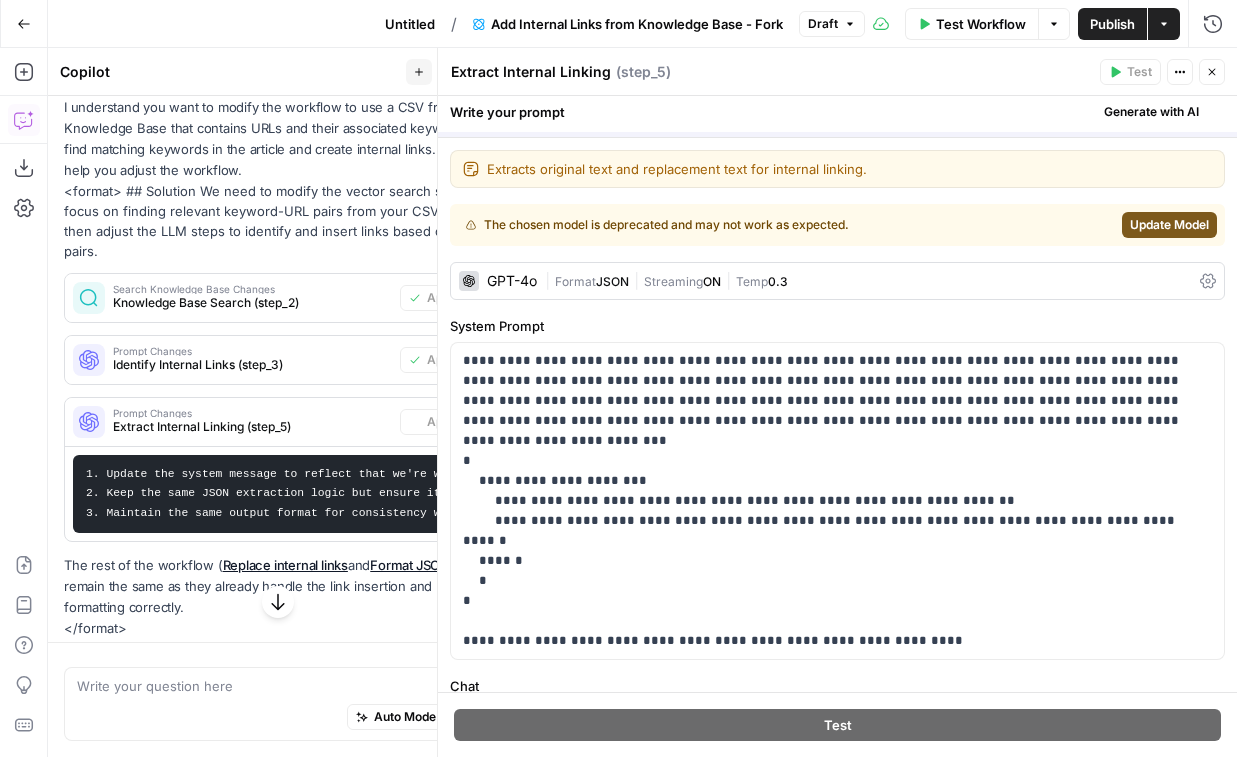 scroll, scrollTop: 372, scrollLeft: 0, axis: vertical 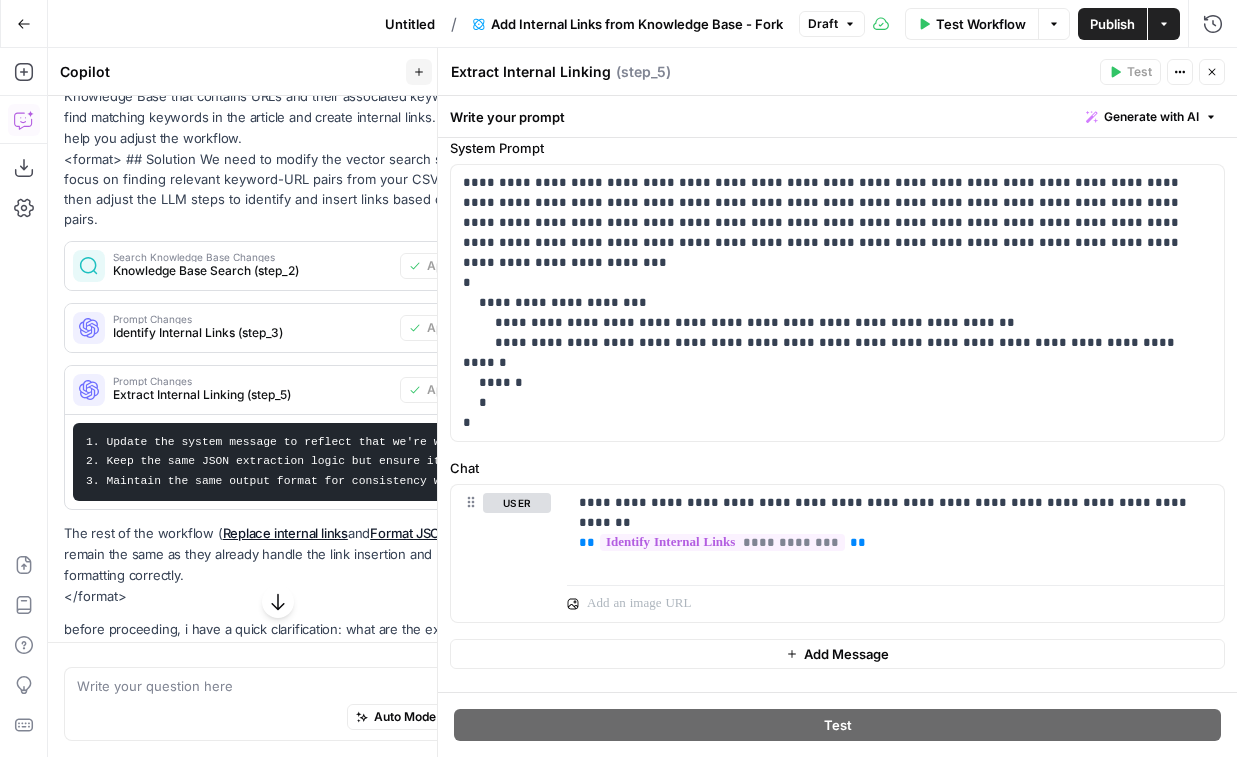 click 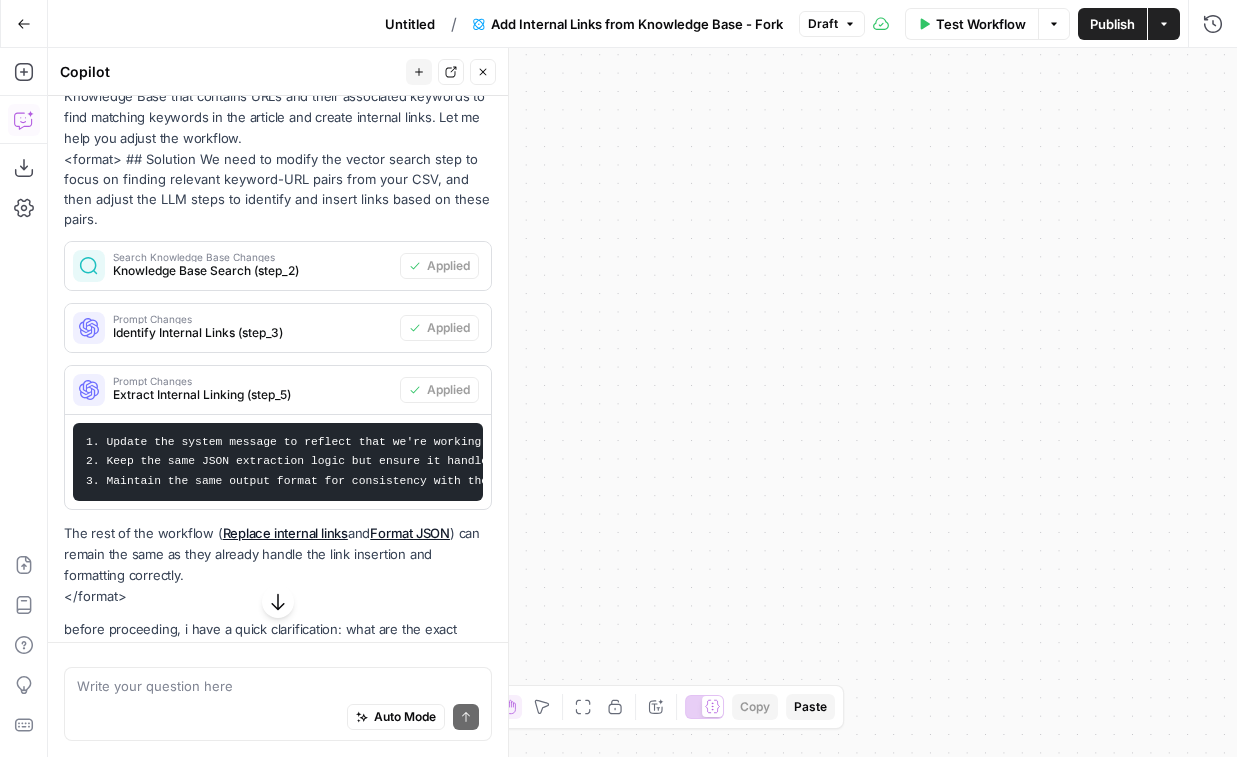 scroll, scrollTop: 441, scrollLeft: 0, axis: vertical 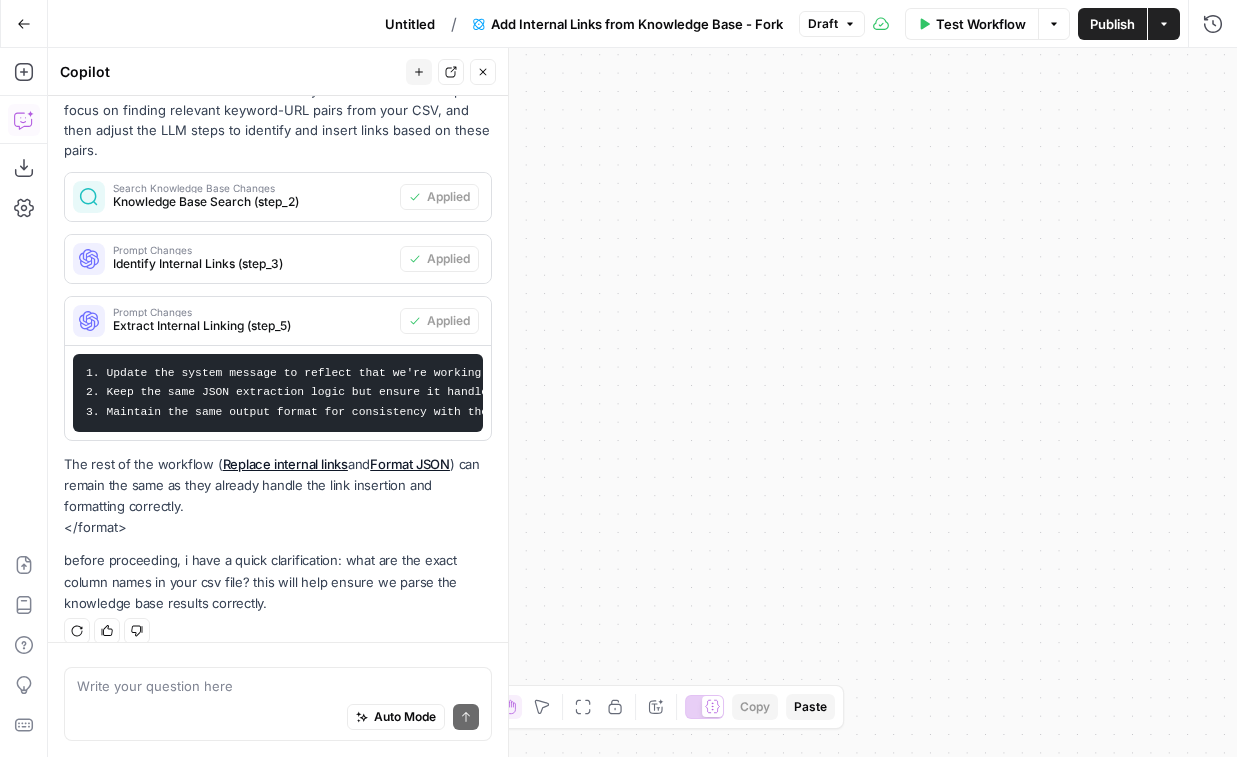 click on "Auto Mode Send" at bounding box center (278, 718) 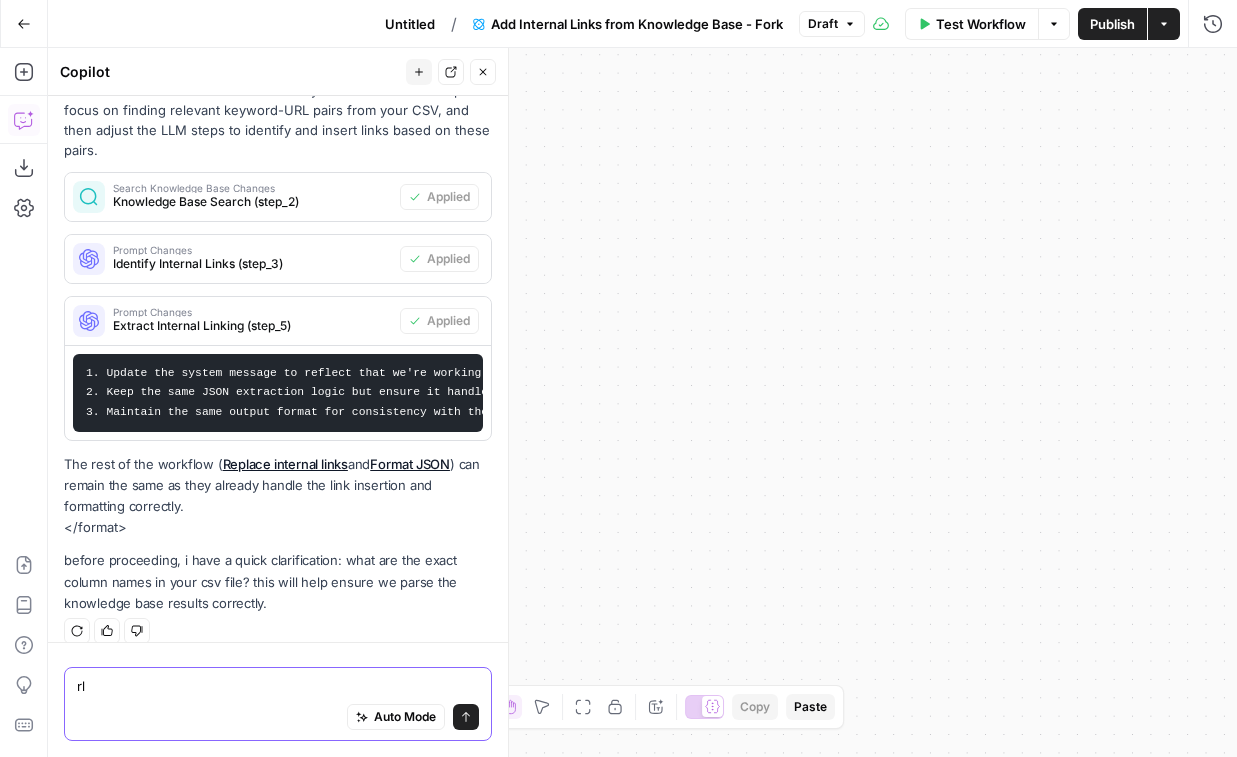 type on "r" 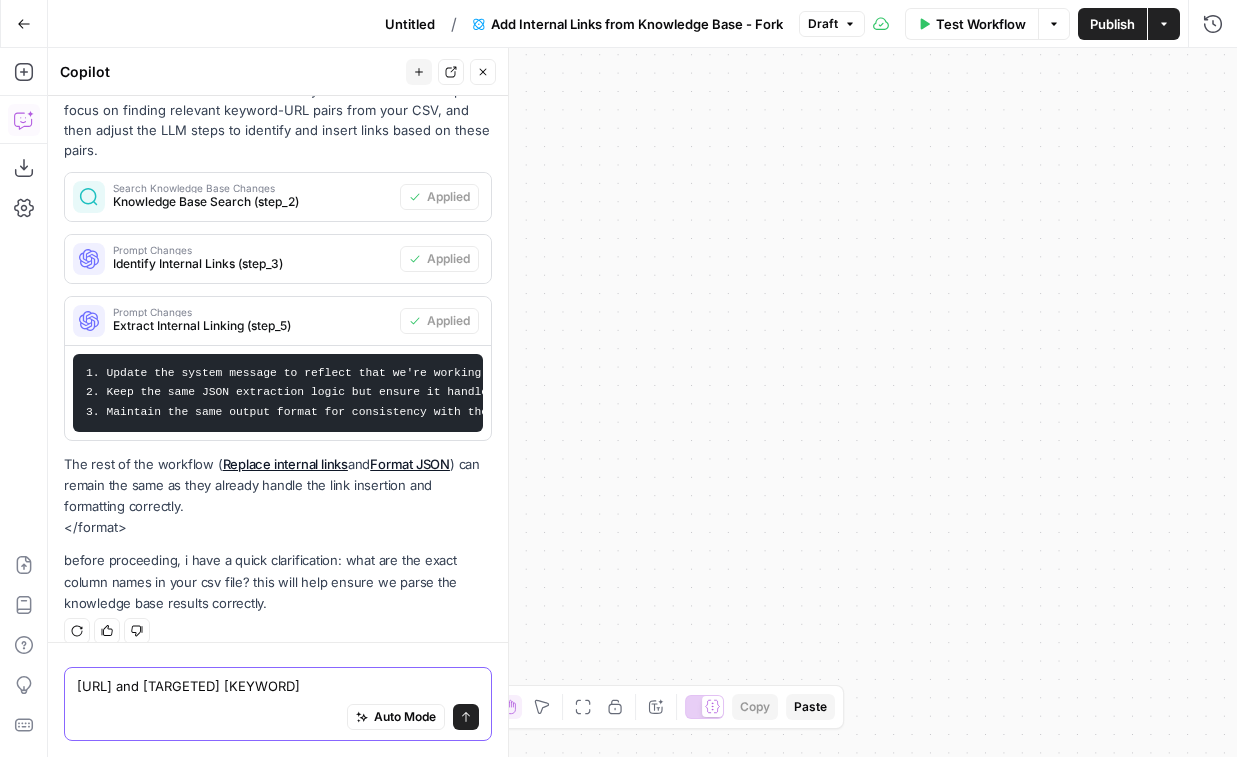 type on "url and targeted keyword" 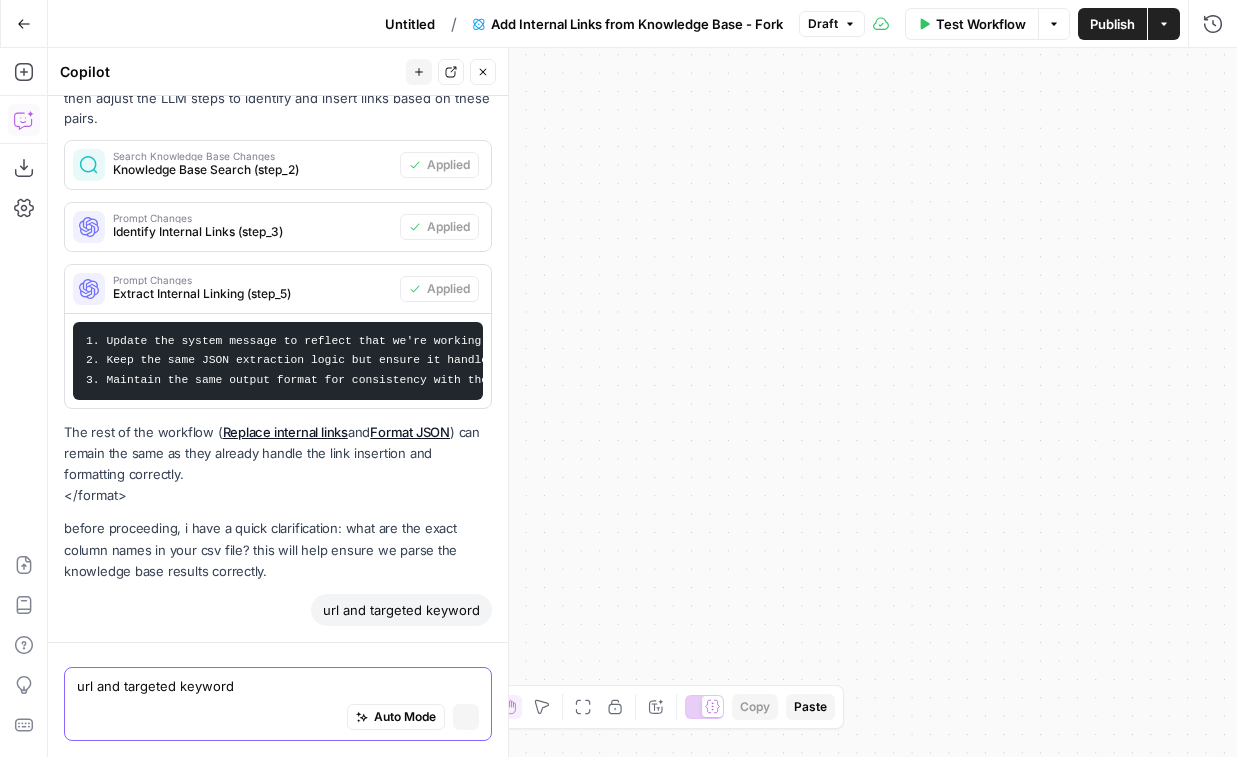 type 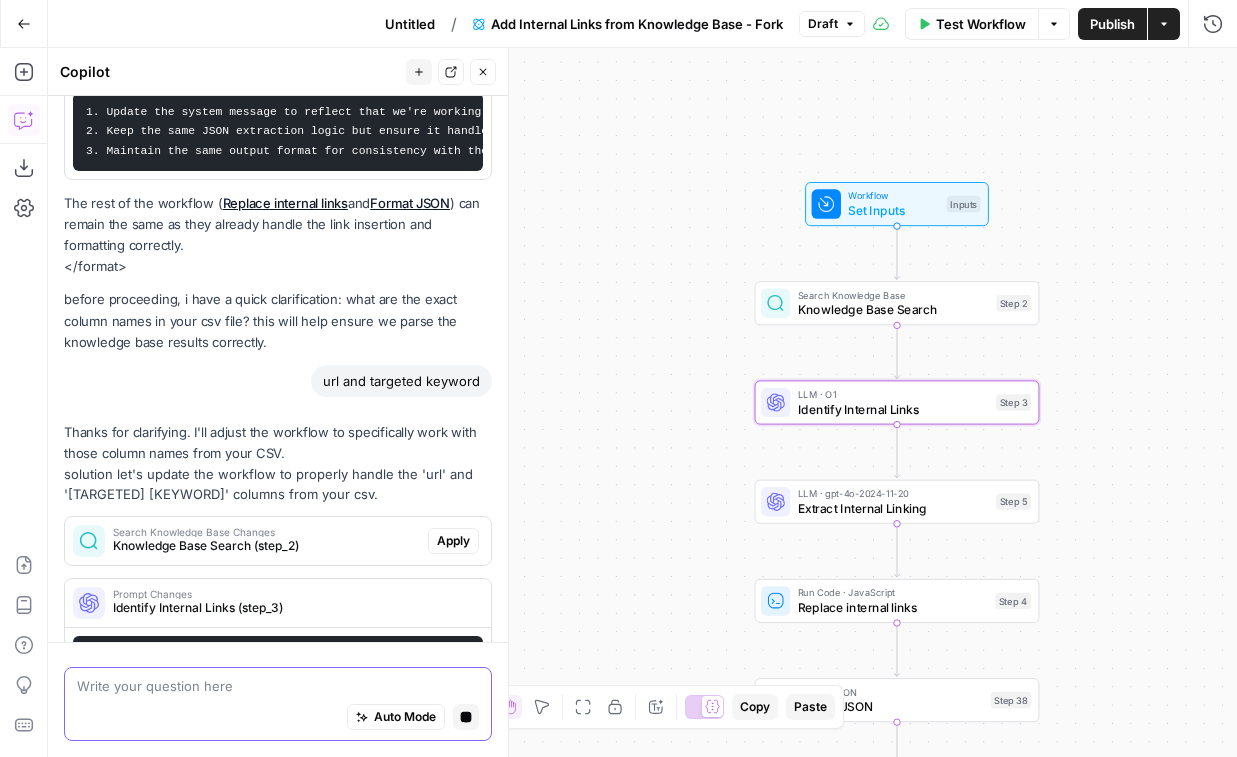 scroll, scrollTop: 669, scrollLeft: 0, axis: vertical 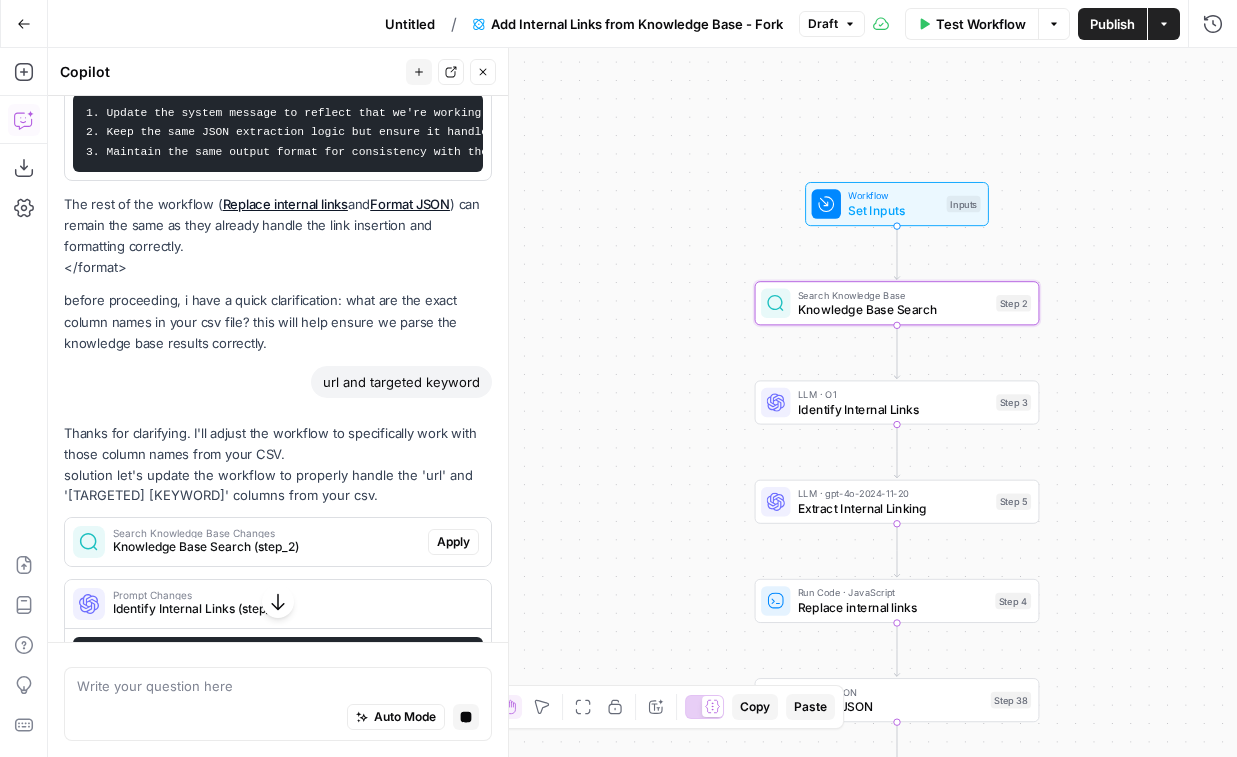 click on "Search Knowledge Base Changes Knowledge Base Search (step_2)" at bounding box center [246, 542] 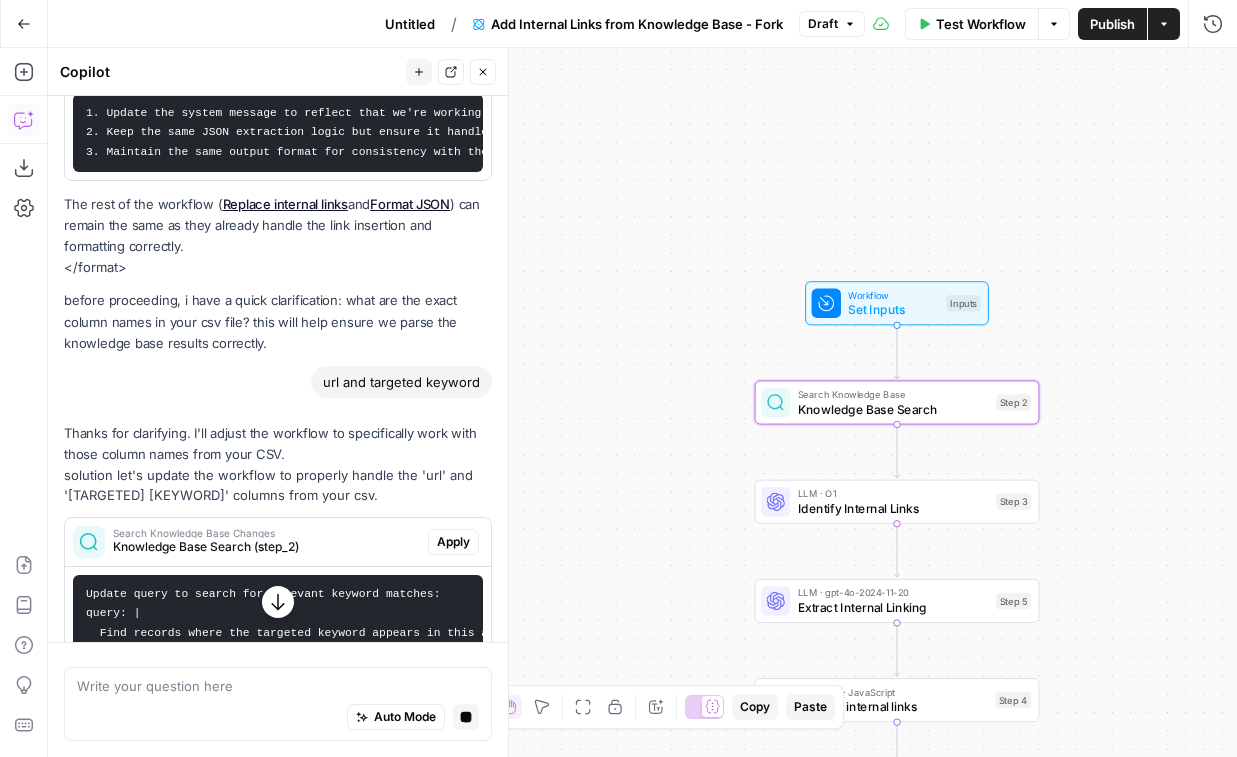 scroll, scrollTop: 826, scrollLeft: 0, axis: vertical 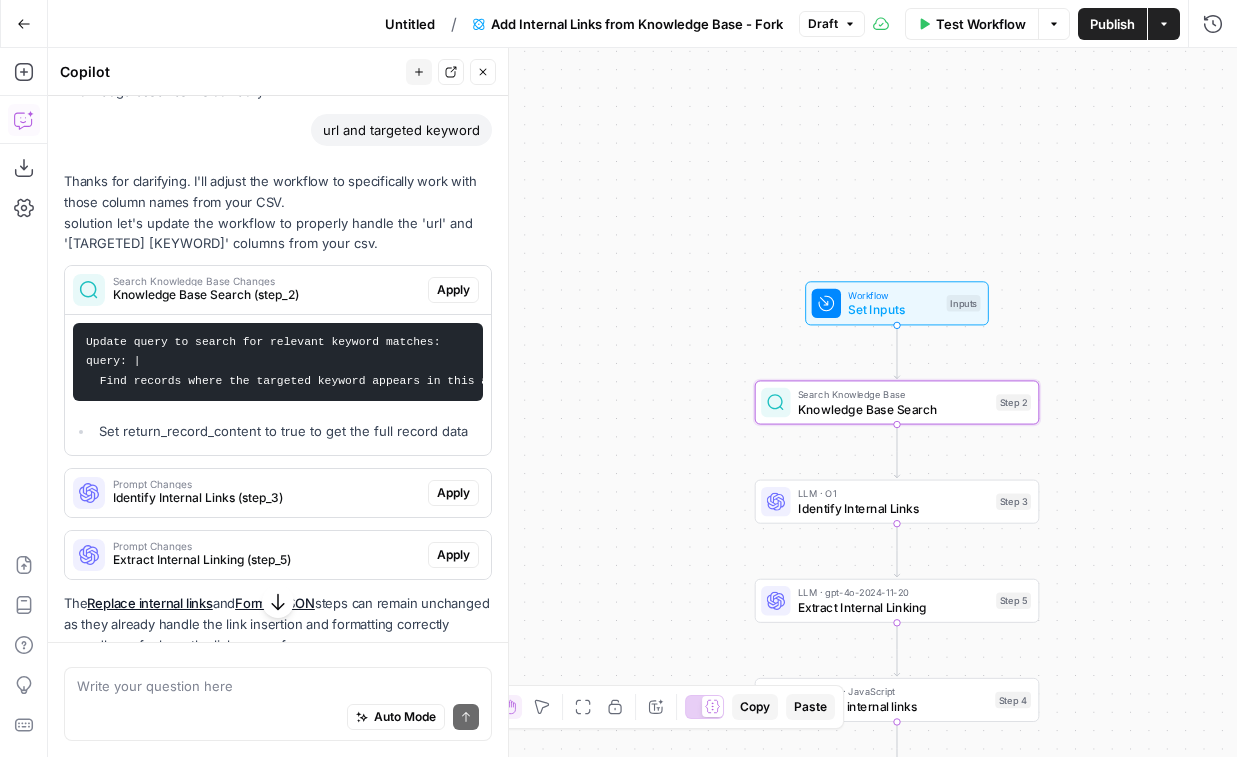 click on "Apply" at bounding box center (453, 290) 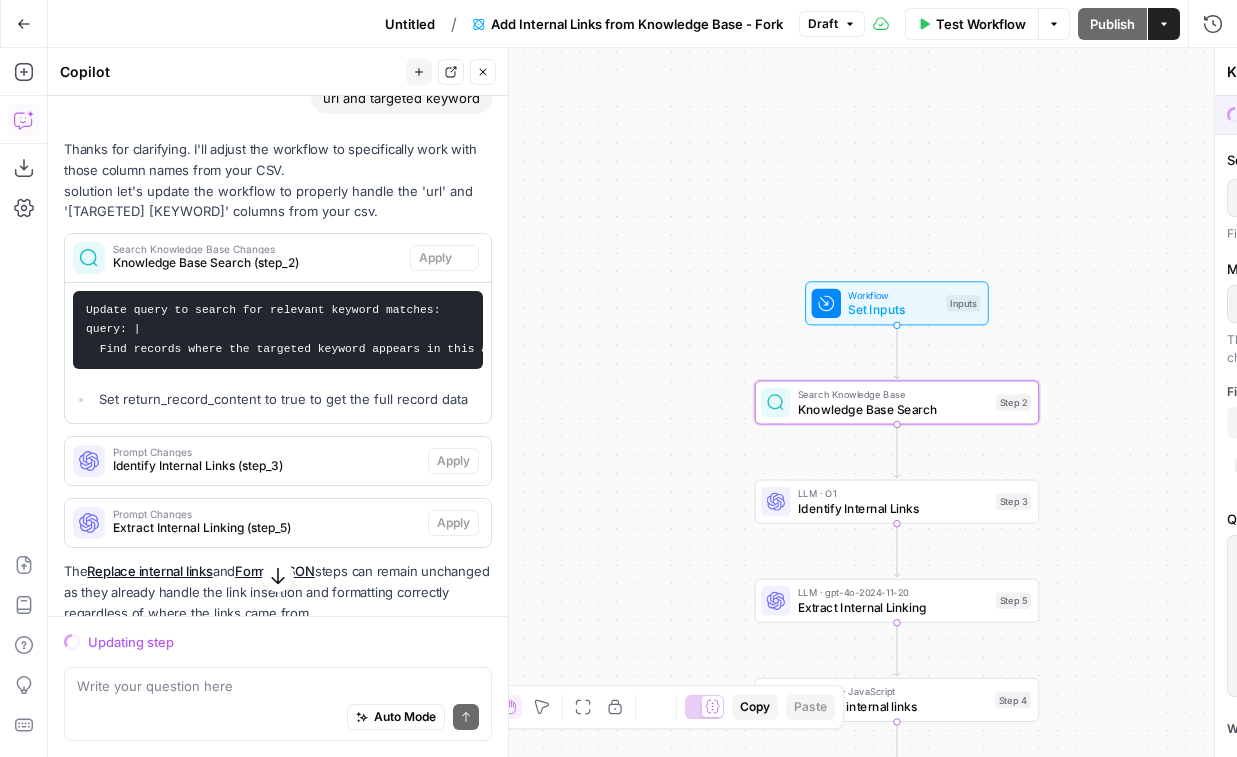 scroll, scrollTop: 921, scrollLeft: 0, axis: vertical 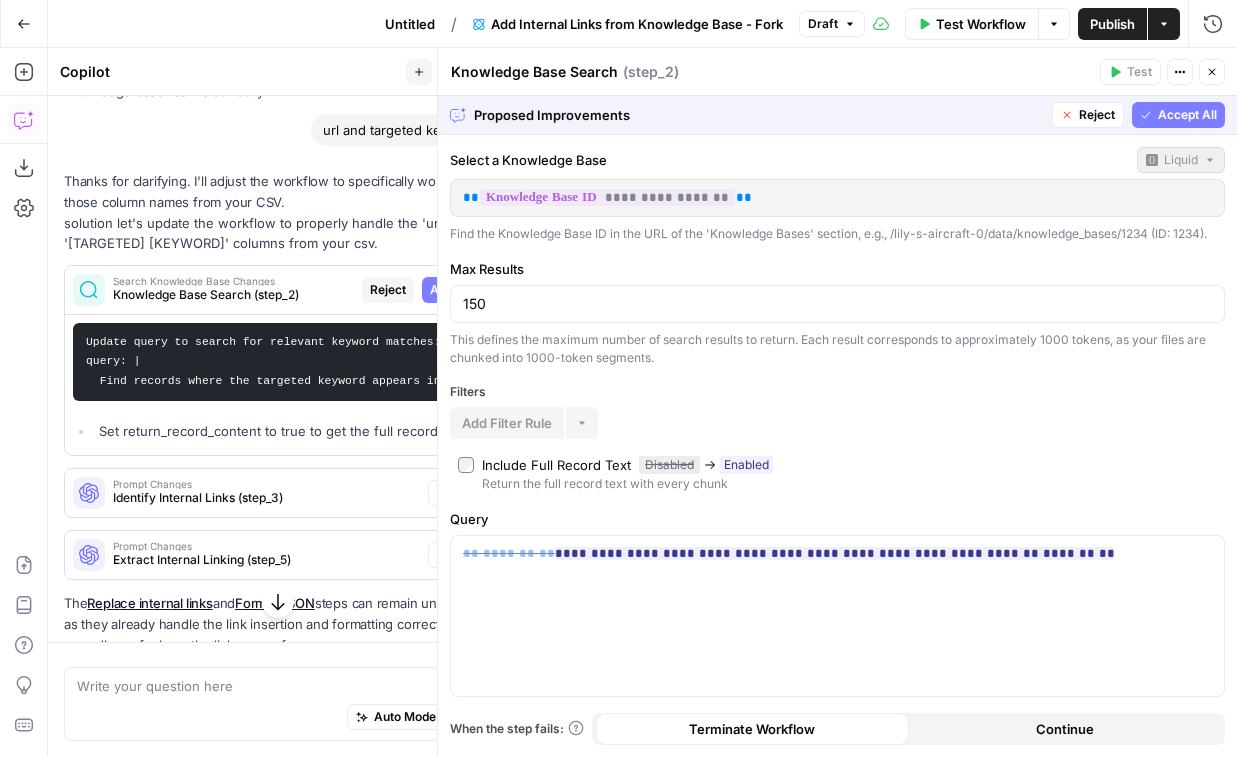 click on "Accept All" at bounding box center (1187, 115) 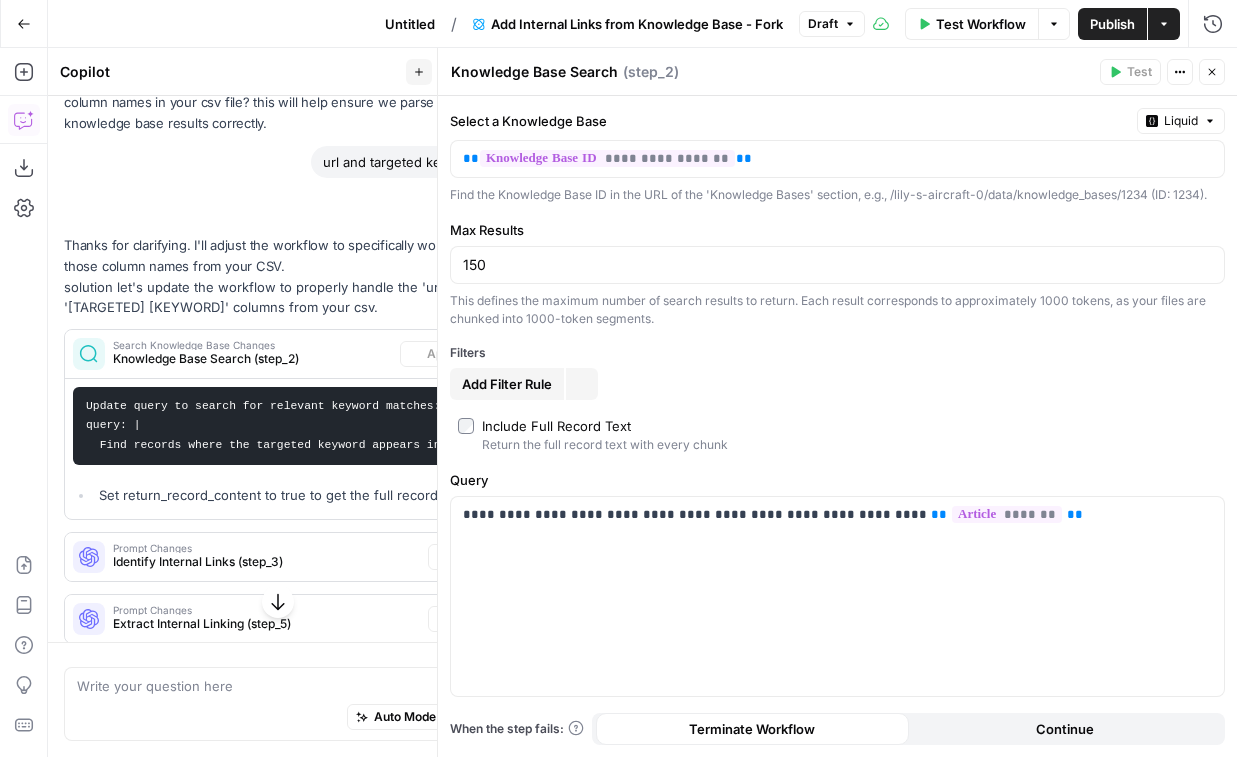 scroll, scrollTop: 953, scrollLeft: 0, axis: vertical 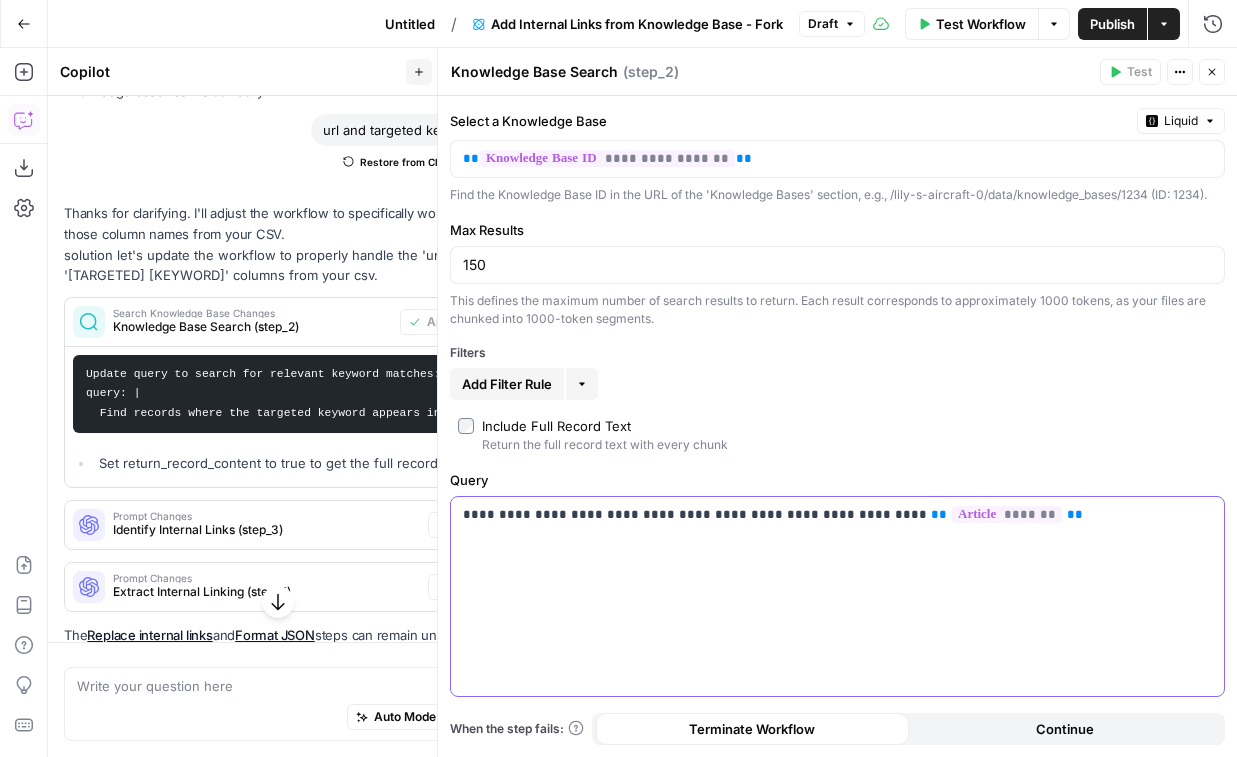 click on "**********" at bounding box center (837, 596) 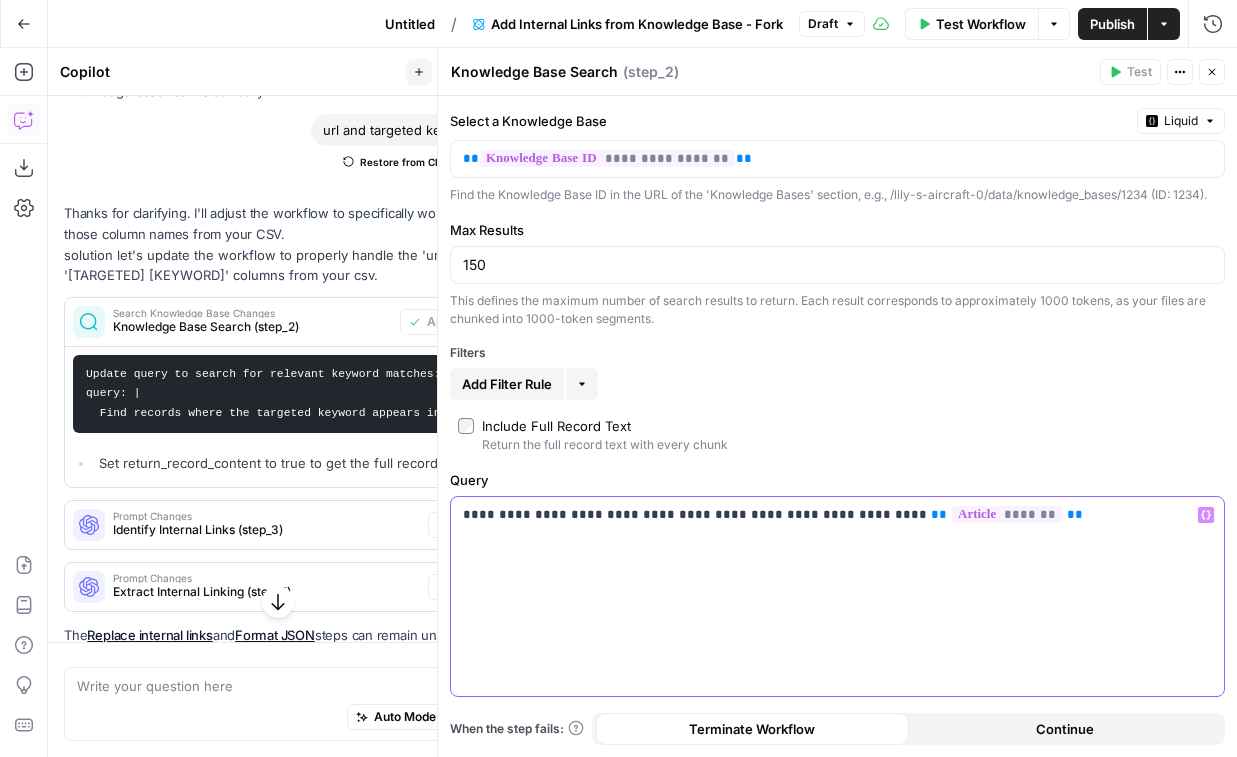 drag, startPoint x: 1124, startPoint y: 512, endPoint x: 432, endPoint y: 513, distance: 692.00073 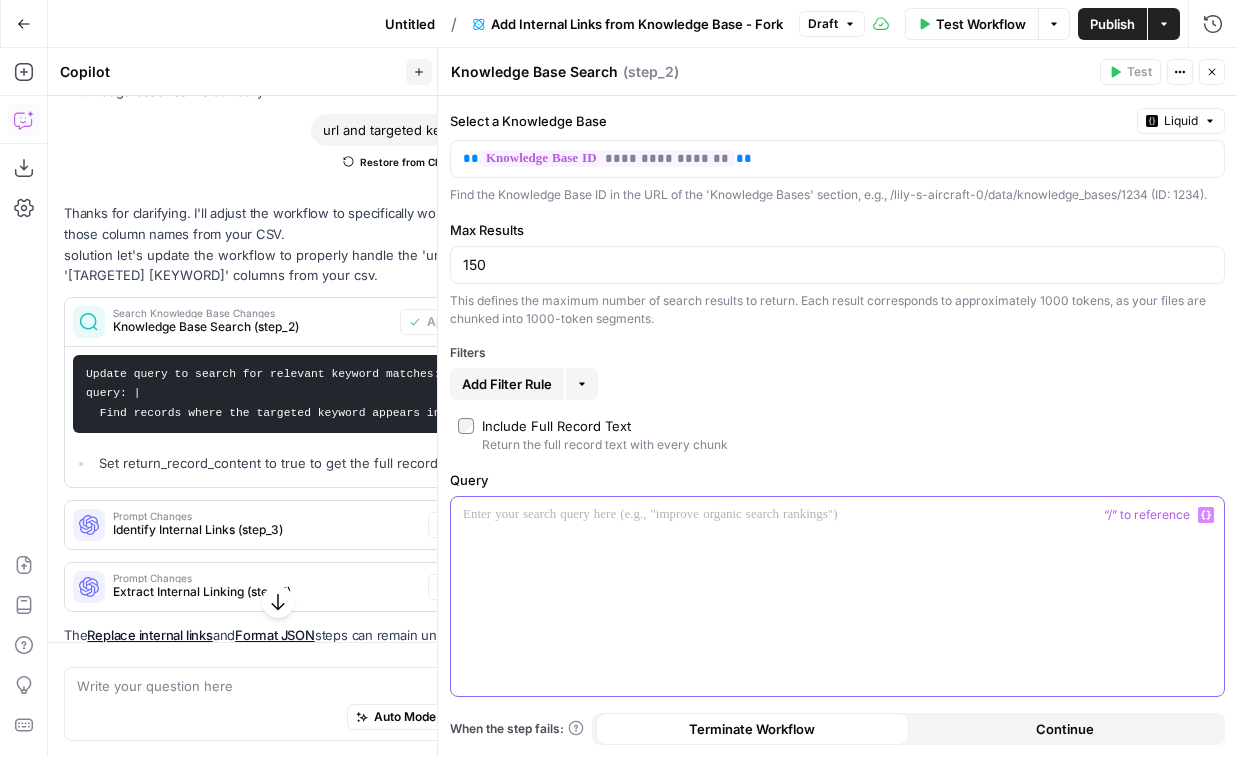 type 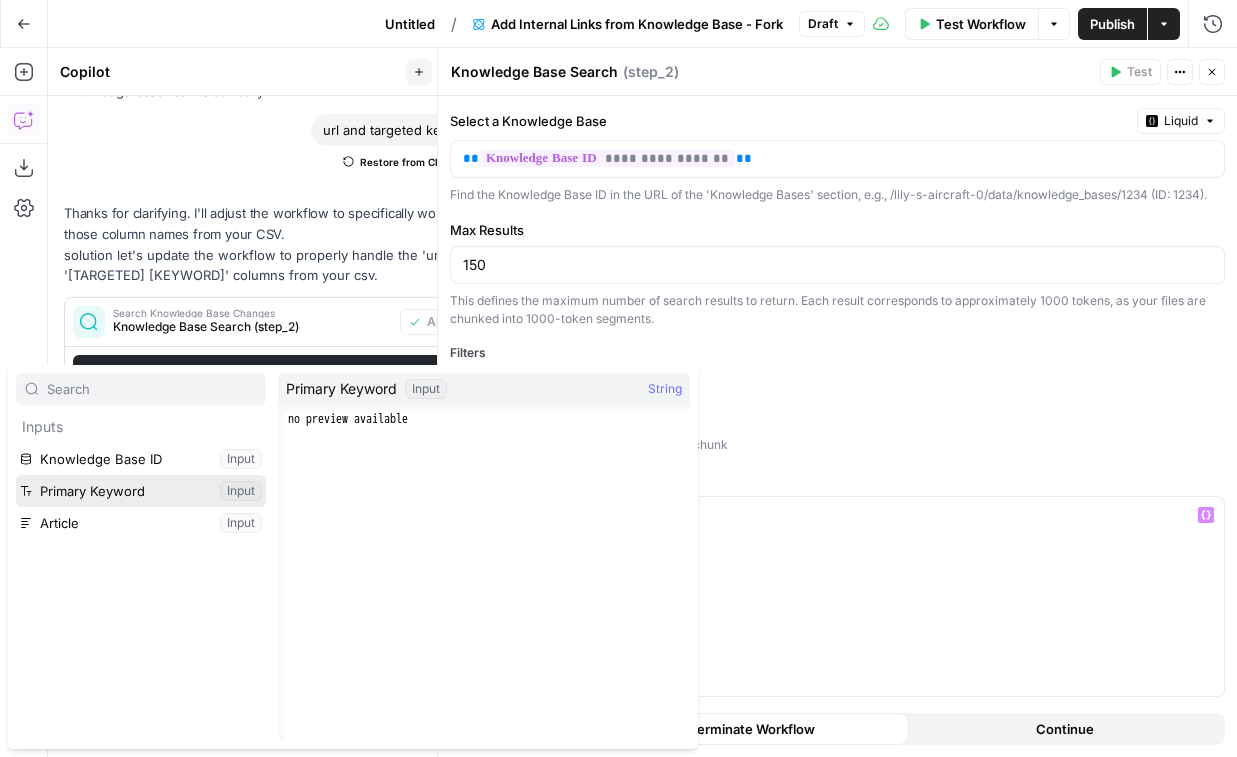 click at bounding box center (141, 491) 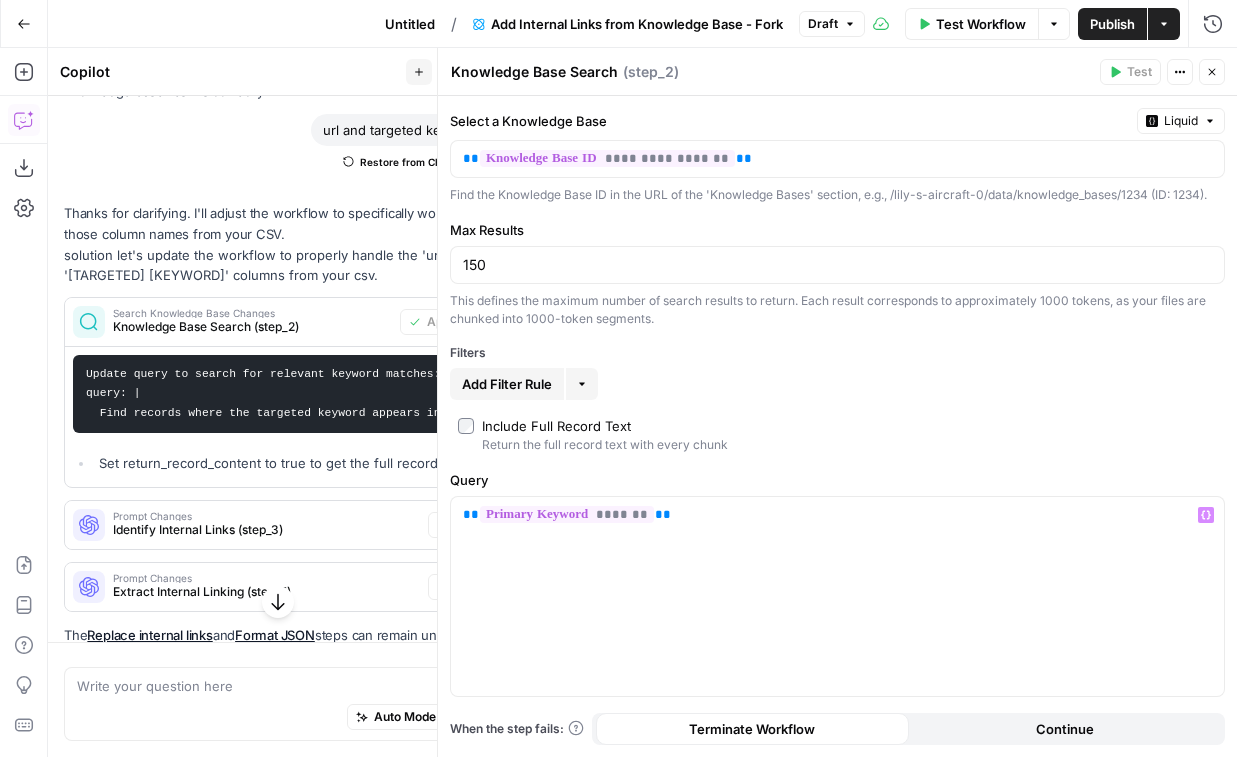 click 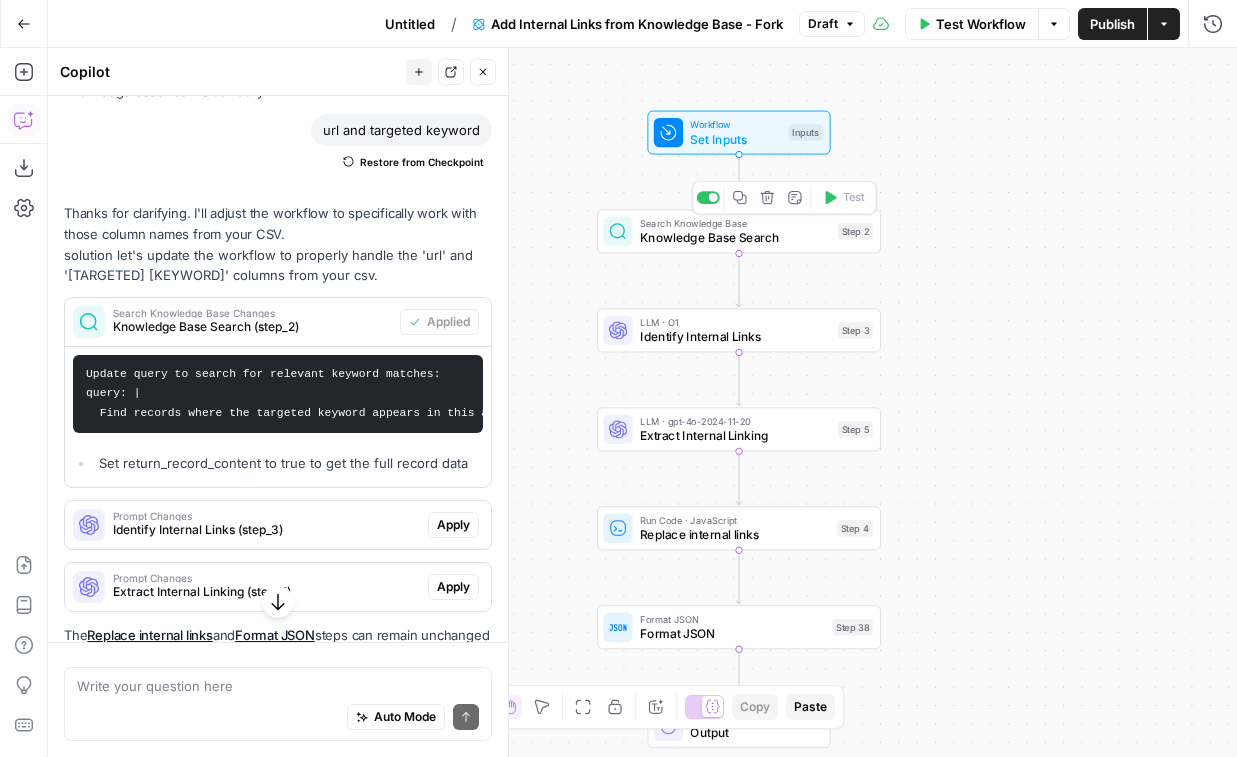 click on "Knowledge Base Search" at bounding box center [735, 238] 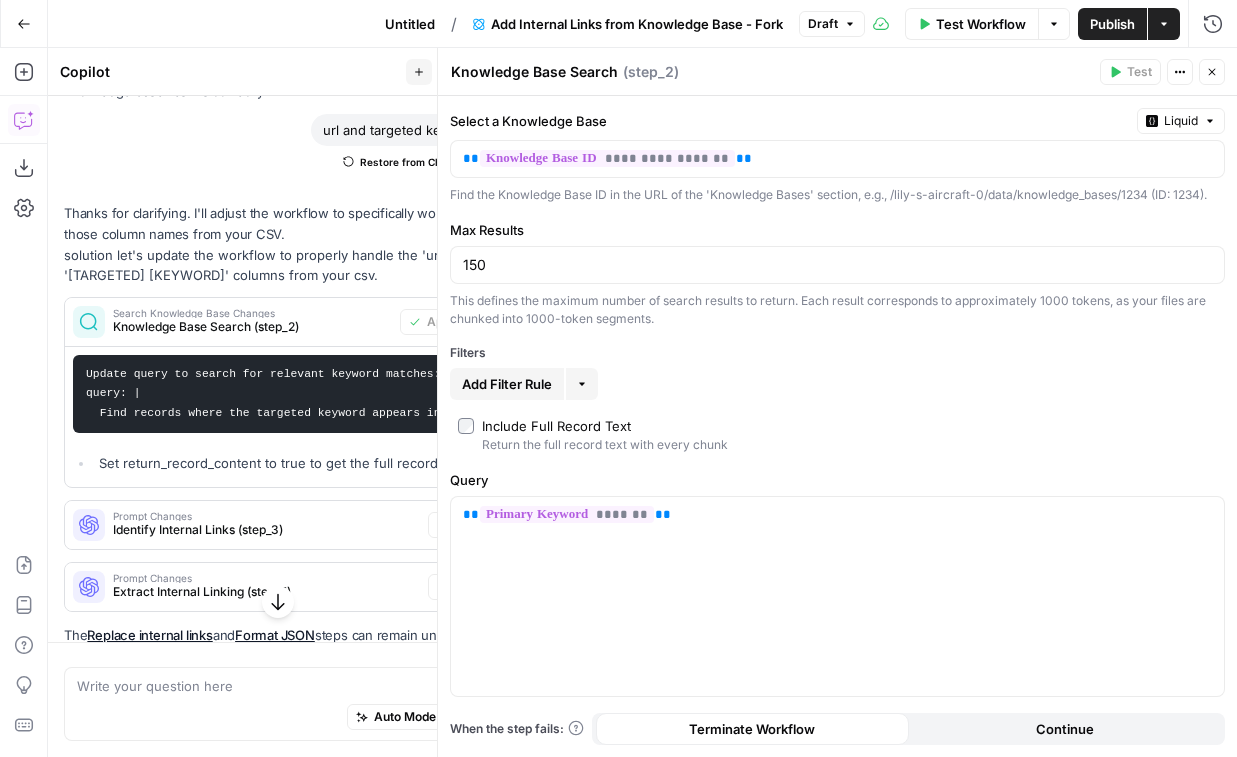 click on "Write your question here Auto Mode Send" at bounding box center (278, 704) 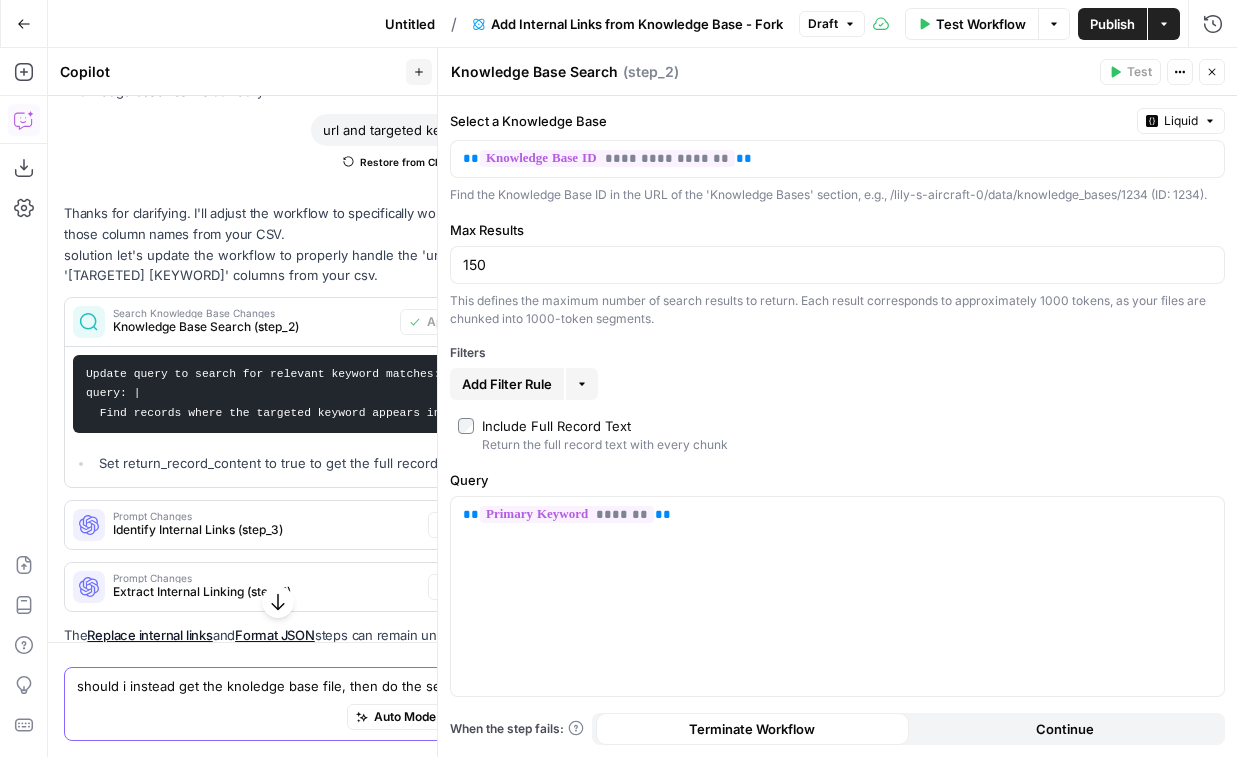 type on "should i instead get the knoledge base file, then do the search?" 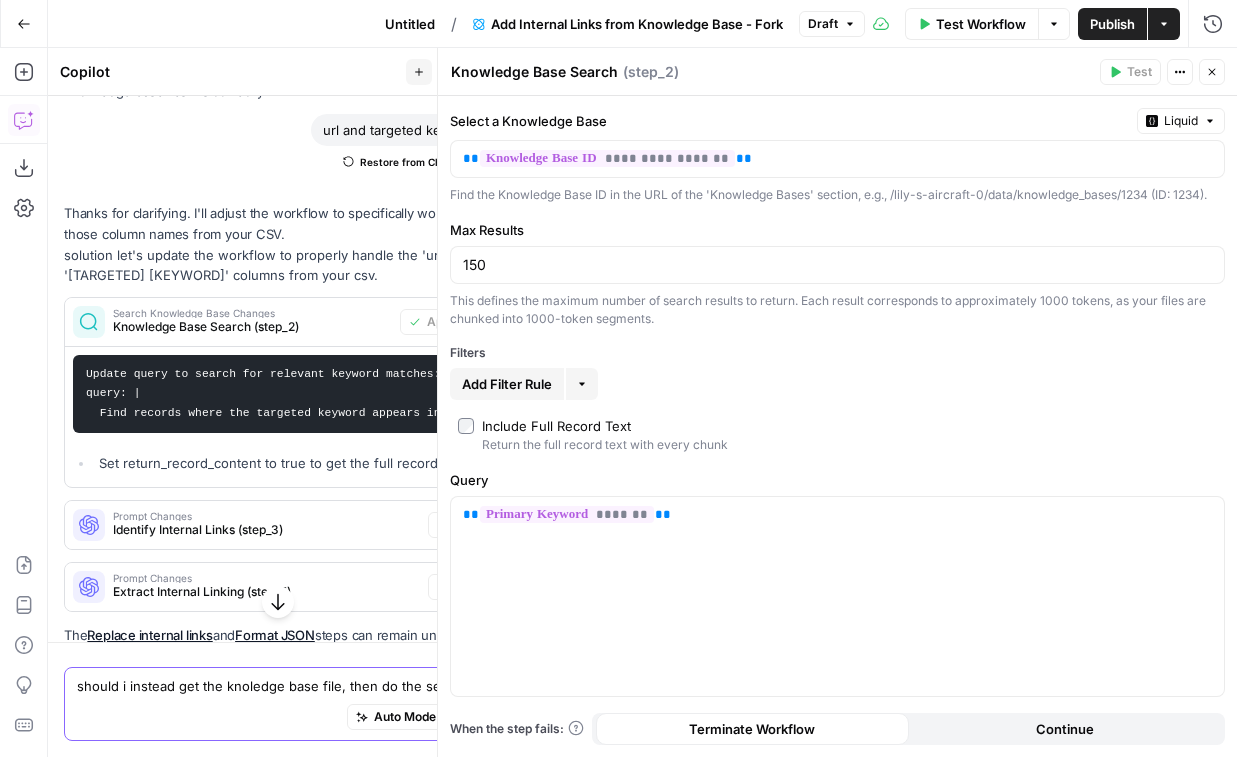 type 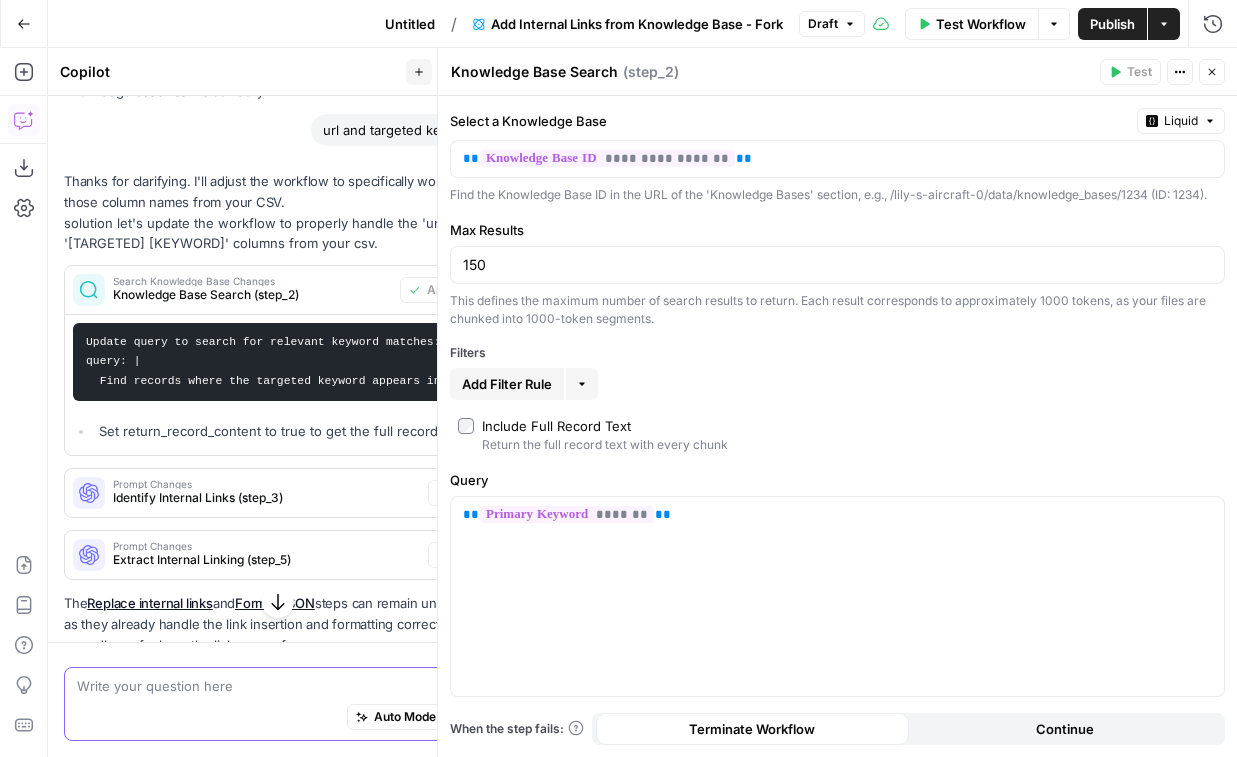 scroll, scrollTop: 1310, scrollLeft: 0, axis: vertical 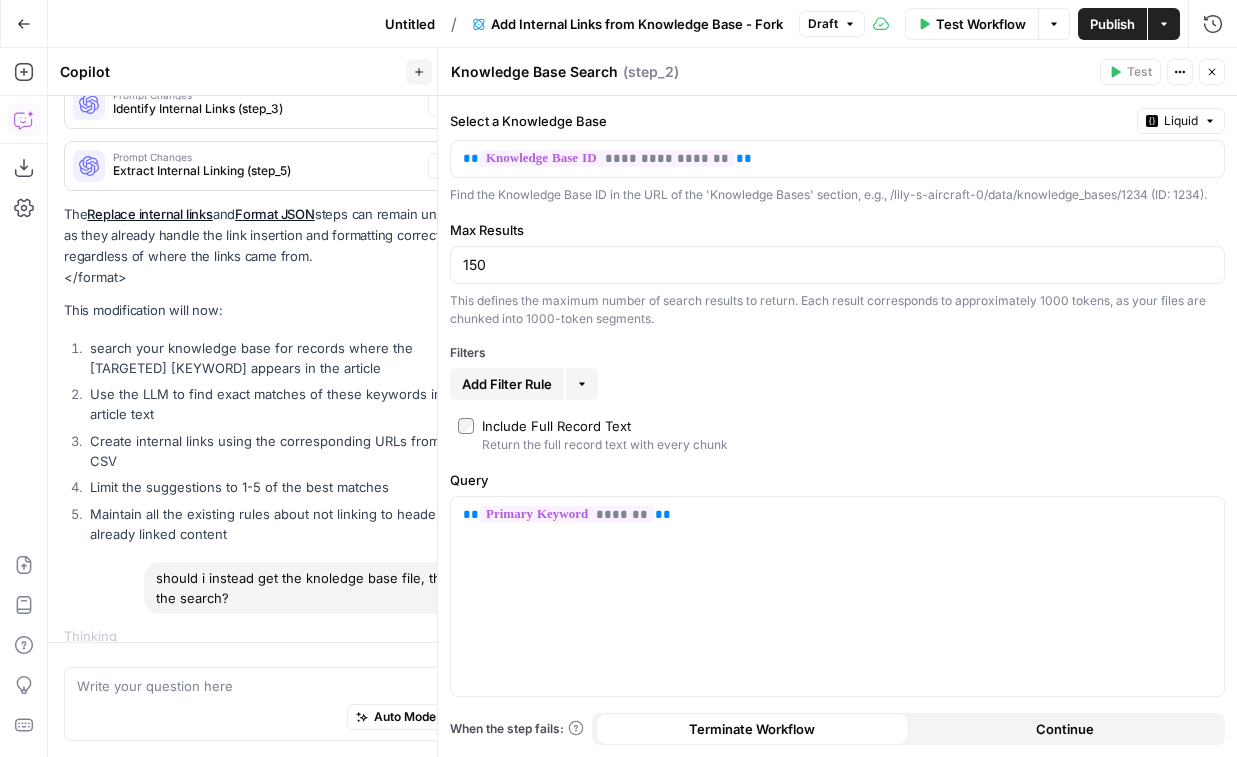 click 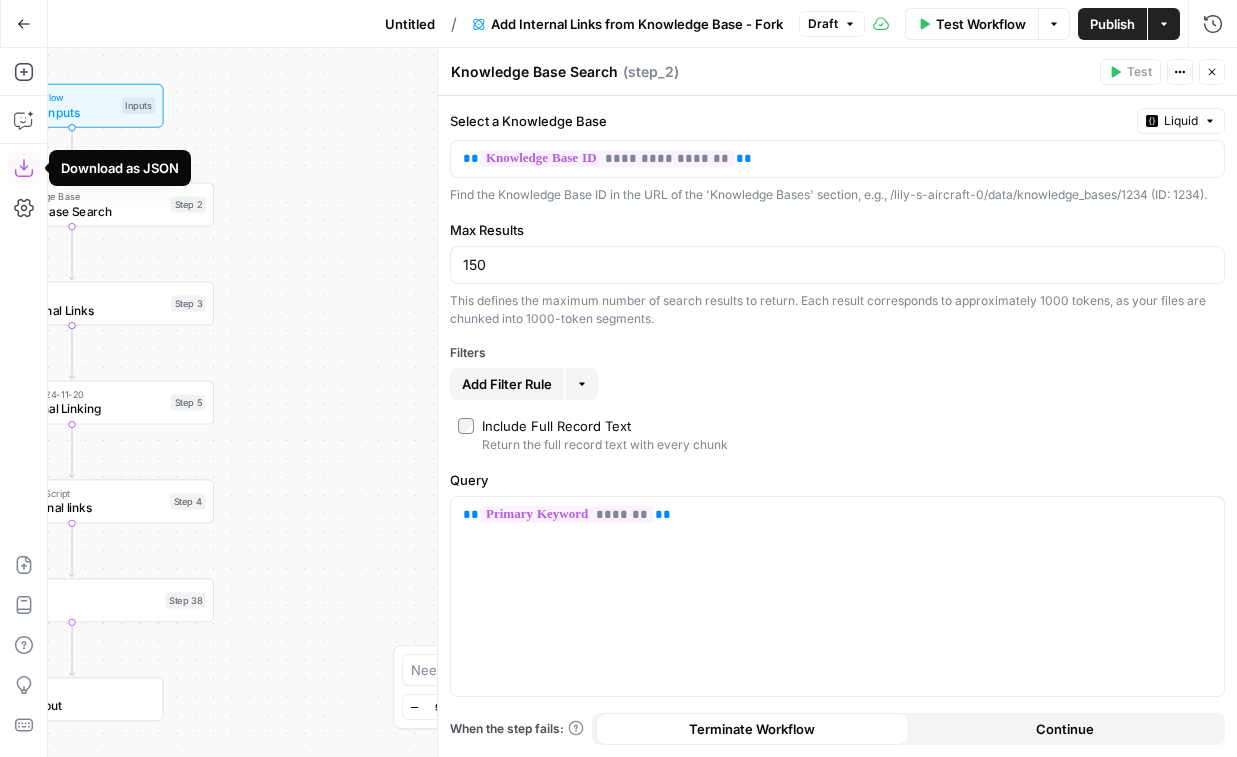 click 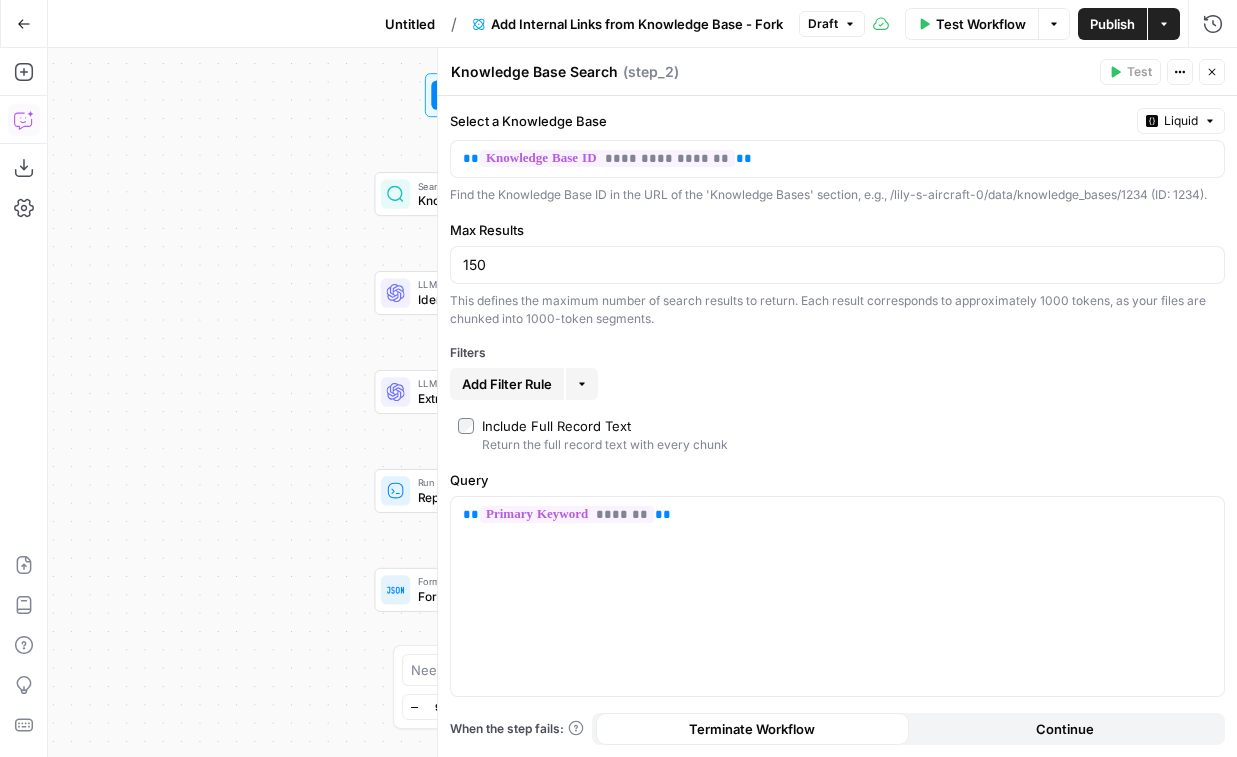 click 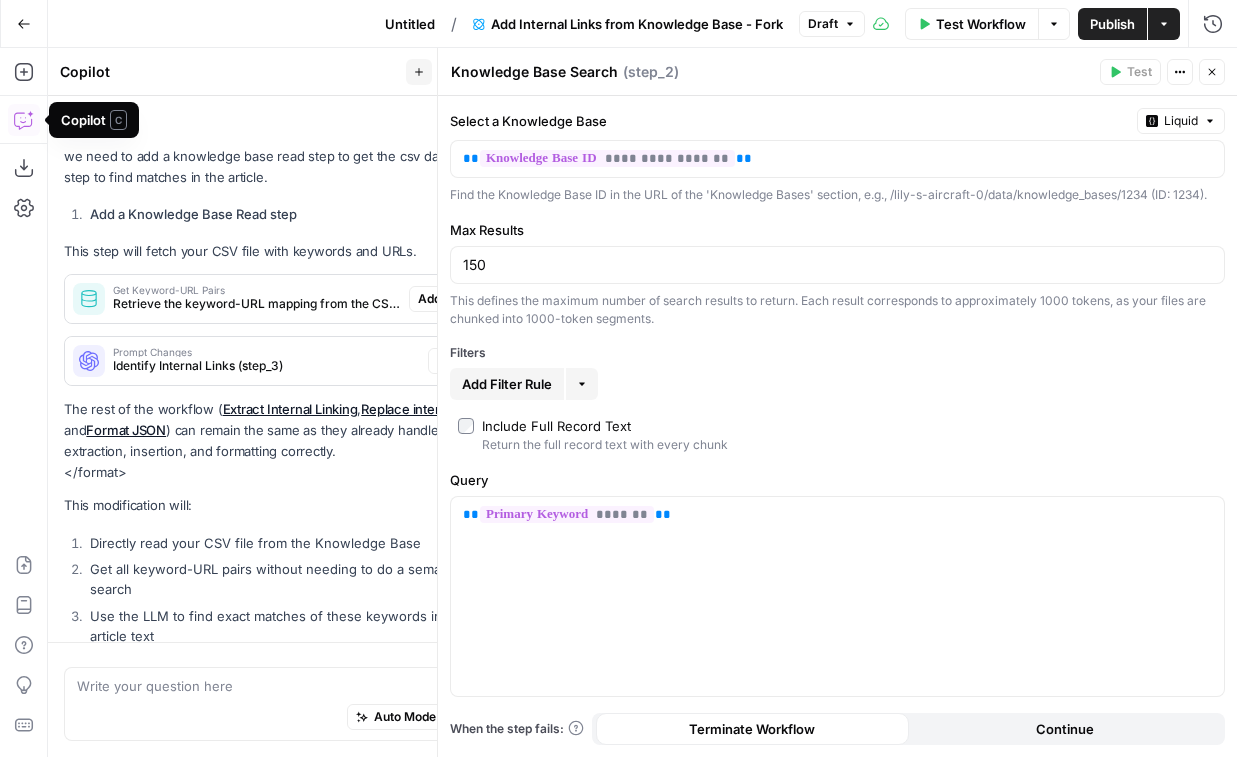 scroll, scrollTop: 1849, scrollLeft: 0, axis: vertical 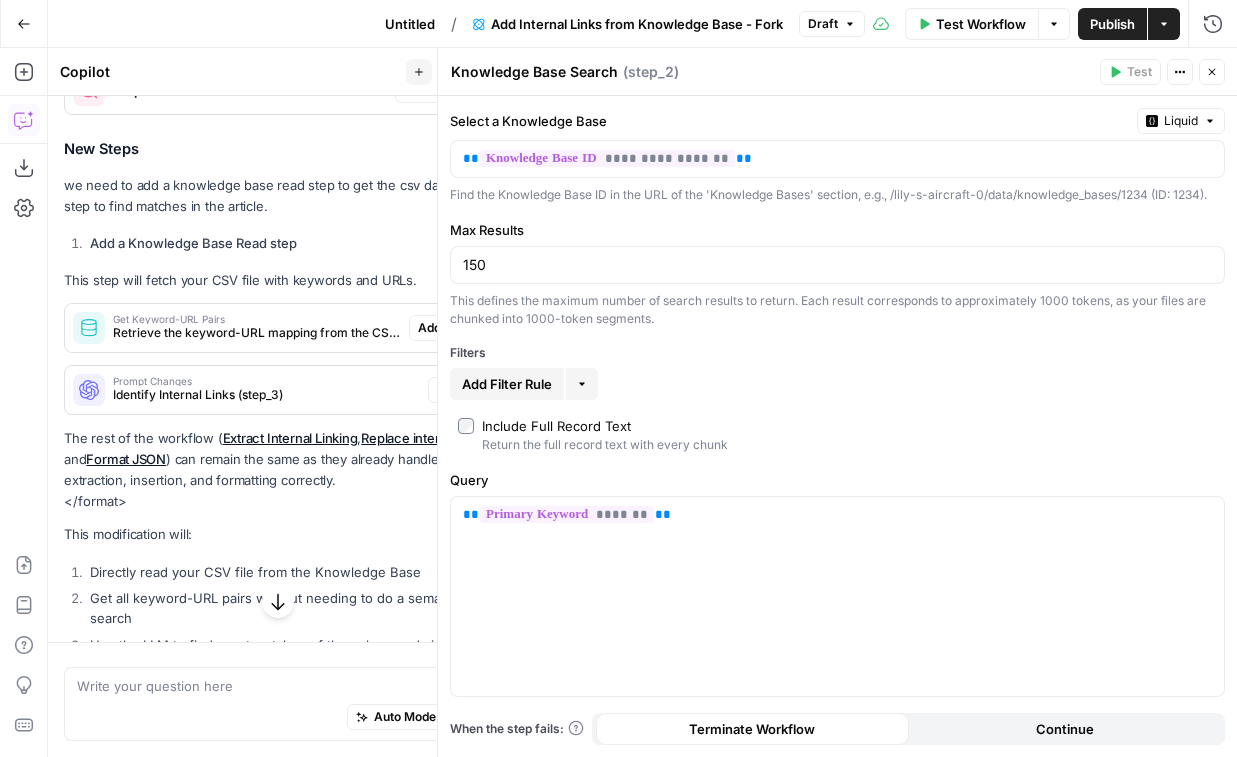 click on "Add Step" at bounding box center (444, 328) 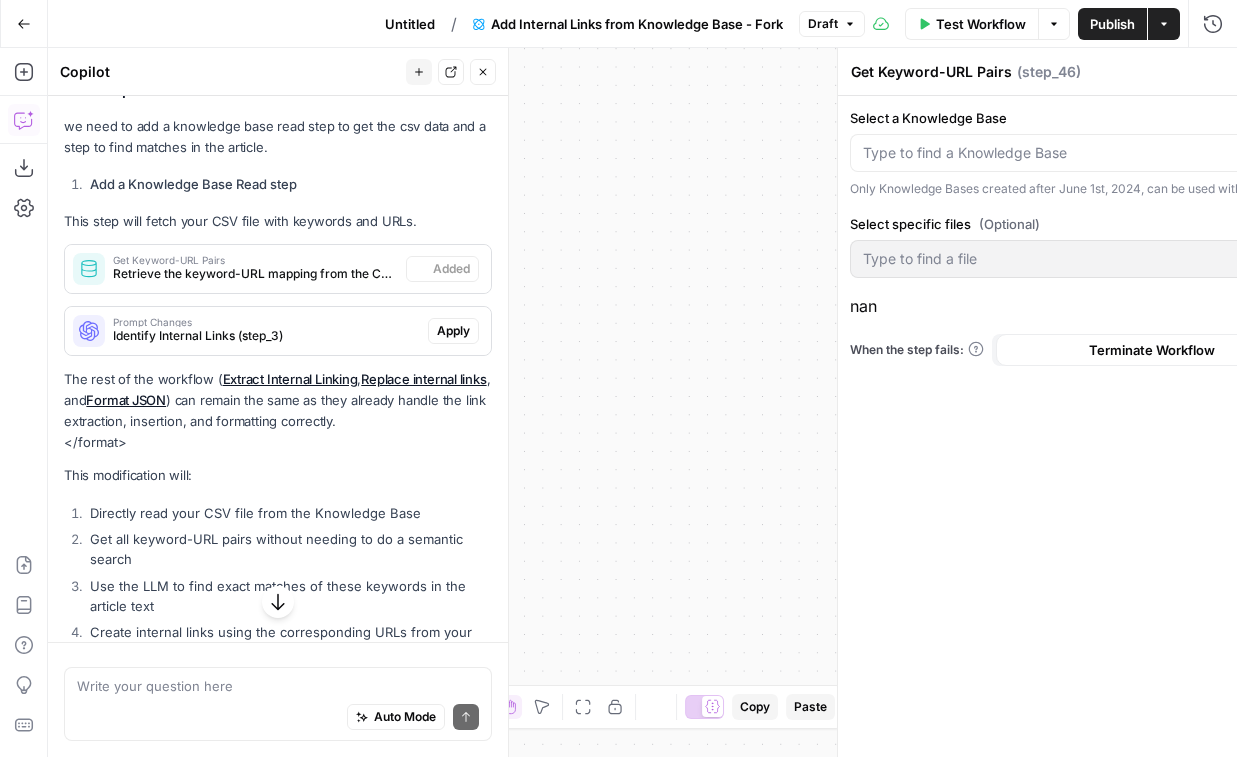 scroll, scrollTop: 1958, scrollLeft: 0, axis: vertical 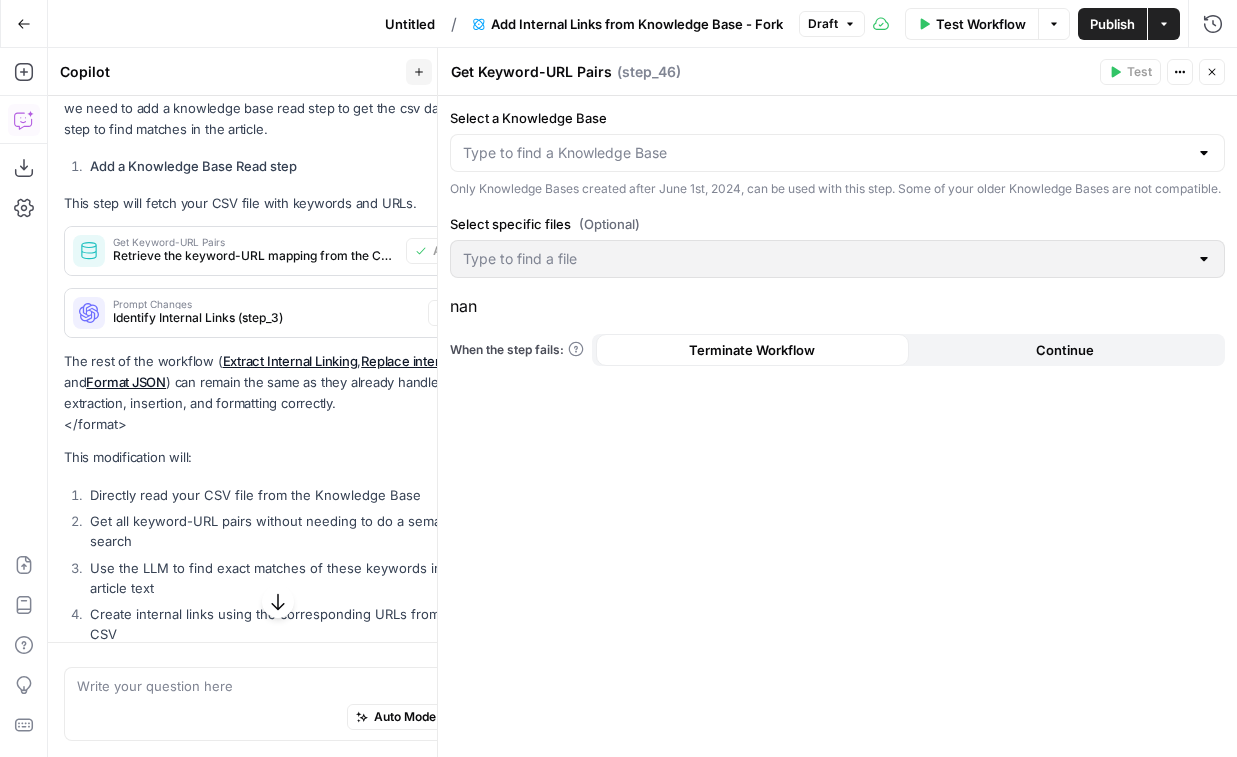 click on "Apply" at bounding box center (453, 313) 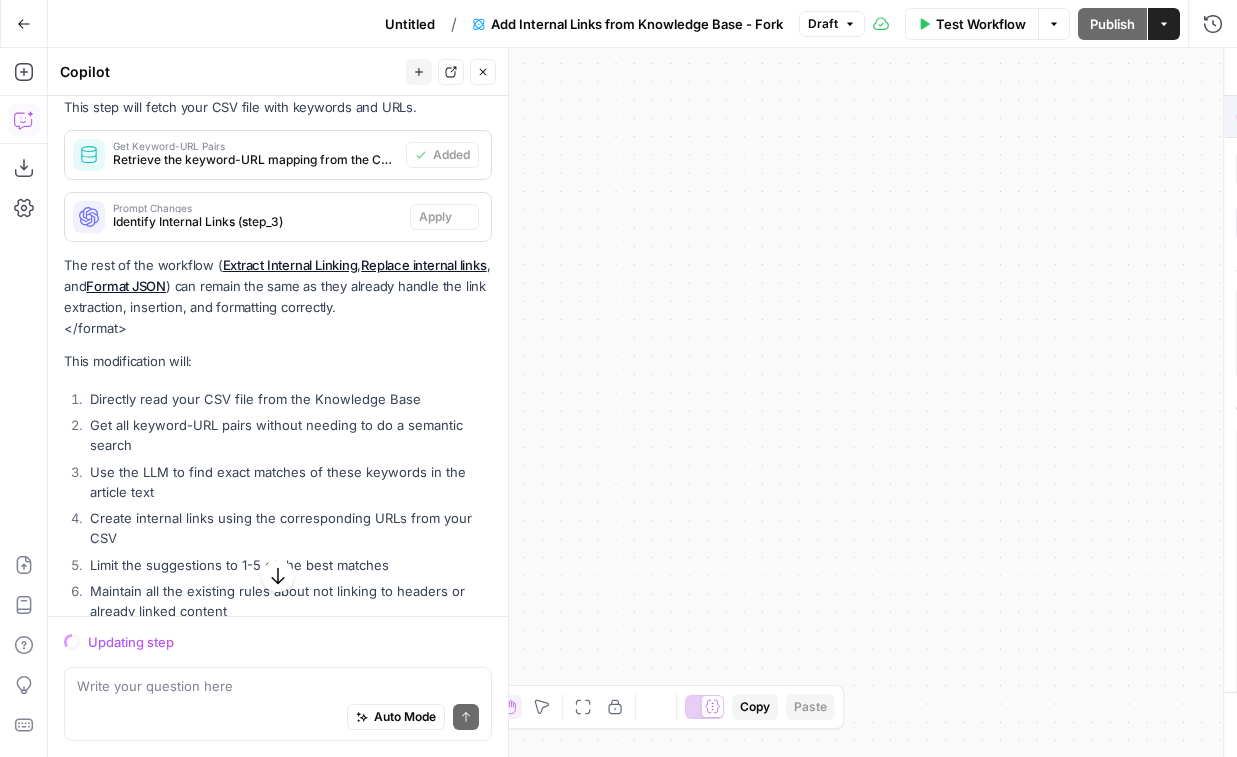 scroll, scrollTop: 1862, scrollLeft: 0, axis: vertical 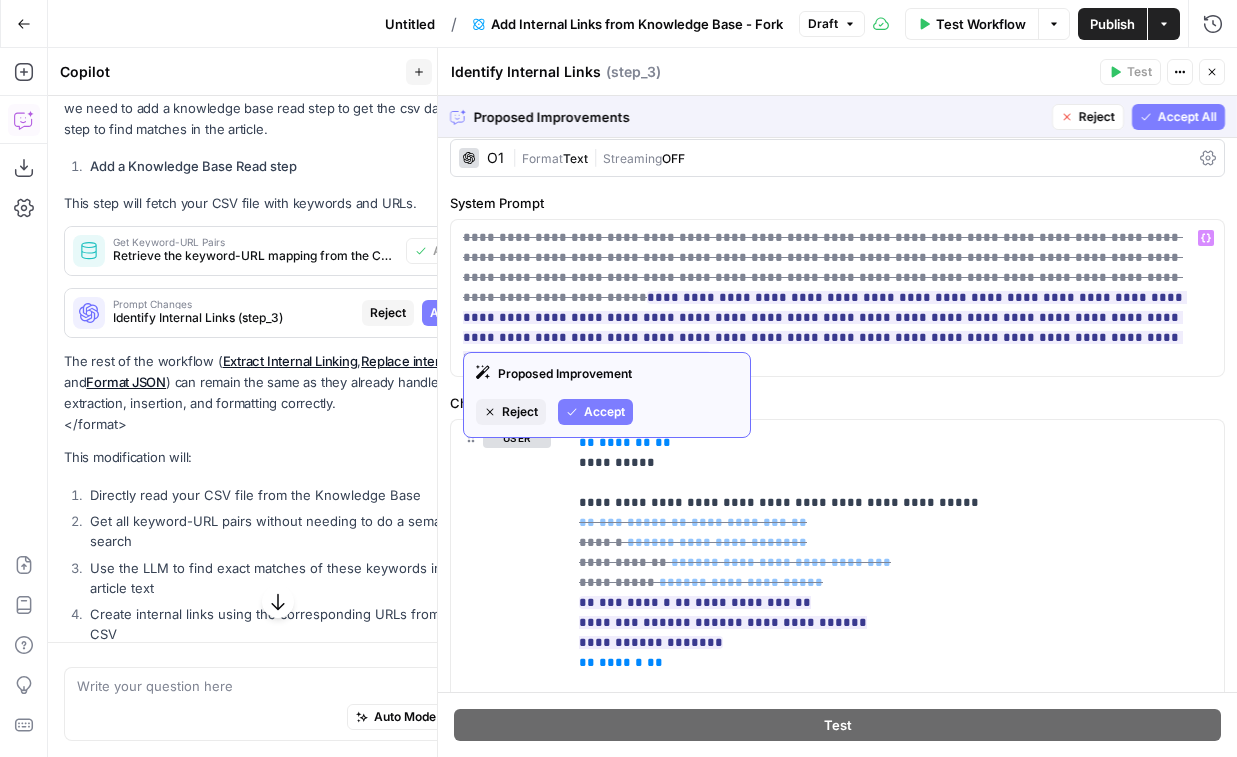 click on "Accept All" at bounding box center [1187, 117] 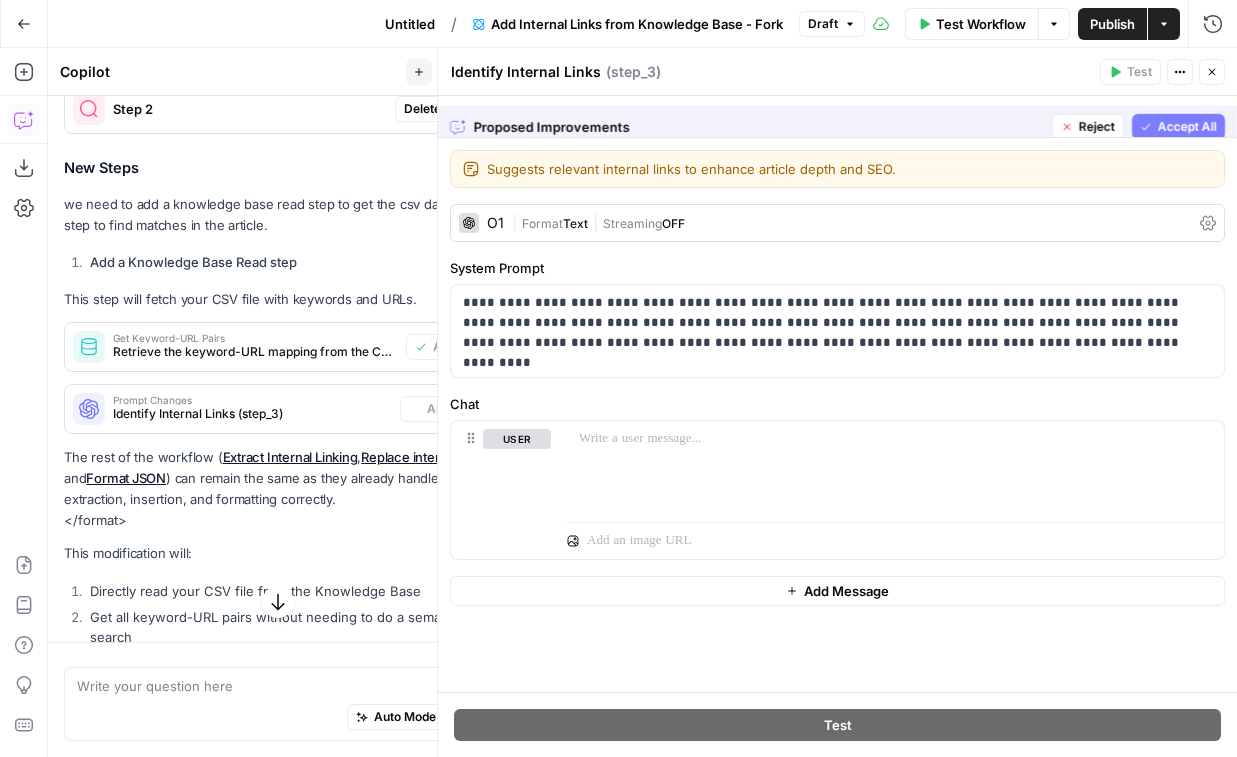 scroll, scrollTop: 1958, scrollLeft: 0, axis: vertical 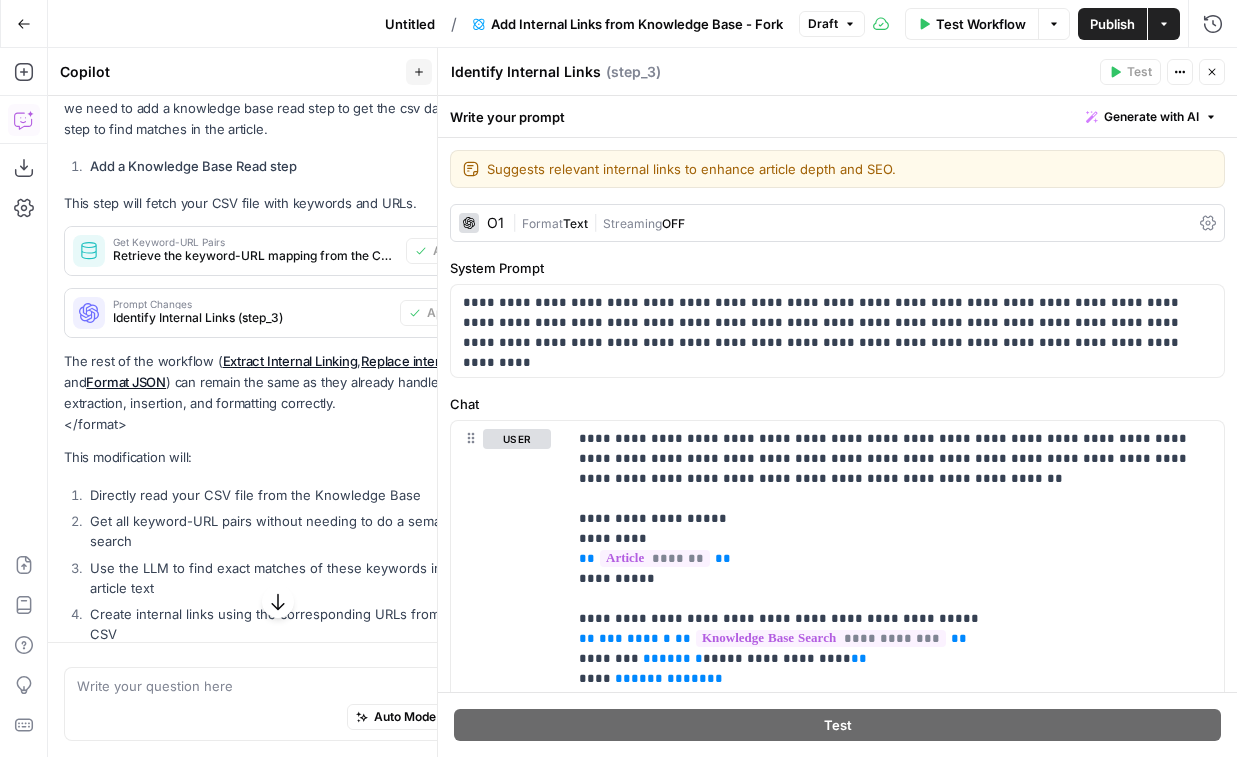 click 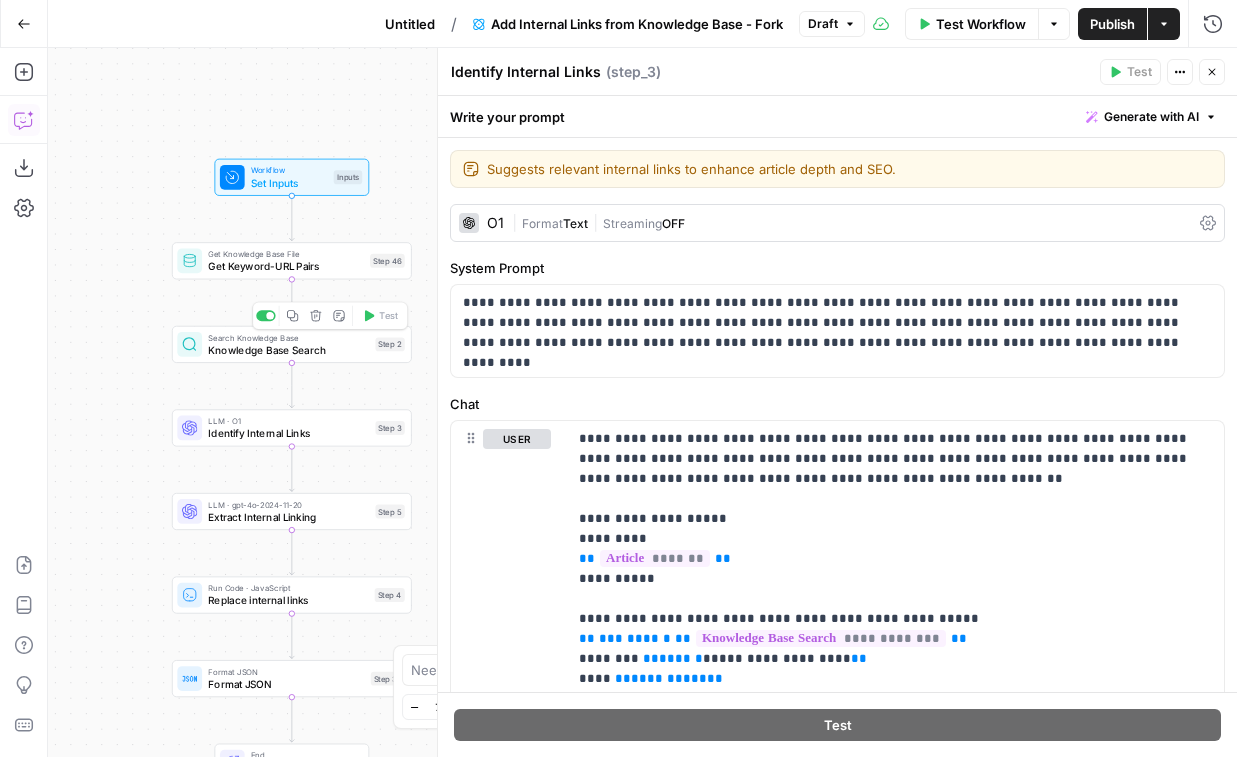 click on "Delete step" at bounding box center (316, 316) 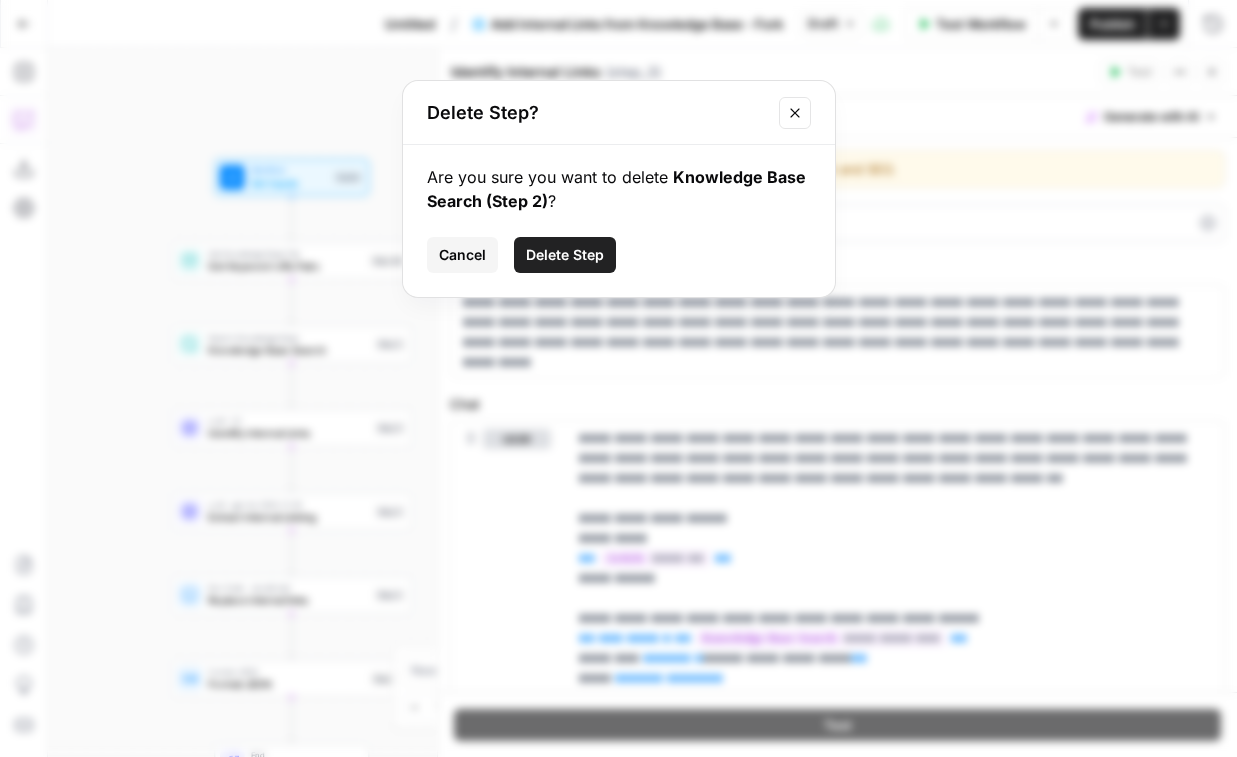 click on "Delete Step" at bounding box center [565, 255] 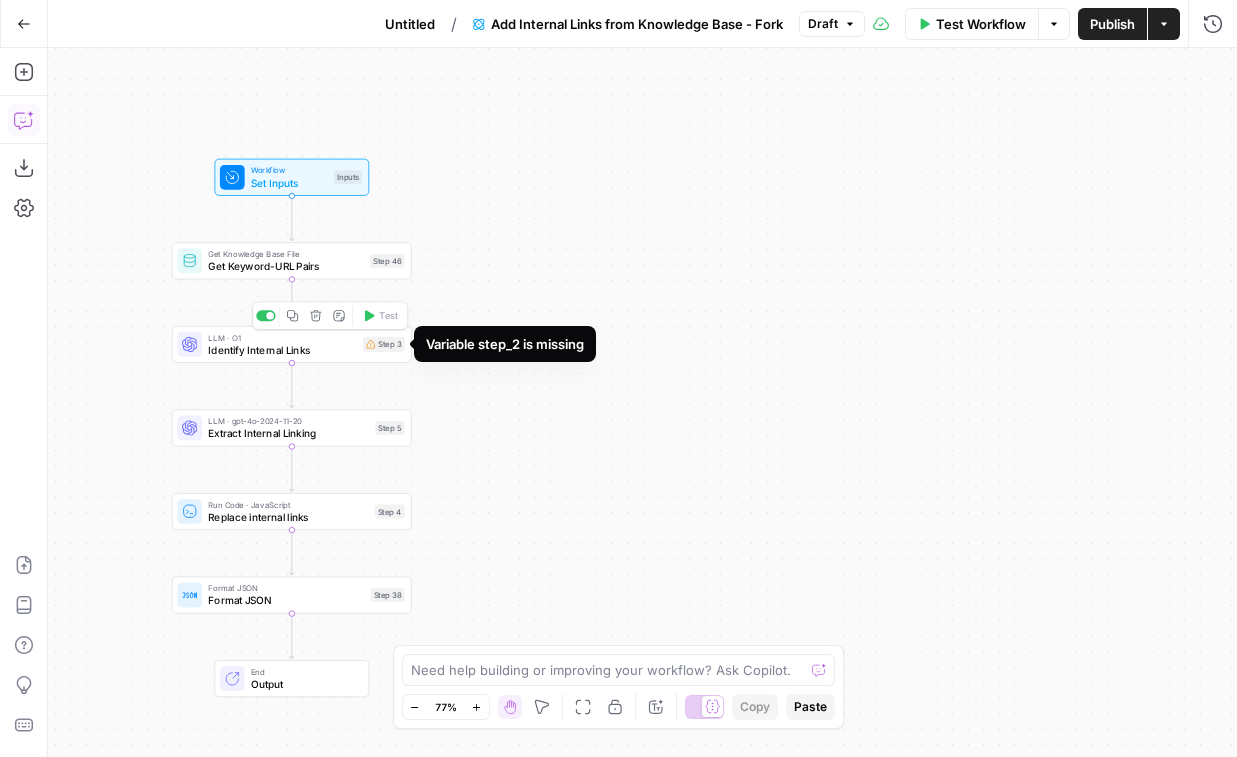 click on "LLM · O1 Identify Internal Links Step 3 Copy step Delete step Edit Note Test" at bounding box center (290, 344) 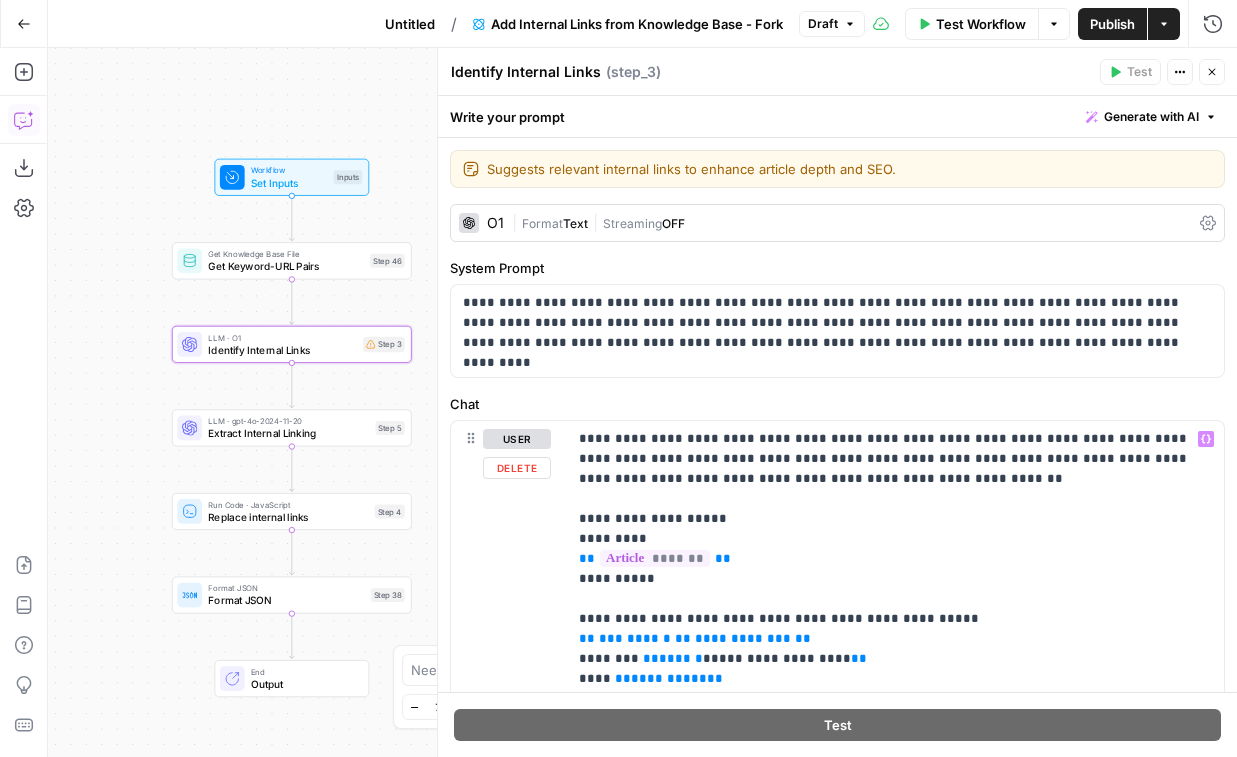 scroll, scrollTop: 81, scrollLeft: 0, axis: vertical 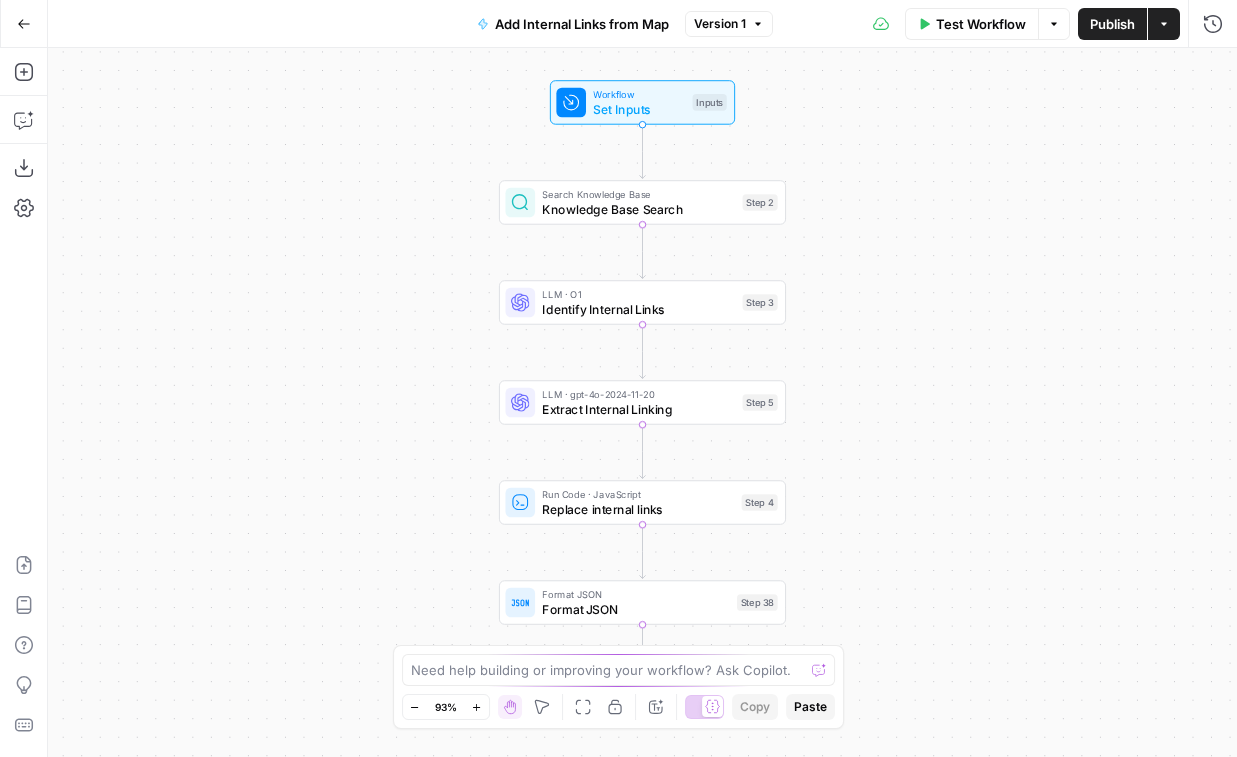 click on "Knowledge Base Search" at bounding box center (638, 209) 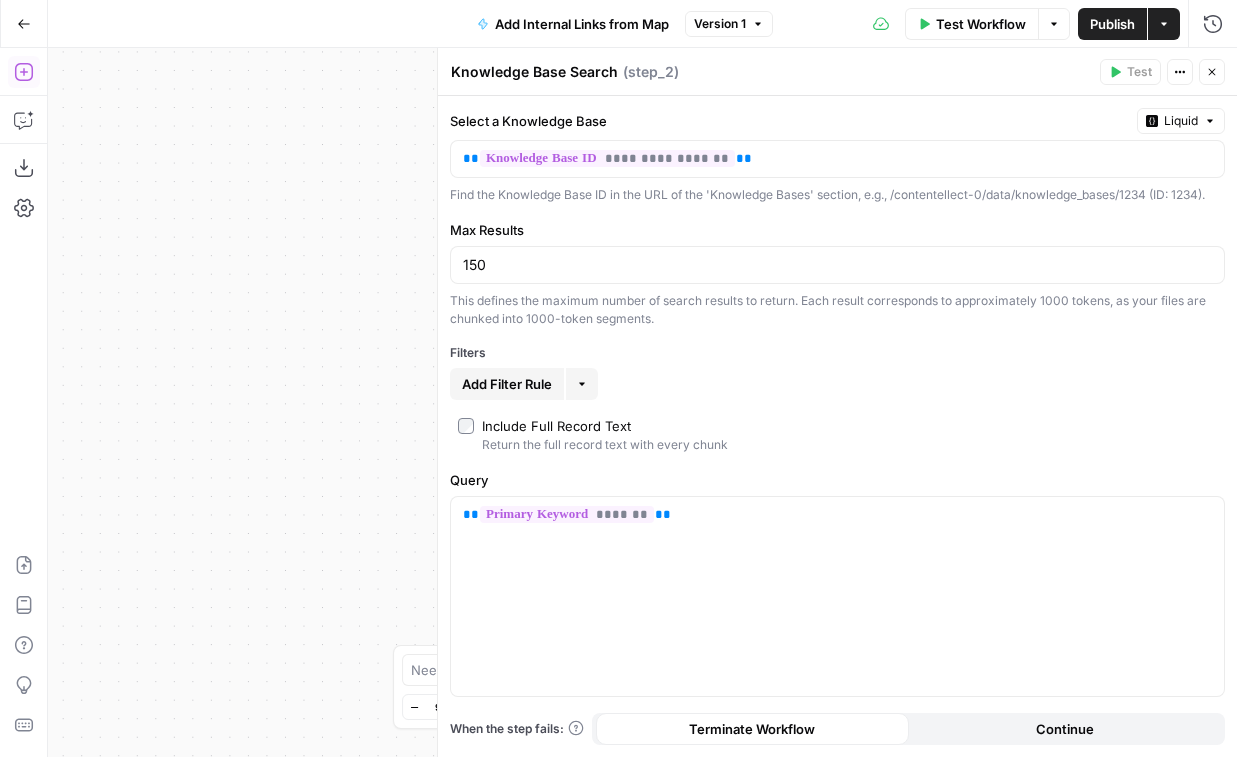 click 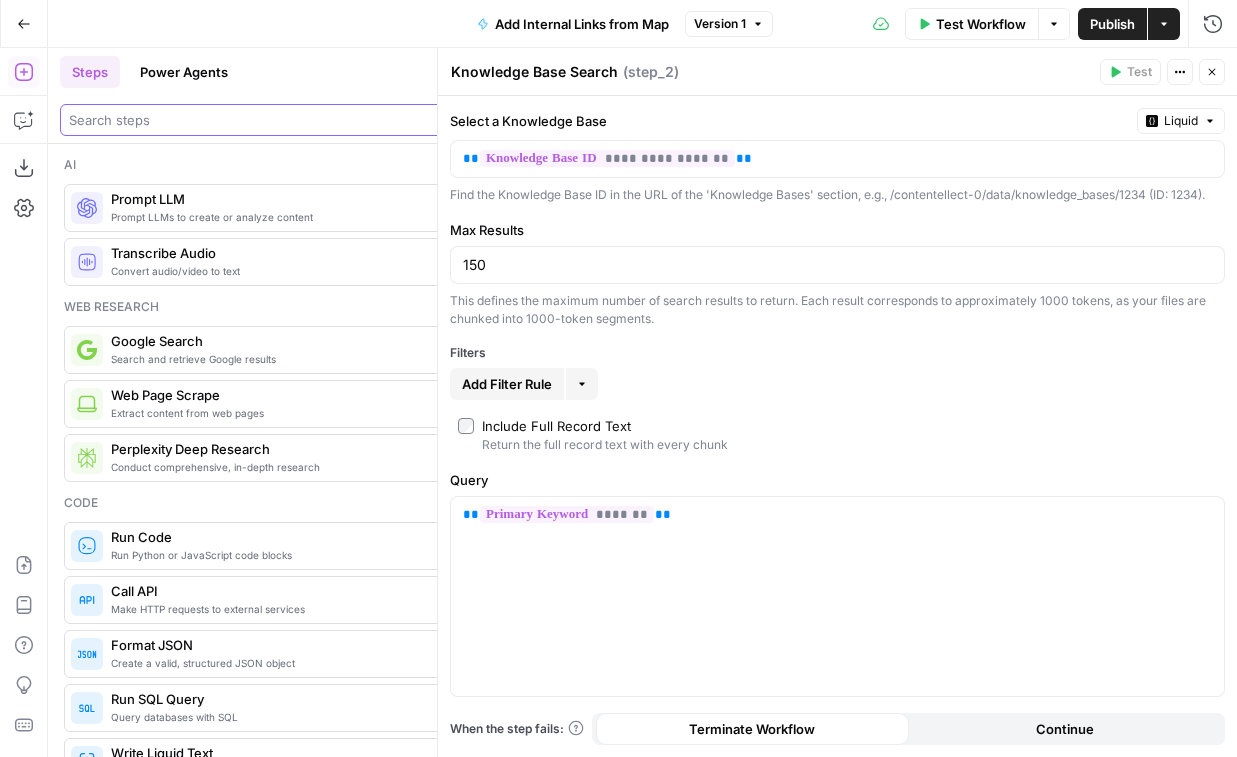 click at bounding box center (278, 120) 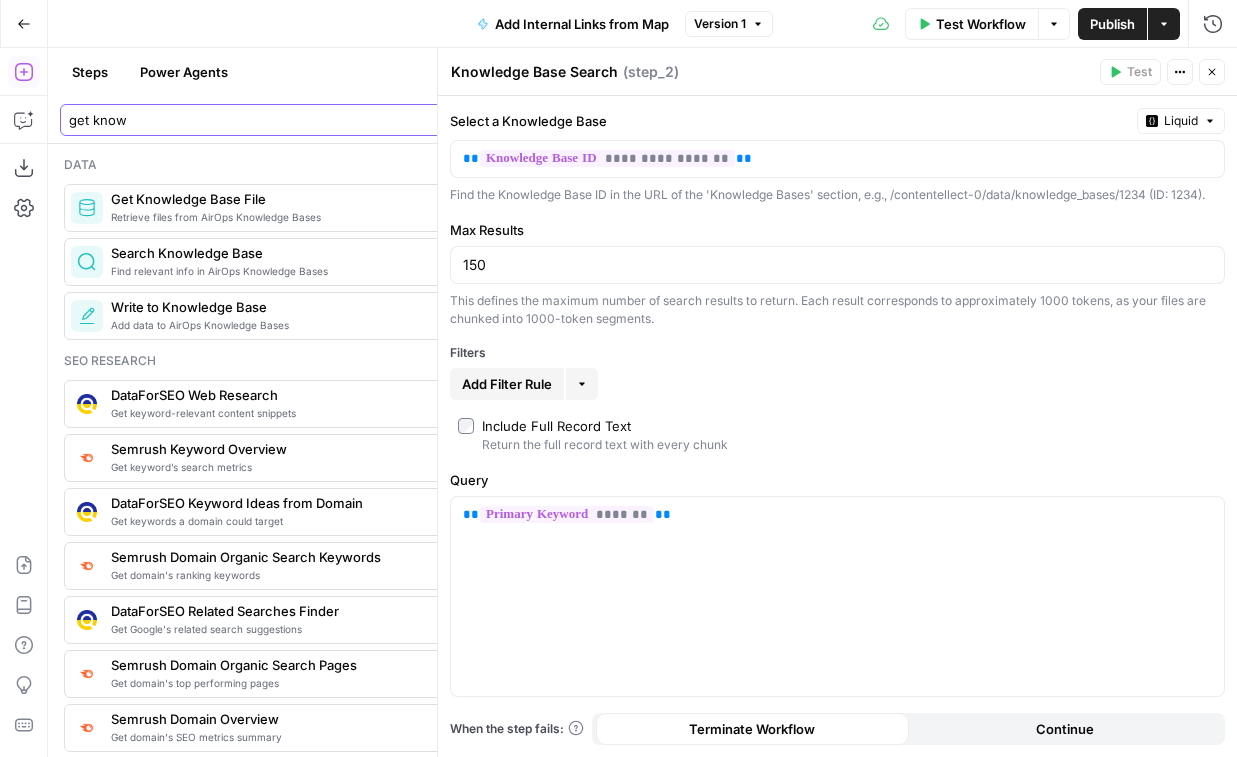 type on "get know" 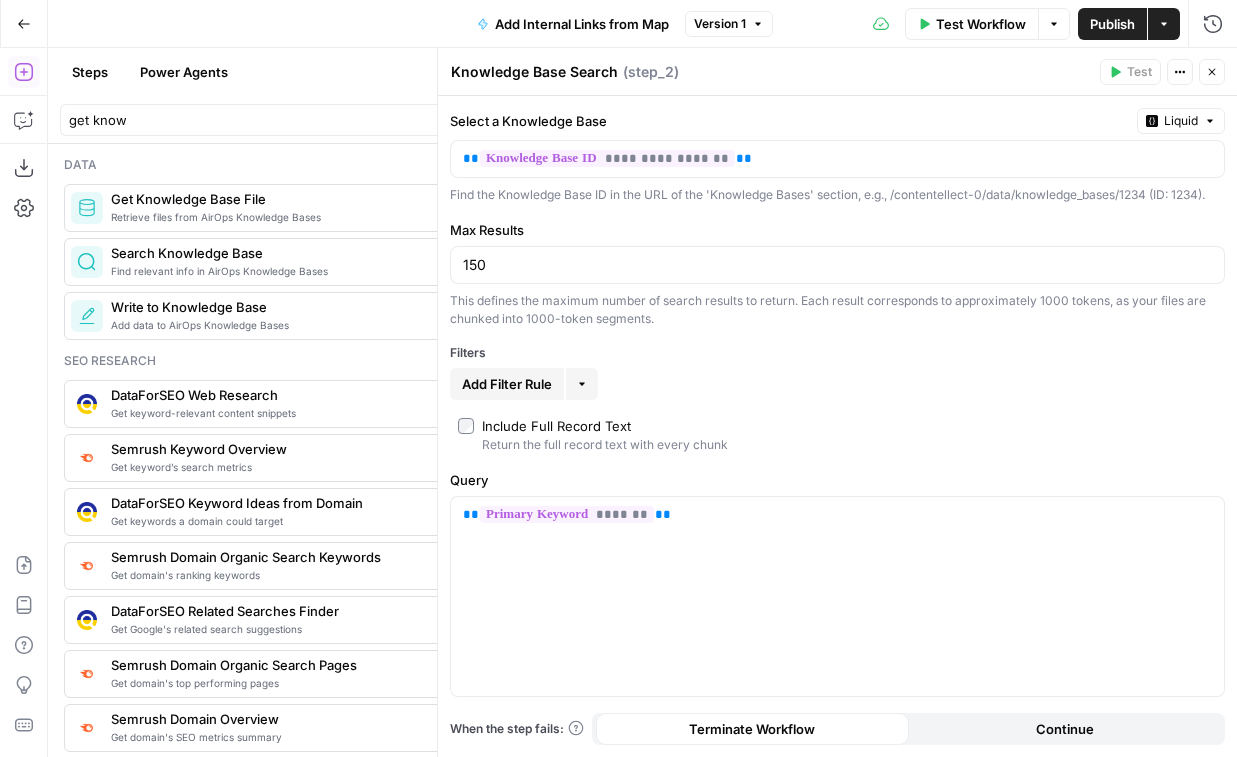 click on "Get Knowledge Base File" at bounding box center [293, 199] 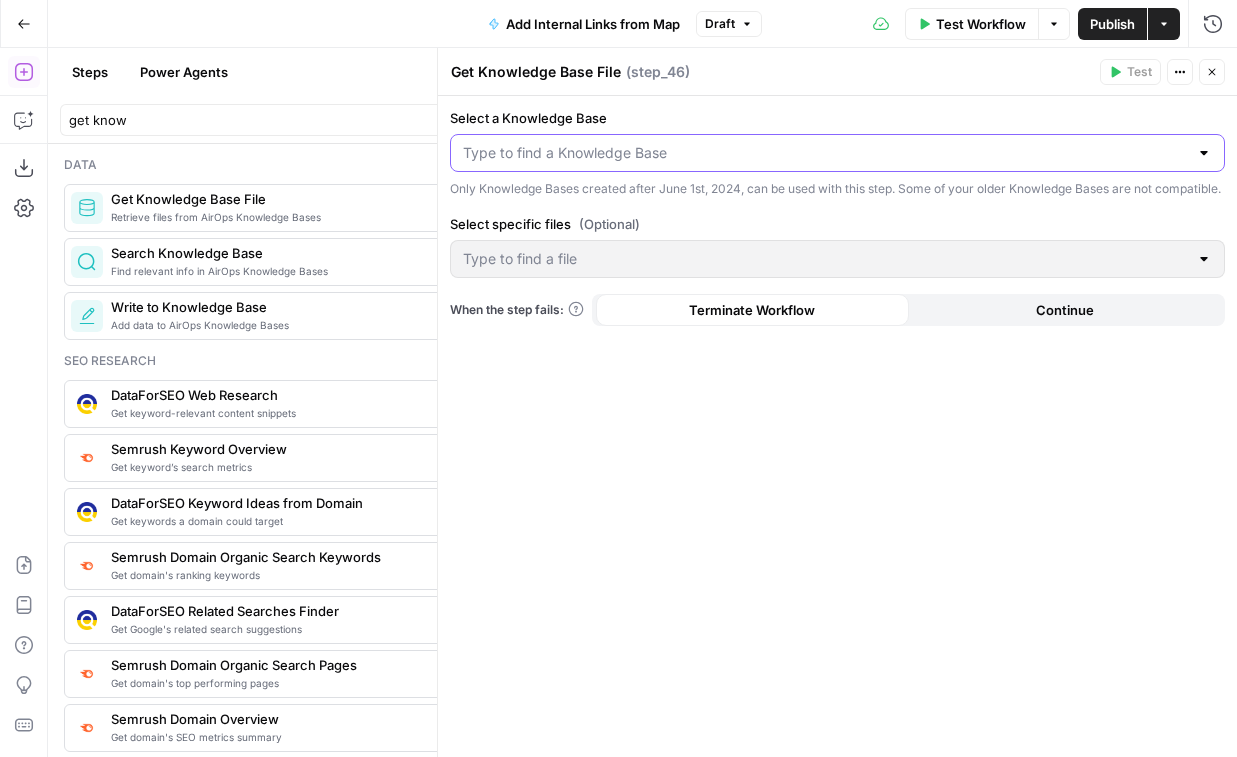 click on "Select a Knowledge Base" at bounding box center [825, 153] 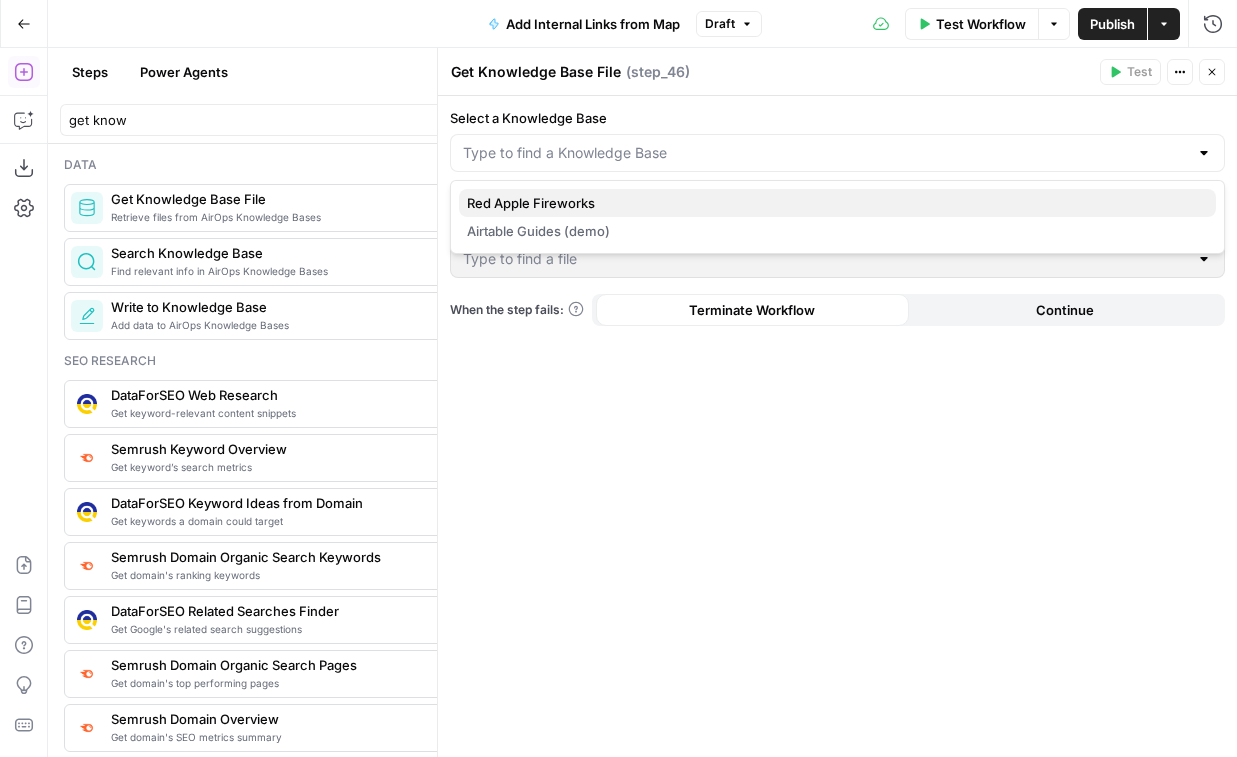 click on "Red Apple Fireworks" at bounding box center (833, 203) 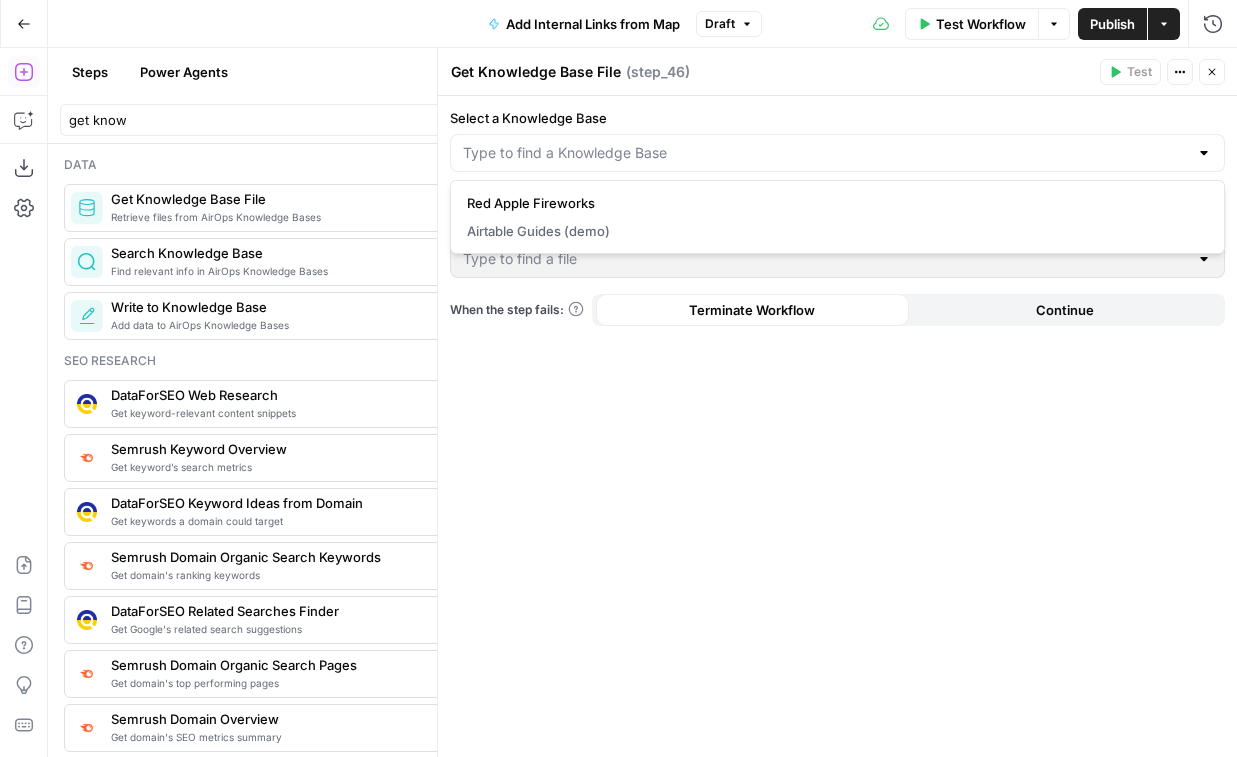 type on "Red Apple Fireworks" 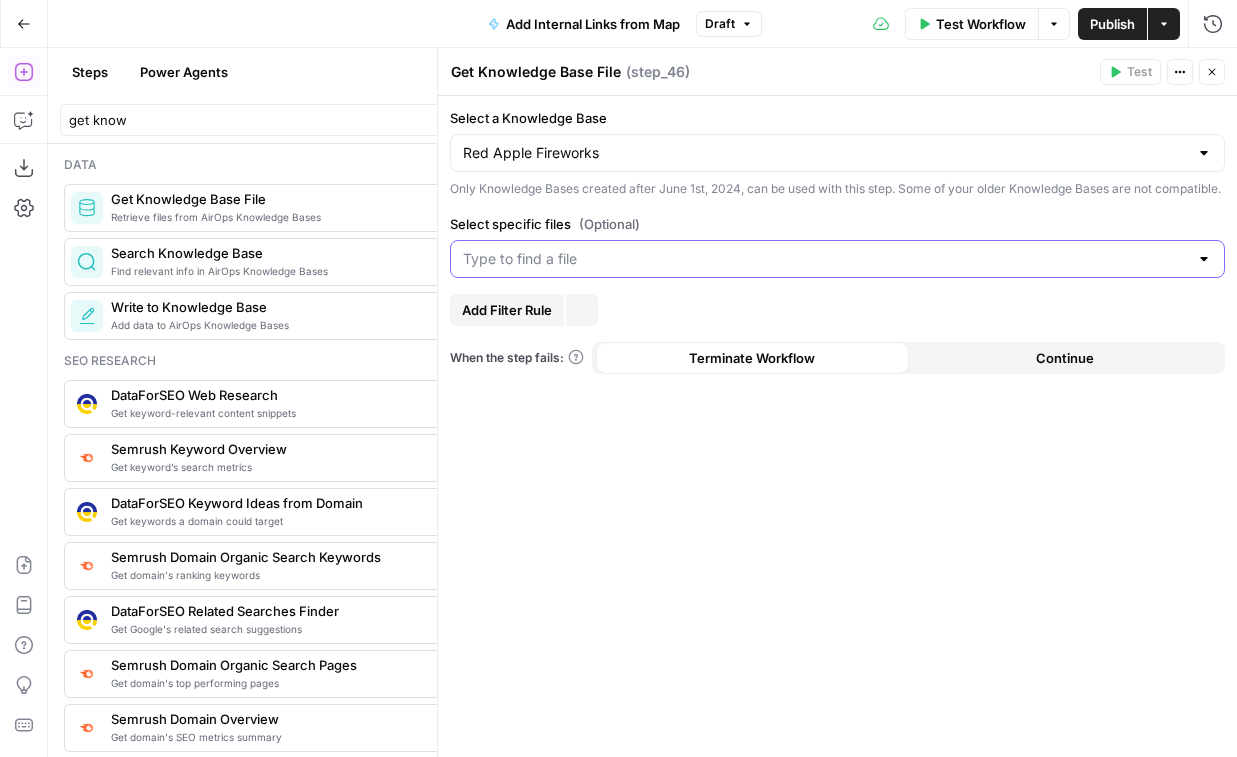 click on "Select specific files   (Optional)" at bounding box center [825, 259] 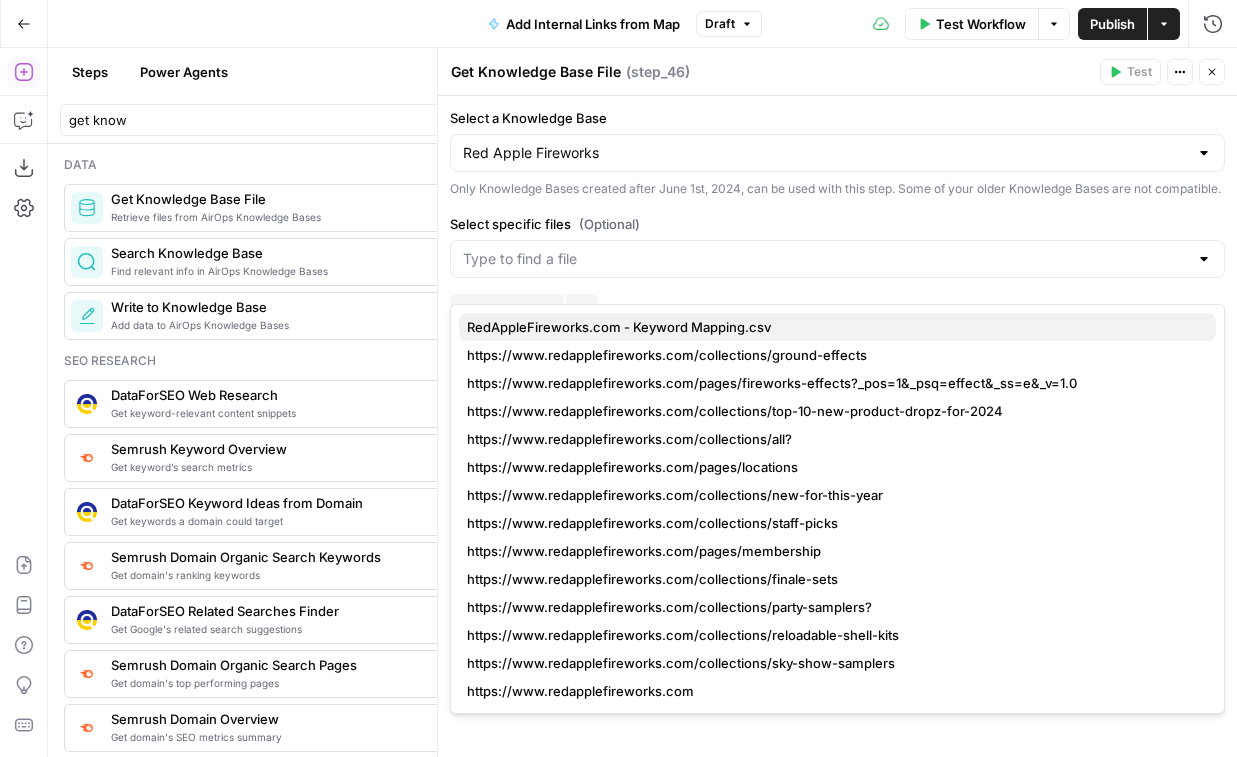 click on "RedAppleFireworks.com - Keyword Mapping.csv" at bounding box center [833, 327] 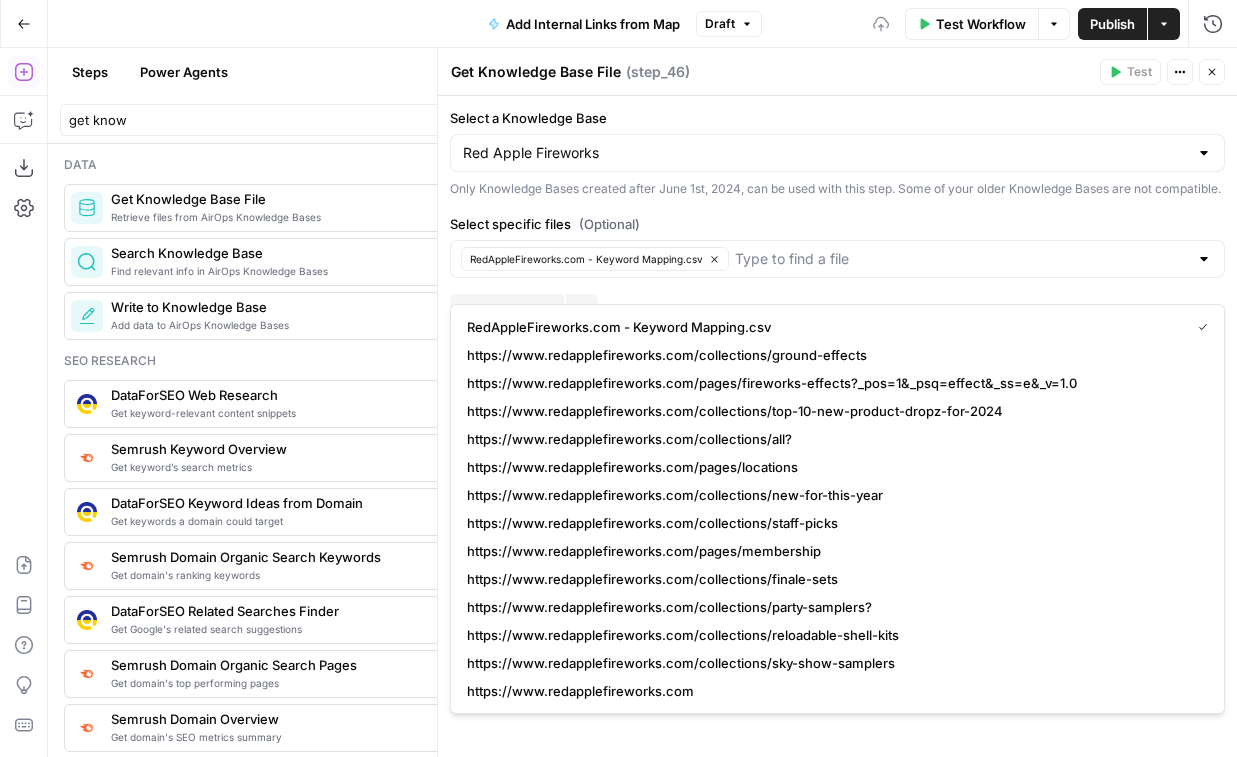click on "Select a Knowledge Base Red Apple Fireworks Only Knowledge Bases created after June 1st, 2024, can be used with this step. Some of your older Knowledge Bases are not compatible. Select specific files   (Optional) RedAppleFireworks.com - Keyword Mapping.csv Add Filter Rule More When the step fails: Terminate Workflow Continue" at bounding box center (837, 426) 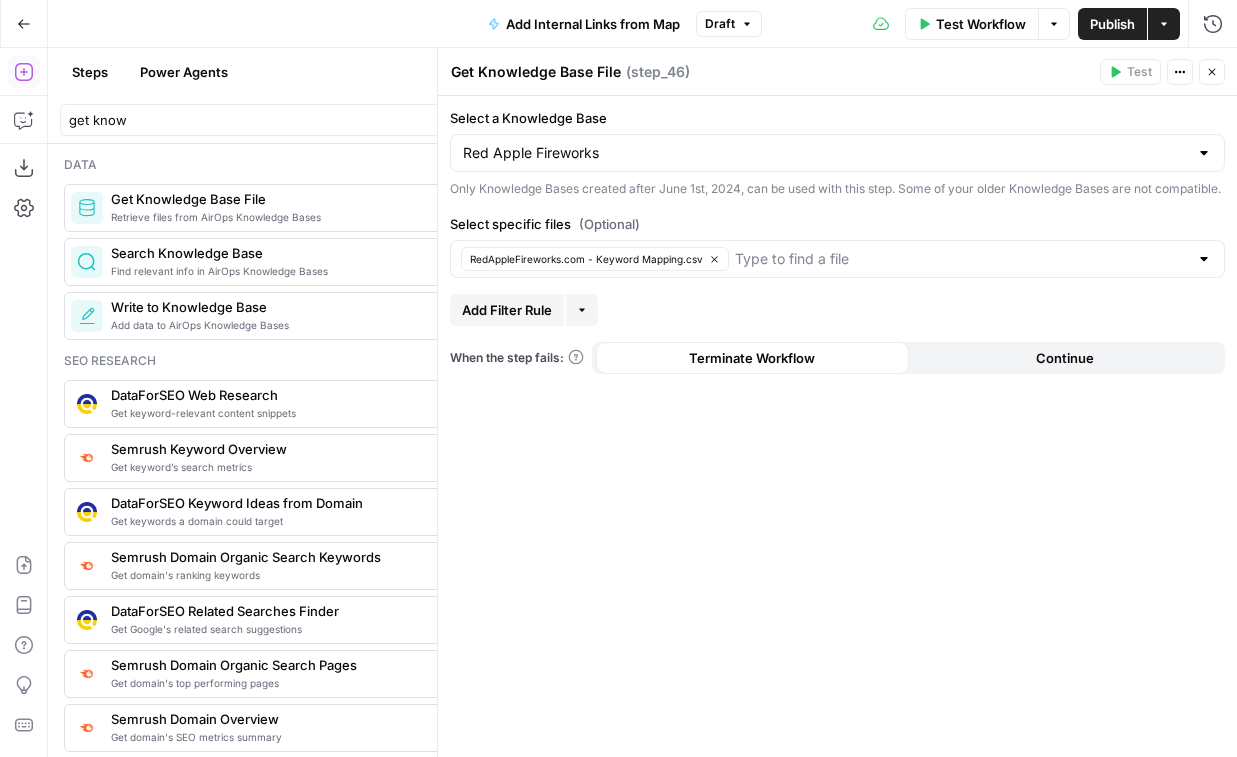 click 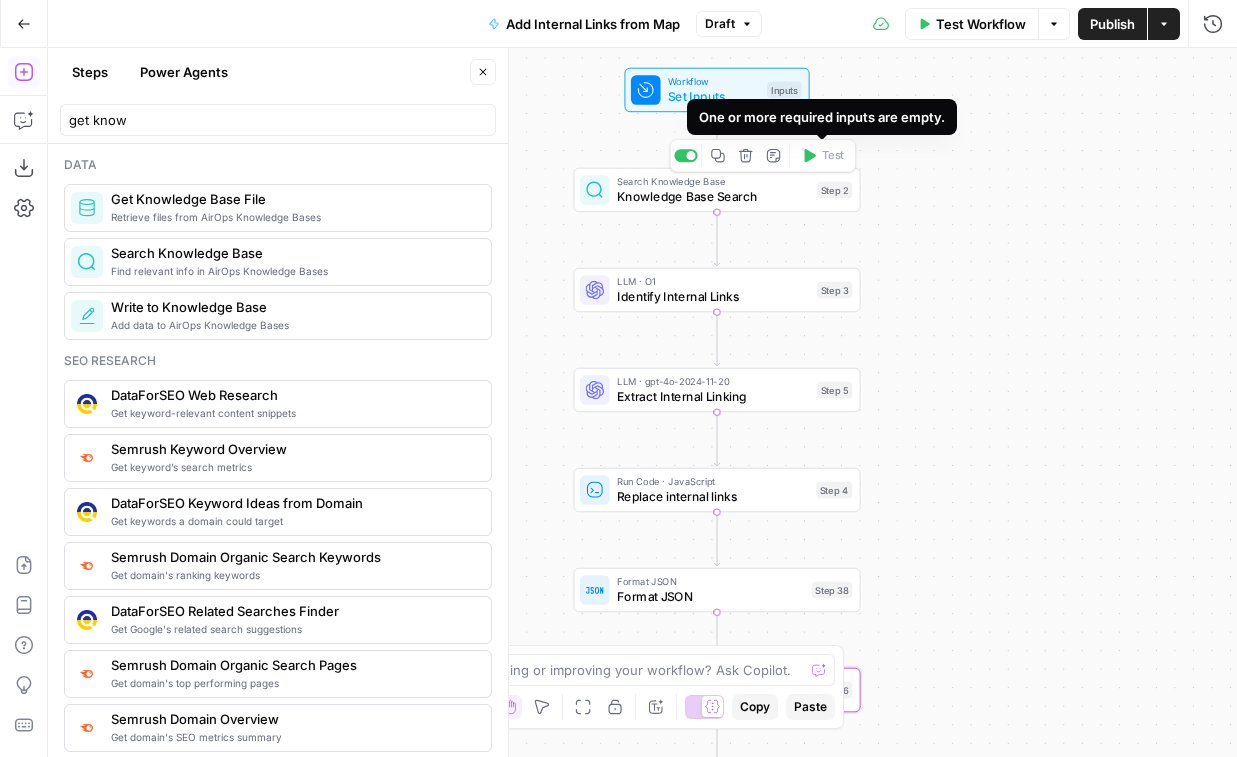 click on "Test Workflow" at bounding box center (981, 24) 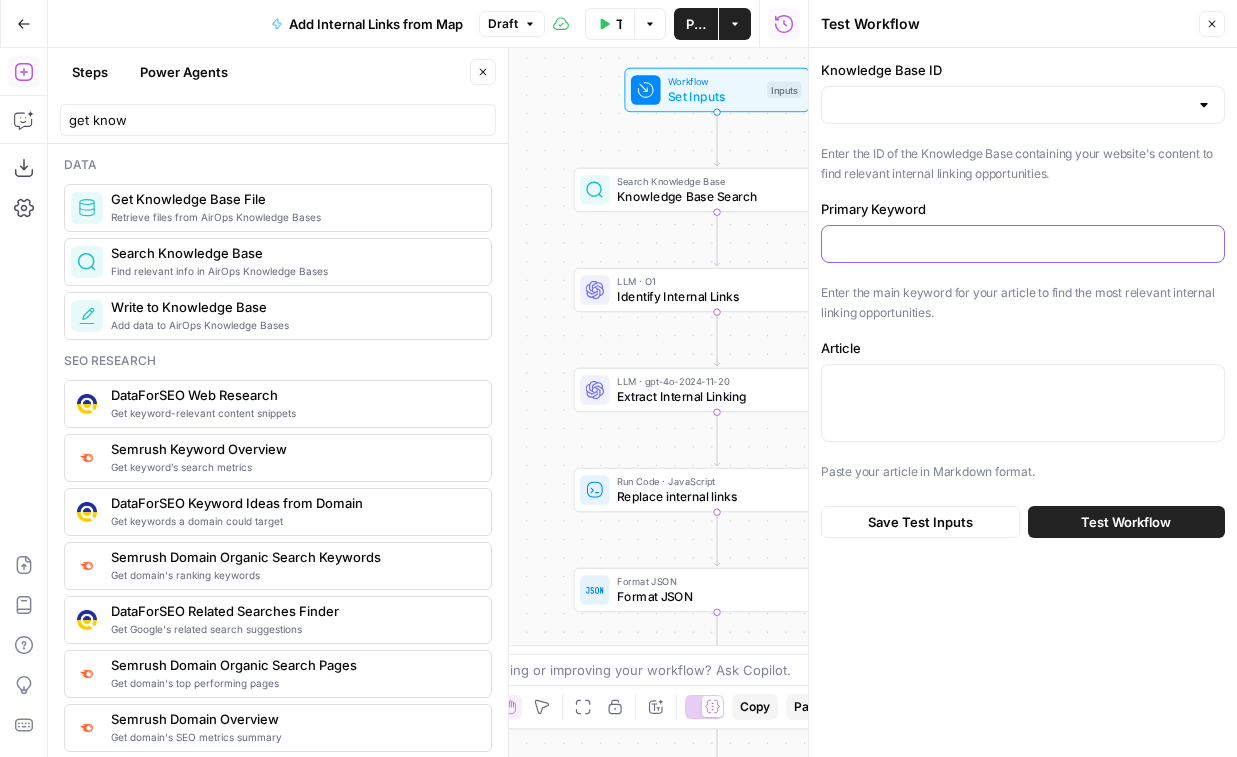 click on "Primary Keyword" at bounding box center [1023, 244] 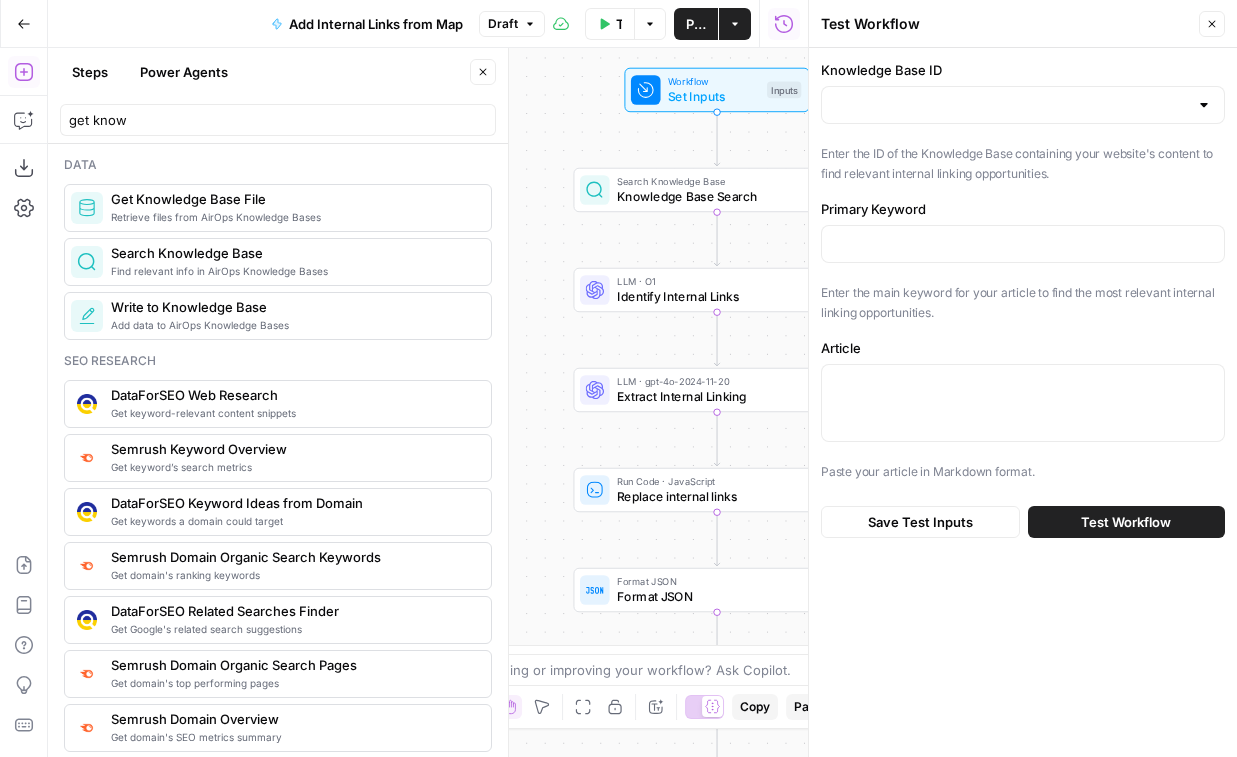 click at bounding box center (1023, 105) 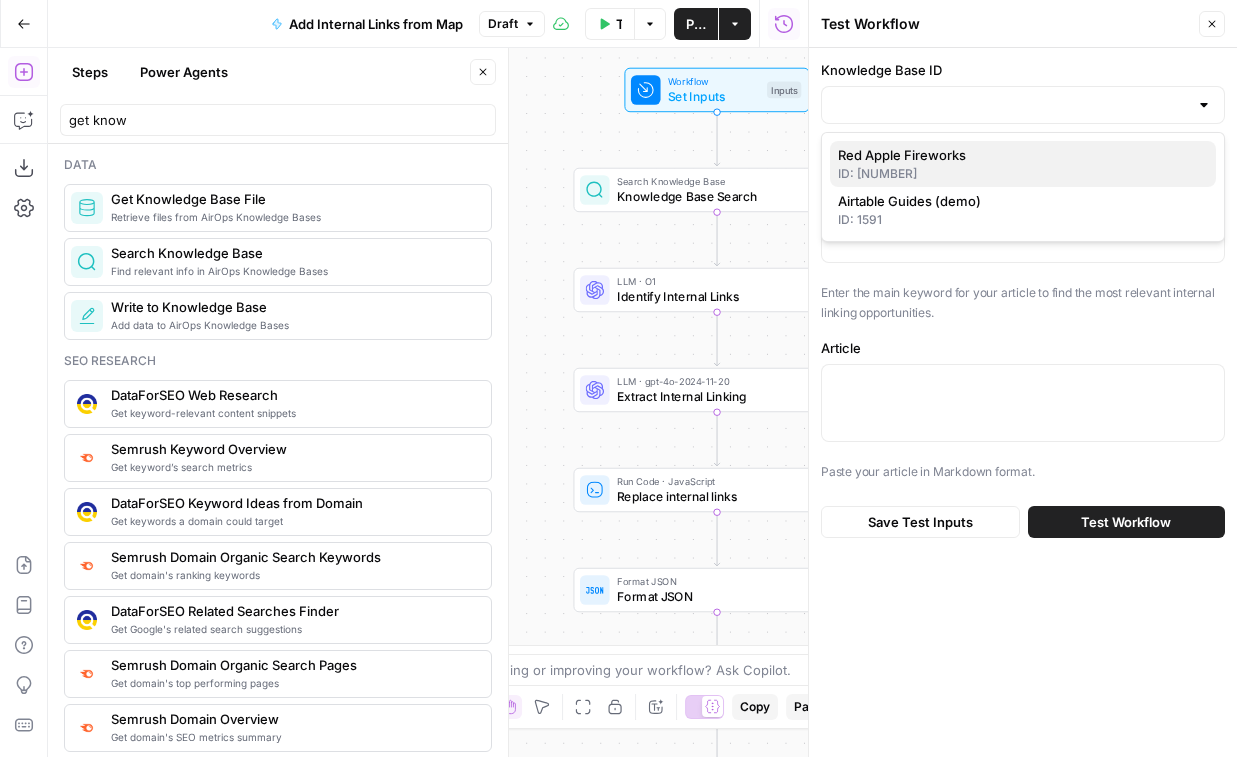 click on "Red Apple Fireworks" at bounding box center [1019, 155] 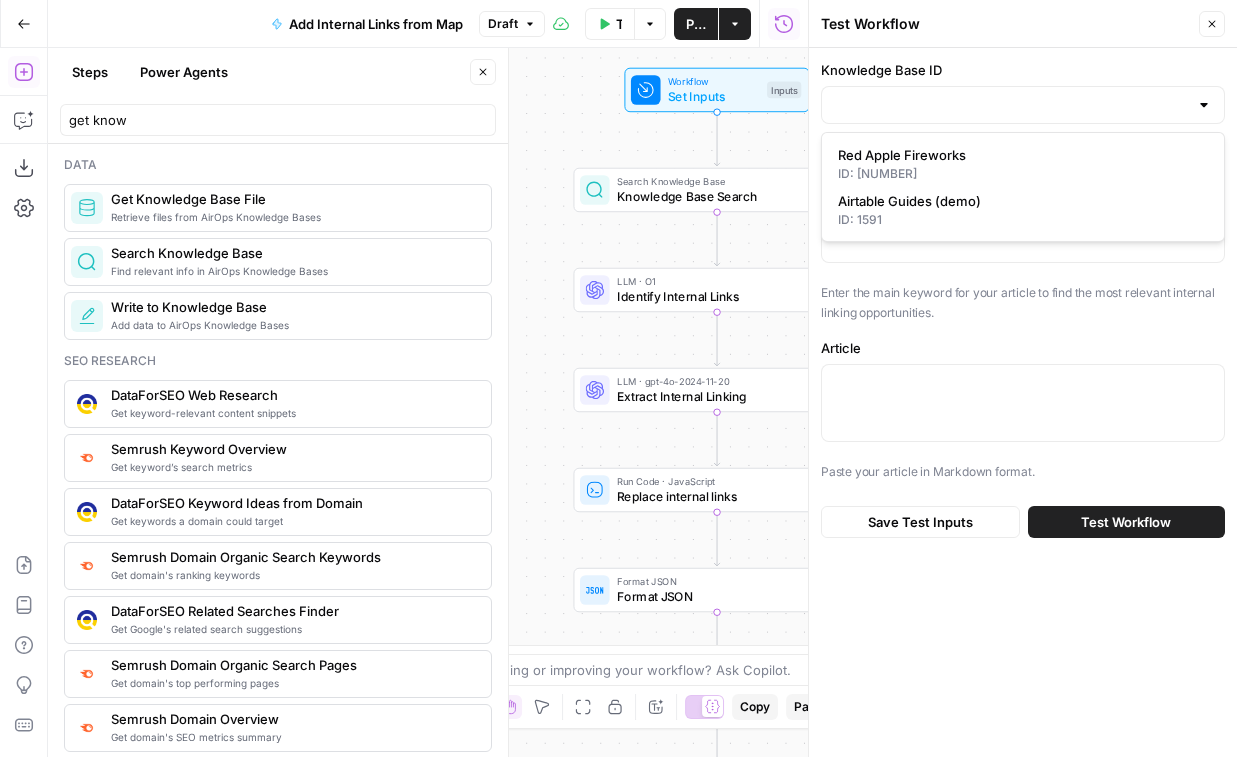 type on "Red Apple Fireworks" 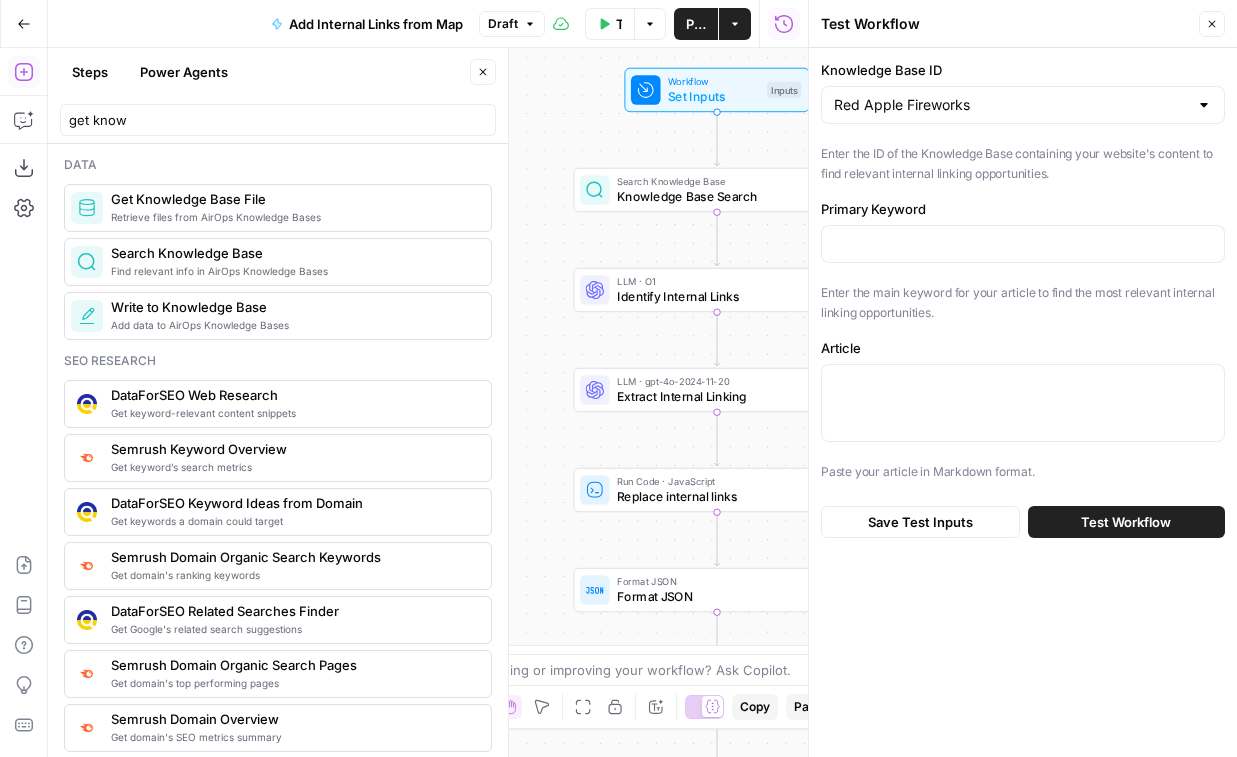 click at bounding box center [1023, 244] 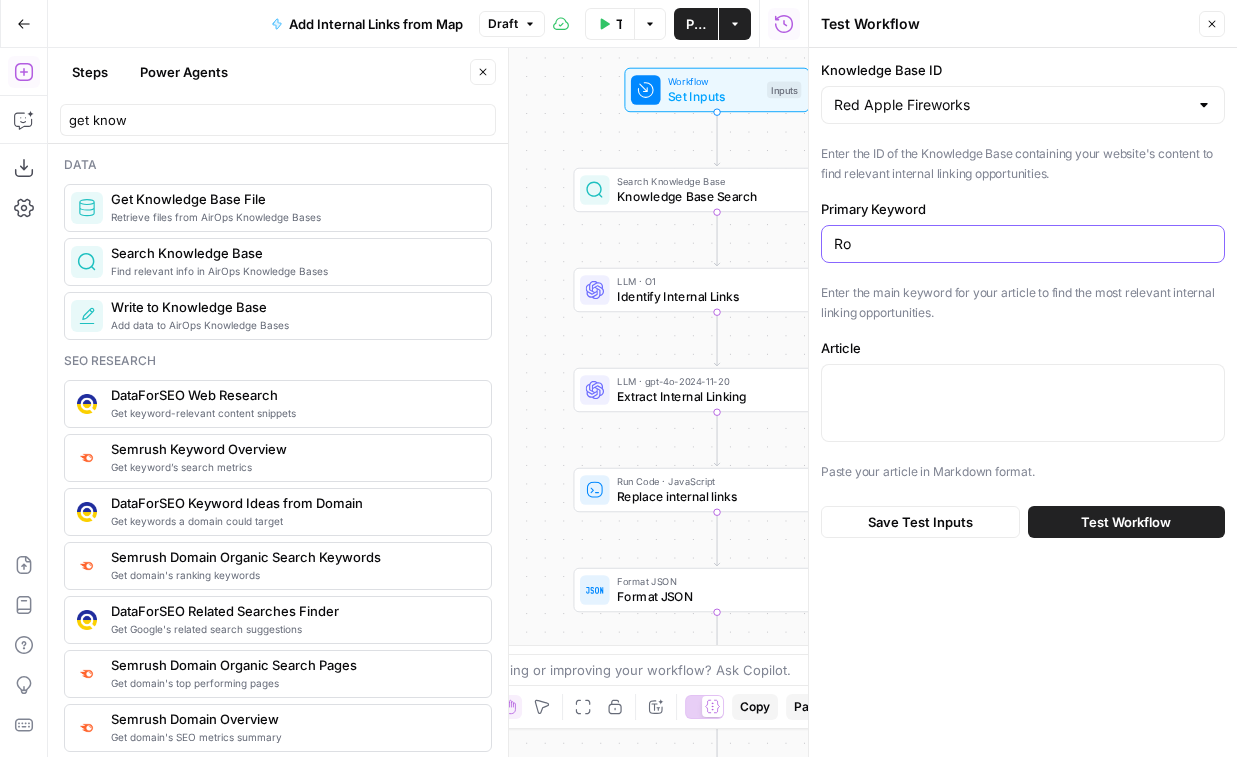 type on "R" 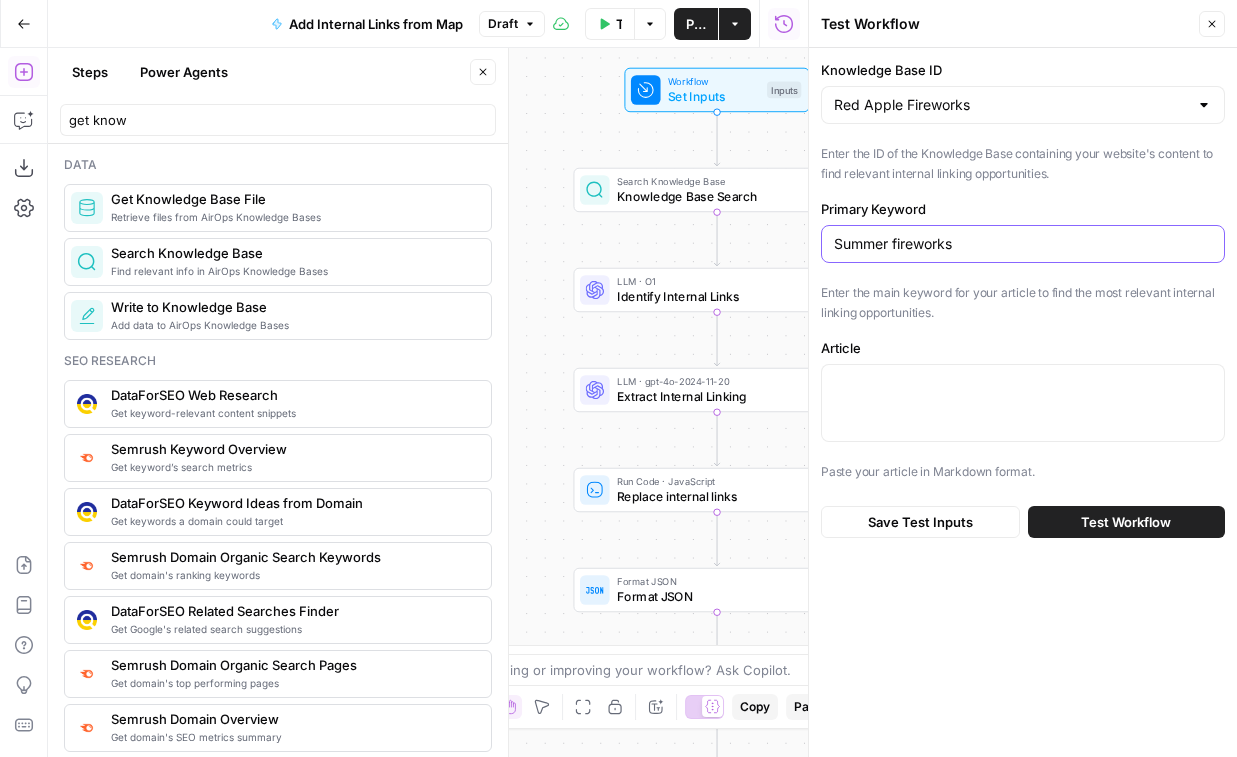 type on "Summer fireworks" 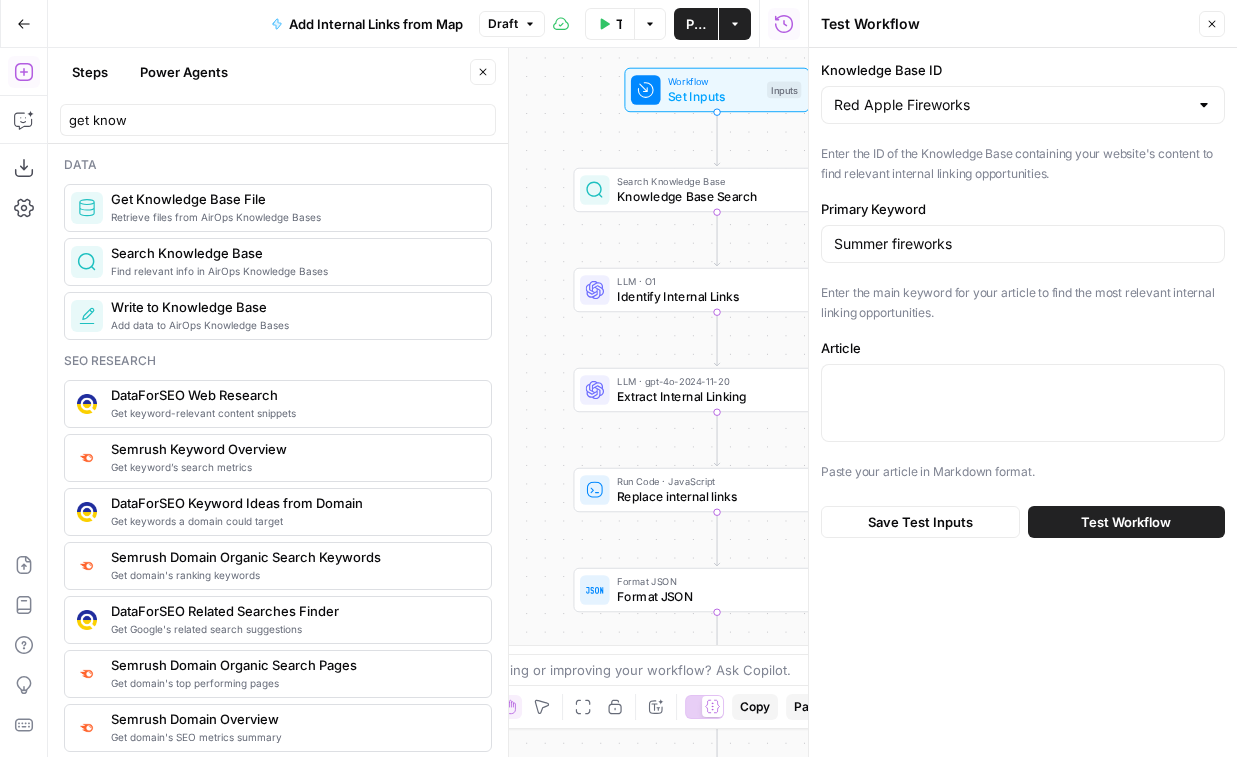 click on "Article Paste your article in Markdown format." at bounding box center [1023, 410] 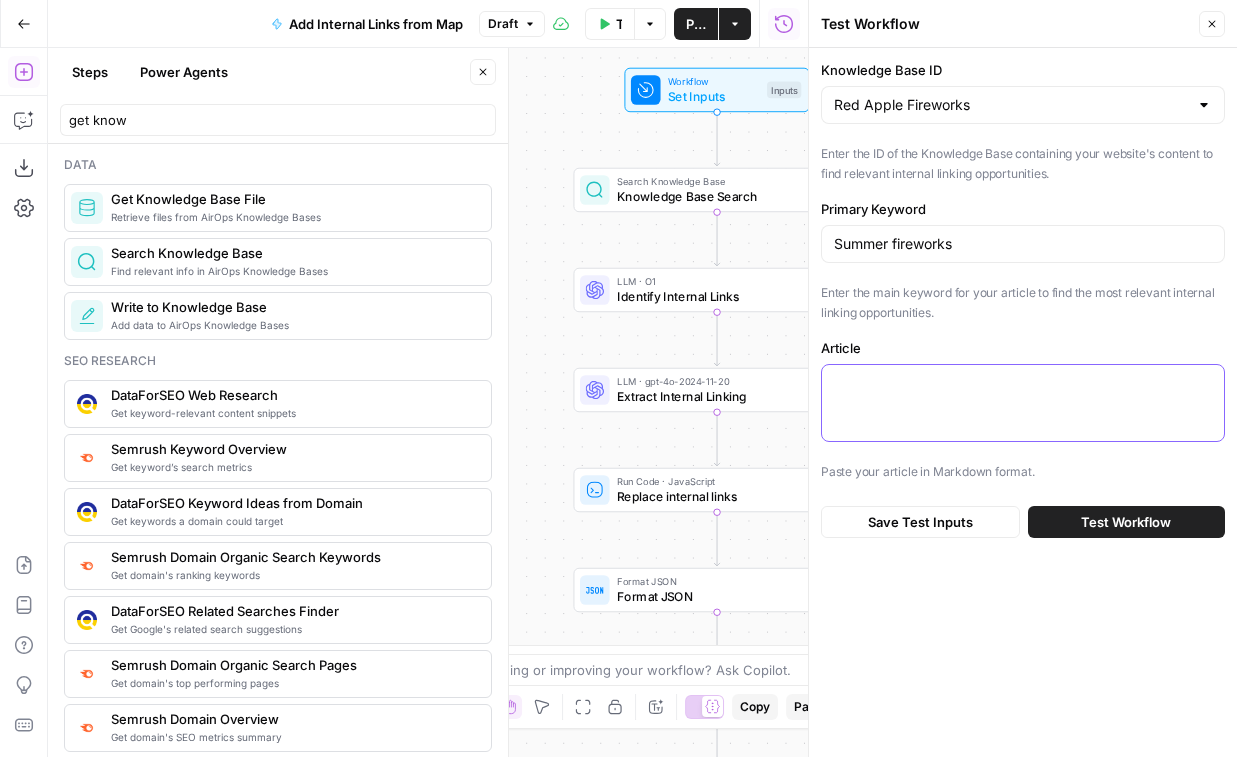 click on "Article" at bounding box center [1023, 383] 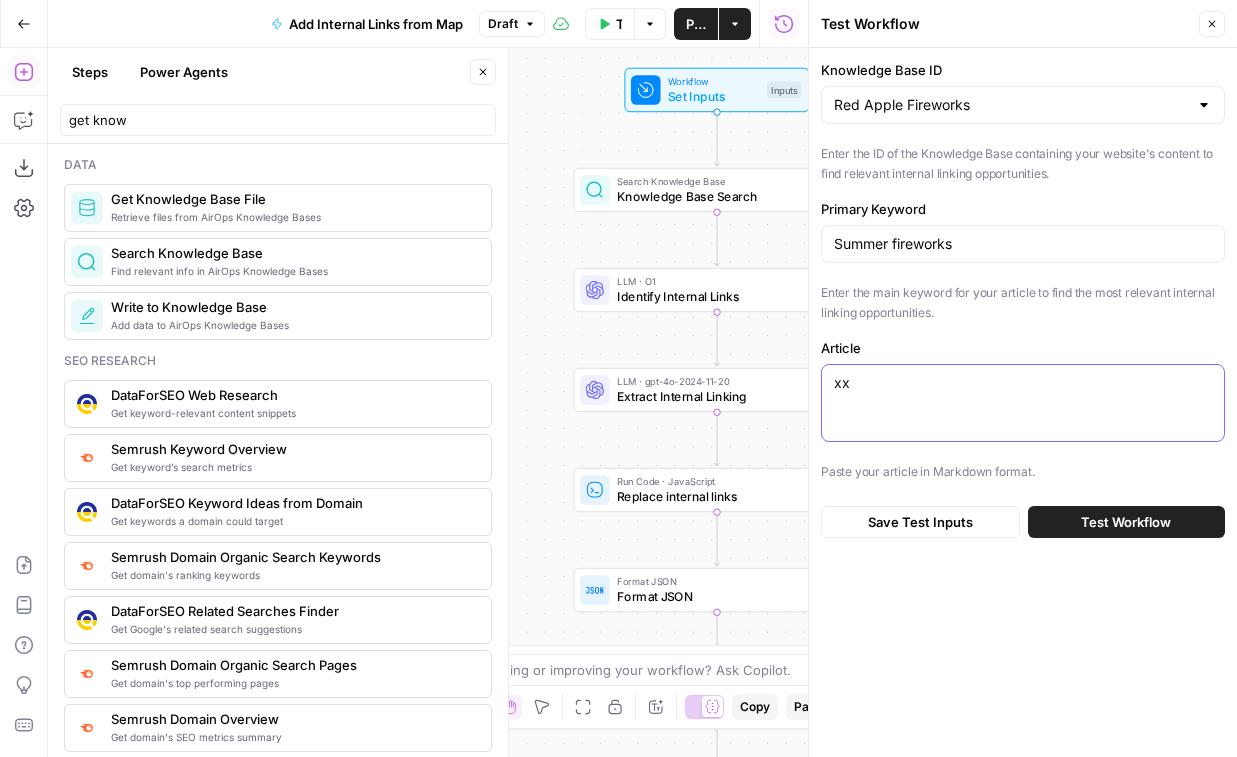 type on "xx" 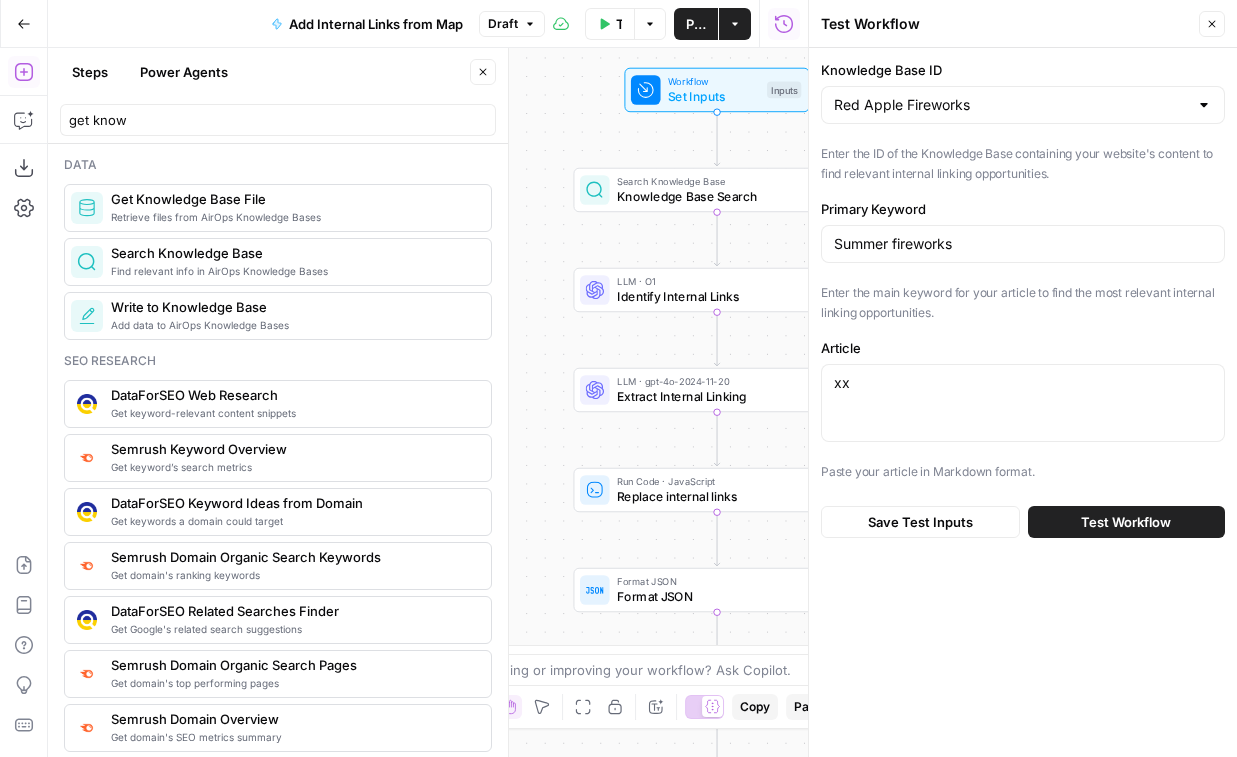 click on "Save Test Inputs Test Workflow" at bounding box center [1023, 522] 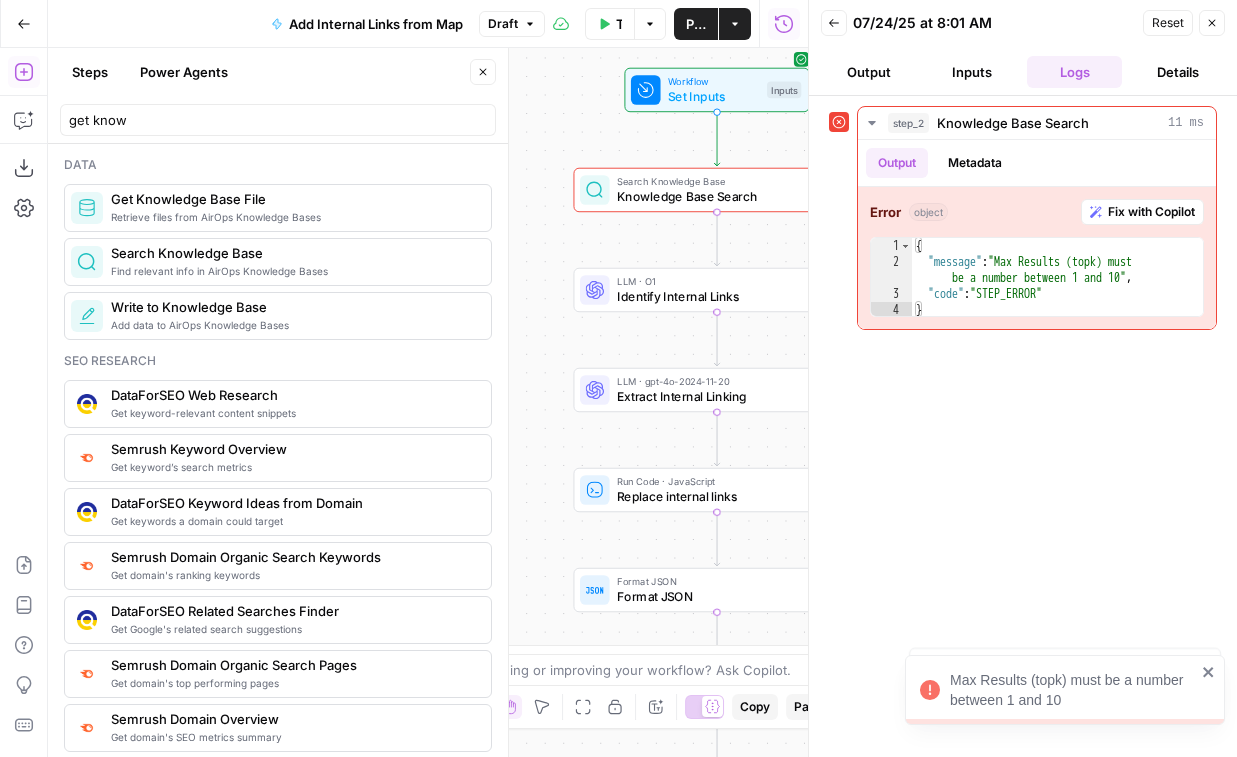 click on "Knowledge Base Search" at bounding box center (713, 196) 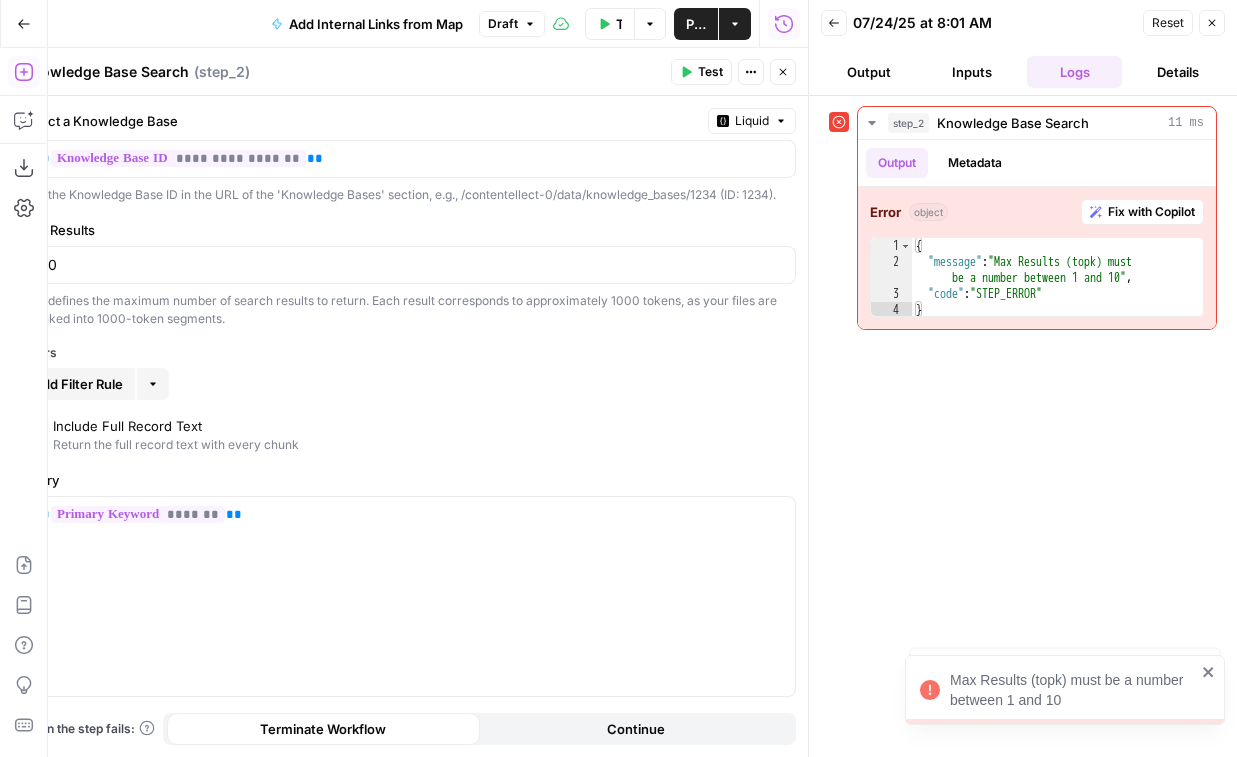 click on "Add Filter Rule More" at bounding box center (408, 384) 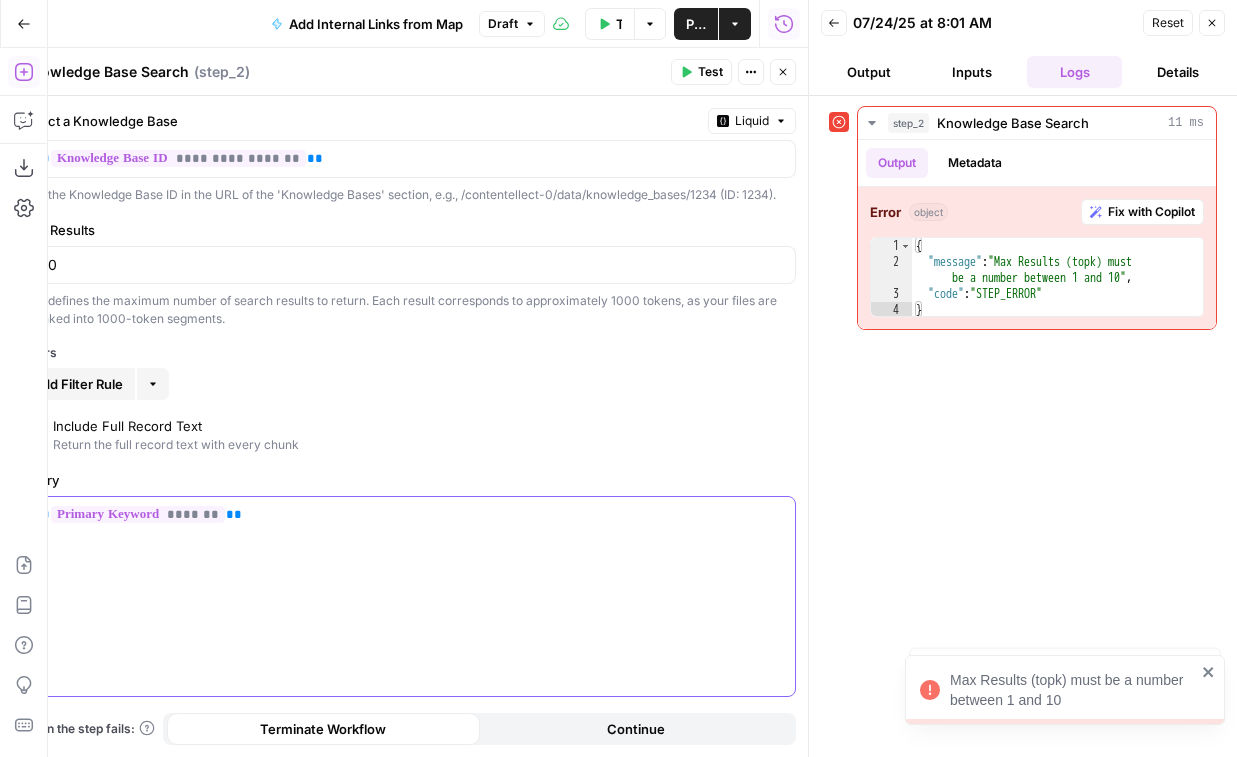 click on "** ******* **" at bounding box center [408, 596] 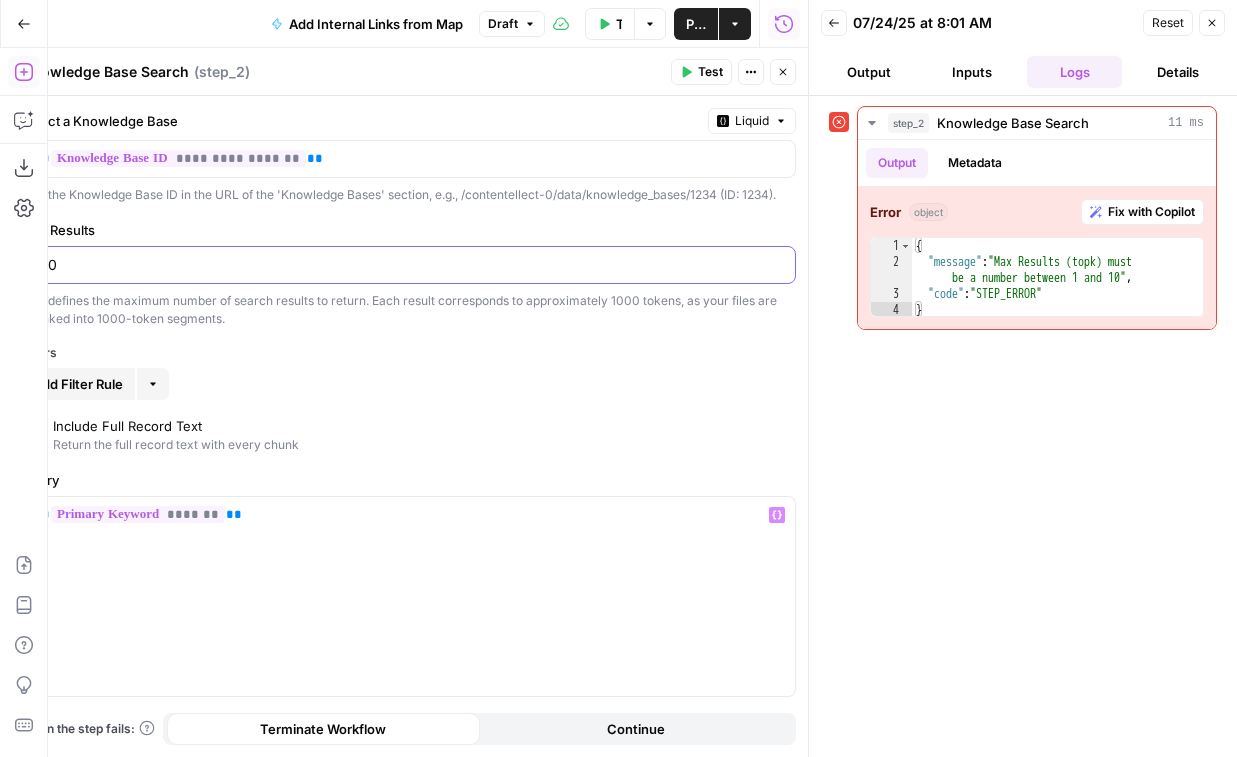 click on "150" at bounding box center (408, 265) 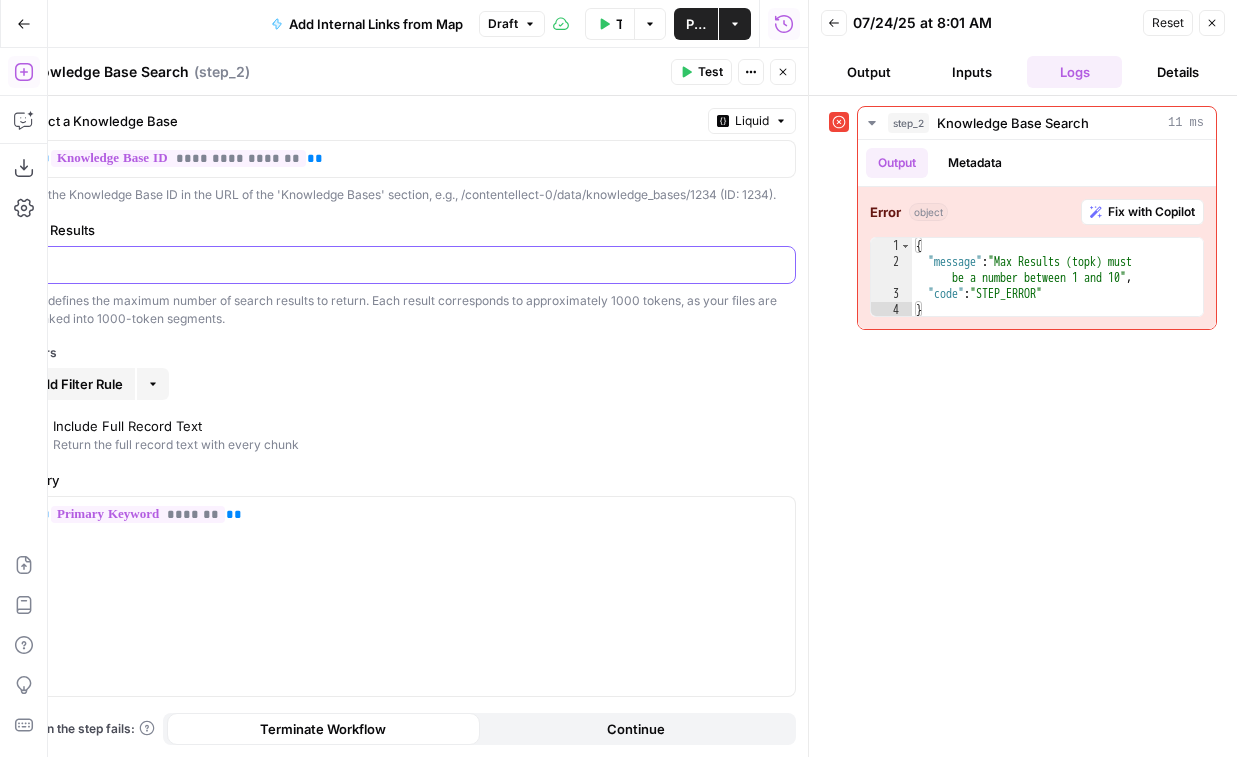 type on "1" 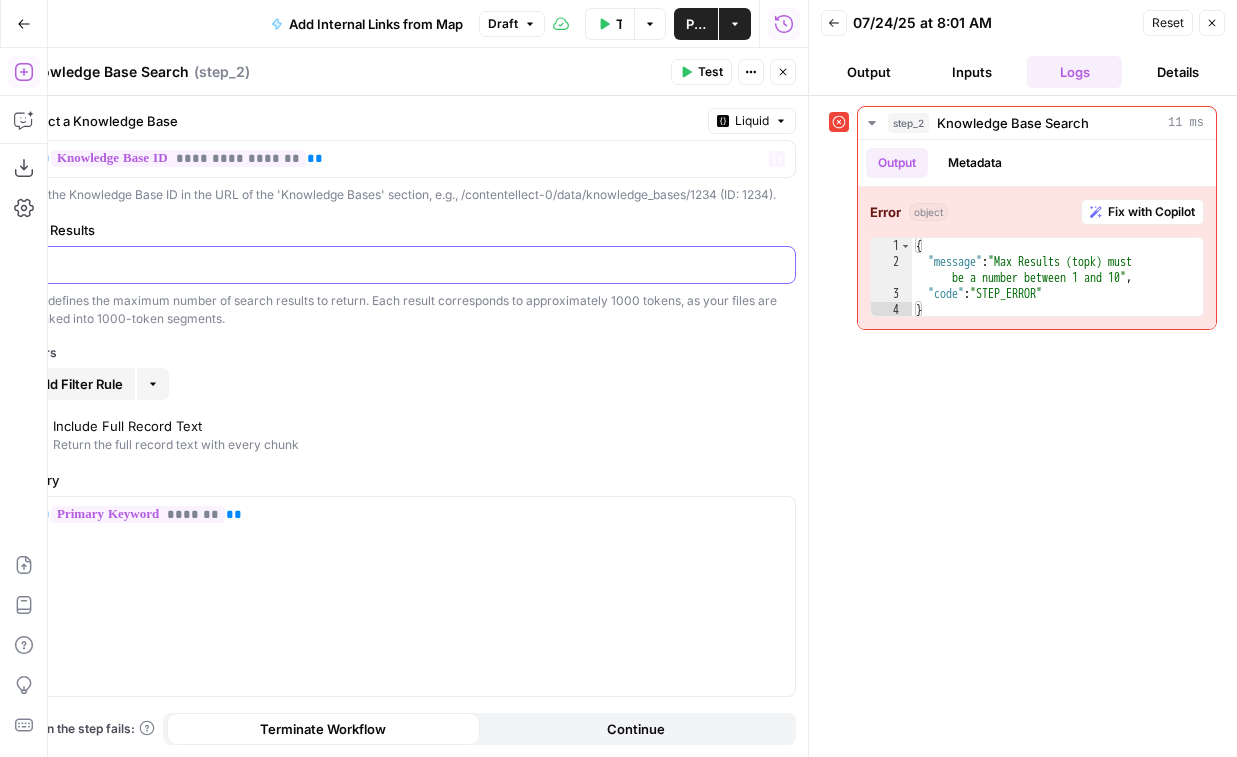 type on "10" 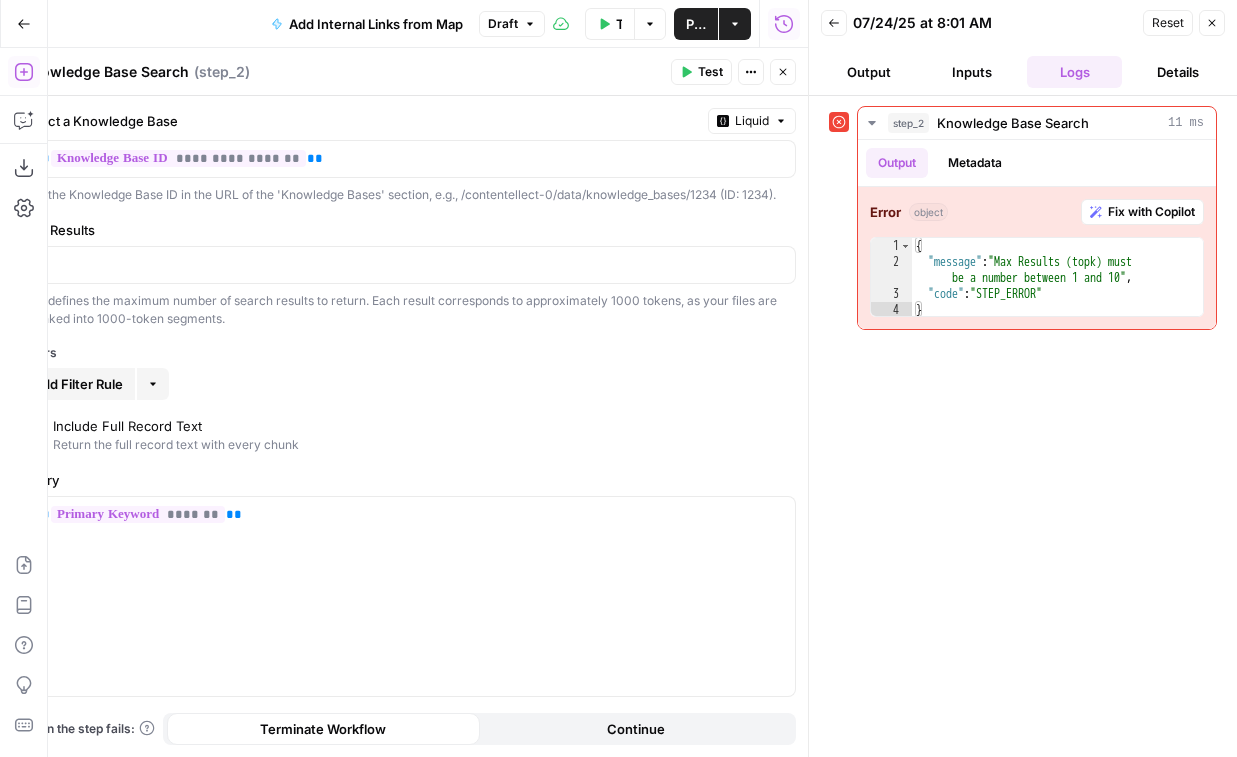 click on "Test" at bounding box center (710, 72) 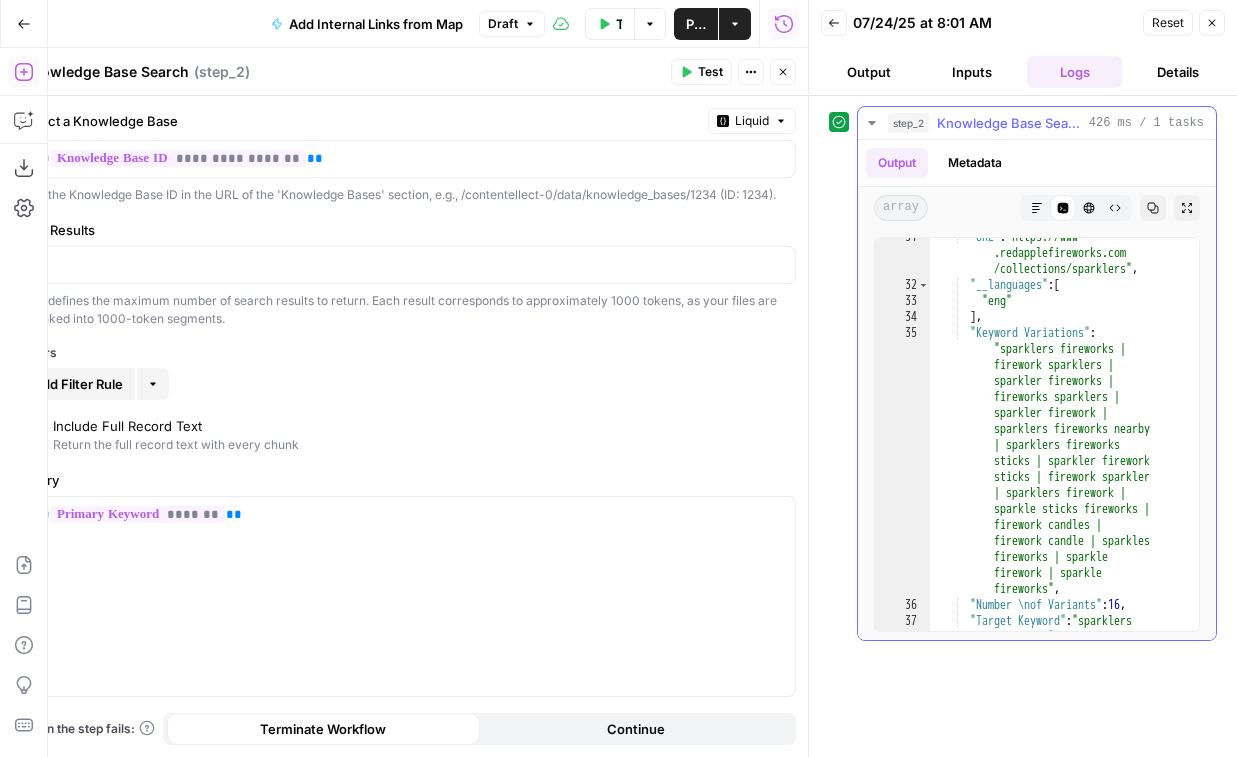 scroll, scrollTop: 4071, scrollLeft: 0, axis: vertical 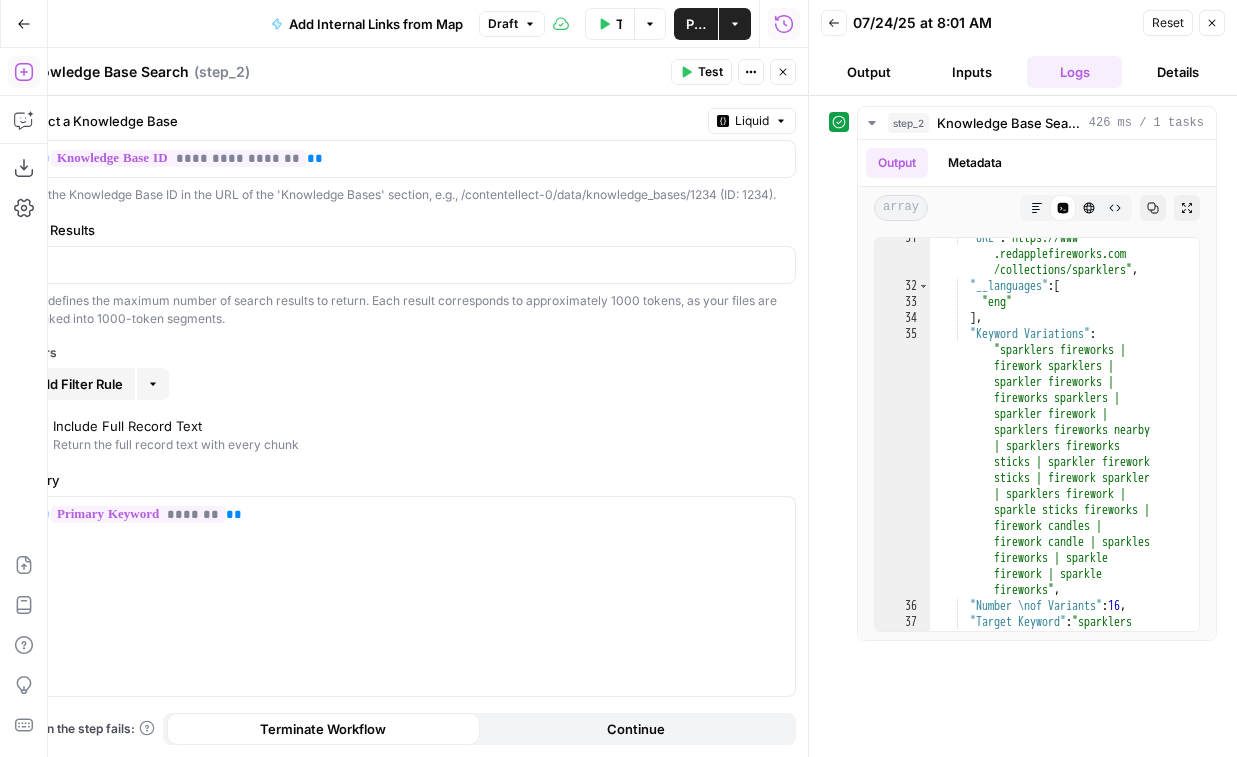 click 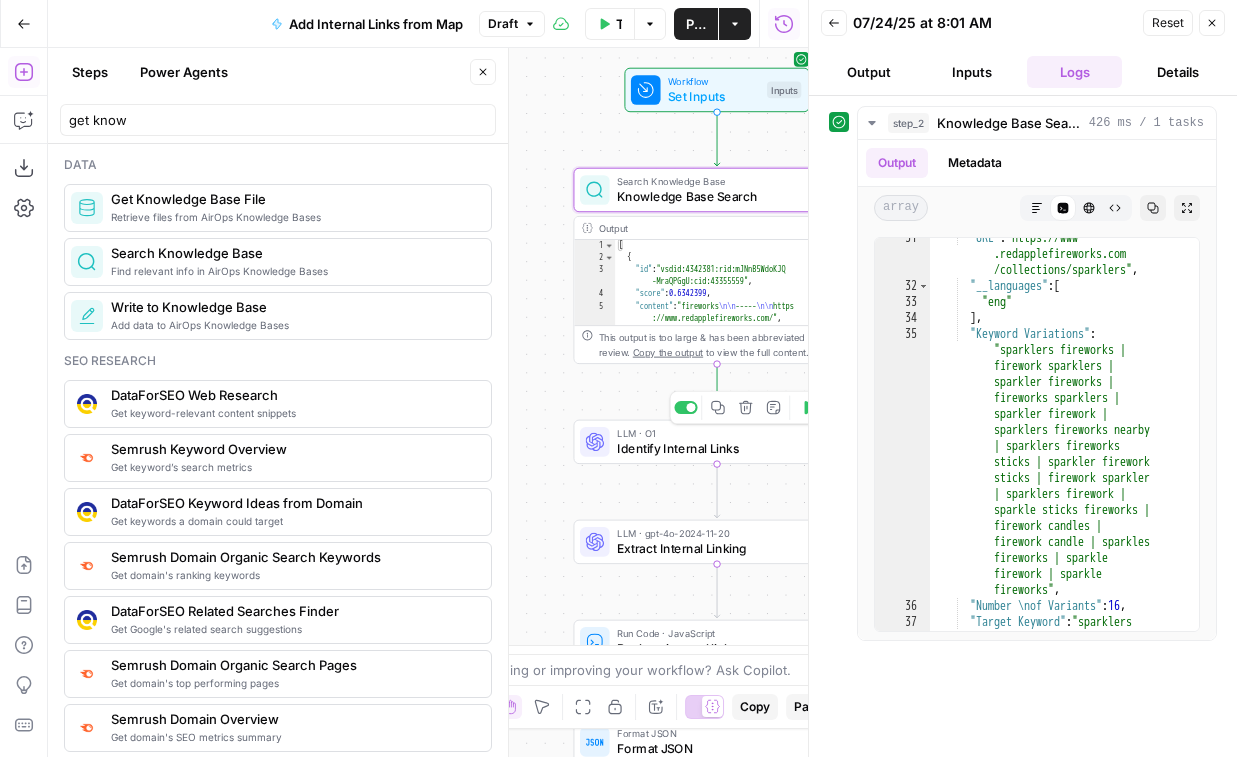 click on "Identify Internal Links" at bounding box center [713, 448] 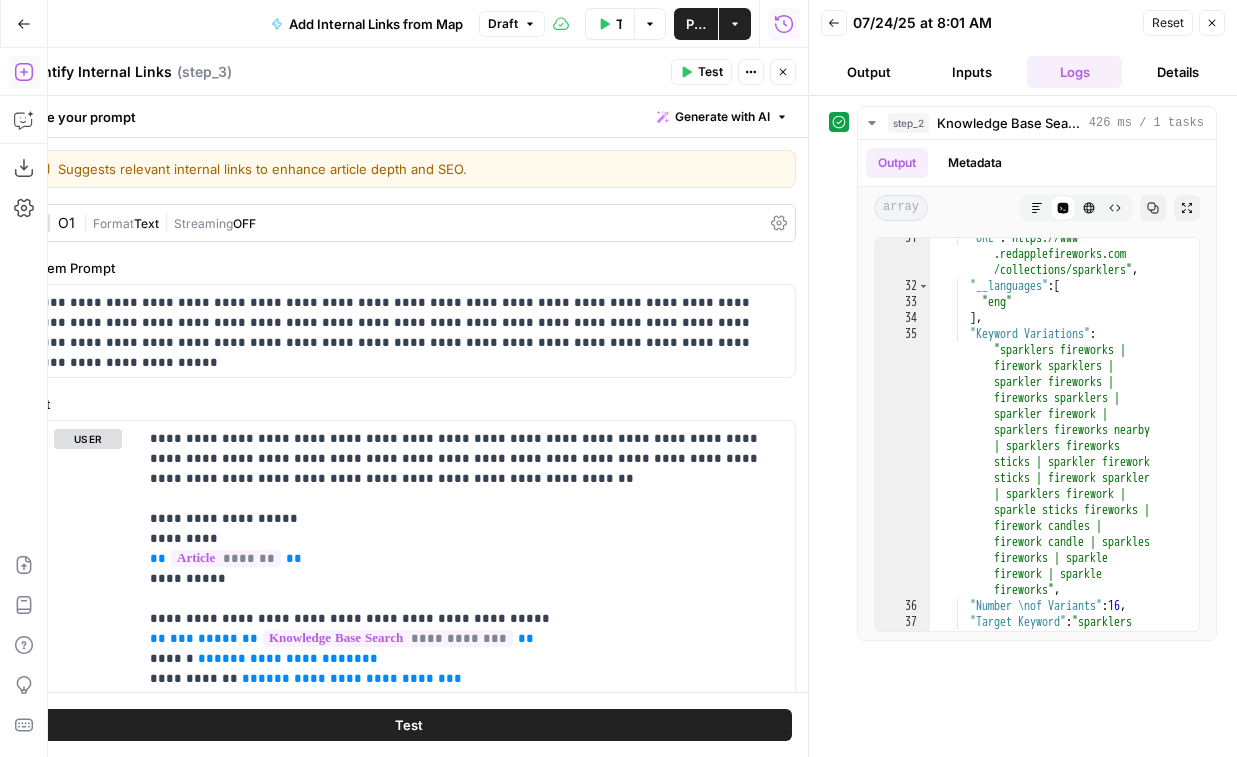 click on "**********" at bounding box center (408, 415) 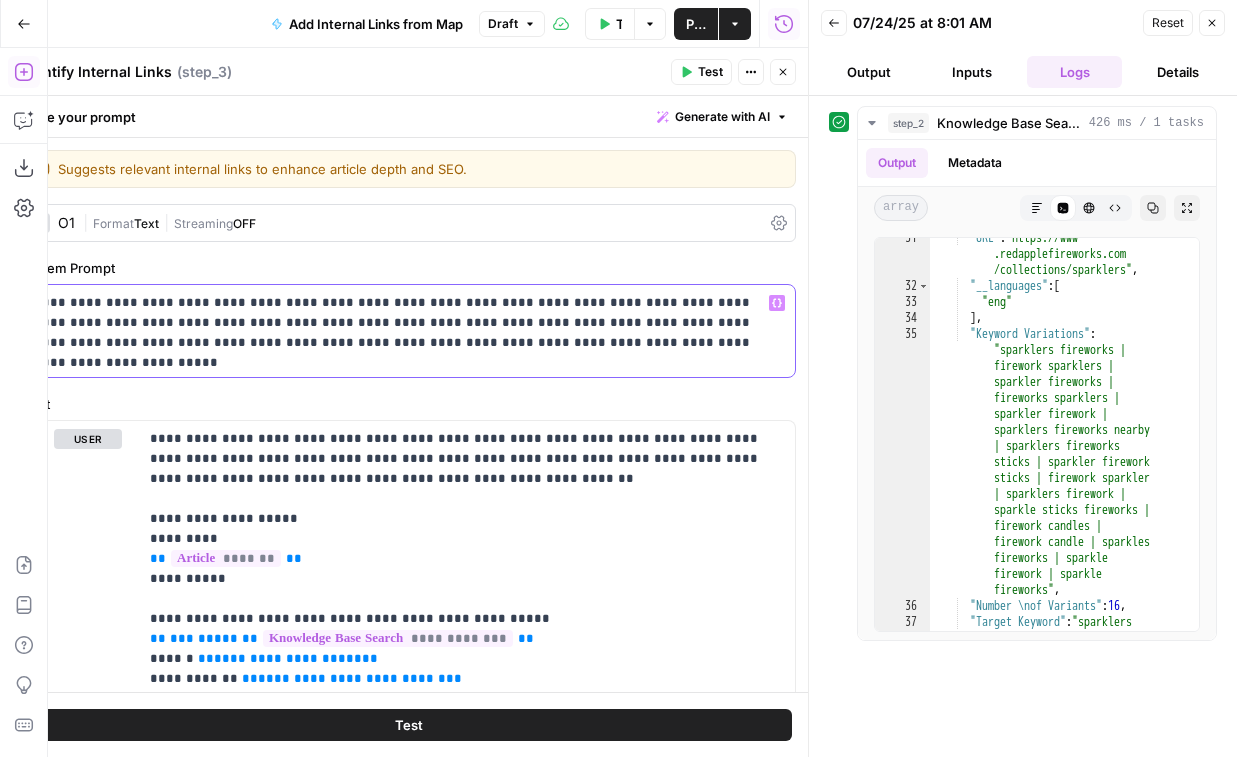 click on "**********" at bounding box center [408, 323] 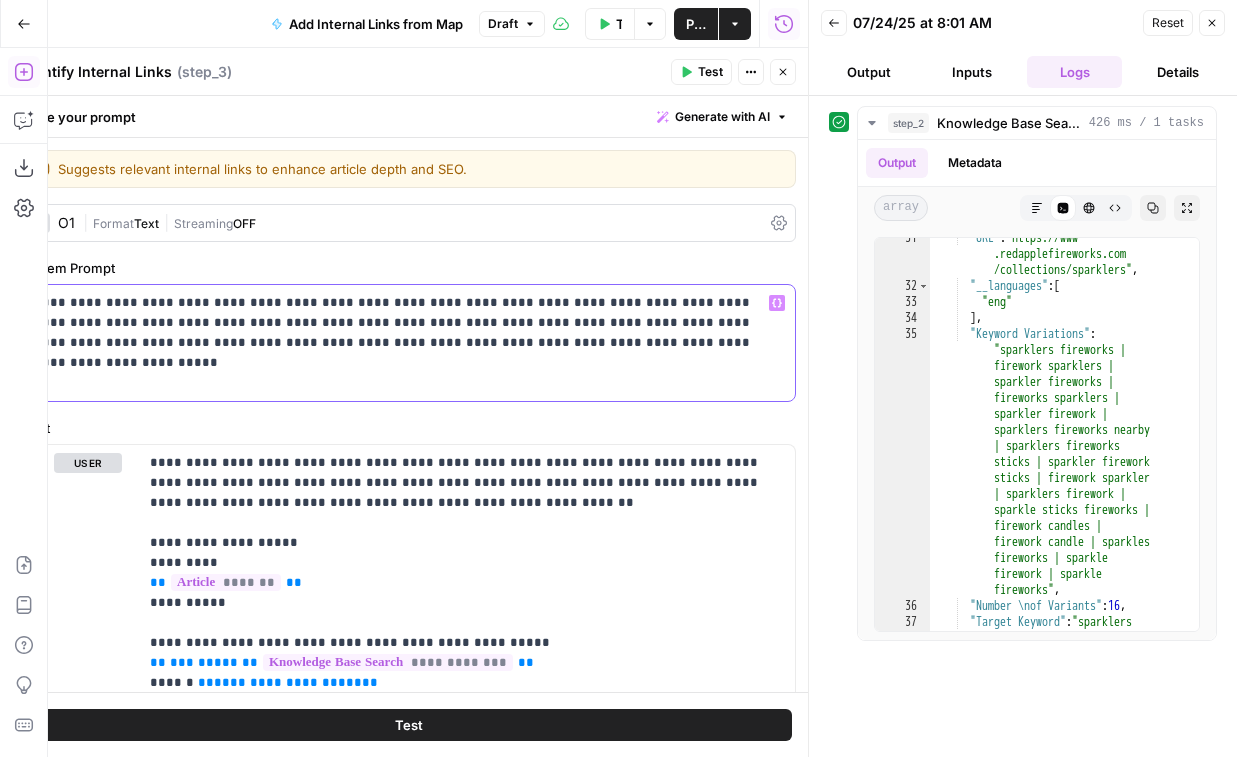 click 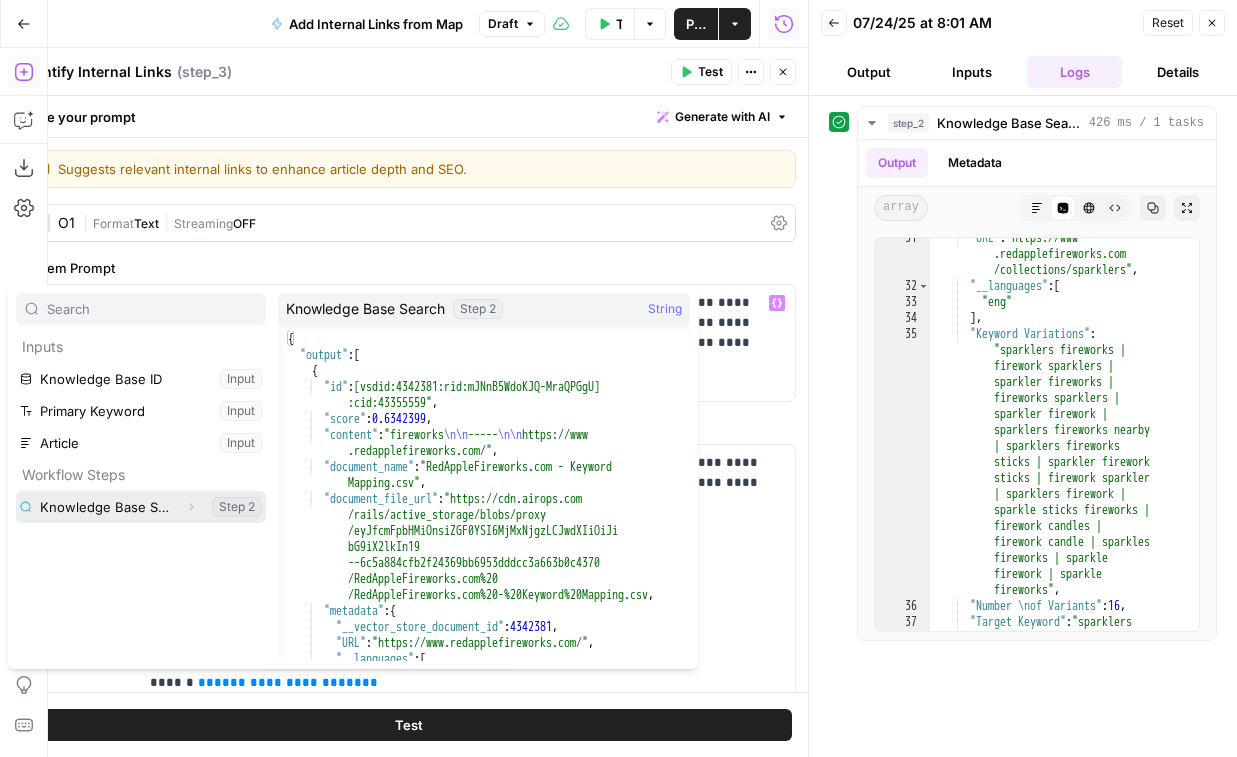 click 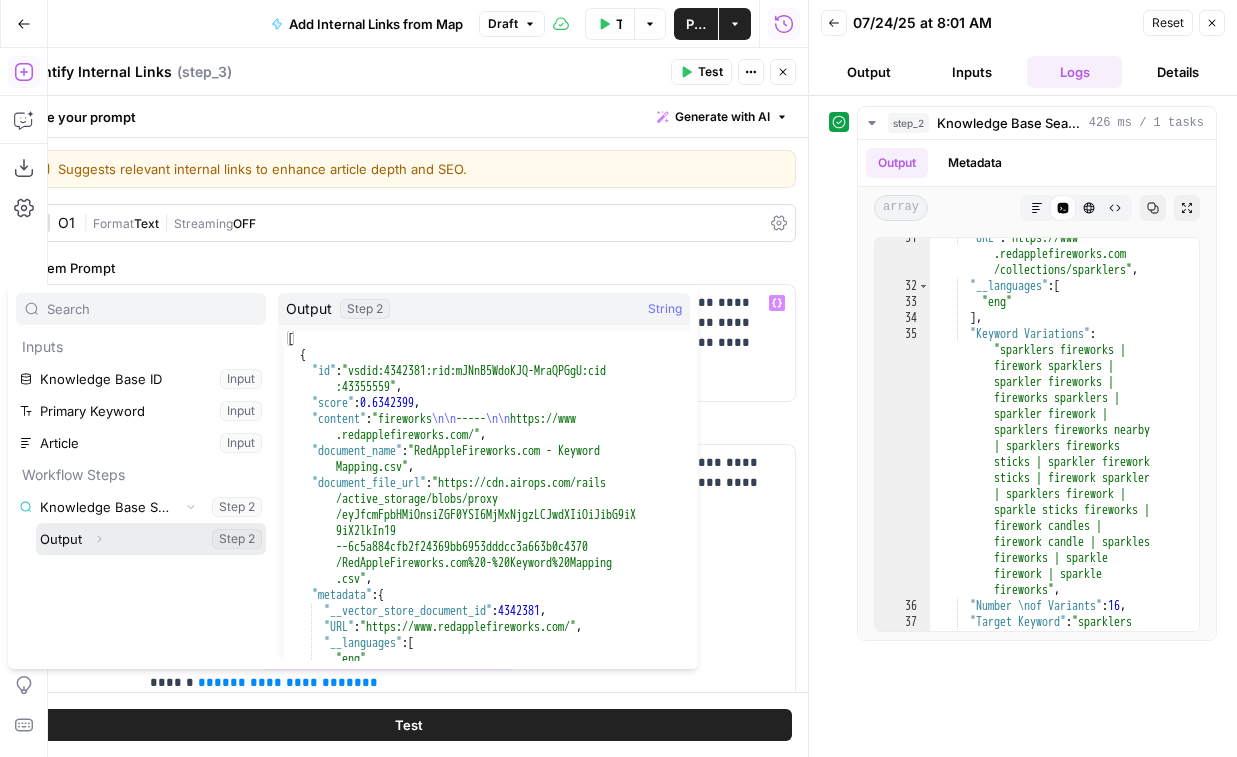 click 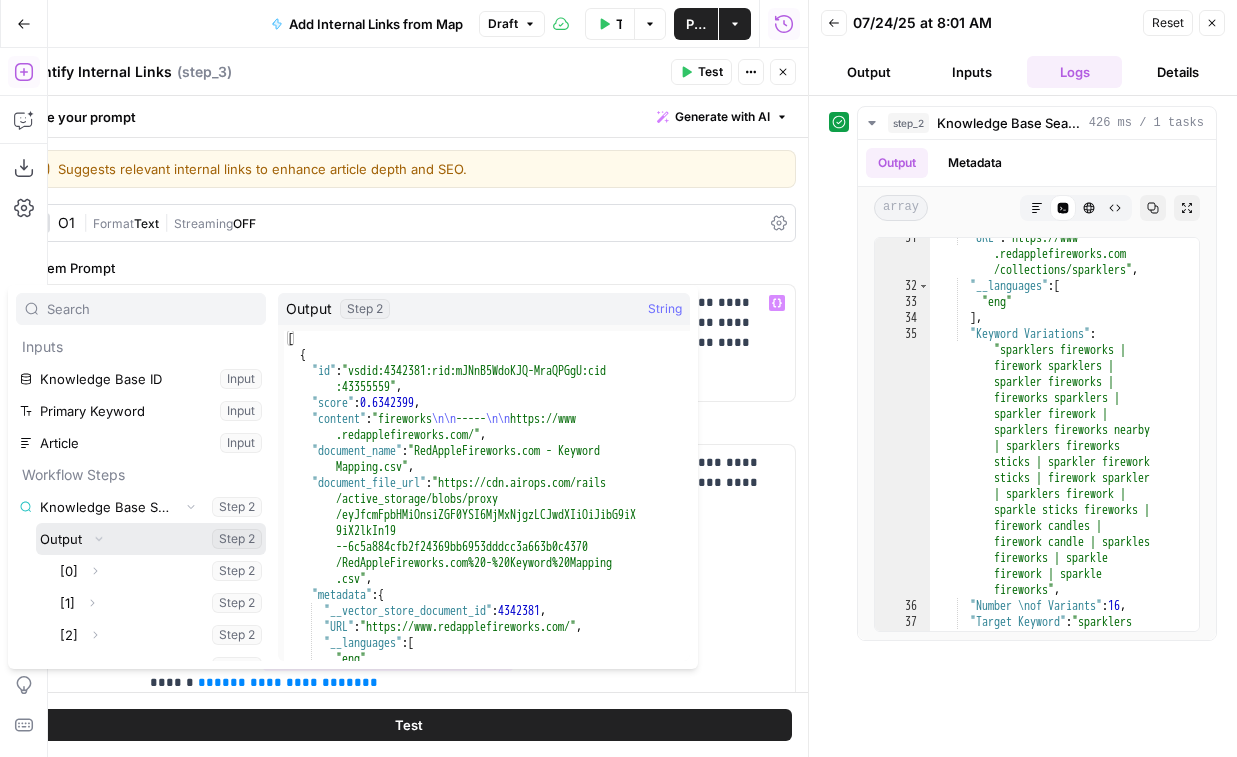 scroll, scrollTop: 165, scrollLeft: 0, axis: vertical 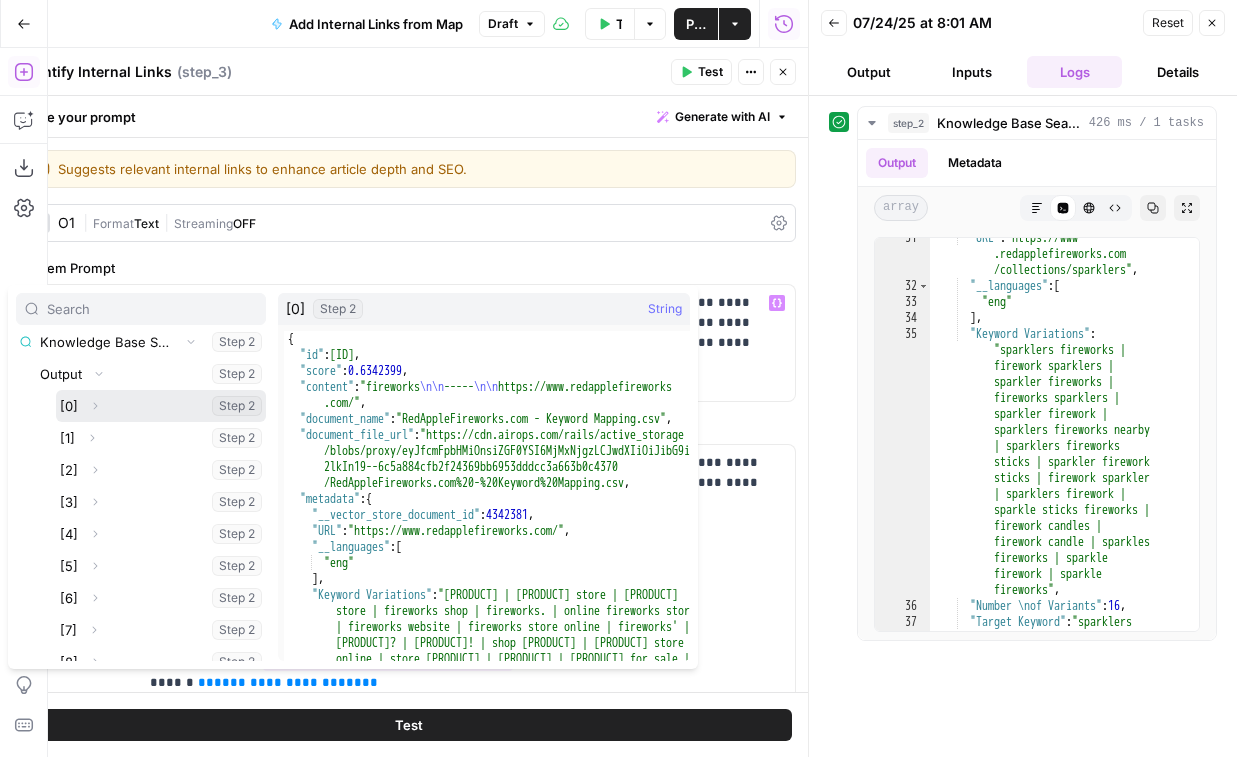 click on "Expand" at bounding box center (95, 406) 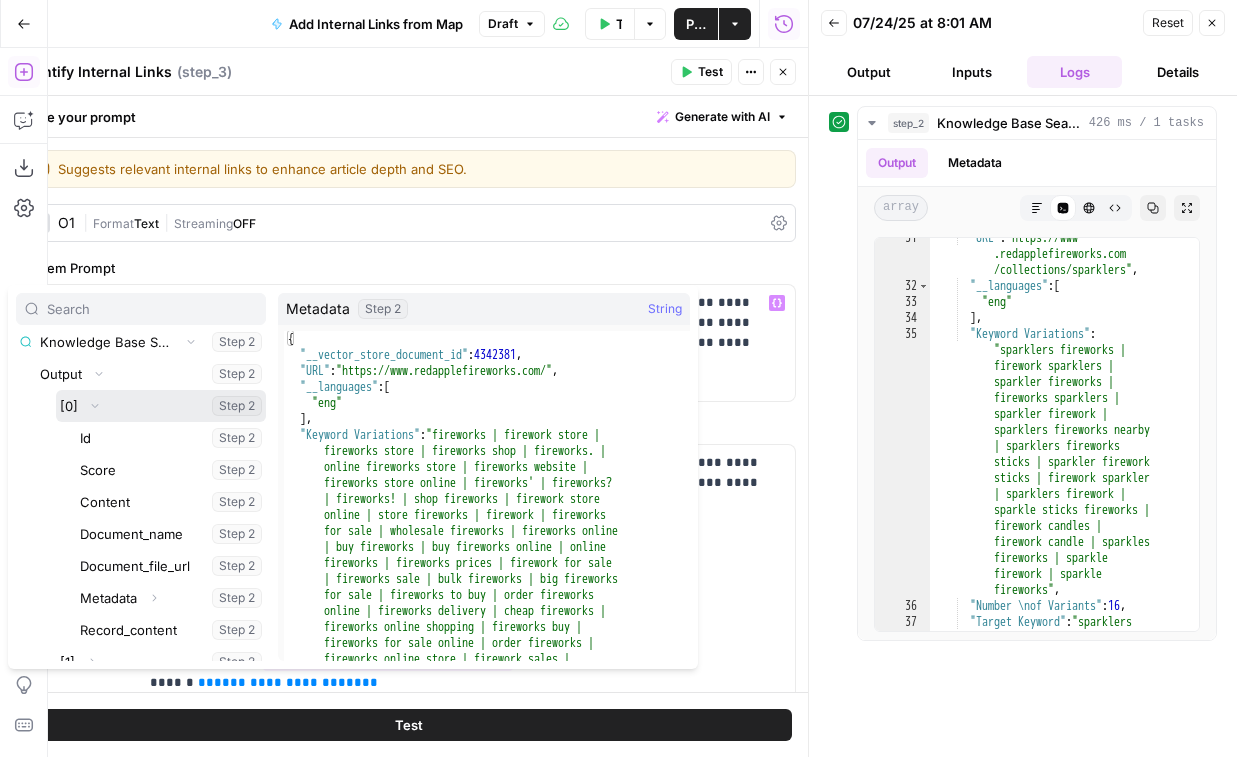 scroll, scrollTop: 263, scrollLeft: 0, axis: vertical 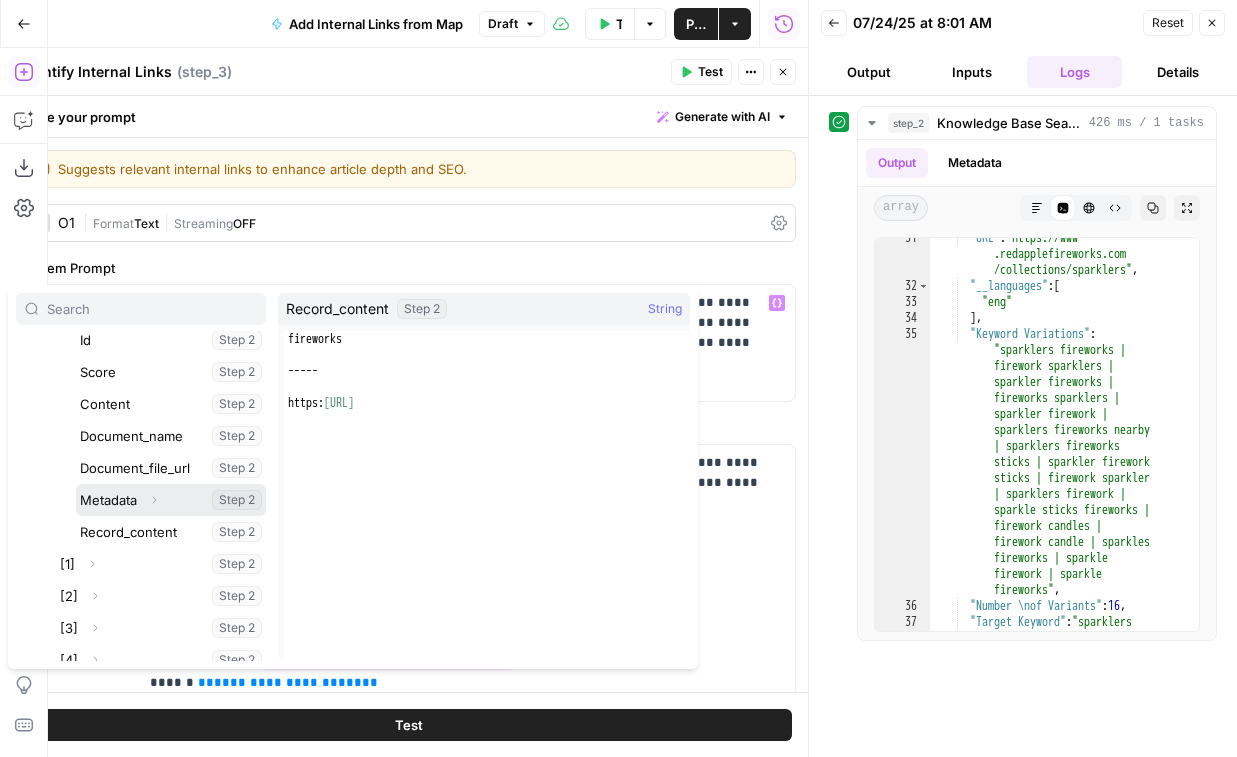 click 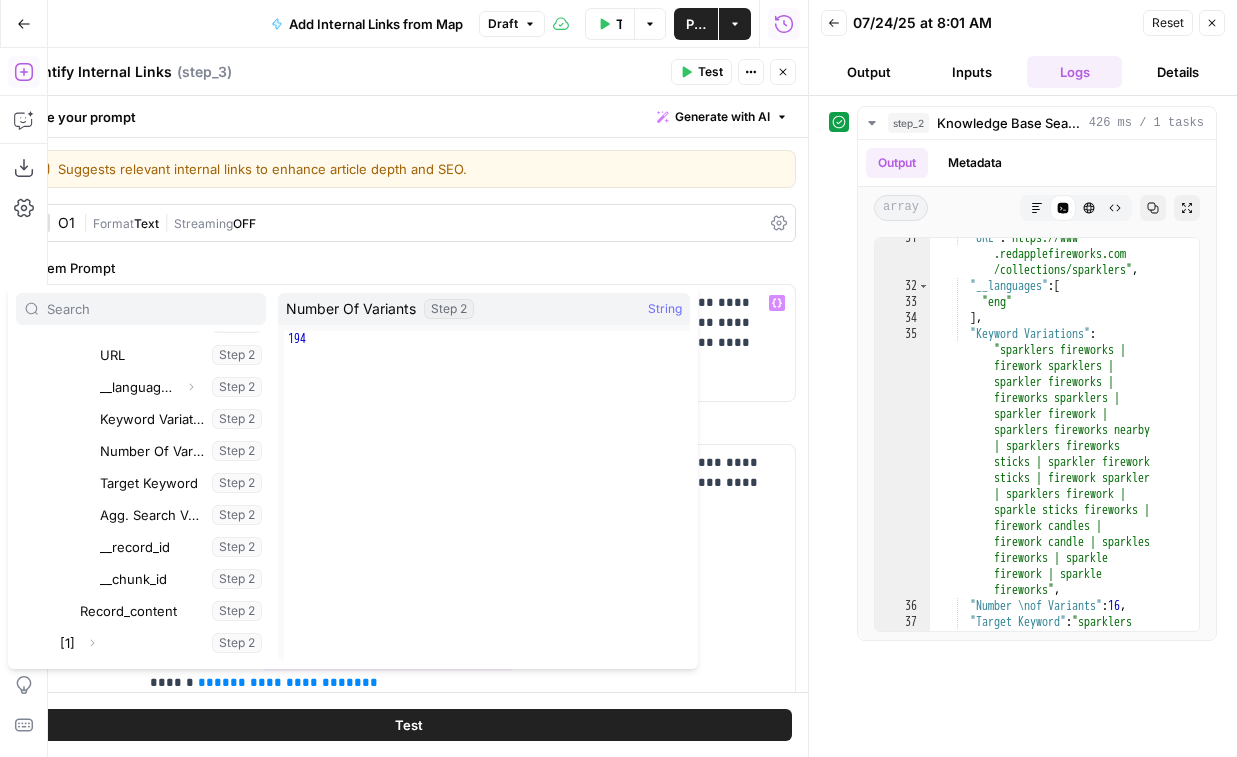 scroll, scrollTop: 476, scrollLeft: 0, axis: vertical 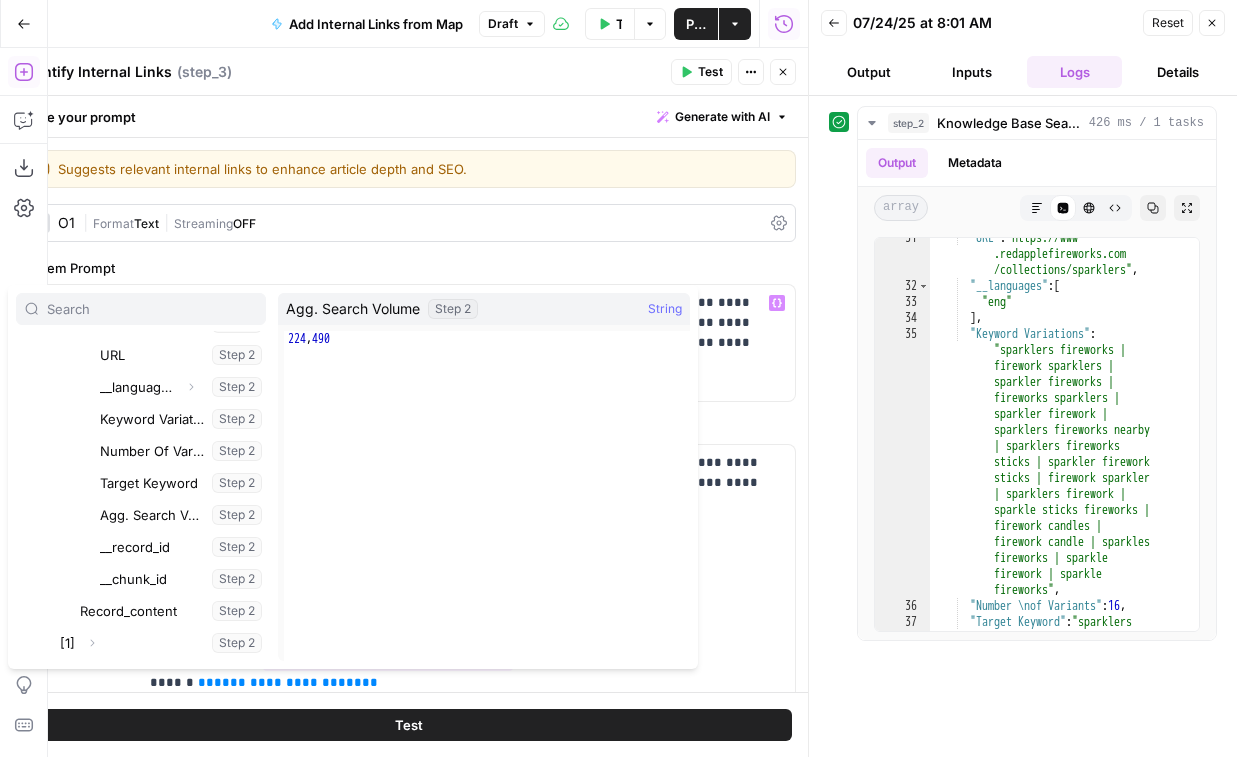 click on "Chat" at bounding box center [408, 428] 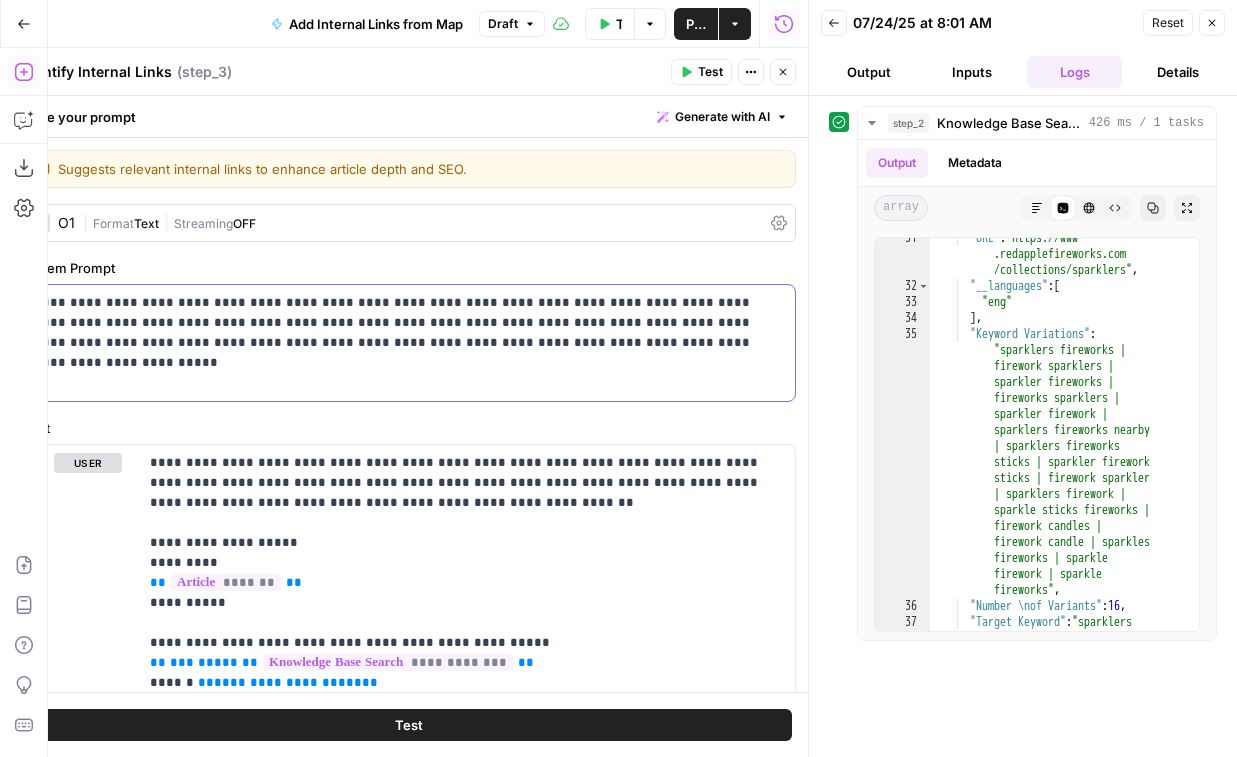 click on "**********" at bounding box center [408, 343] 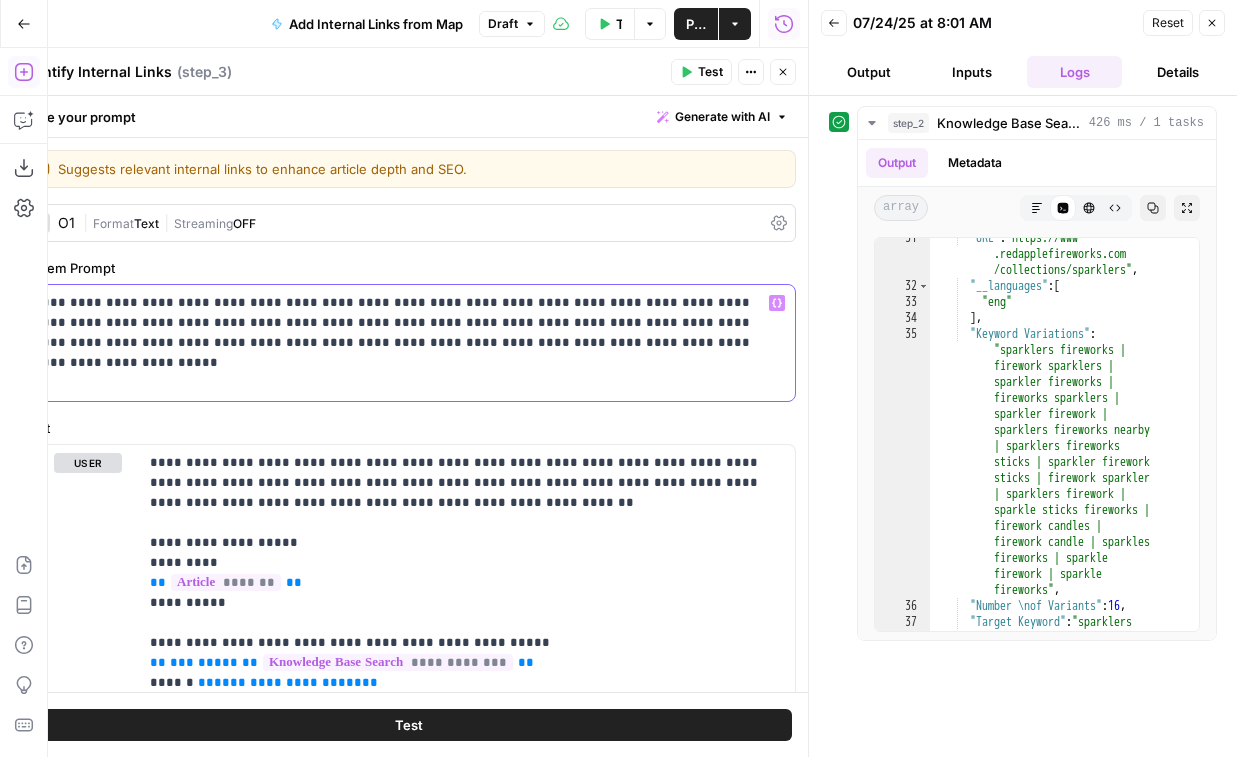 click 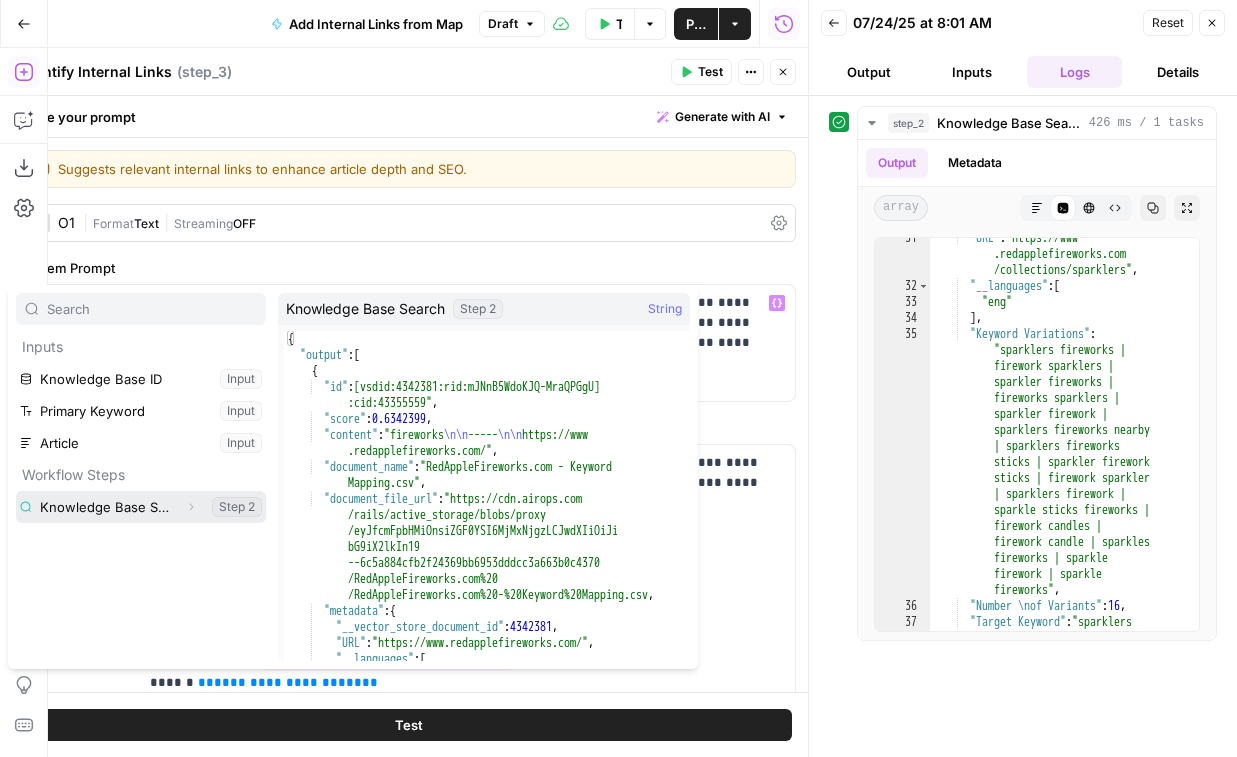 click at bounding box center [141, 507] 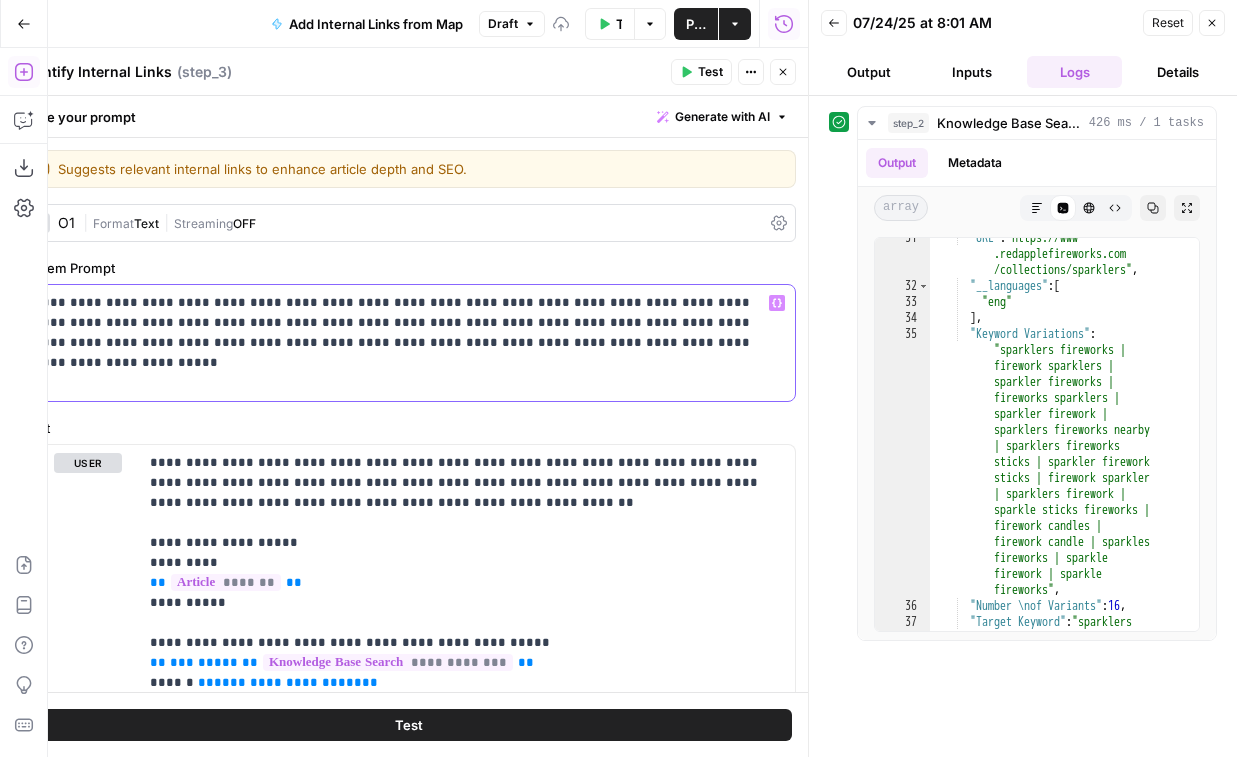 click on "**********" at bounding box center (408, 343) 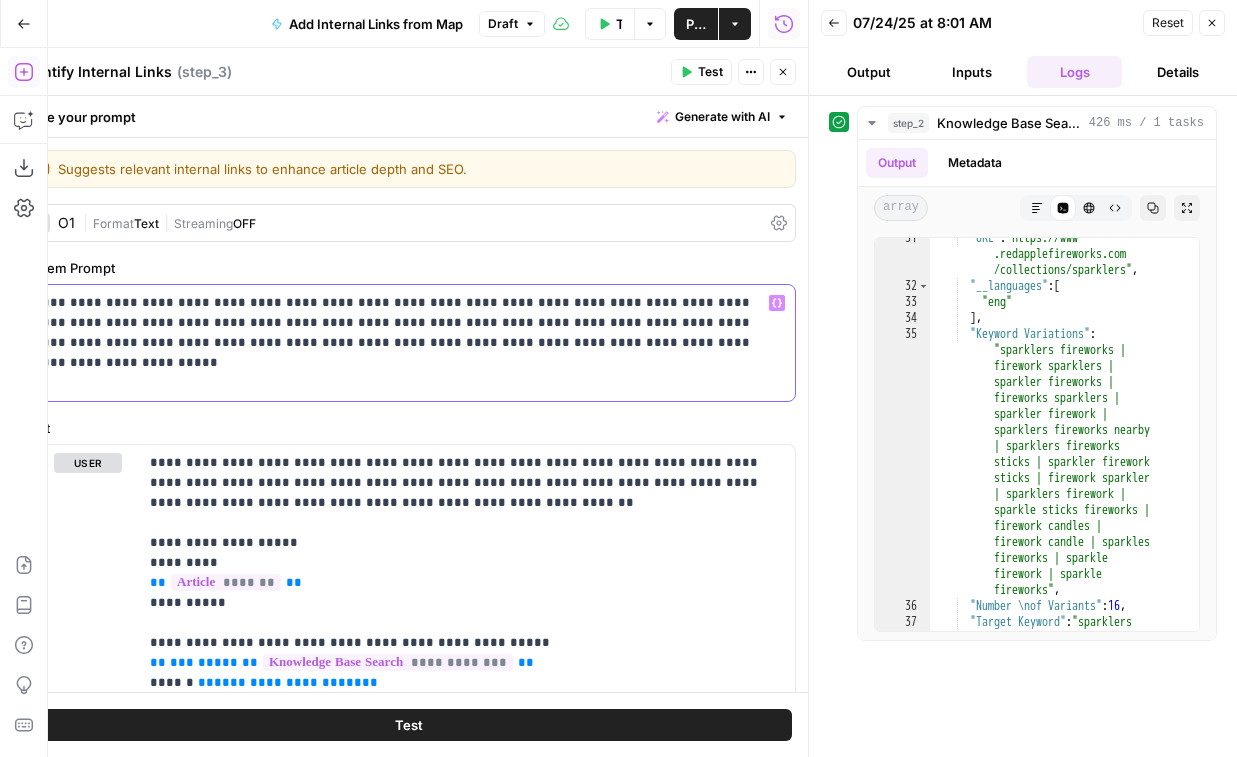 click on "**********" at bounding box center [408, 343] 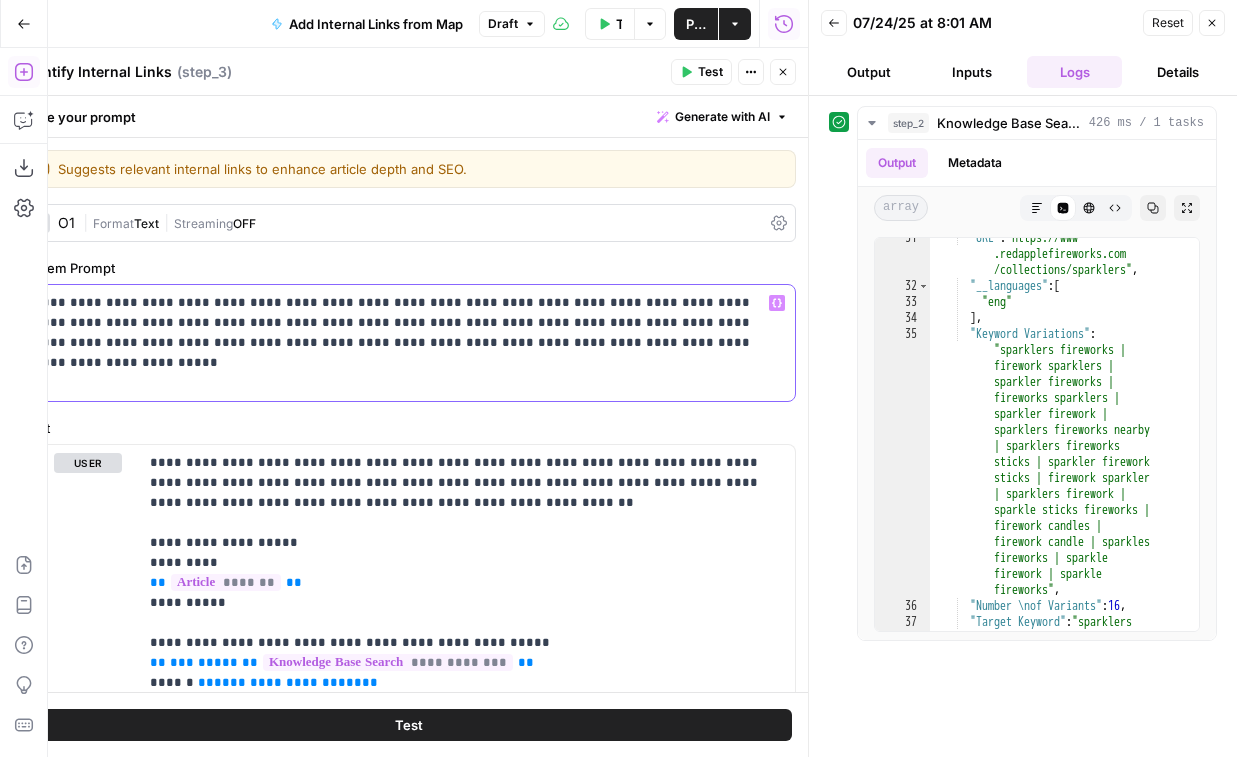 click 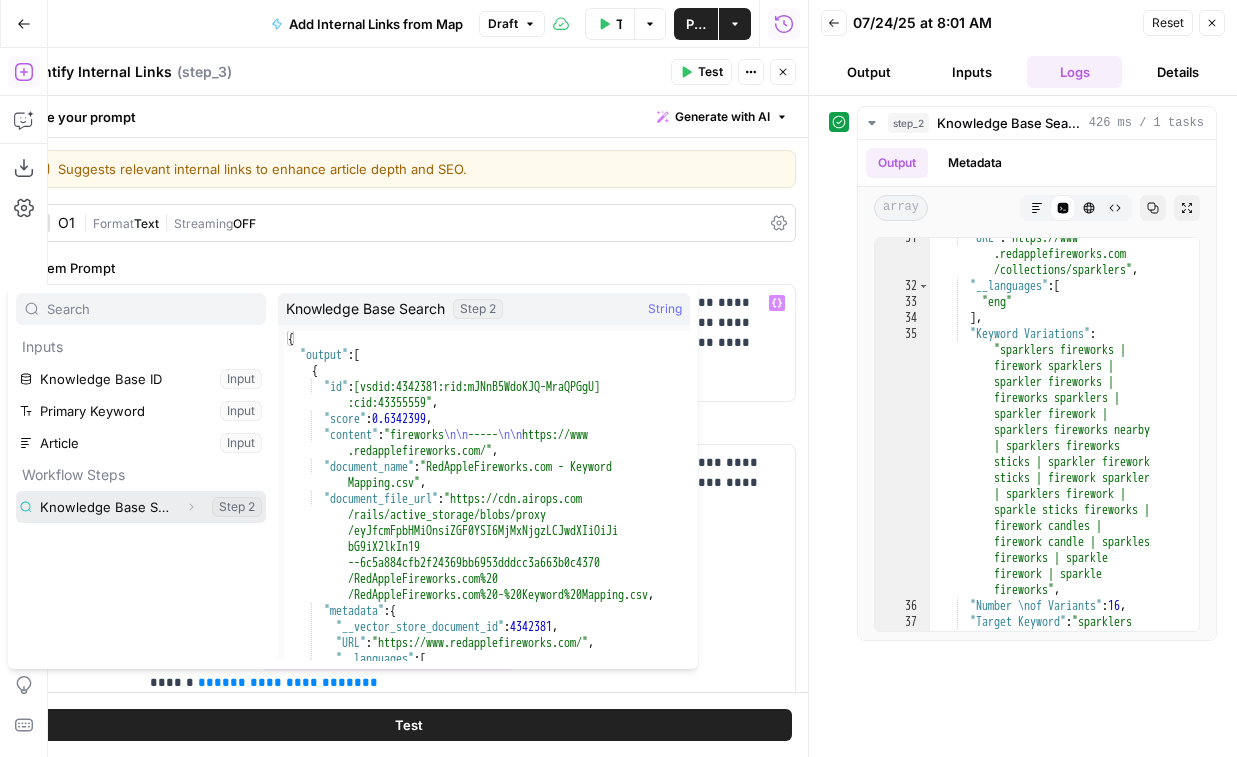 click on "Expand" at bounding box center [191, 507] 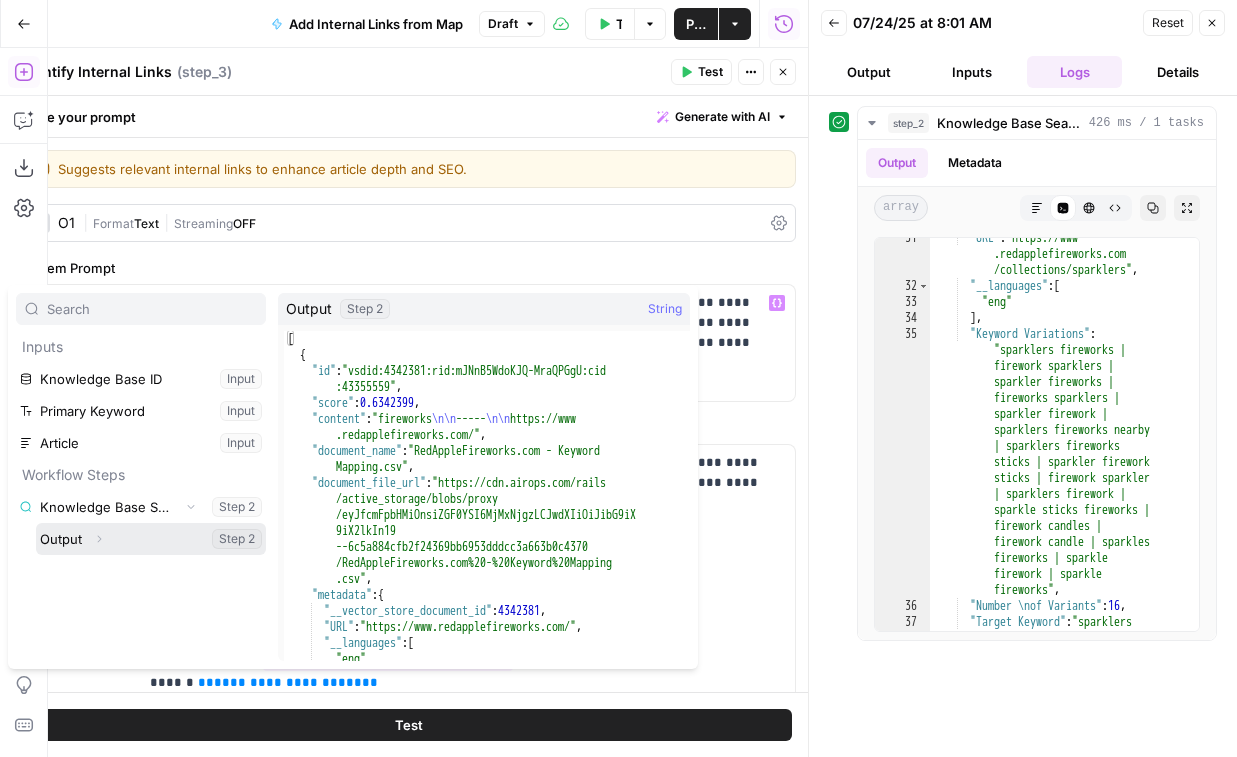 click 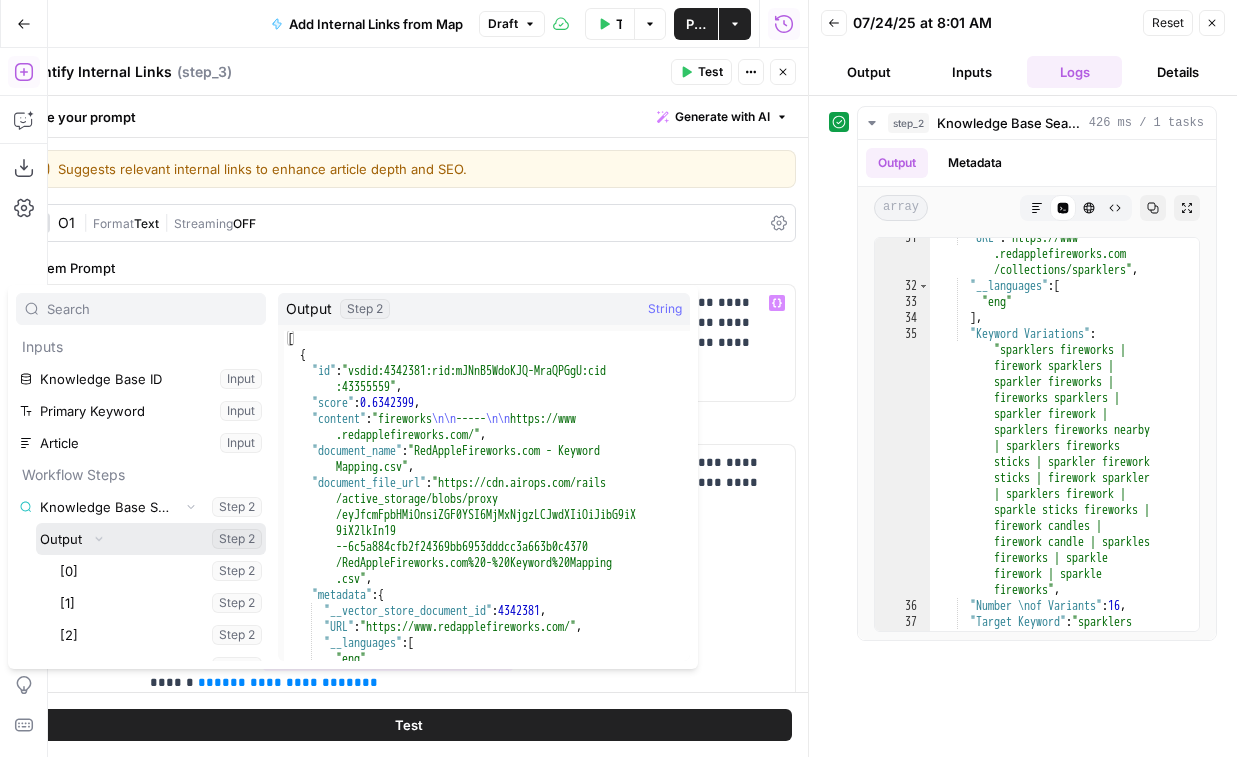 scroll, scrollTop: 167, scrollLeft: 0, axis: vertical 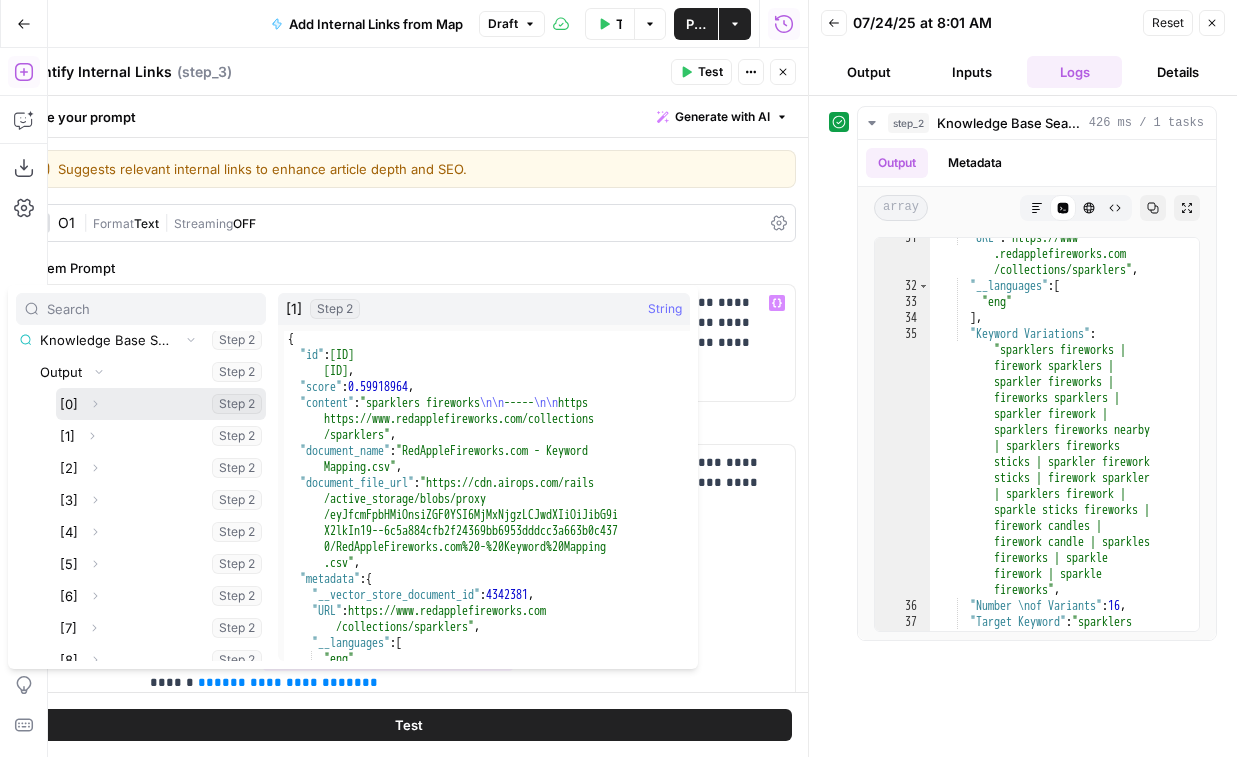 click on "Expand" at bounding box center (95, 404) 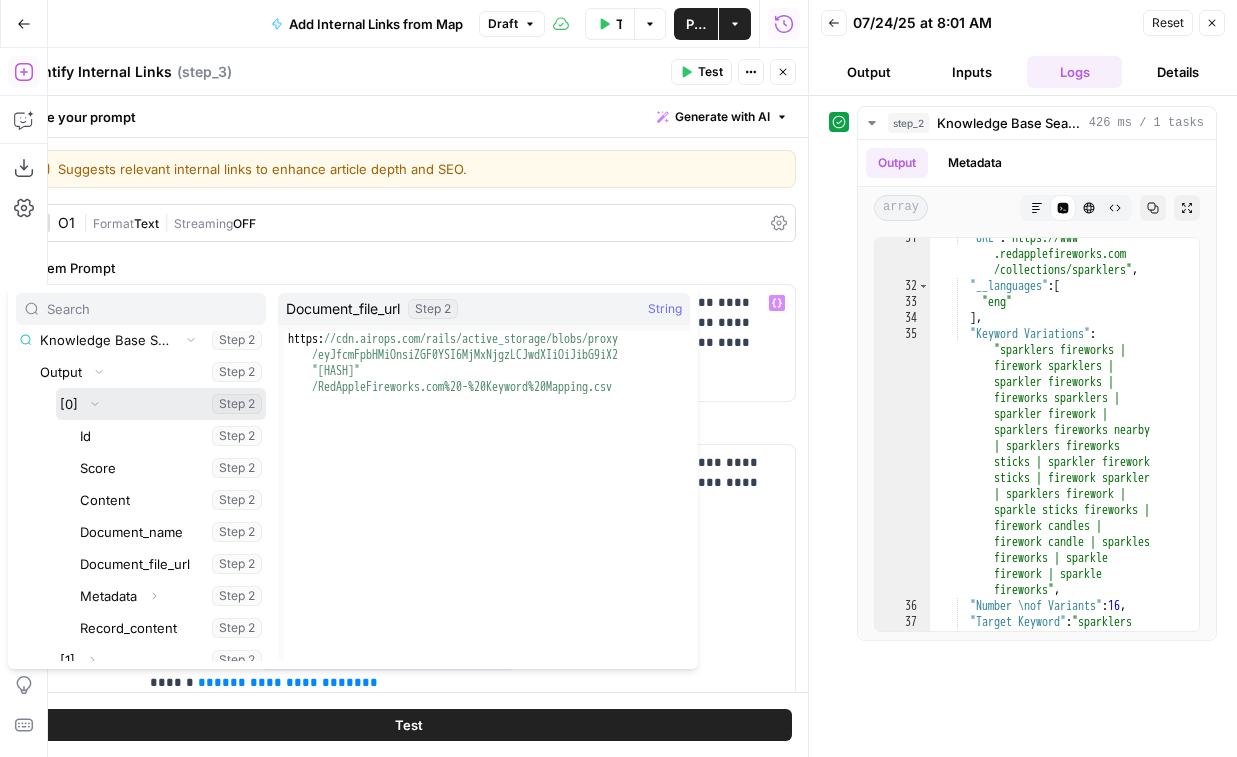scroll, scrollTop: 259, scrollLeft: 0, axis: vertical 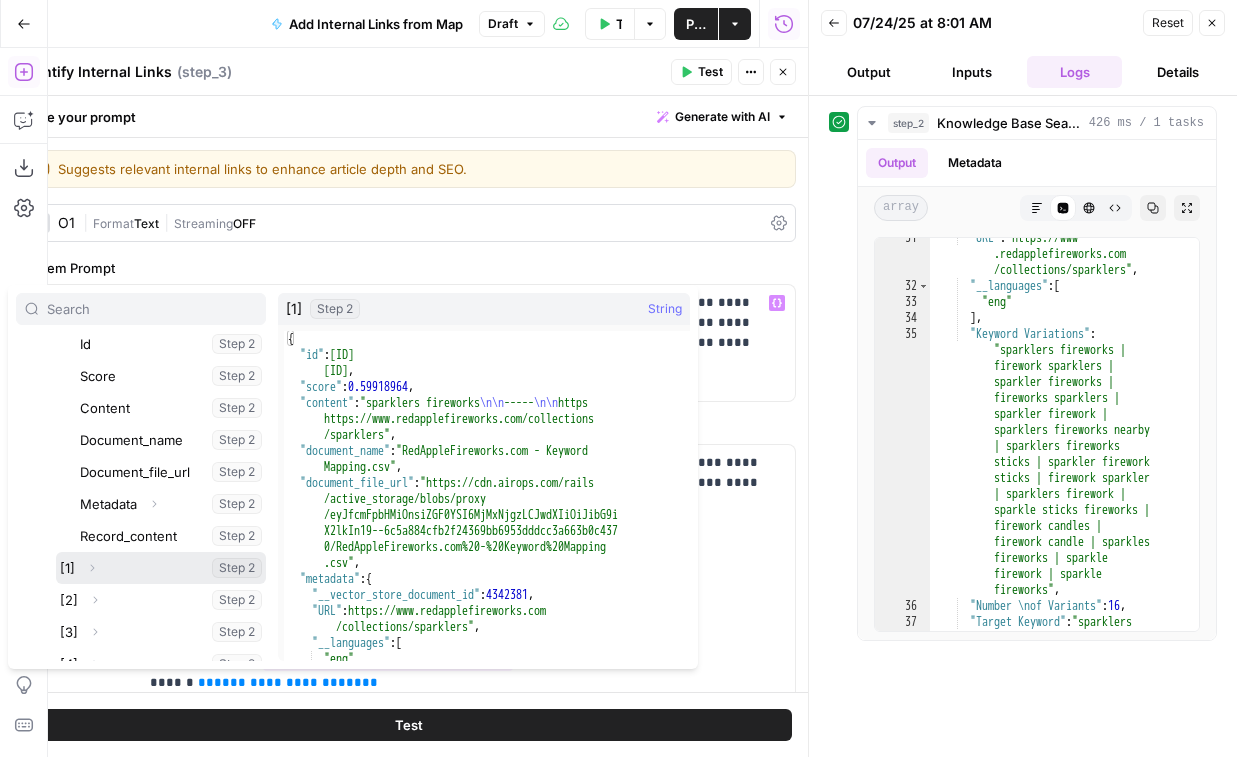 click on "Expand" at bounding box center [92, 568] 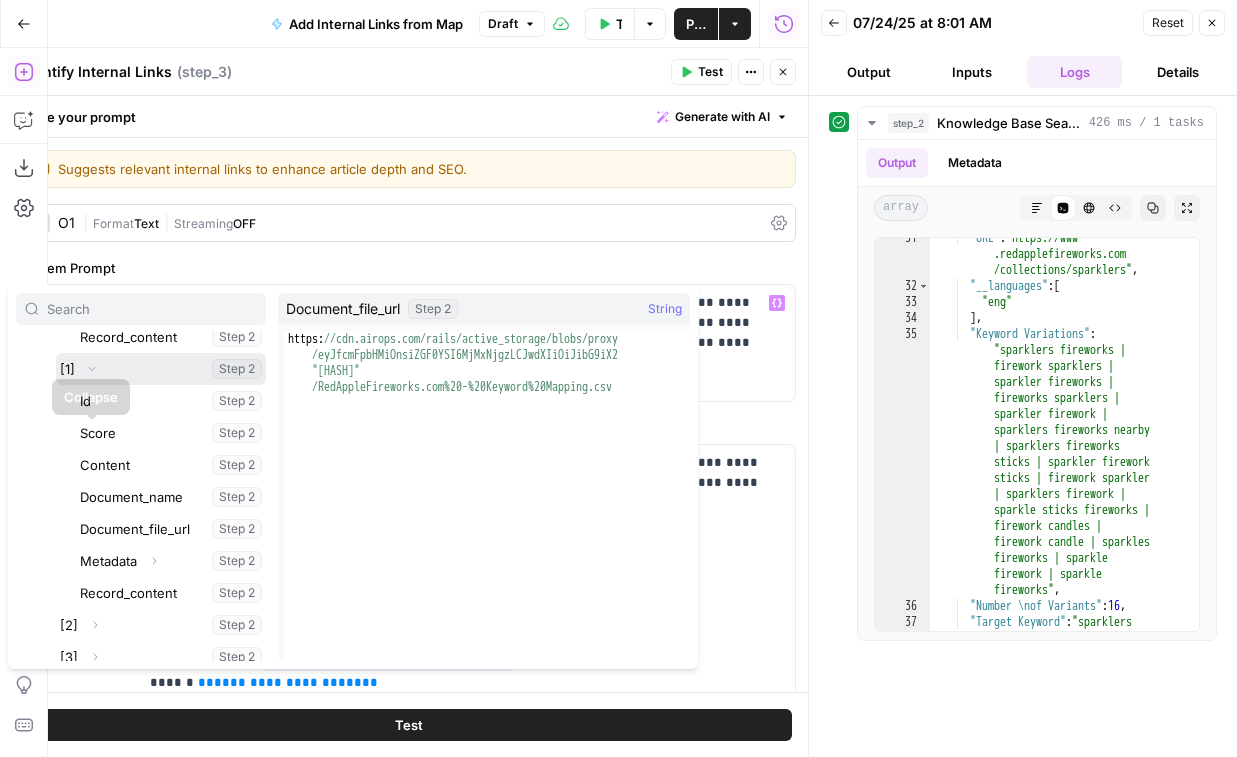 scroll, scrollTop: 462, scrollLeft: 0, axis: vertical 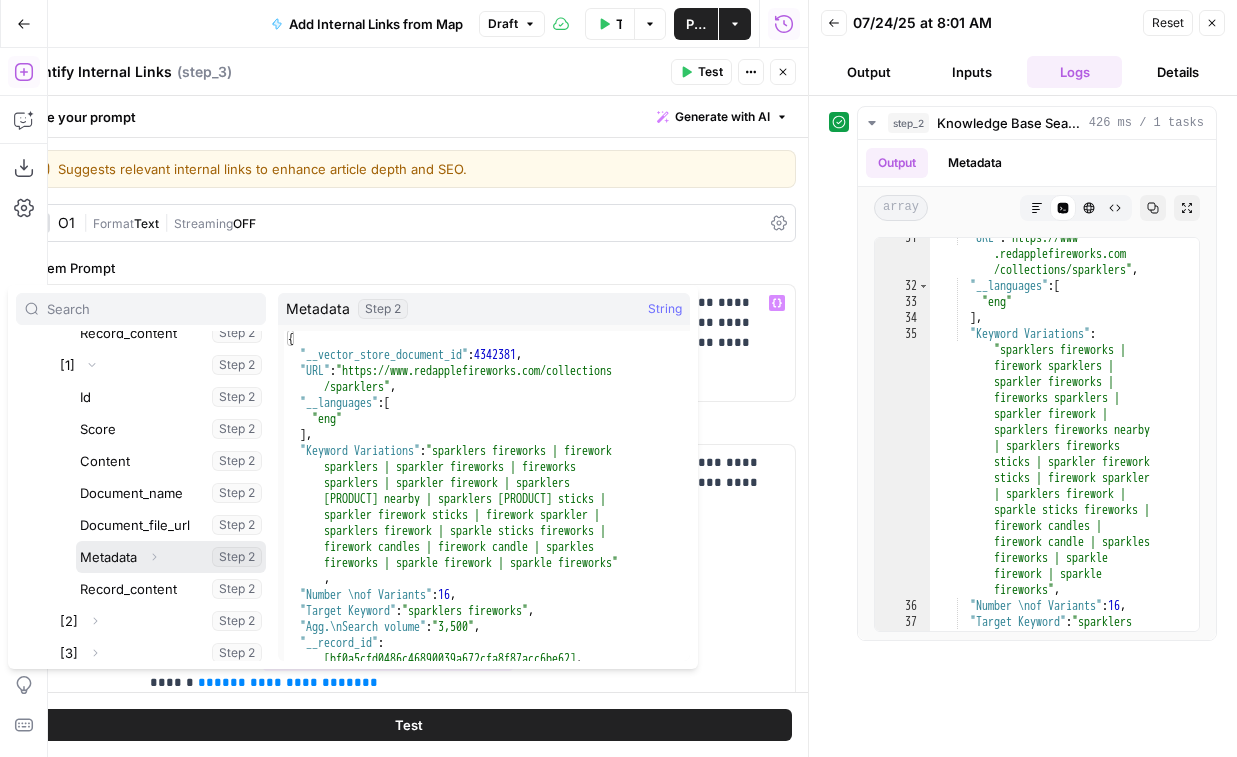 click 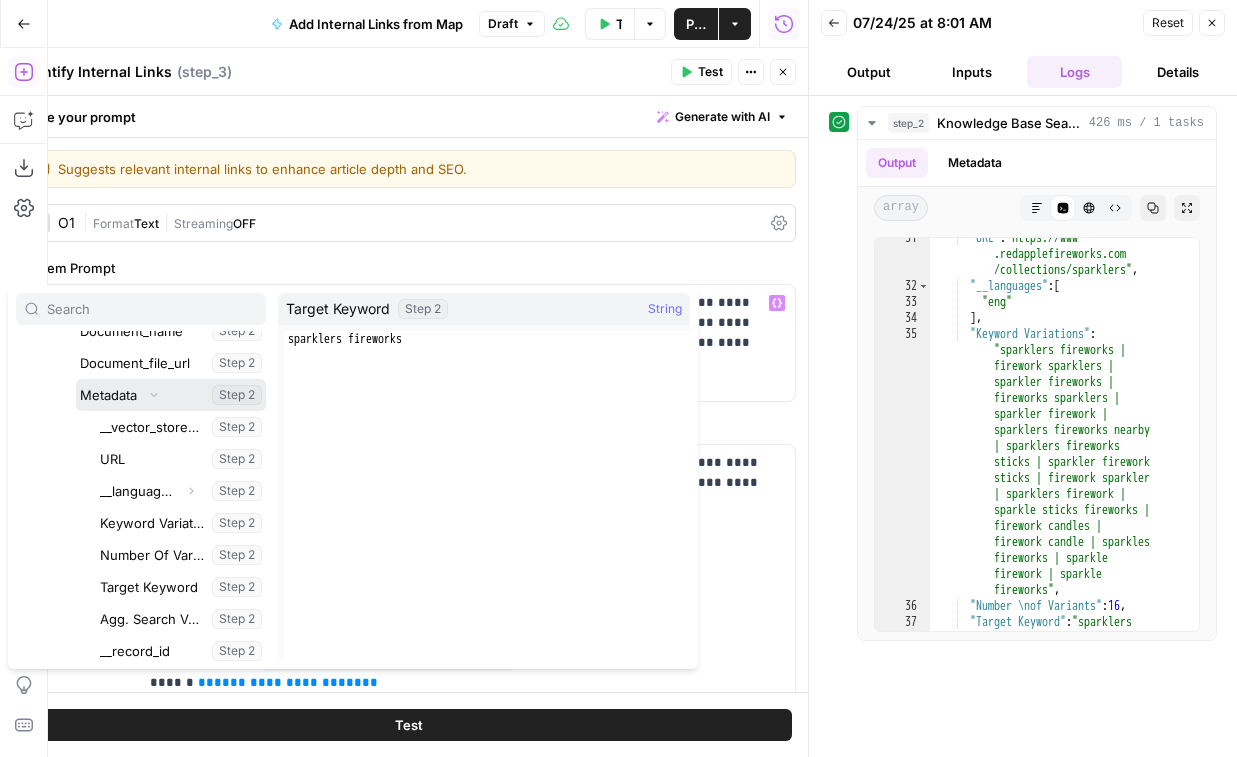 scroll, scrollTop: 639, scrollLeft: 0, axis: vertical 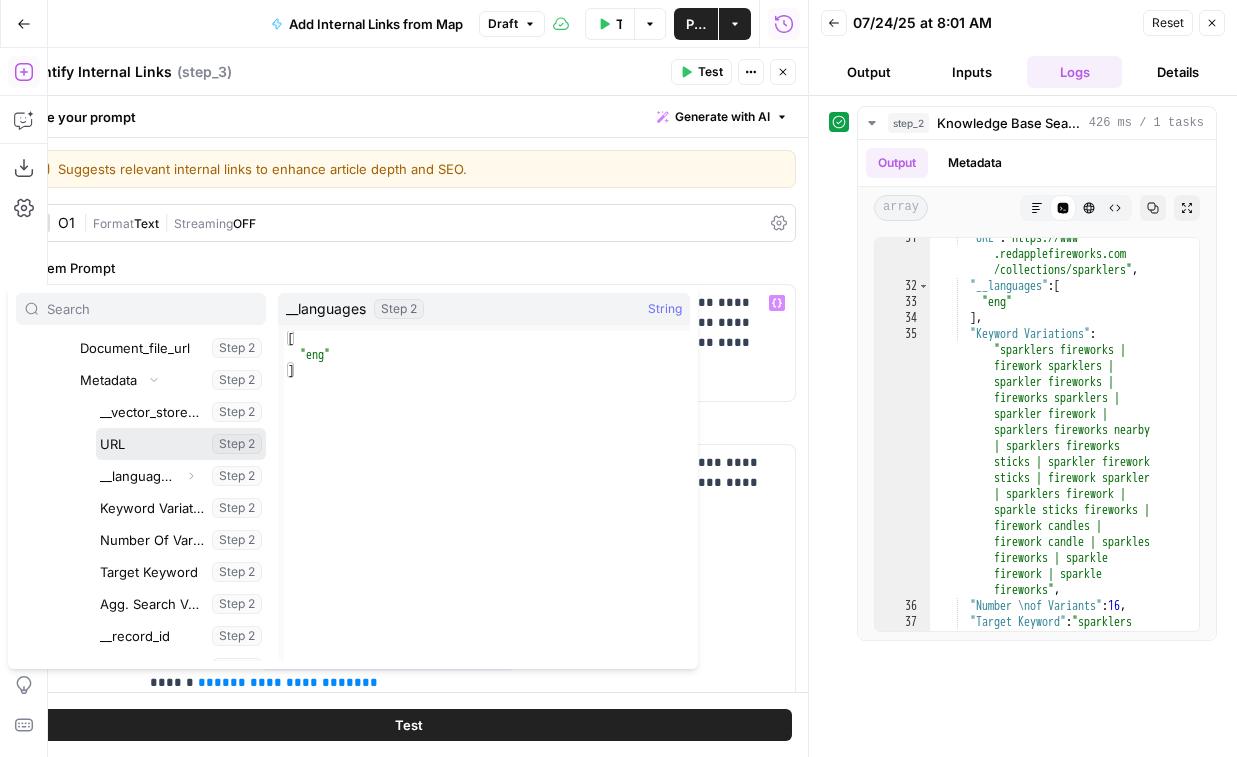 click at bounding box center [181, 444] 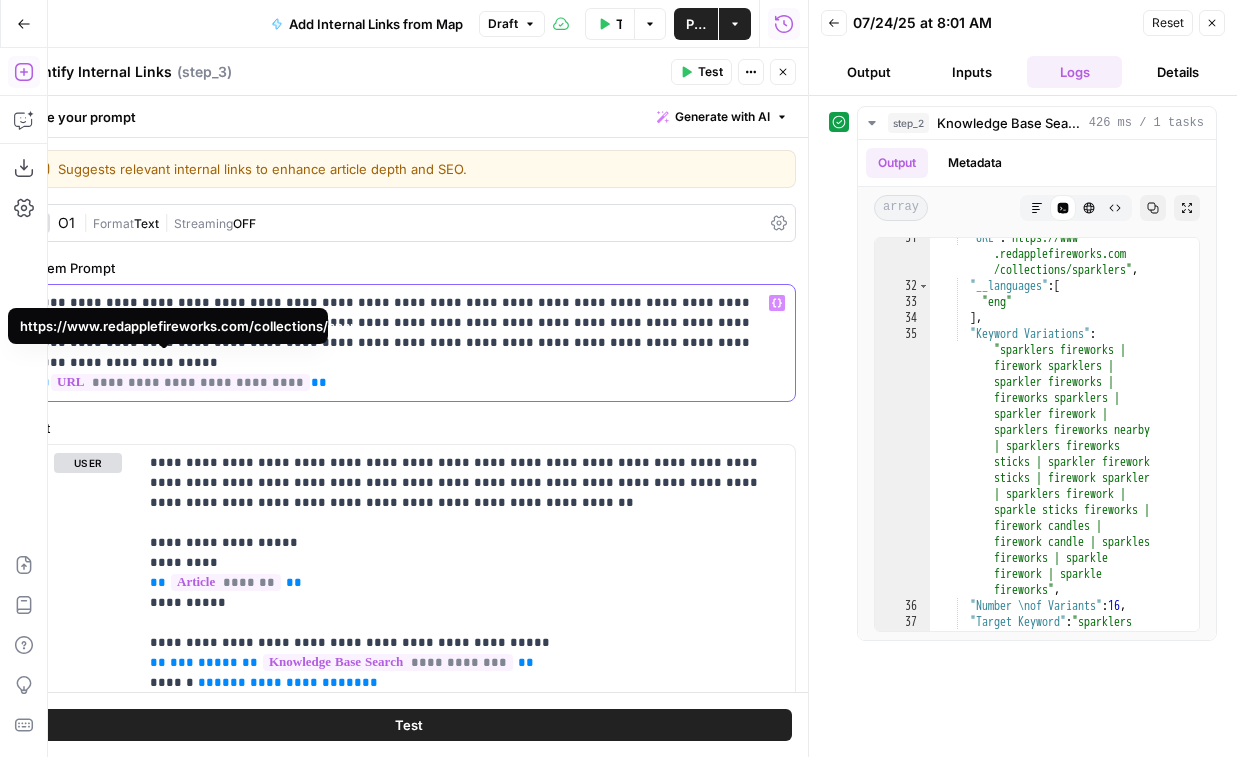 drag, startPoint x: 359, startPoint y: 358, endPoint x: 58, endPoint y: 365, distance: 301.0814 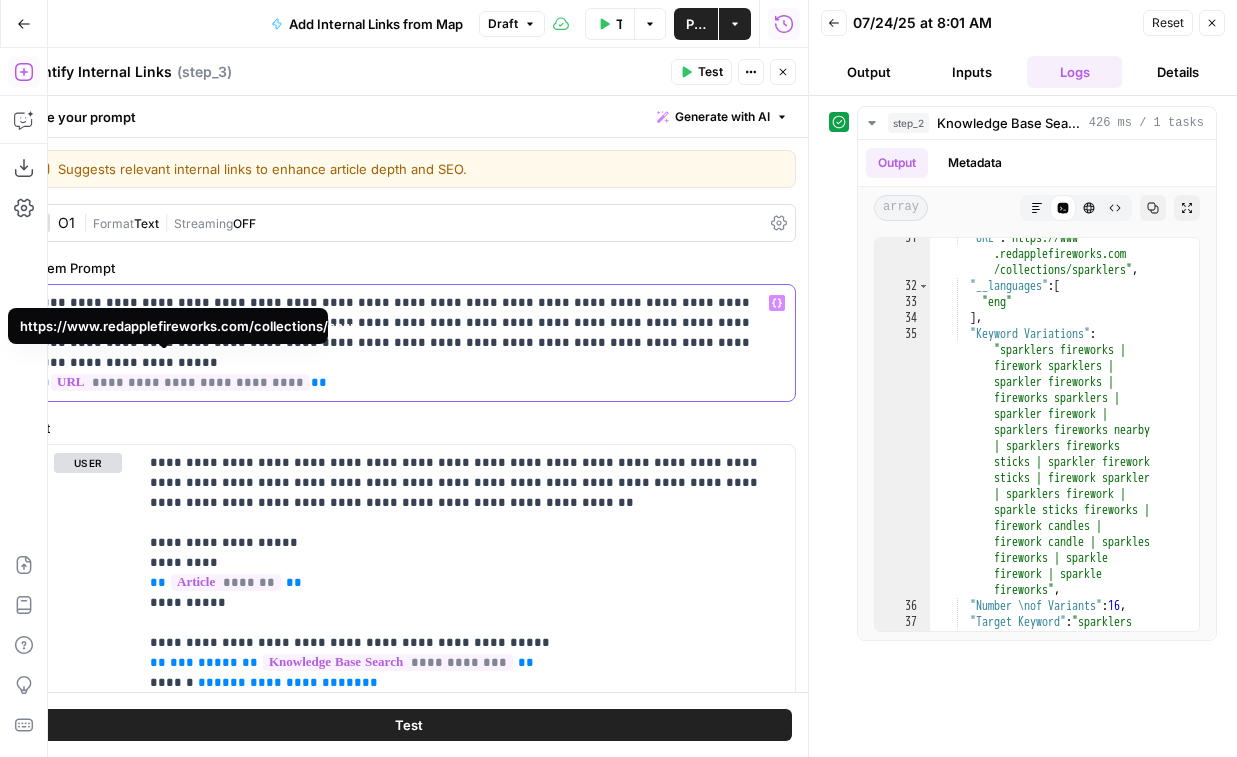 copy on "**********" 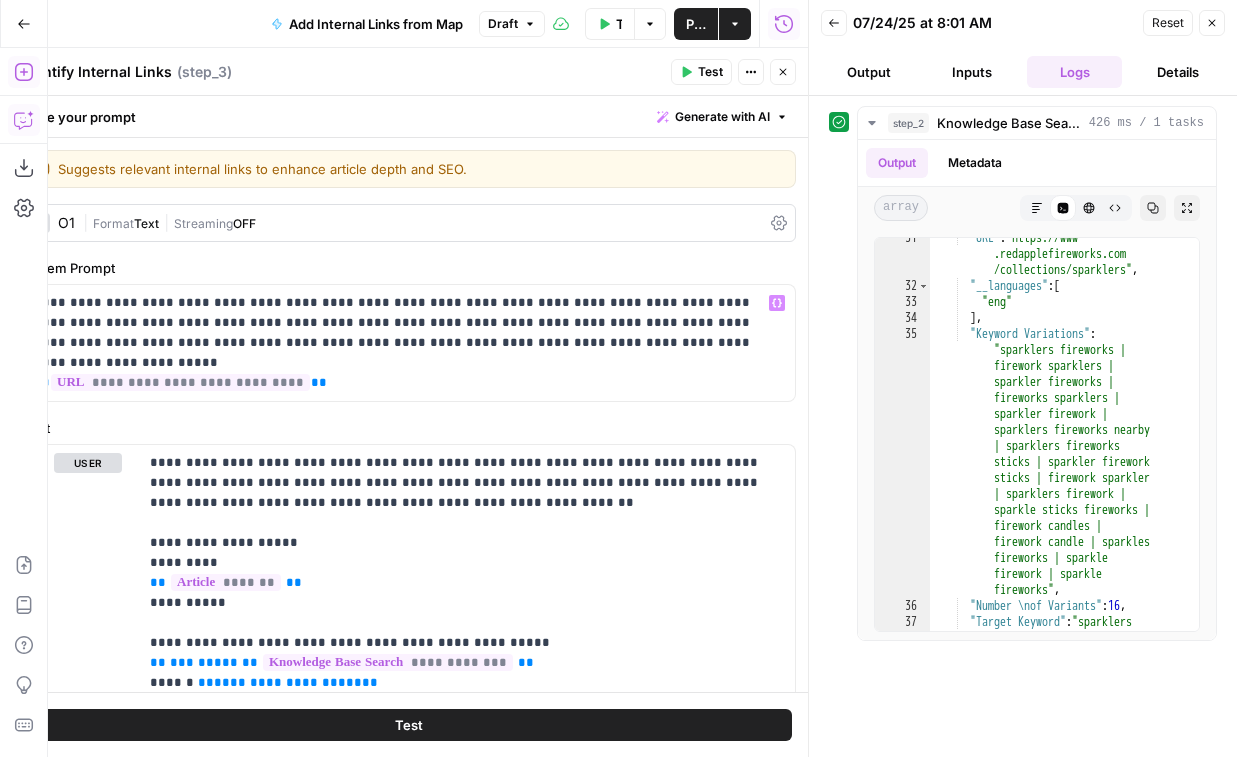click 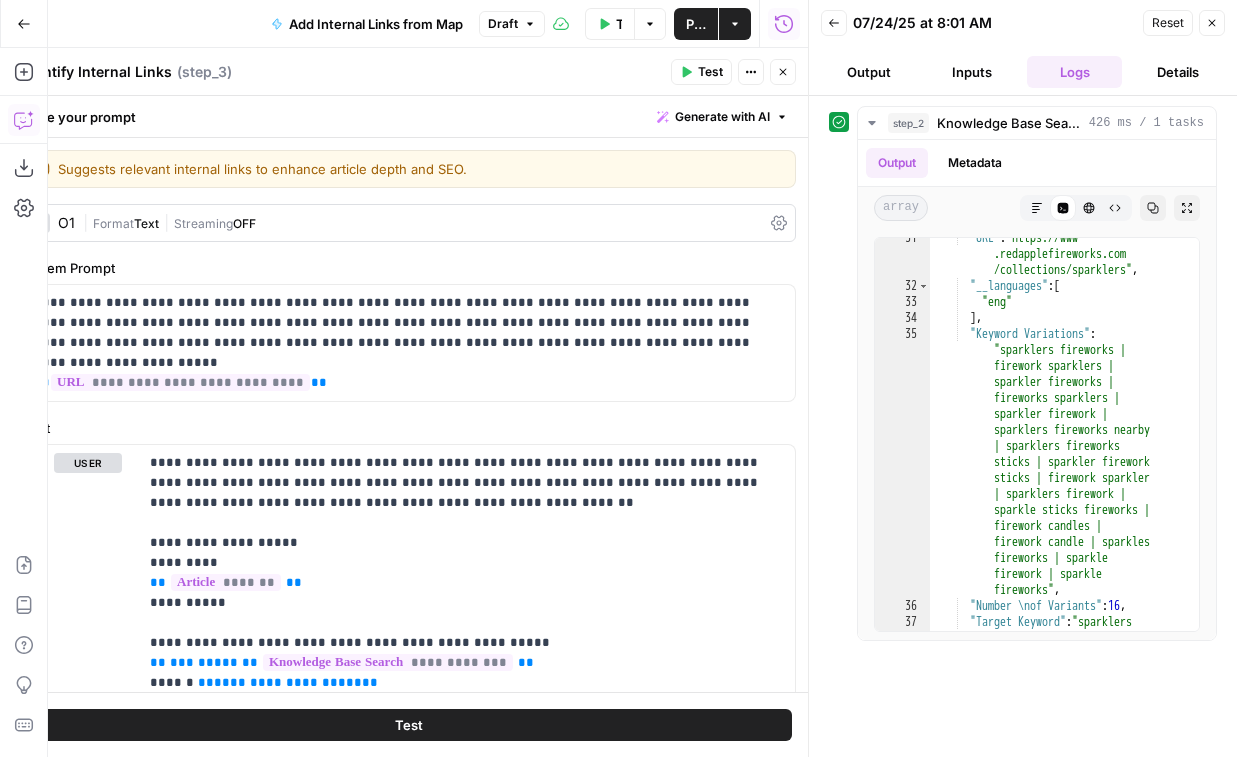 type on "s" 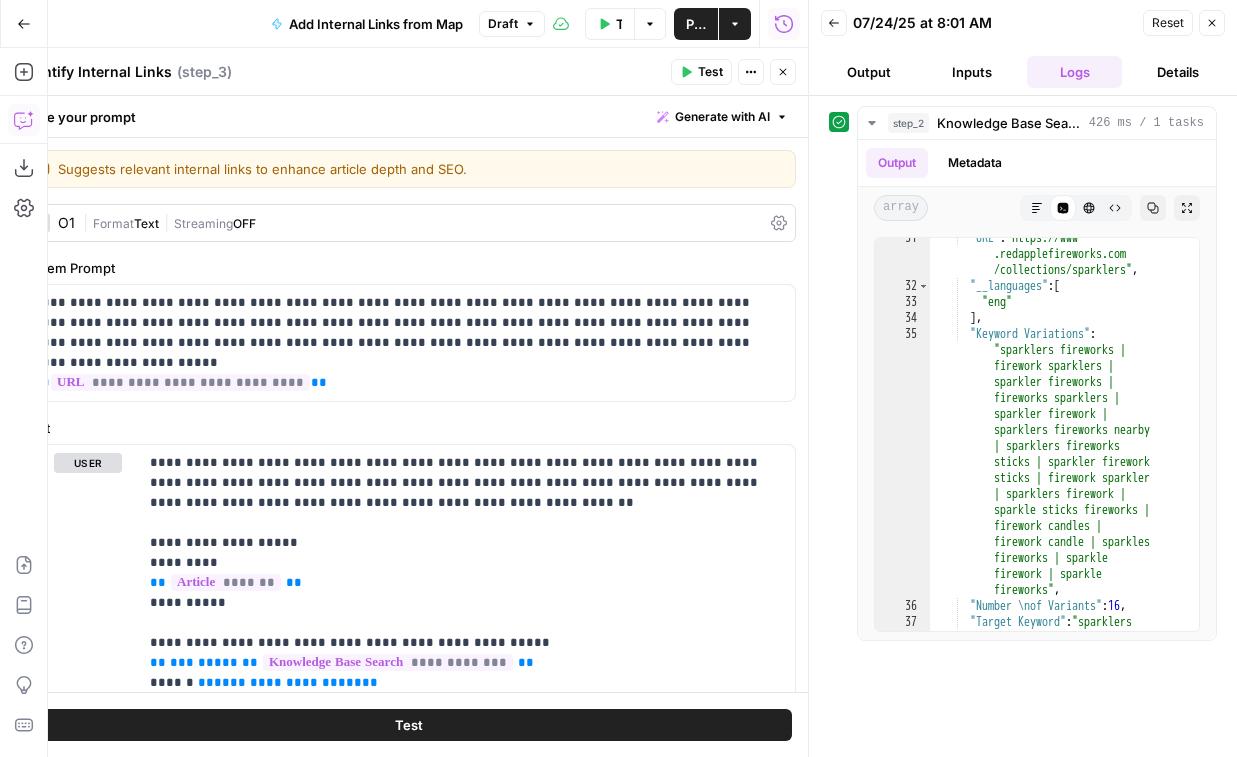 click 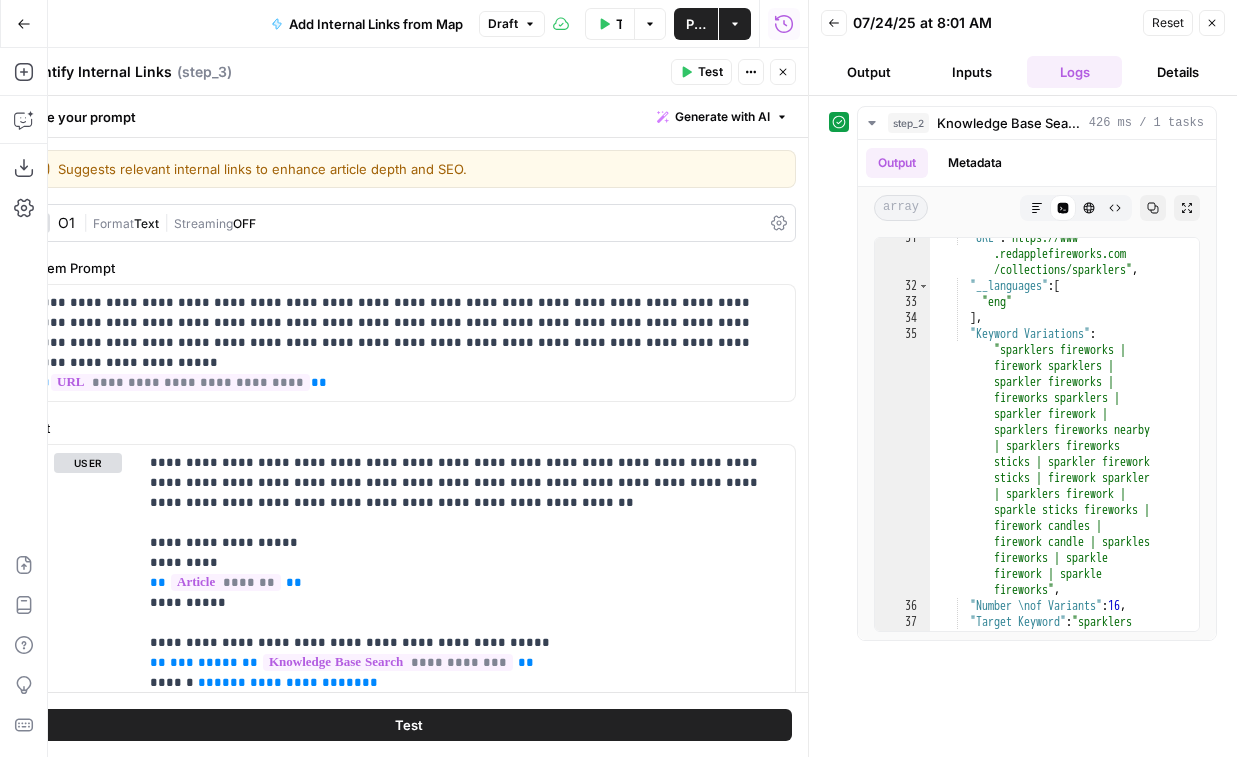click on "Close" at bounding box center (783, 72) 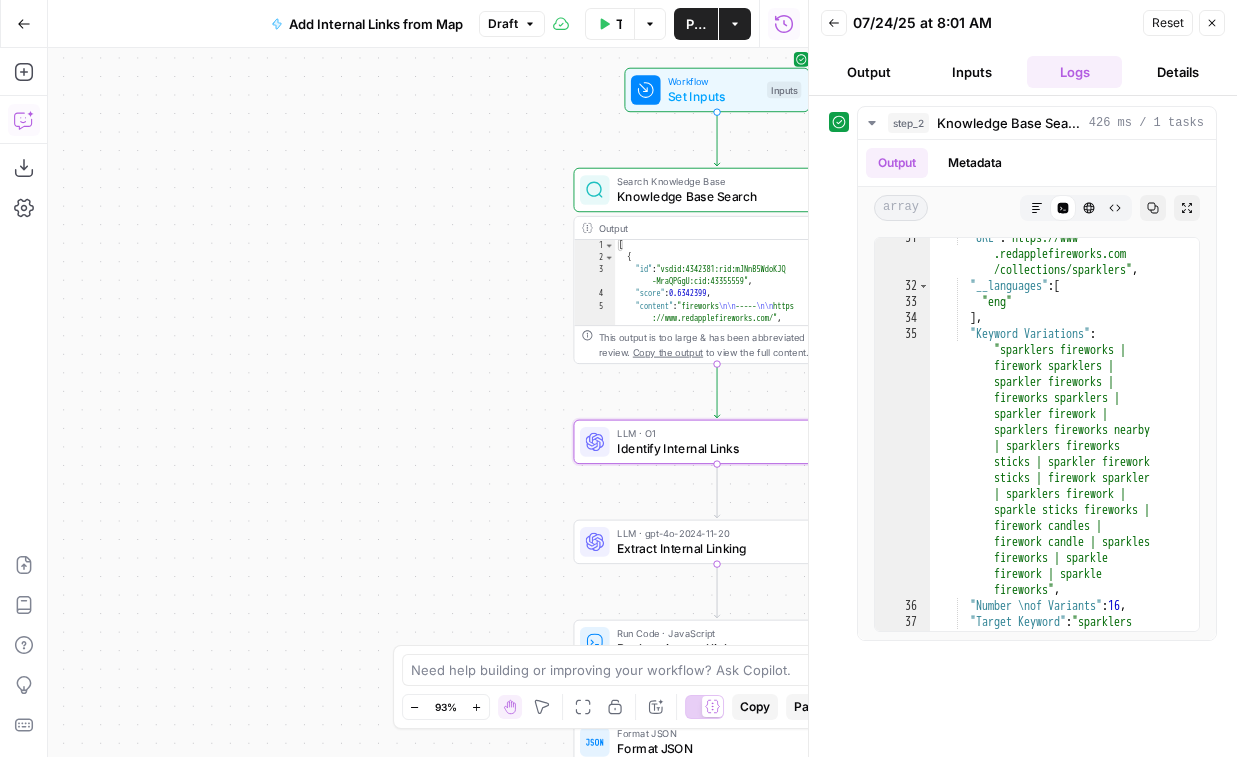 click 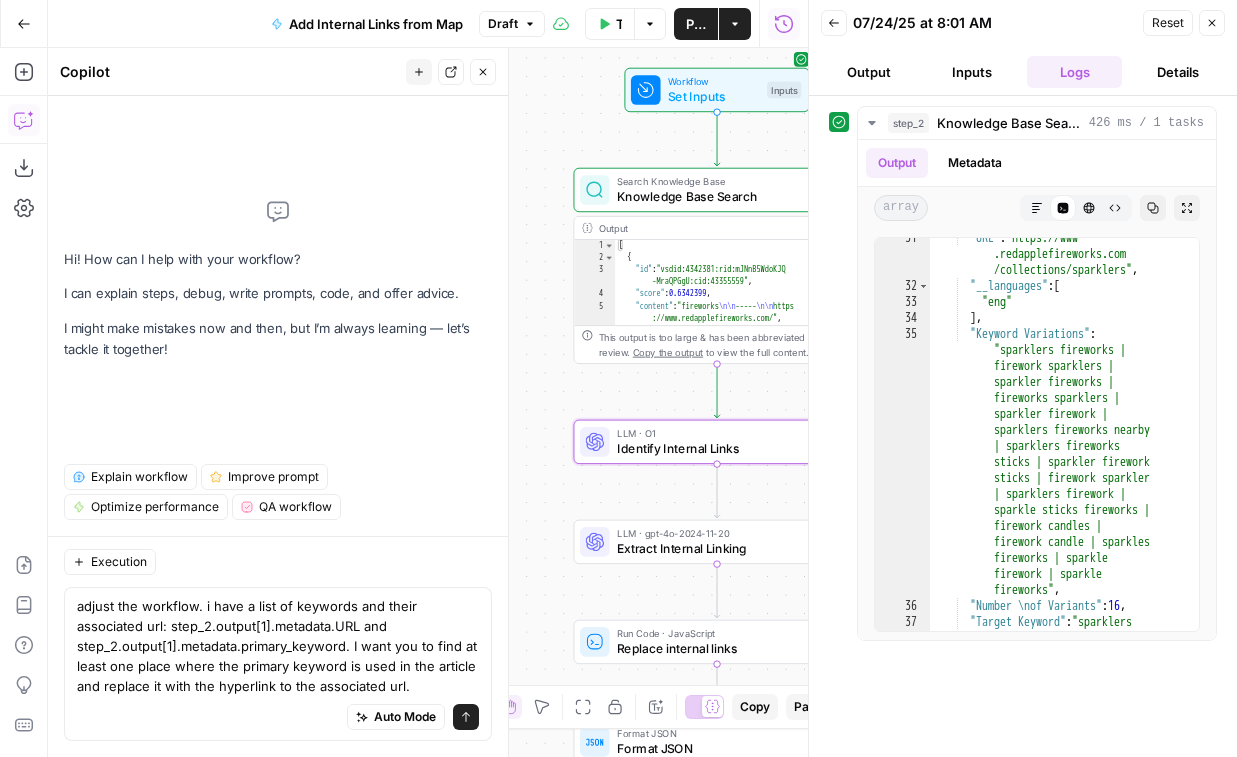 click on "adjust the workflow. i have a list of keywords and their associated url: step_2.output[1].metadata.URL and step_2.output[1].metadata.primary_keyword. I want you to find at least one place where the primary keyword is used in the article and replace it with the hyperlink to the associated url." at bounding box center [278, 646] 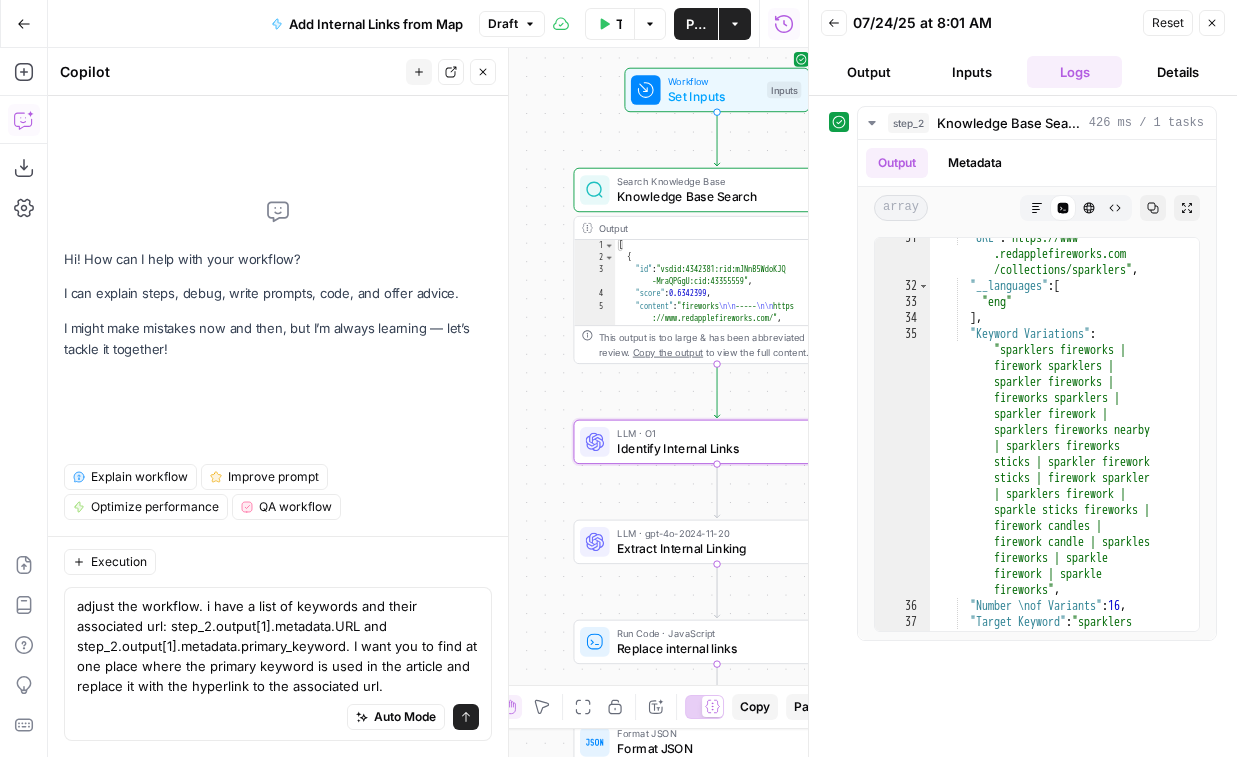click on "adjust the workflow. i have a list of keywords and their associated url: step_2.output[1].metadata.URL and step_2.output[1].metadata.primary_keyword. I want you to find at one place where the primary keyword is used in the article and replace it with the hyperlink to the associated url." at bounding box center (278, 646) 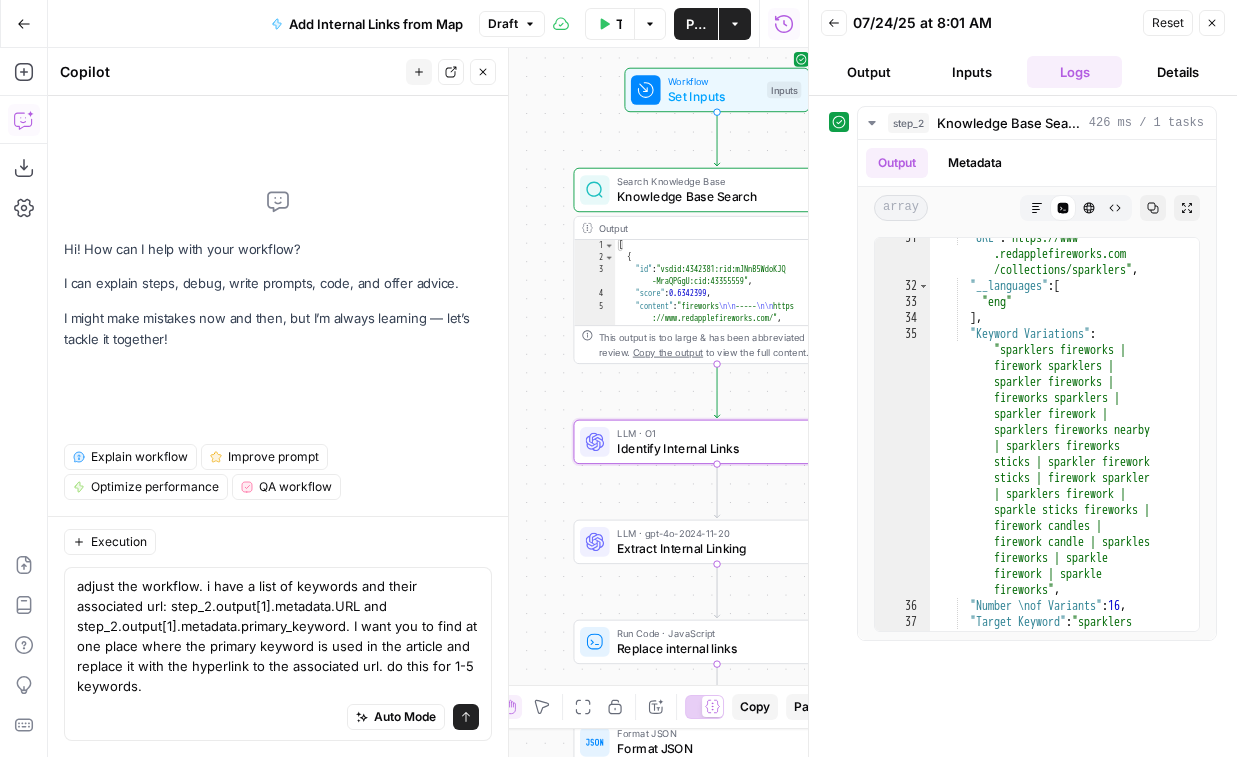 type on "adjust the workflow. i have a list of keywords and their associated url: step_2.output[1].metadata.URL and step_2.output[1].metadata.primary_keyword. I want you to find at one place where the primary keyword is used in the article and replace it with the hyperlink to the associated url. do this for 1-5 keywords." 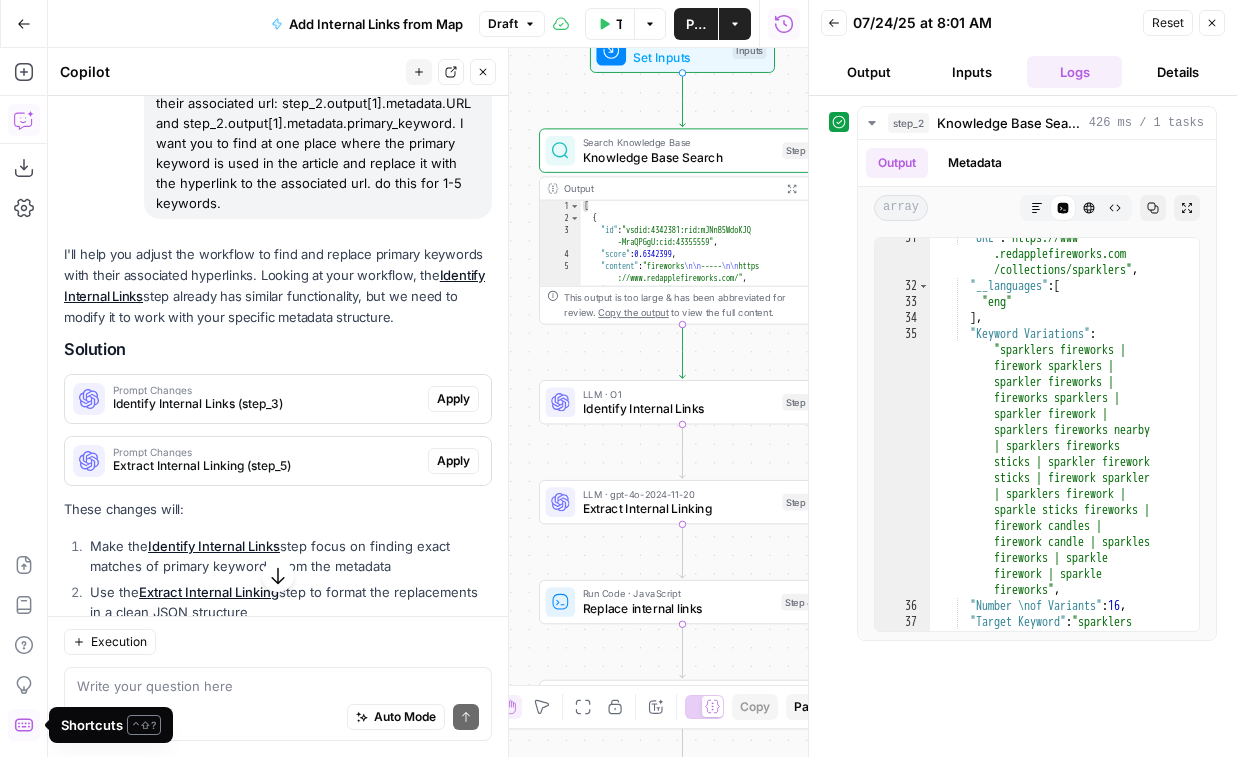 scroll, scrollTop: 179, scrollLeft: 0, axis: vertical 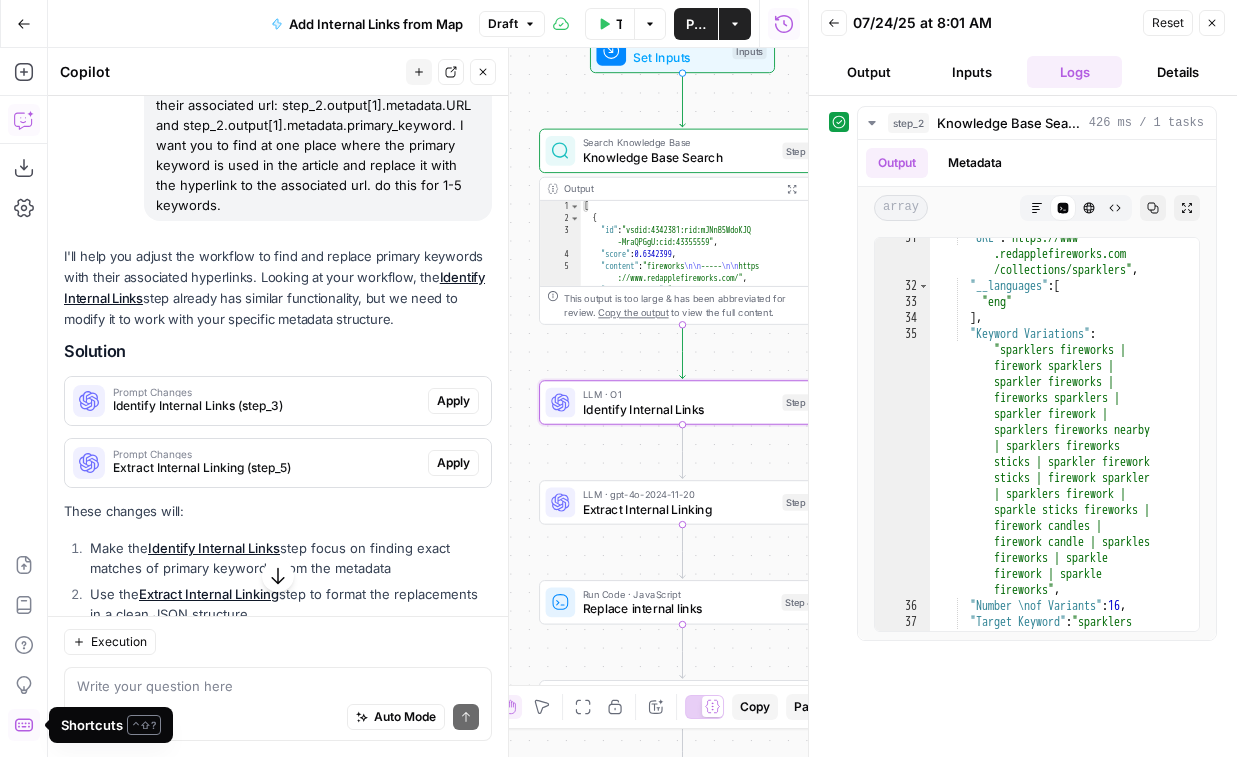 type 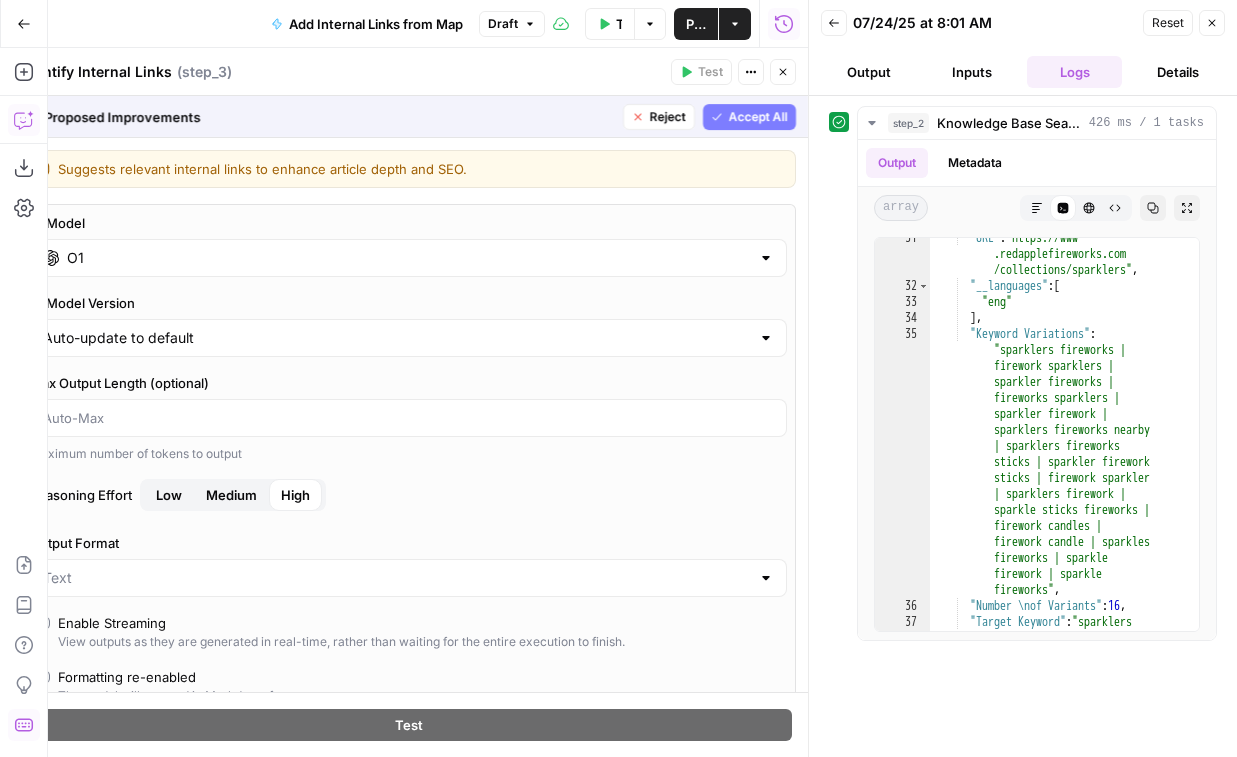 scroll, scrollTop: 383, scrollLeft: 0, axis: vertical 